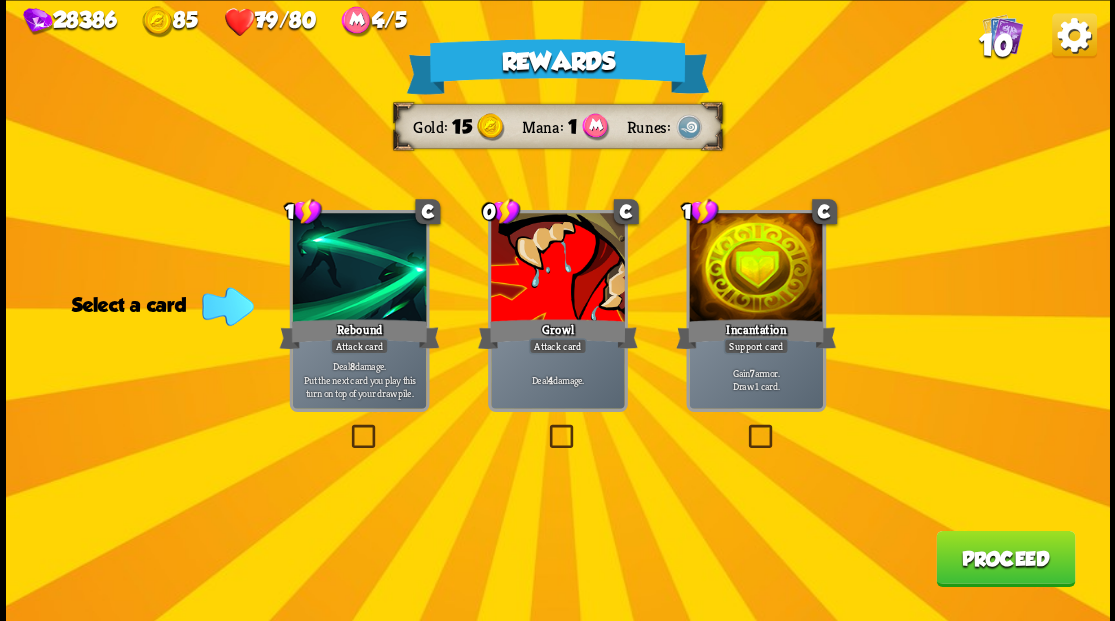 scroll, scrollTop: 0, scrollLeft: 0, axis: both 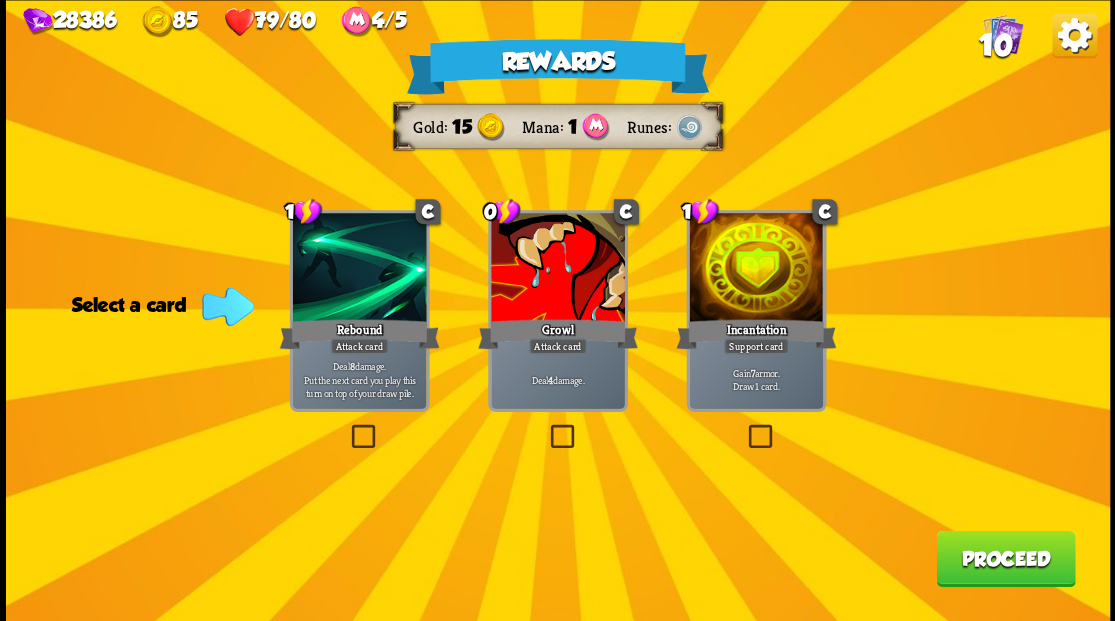 click on "10" at bounding box center [995, 45] 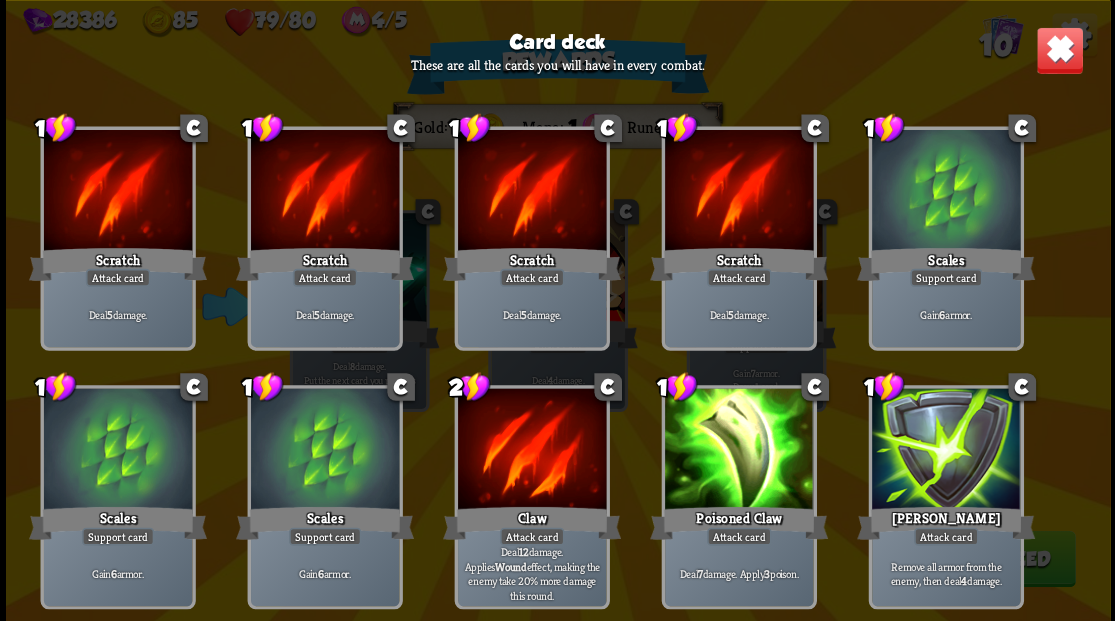 scroll, scrollTop: 0, scrollLeft: 0, axis: both 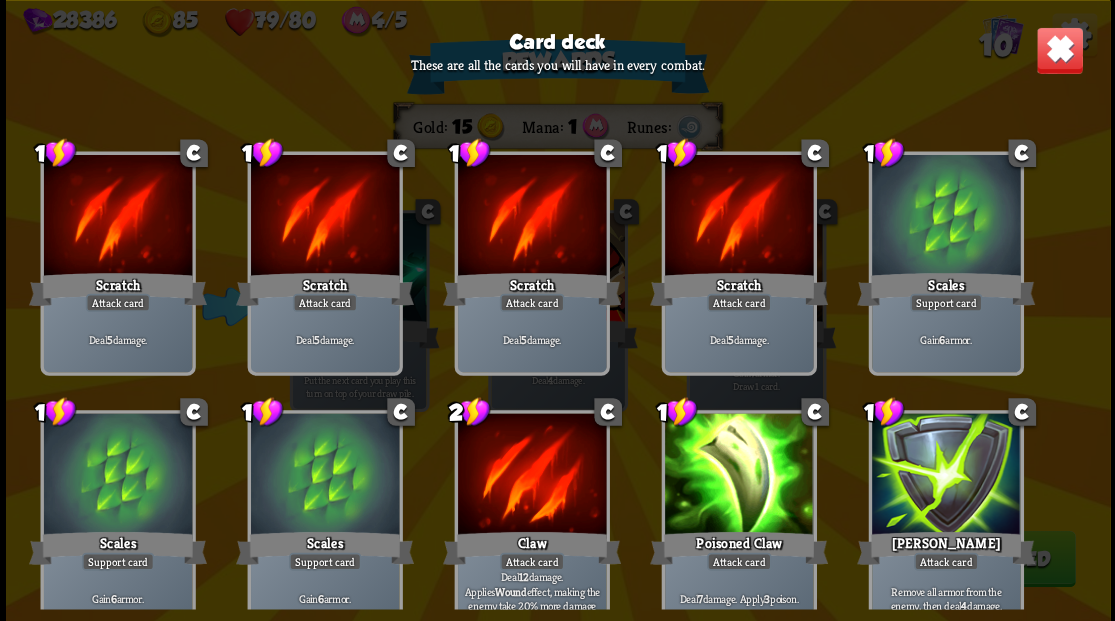 click at bounding box center (1059, 50) 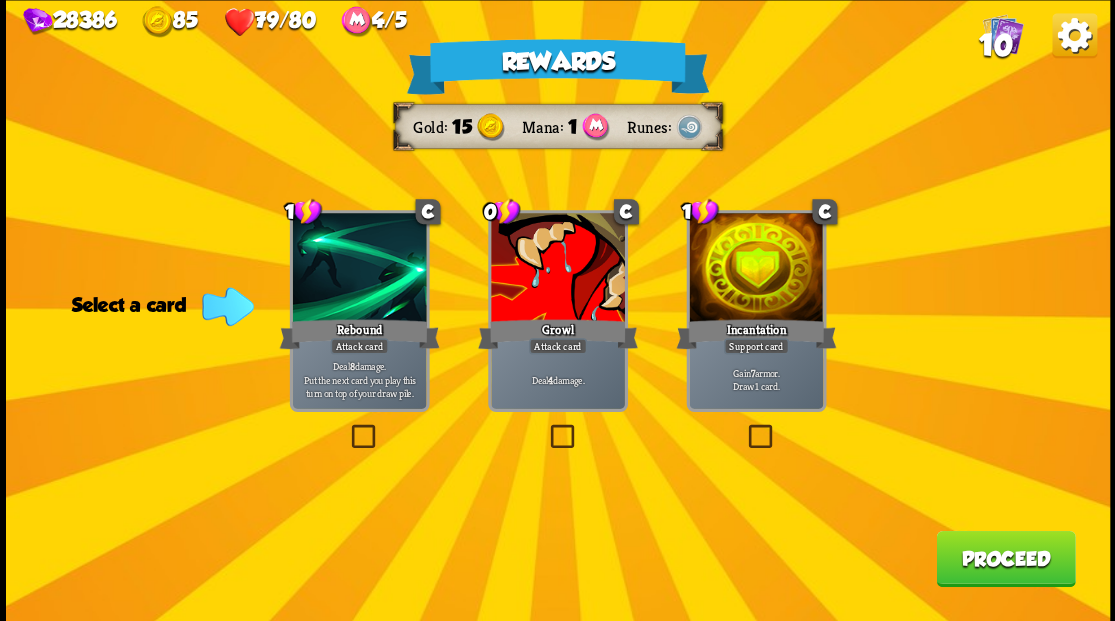 click at bounding box center (546, 427) 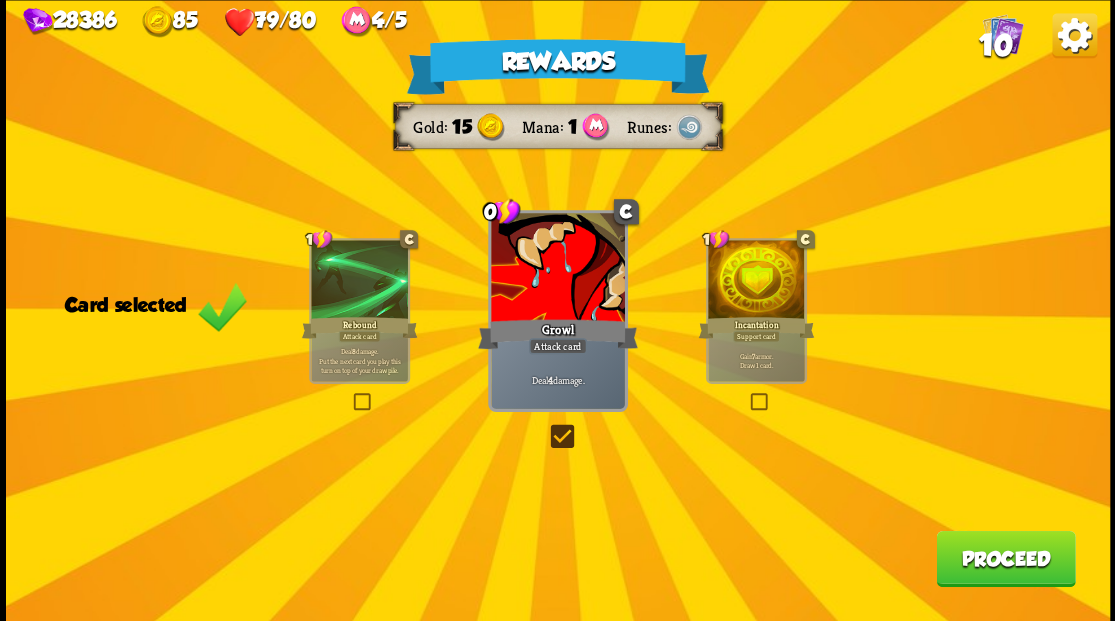 click on "Proceed" at bounding box center (1005, 558) 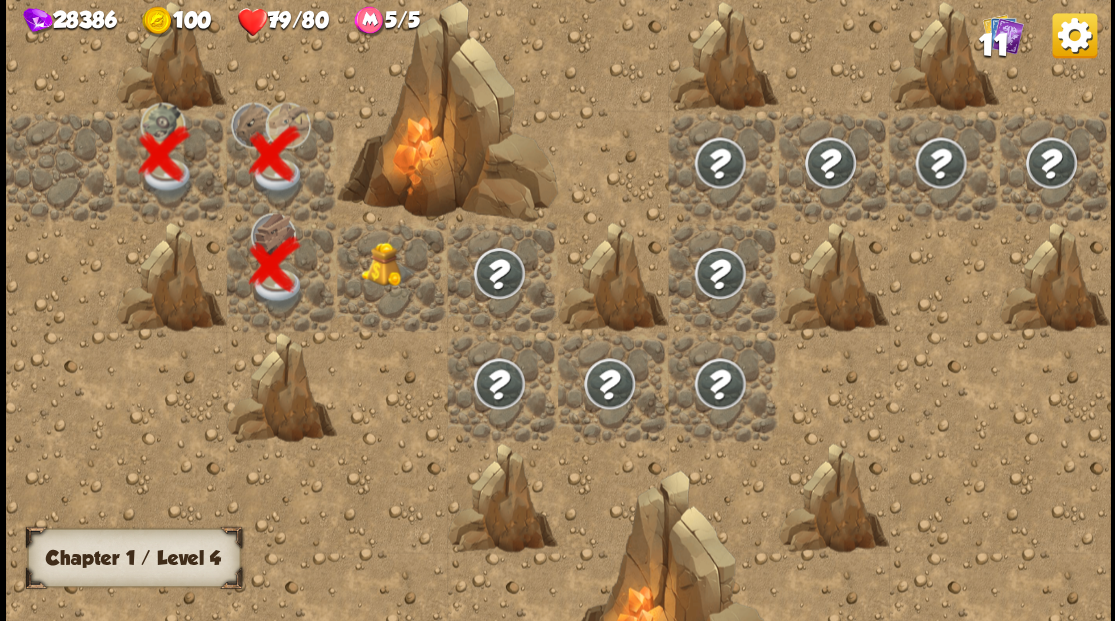 click at bounding box center [392, 276] 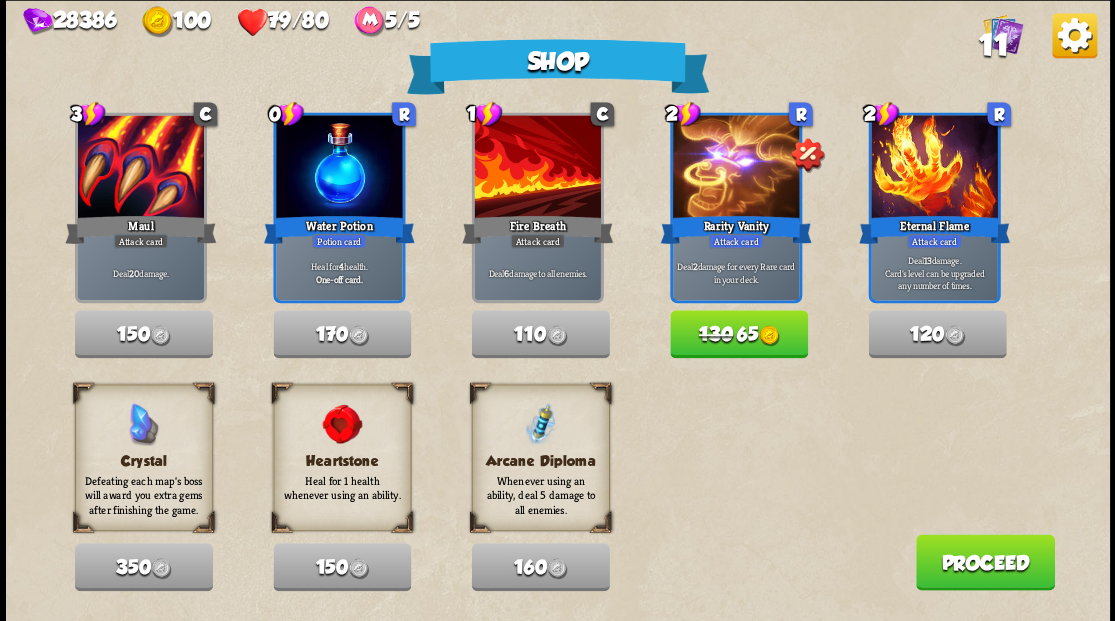 click on "Proceed" at bounding box center [984, 562] 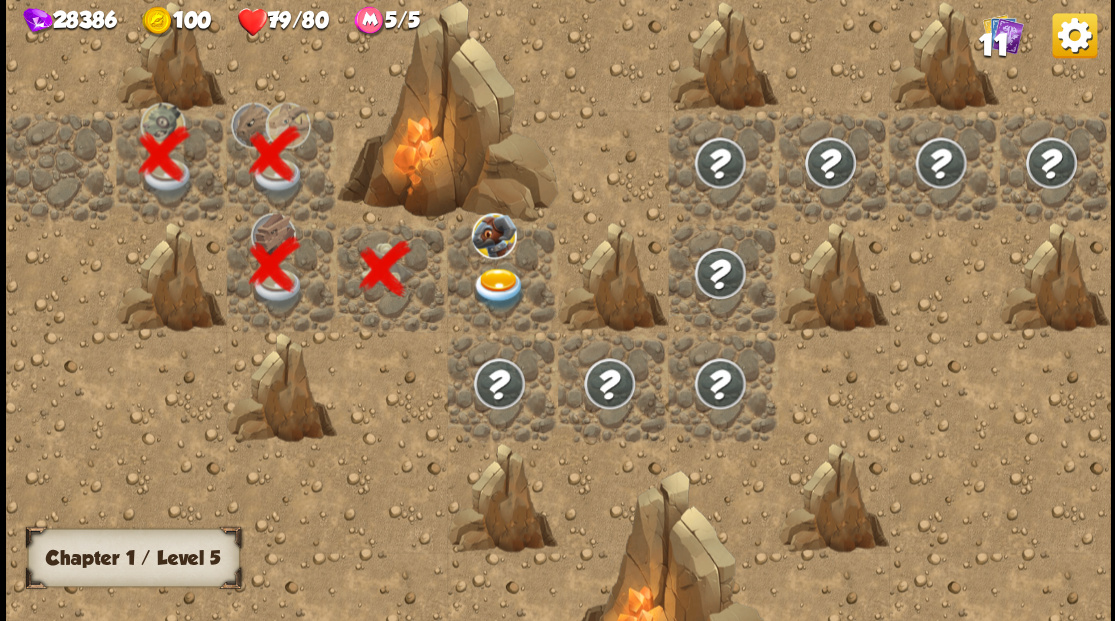 click at bounding box center (498, 288) 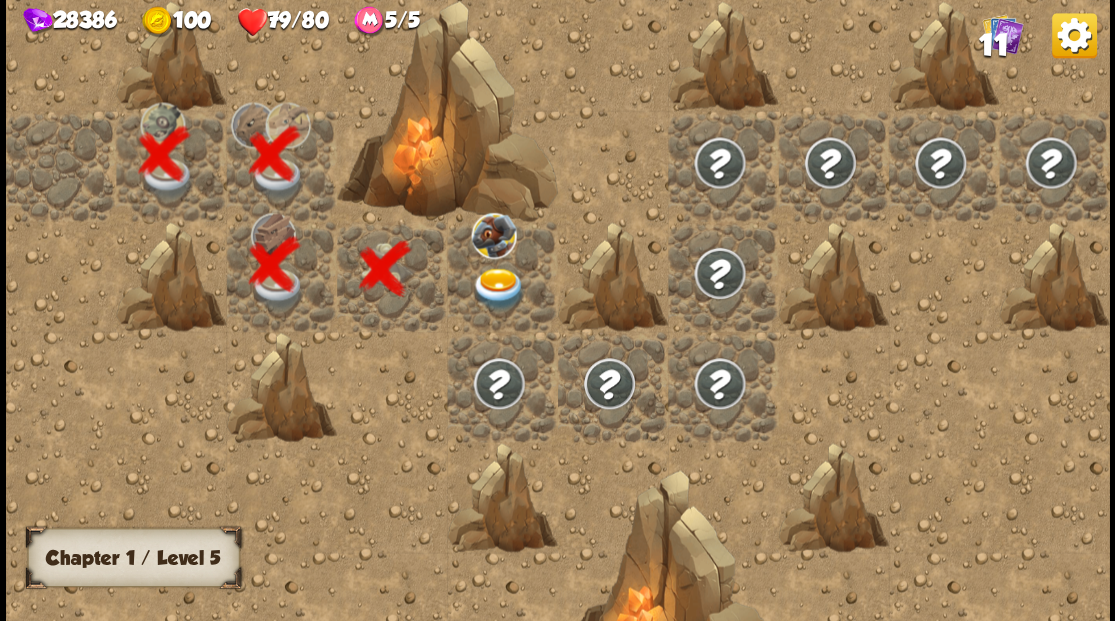 scroll, scrollTop: 0, scrollLeft: 0, axis: both 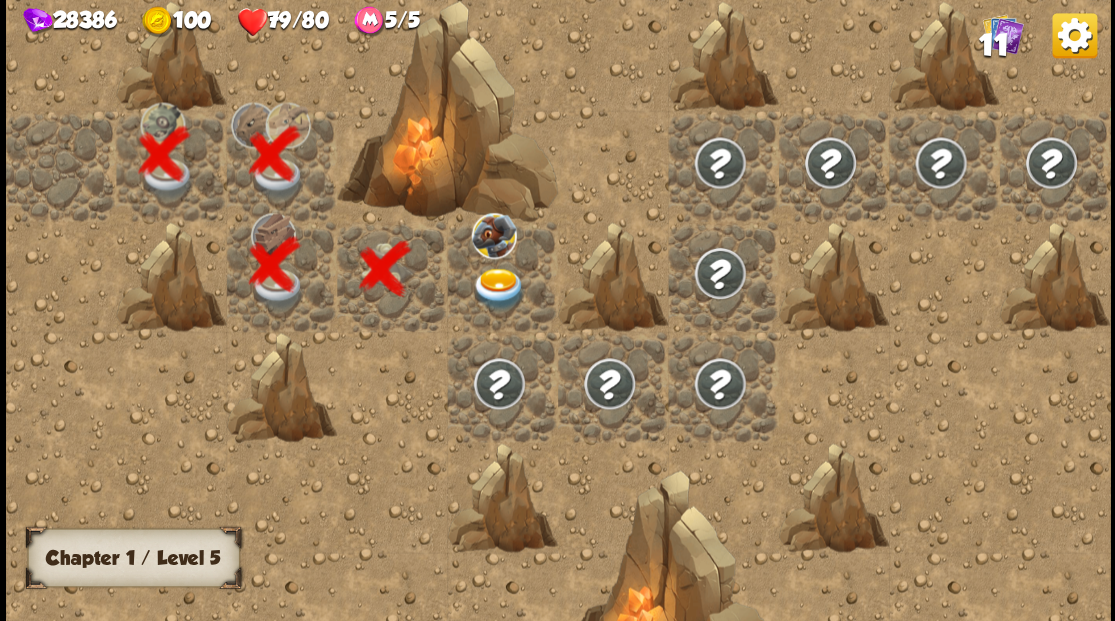 click at bounding box center [498, 288] 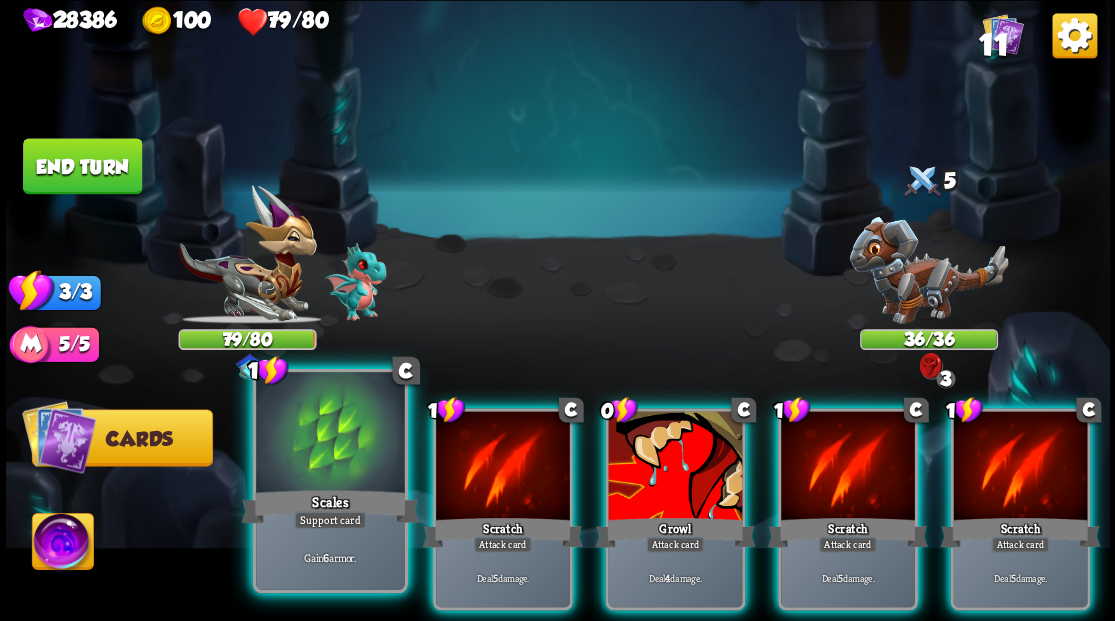 click at bounding box center [330, 434] 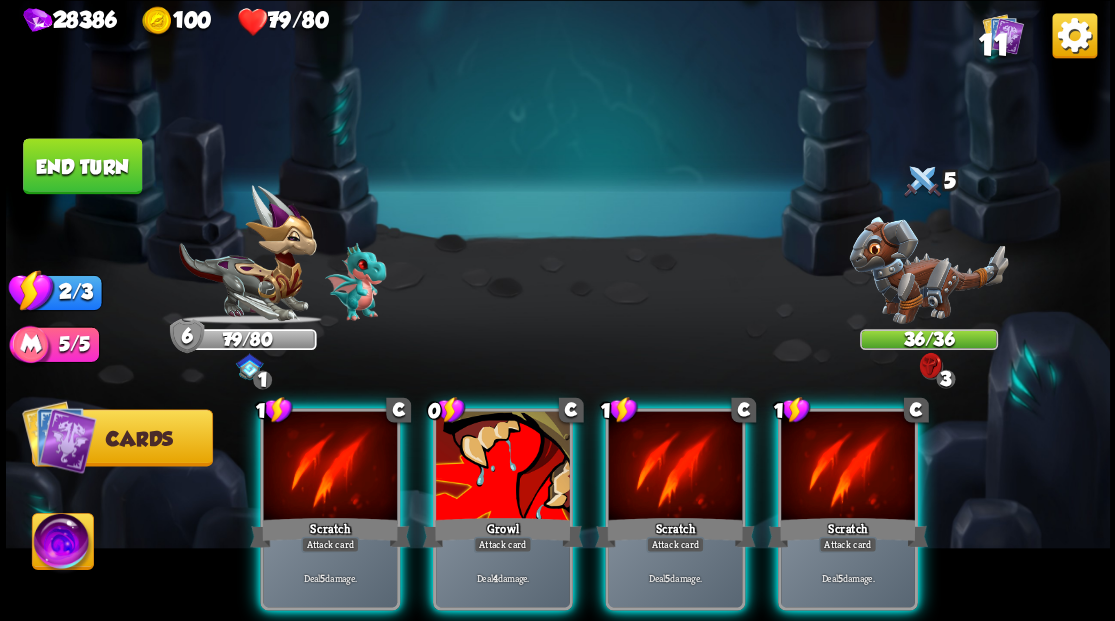 click at bounding box center [330, 467] 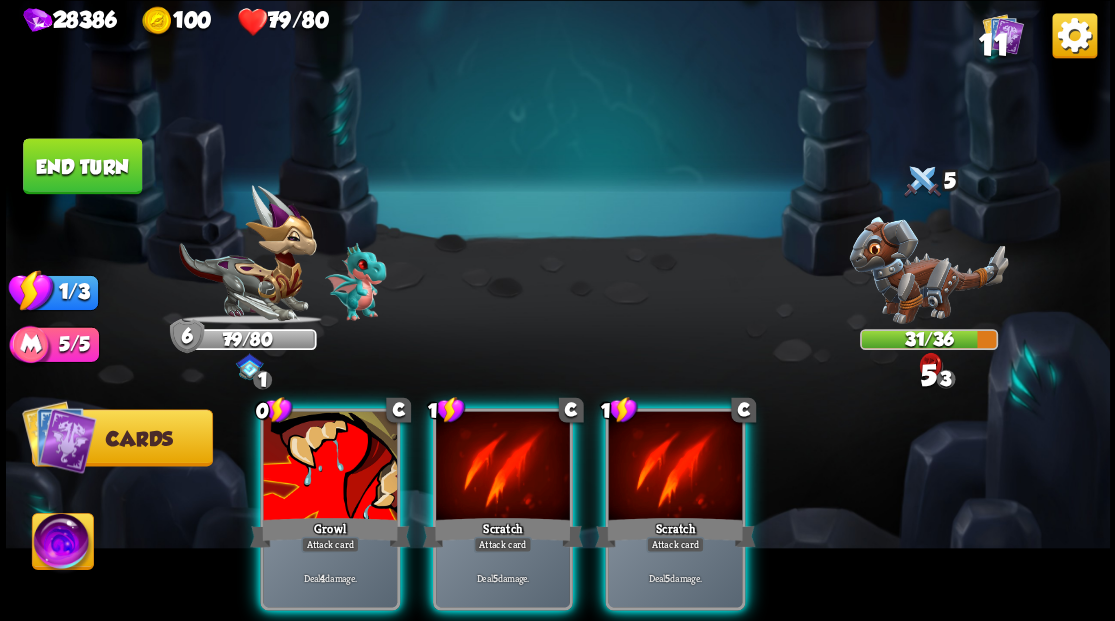 click at bounding box center (330, 467) 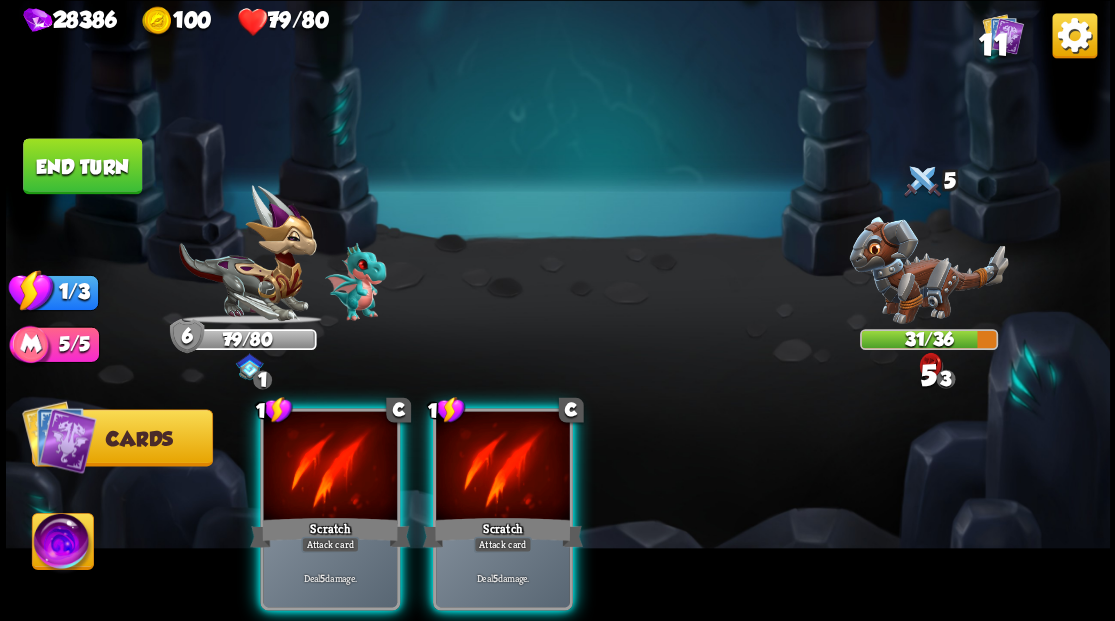 click at bounding box center [330, 467] 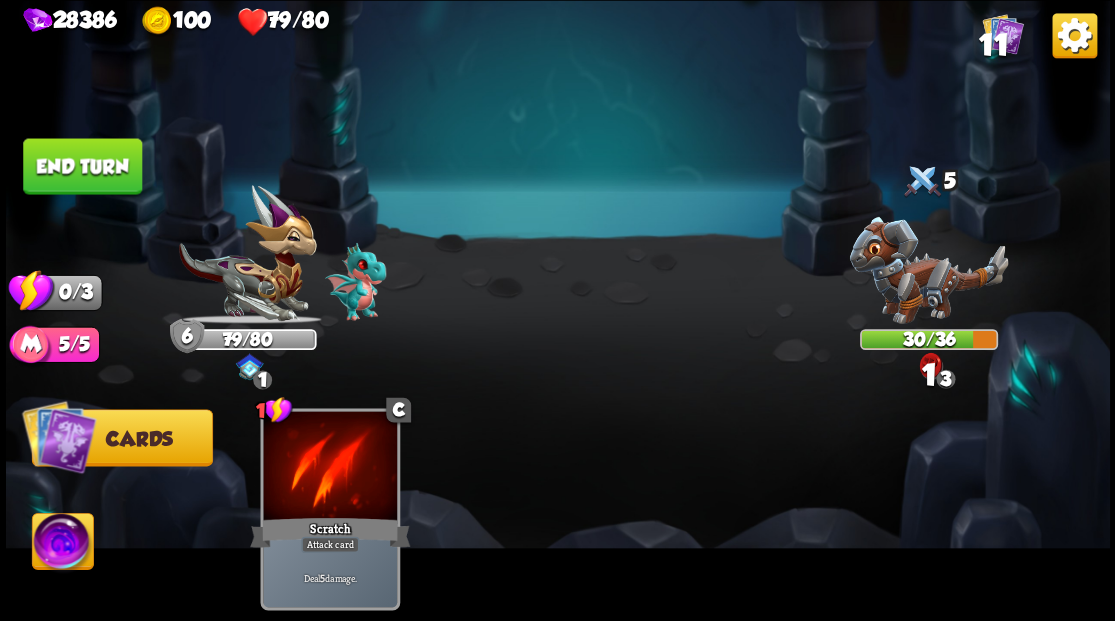 click on "End turn" at bounding box center (82, 165) 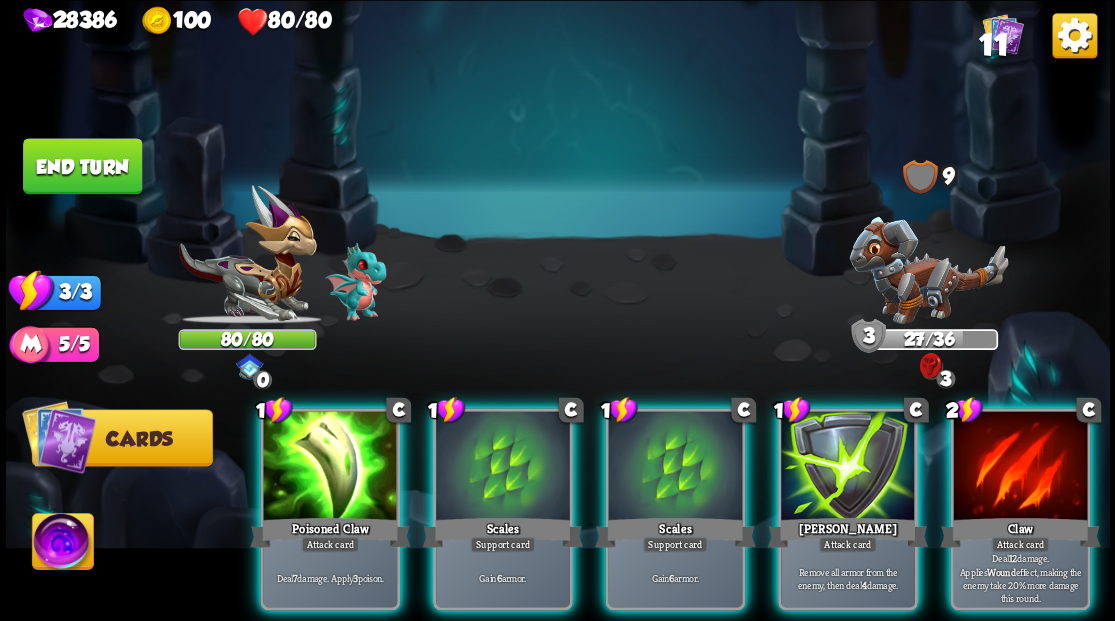 click at bounding box center (928, 269) 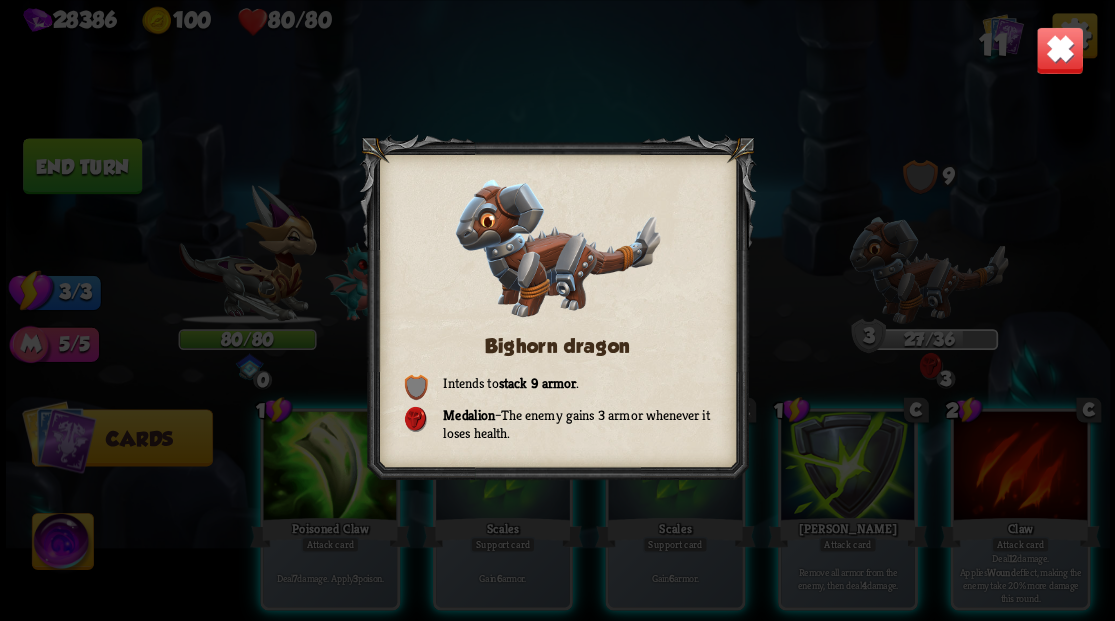 click at bounding box center (1059, 50) 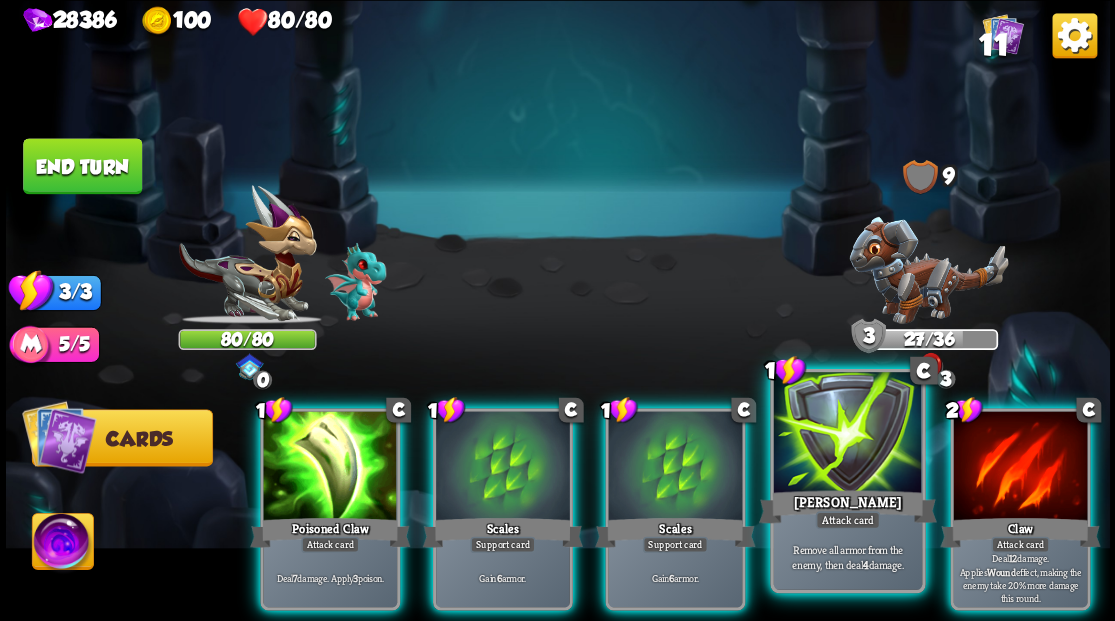 click at bounding box center (847, 434) 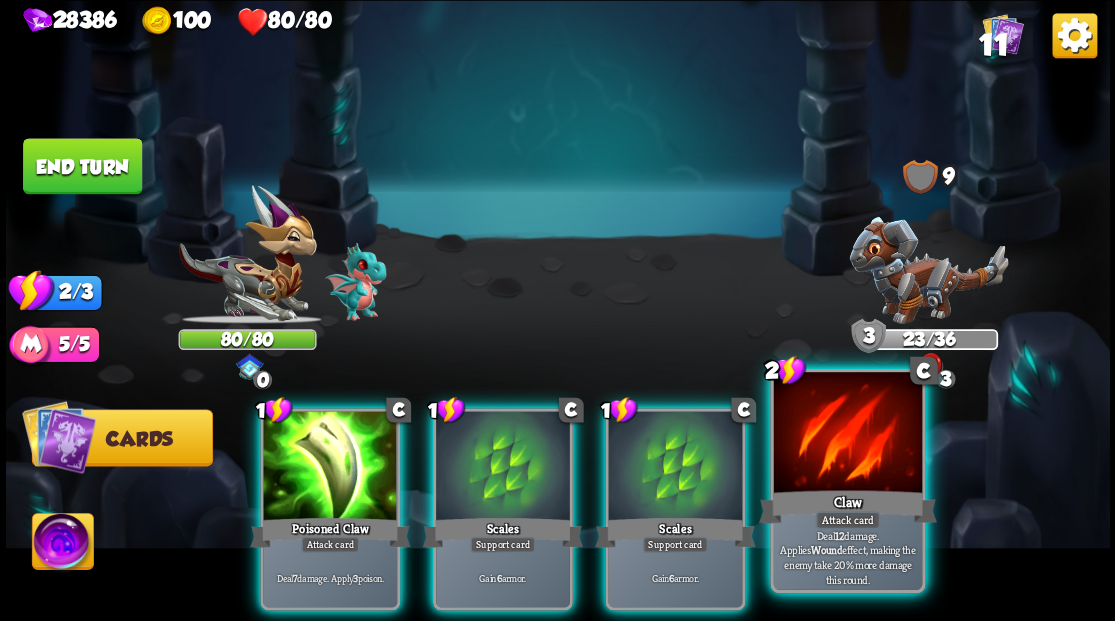 click at bounding box center (847, 434) 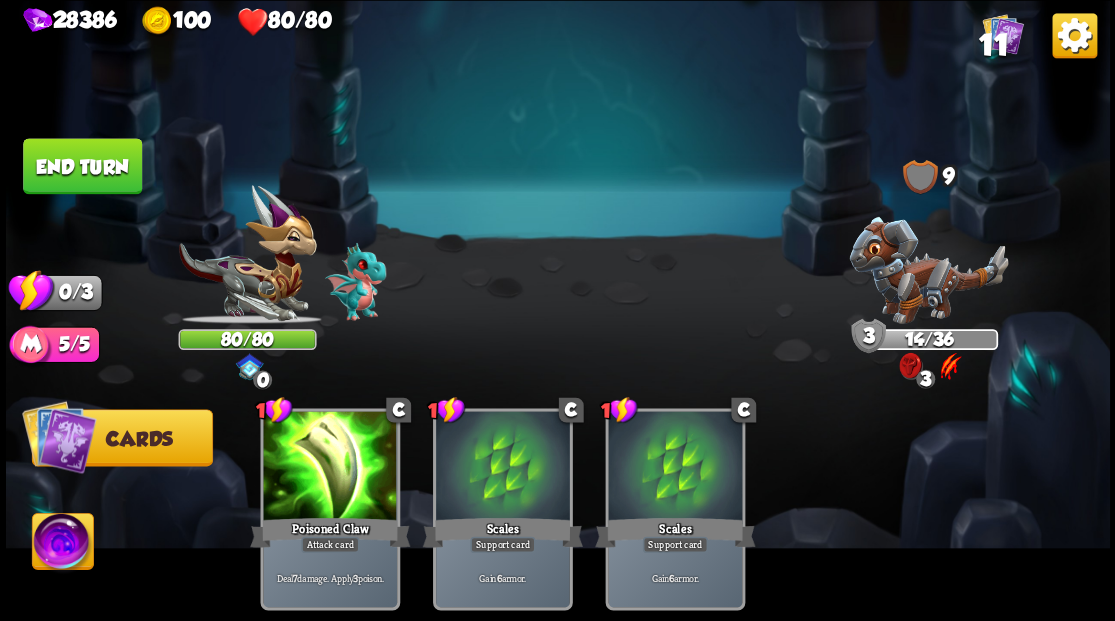 click on "End turn" at bounding box center (82, 166) 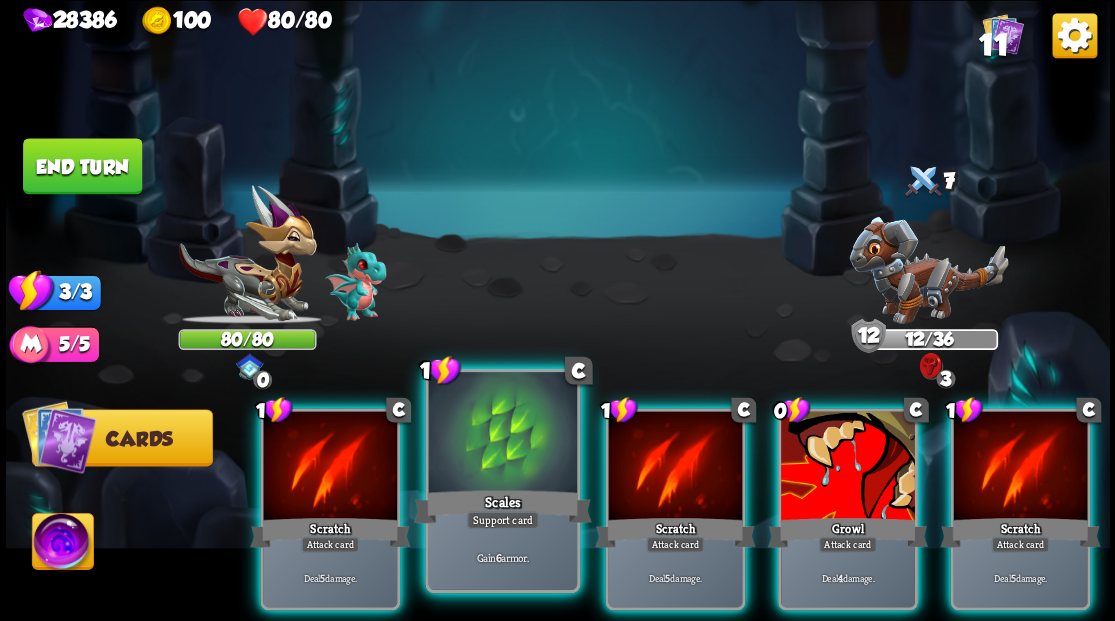 click at bounding box center [502, 434] 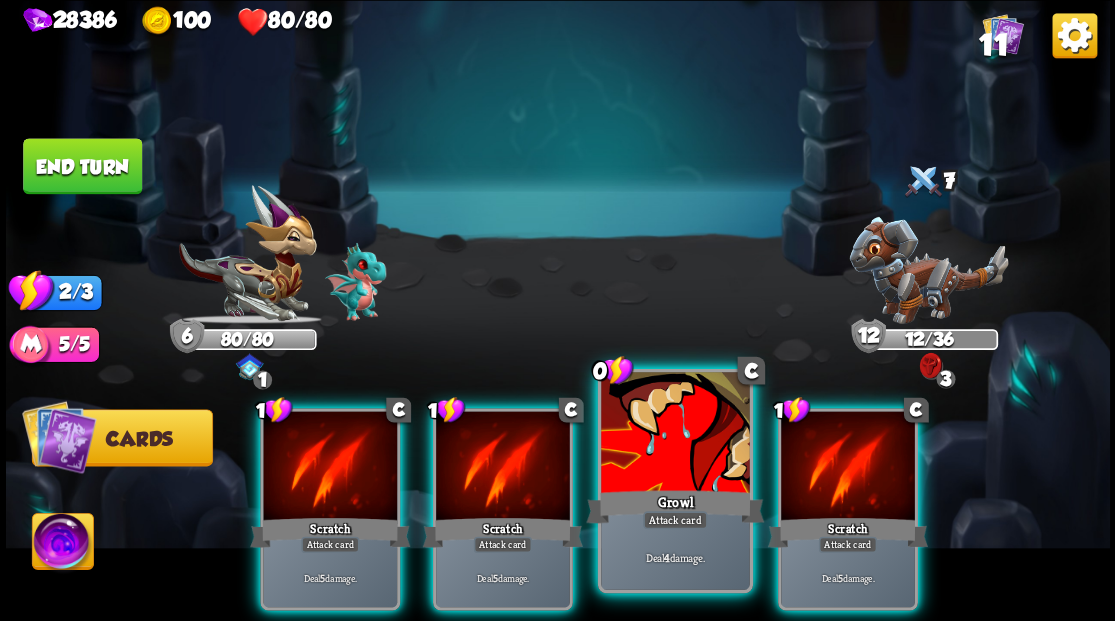 click at bounding box center [675, 434] 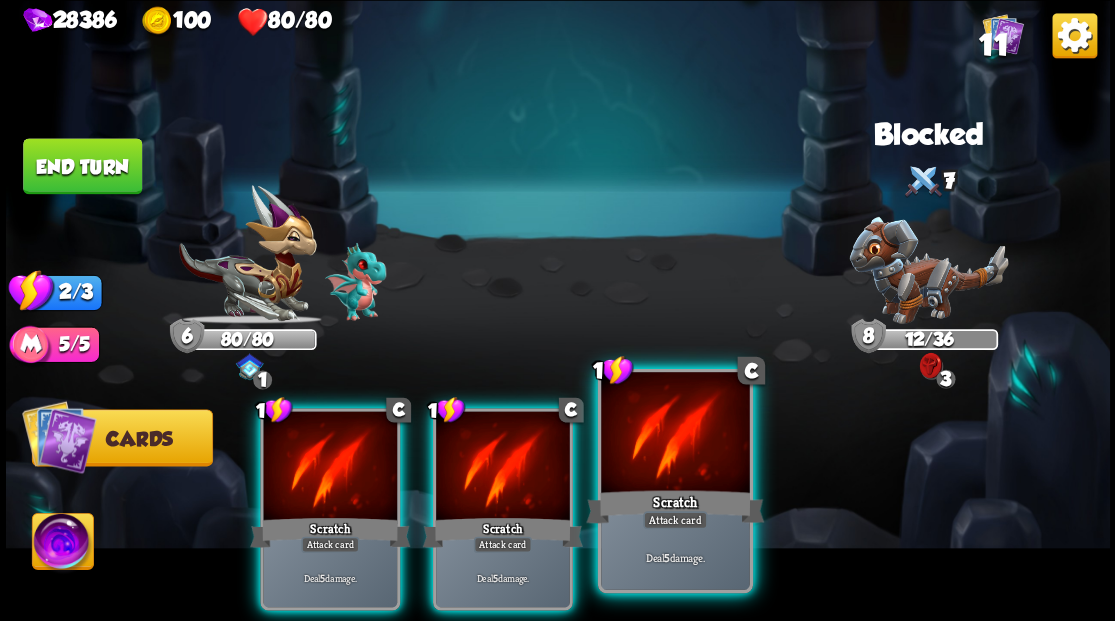 click at bounding box center (675, 434) 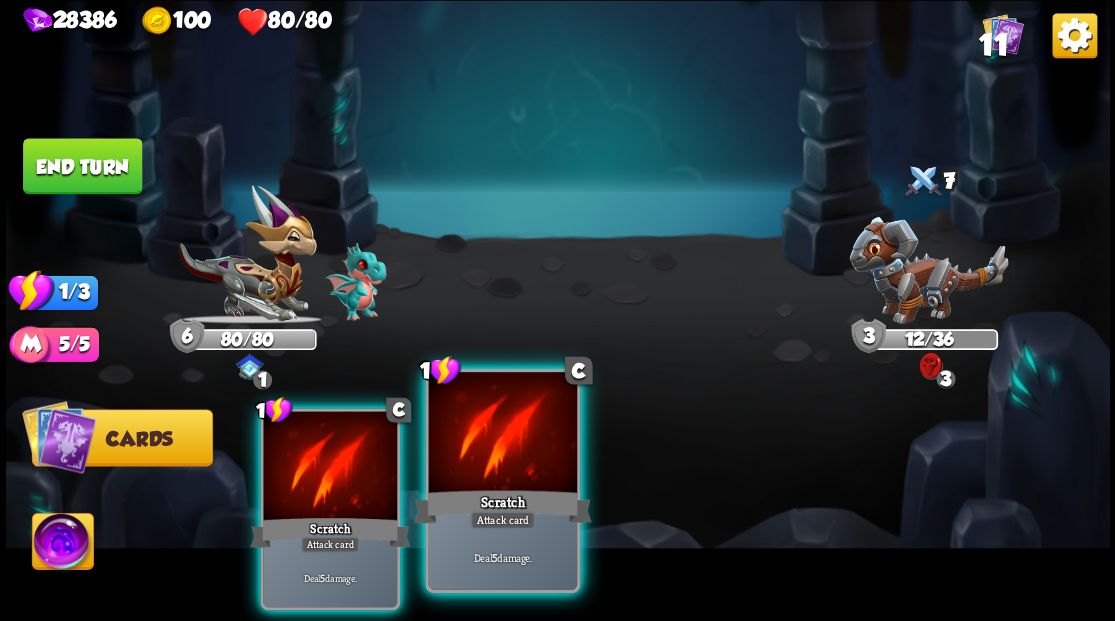 click at bounding box center [502, 434] 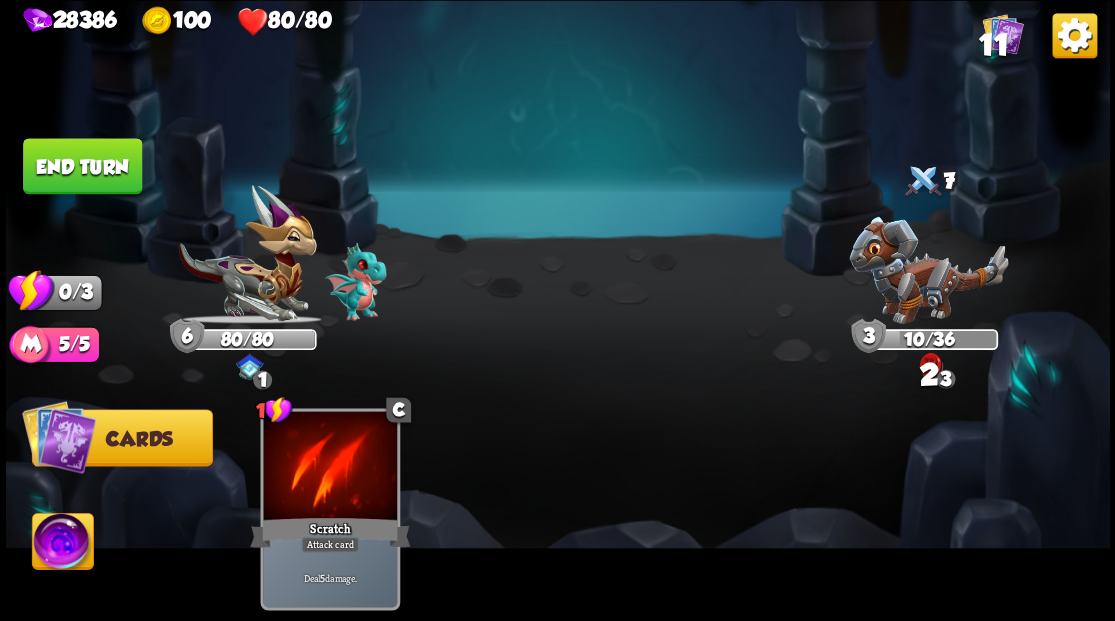 click on "End turn" at bounding box center [82, 166] 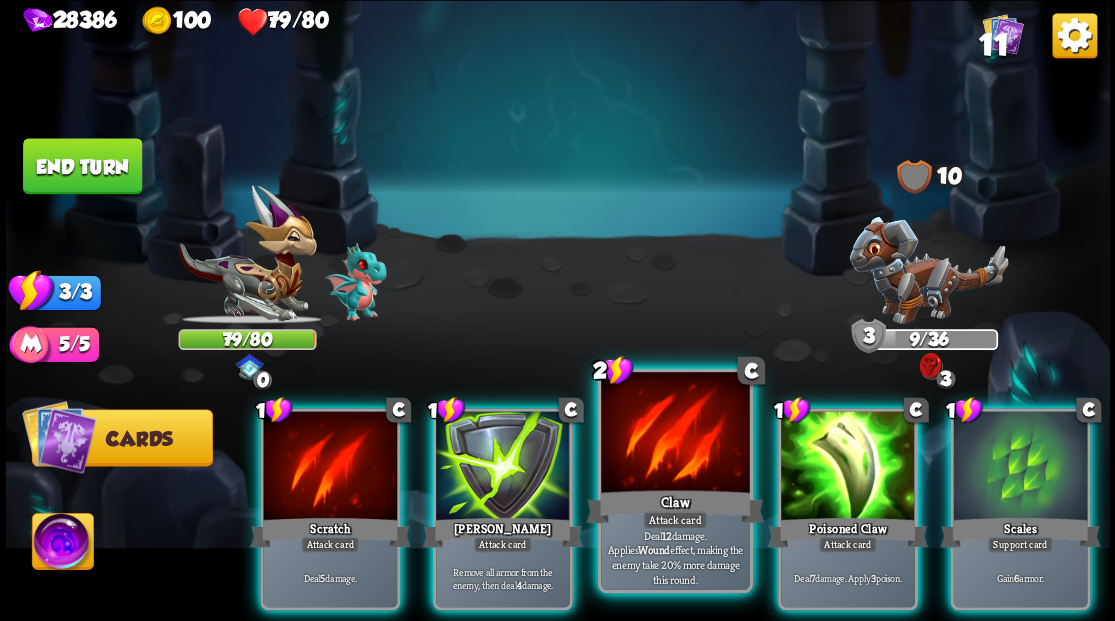 click at bounding box center (675, 434) 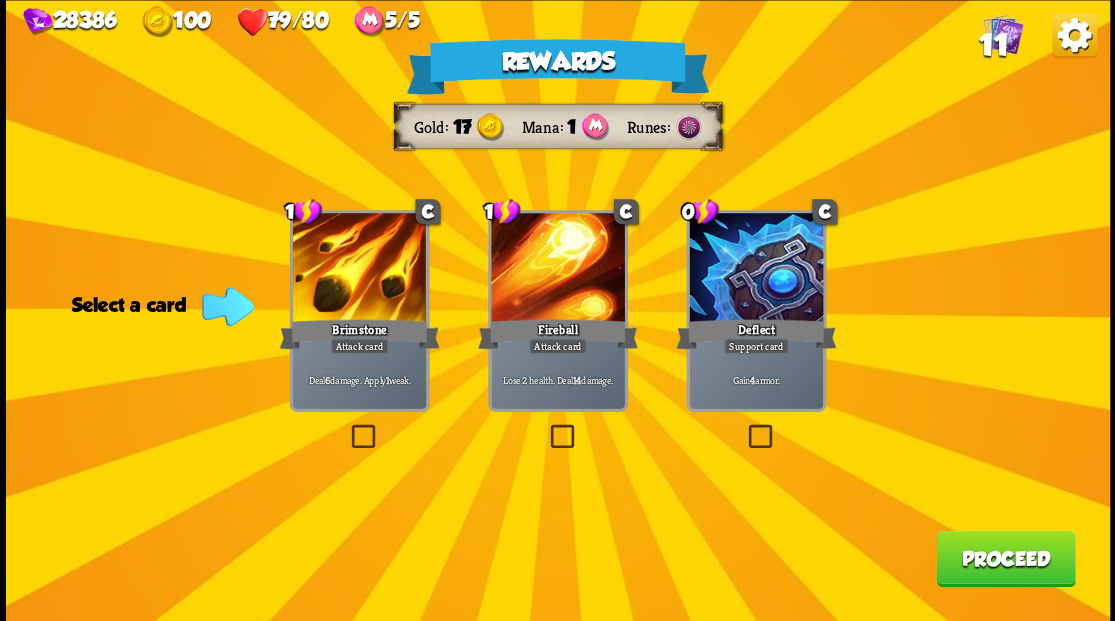 click at bounding box center [347, 427] 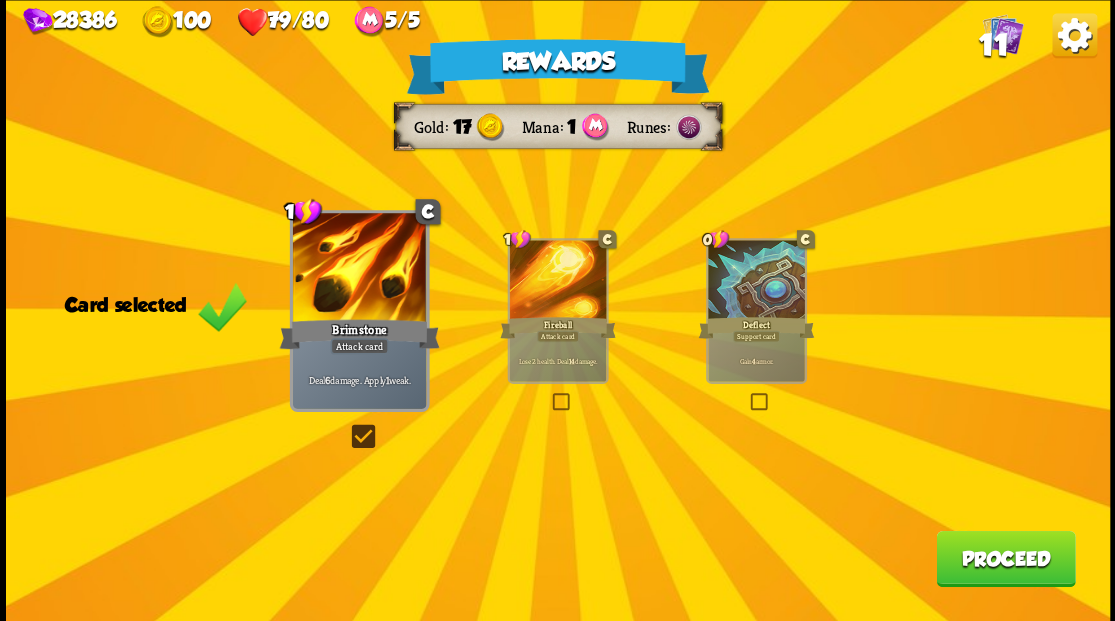 click on "Proceed" at bounding box center (1005, 558) 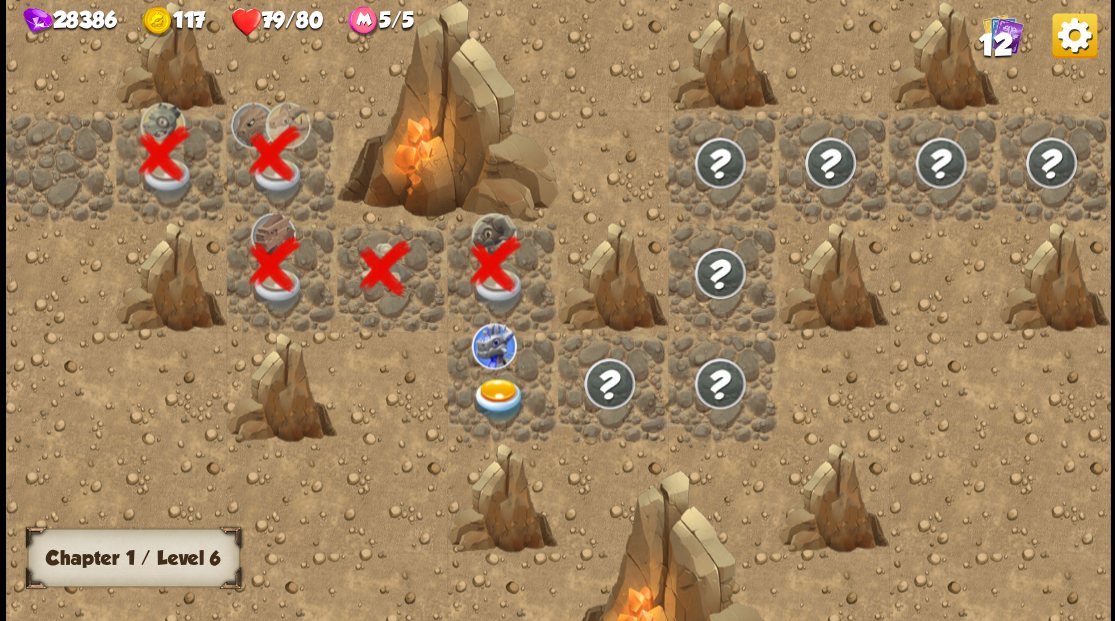 click at bounding box center [498, 399] 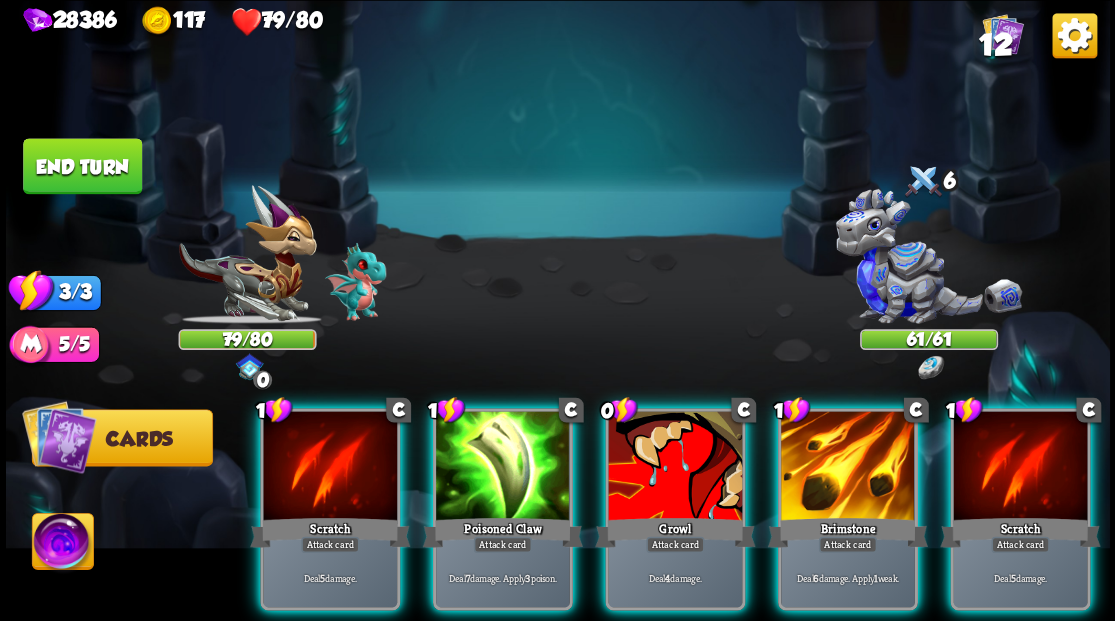 click at bounding box center (928, 263) 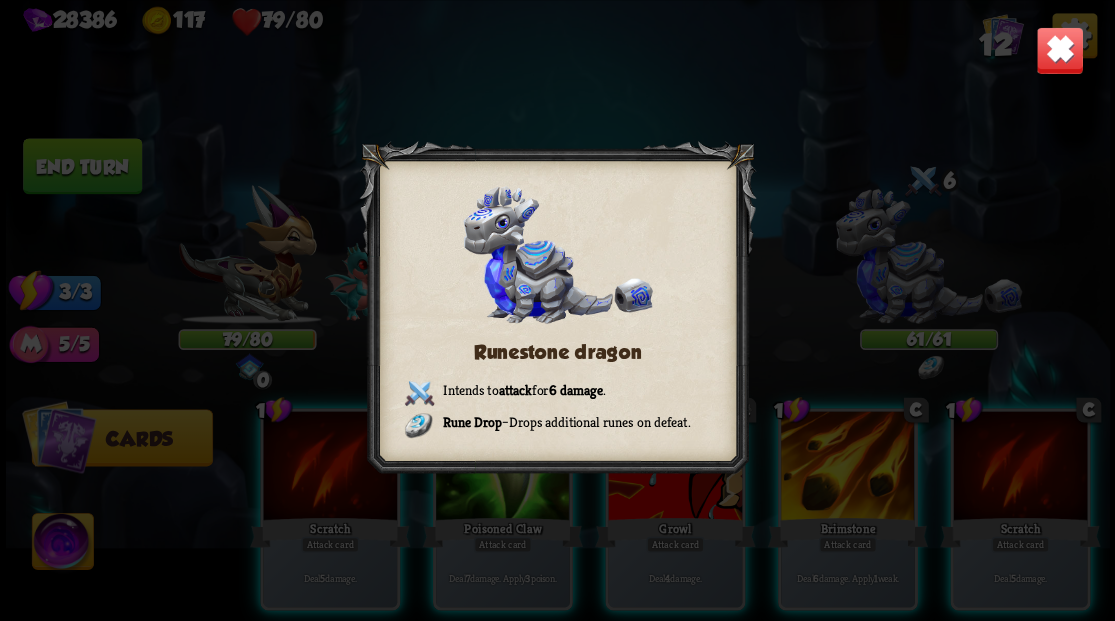 click on "Runestone dragon
Intends to  attack  for  6 damage .
Rune Drop
–
Drops additional runes on defeat." at bounding box center [558, 310] 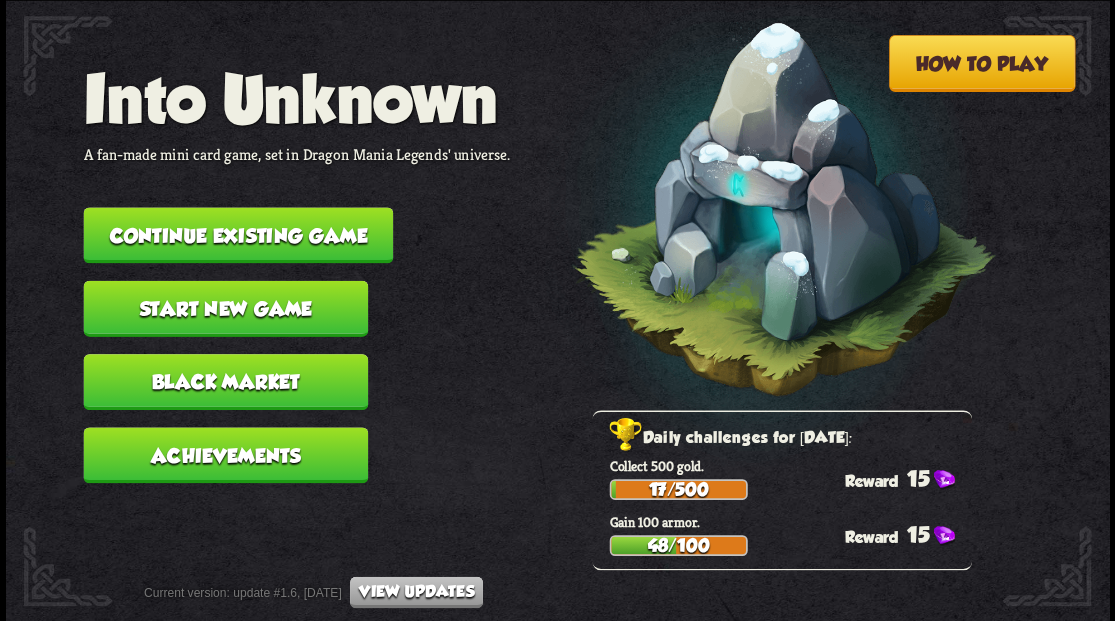 scroll, scrollTop: 0, scrollLeft: 0, axis: both 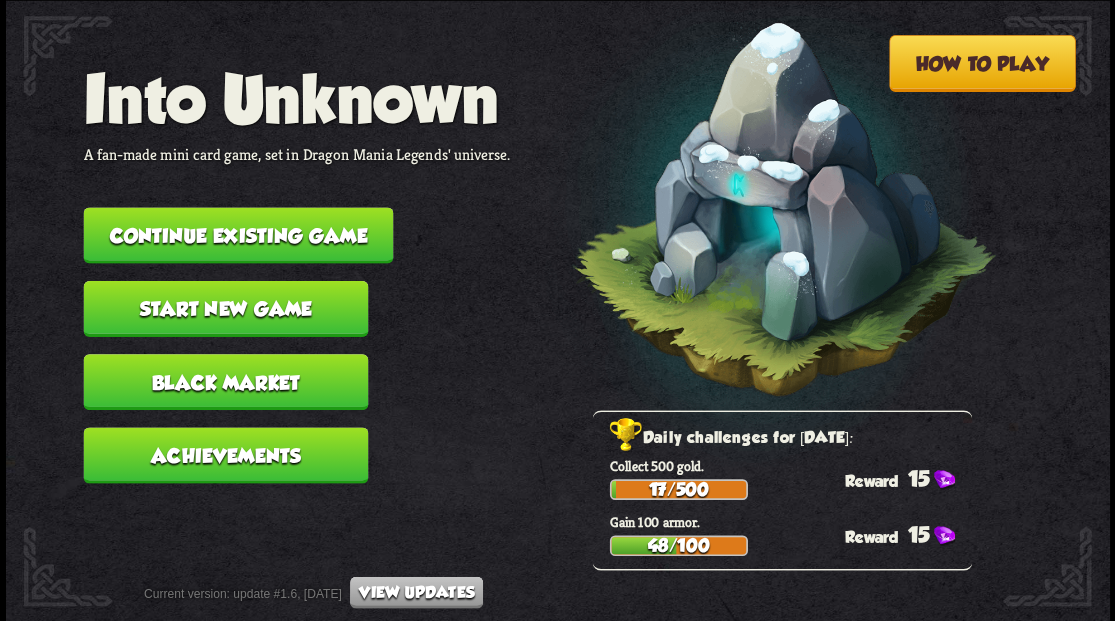click on "Continue existing game" at bounding box center (238, 235) 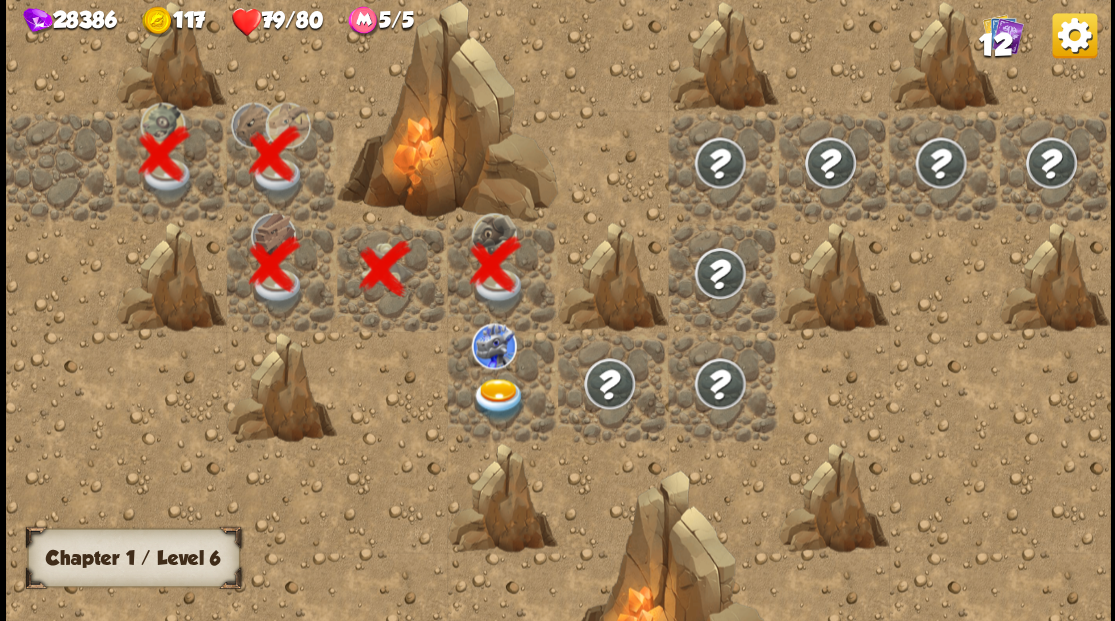 click at bounding box center (498, 399) 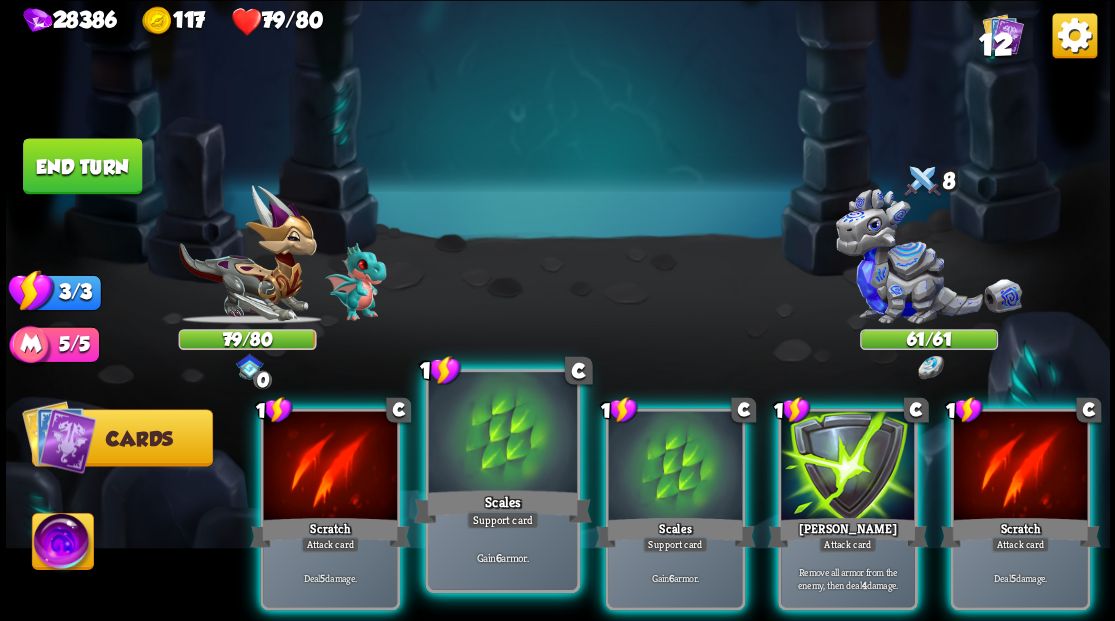 click at bounding box center (502, 434) 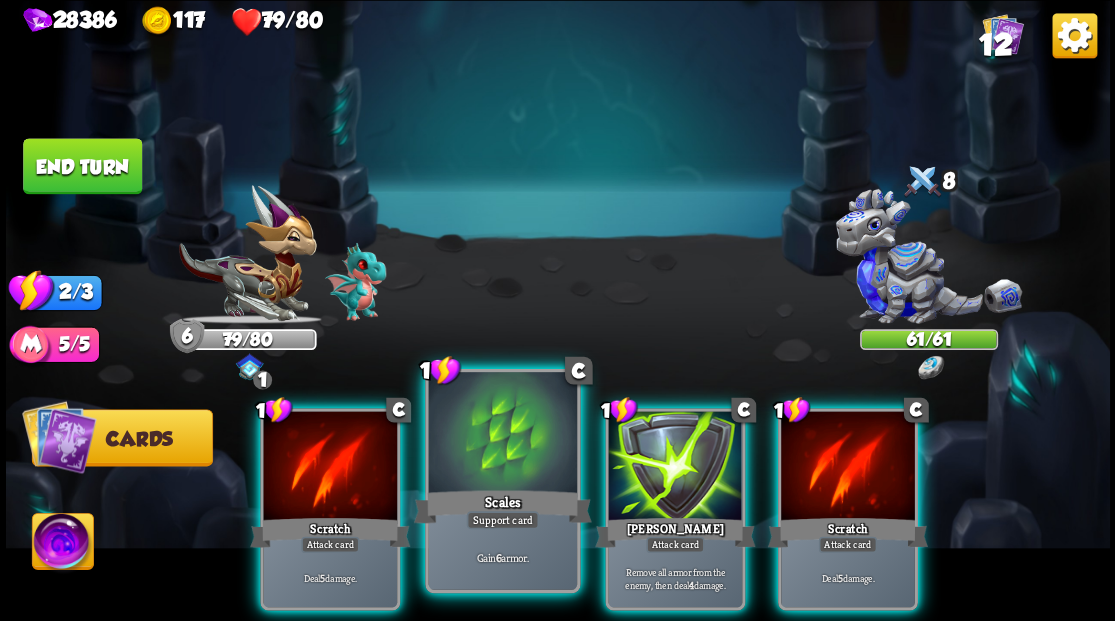 click at bounding box center [502, 434] 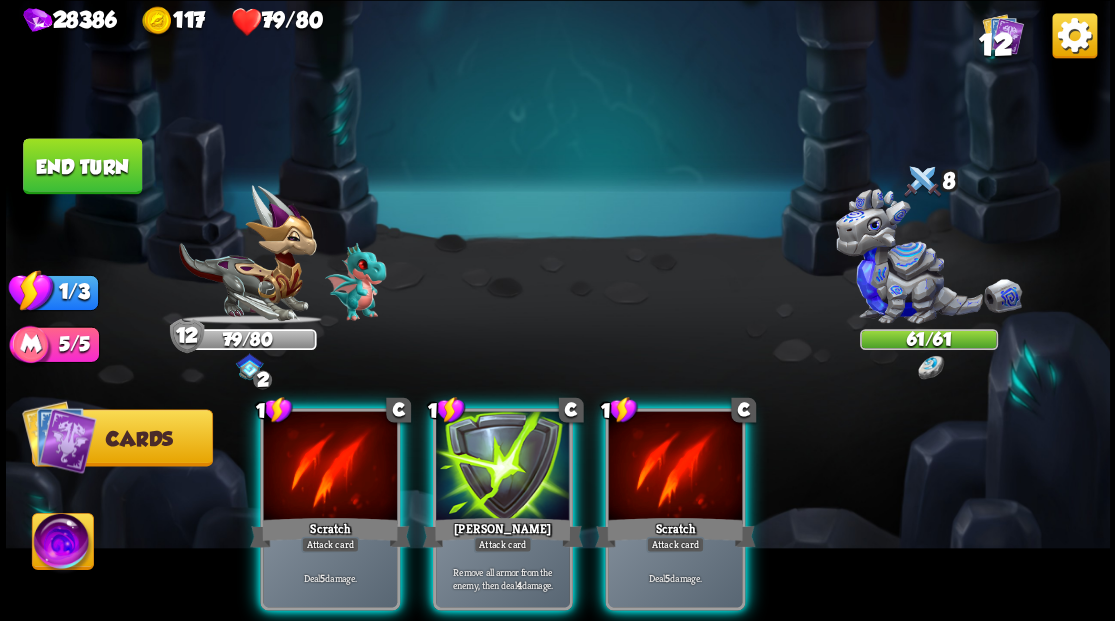 click on "1
C   Scratch     Attack card   Deal  5  damage." at bounding box center [675, 509] 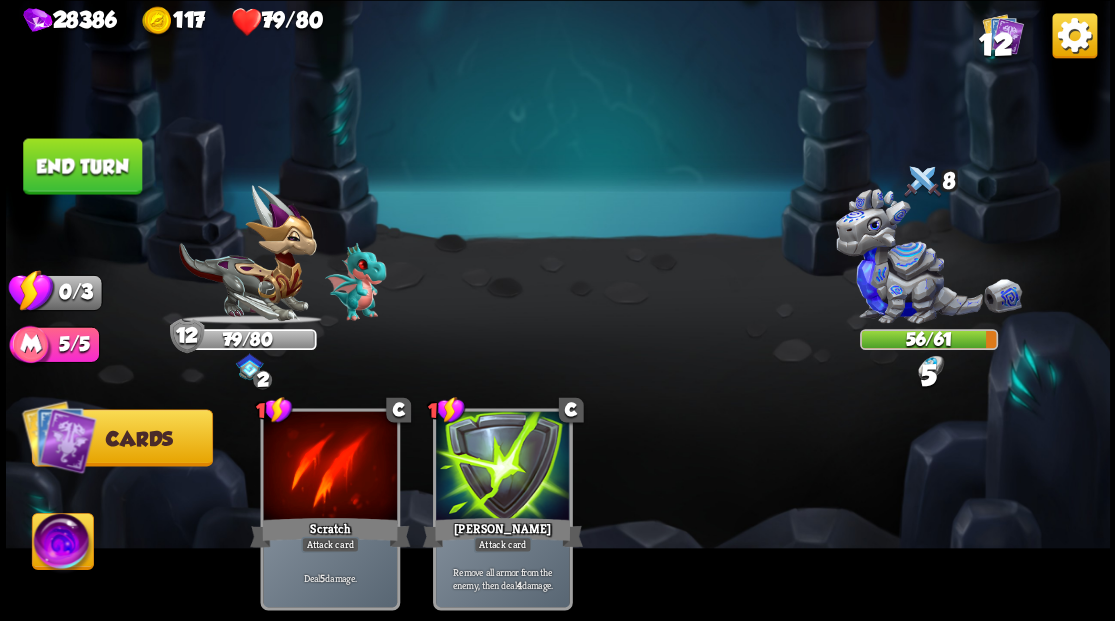 click on "End turn" at bounding box center [82, 166] 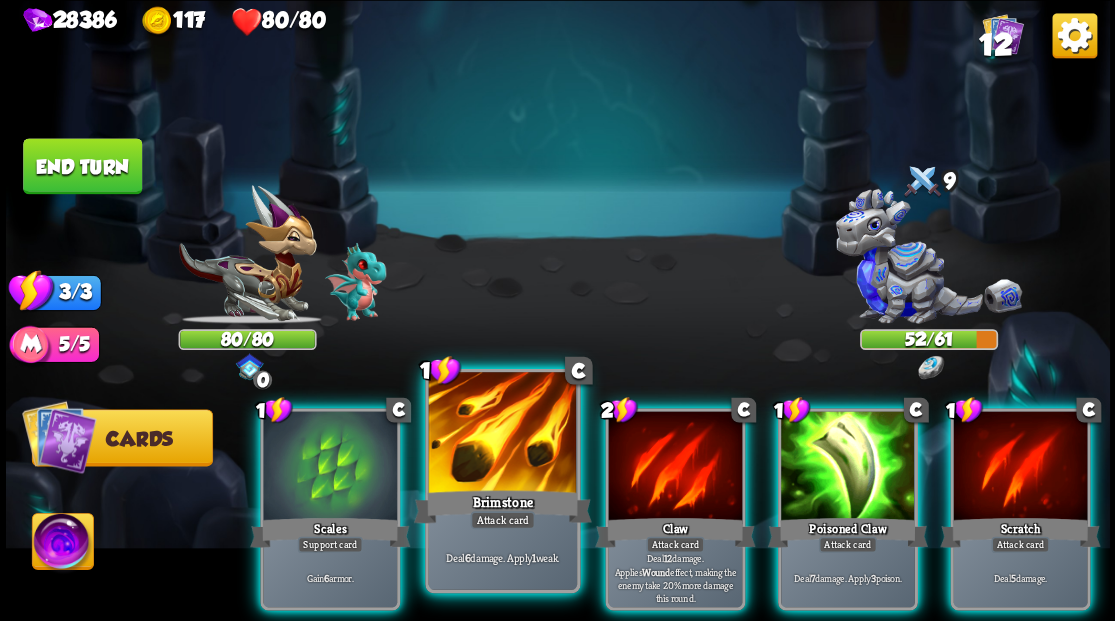 click at bounding box center [502, 434] 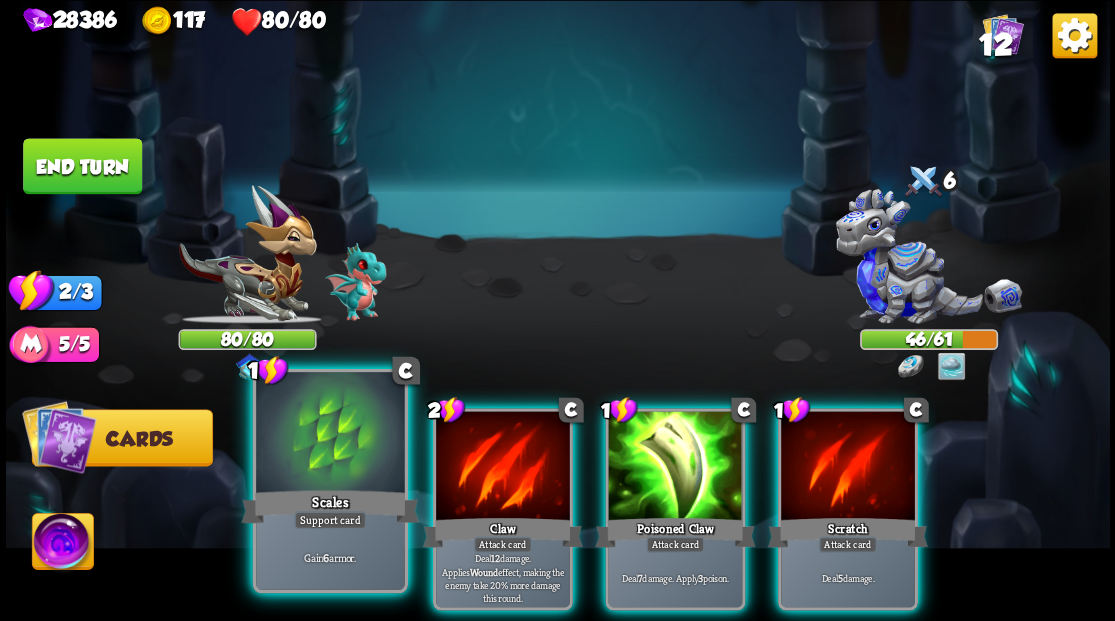 click at bounding box center (330, 434) 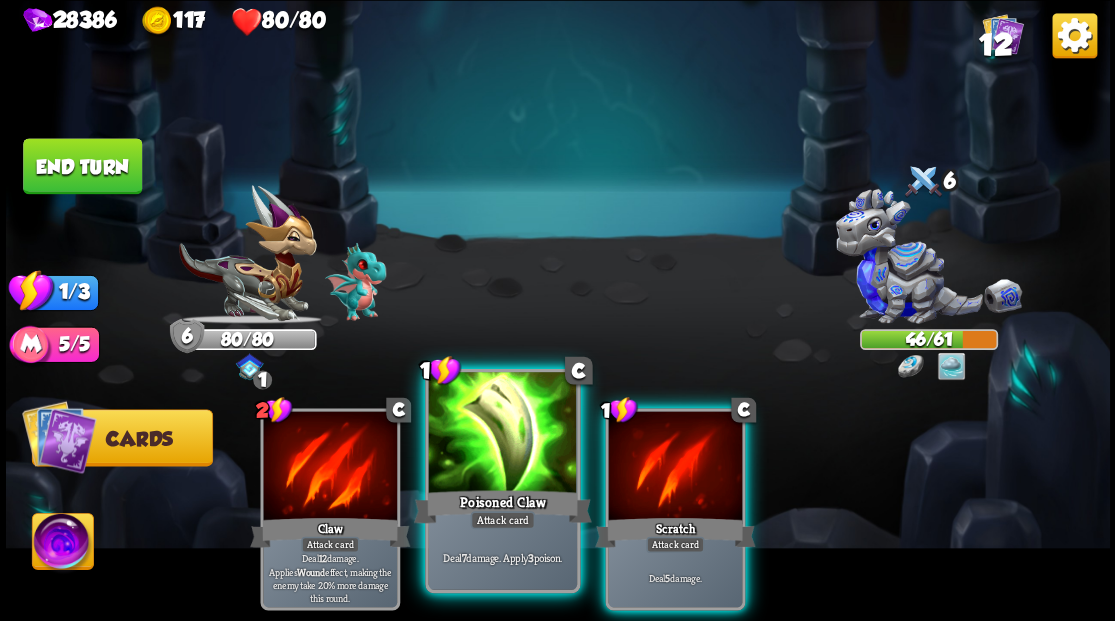 click at bounding box center [502, 434] 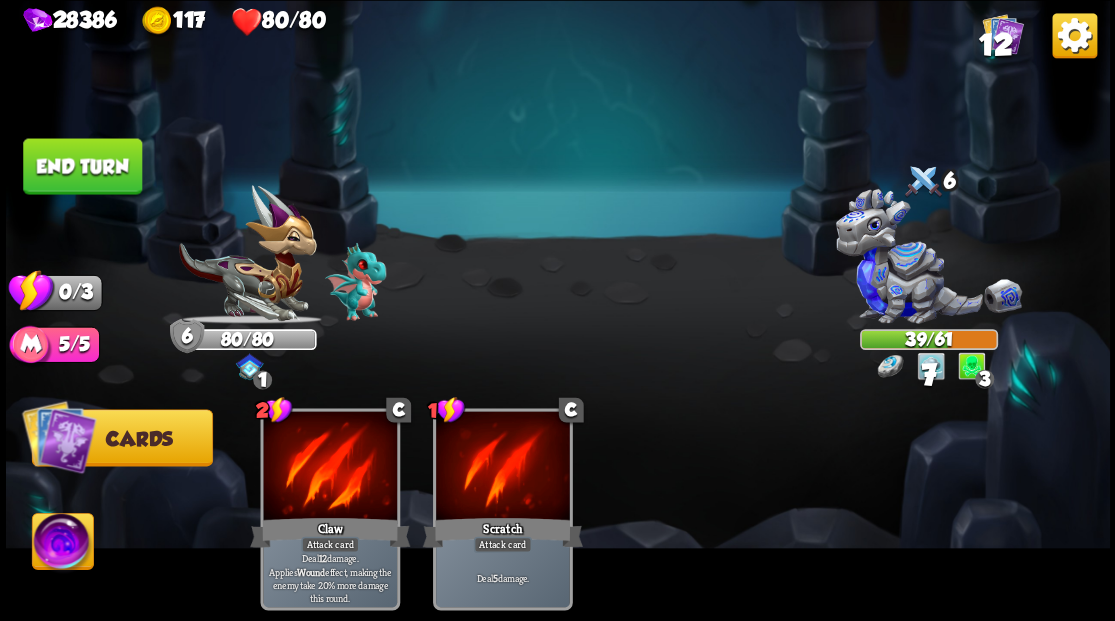 click on "End turn" at bounding box center (82, 166) 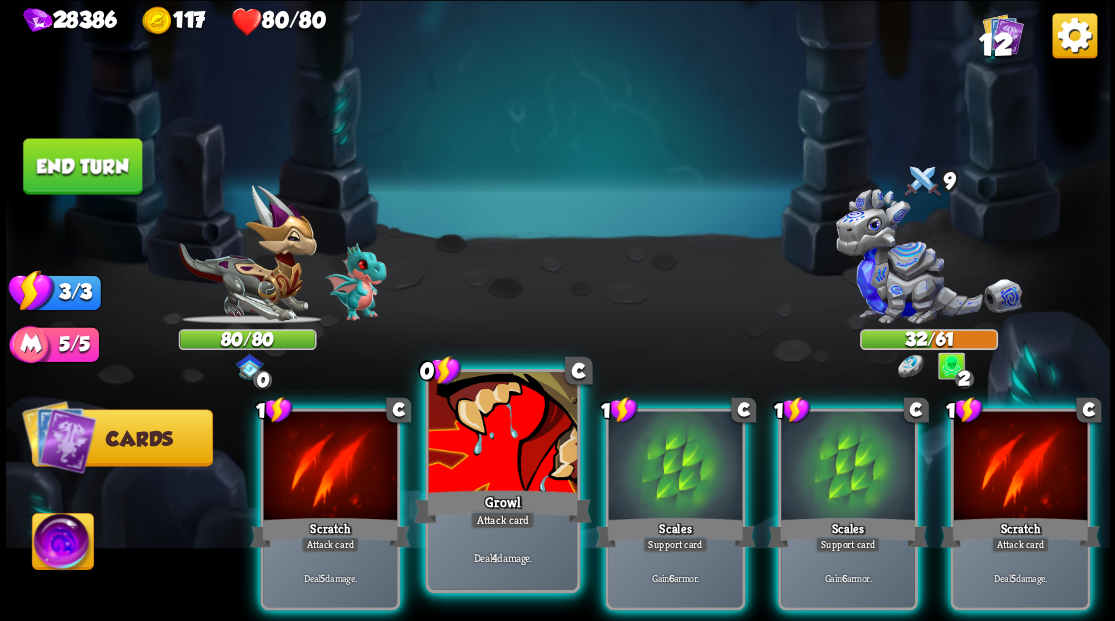 click at bounding box center (502, 434) 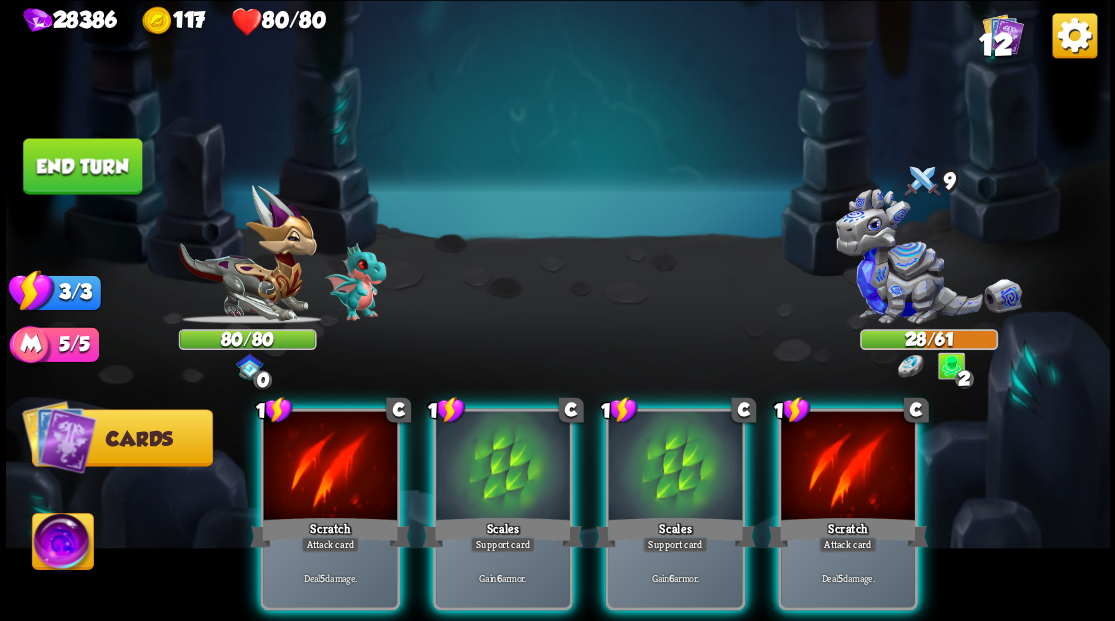 click at bounding box center [503, 467] 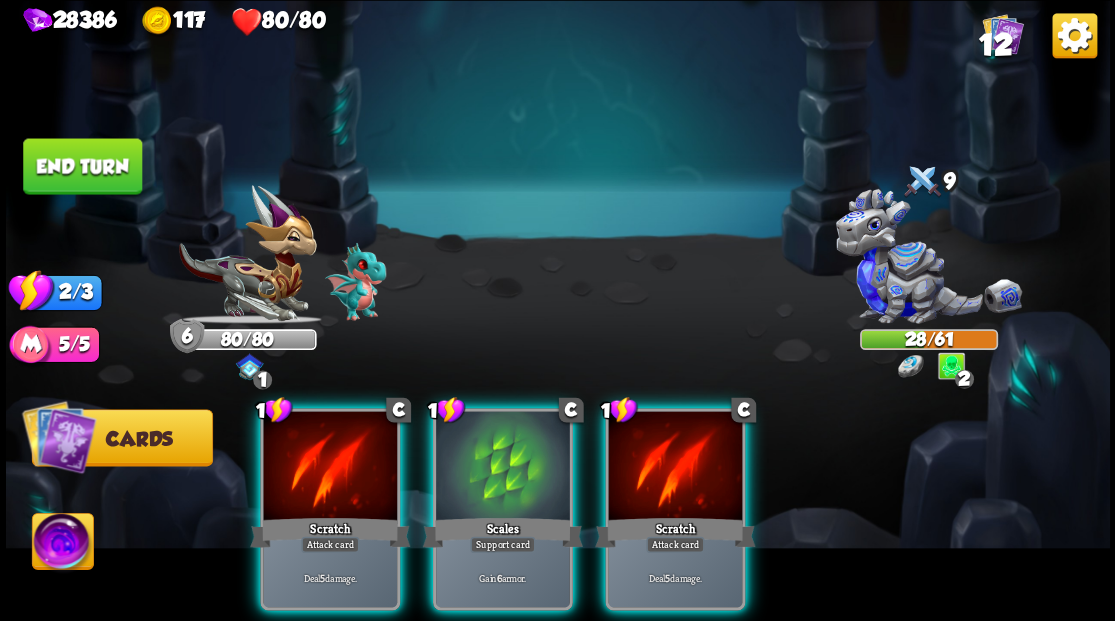click at bounding box center (675, 467) 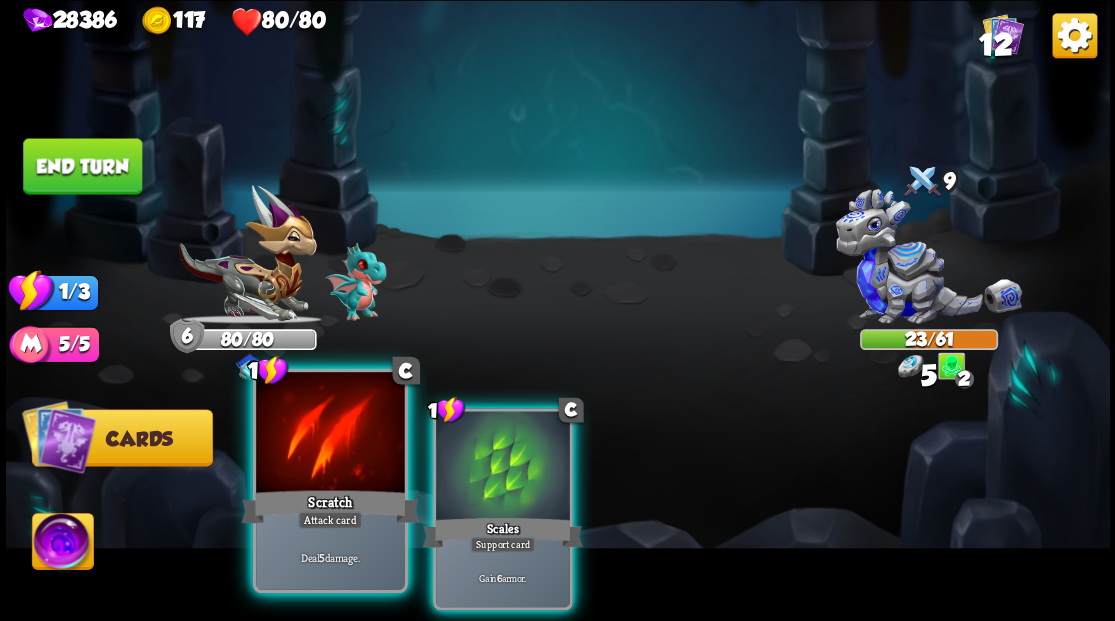 click at bounding box center (330, 434) 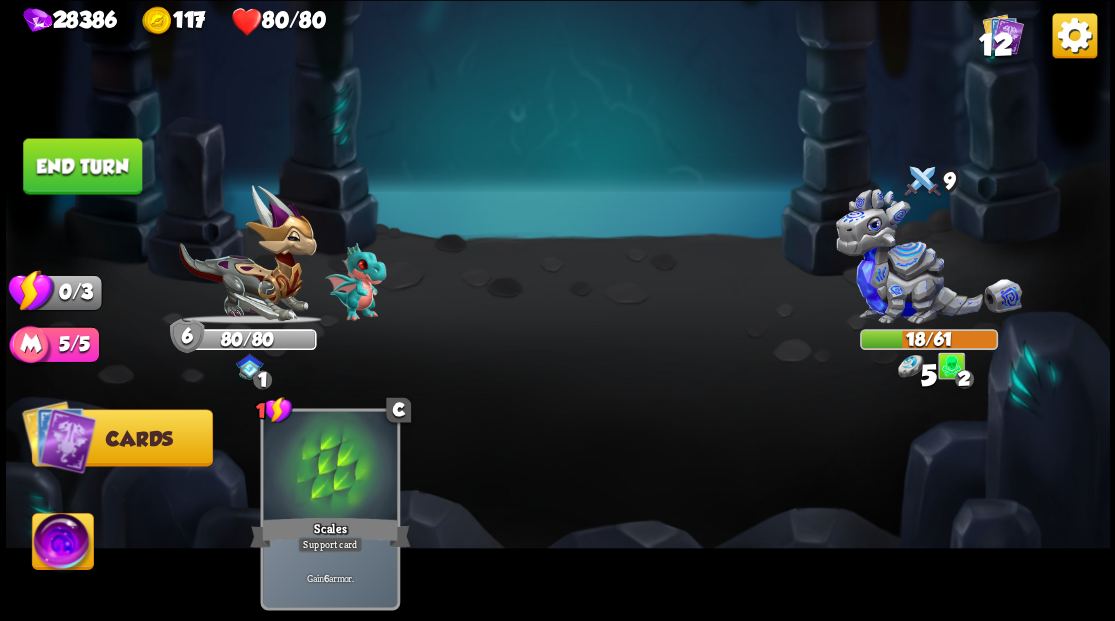 click on "End turn" at bounding box center [82, 166] 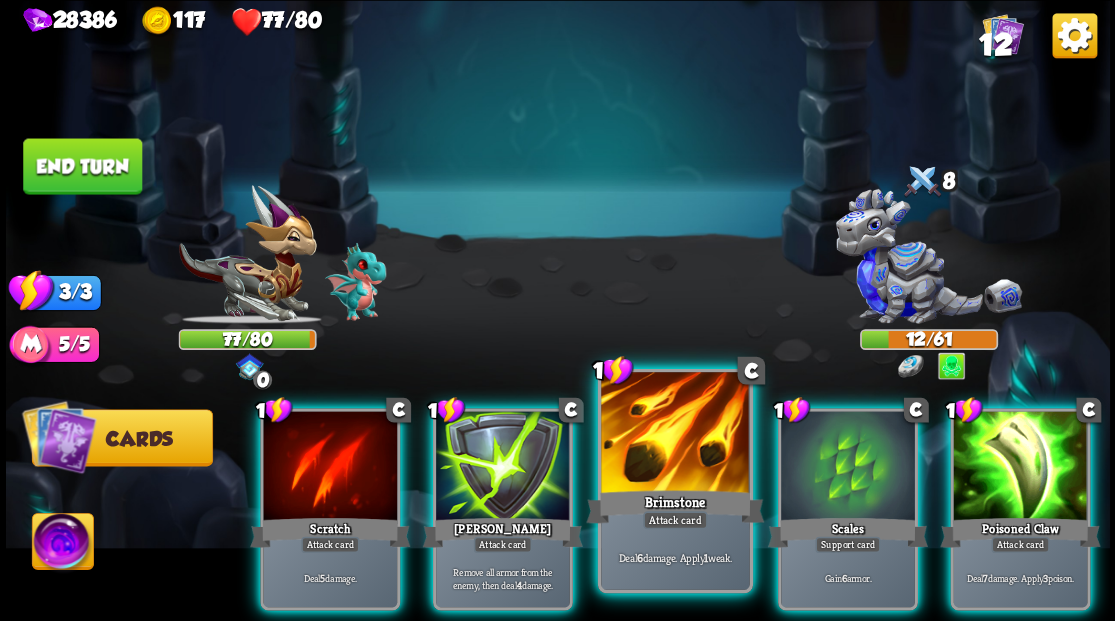 click at bounding box center (675, 434) 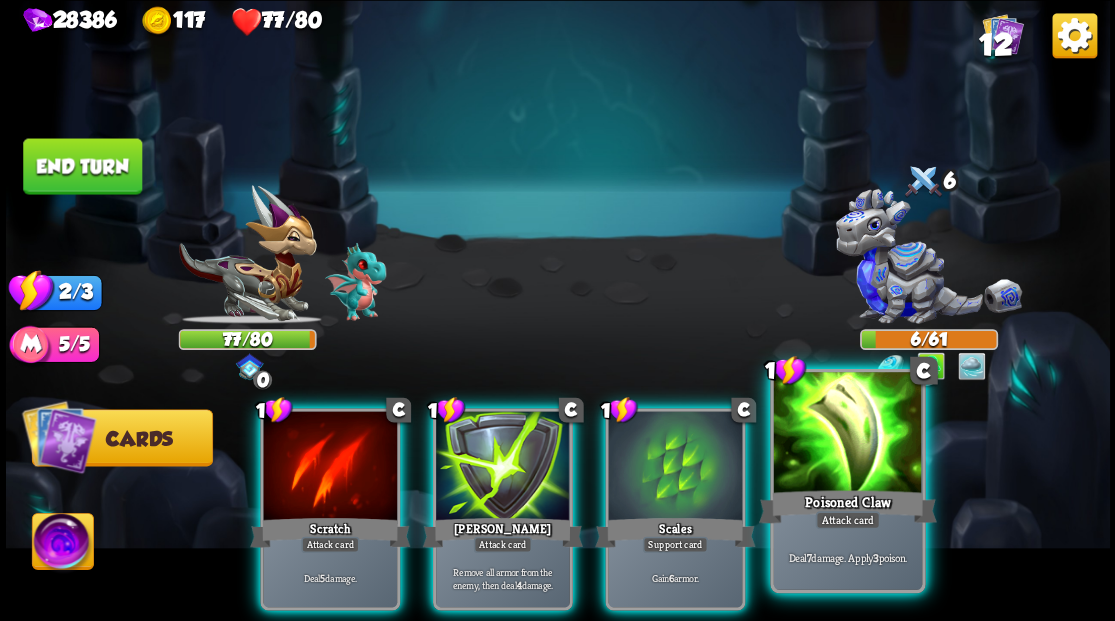 click at bounding box center (847, 434) 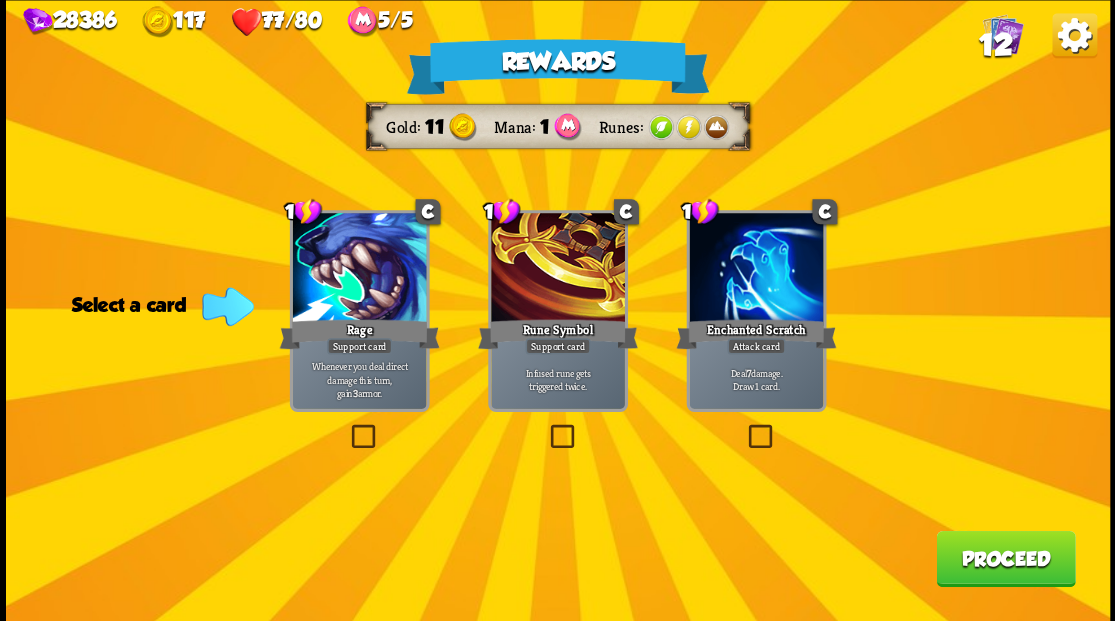 click at bounding box center (744, 427) 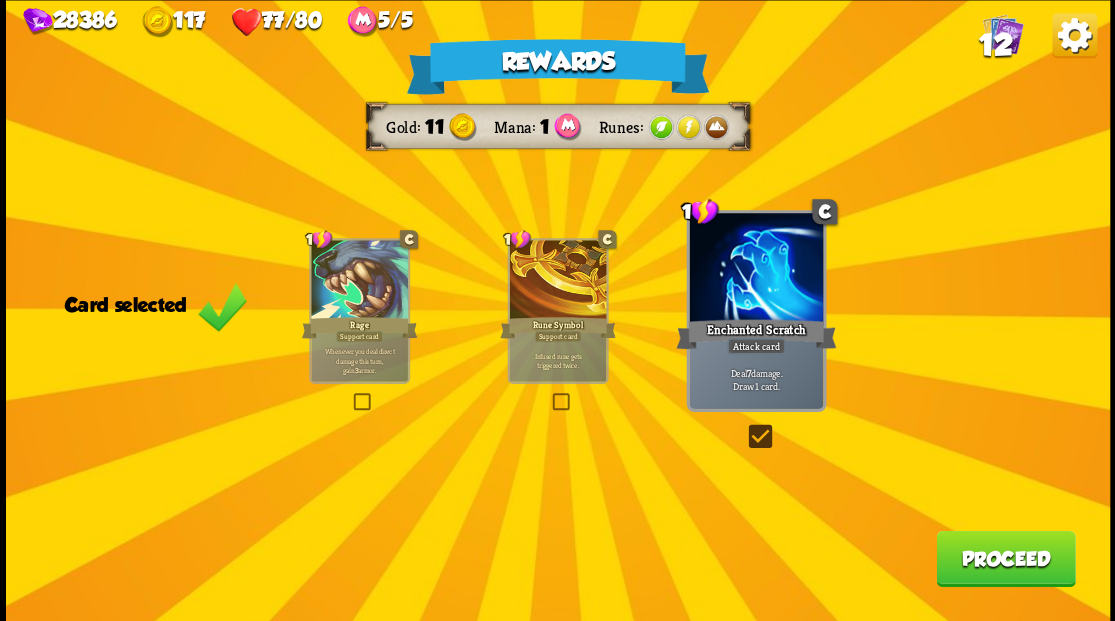 click on "Proceed" at bounding box center [1005, 558] 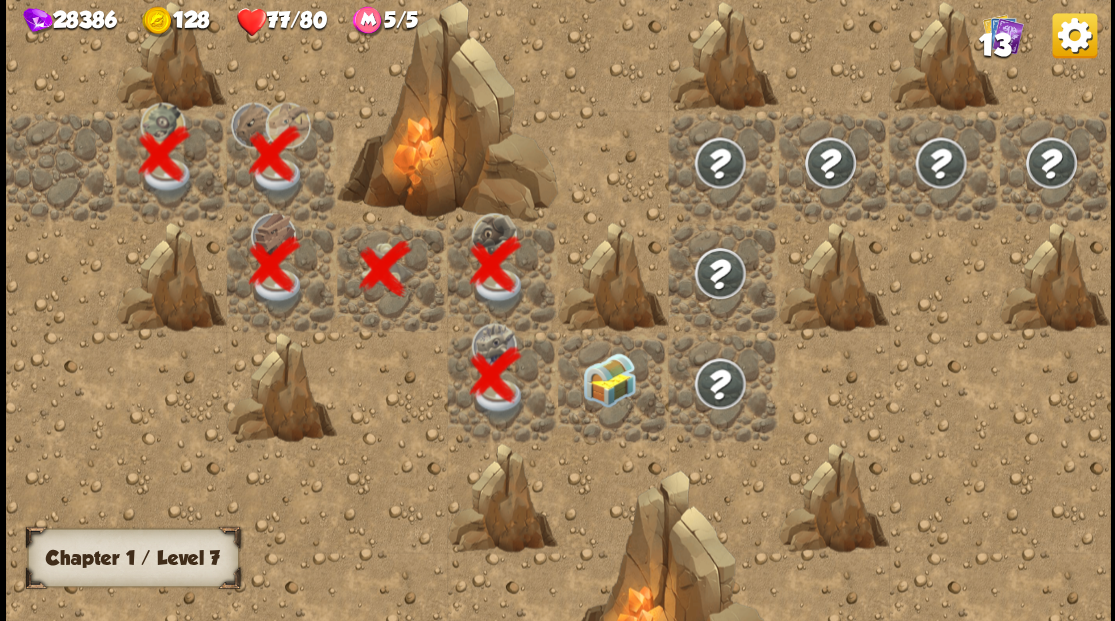 click at bounding box center (613, 386) 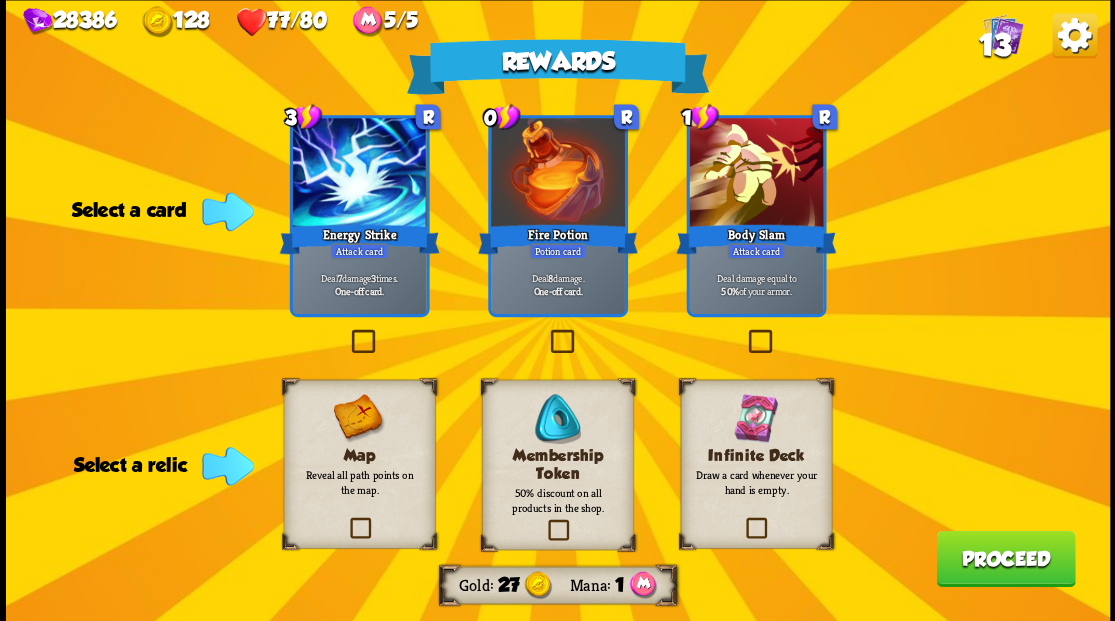 click at bounding box center [544, 521] 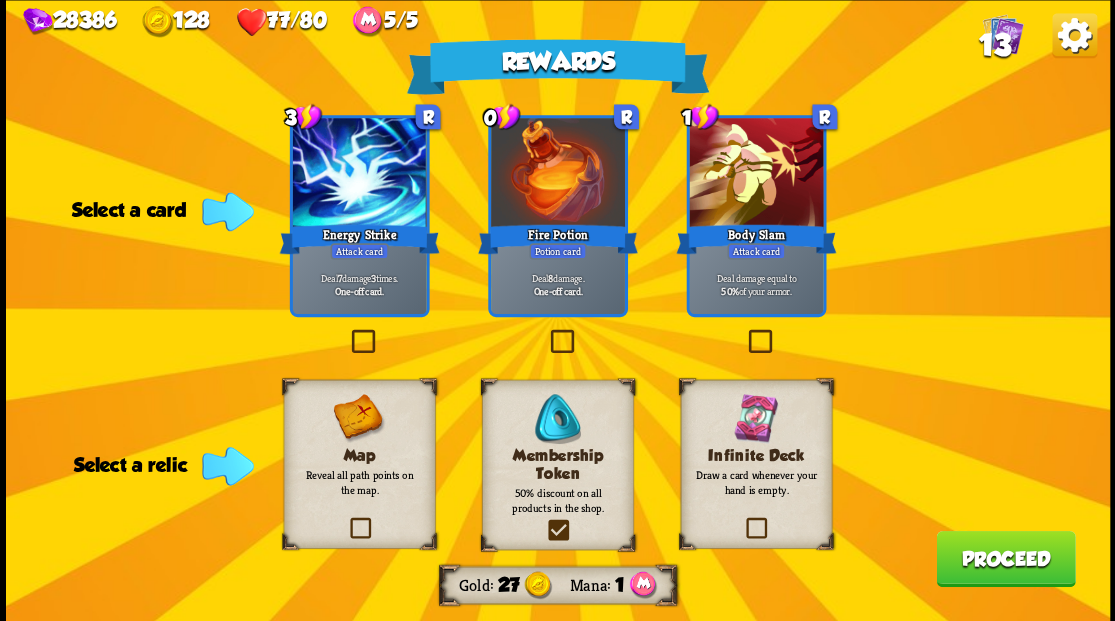 click at bounding box center [0, 0] 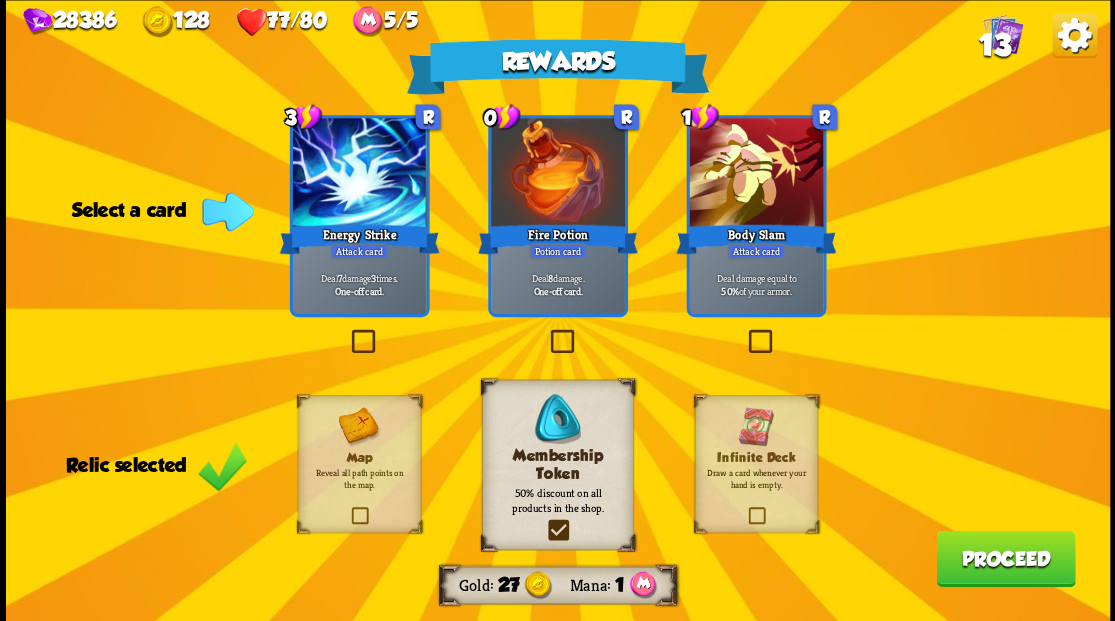 click at bounding box center [546, 332] 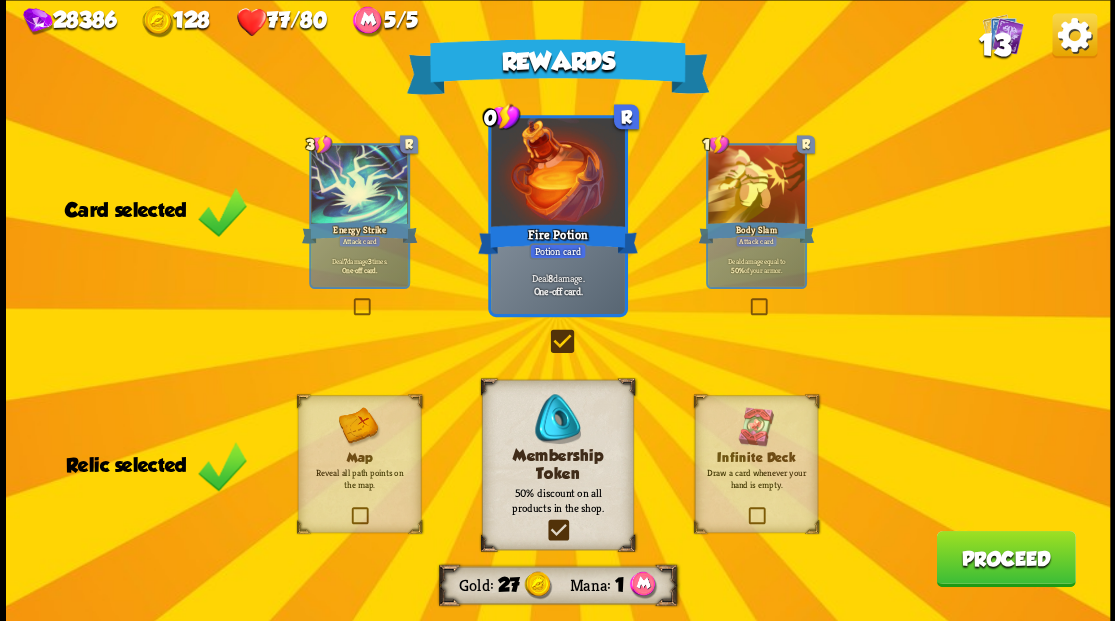 click on "Proceed" at bounding box center [1005, 558] 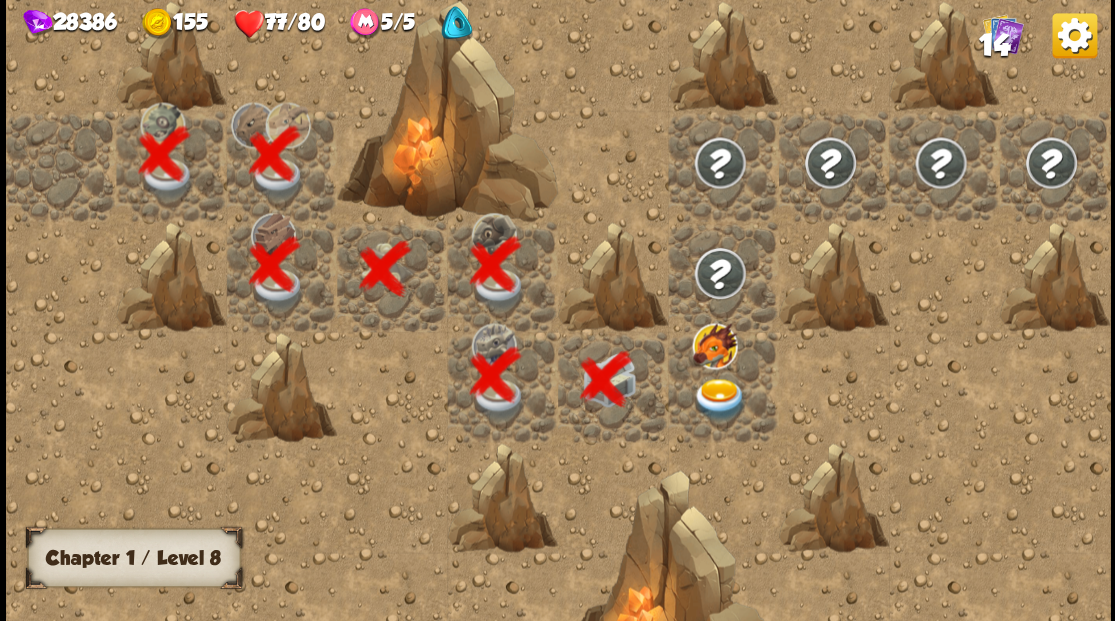 click at bounding box center [719, 399] 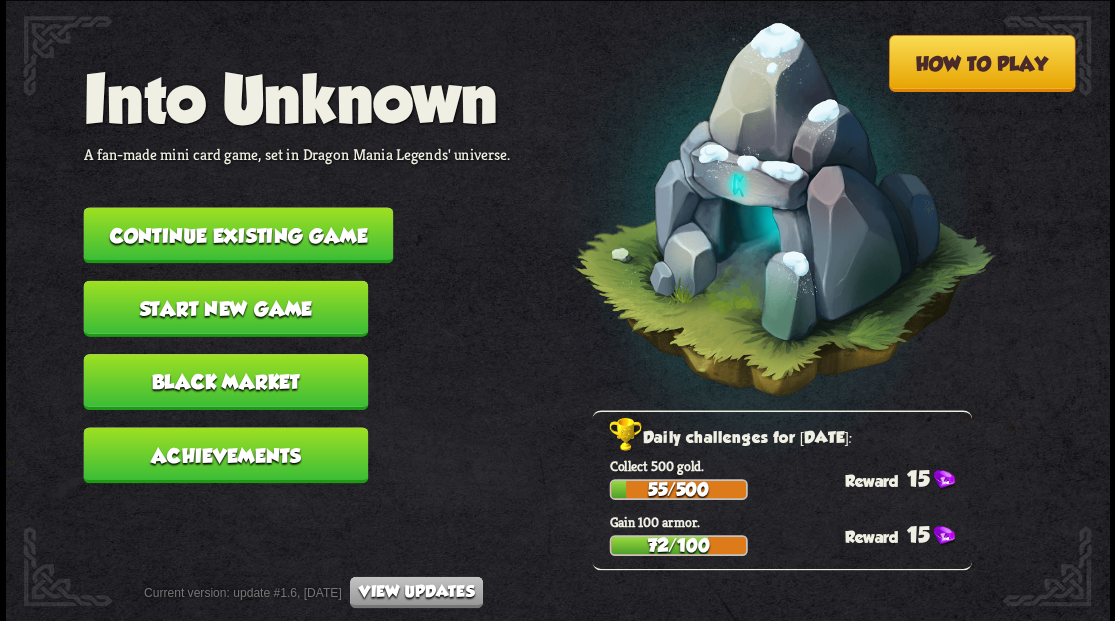 scroll, scrollTop: 0, scrollLeft: 0, axis: both 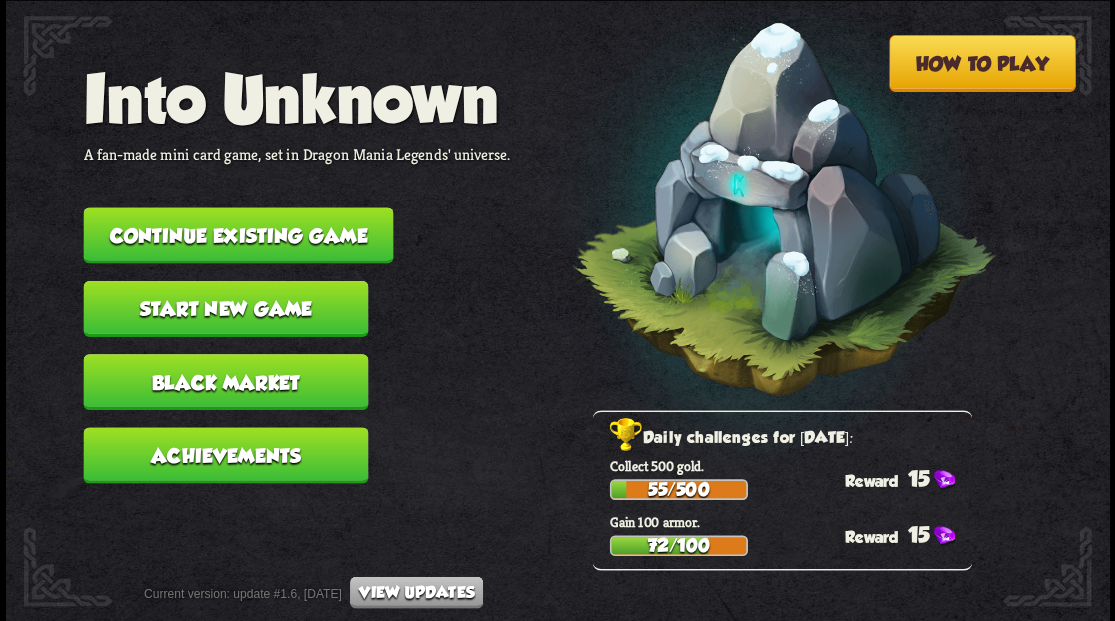 click on "Continue existing game" at bounding box center [238, 235] 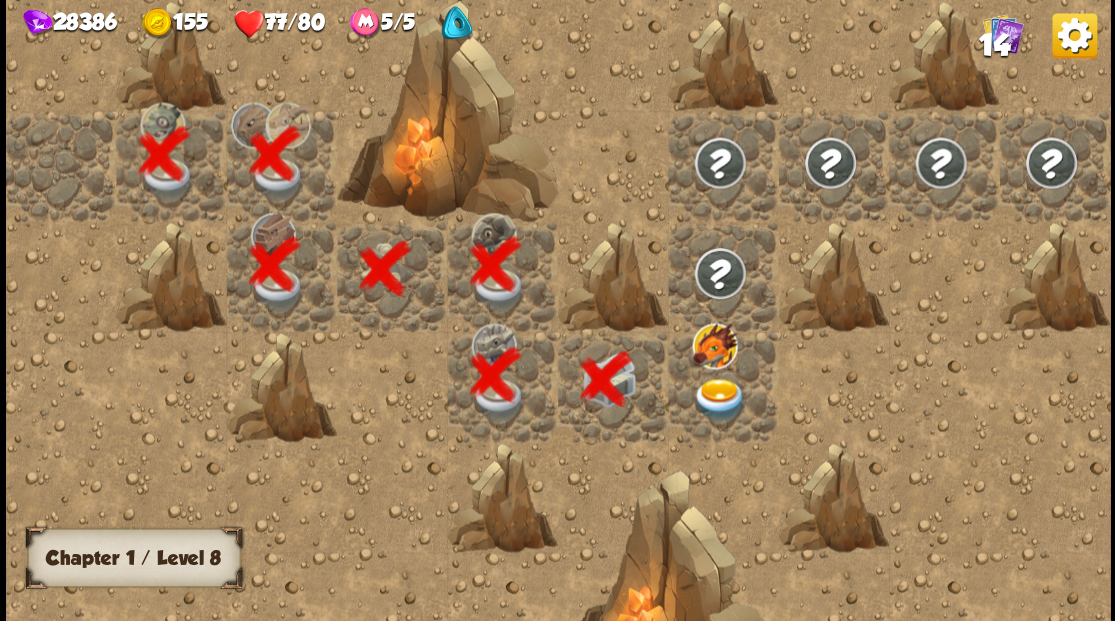 click at bounding box center [719, 399] 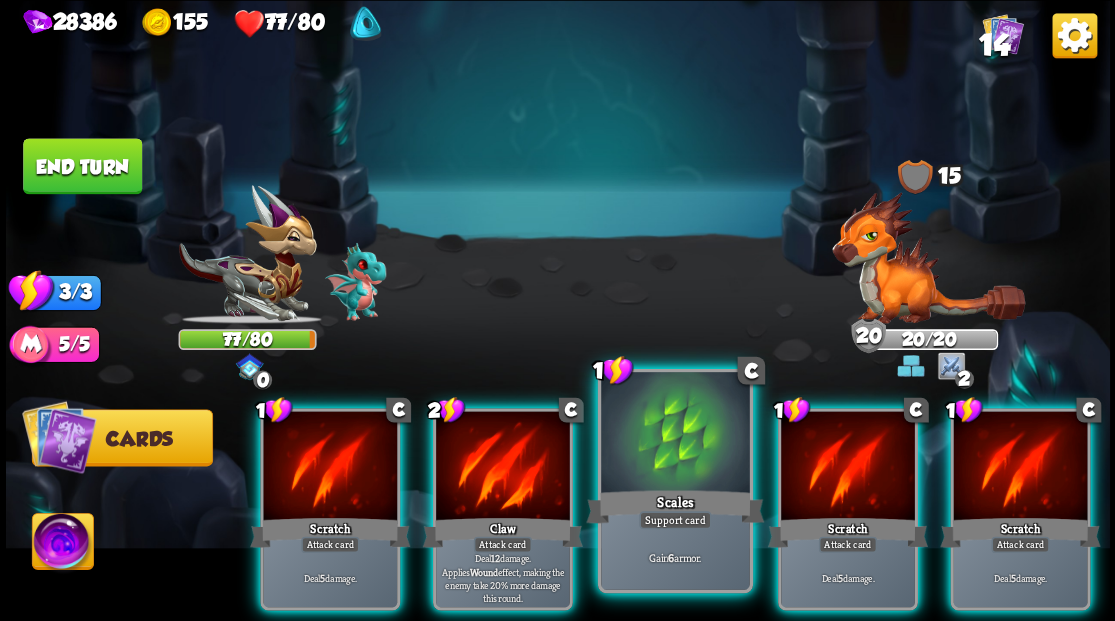 click at bounding box center (675, 434) 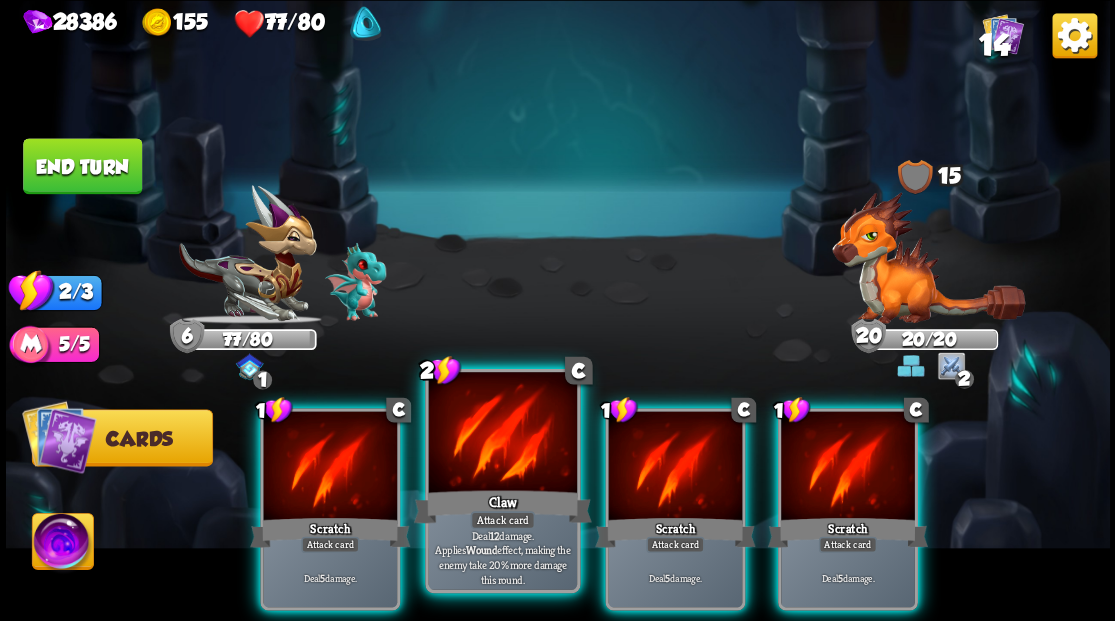 click at bounding box center [502, 434] 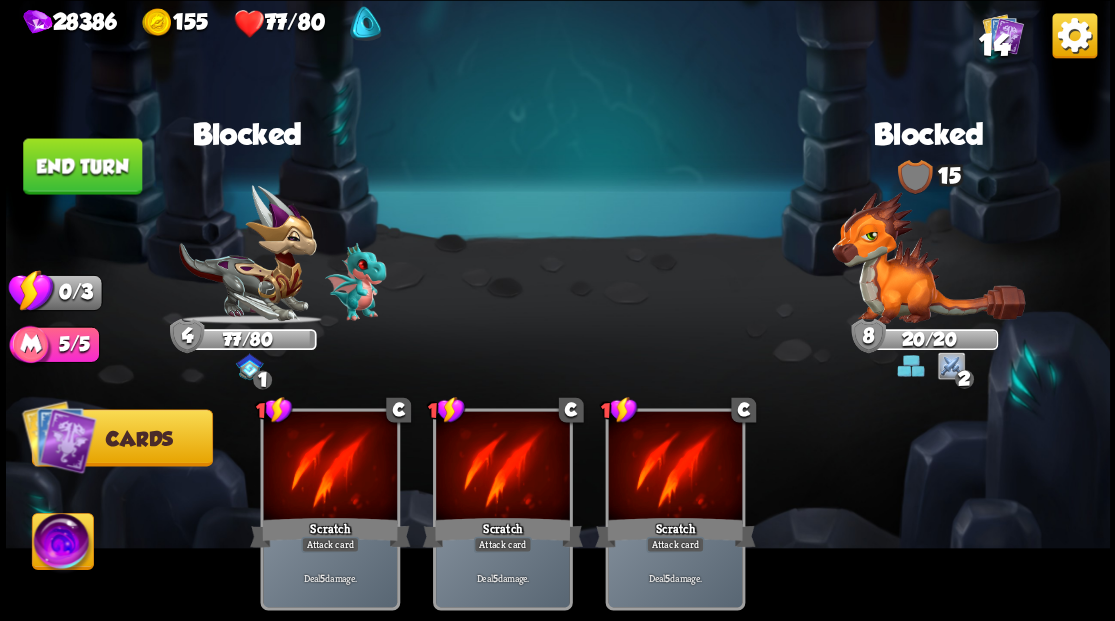click on "End turn" at bounding box center [82, 166] 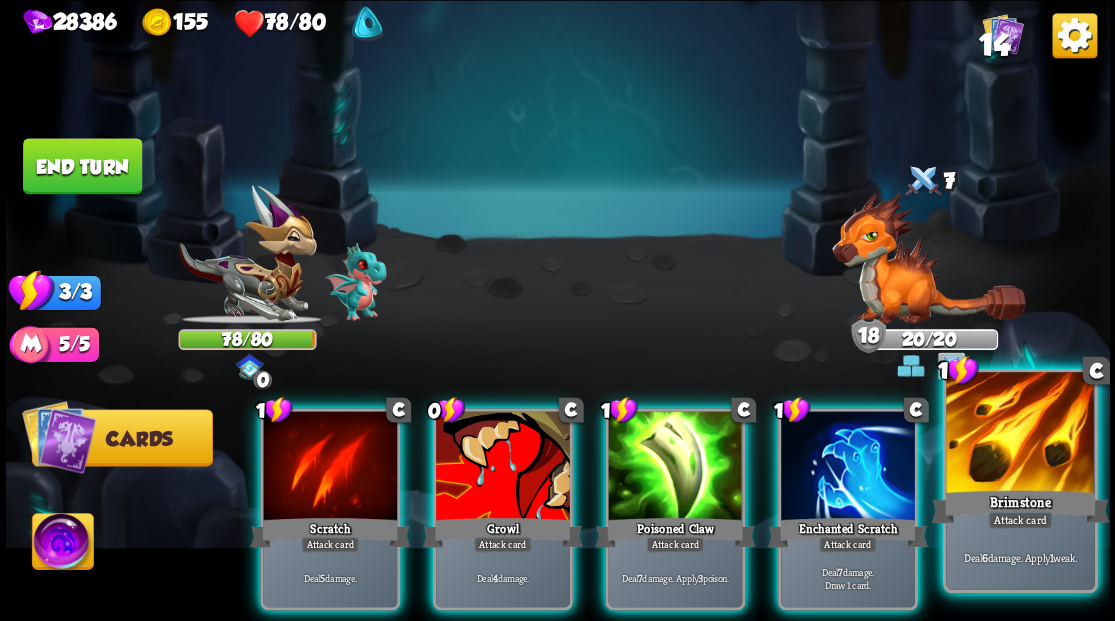 click at bounding box center (1020, 434) 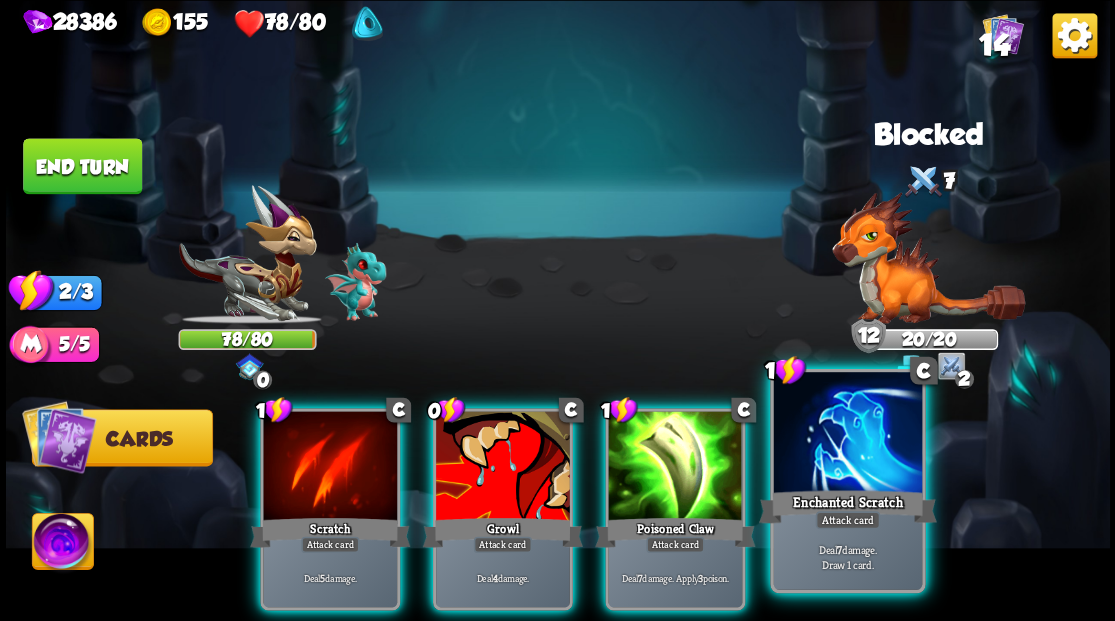 click at bounding box center (847, 434) 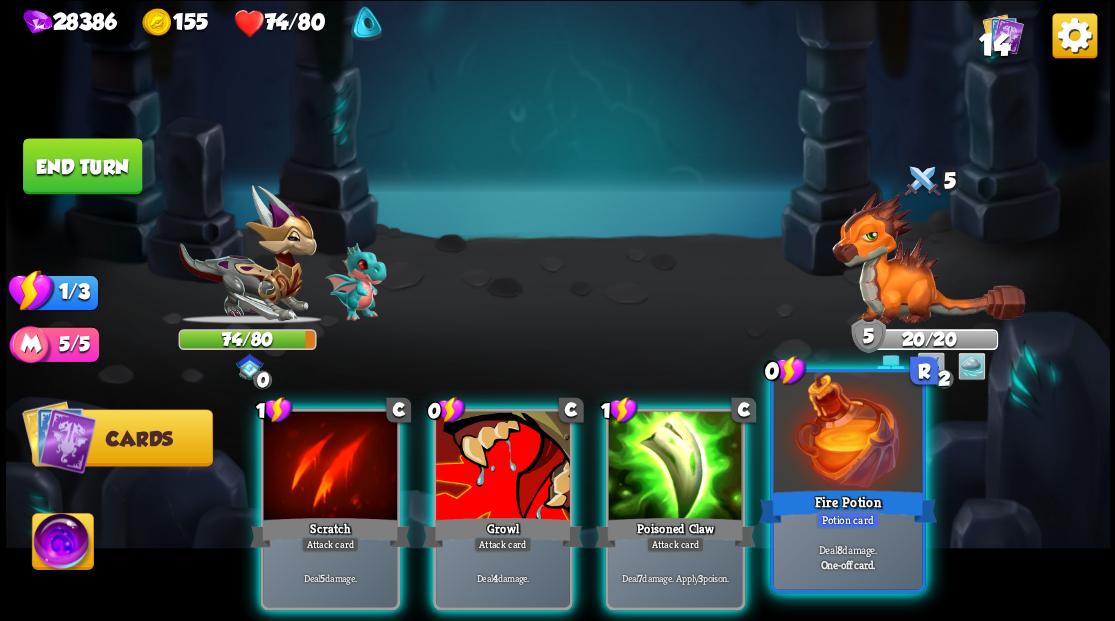 click at bounding box center [847, 434] 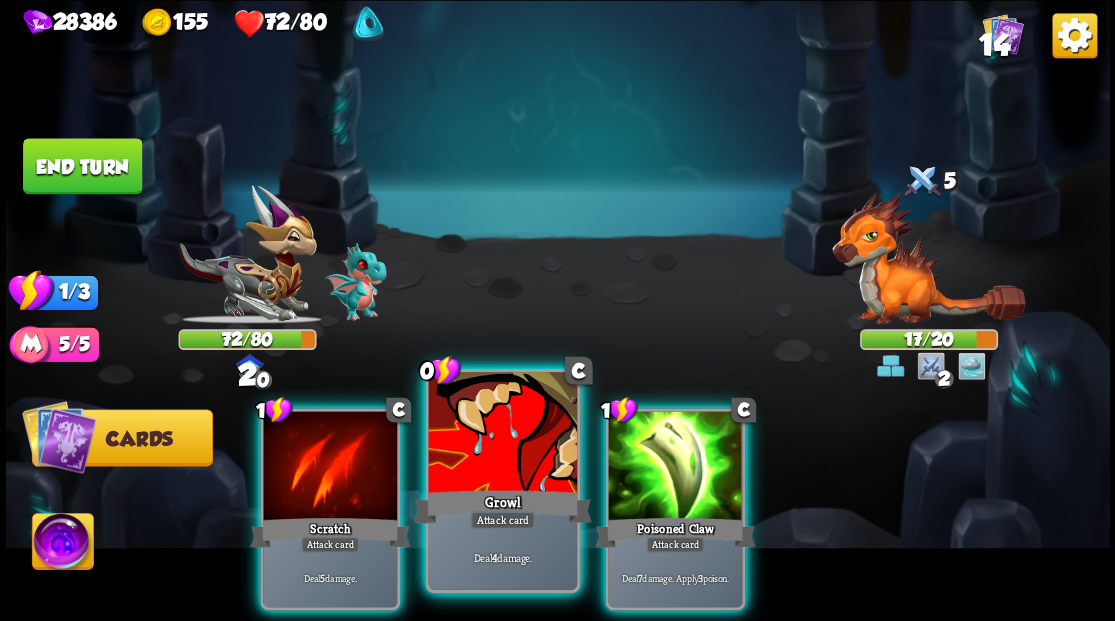 click at bounding box center [502, 434] 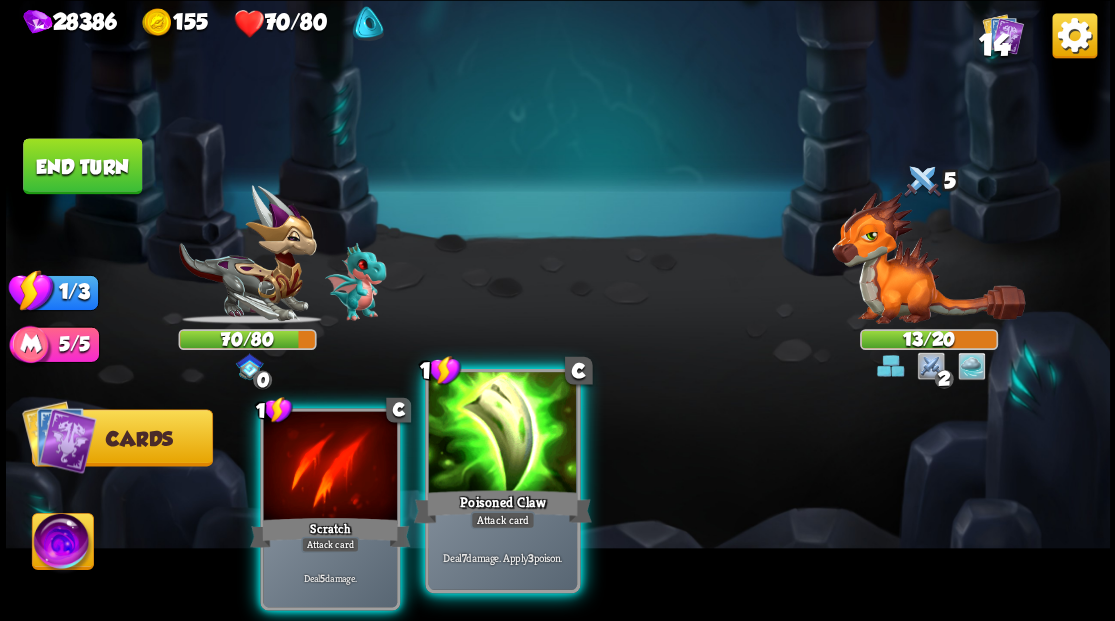 click at bounding box center (502, 434) 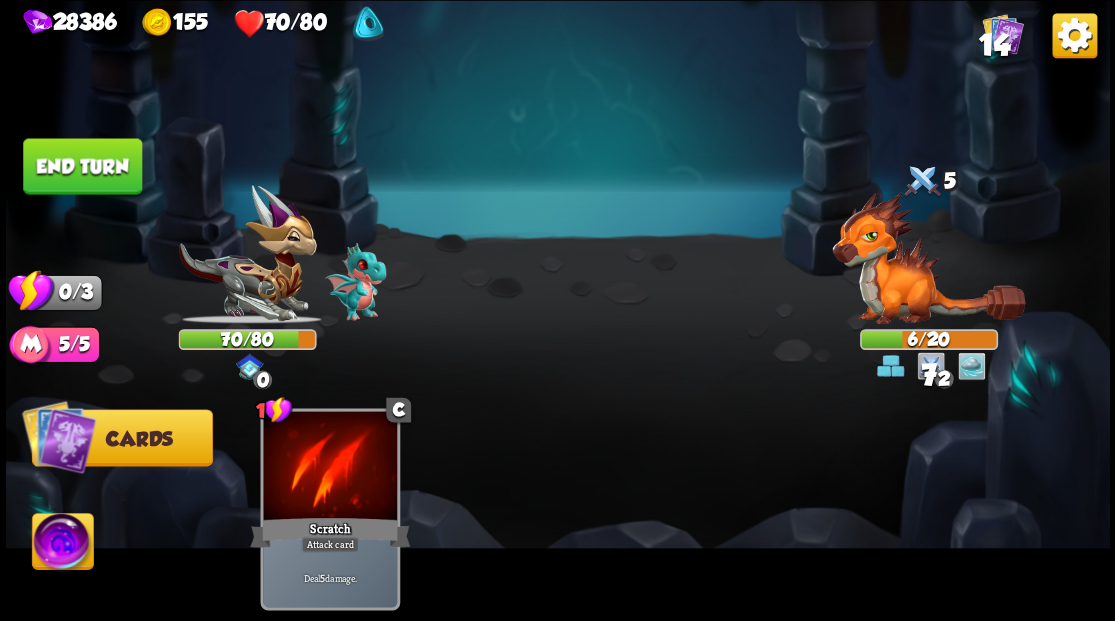 click on "End turn" at bounding box center [82, 166] 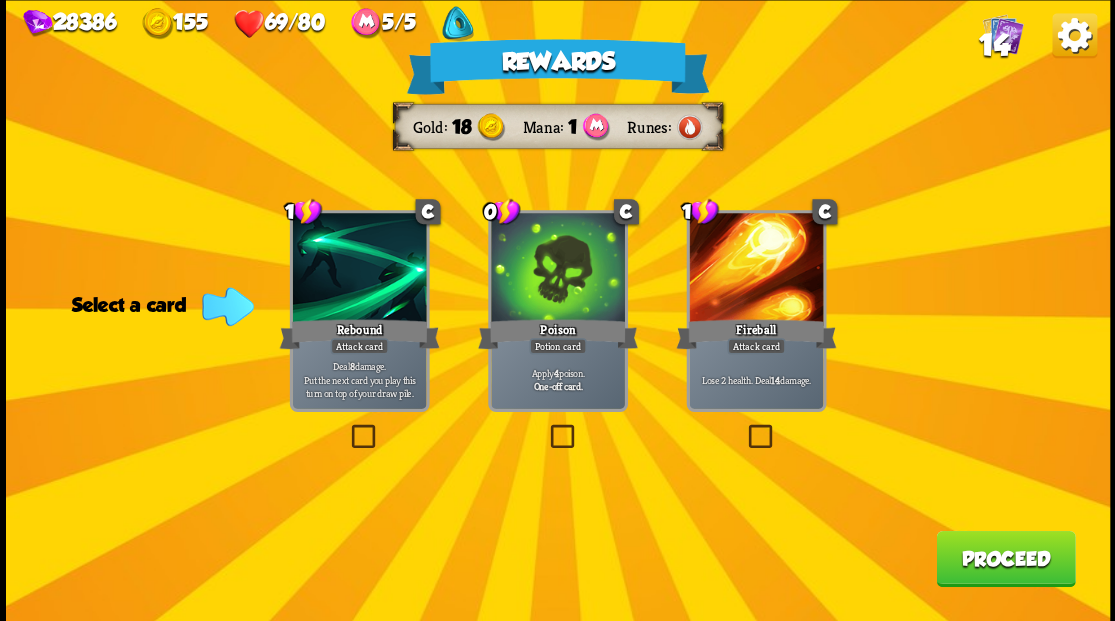 click at bounding box center (546, 427) 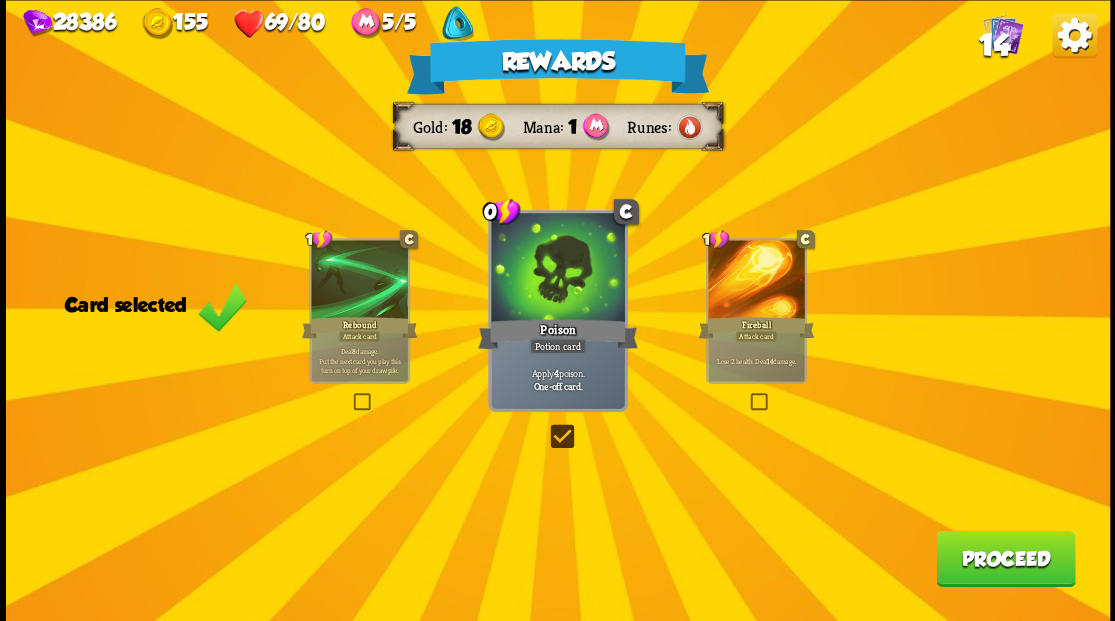 click on "Proceed" at bounding box center [1005, 558] 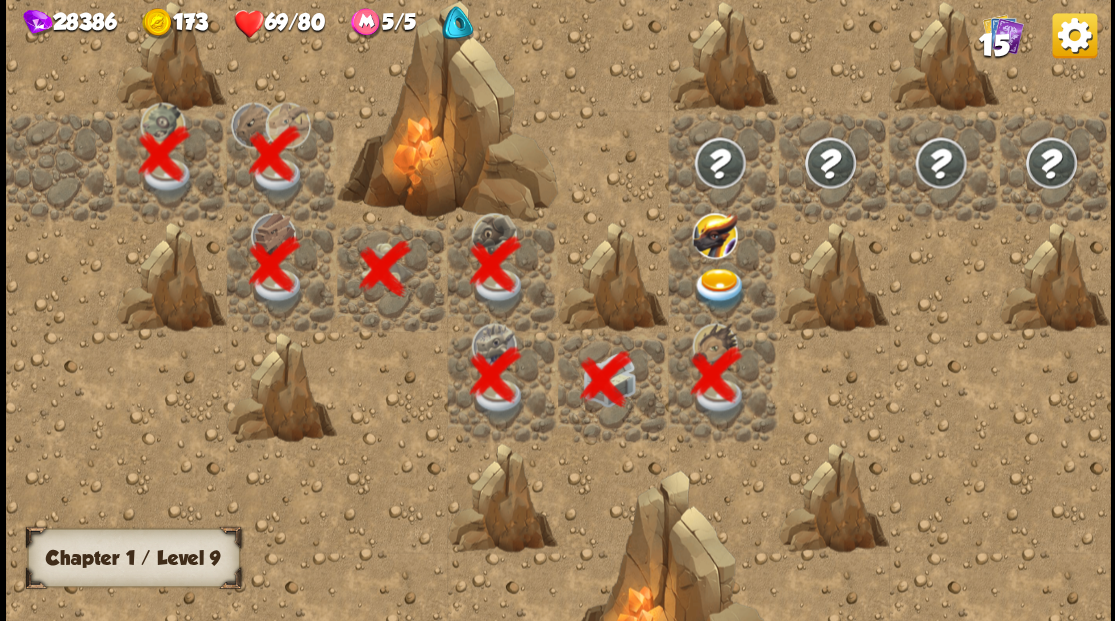 click at bounding box center (719, 288) 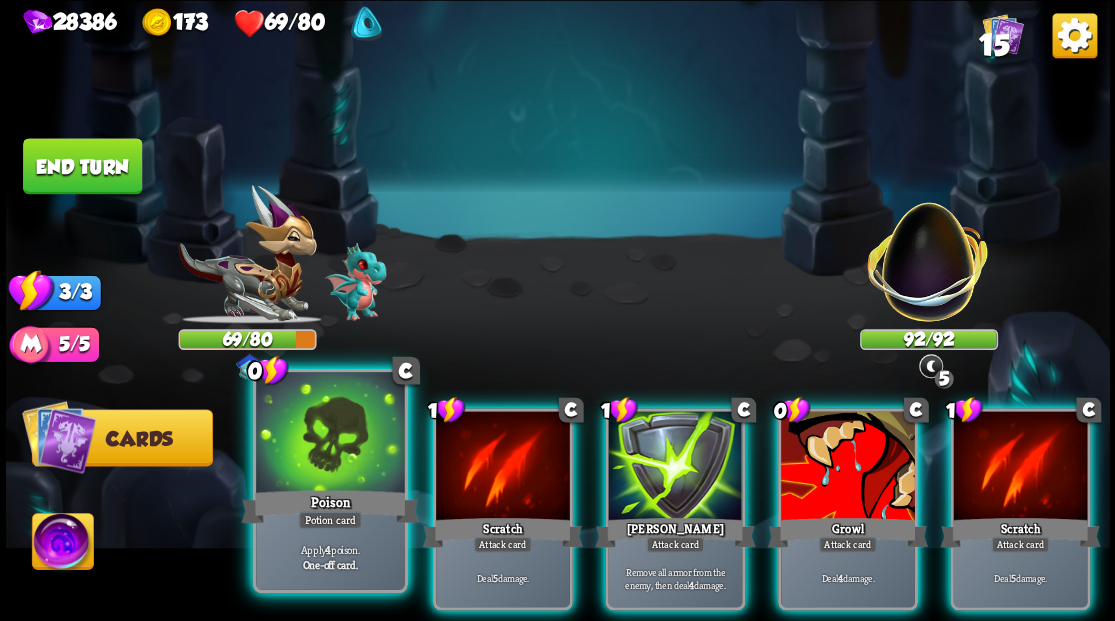 click at bounding box center [330, 434] 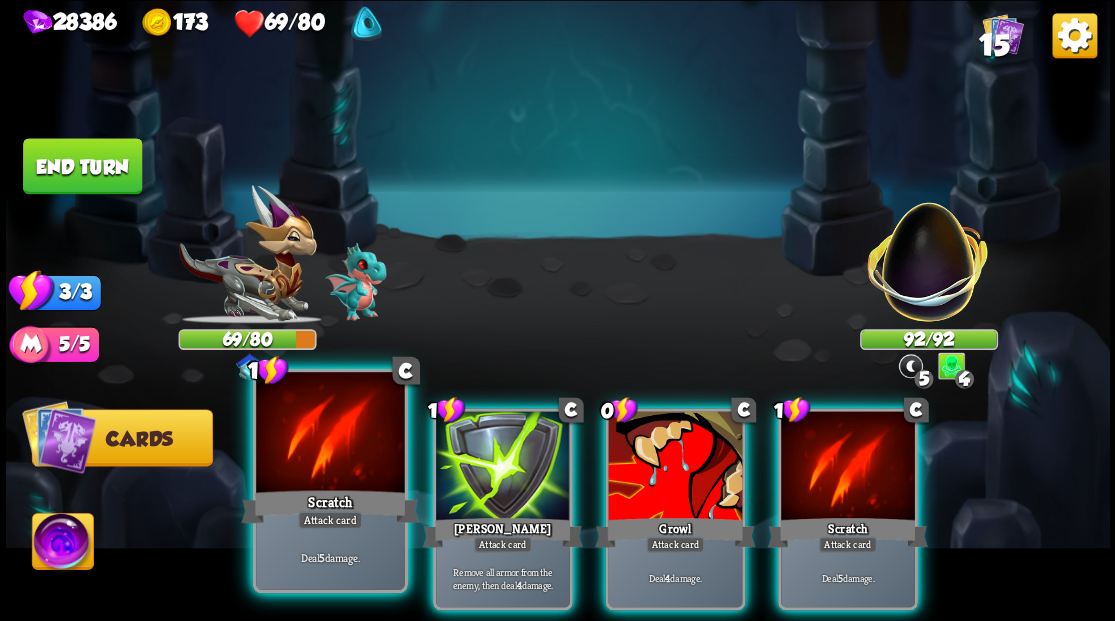click at bounding box center [330, 434] 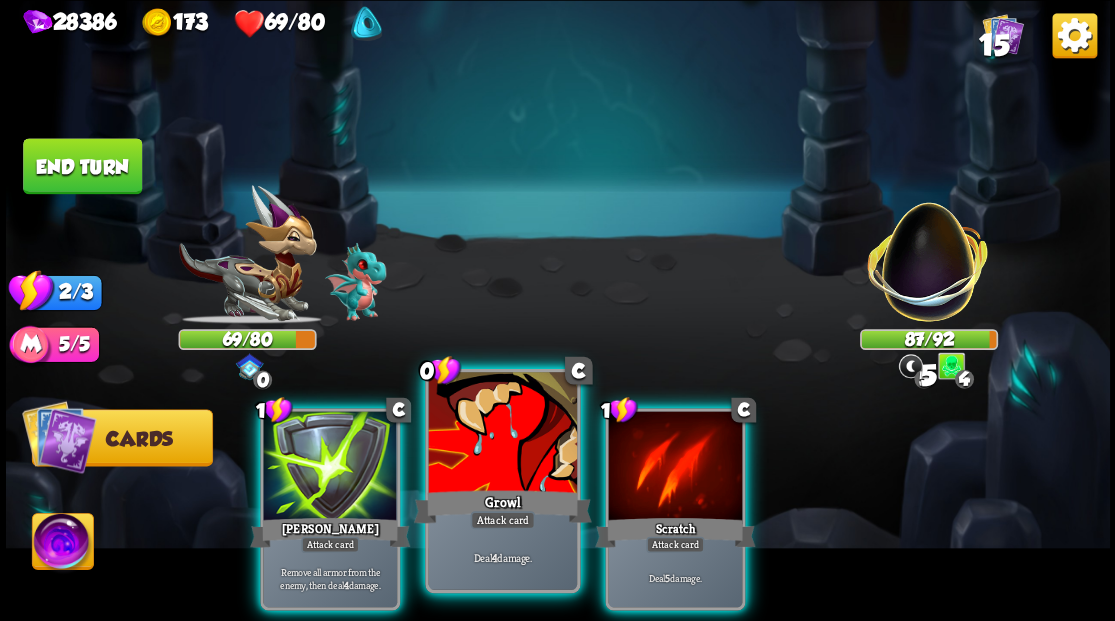 click at bounding box center [502, 434] 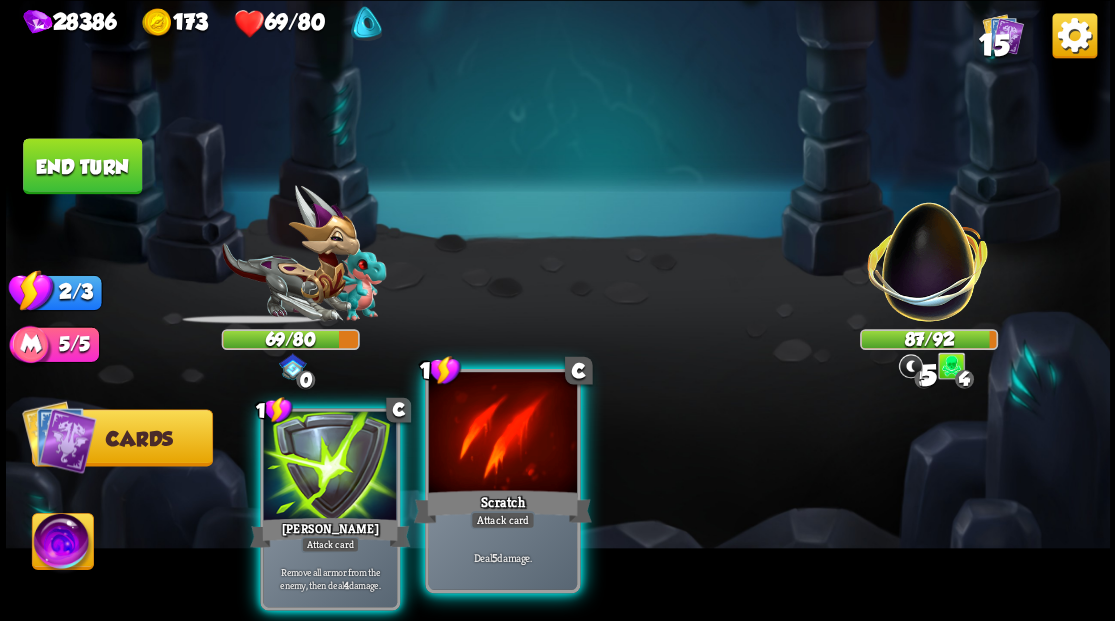 click at bounding box center [502, 434] 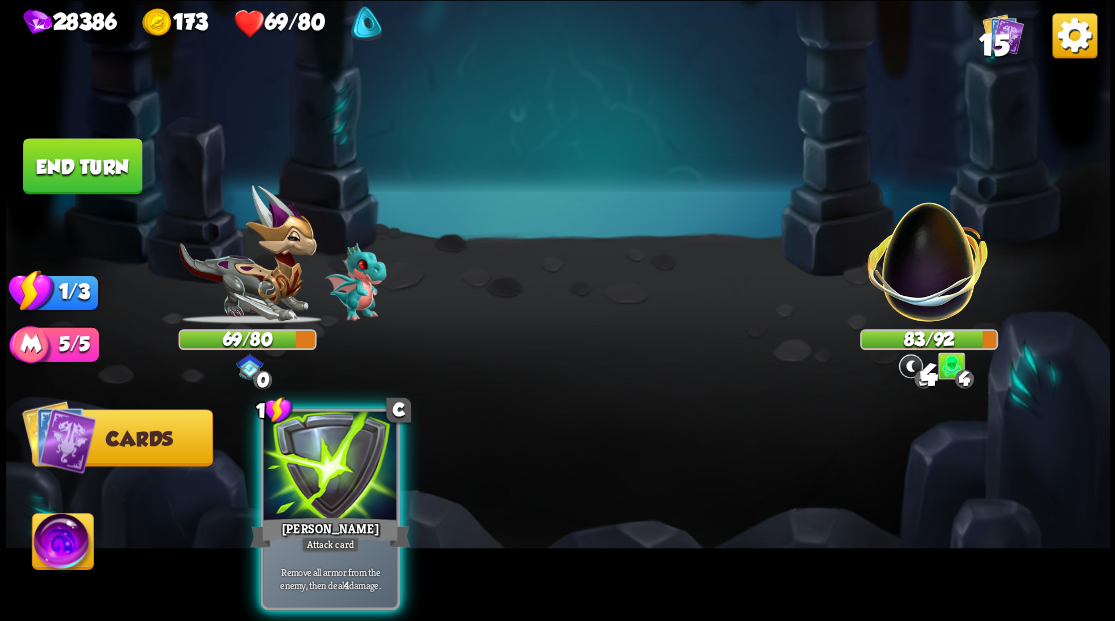drag, startPoint x: 321, startPoint y: 459, endPoint x: 156, endPoint y: 326, distance: 211.92923 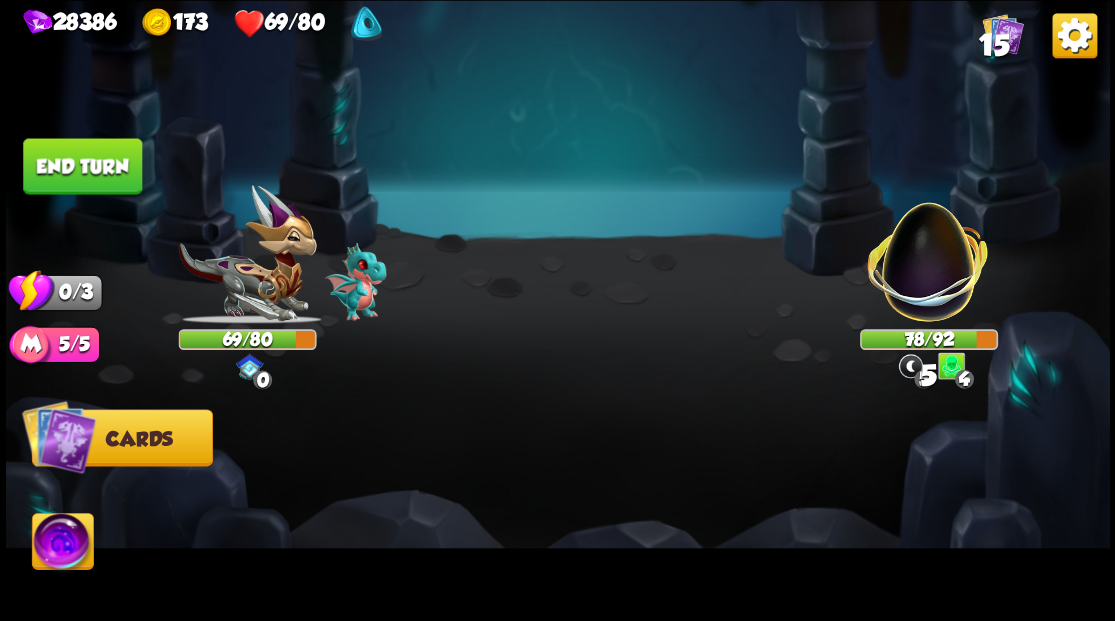 click on "End turn" at bounding box center (82, 166) 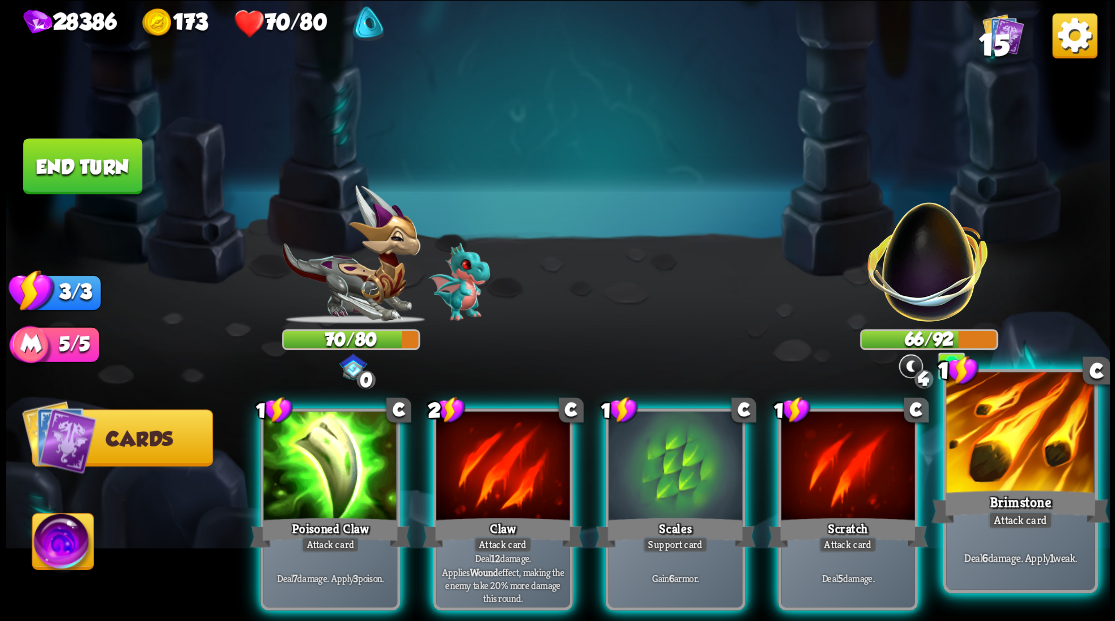 click at bounding box center (1020, 434) 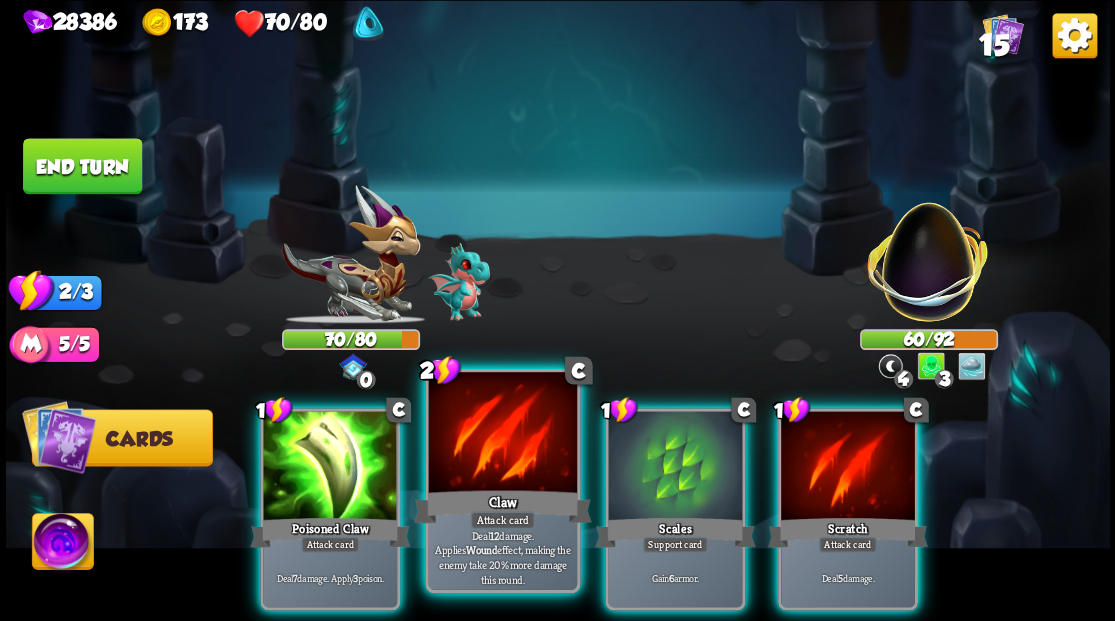 click at bounding box center (502, 434) 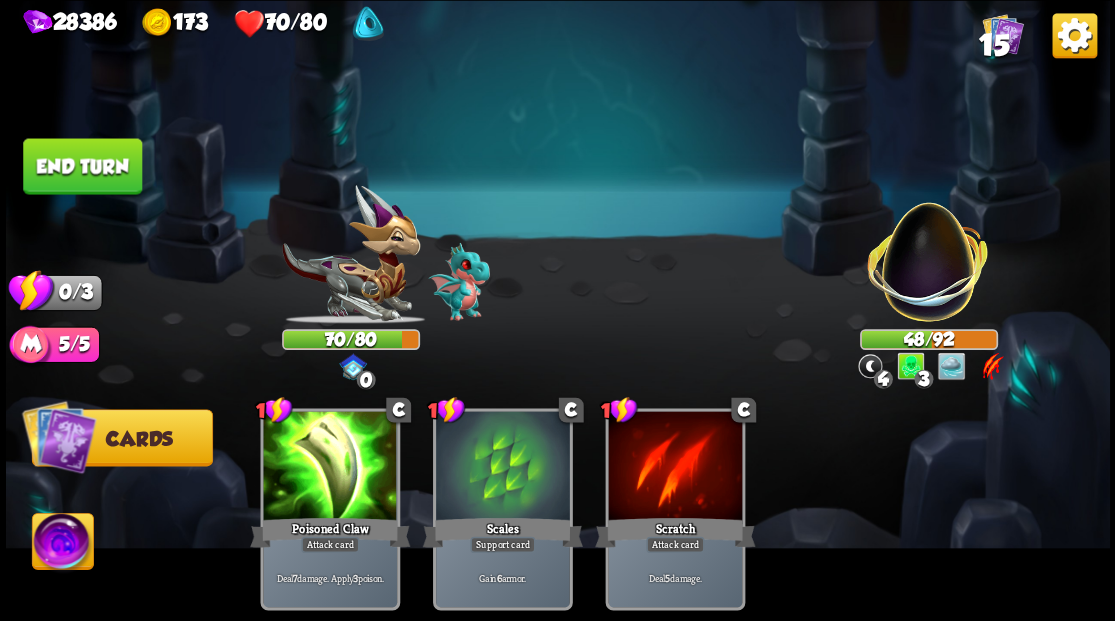 click on "End turn" at bounding box center [82, 166] 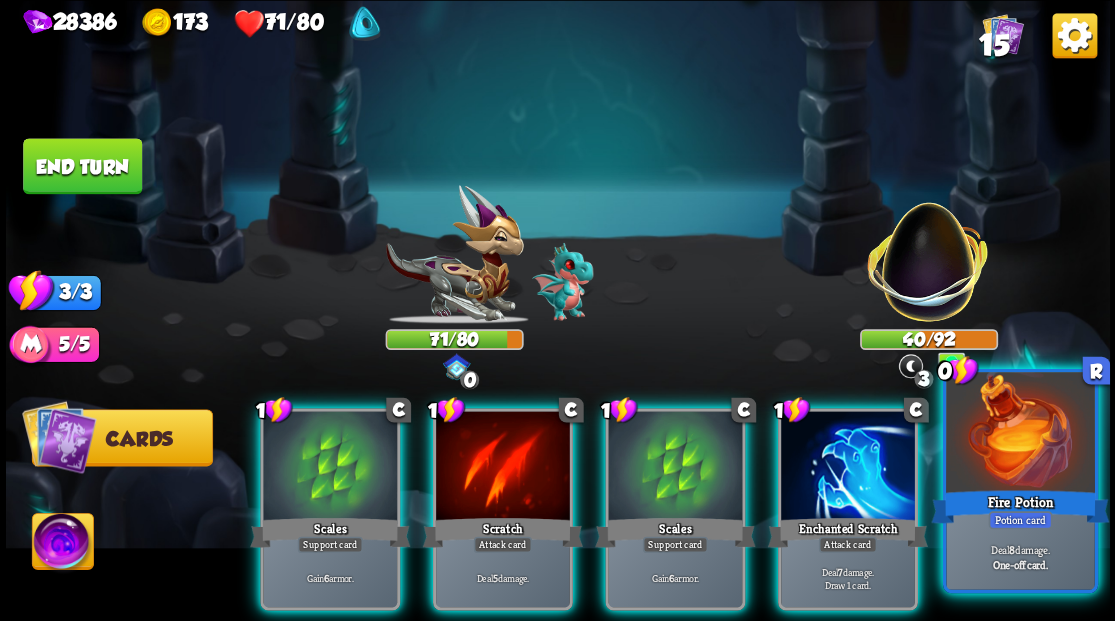 click at bounding box center [1020, 434] 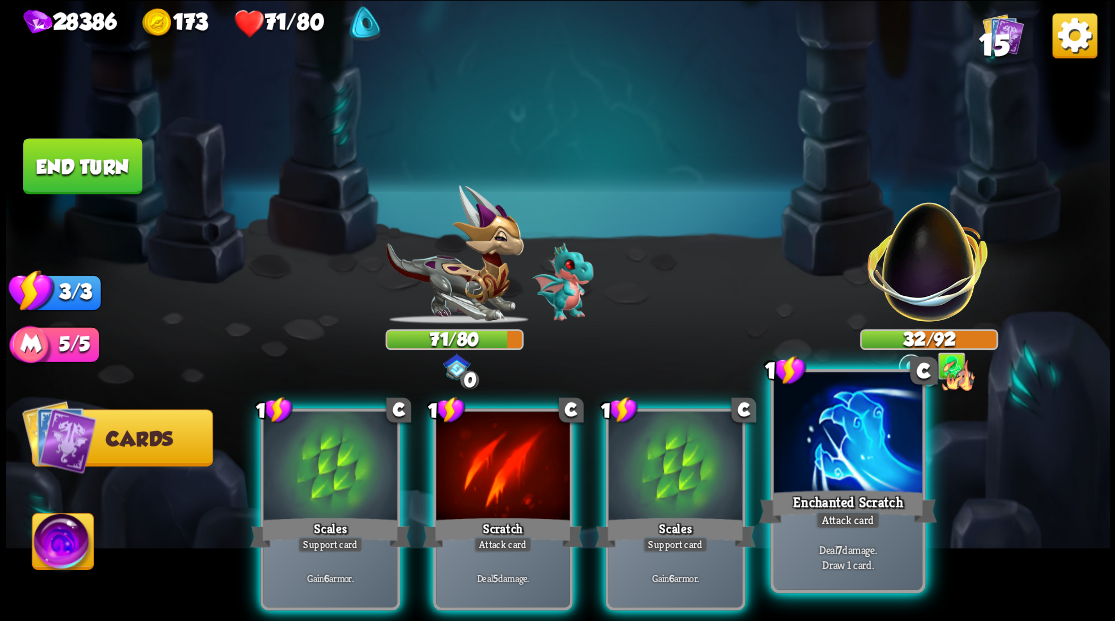 click at bounding box center (847, 434) 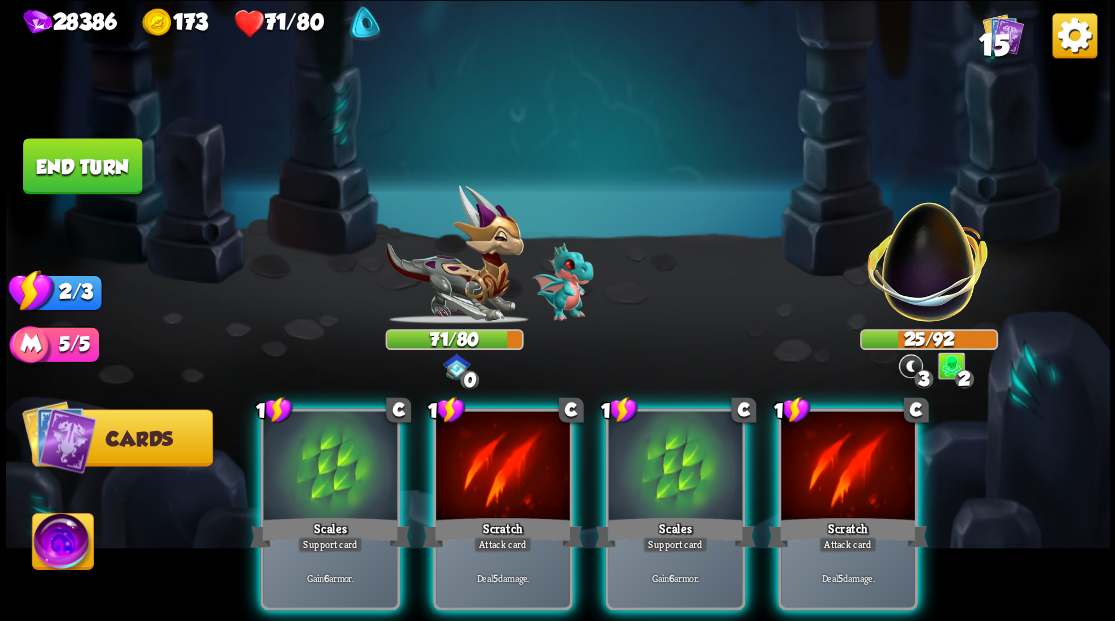 click at bounding box center [848, 467] 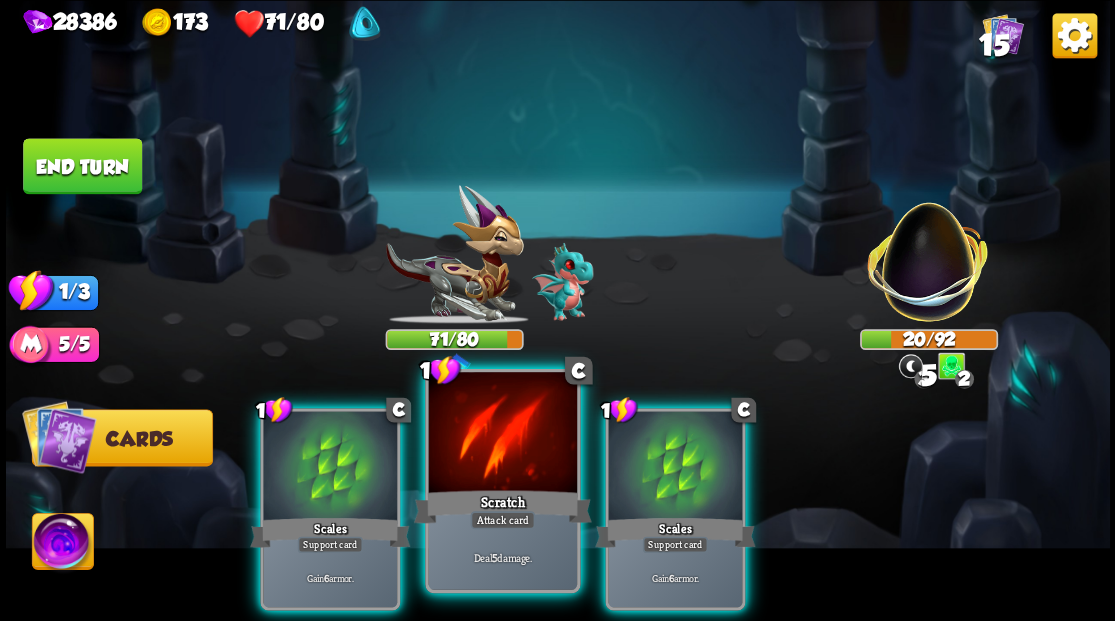 click at bounding box center (502, 434) 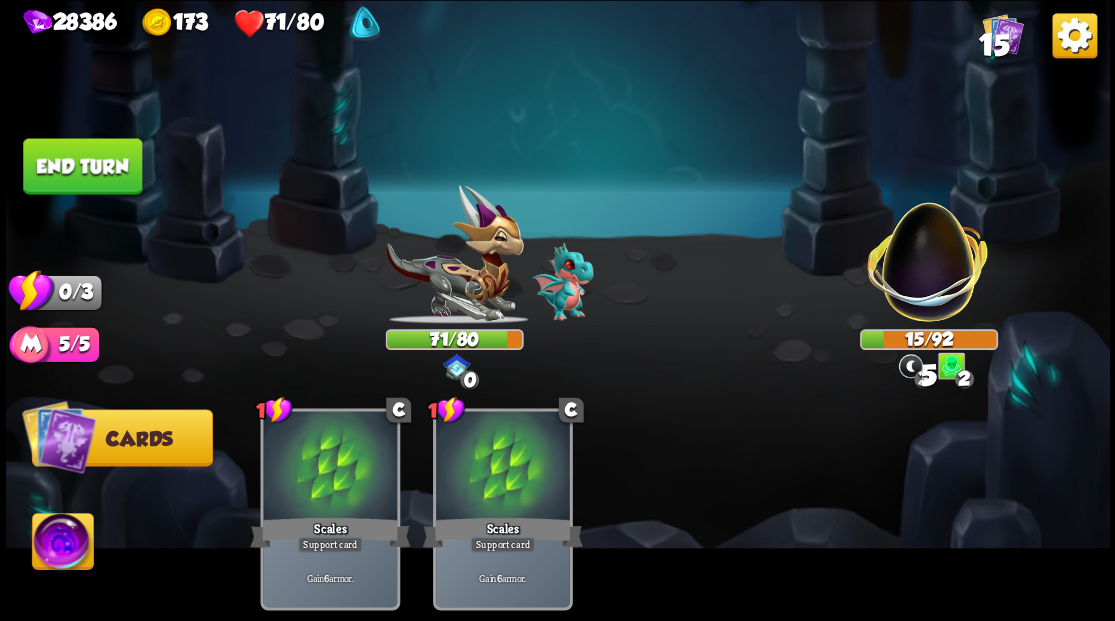 click on "End turn" at bounding box center (82, 166) 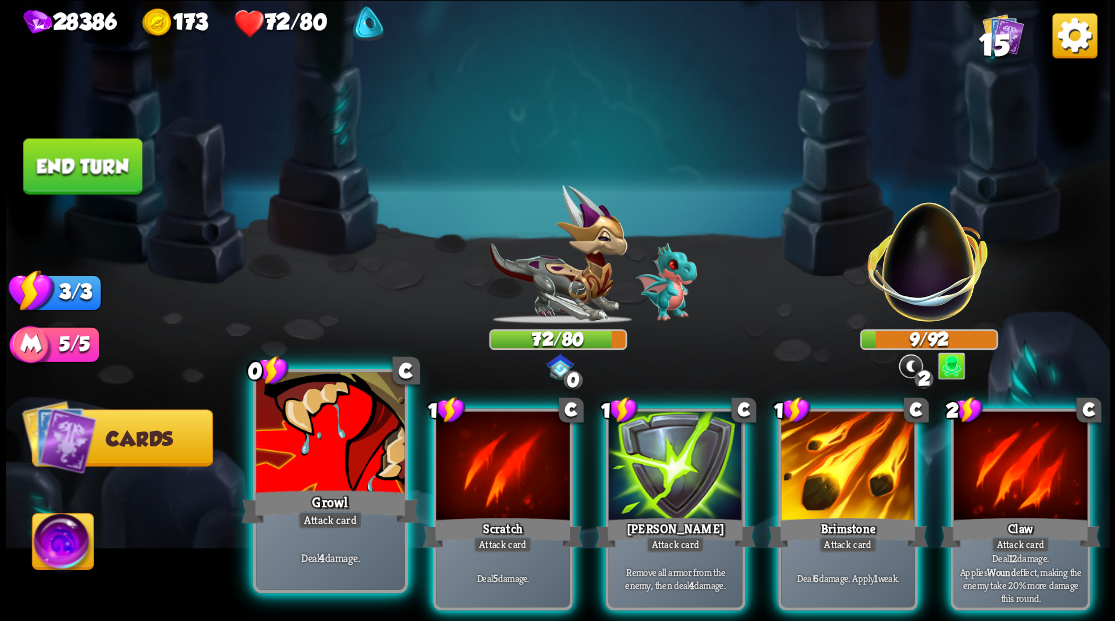 click at bounding box center [330, 434] 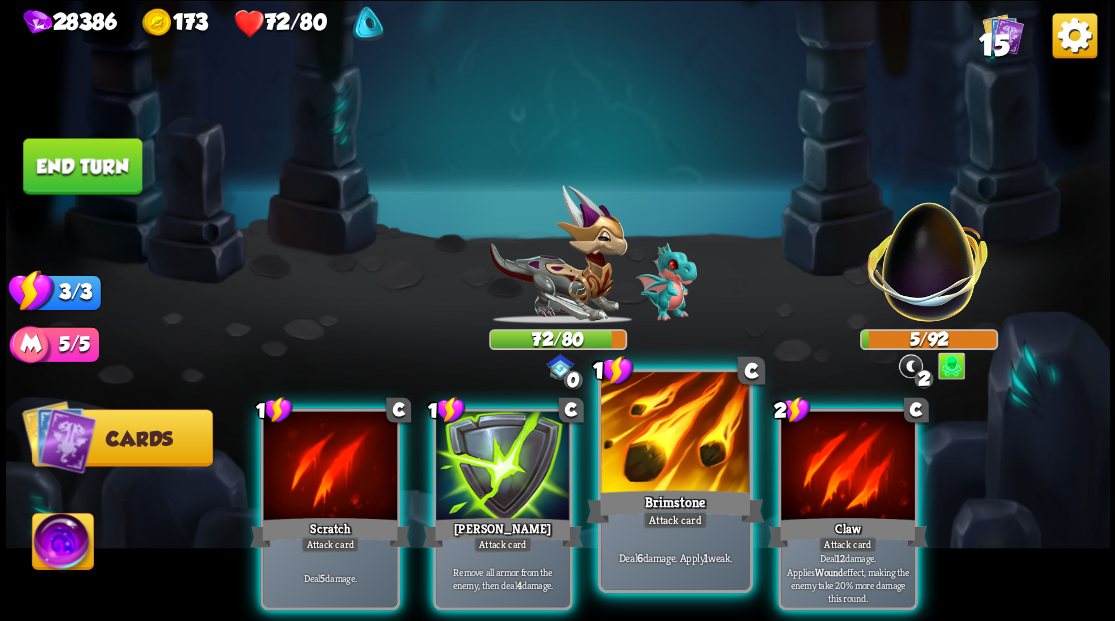 click at bounding box center [675, 434] 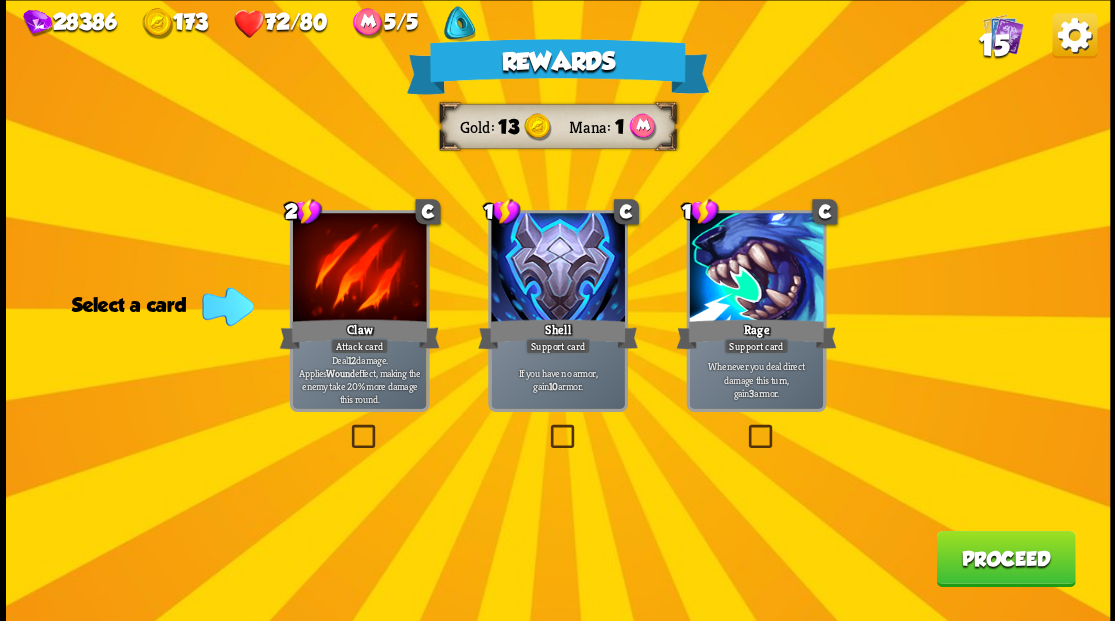 click on "Proceed" at bounding box center [1005, 558] 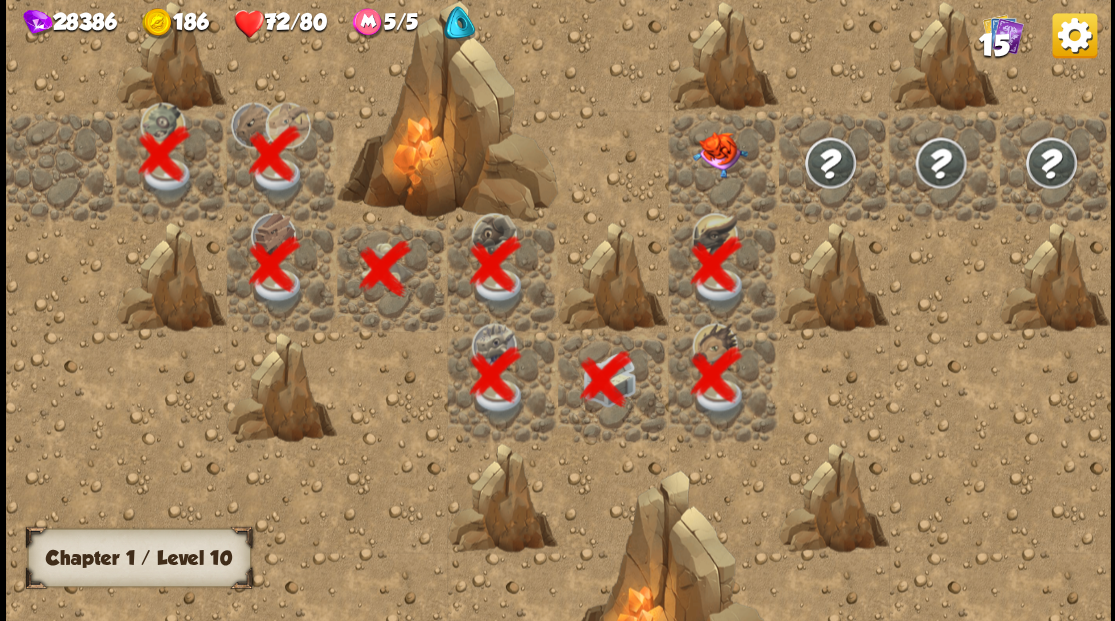 click at bounding box center (723, 165) 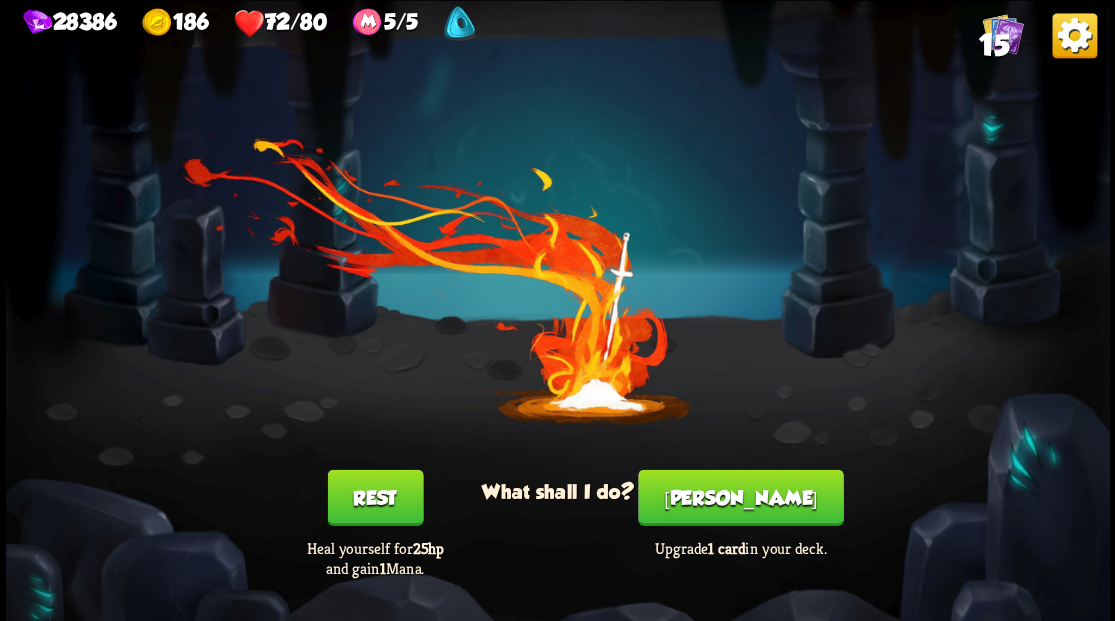 click on "[PERSON_NAME]" at bounding box center [740, 497] 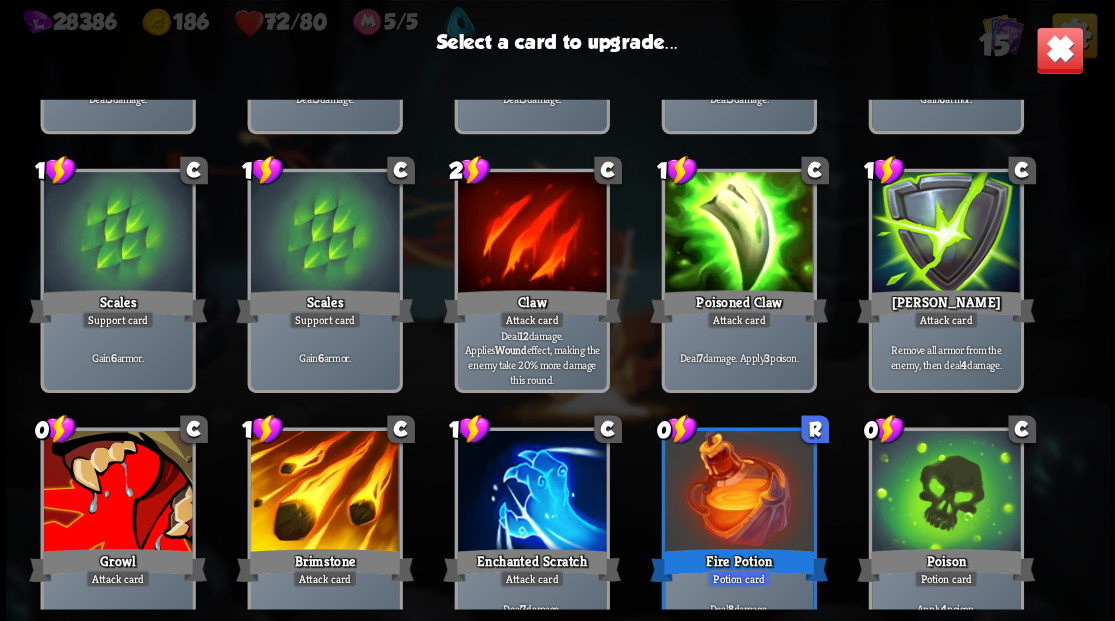 scroll, scrollTop: 329, scrollLeft: 0, axis: vertical 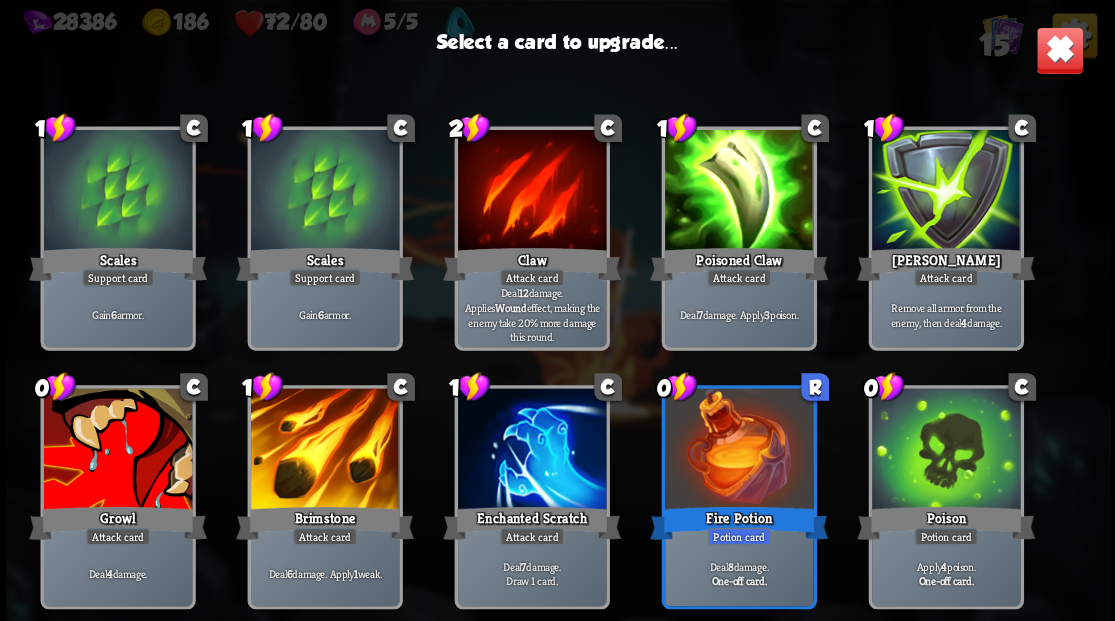 click at bounding box center (117, 450) 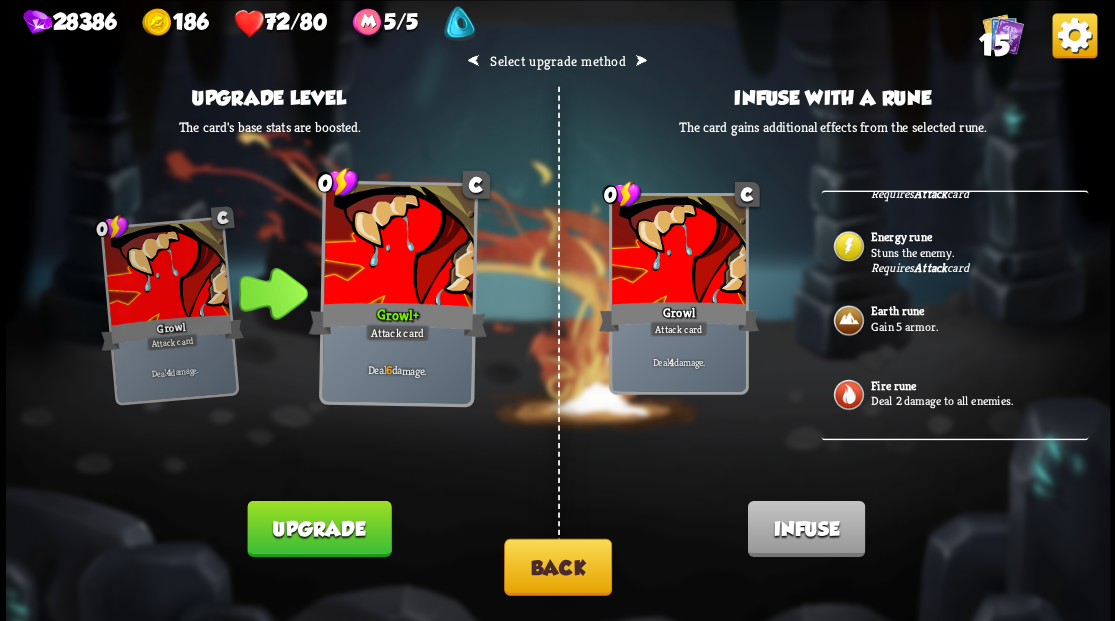 scroll, scrollTop: 333, scrollLeft: 0, axis: vertical 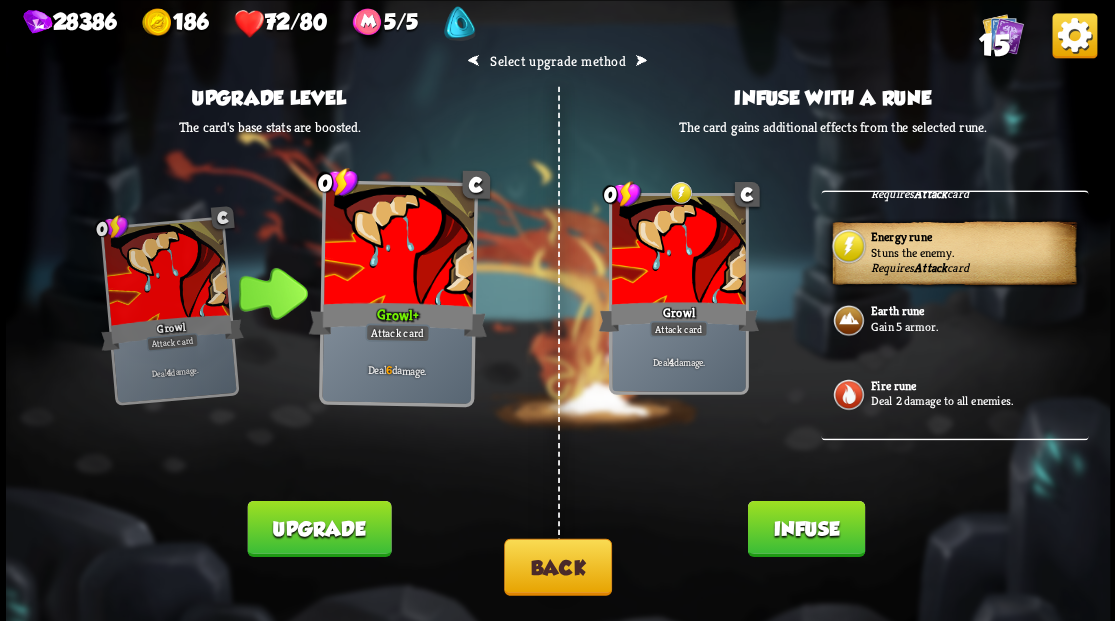 click on "Infuse" at bounding box center [805, 528] 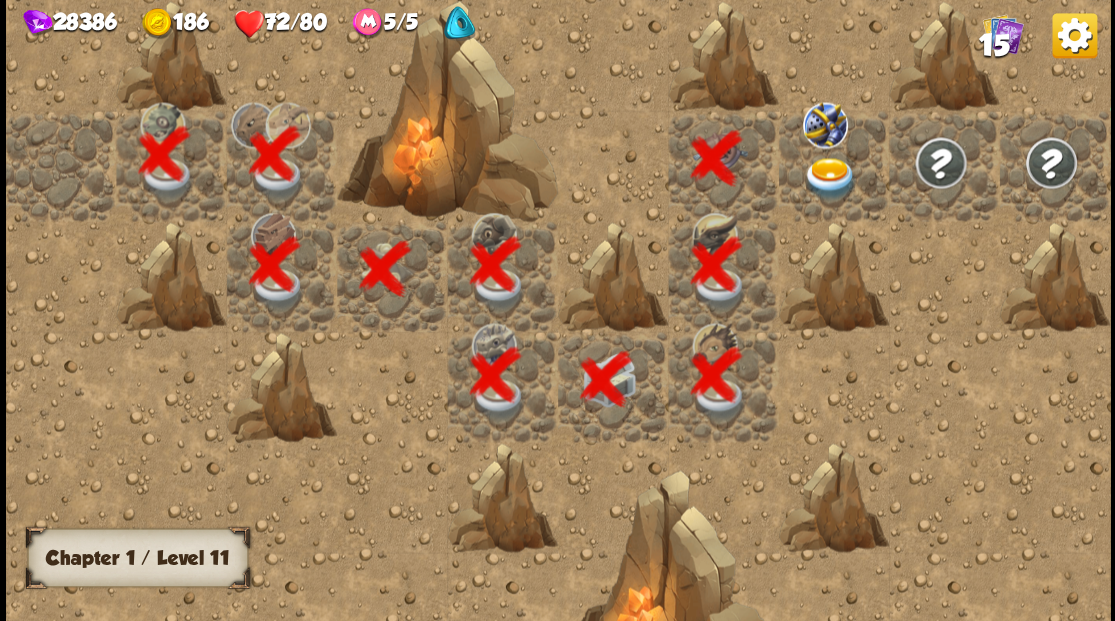 scroll, scrollTop: 0, scrollLeft: 384, axis: horizontal 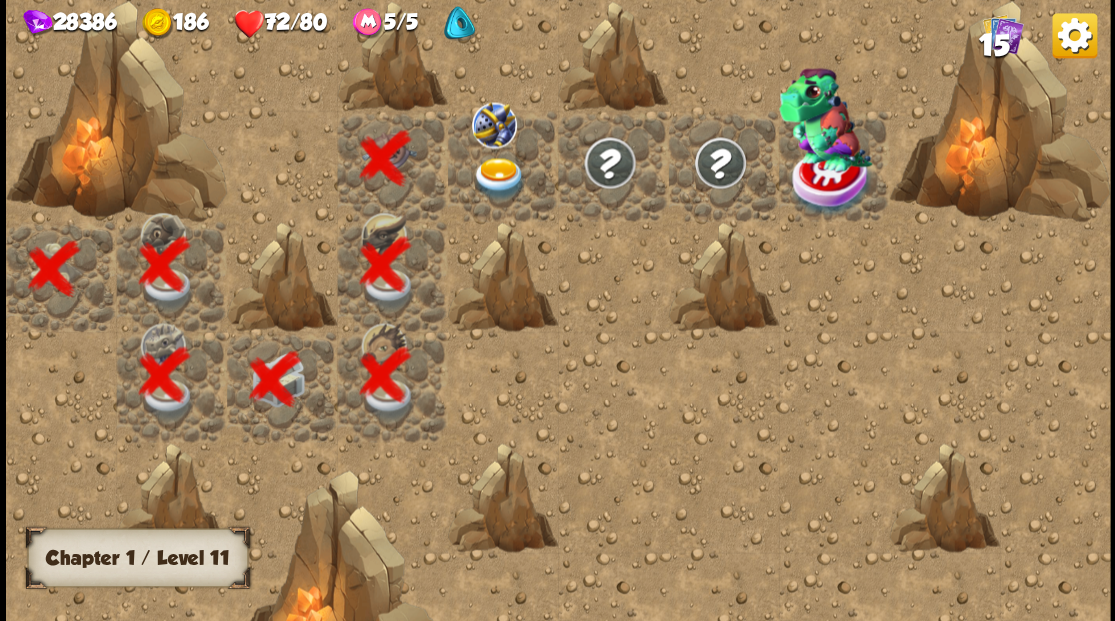 click at bounding box center (498, 178) 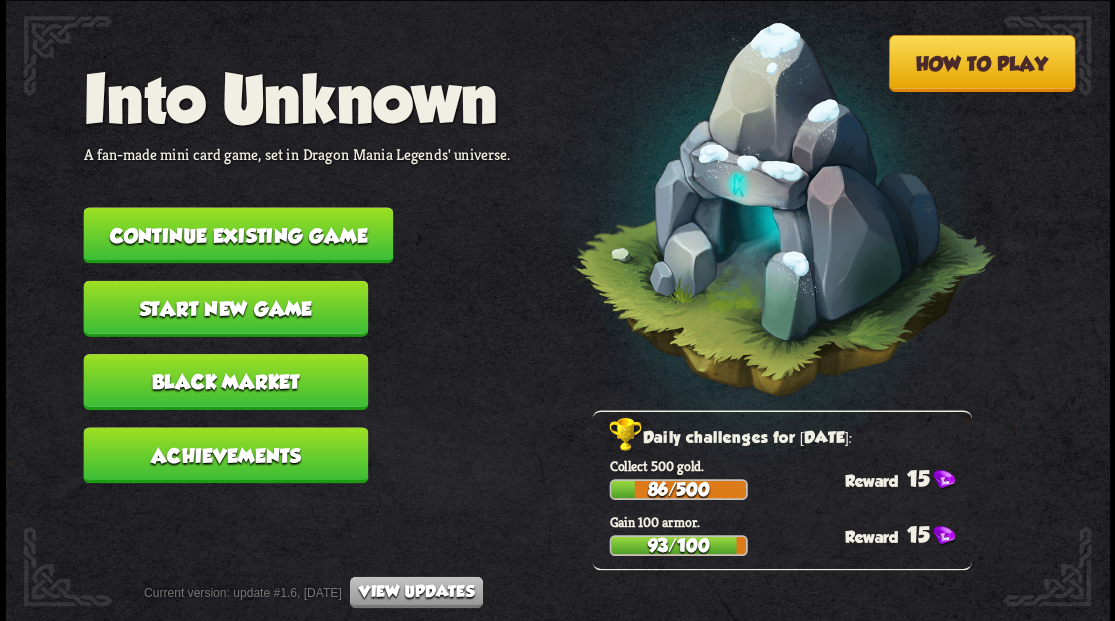 scroll, scrollTop: 0, scrollLeft: 0, axis: both 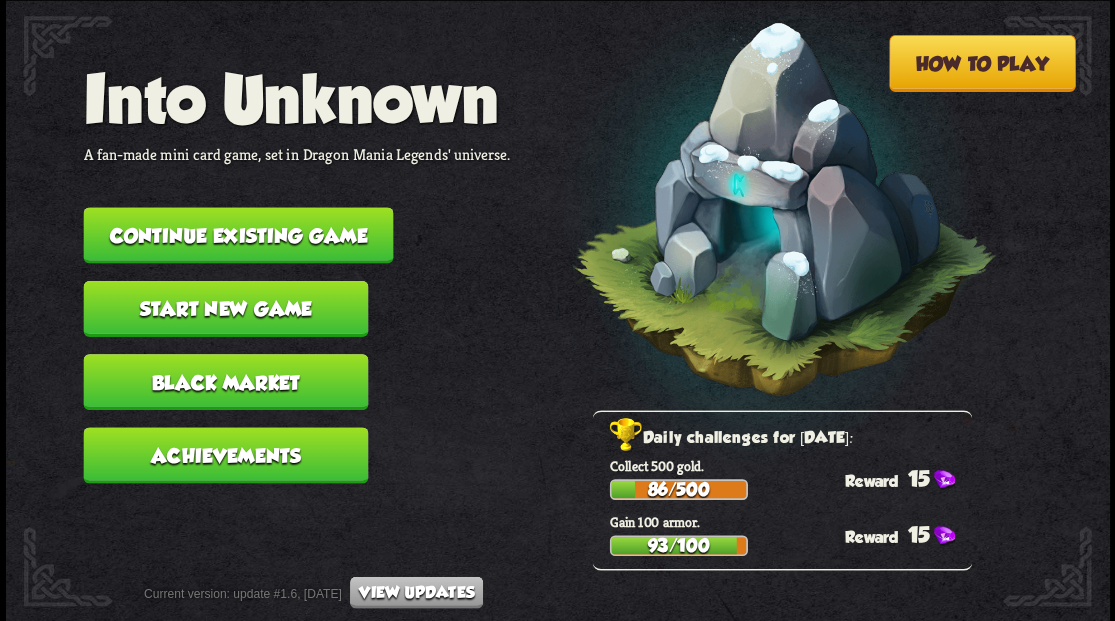 click on "Continue existing game" at bounding box center [238, 235] 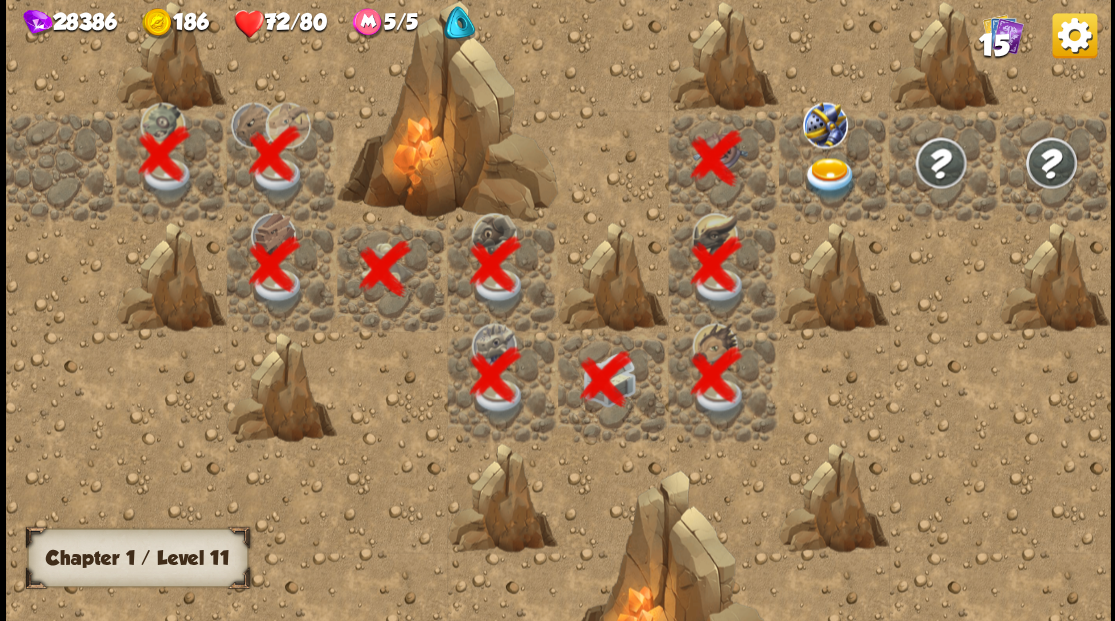 scroll, scrollTop: 0, scrollLeft: 384, axis: horizontal 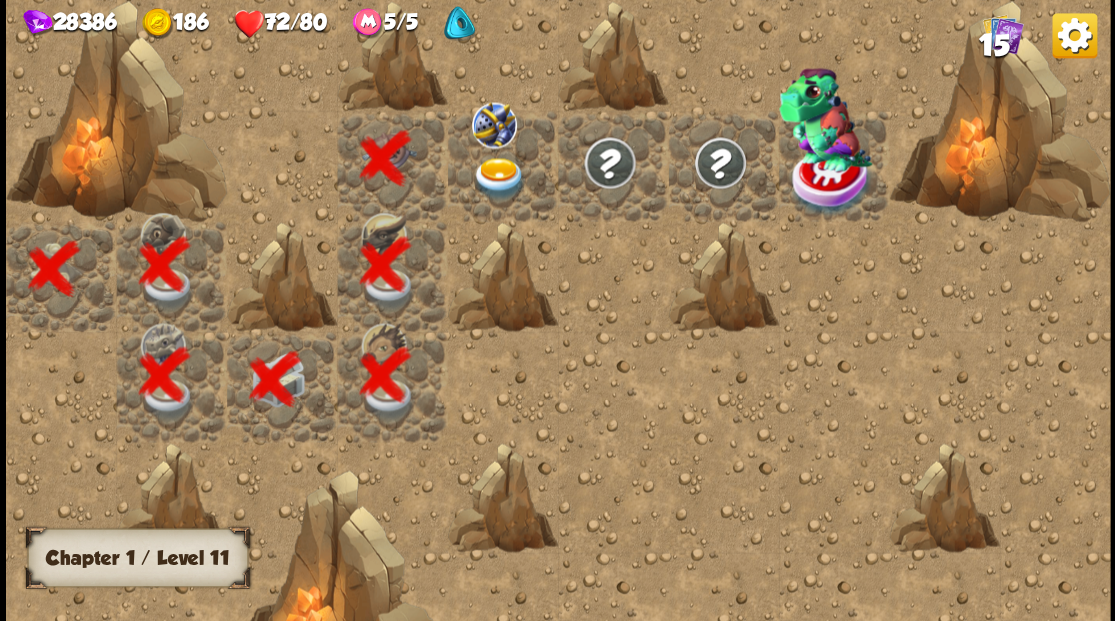 click at bounding box center [498, 178] 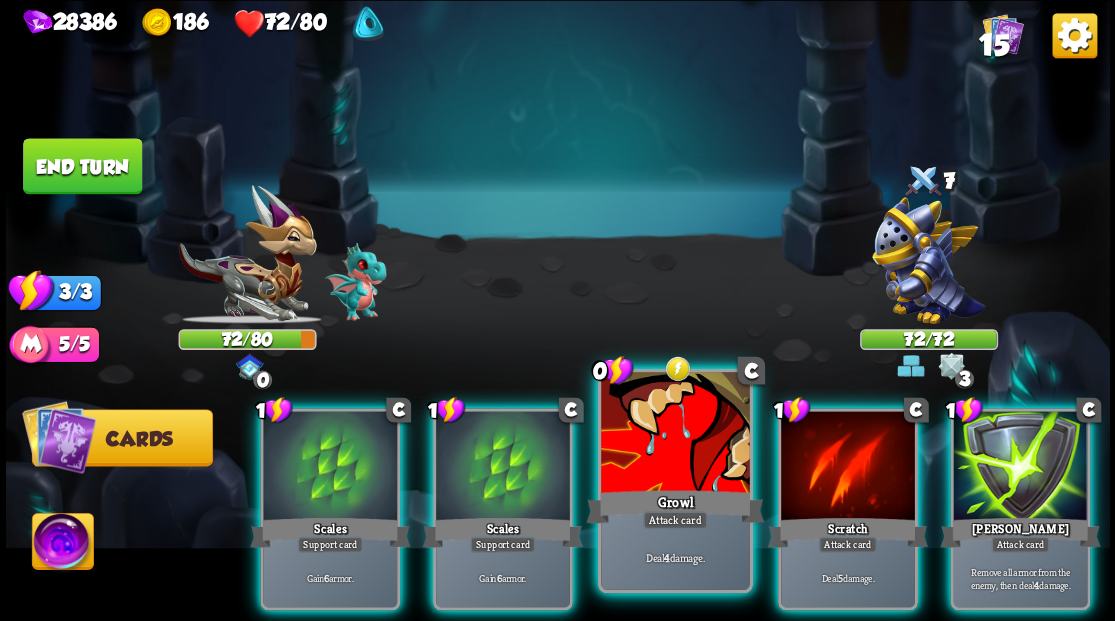 click at bounding box center [675, 434] 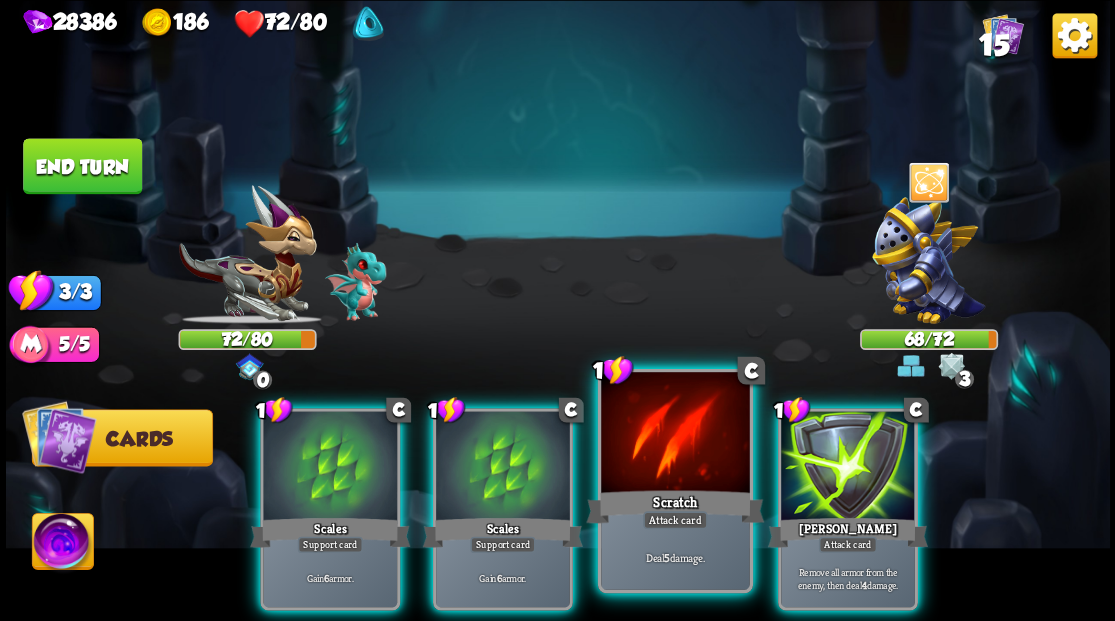 click at bounding box center (675, 434) 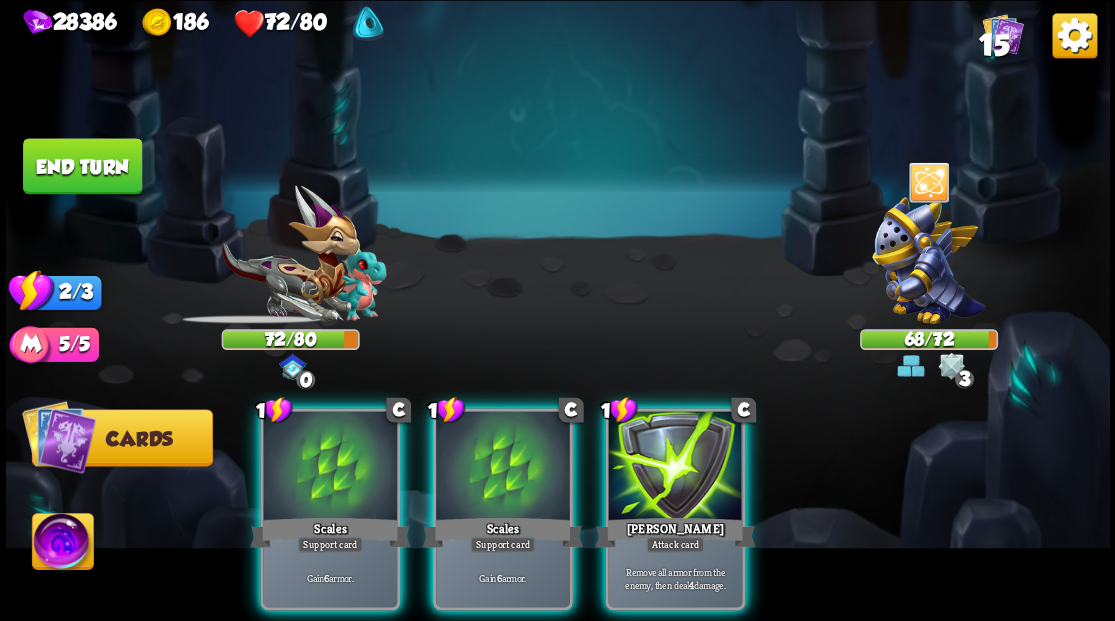 click at bounding box center [675, 467] 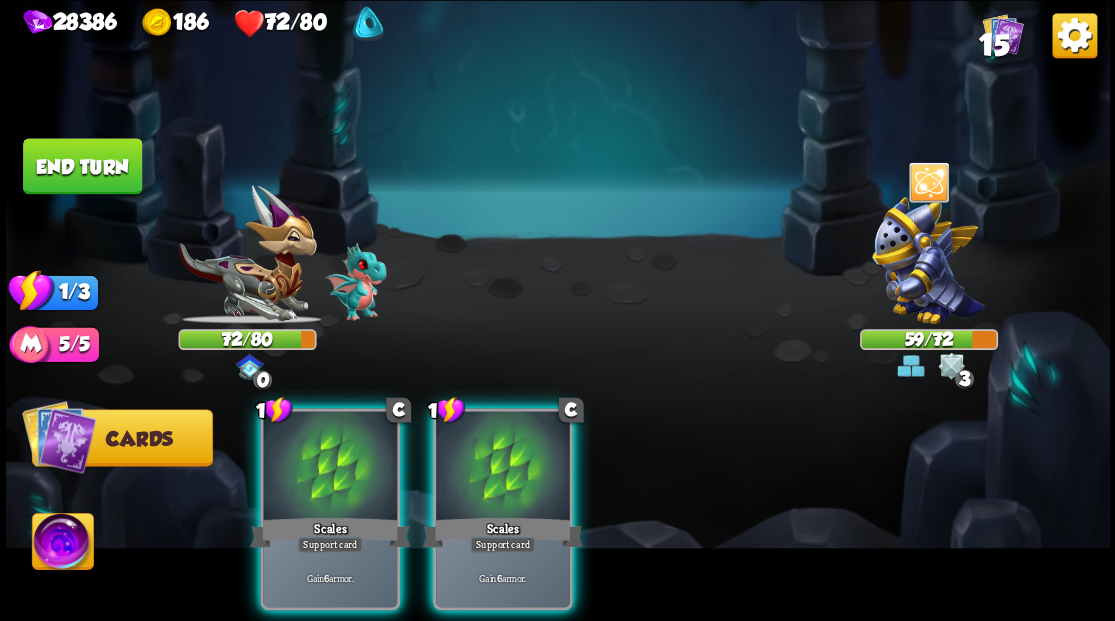 click on "End turn" at bounding box center [82, 166] 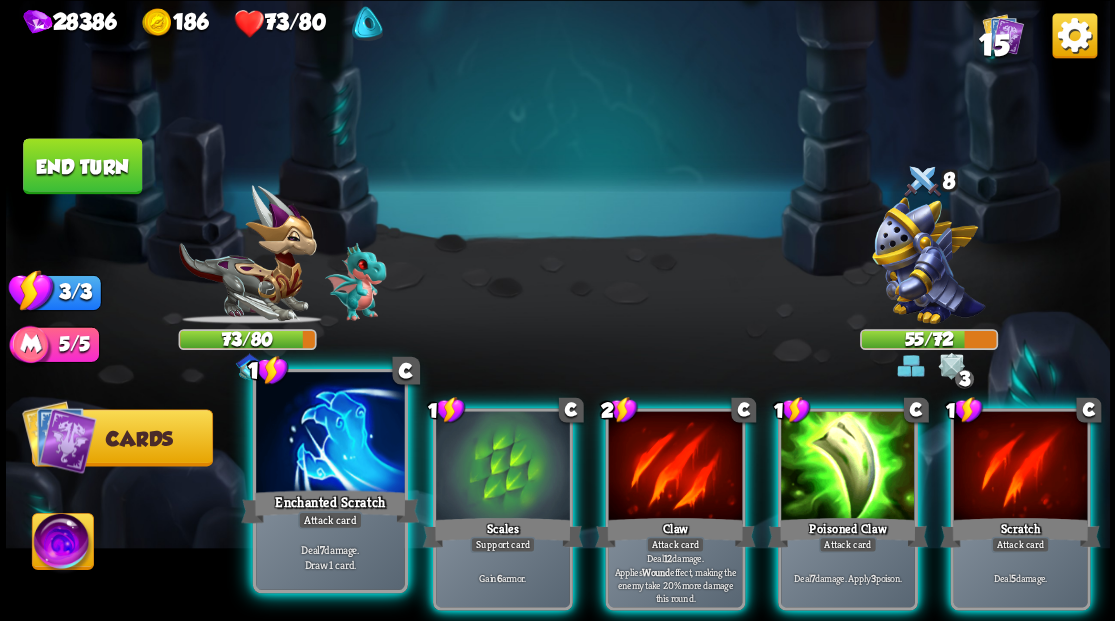 click at bounding box center (330, 434) 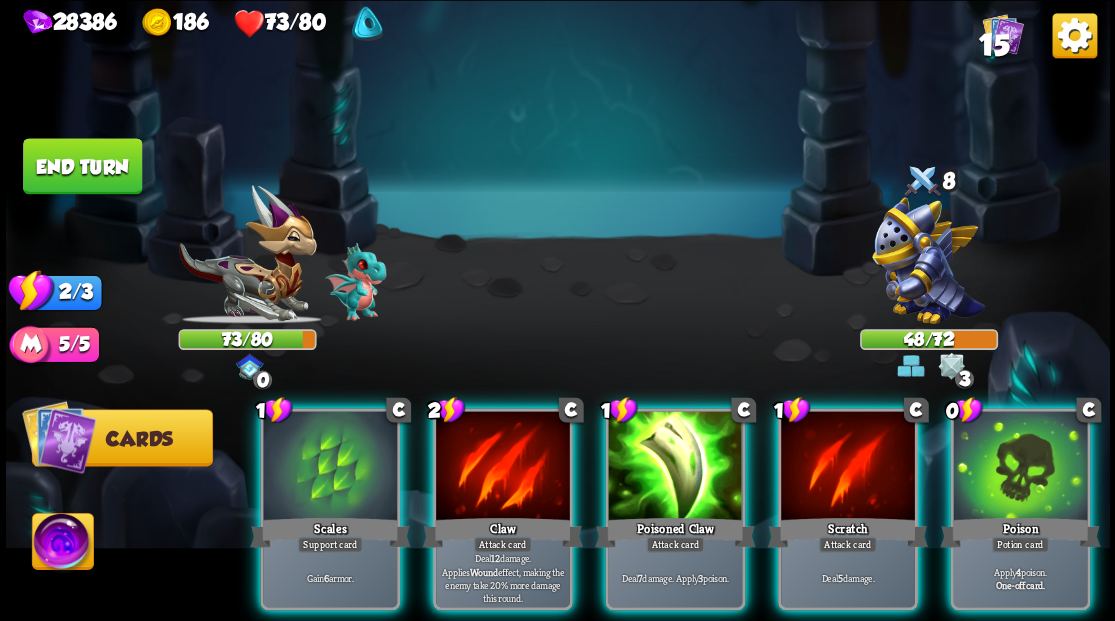 click at bounding box center (330, 467) 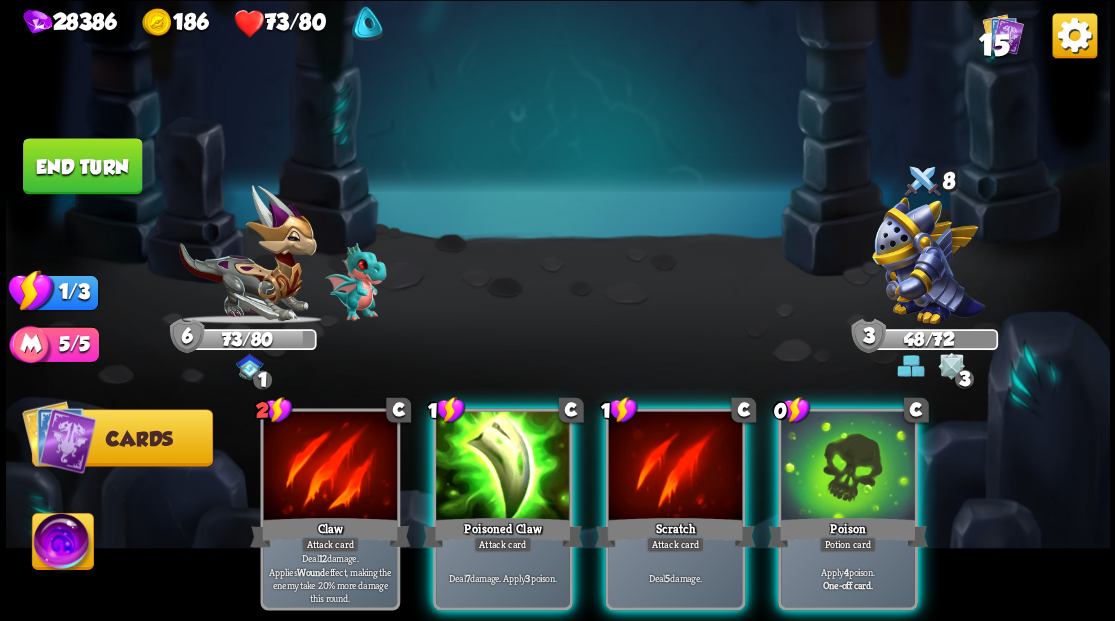 click at bounding box center [848, 467] 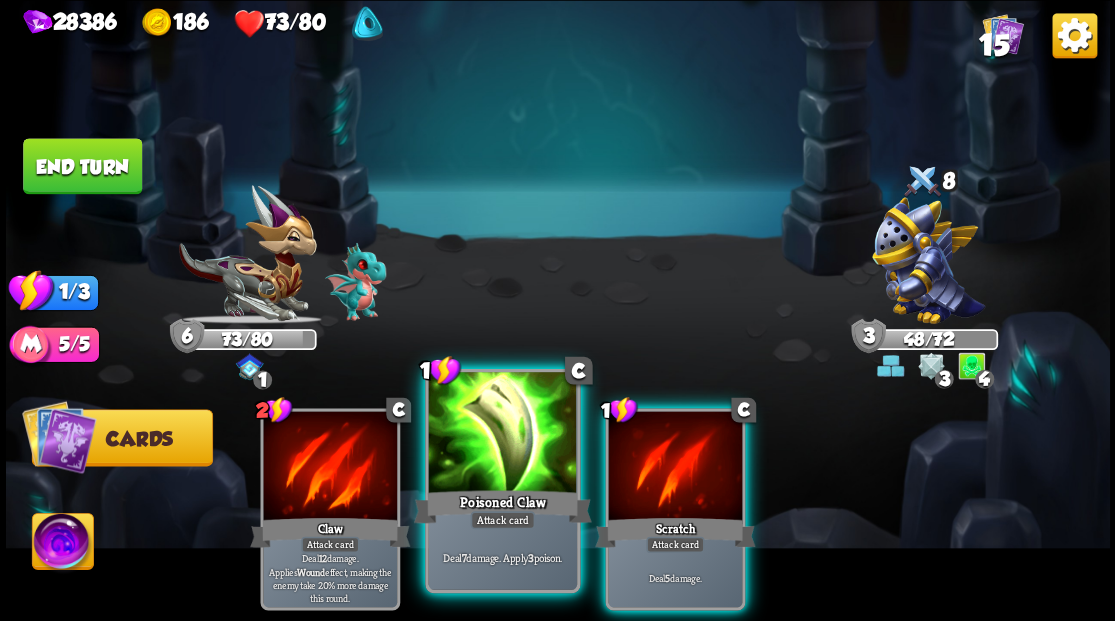 click at bounding box center [502, 434] 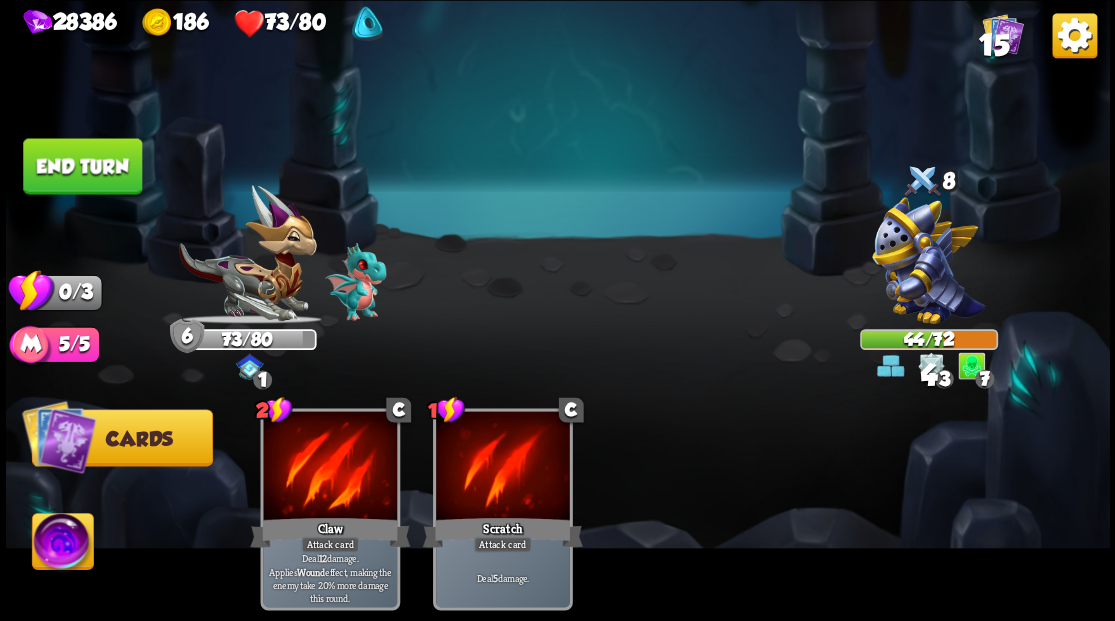 click on "End turn" at bounding box center [82, 166] 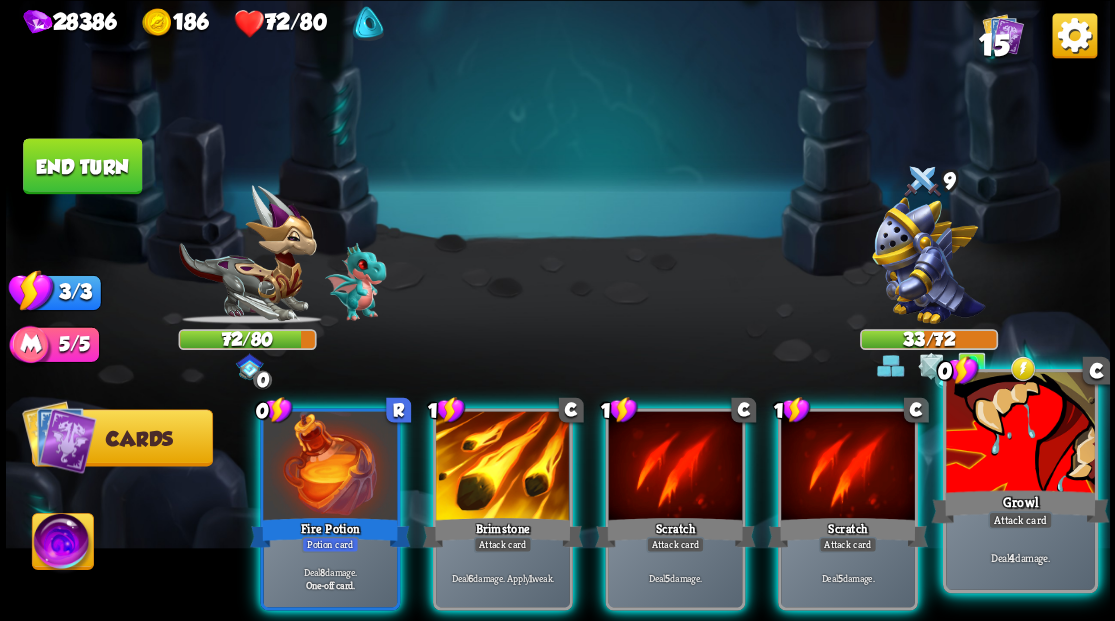 click at bounding box center [1020, 434] 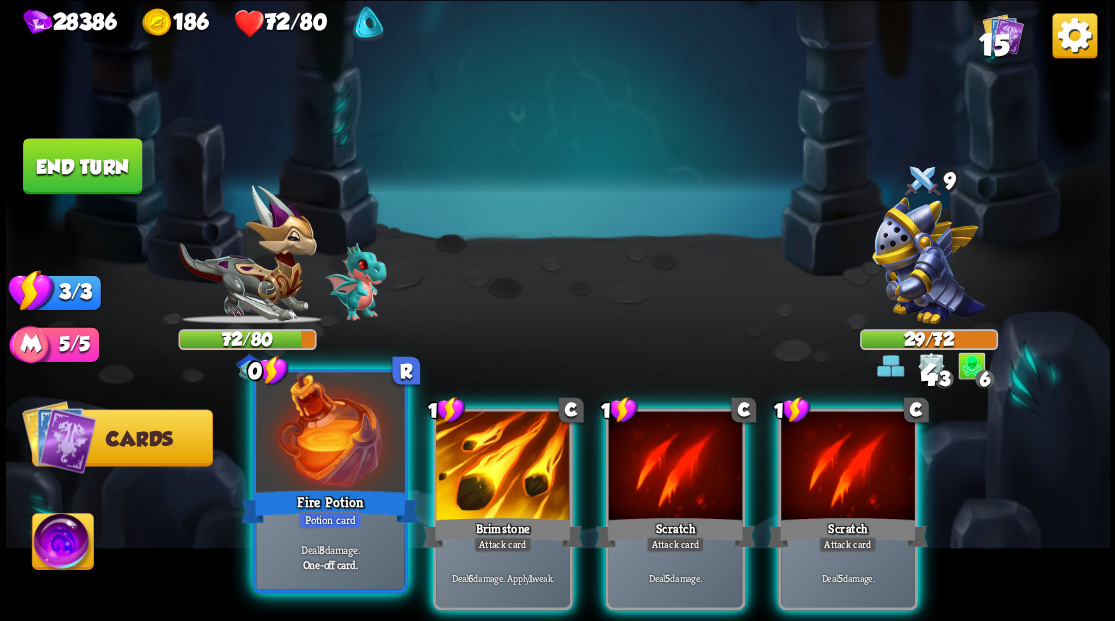 click at bounding box center [330, 434] 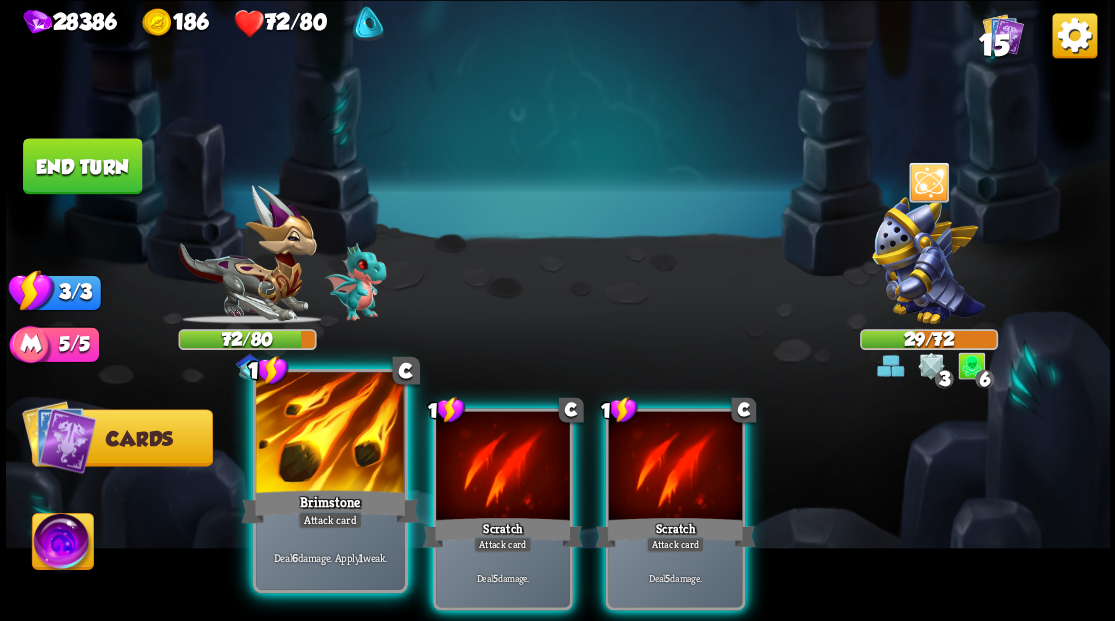 click at bounding box center [330, 434] 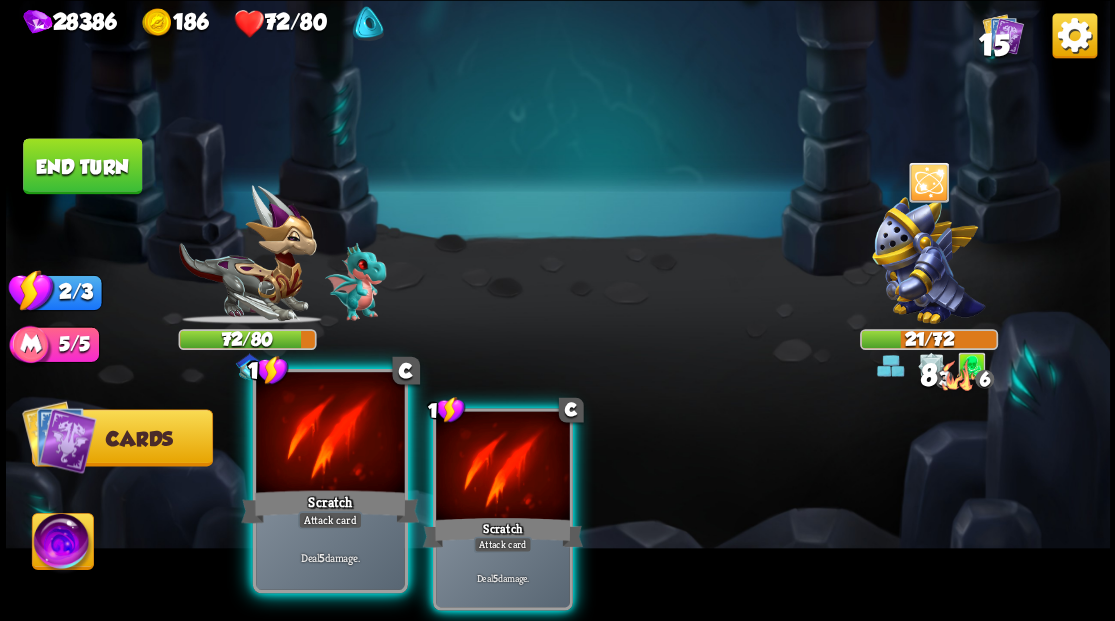 click at bounding box center (330, 434) 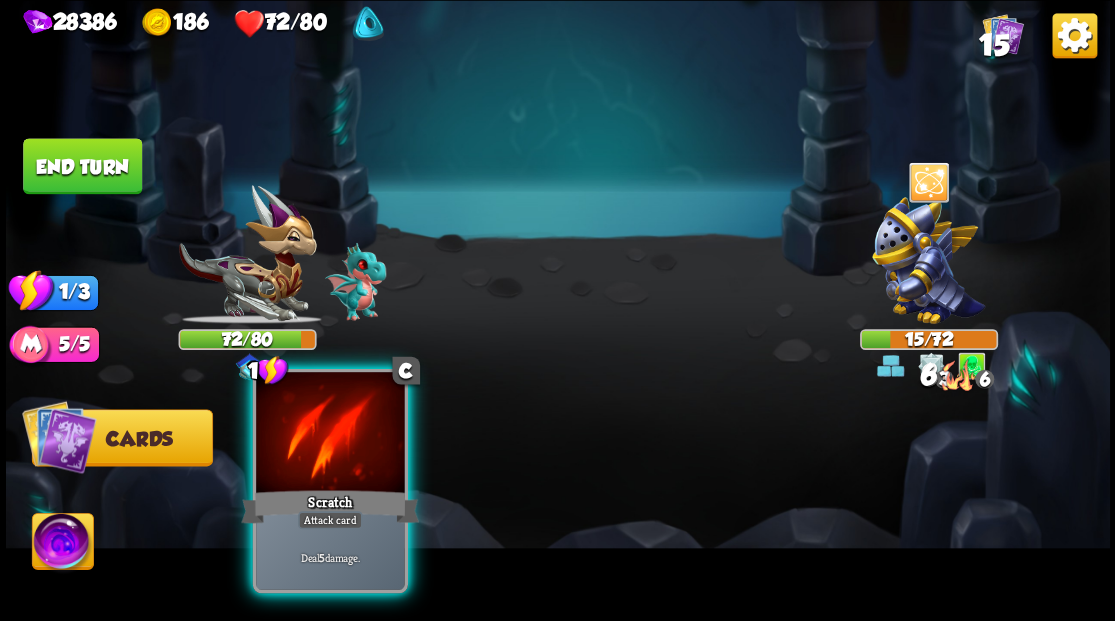 click at bounding box center (330, 434) 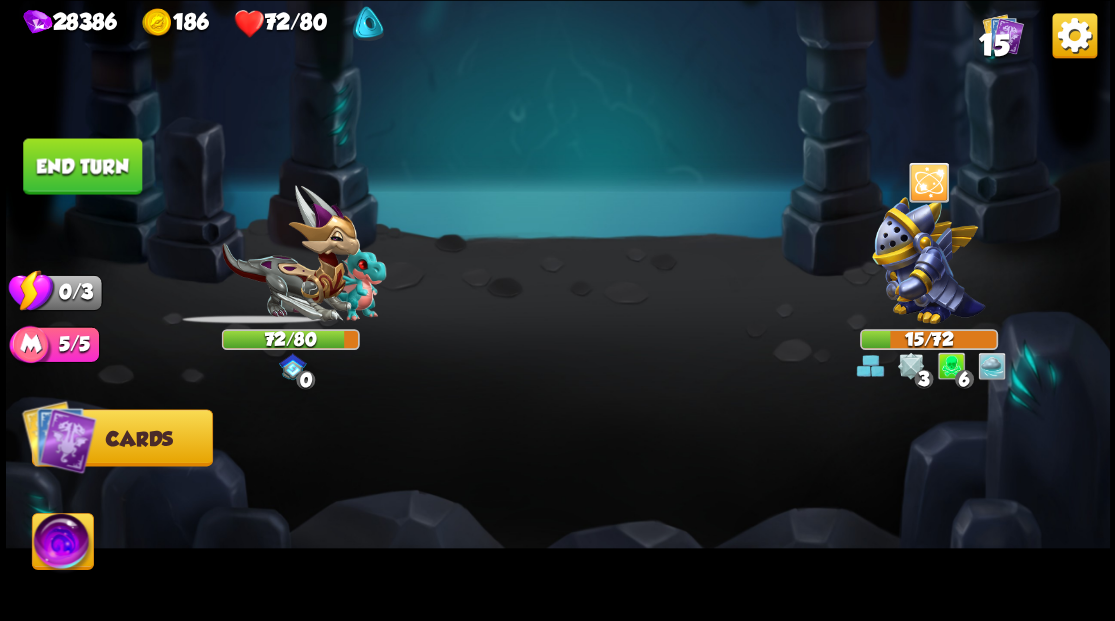 click on "End turn" at bounding box center (82, 166) 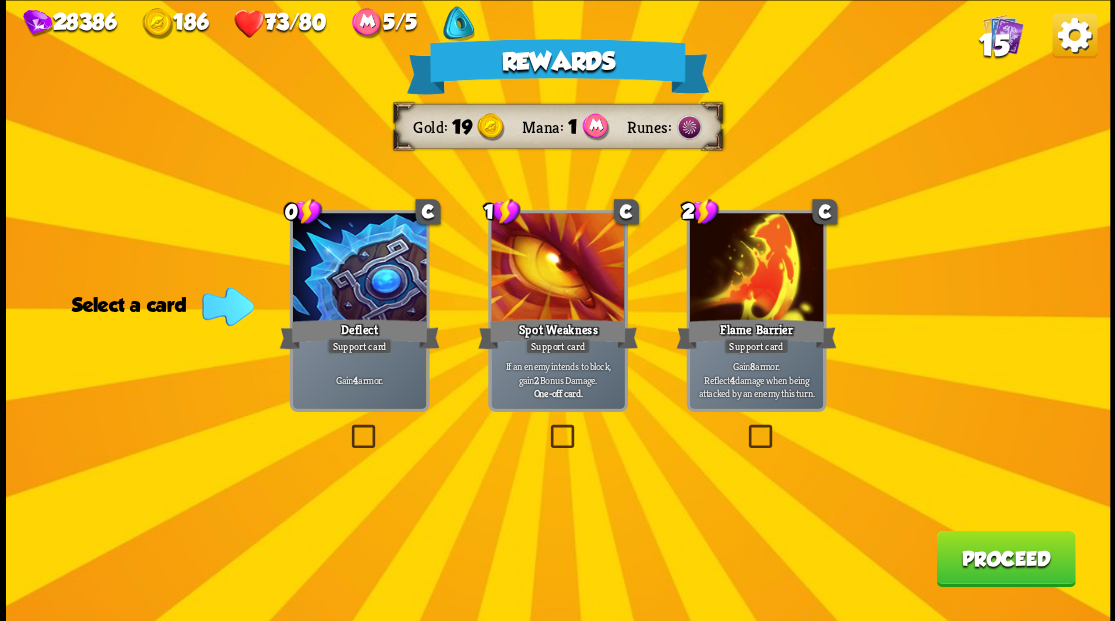 click at bounding box center (347, 427) 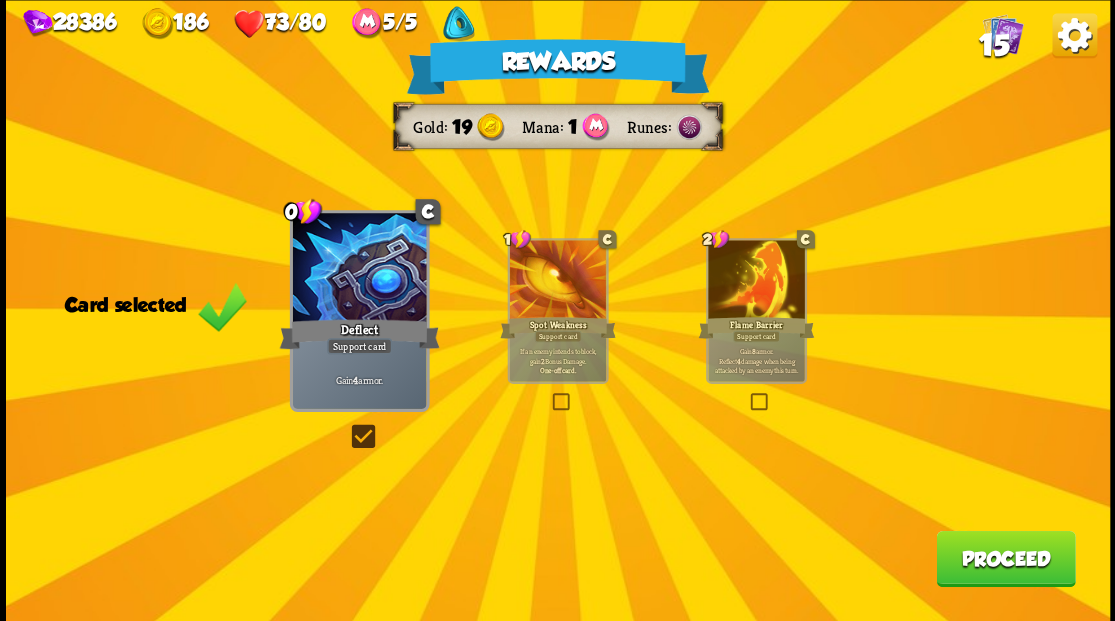 click on "Proceed" at bounding box center (1005, 558) 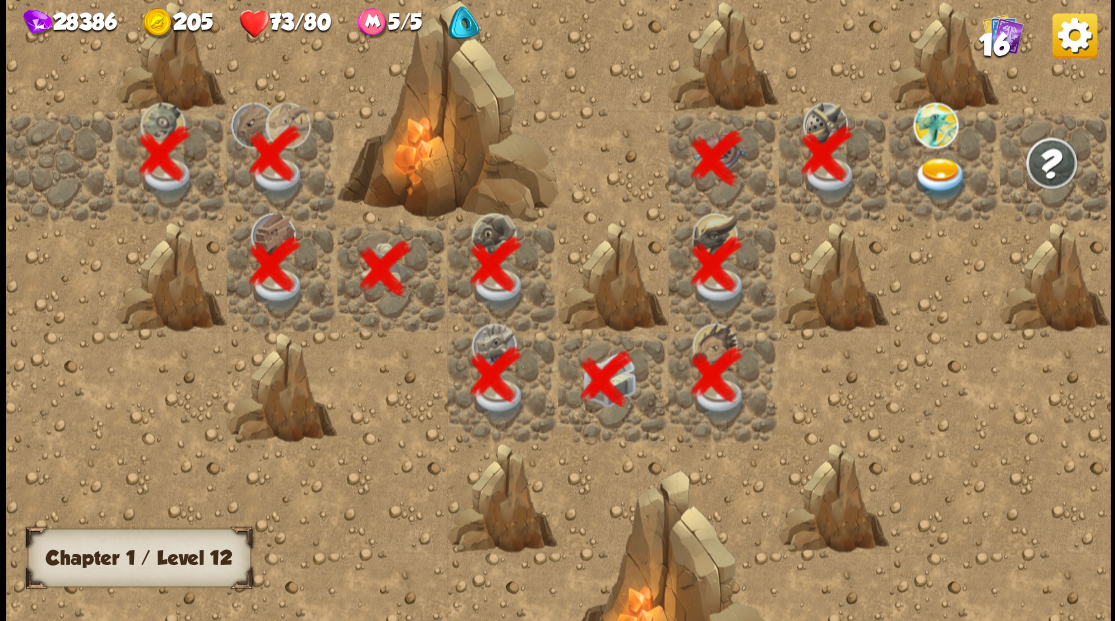 scroll, scrollTop: 0, scrollLeft: 384, axis: horizontal 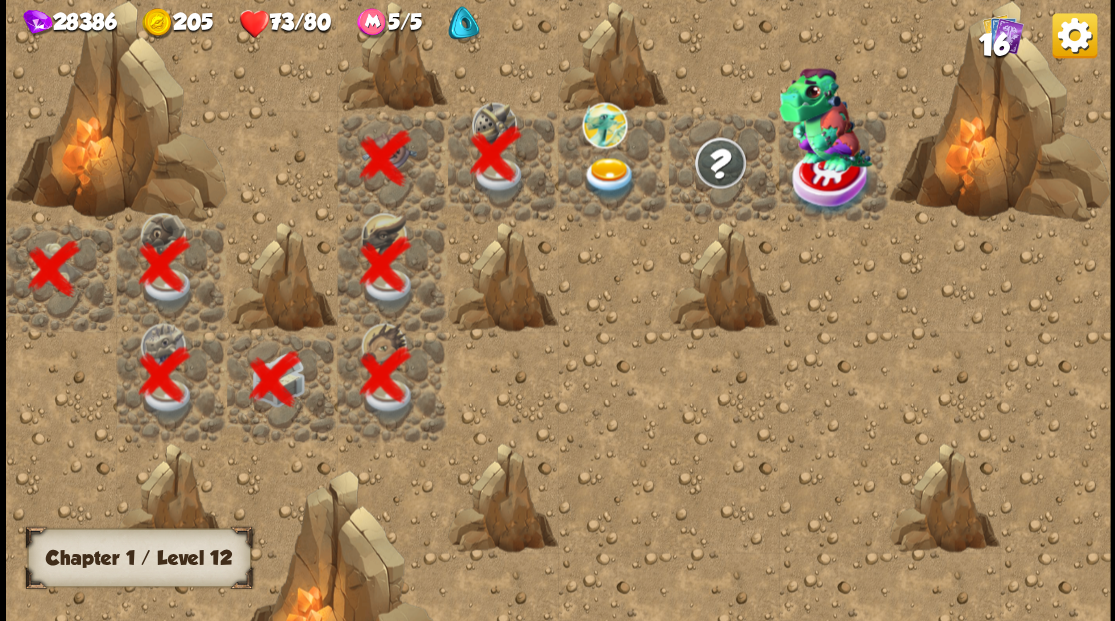 click at bounding box center [609, 178] 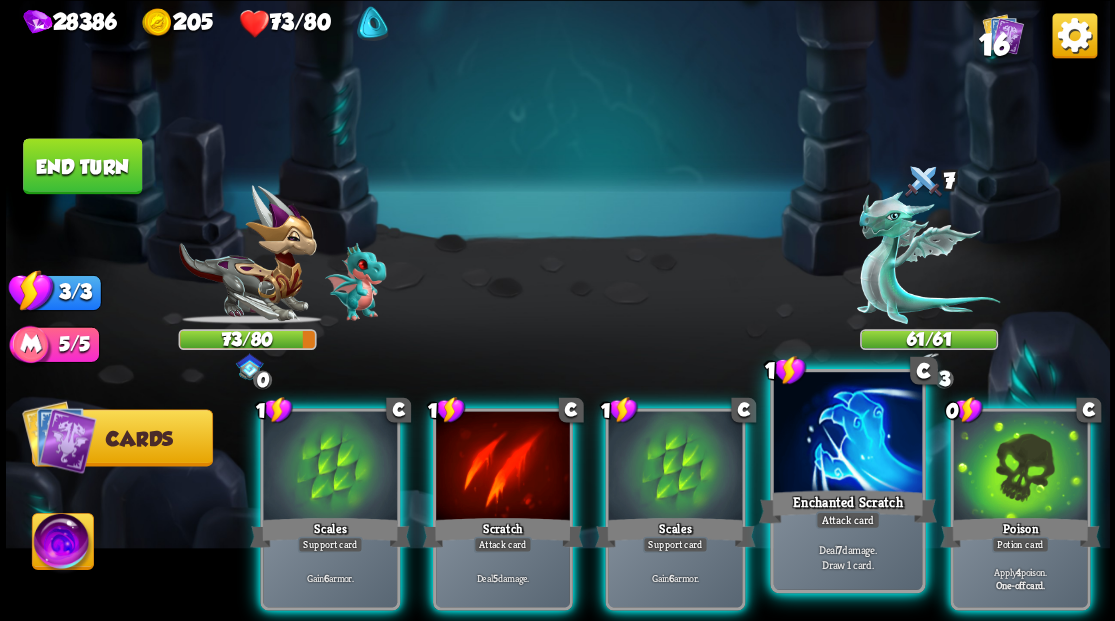 click at bounding box center [847, 434] 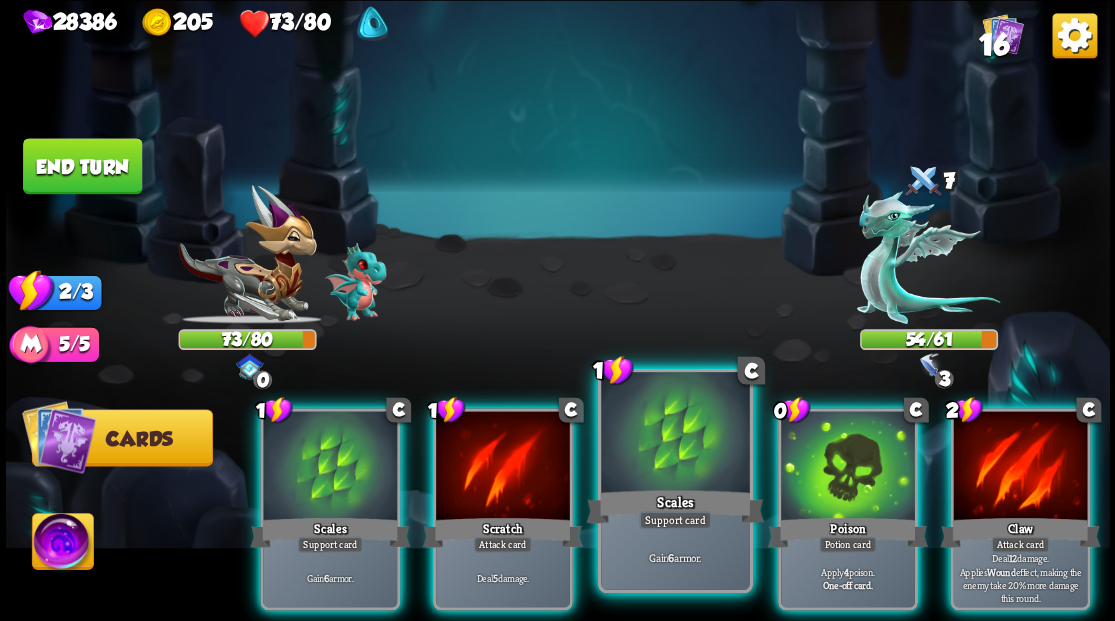 click at bounding box center [675, 434] 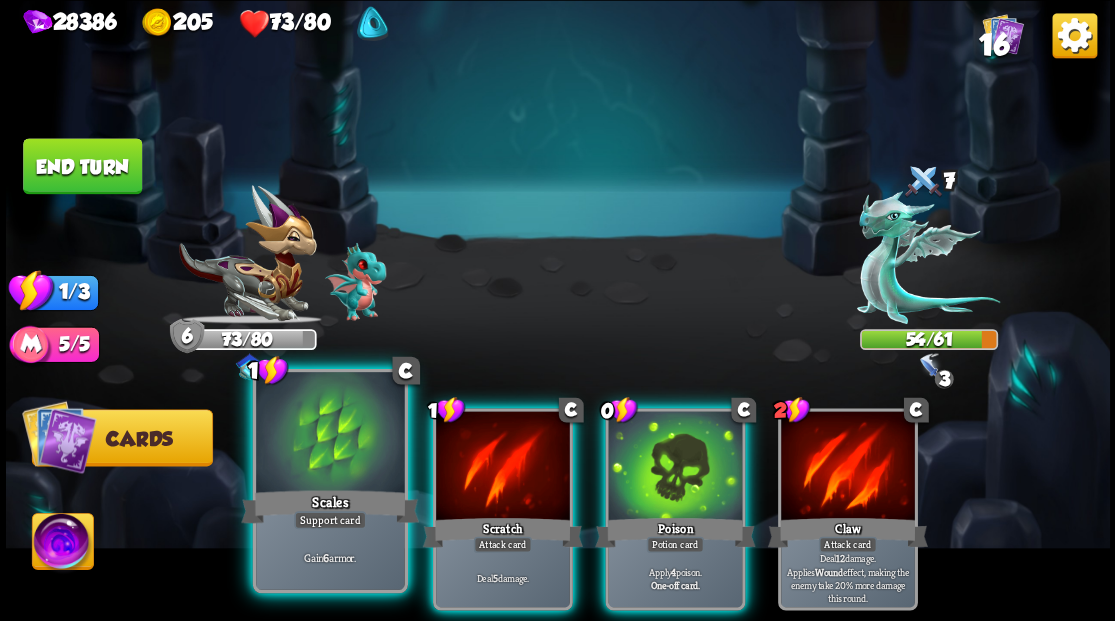 click at bounding box center (330, 434) 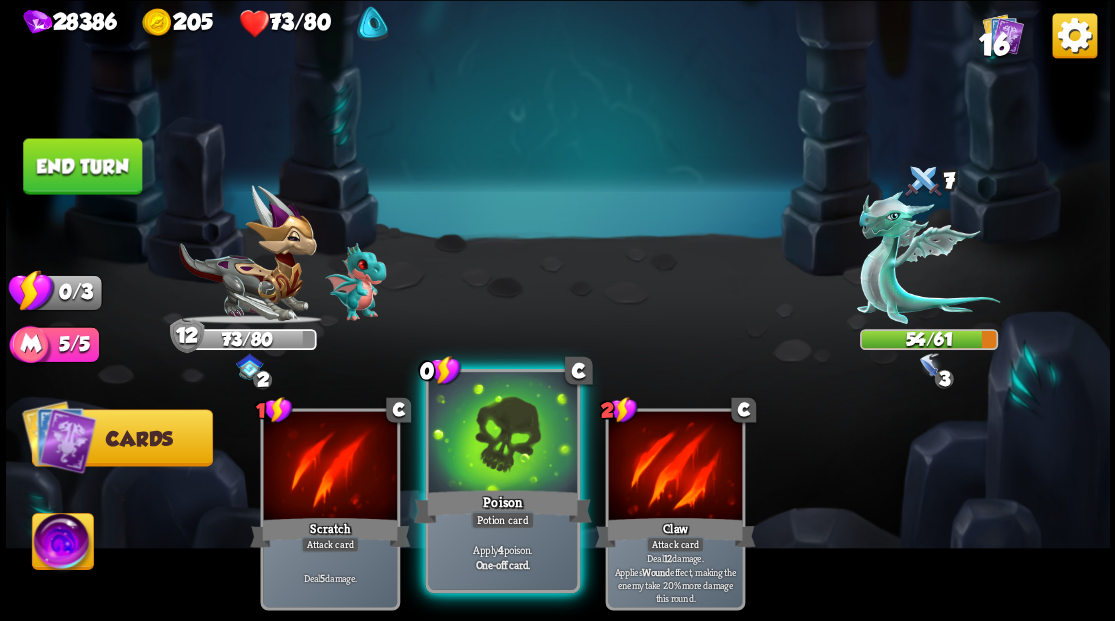 drag, startPoint x: 516, startPoint y: 480, endPoint x: 509, endPoint y: 468, distance: 13.892444 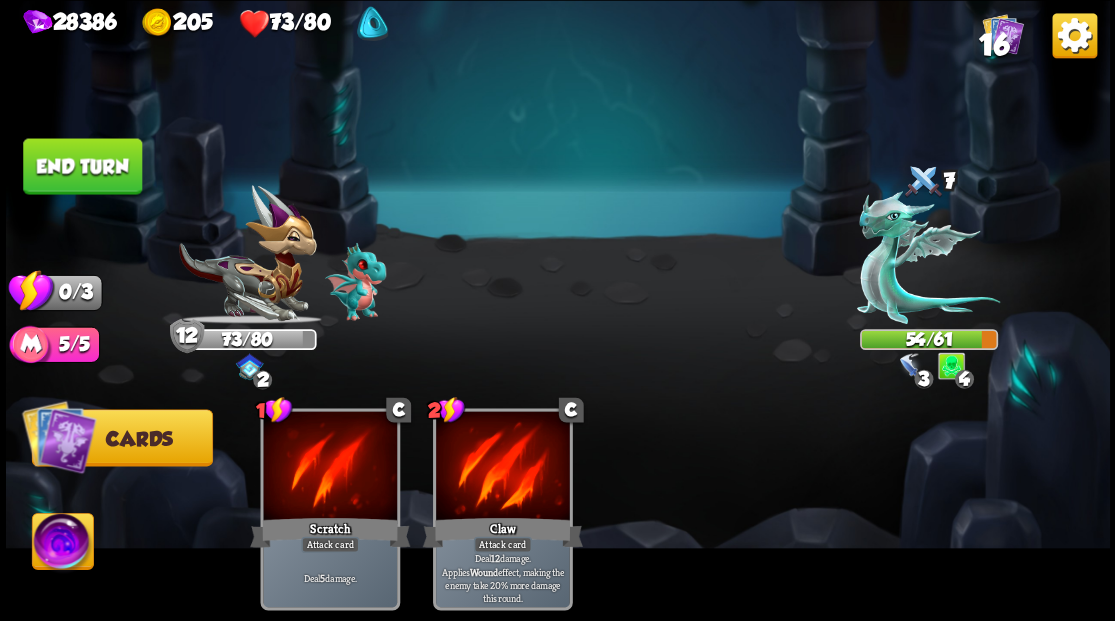 click on "End turn" at bounding box center [82, 166] 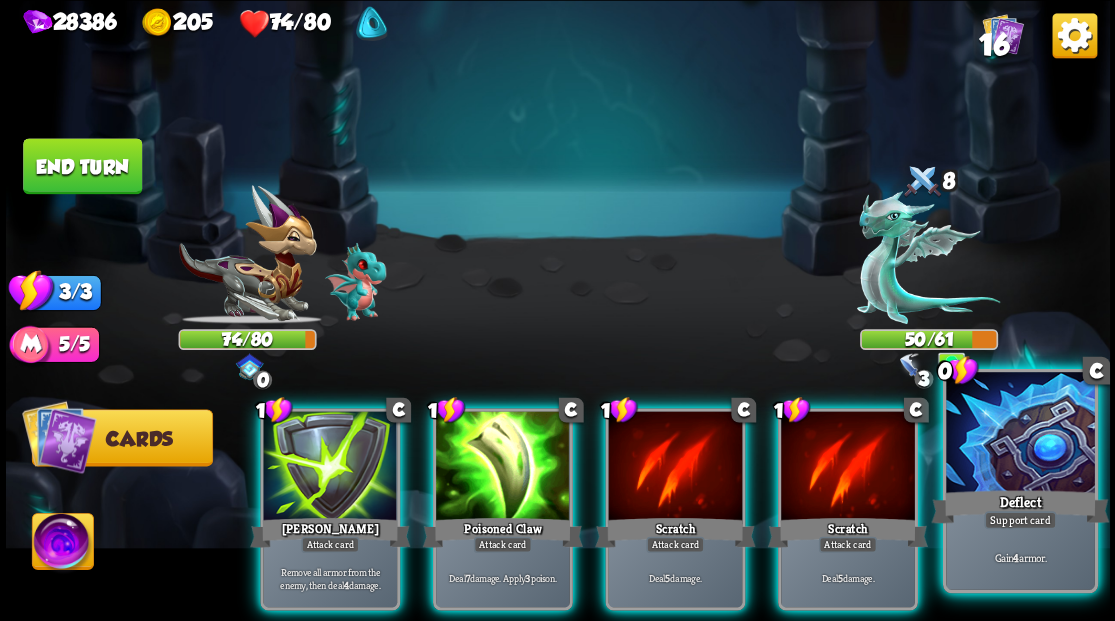 click at bounding box center [1020, 434] 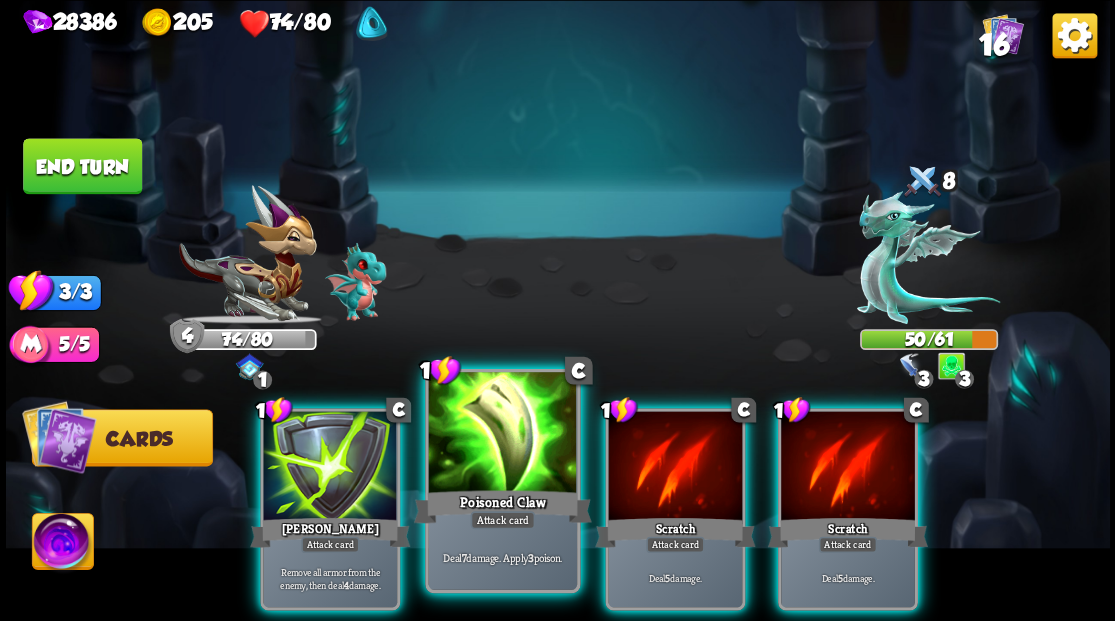 click at bounding box center (502, 434) 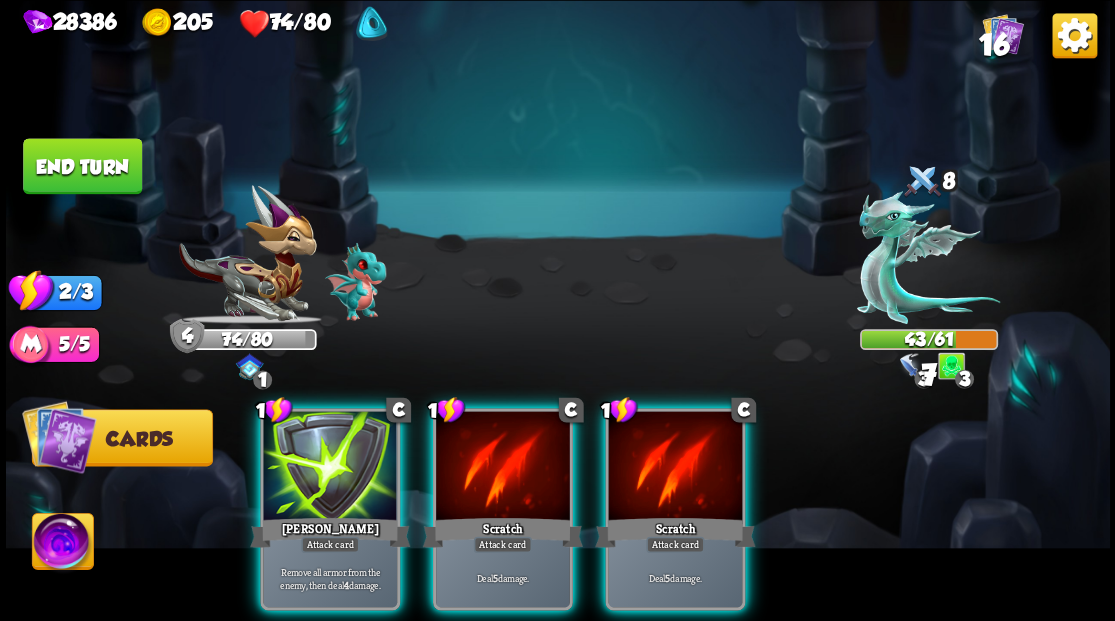 click at bounding box center [503, 467] 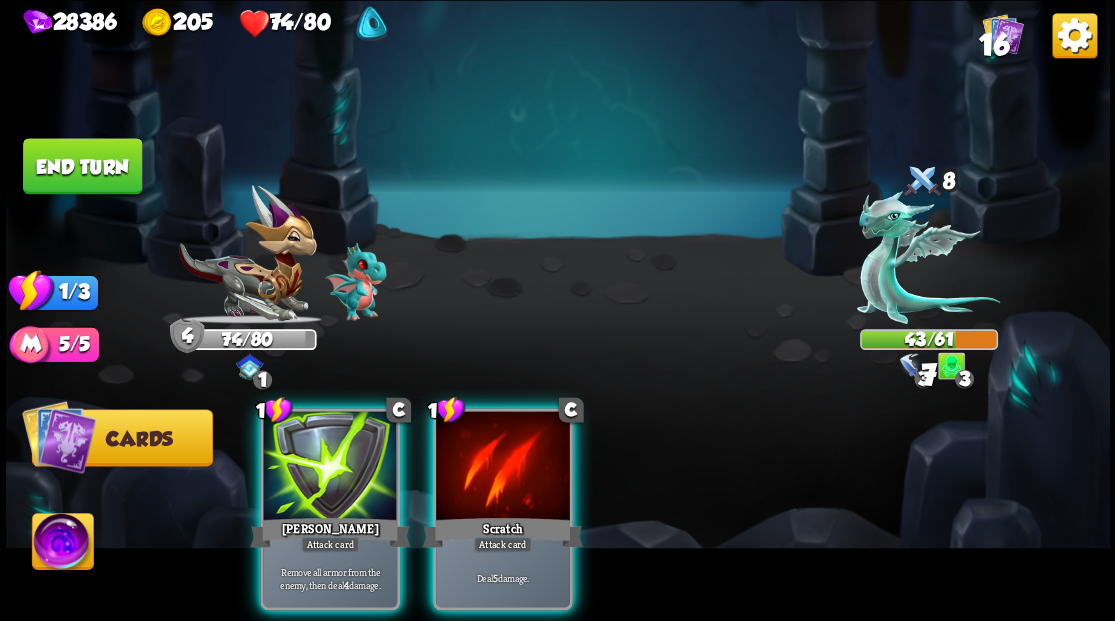 click at bounding box center (503, 467) 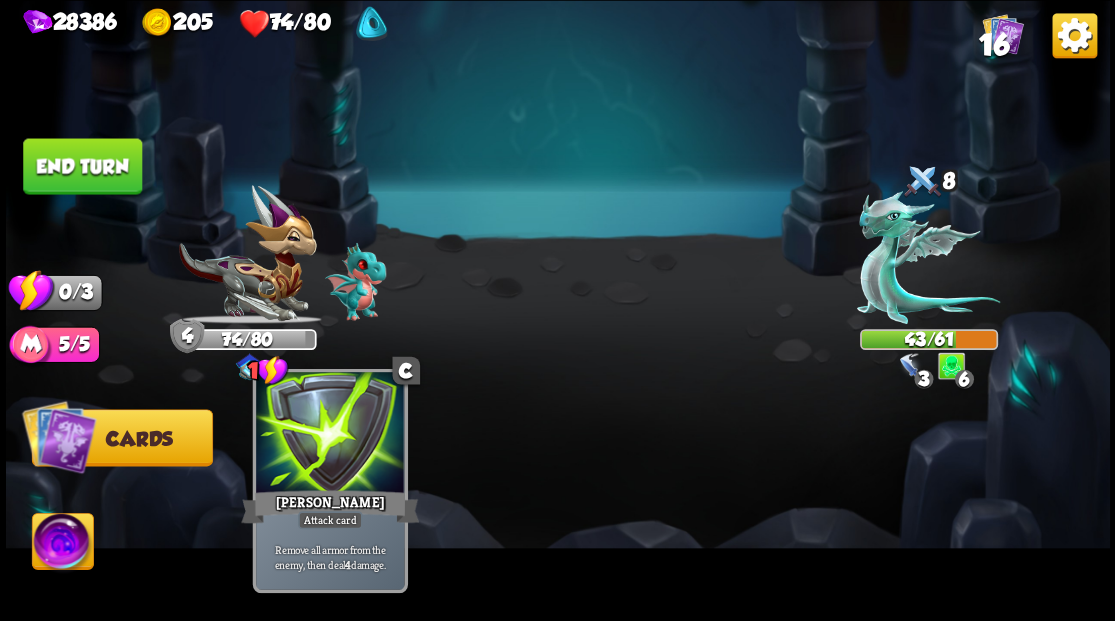 drag, startPoint x: 348, startPoint y: 462, endPoint x: 325, endPoint y: 451, distance: 25.495098 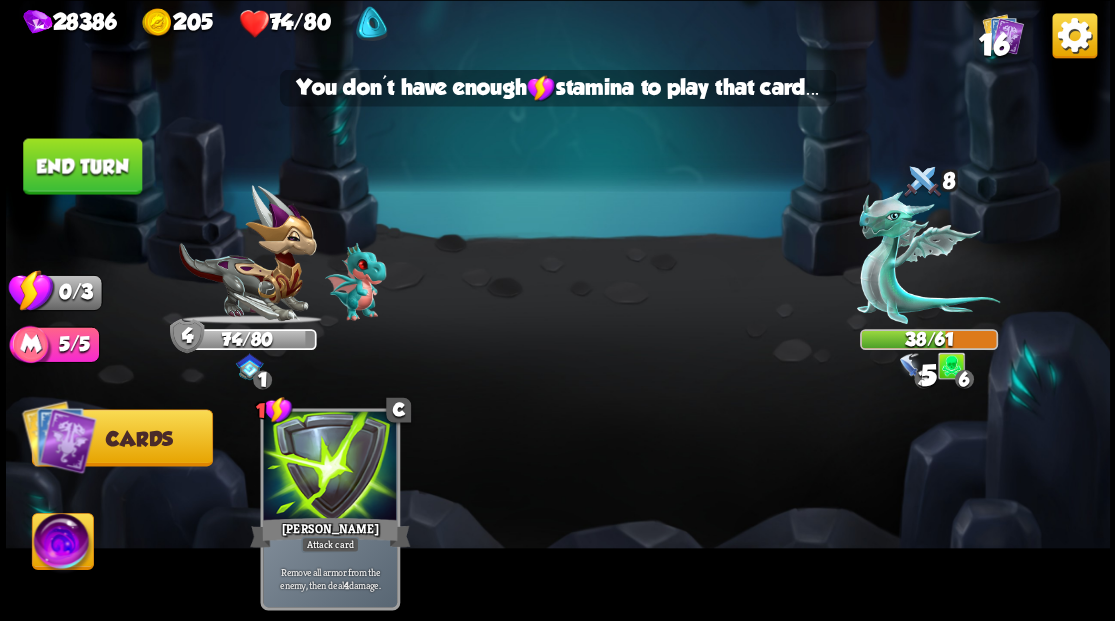 click on "End turn" at bounding box center [82, 166] 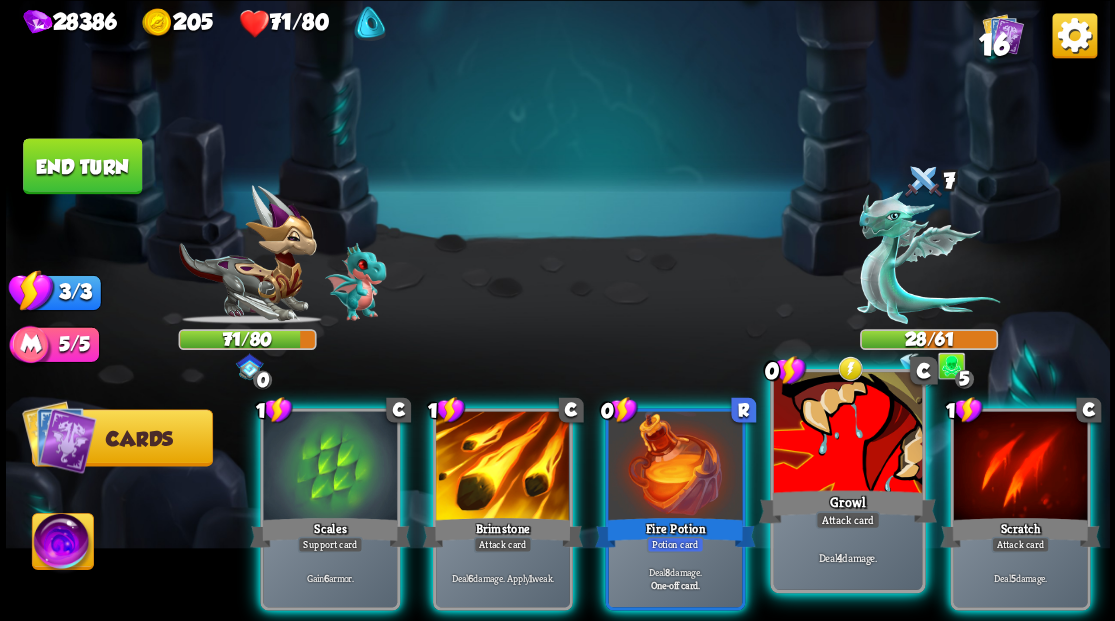 click at bounding box center (847, 434) 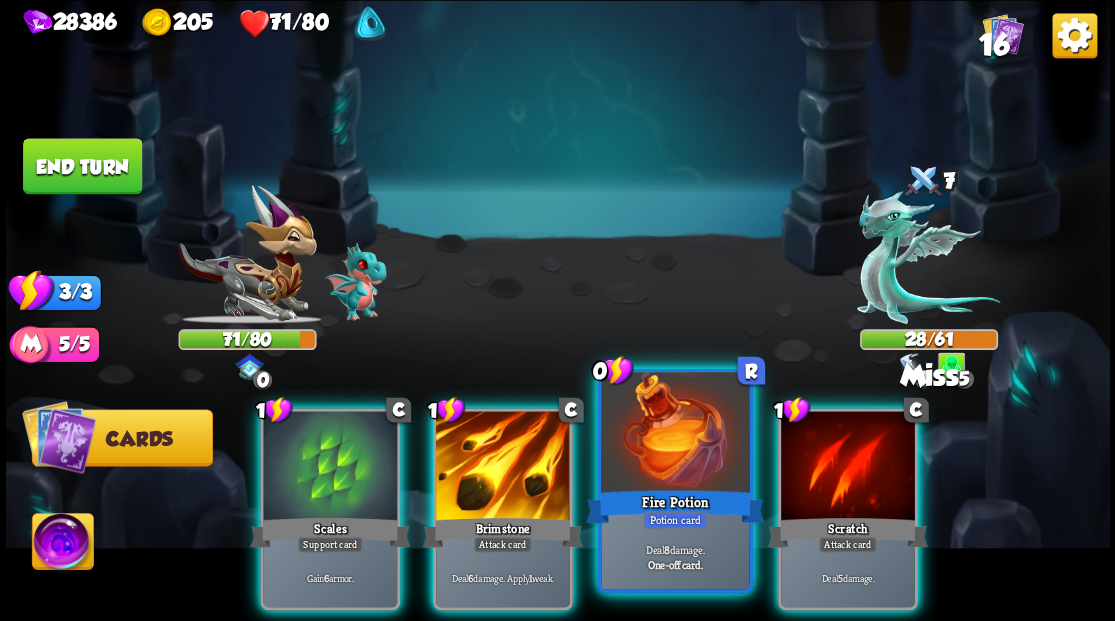 click at bounding box center (675, 434) 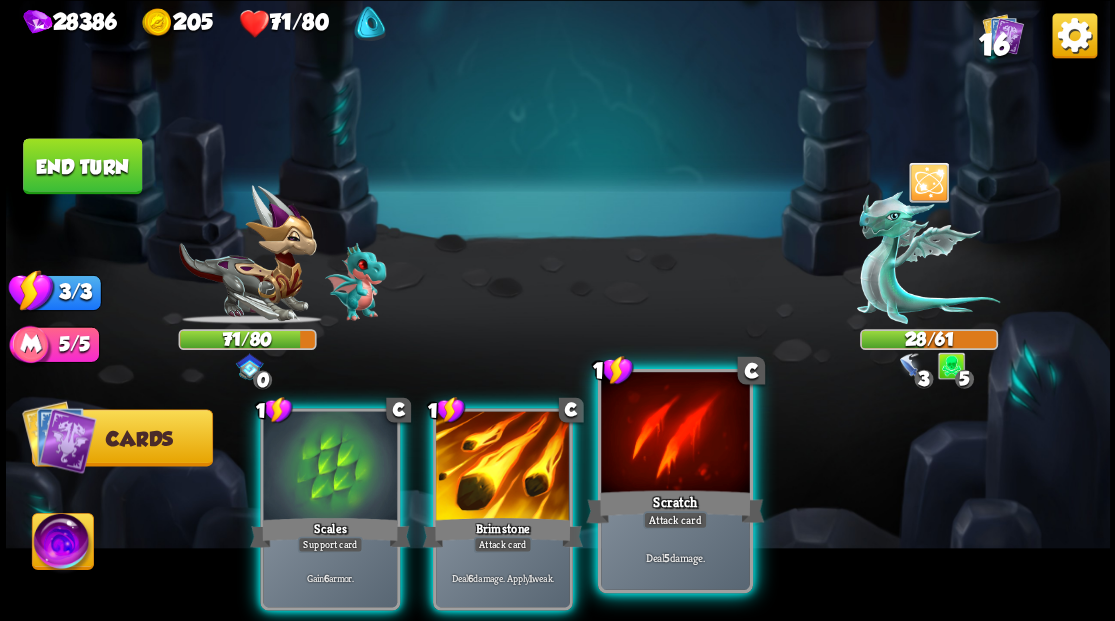 click at bounding box center (675, 434) 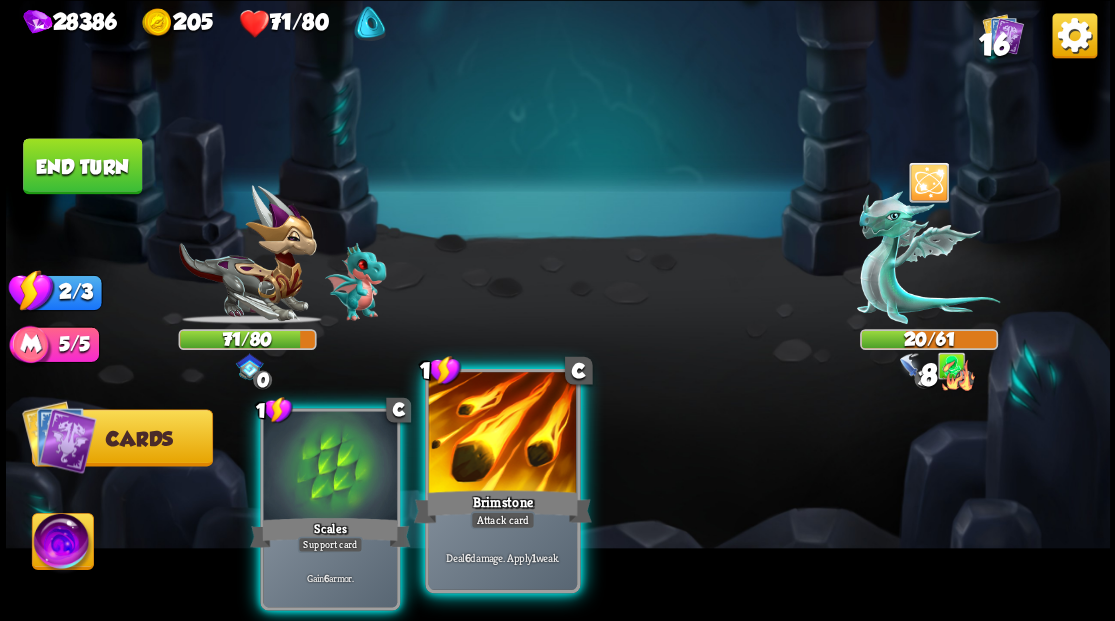 click at bounding box center [502, 434] 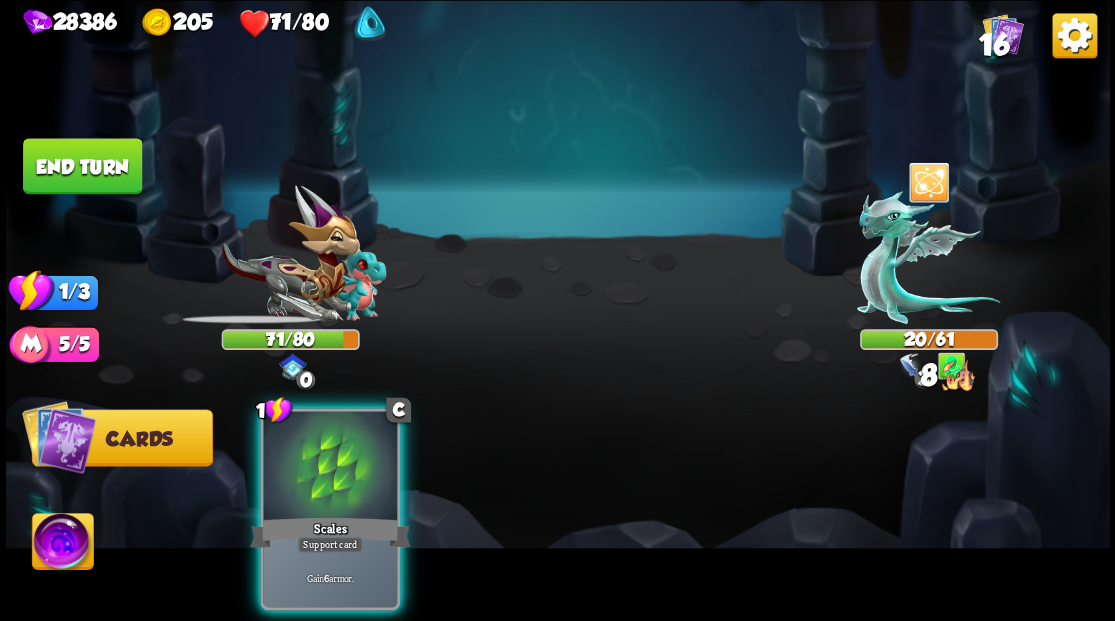 drag, startPoint x: 323, startPoint y: 470, endPoint x: 294, endPoint y: 424, distance: 54.378304 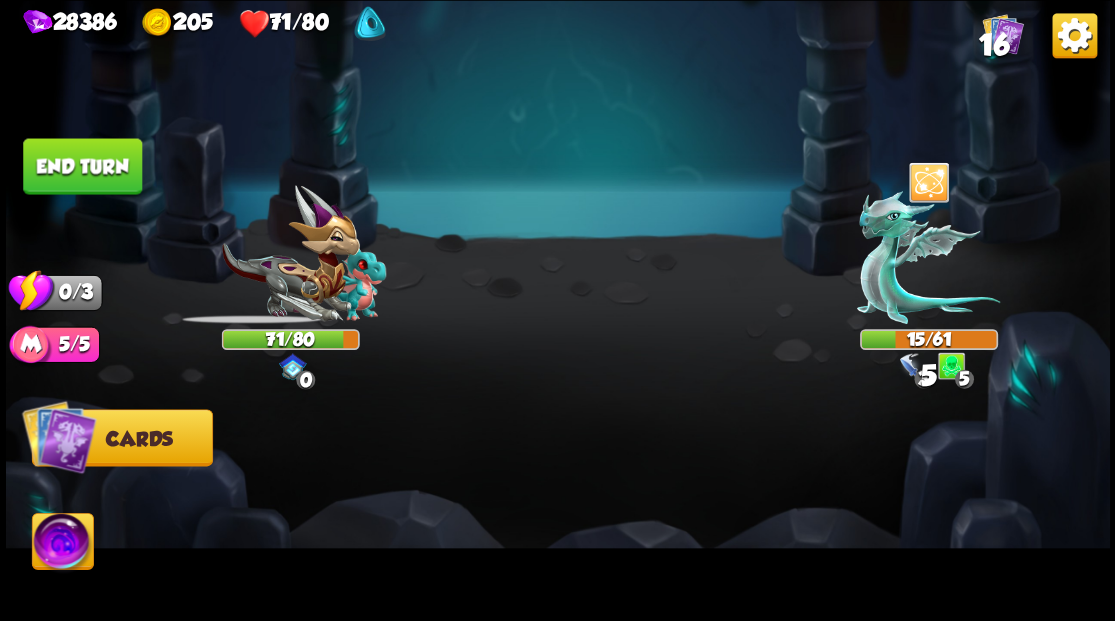 drag, startPoint x: 108, startPoint y: 167, endPoint x: 326, endPoint y: 170, distance: 218.02065 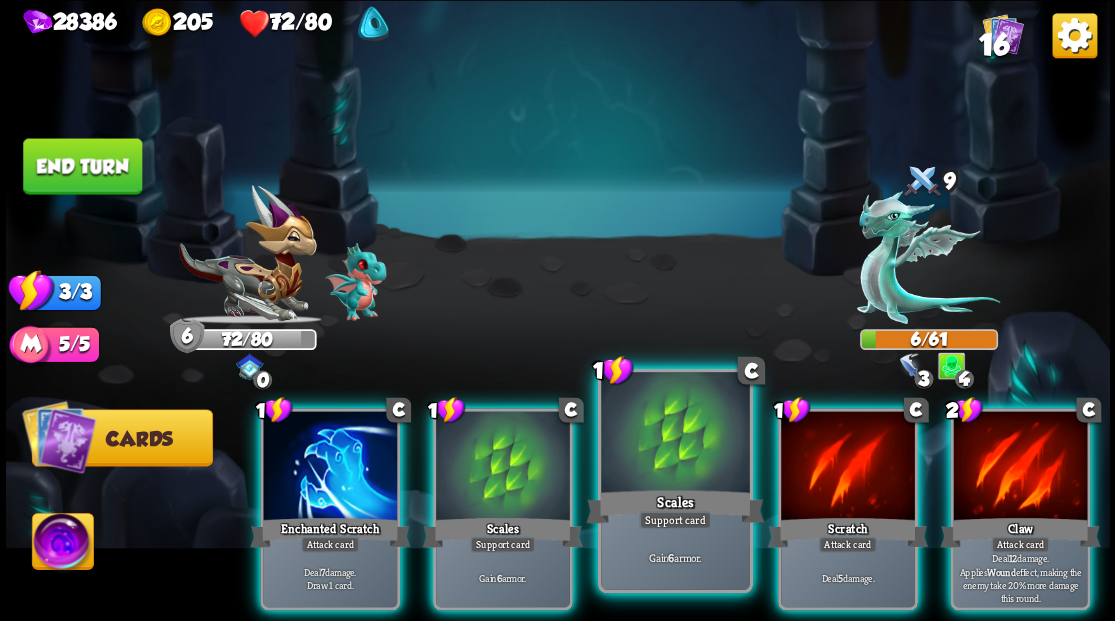 click at bounding box center (675, 434) 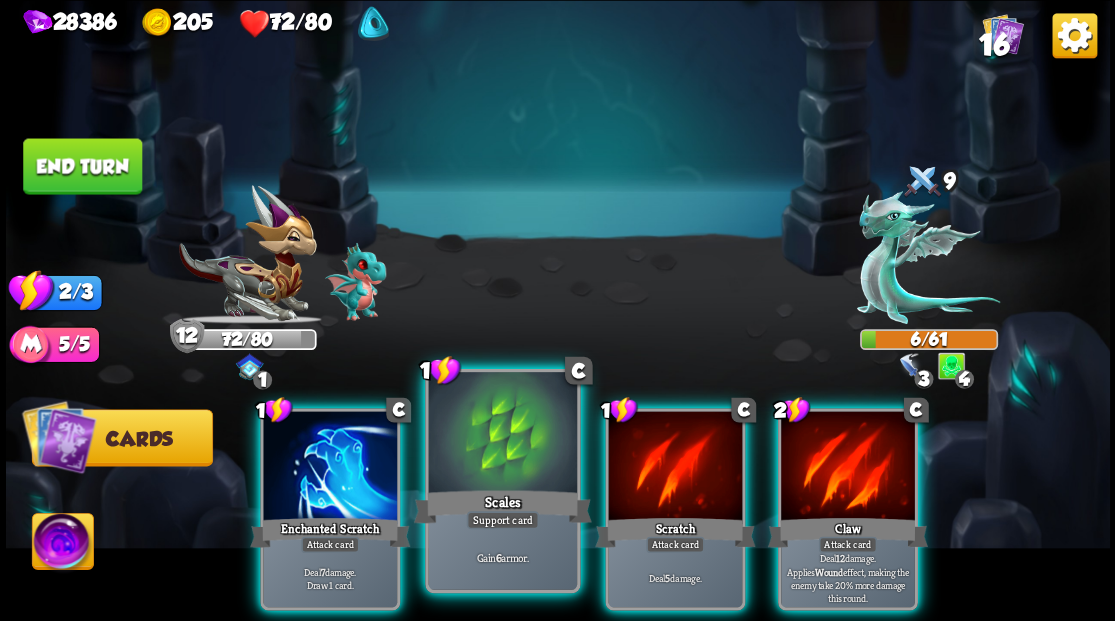 click at bounding box center [502, 434] 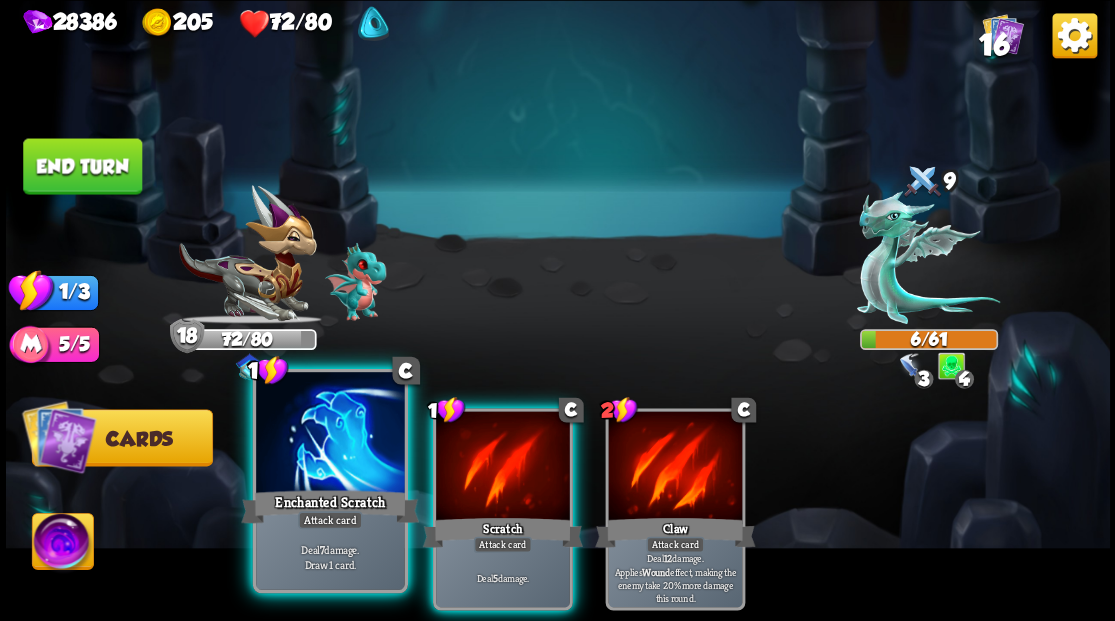 click at bounding box center (330, 434) 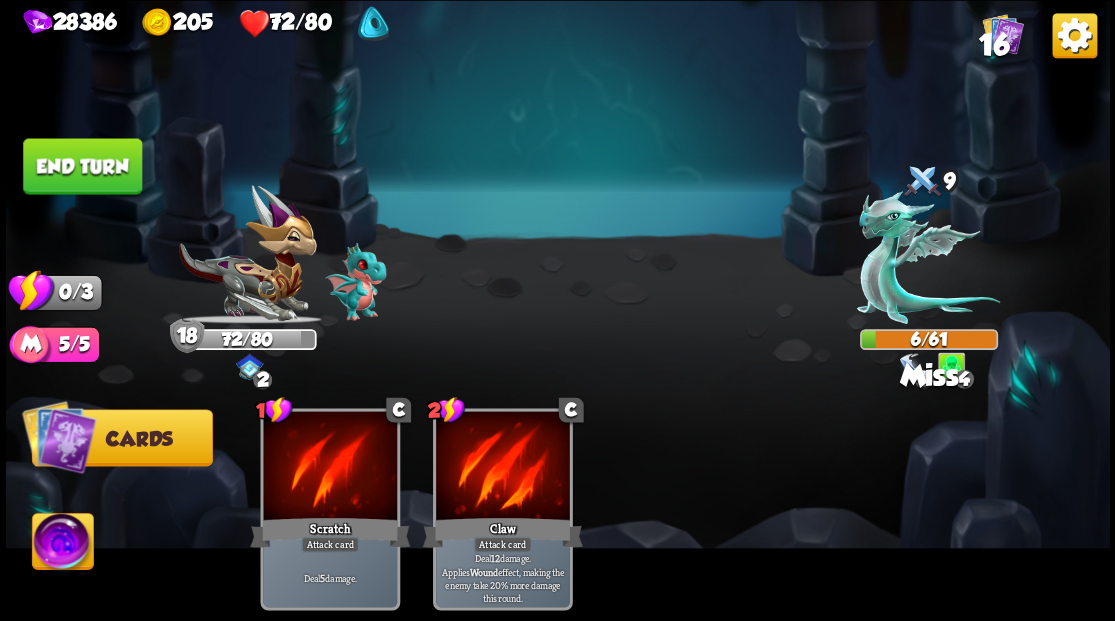 click on "End turn" at bounding box center [82, 166] 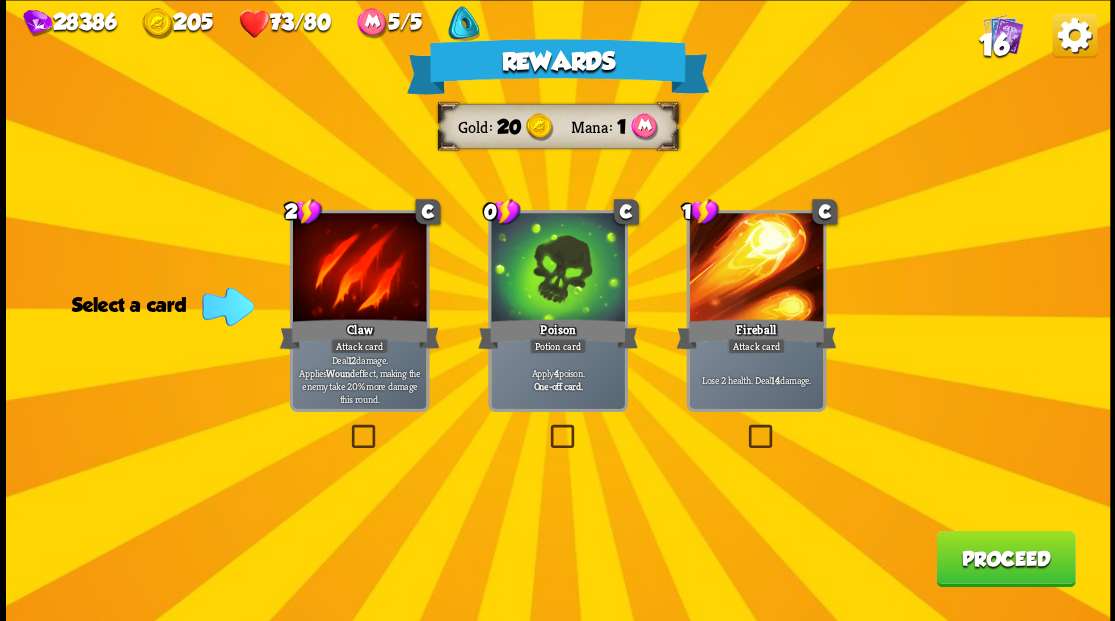 click on "Proceed" at bounding box center [1005, 558] 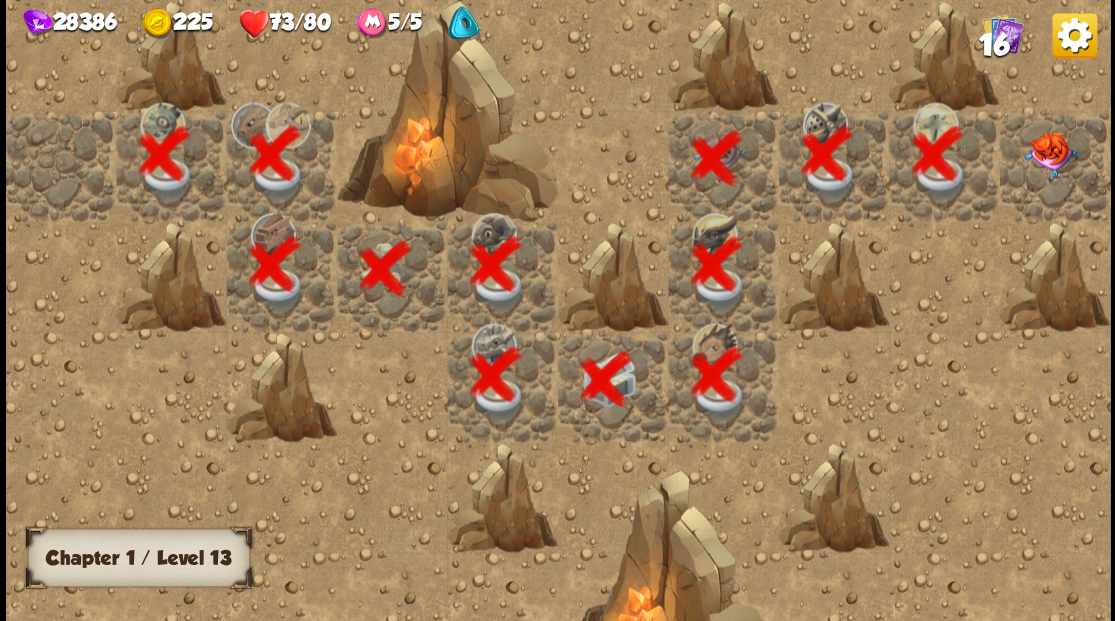 scroll, scrollTop: 0, scrollLeft: 384, axis: horizontal 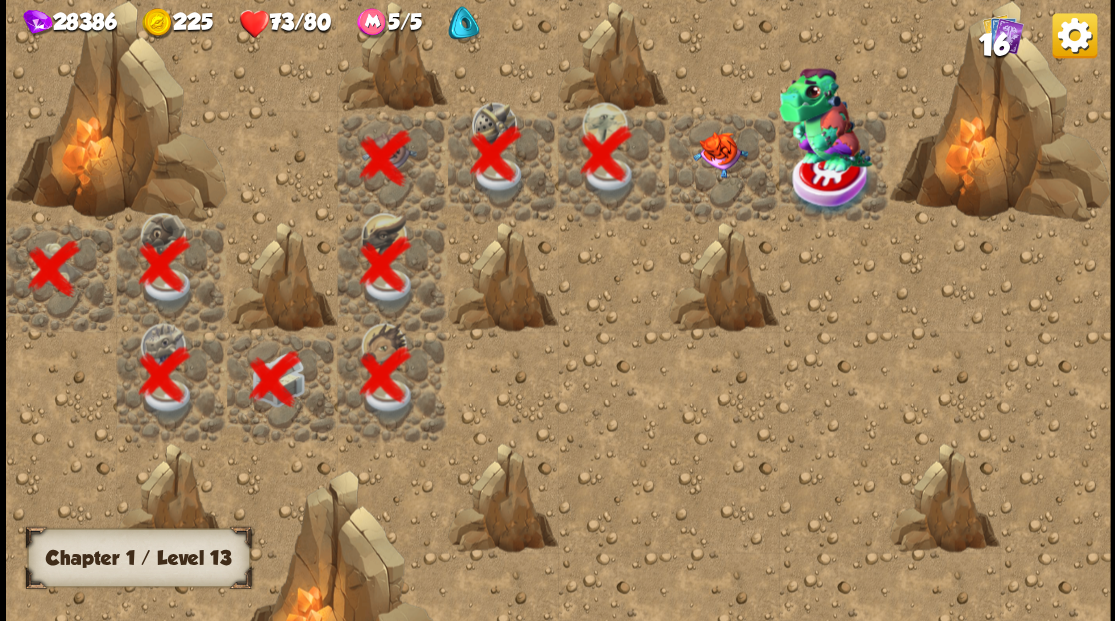 click at bounding box center (719, 154) 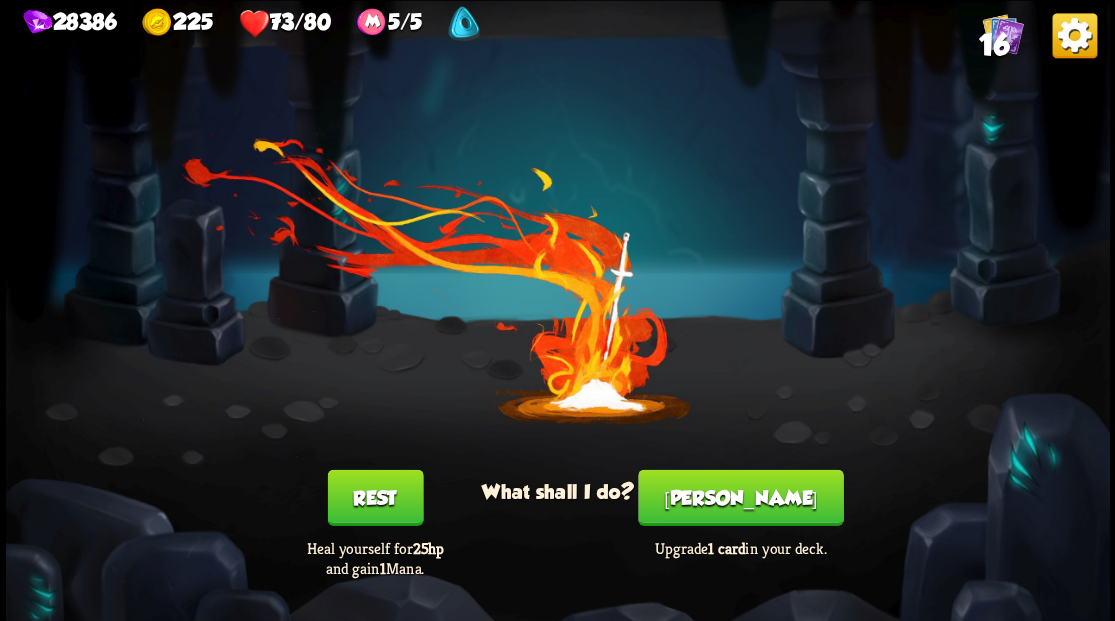 click on "[PERSON_NAME]" at bounding box center [740, 497] 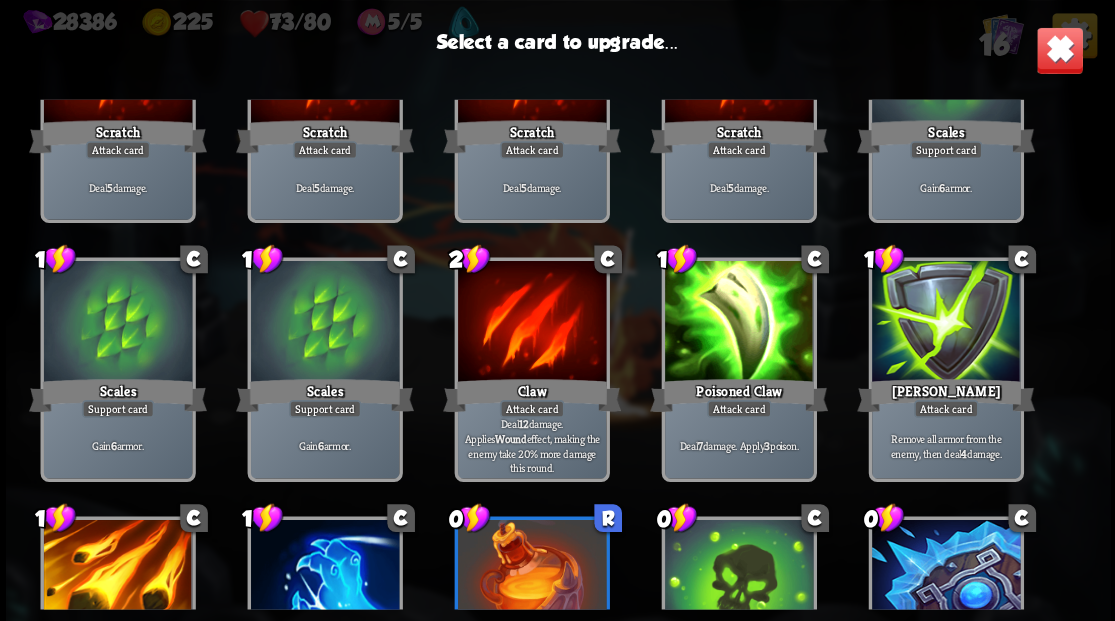 scroll, scrollTop: 263, scrollLeft: 0, axis: vertical 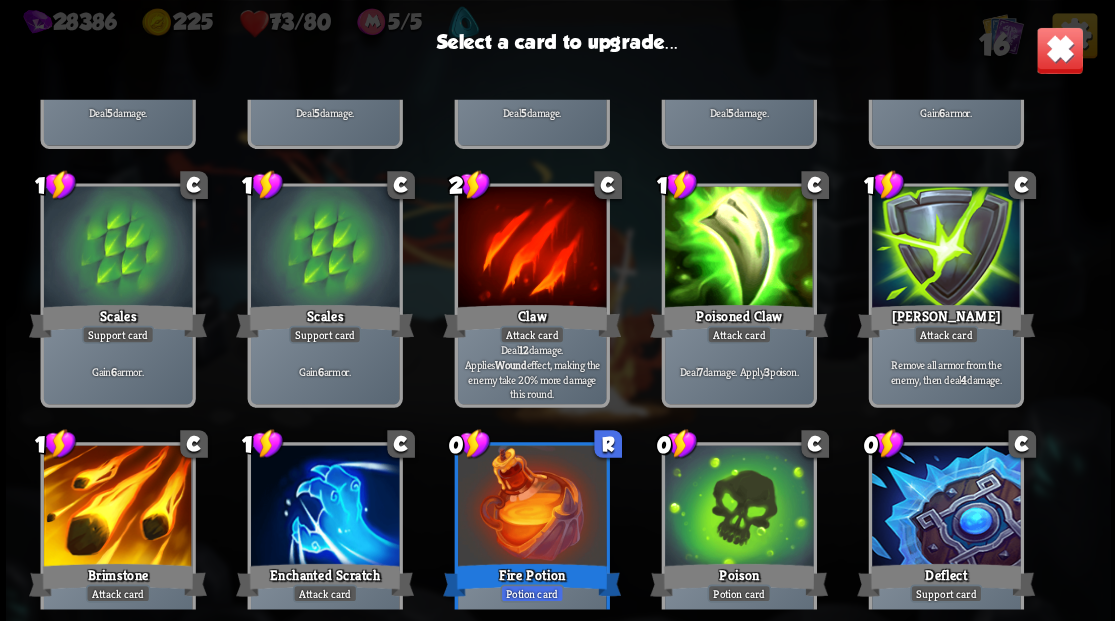 click at bounding box center [531, 248] 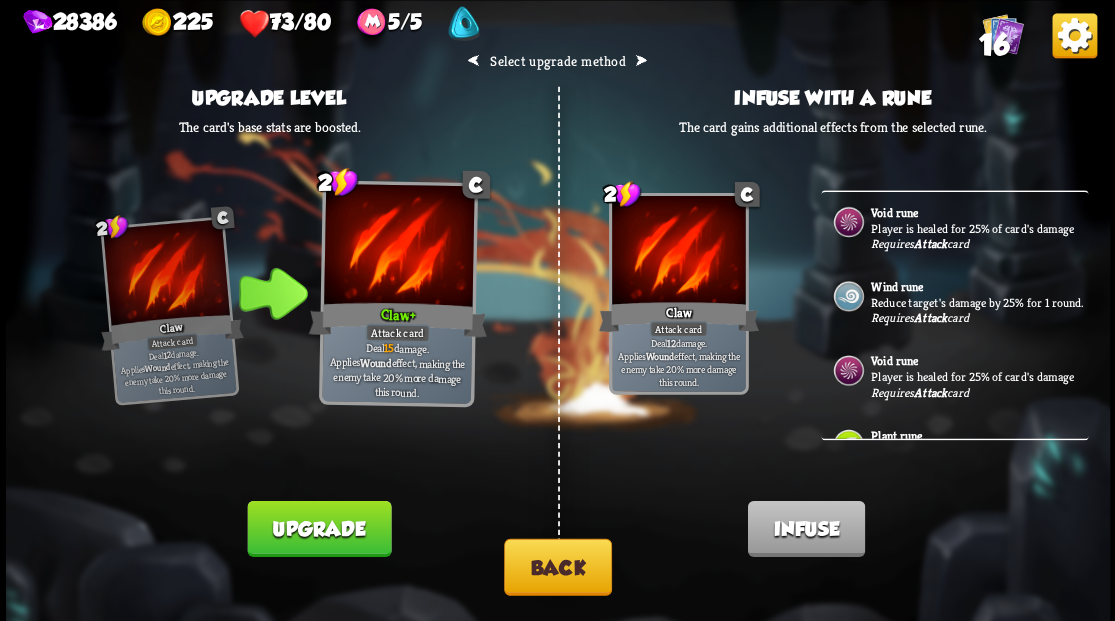 click on "Player is healed for 25% of card's damage" at bounding box center [977, 228] 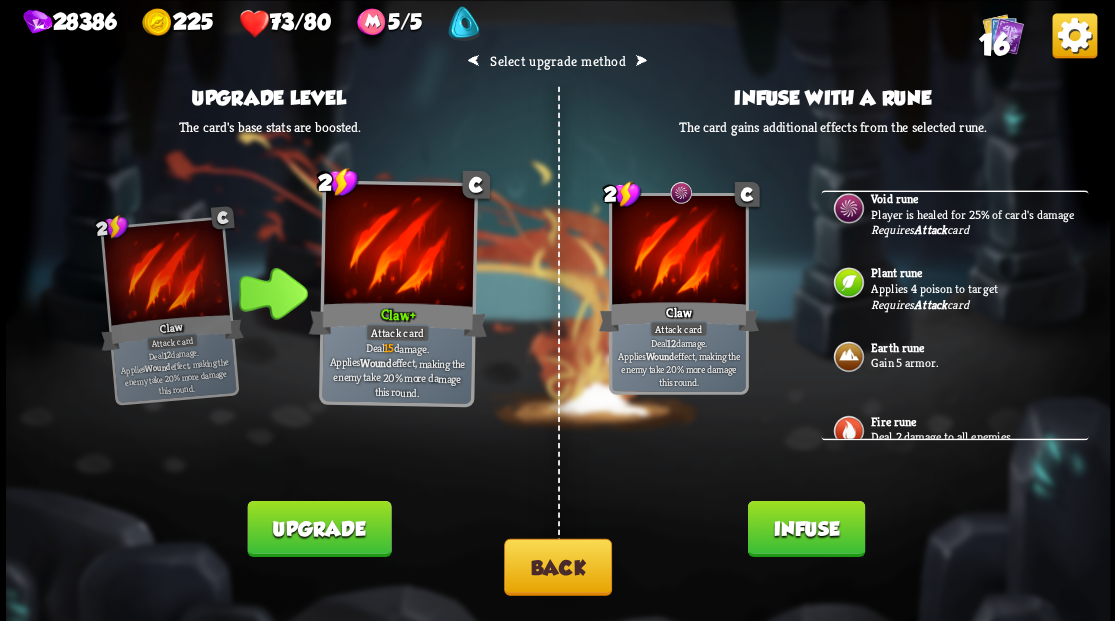 scroll, scrollTop: 176, scrollLeft: 0, axis: vertical 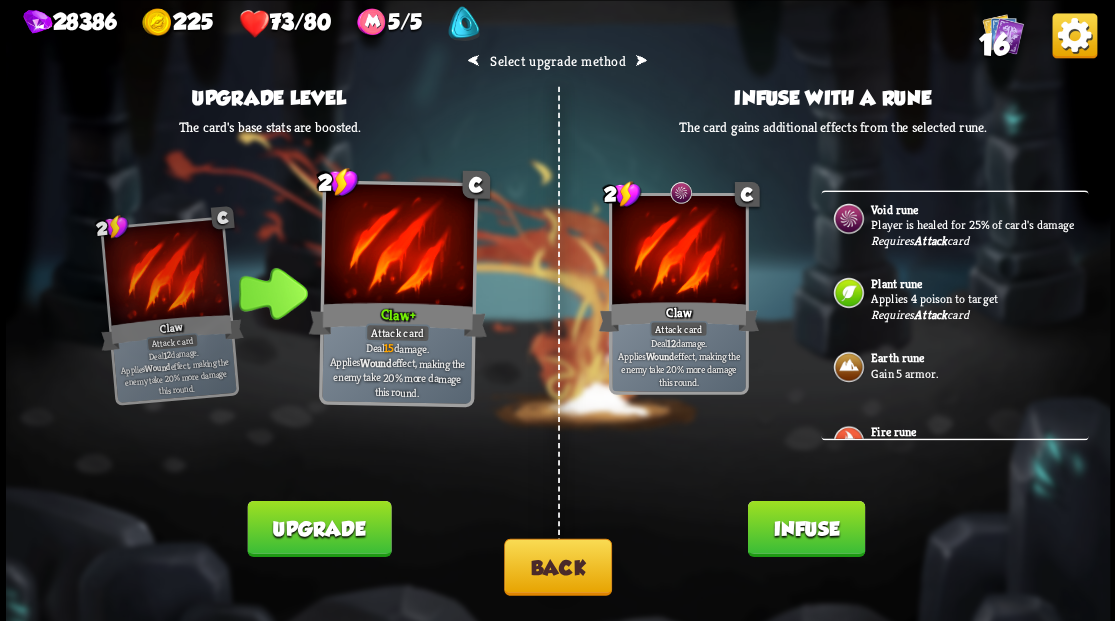 click on "Infuse" at bounding box center (805, 528) 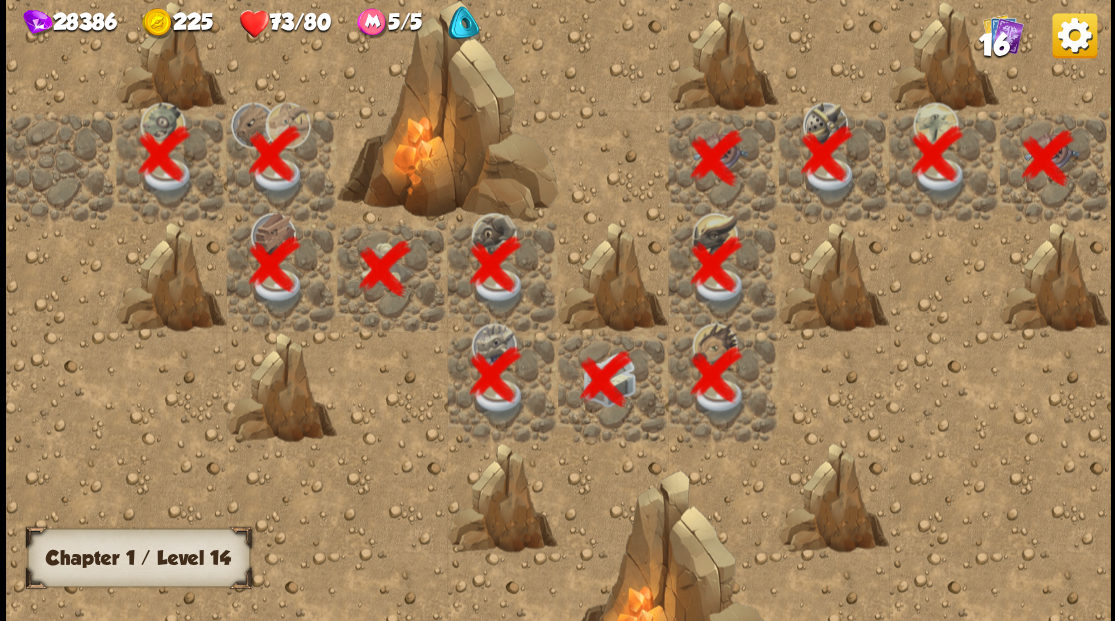 scroll, scrollTop: 0, scrollLeft: 384, axis: horizontal 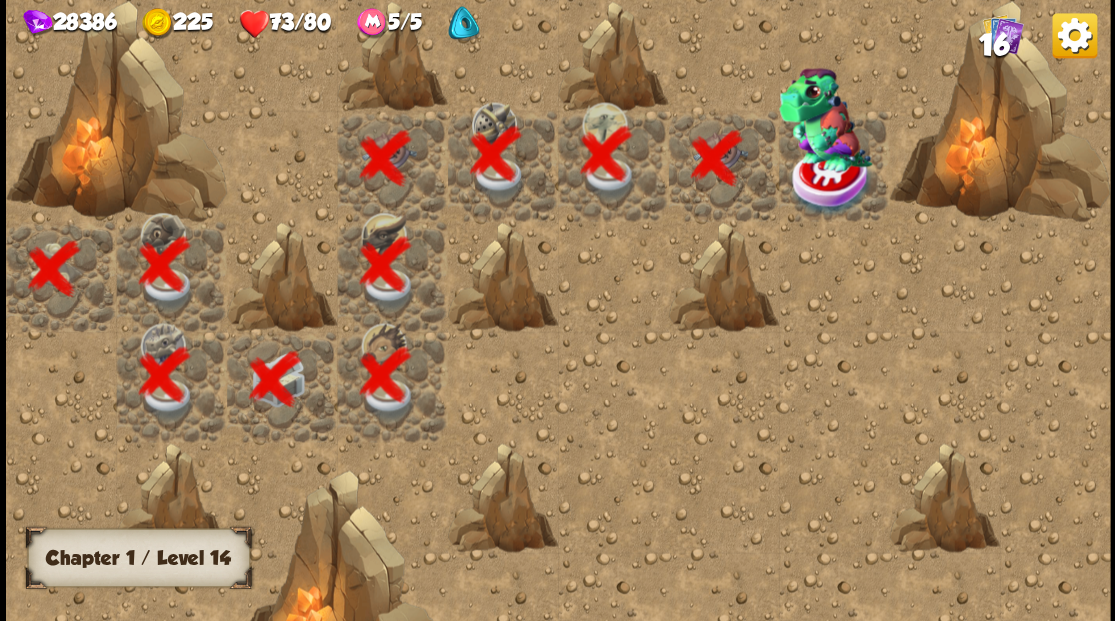 click at bounding box center [833, 165] 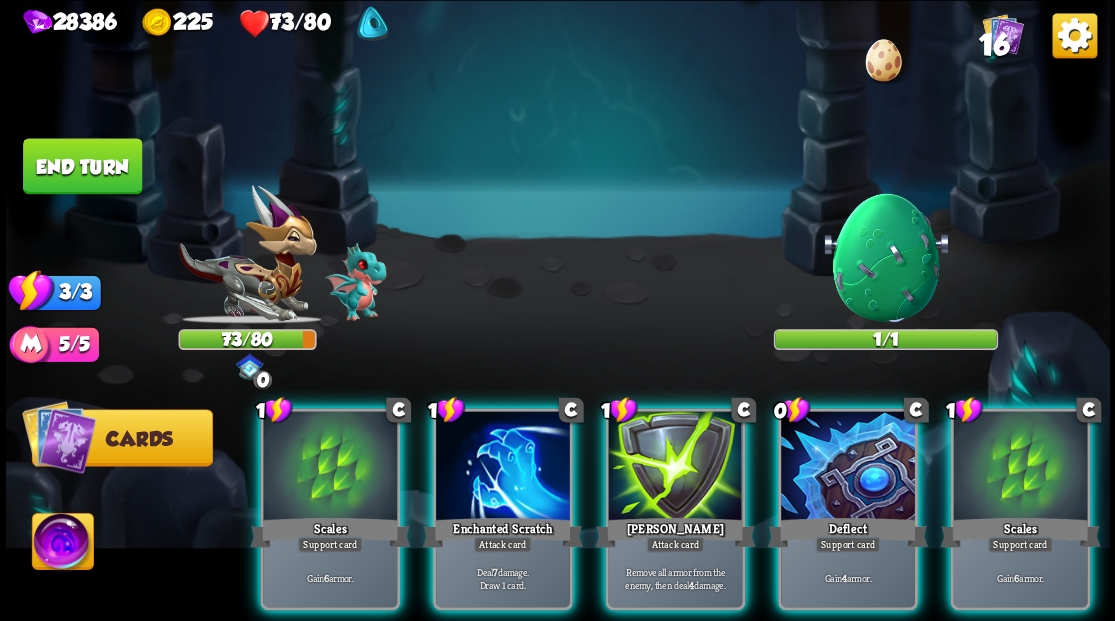click at bounding box center (885, 203) 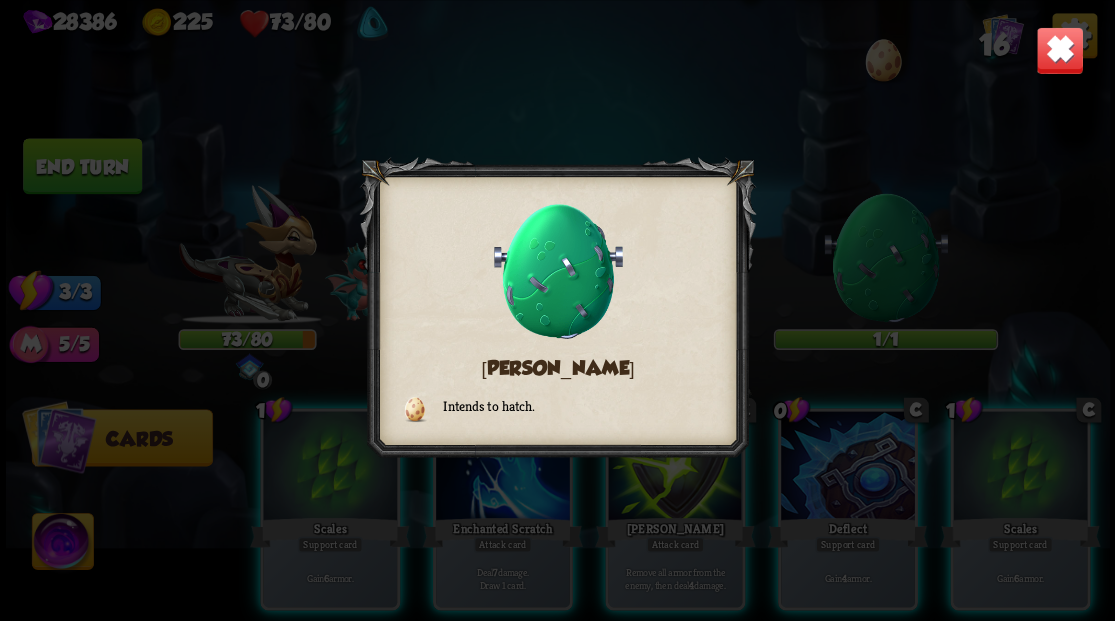drag, startPoint x: 1004, startPoint y: 77, endPoint x: 1014, endPoint y: 62, distance: 18.027756 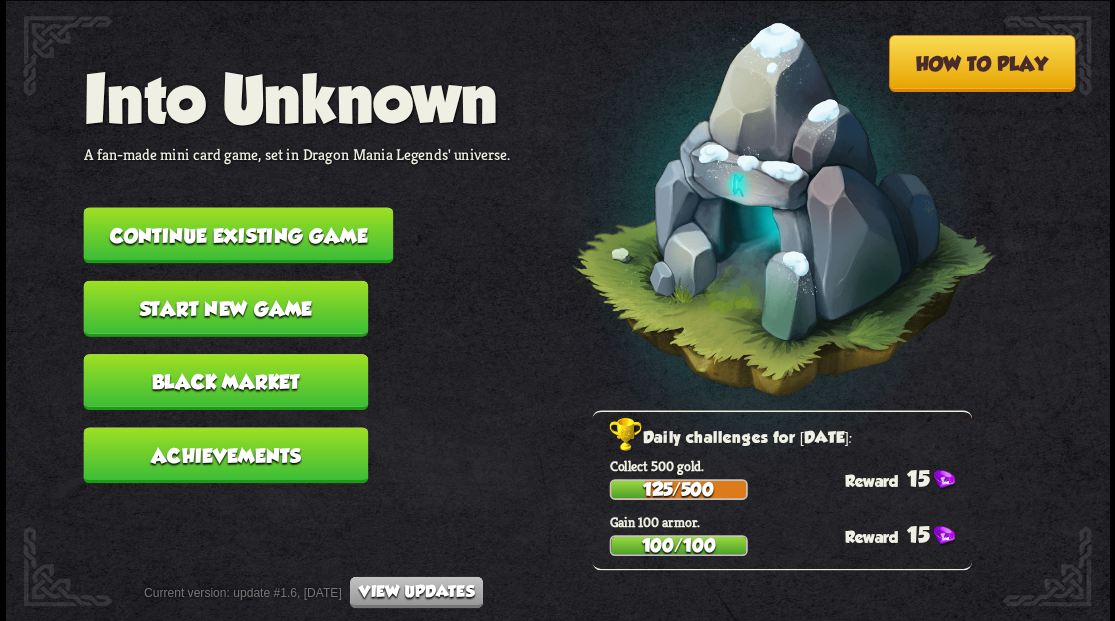 scroll, scrollTop: 0, scrollLeft: 0, axis: both 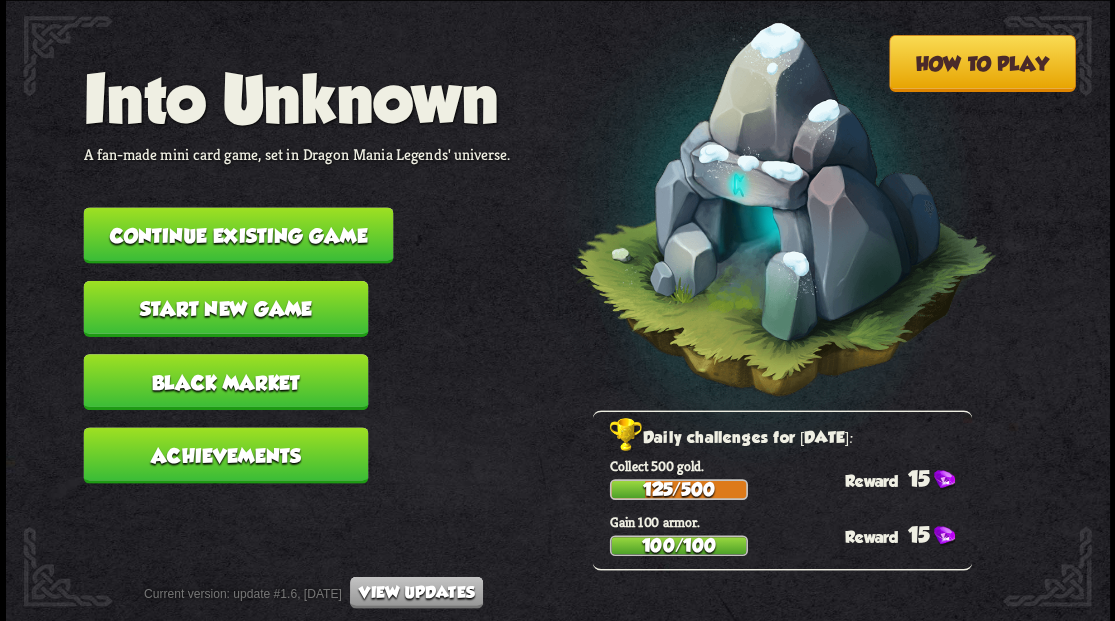 click on "Continue existing game" at bounding box center [238, 235] 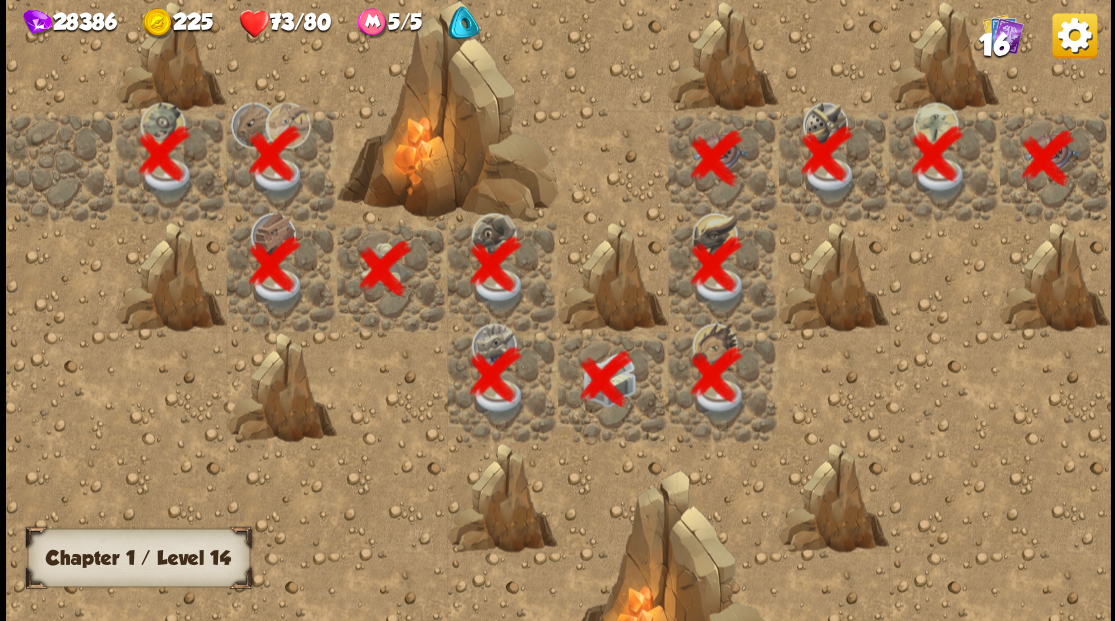 scroll, scrollTop: 0, scrollLeft: 384, axis: horizontal 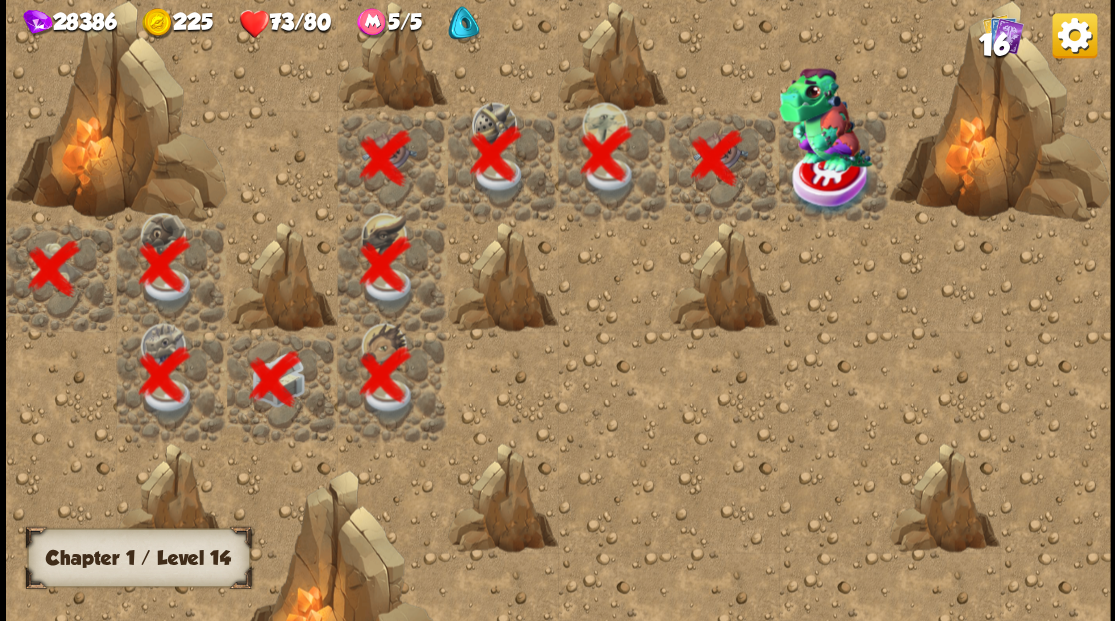 click at bounding box center [824, 119] 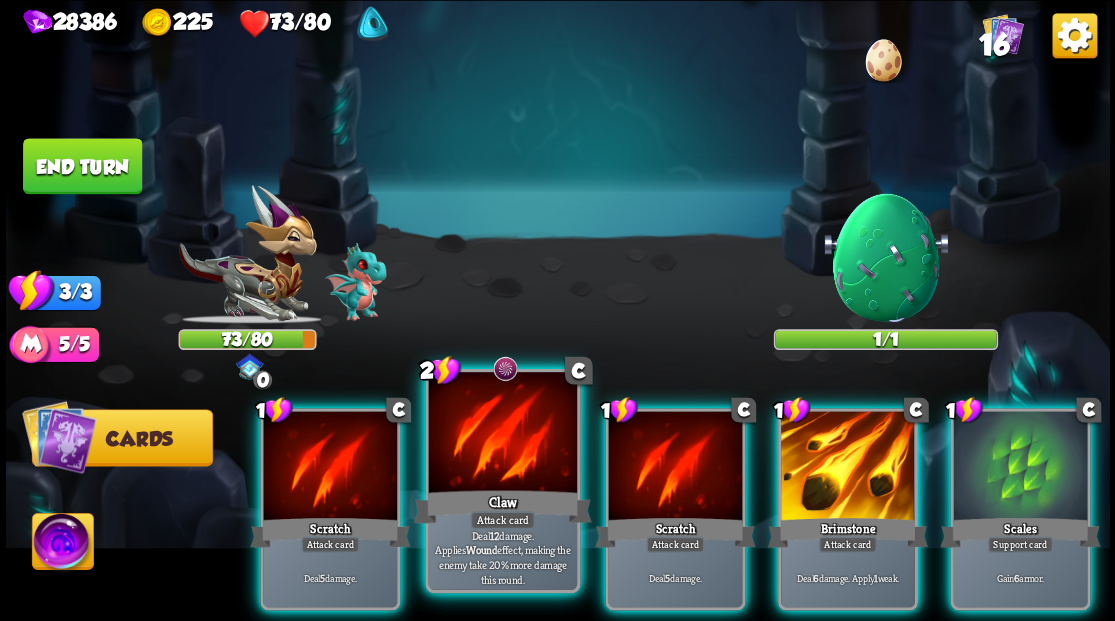click at bounding box center (502, 434) 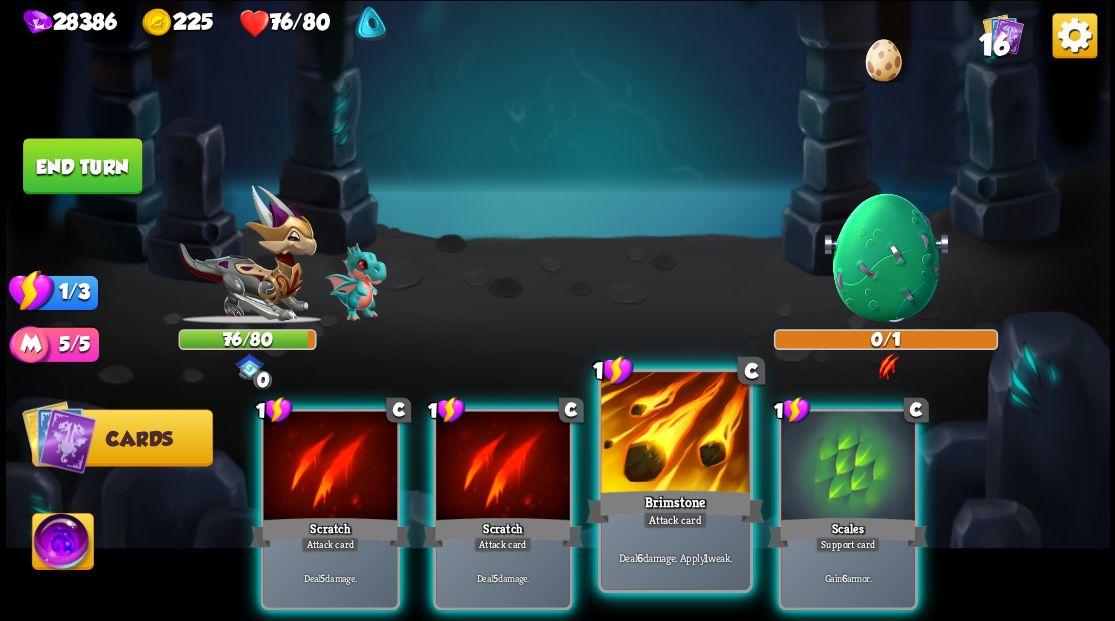 click at bounding box center [675, 434] 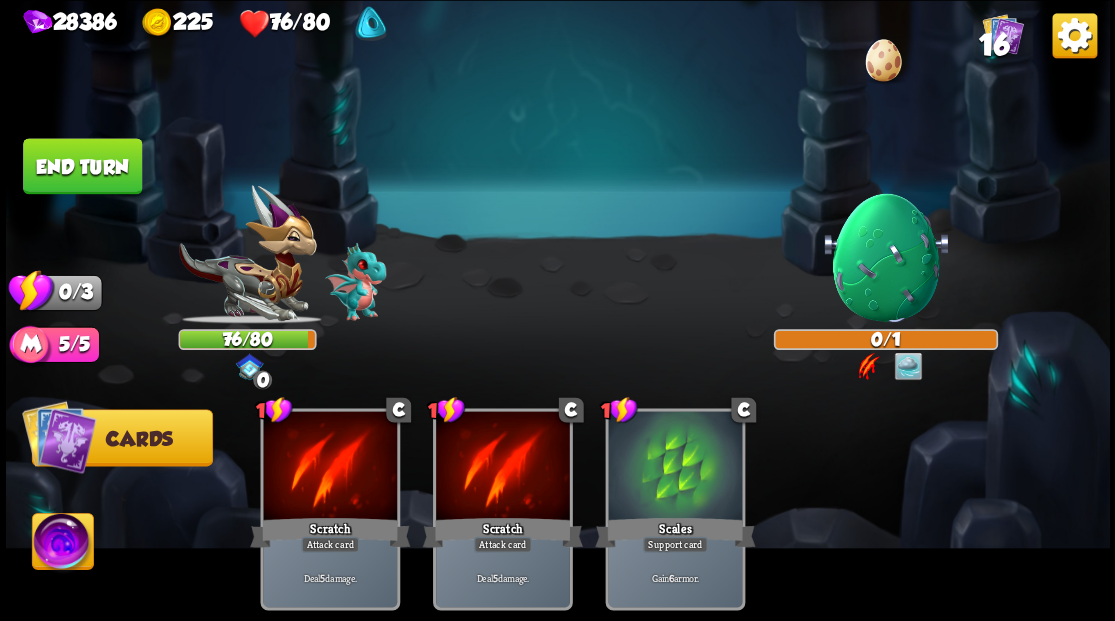 click on "End turn" at bounding box center (82, 166) 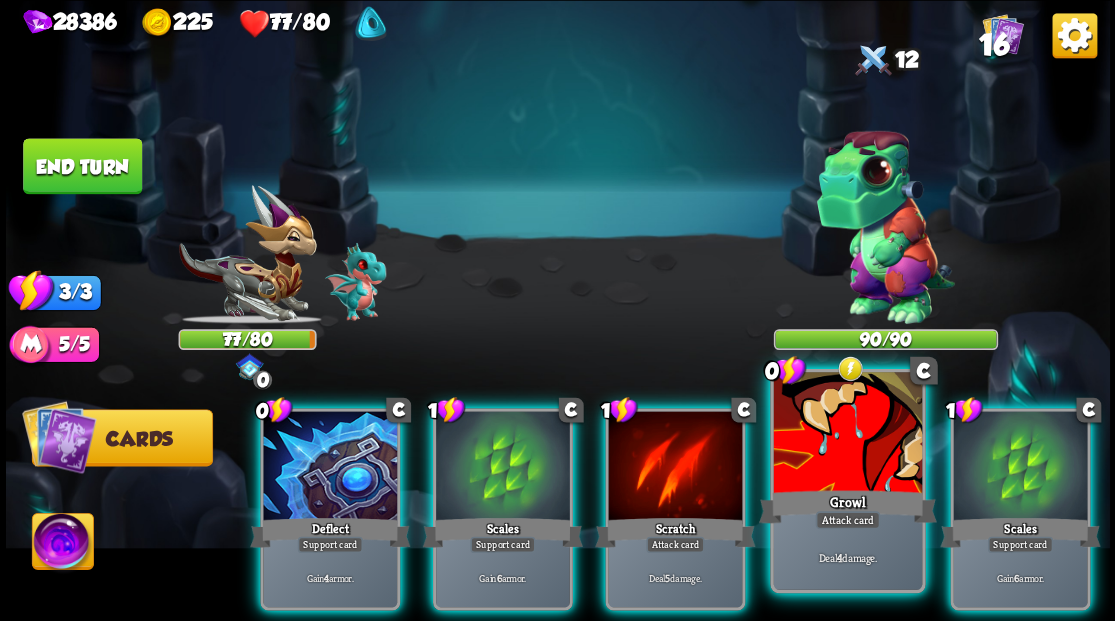 click at bounding box center [847, 434] 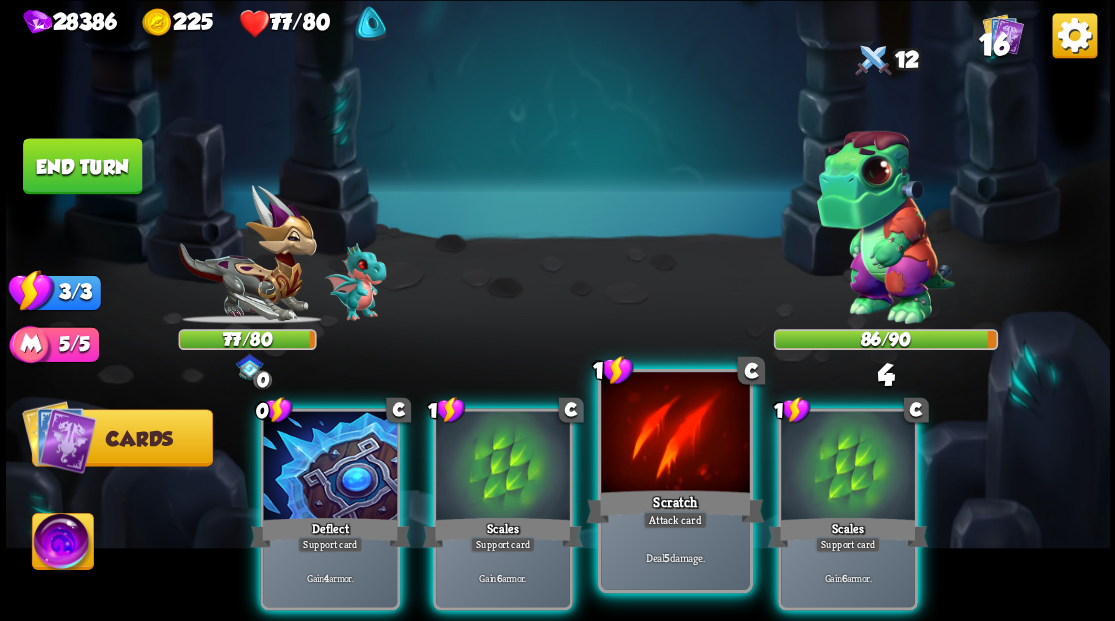 click at bounding box center (675, 434) 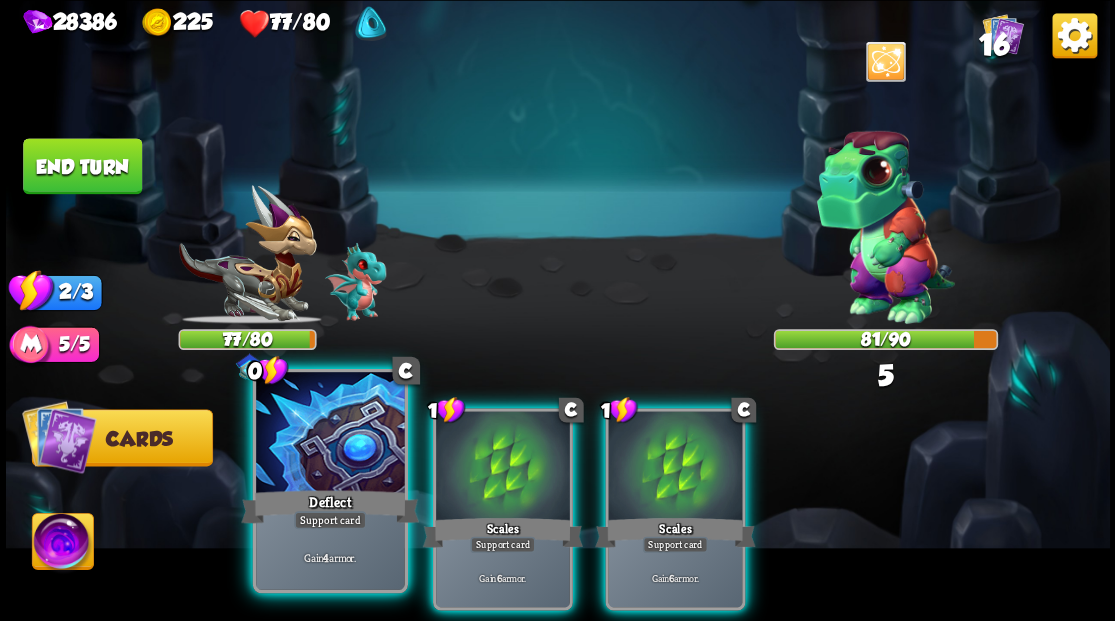 click at bounding box center [330, 434] 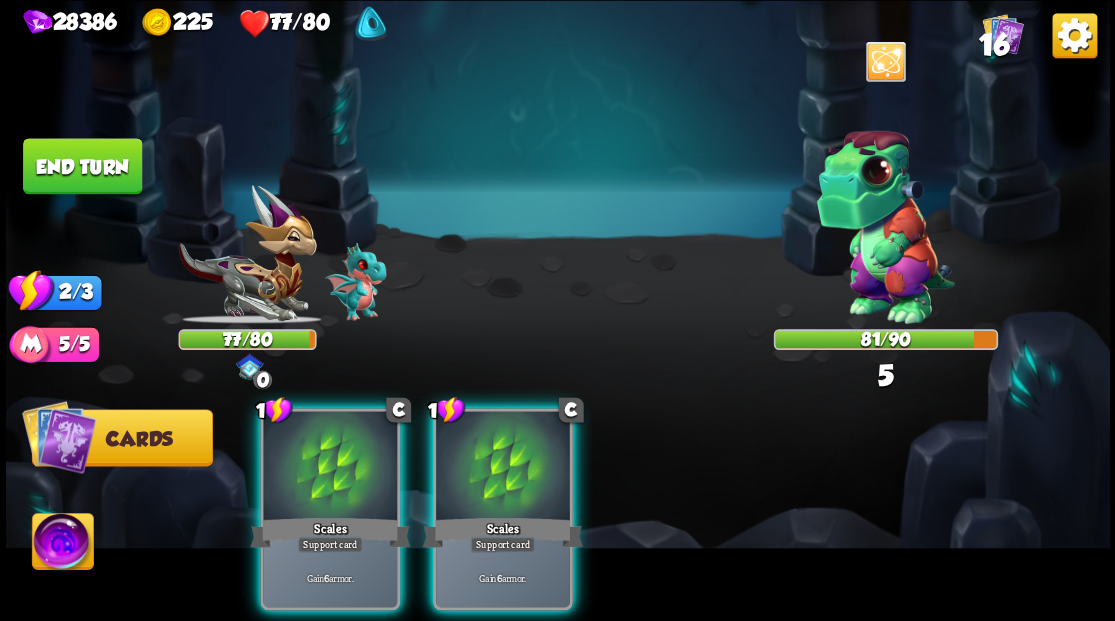 click at bounding box center (330, 467) 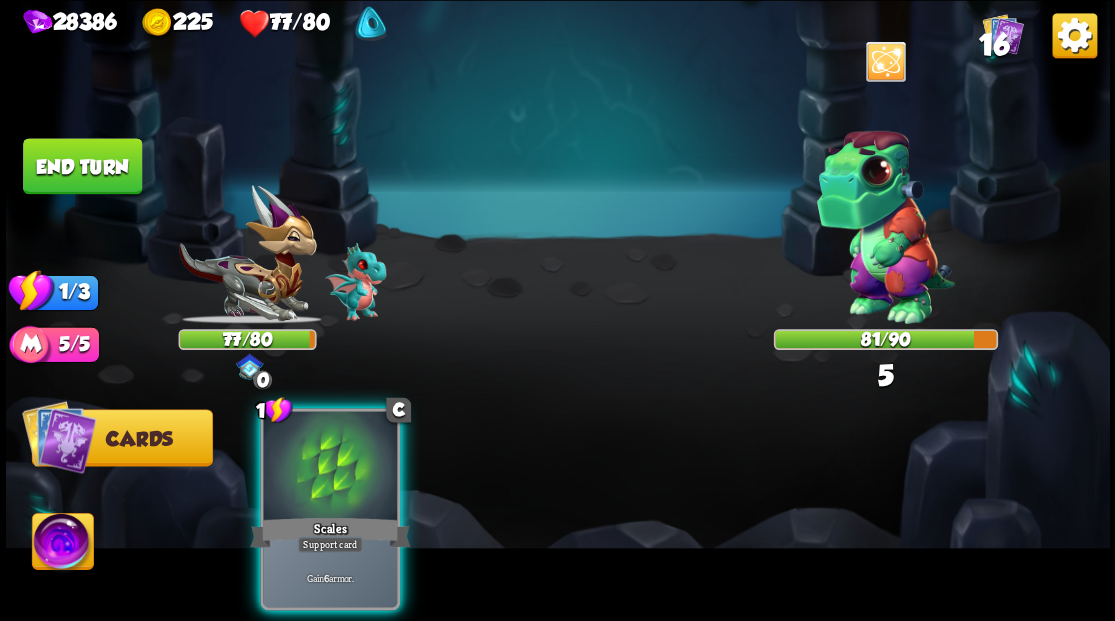 click at bounding box center (330, 467) 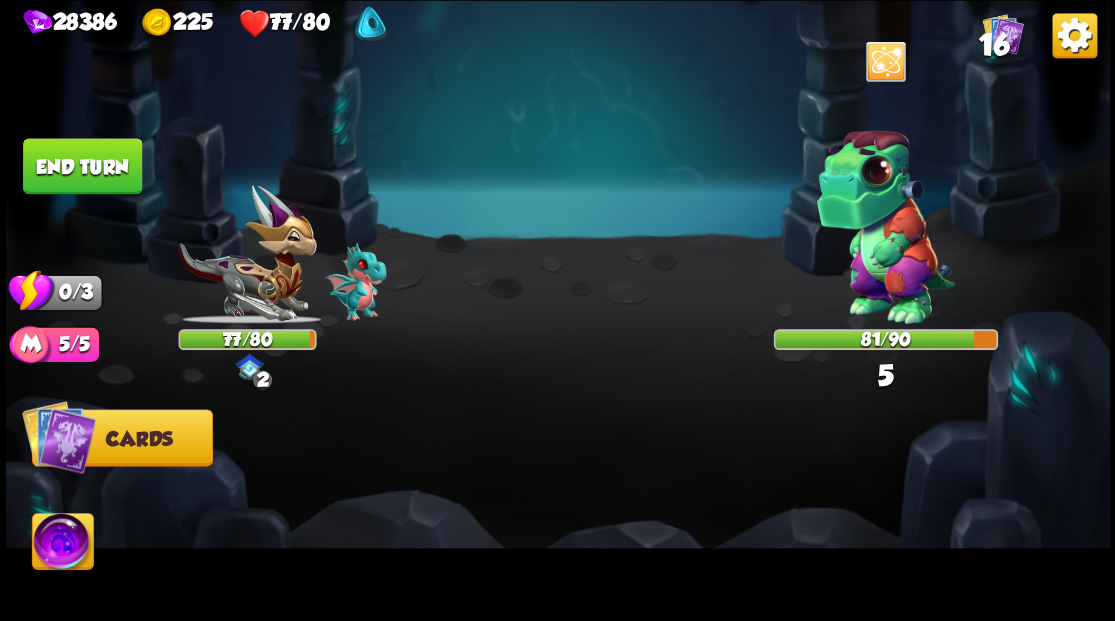 click on "End turn" at bounding box center (82, 166) 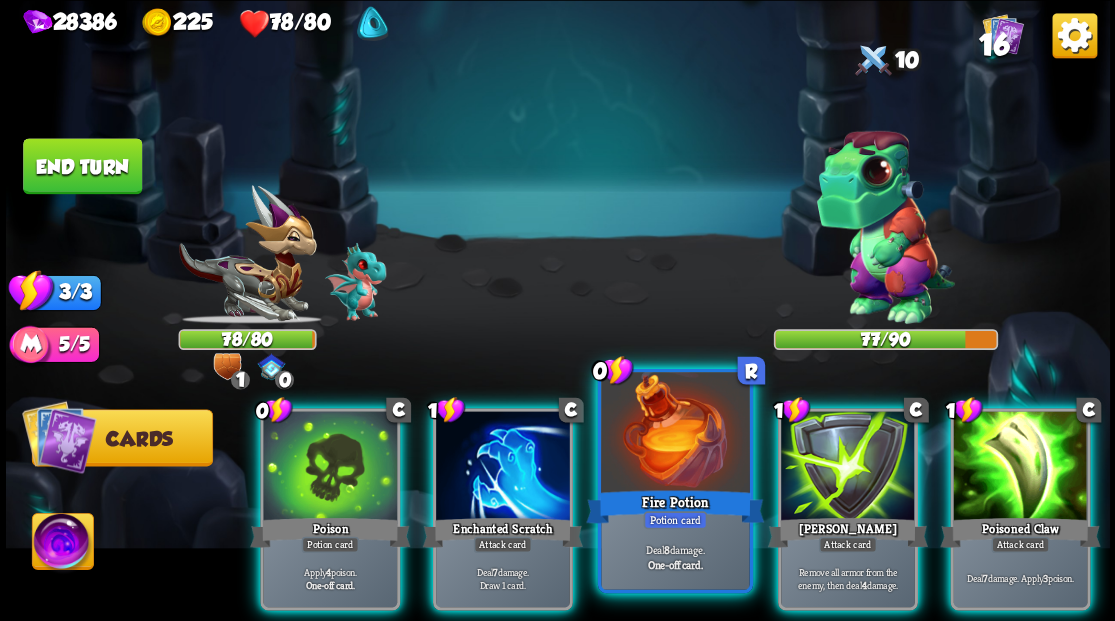 click at bounding box center (675, 434) 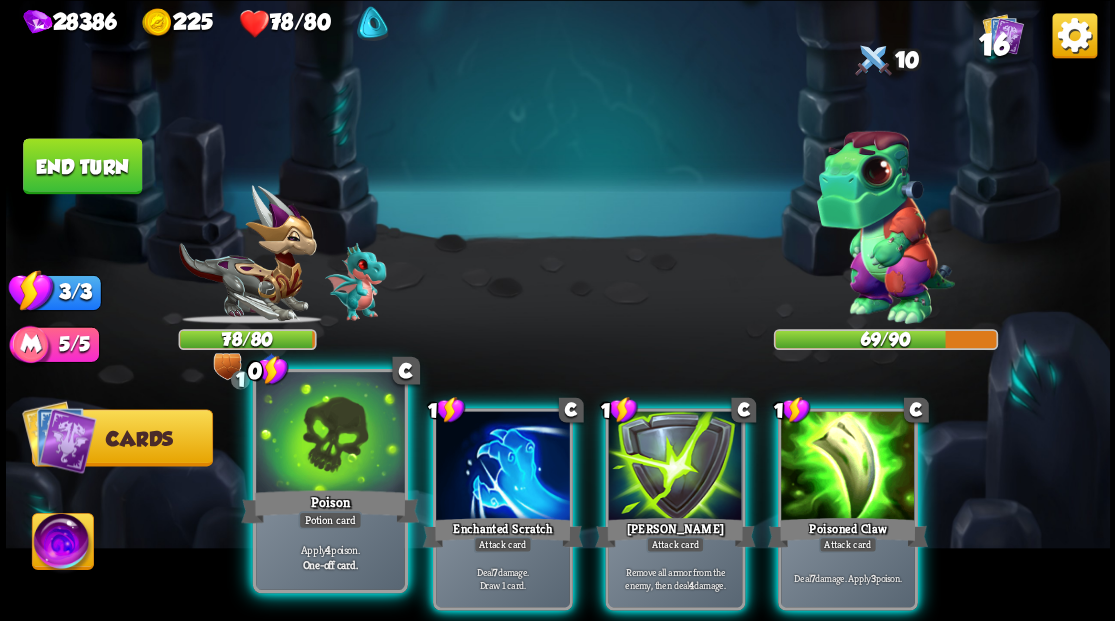 click at bounding box center (330, 434) 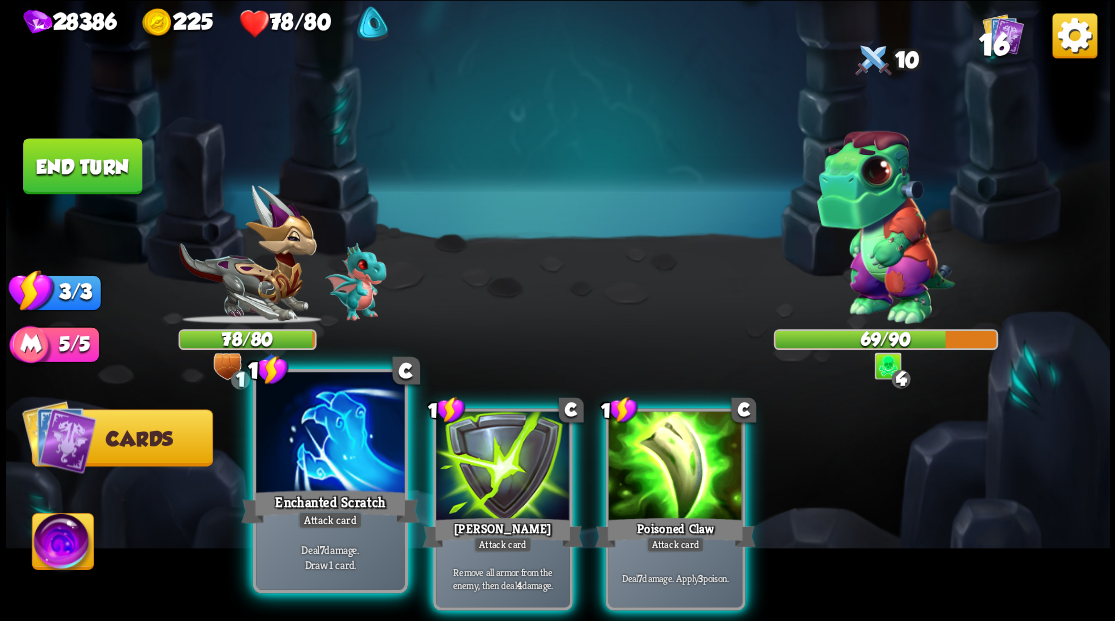 click at bounding box center (330, 434) 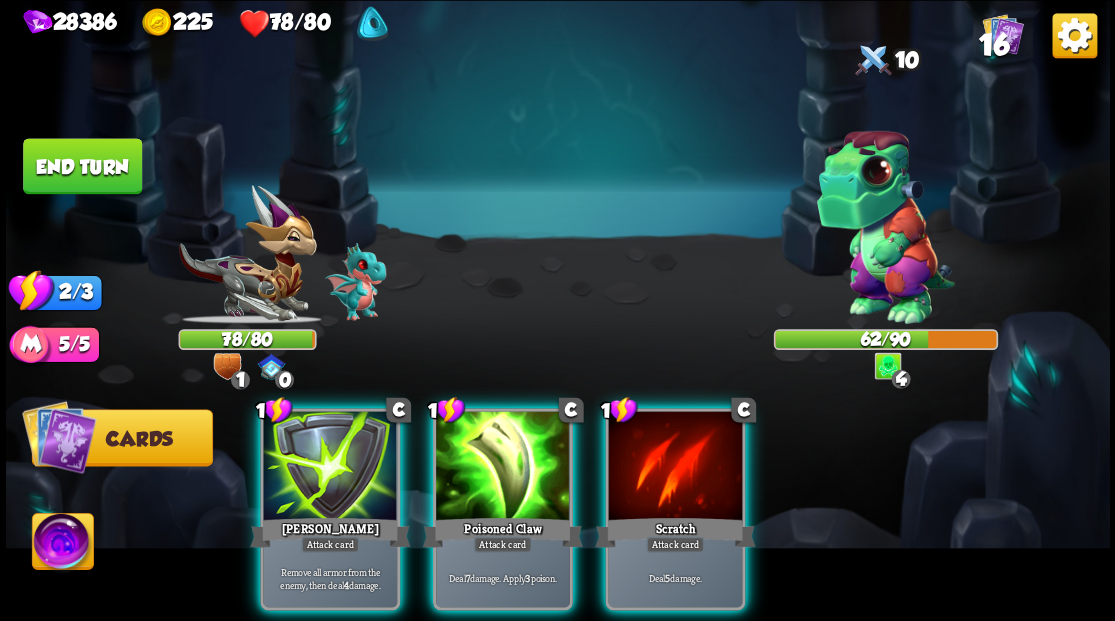 click at bounding box center (330, 467) 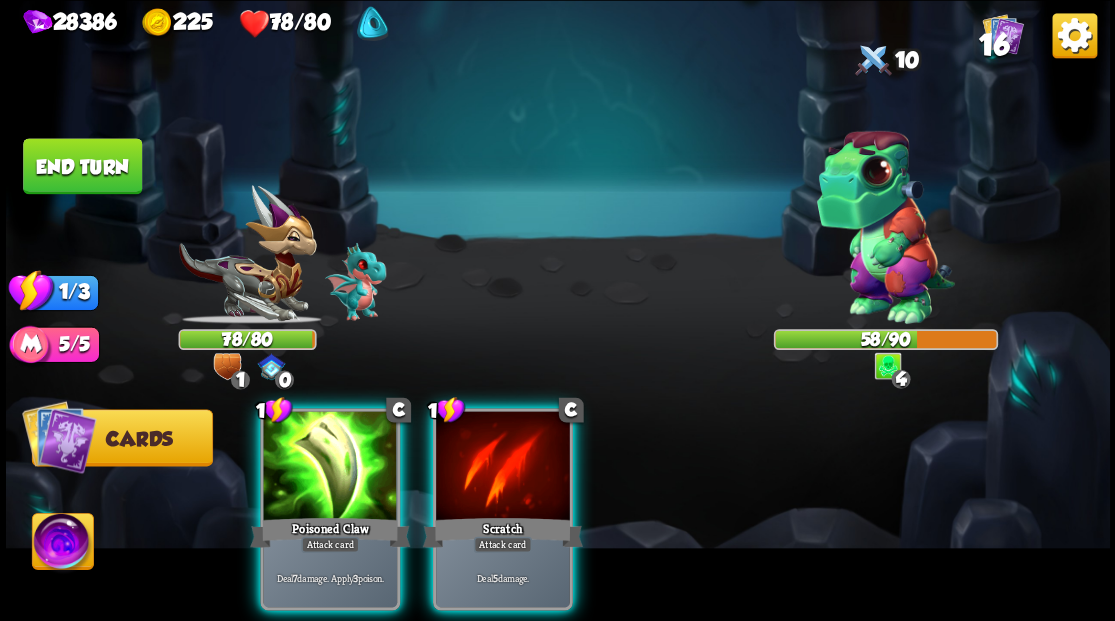 click at bounding box center (330, 467) 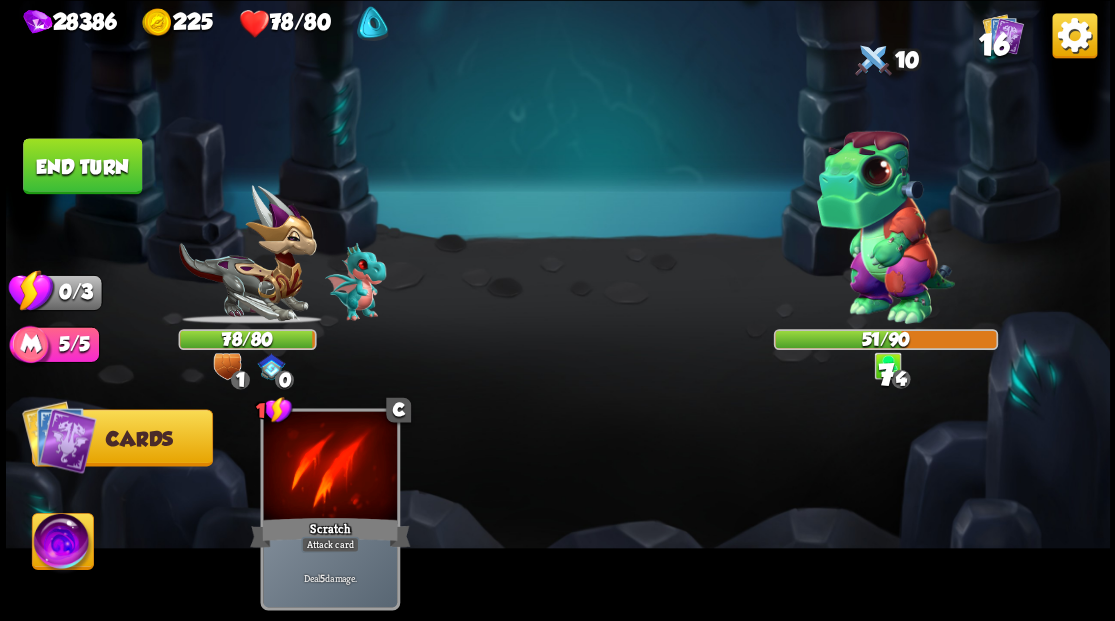 click on "End turn" at bounding box center (82, 166) 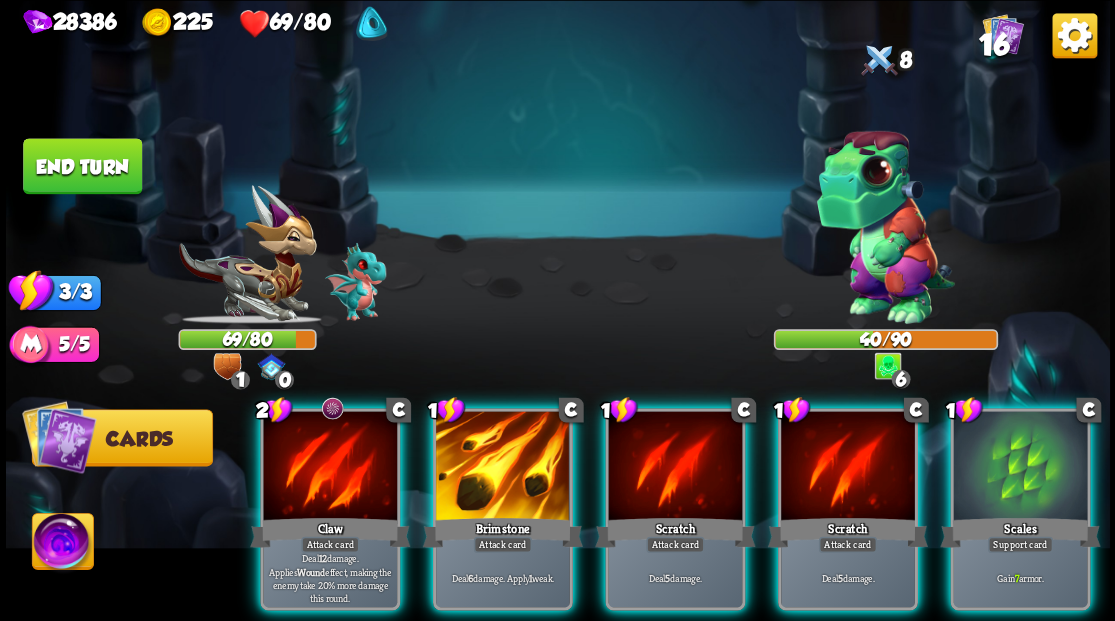 drag, startPoint x: 1043, startPoint y: 459, endPoint x: 922, endPoint y: 381, distance: 143.9618 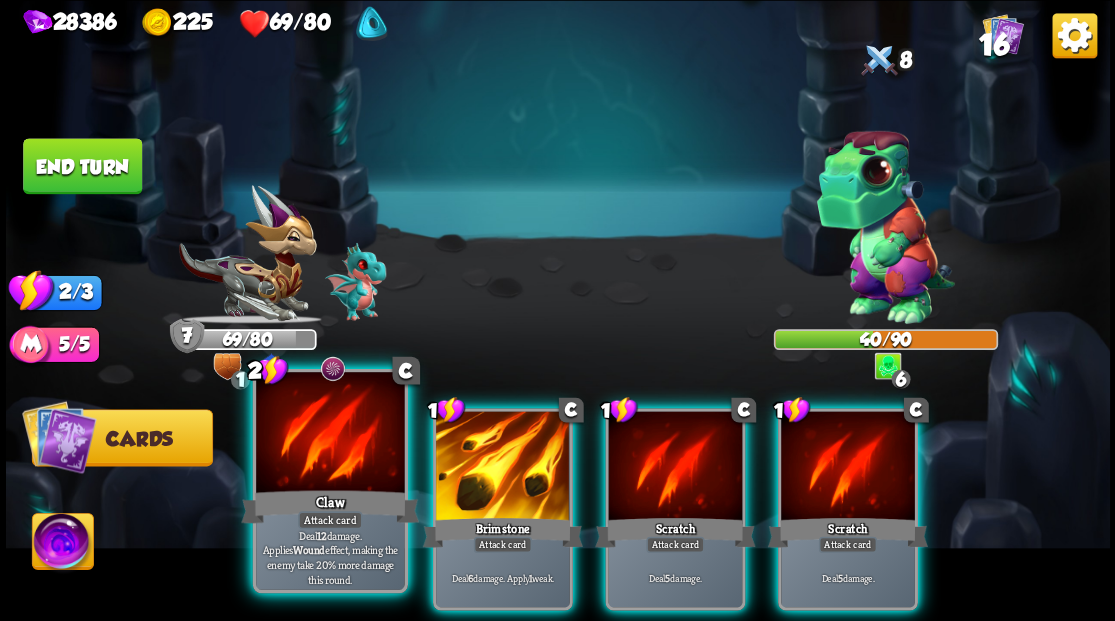click at bounding box center [330, 434] 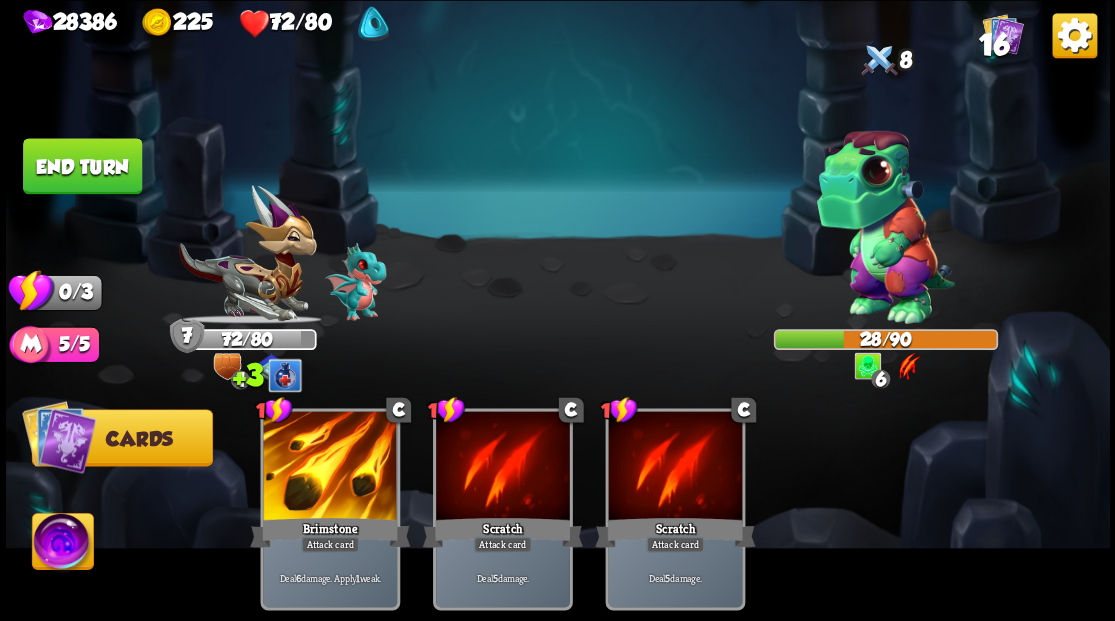 click on "End turn" at bounding box center (82, 166) 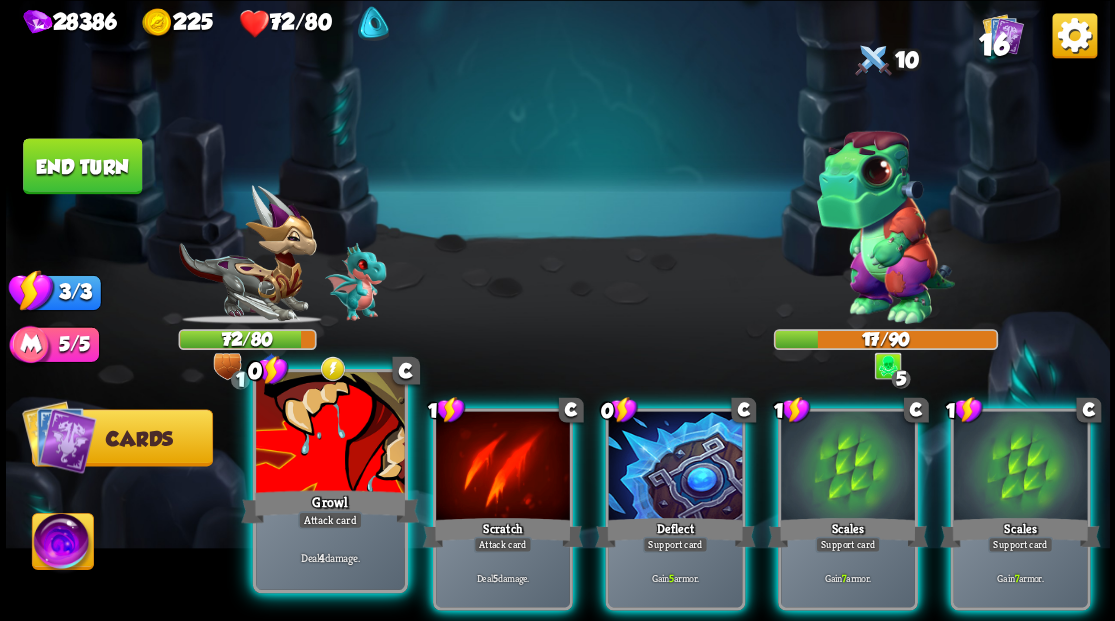 click at bounding box center (330, 434) 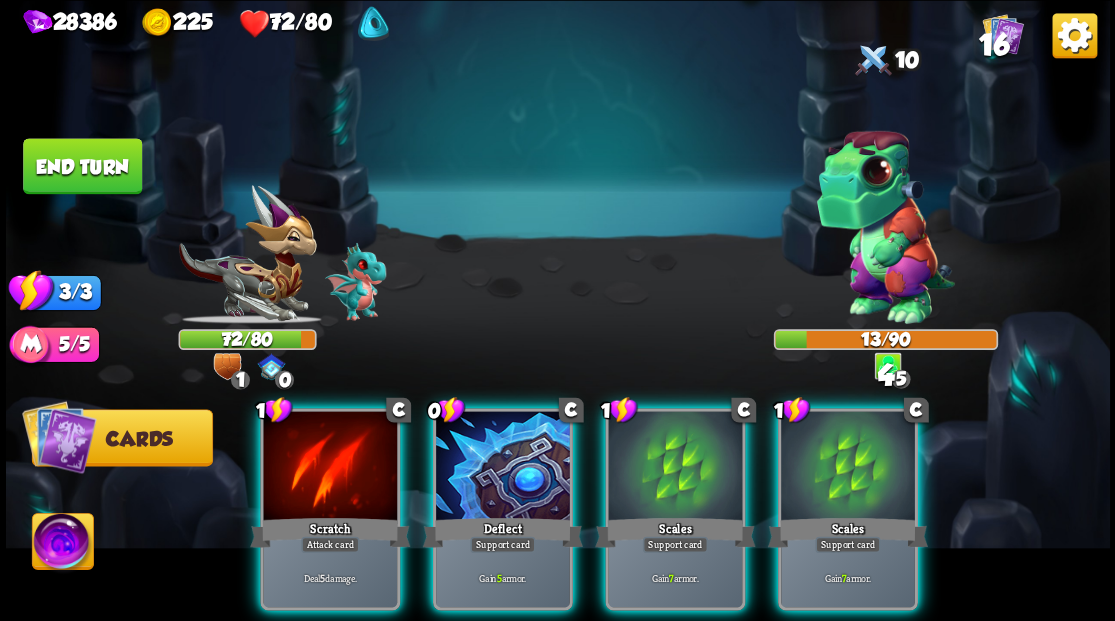 click at bounding box center (330, 467) 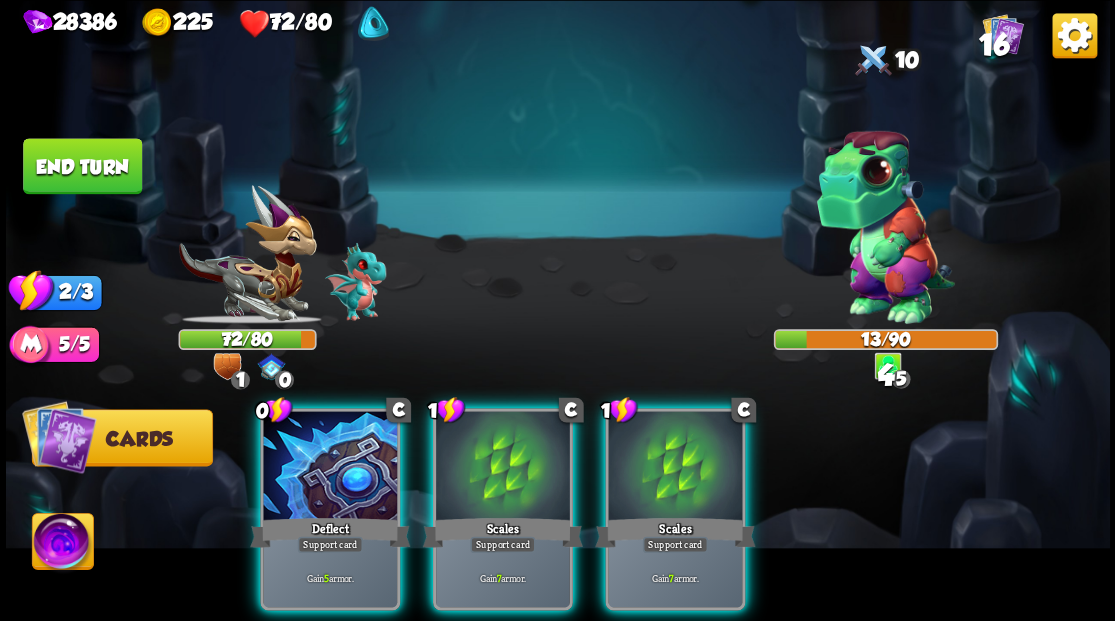 click at bounding box center (330, 467) 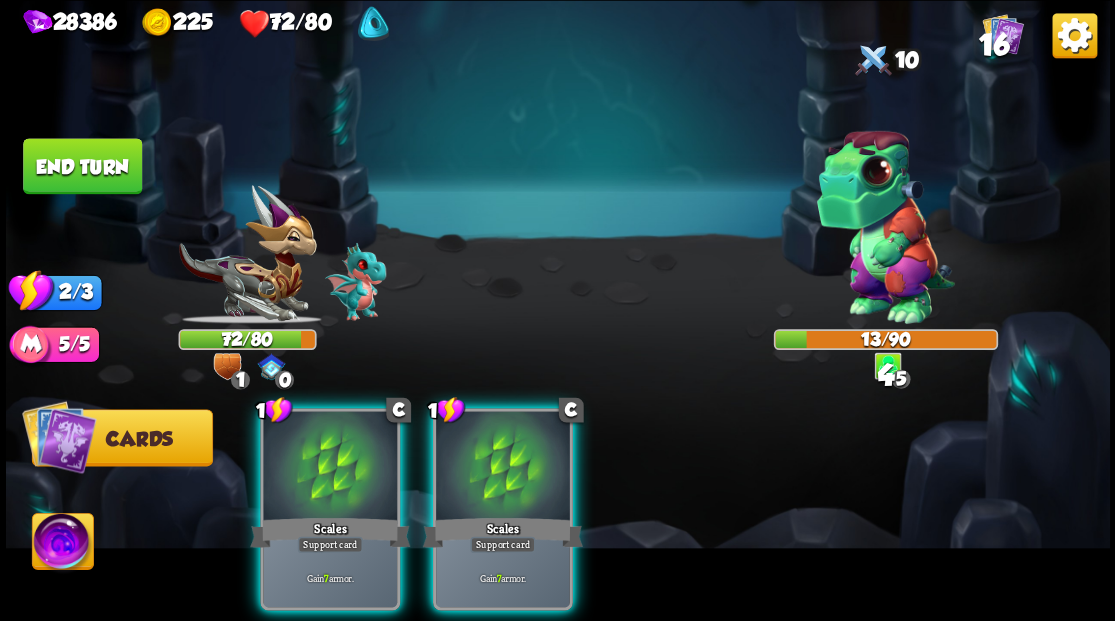 click at bounding box center [330, 467] 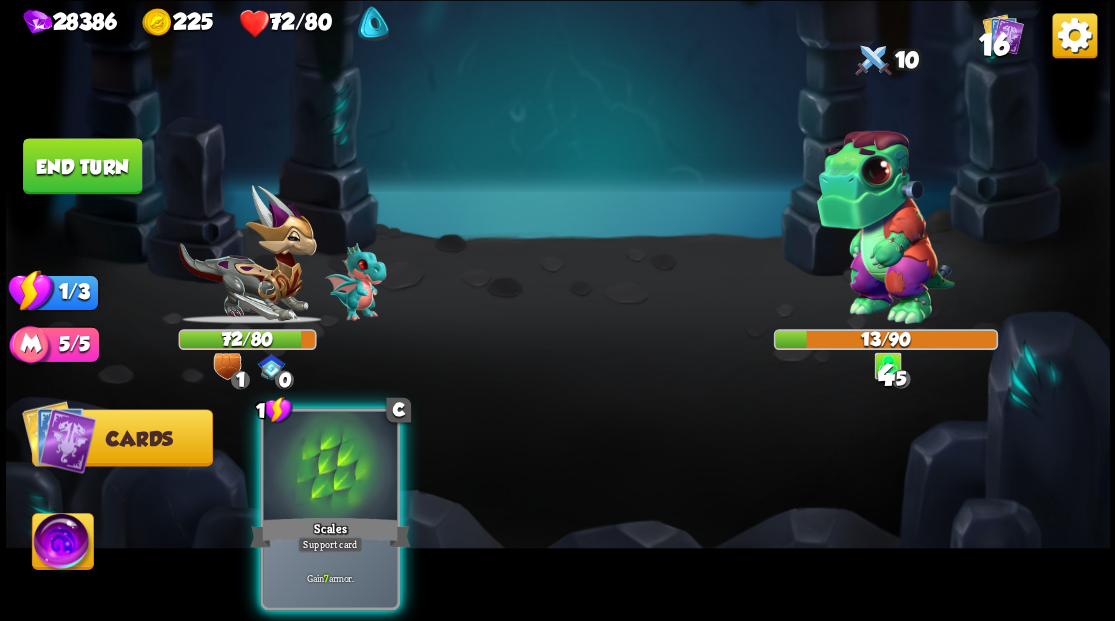 click at bounding box center [330, 467] 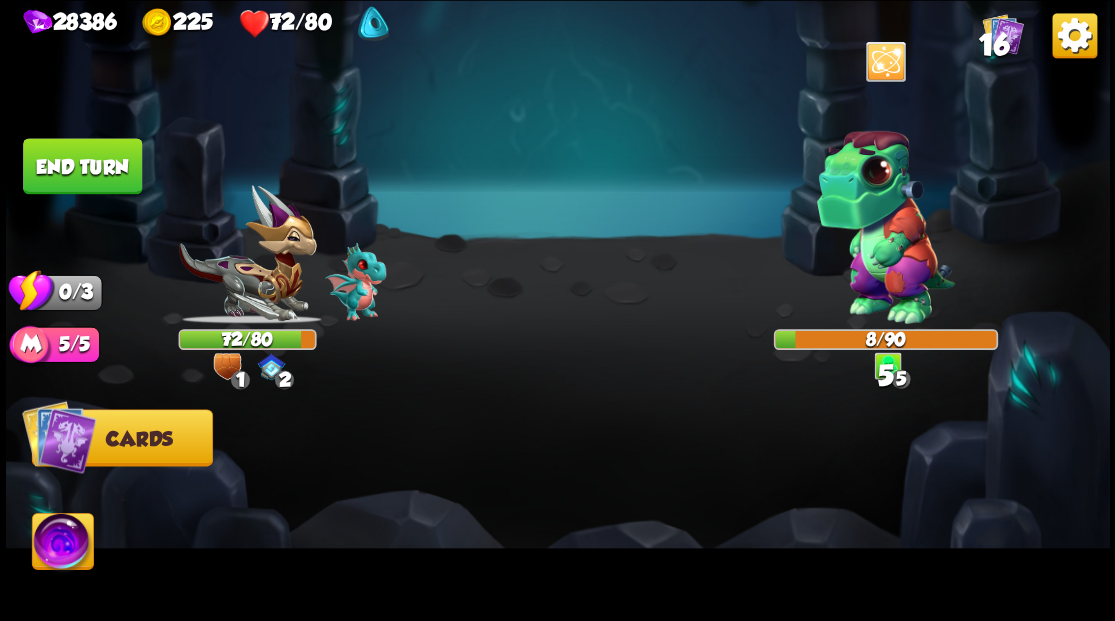click on "End turn" at bounding box center (82, 166) 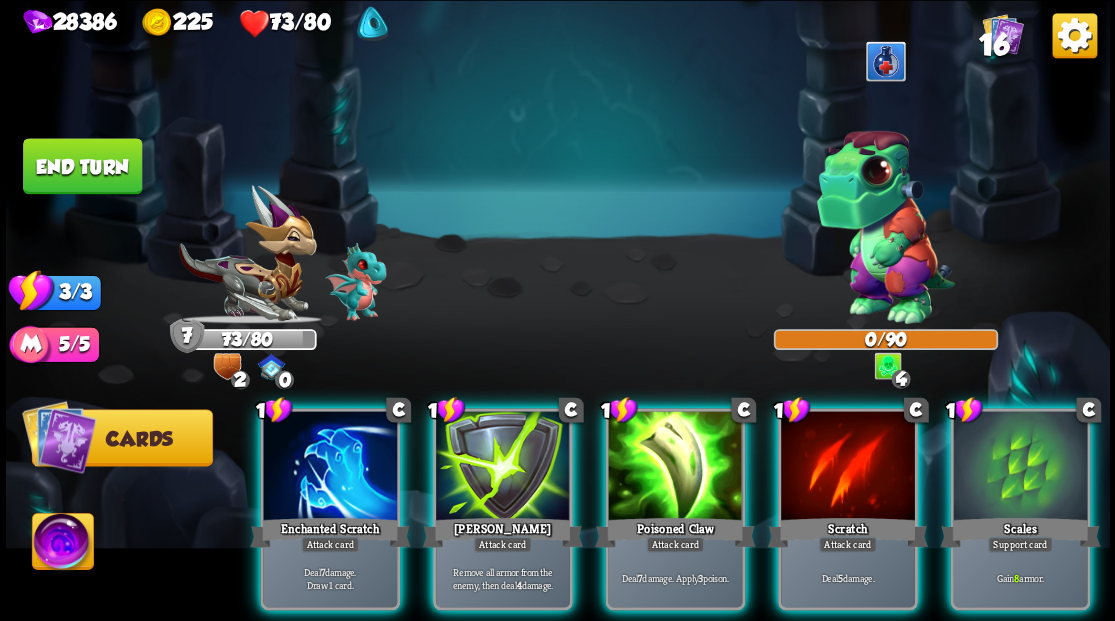 click at bounding box center [62, 544] 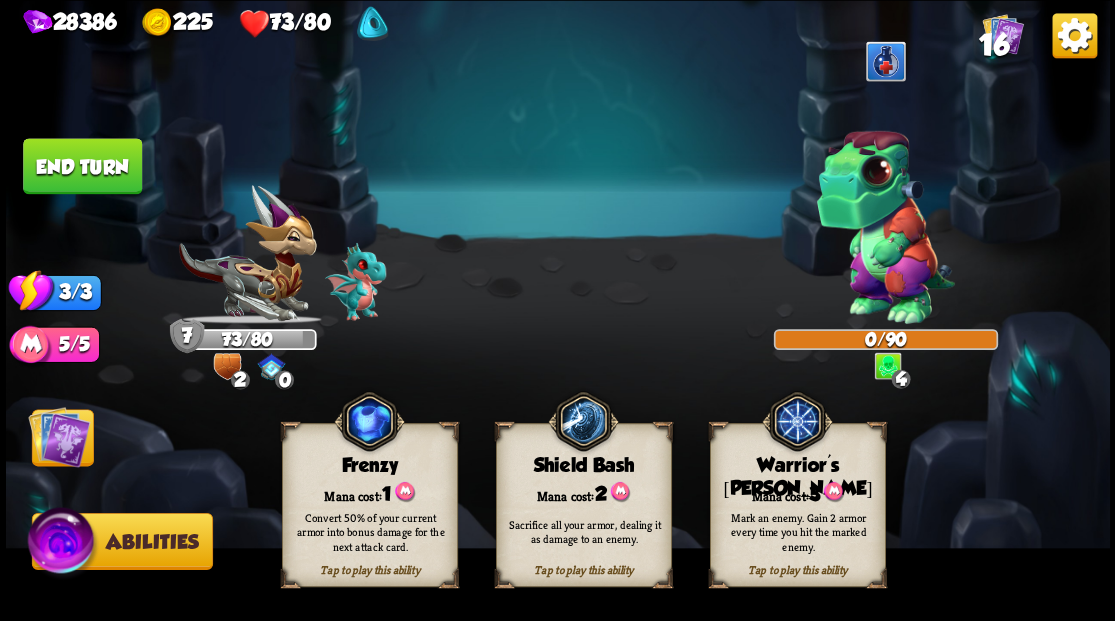 click on "Mana cost:  3" at bounding box center (797, 492) 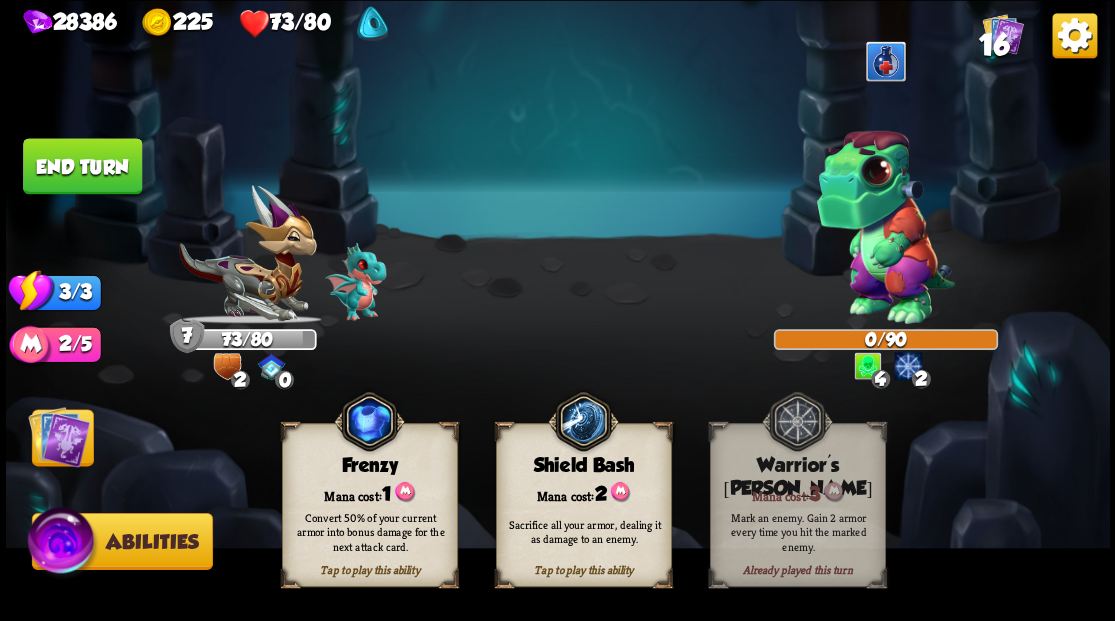 click at bounding box center (59, 436) 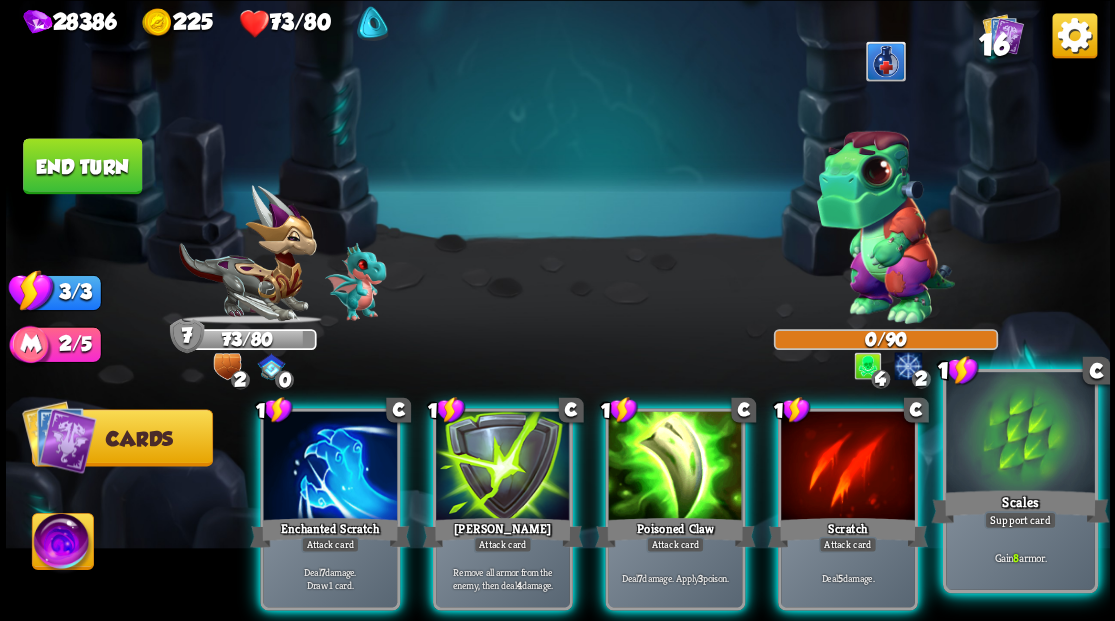 click at bounding box center [1020, 434] 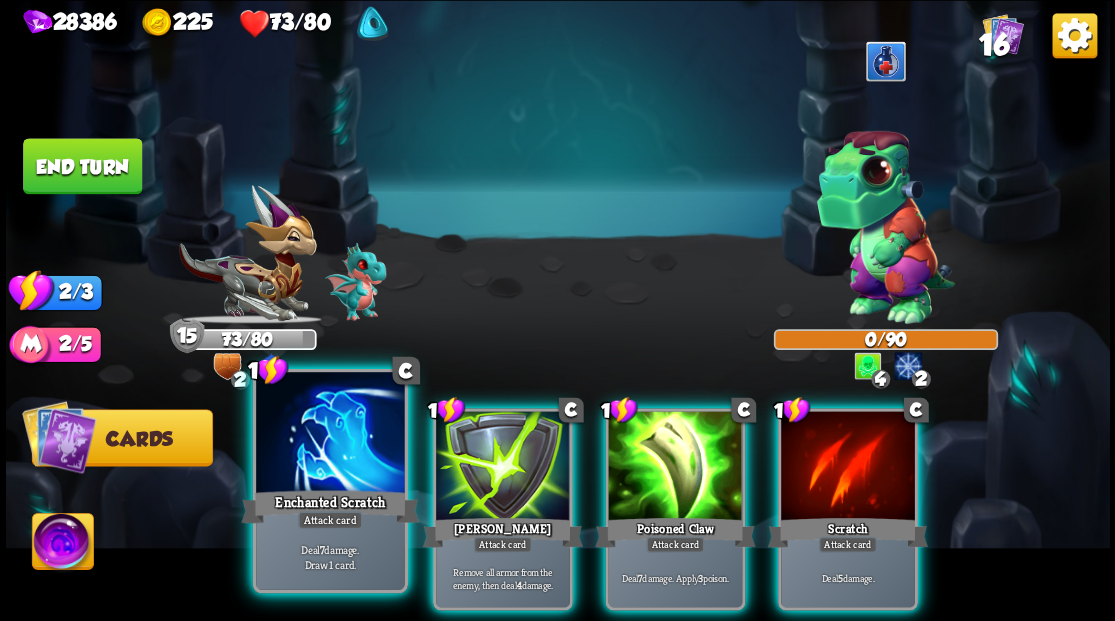 click at bounding box center [330, 434] 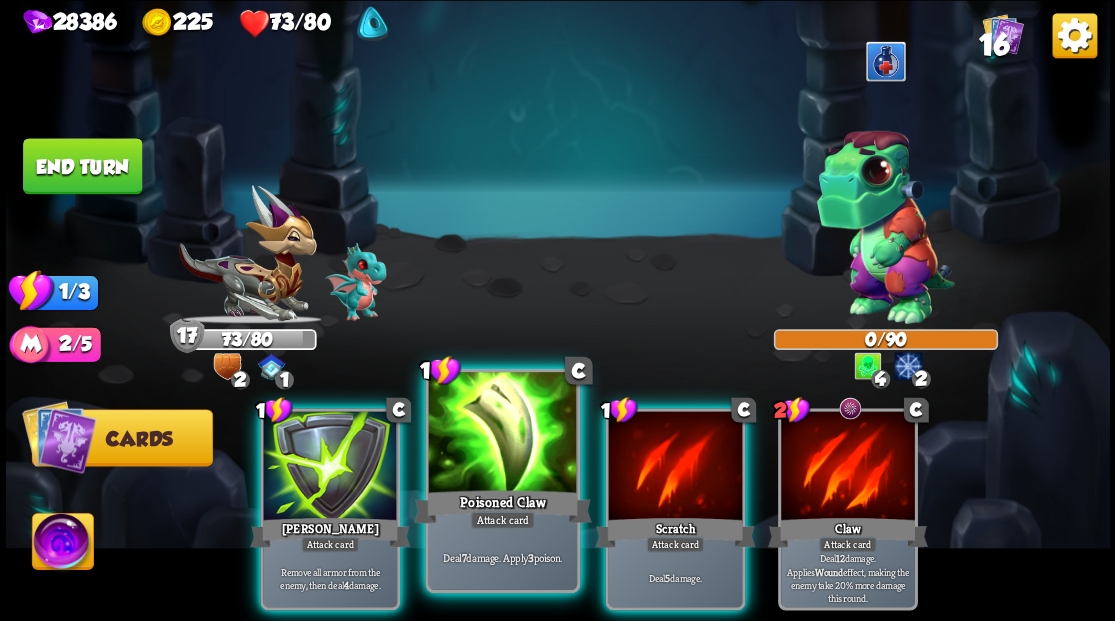 click at bounding box center (502, 434) 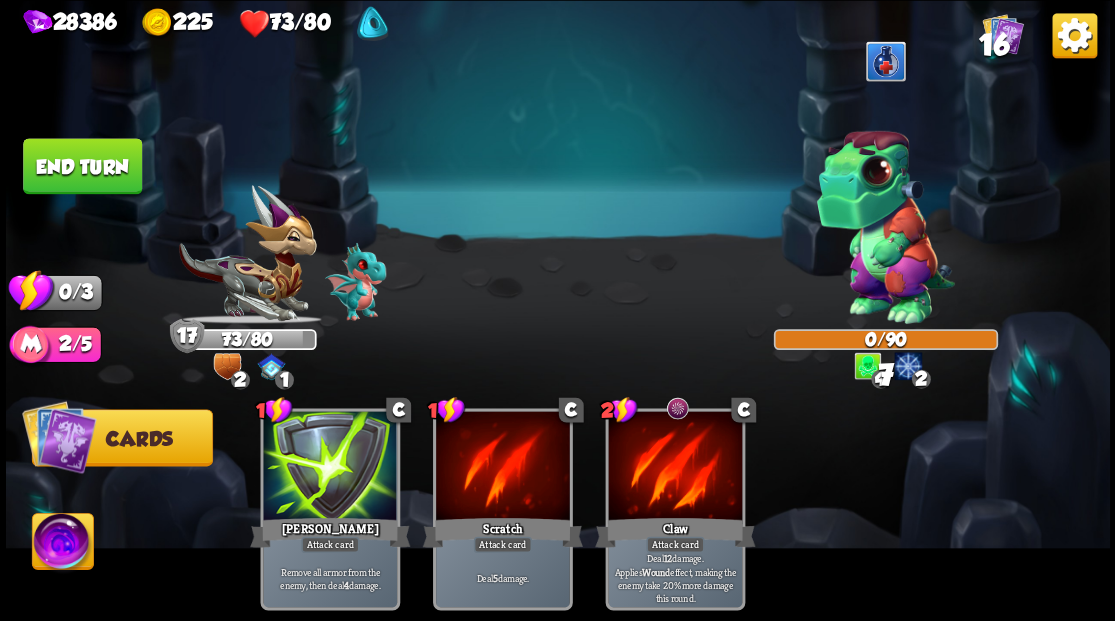 click on "End turn" at bounding box center (82, 166) 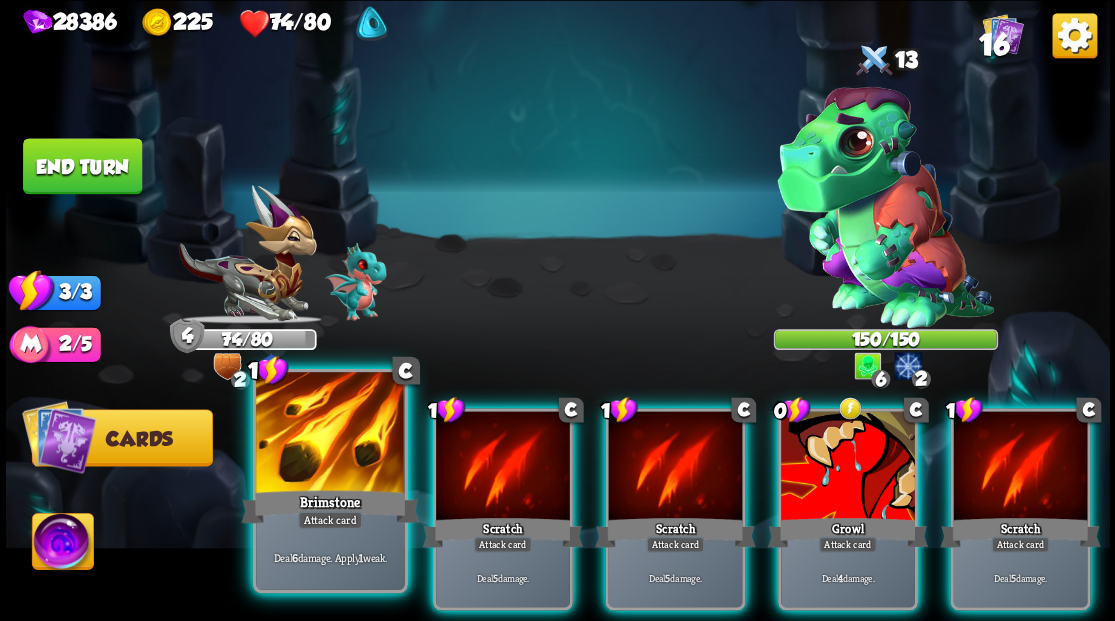 click at bounding box center (330, 434) 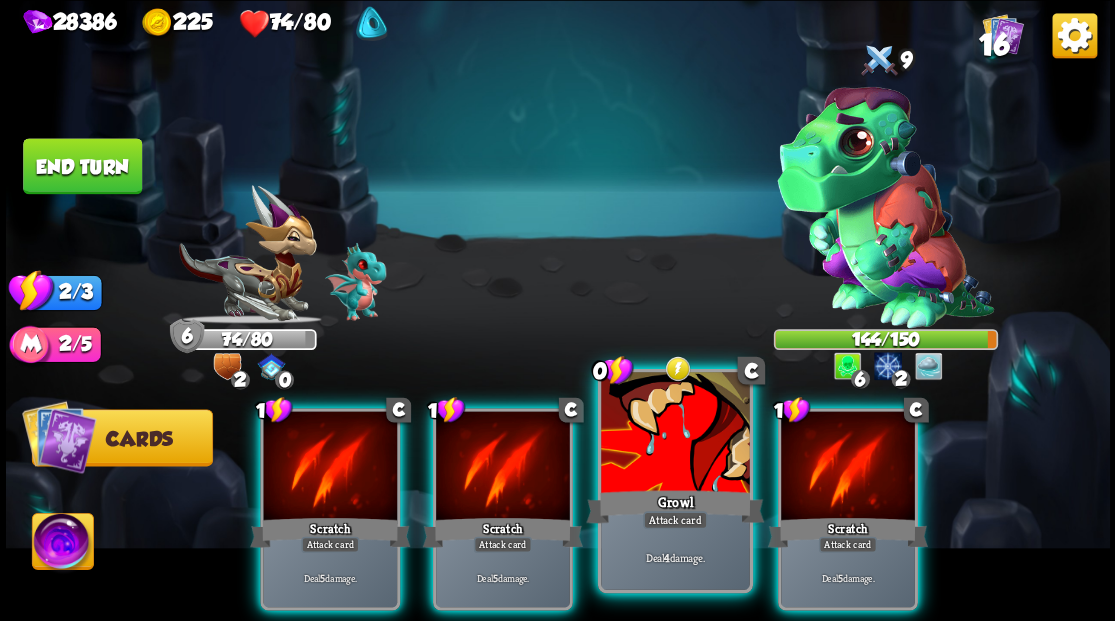 click at bounding box center (675, 434) 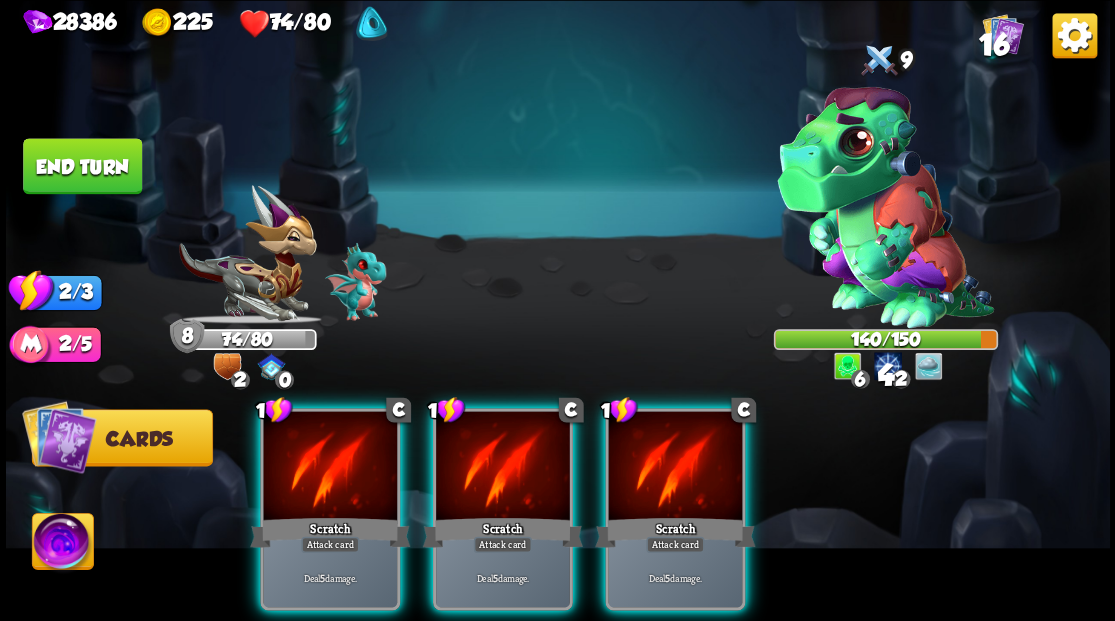 click at bounding box center (675, 467) 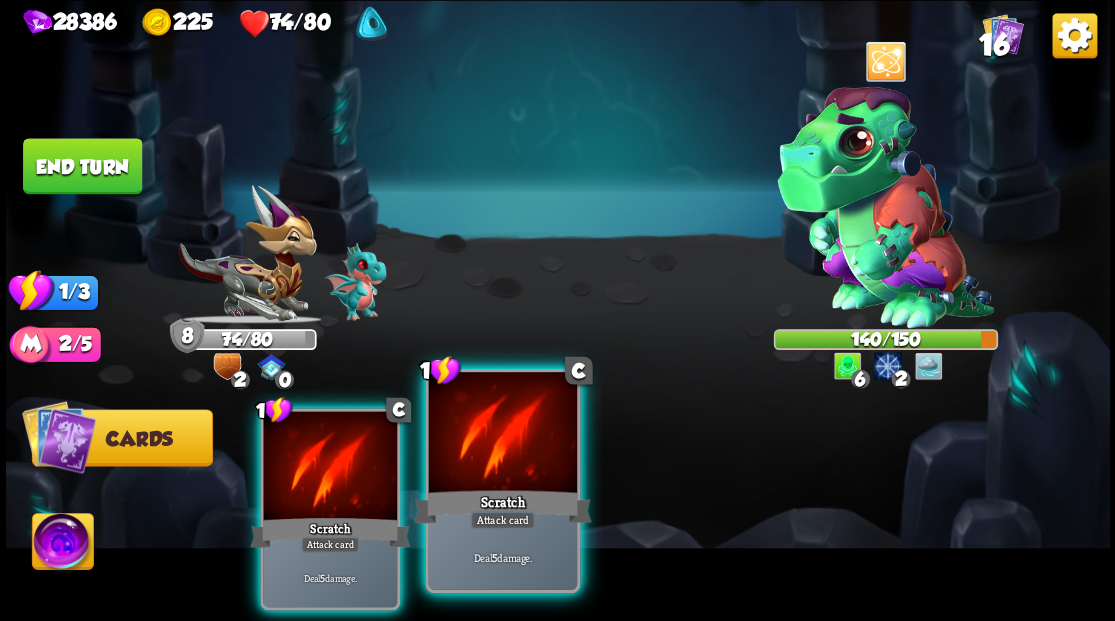 click at bounding box center (502, 434) 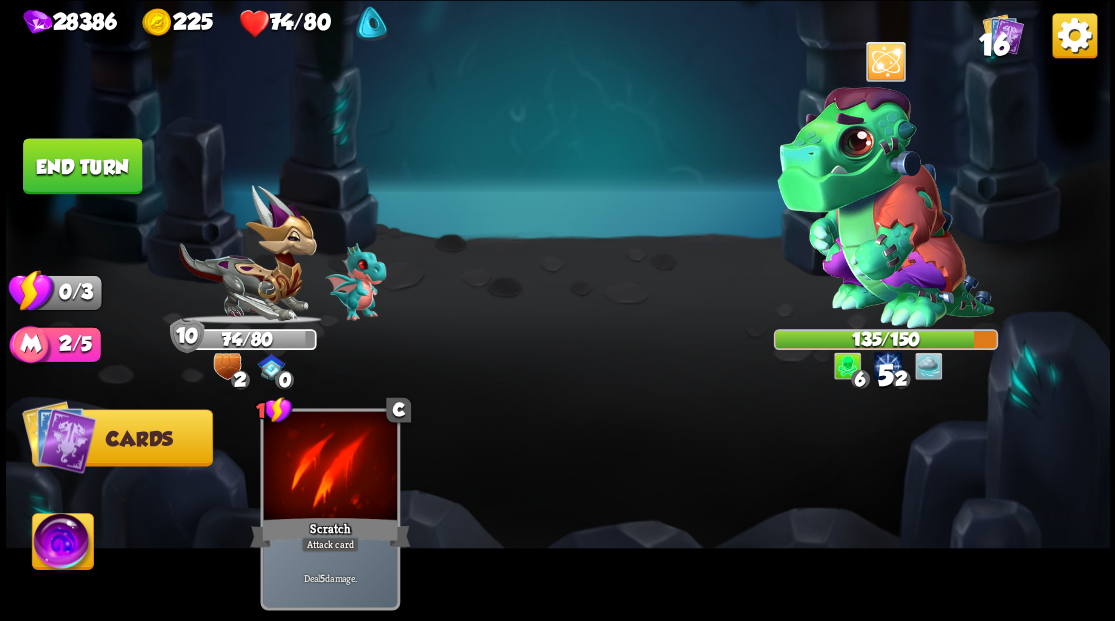 click on "End turn" at bounding box center (82, 166) 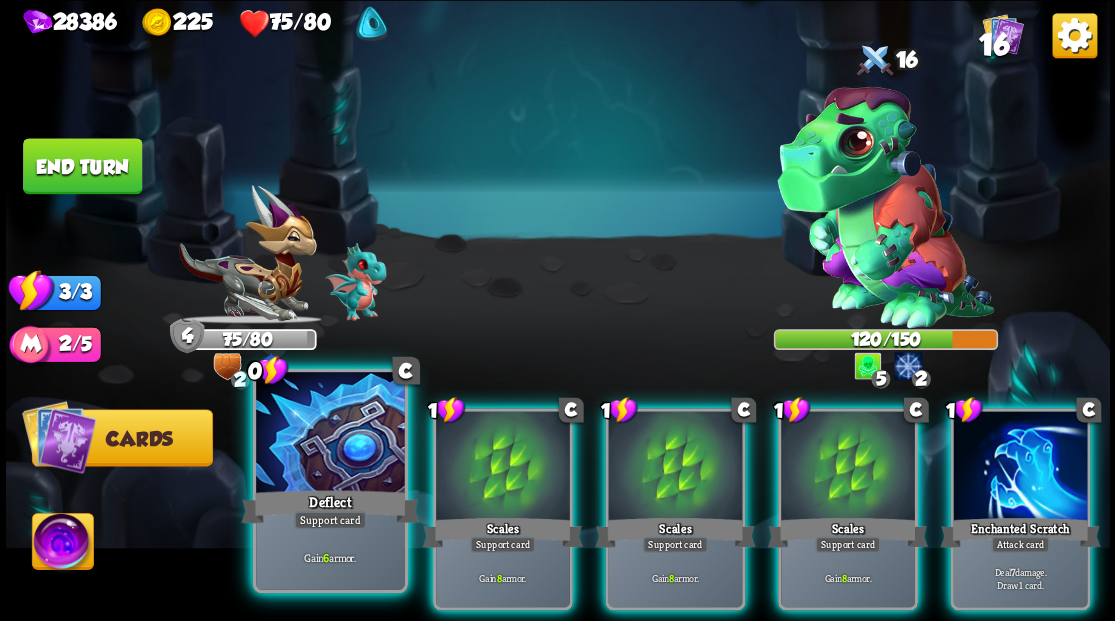 click at bounding box center [330, 434] 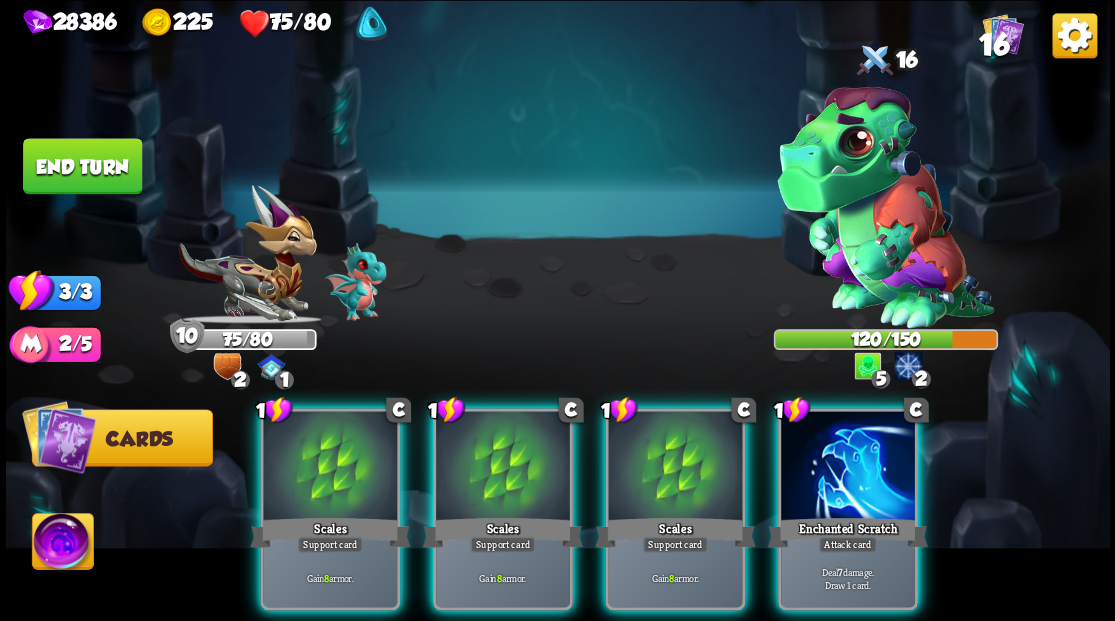 drag, startPoint x: 831, startPoint y: 464, endPoint x: 795, endPoint y: 378, distance: 93.230896 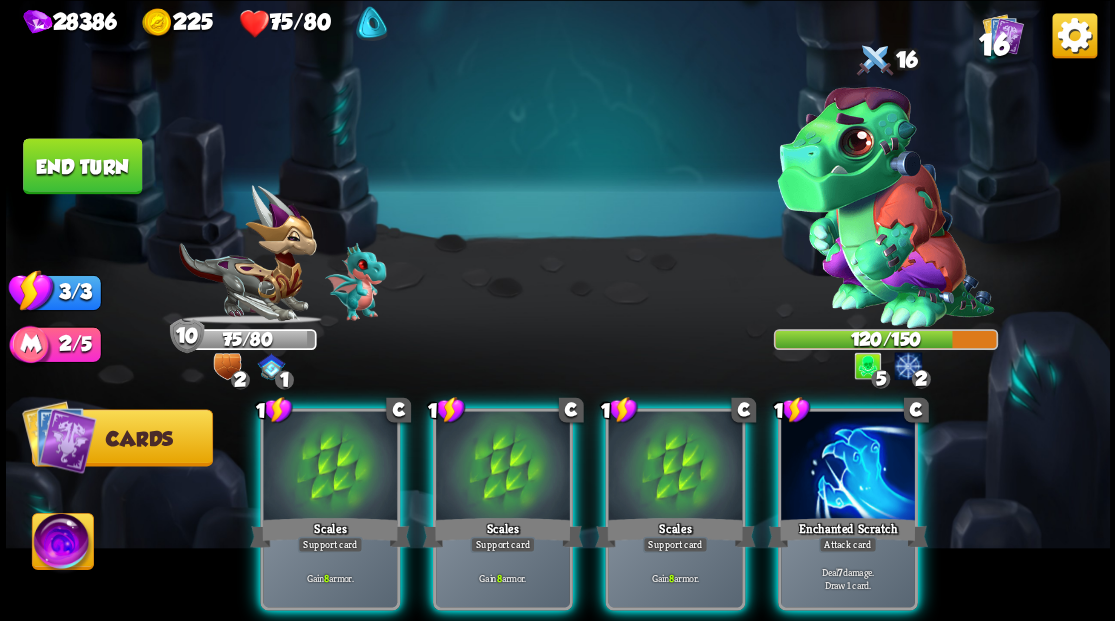 click at bounding box center [848, 467] 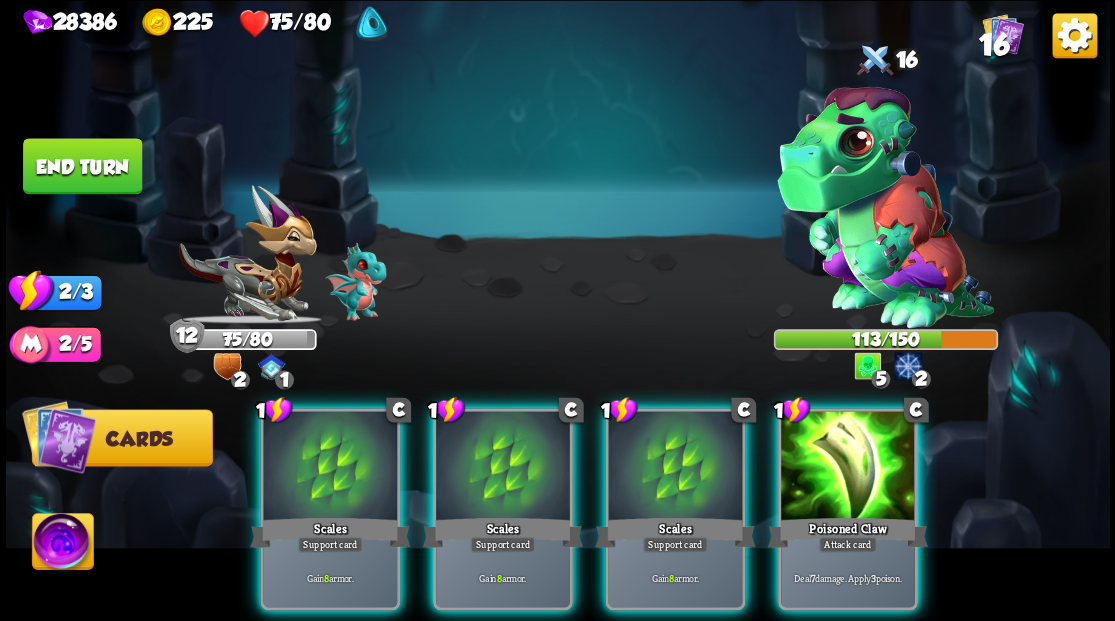 drag, startPoint x: 857, startPoint y: 432, endPoint x: 827, endPoint y: 431, distance: 30.016663 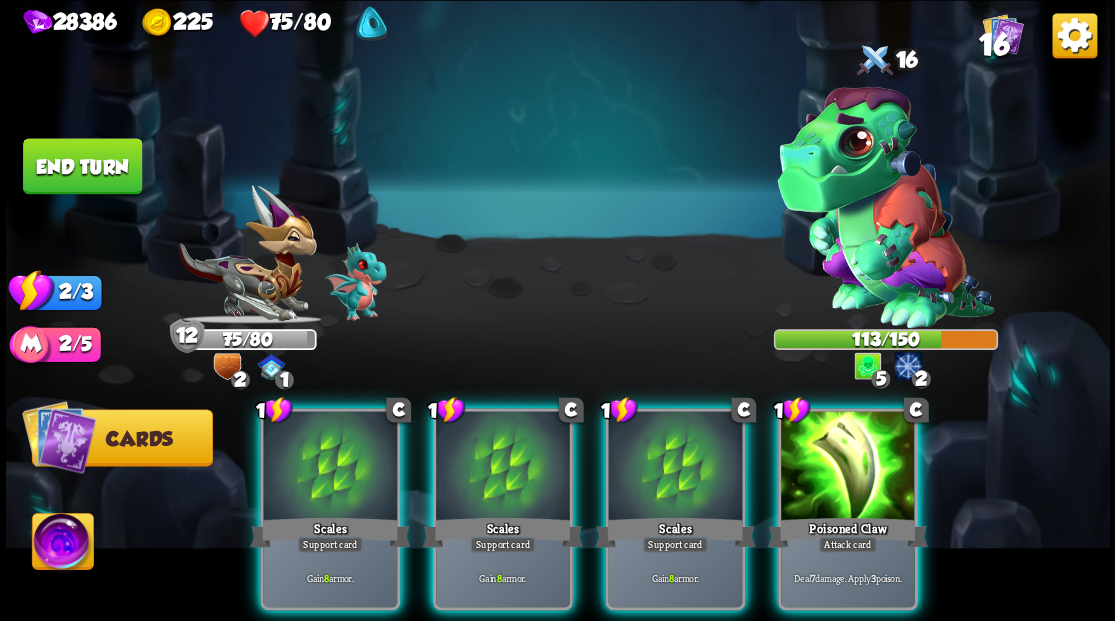 click at bounding box center [848, 467] 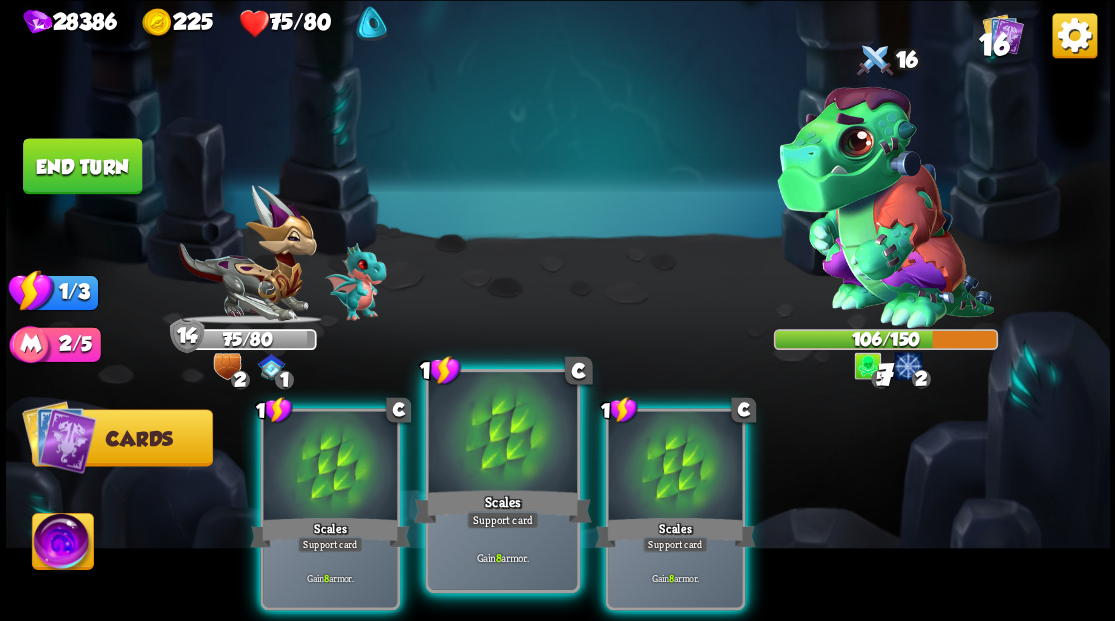 drag, startPoint x: 658, startPoint y: 454, endPoint x: 505, endPoint y: 455, distance: 153.00327 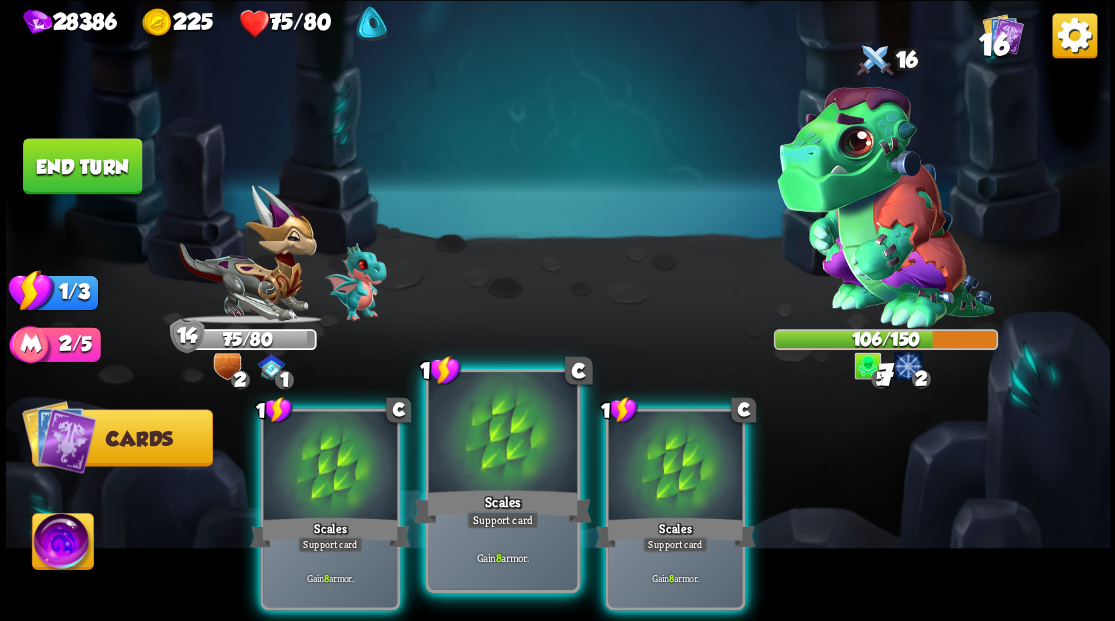 click at bounding box center (675, 467) 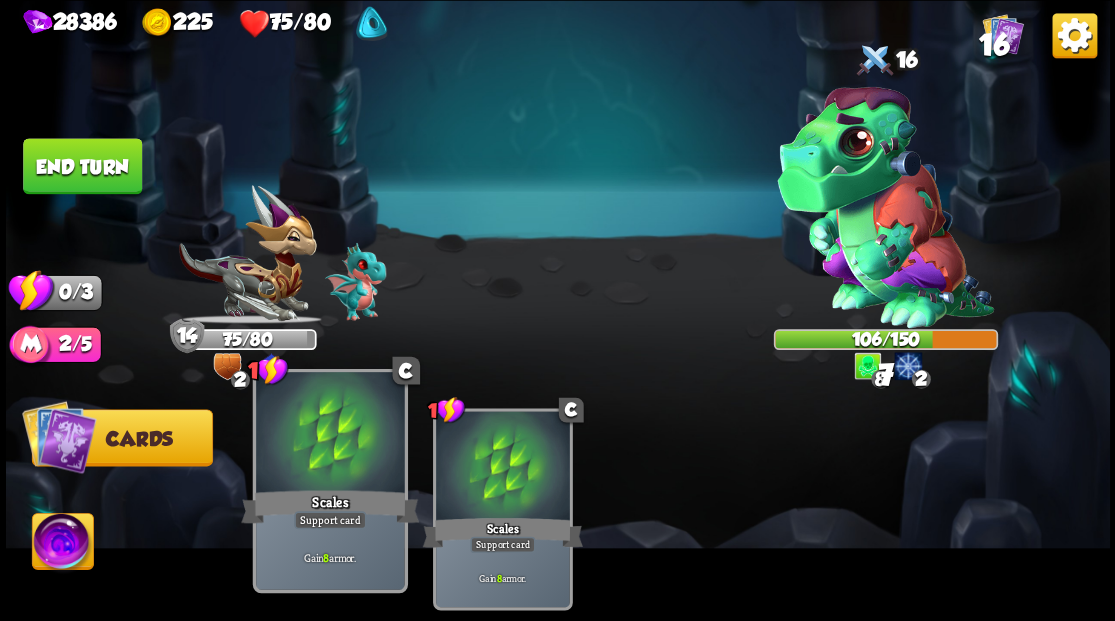 drag, startPoint x: 500, startPoint y: 450, endPoint x: 374, endPoint y: 418, distance: 130 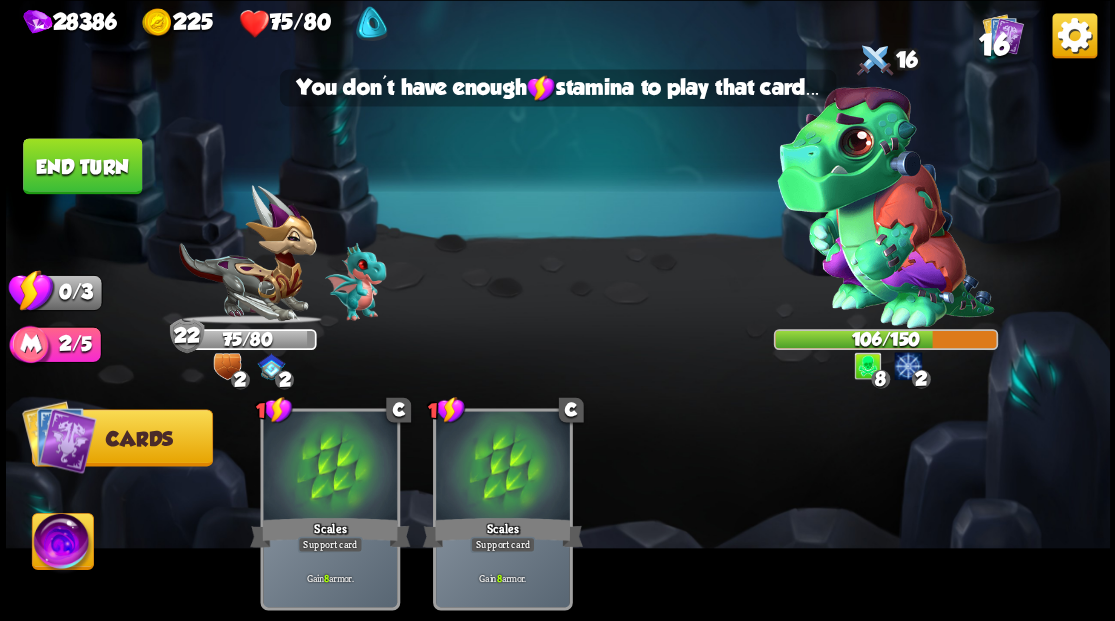 drag, startPoint x: 65, startPoint y: 170, endPoint x: 442, endPoint y: 230, distance: 381.7447 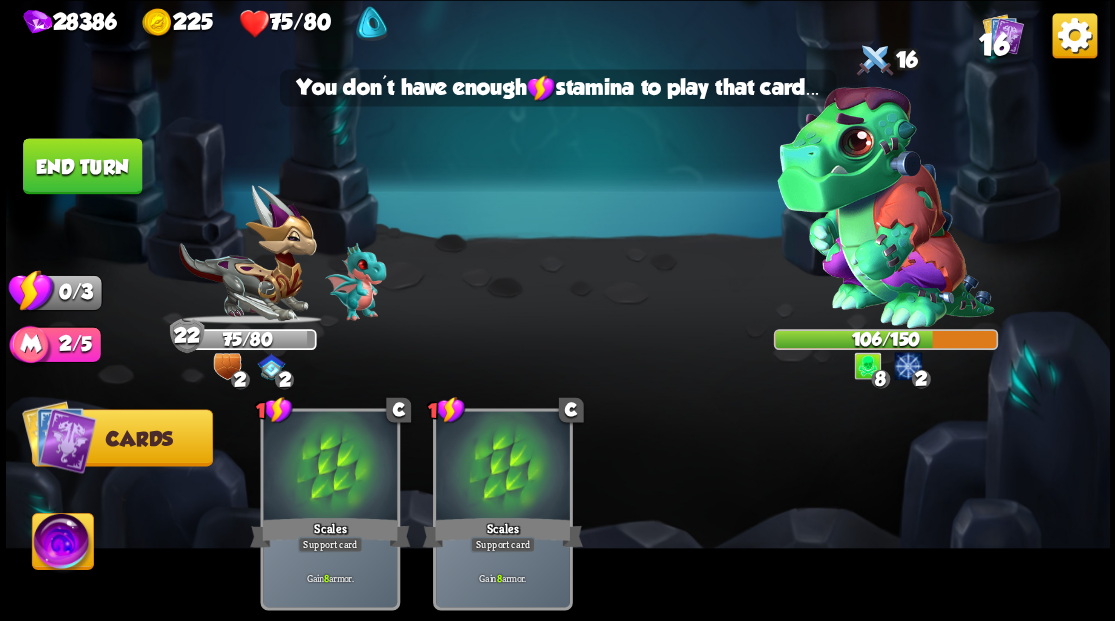click on "End turn" at bounding box center (82, 166) 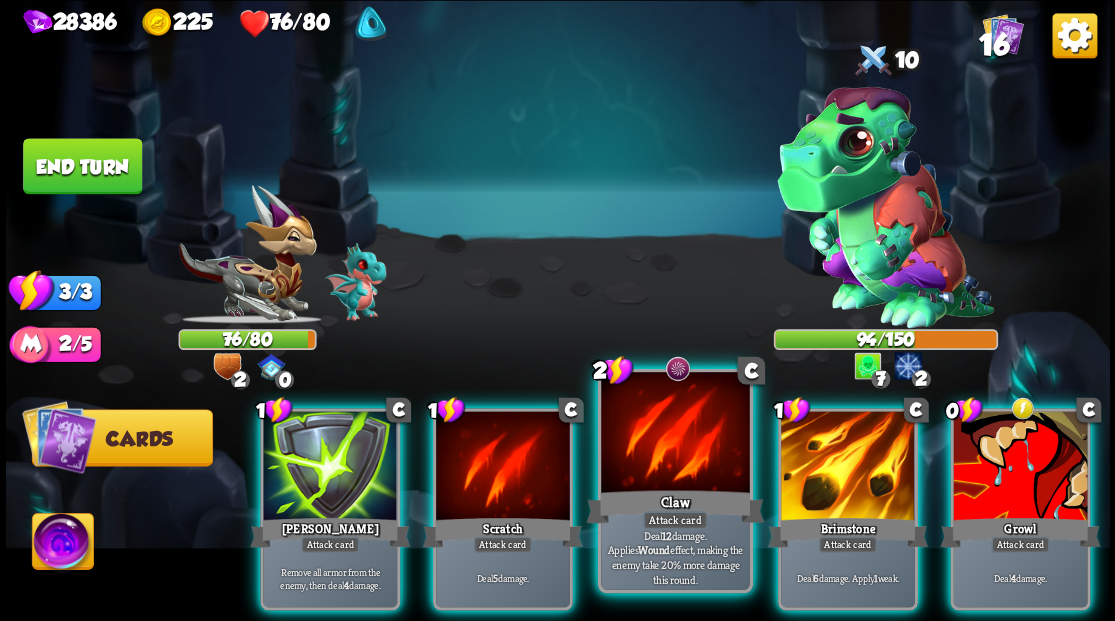 click at bounding box center [675, 434] 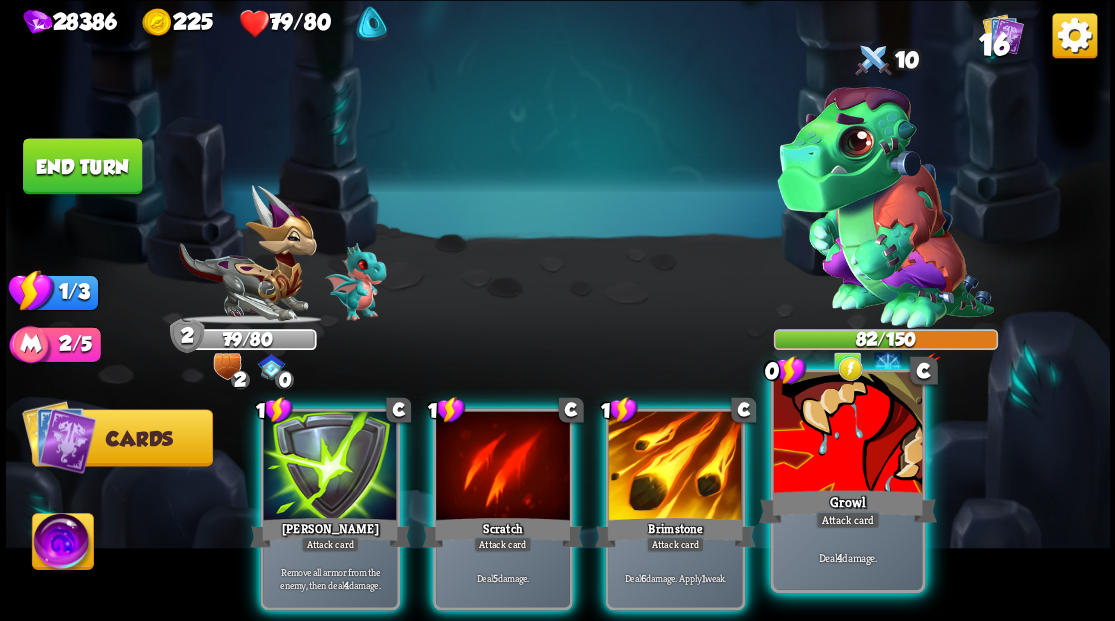 click at bounding box center [847, 434] 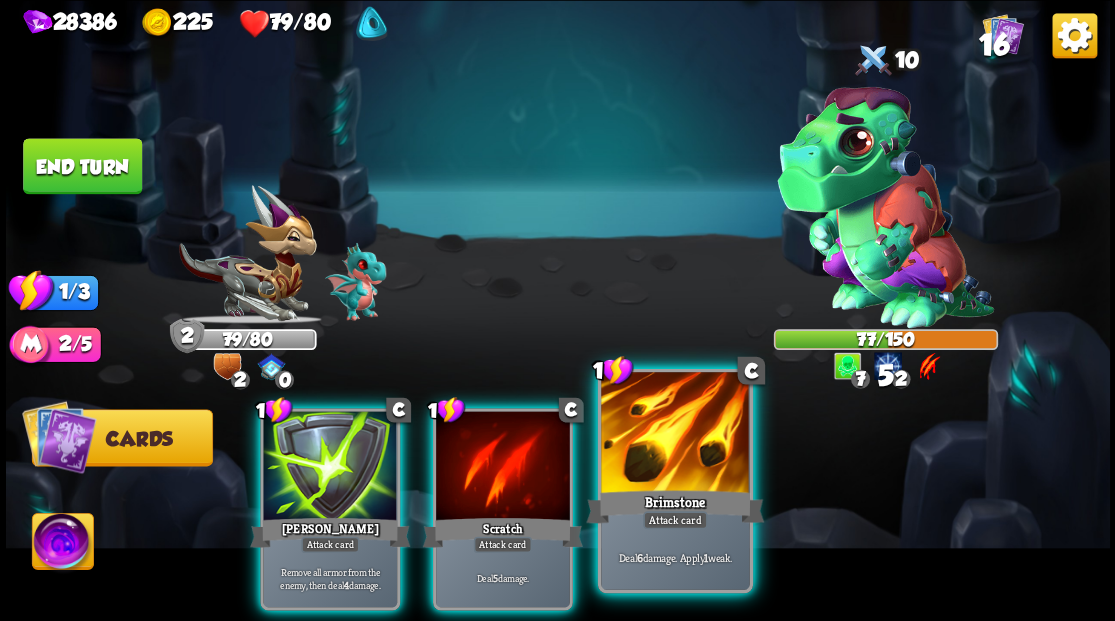 click at bounding box center [675, 434] 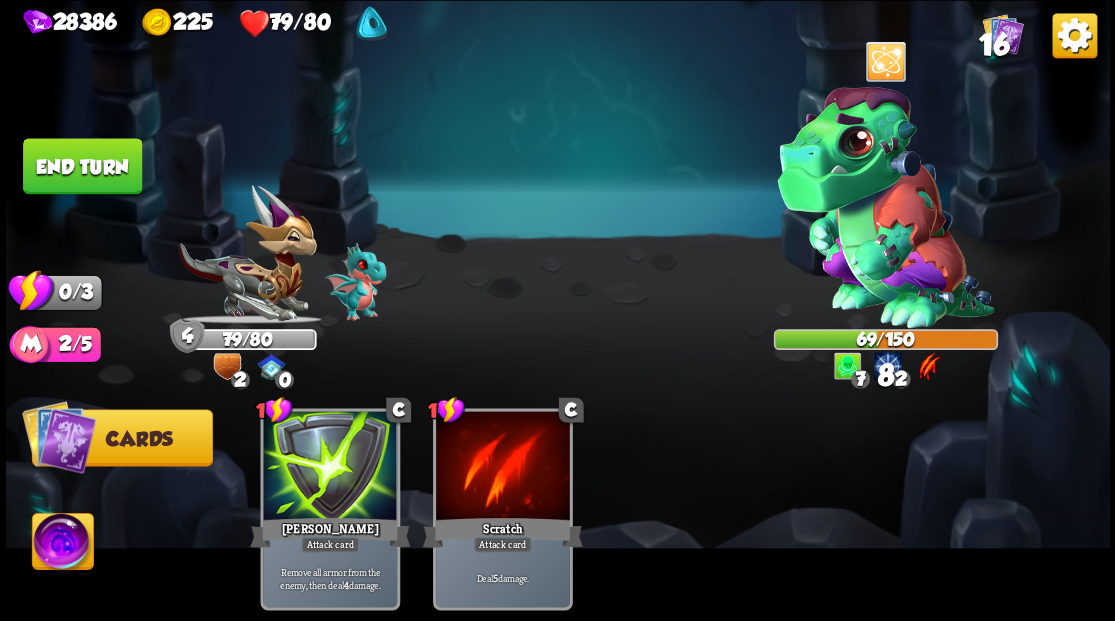 click on "End turn" at bounding box center [82, 166] 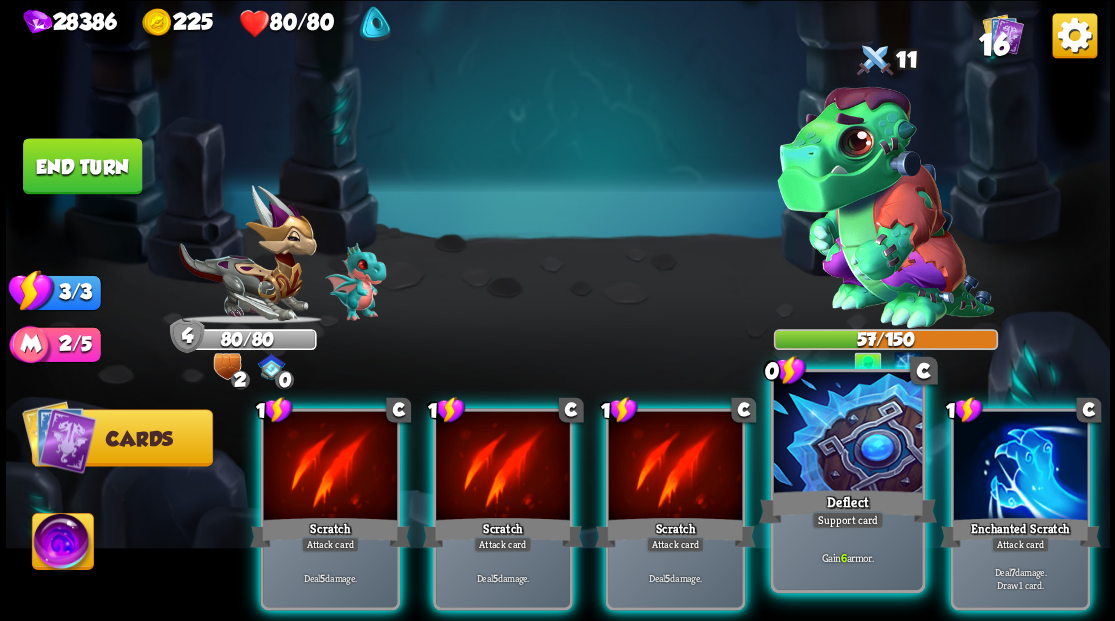 click at bounding box center (847, 434) 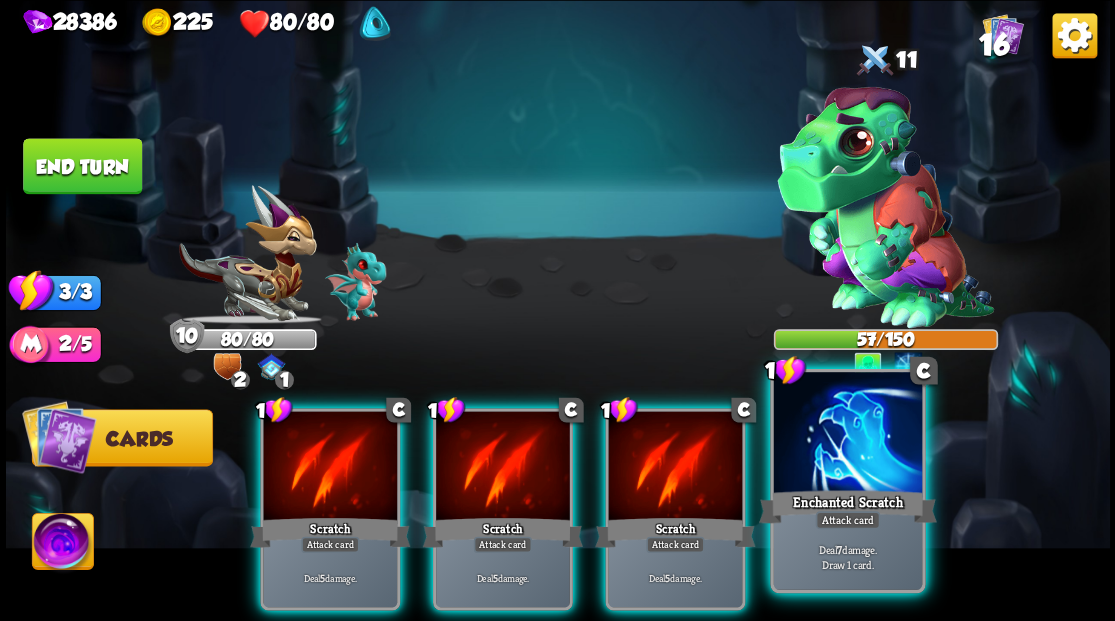 click at bounding box center (847, 434) 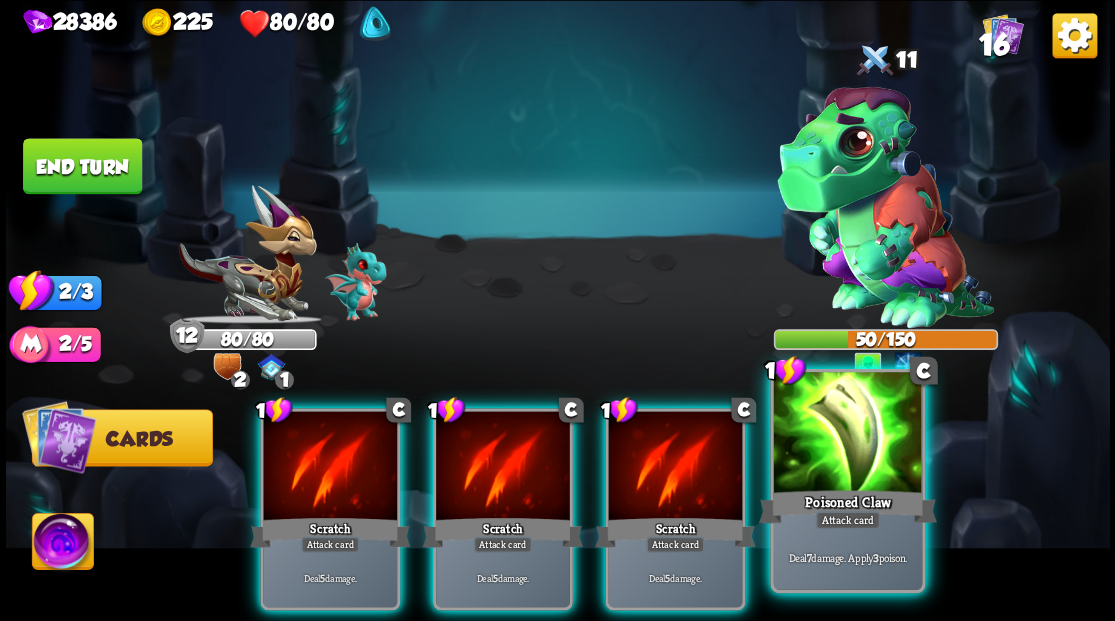 click at bounding box center (847, 434) 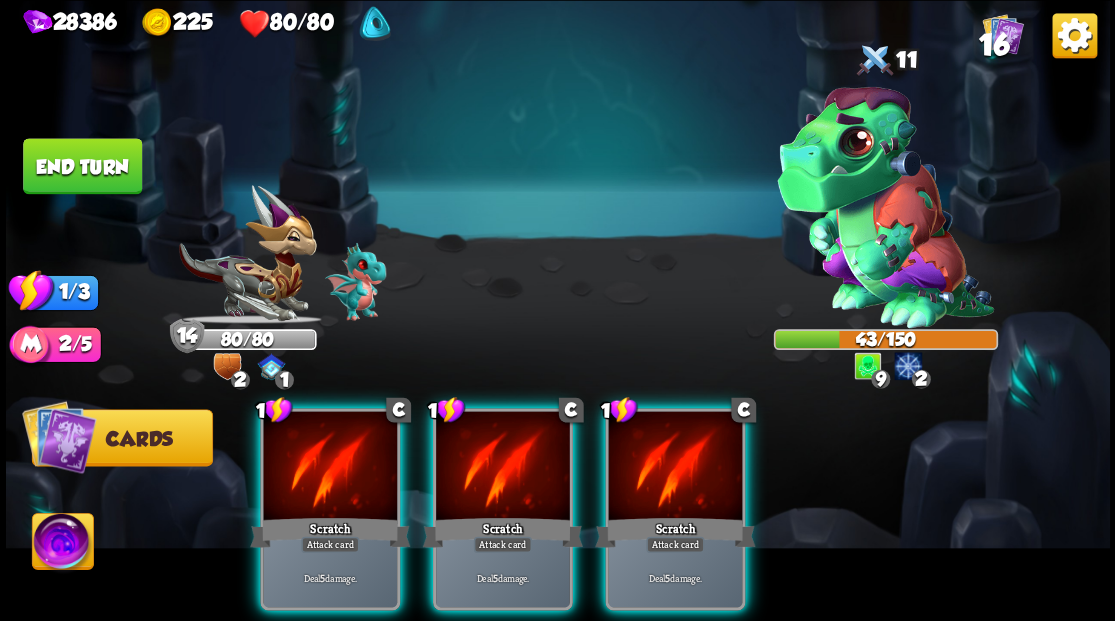click at bounding box center [675, 467] 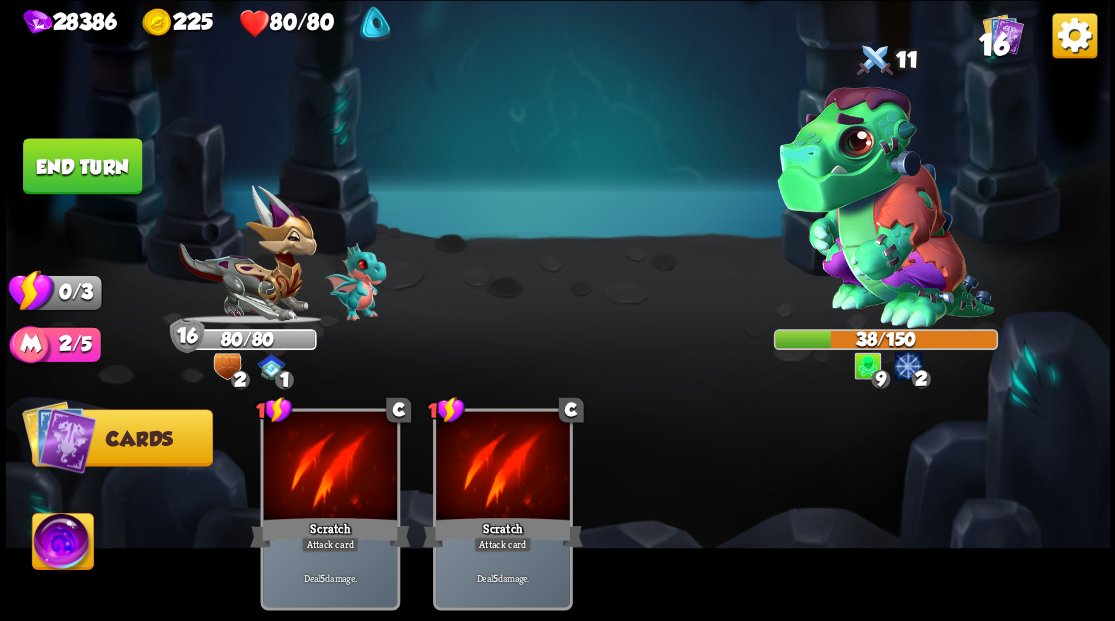 click on "End turn" at bounding box center [82, 166] 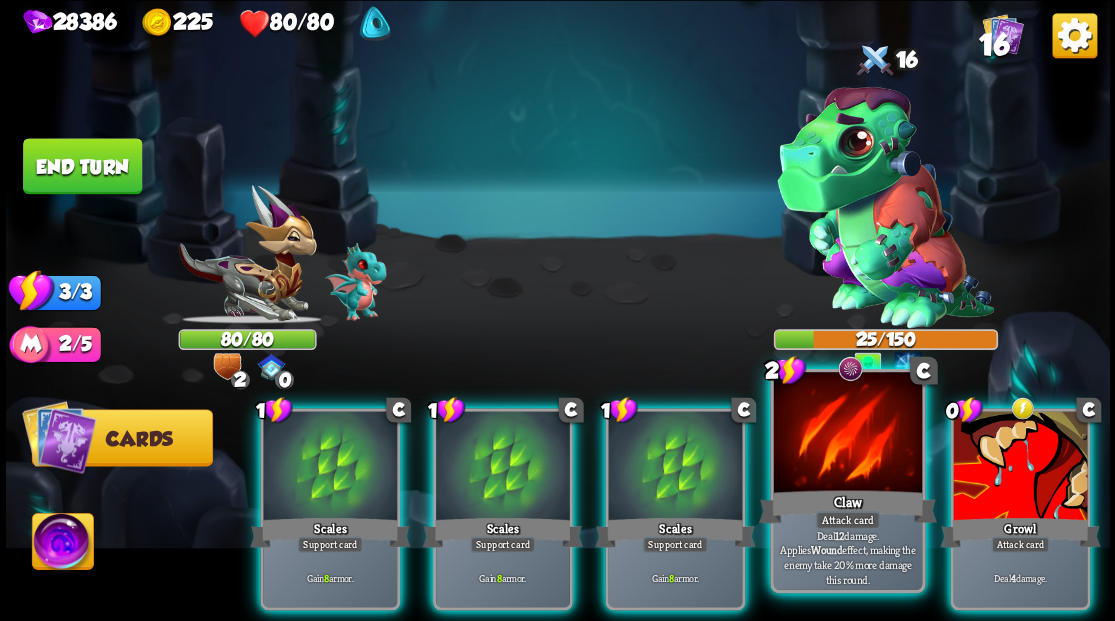 click at bounding box center (847, 434) 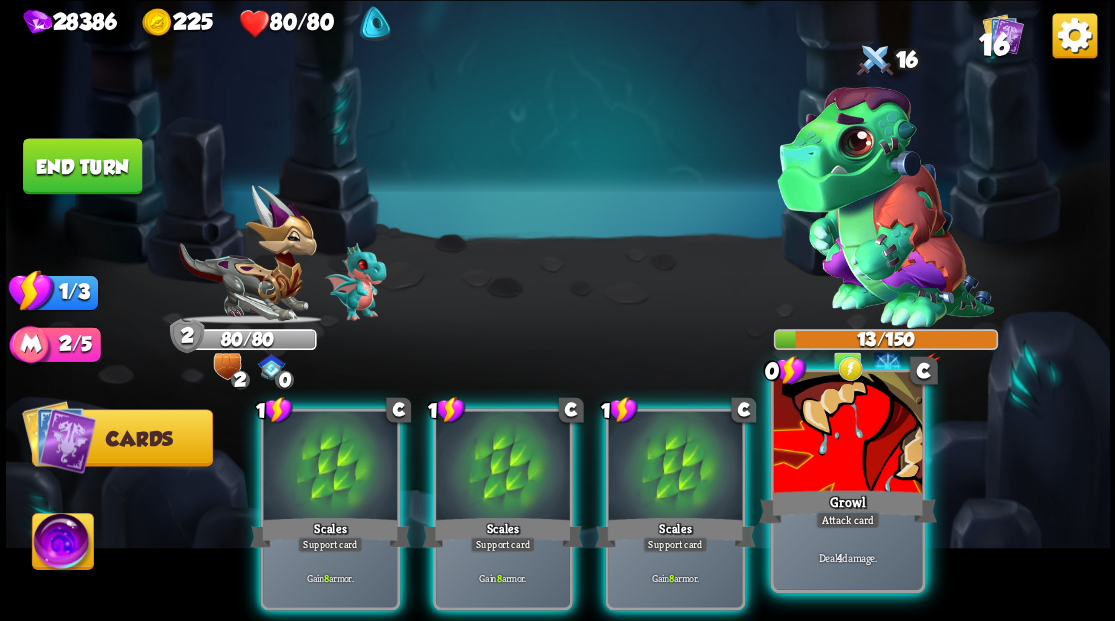 click at bounding box center (847, 434) 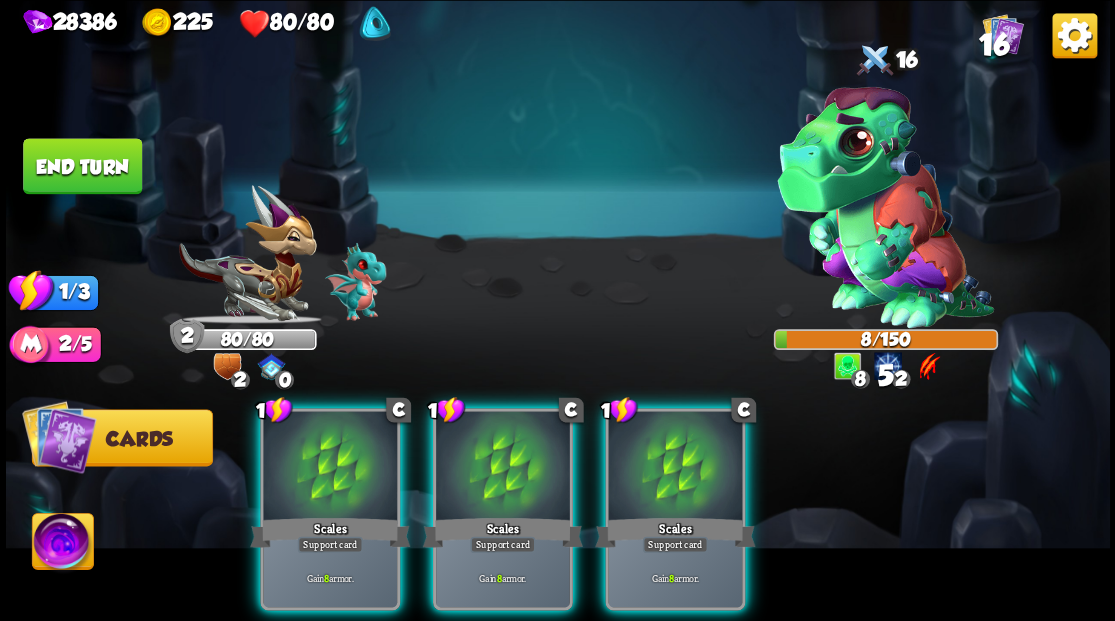 click at bounding box center (675, 467) 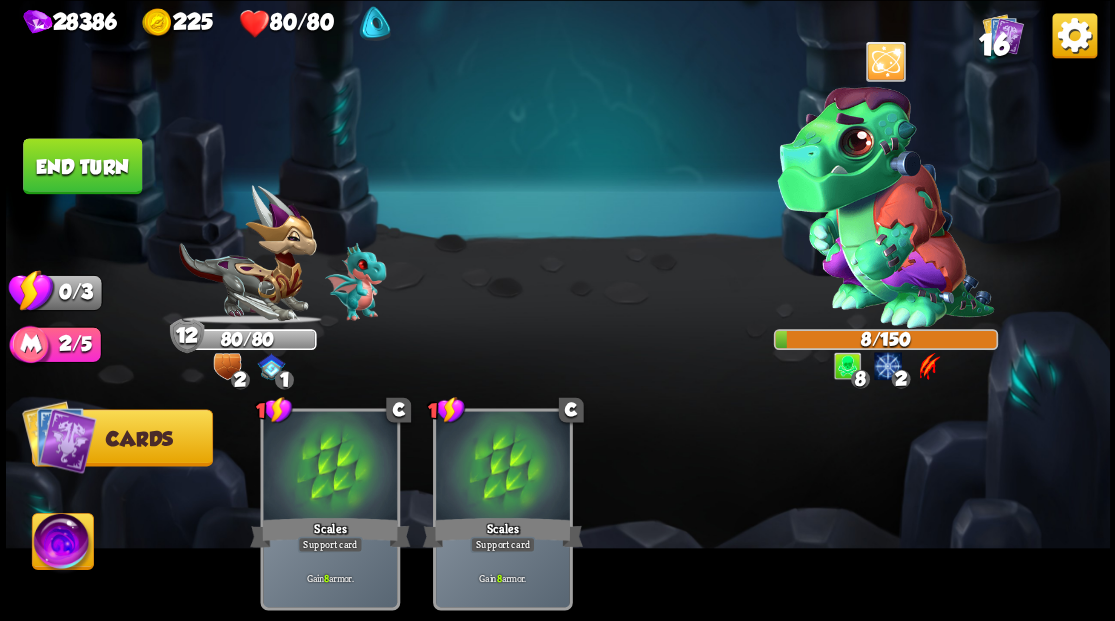 click on "End turn" at bounding box center [82, 166] 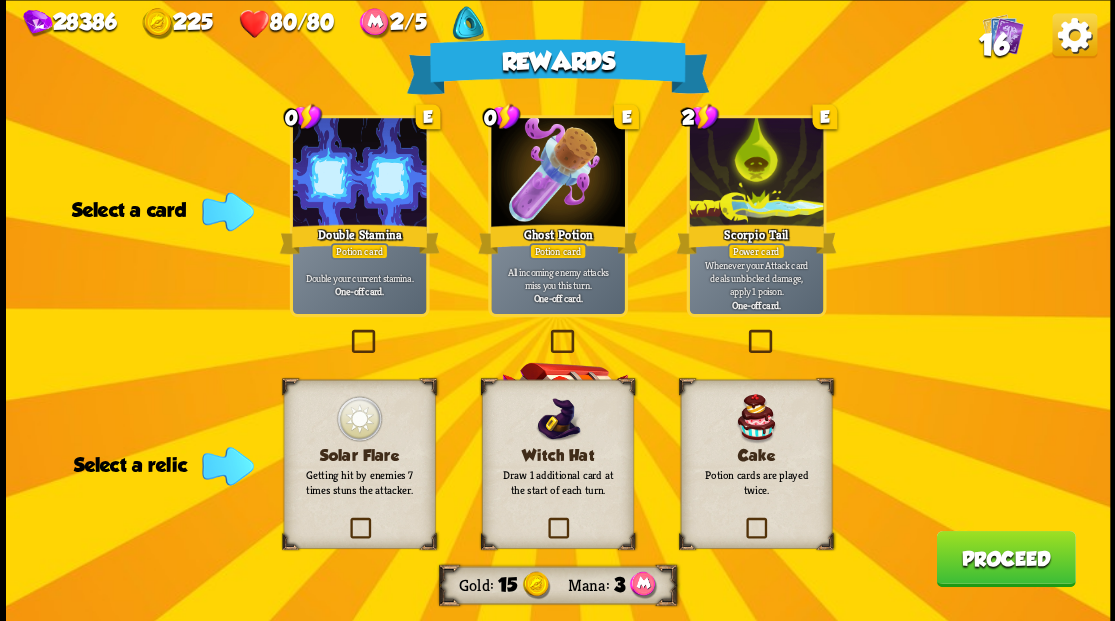 click at bounding box center (347, 332) 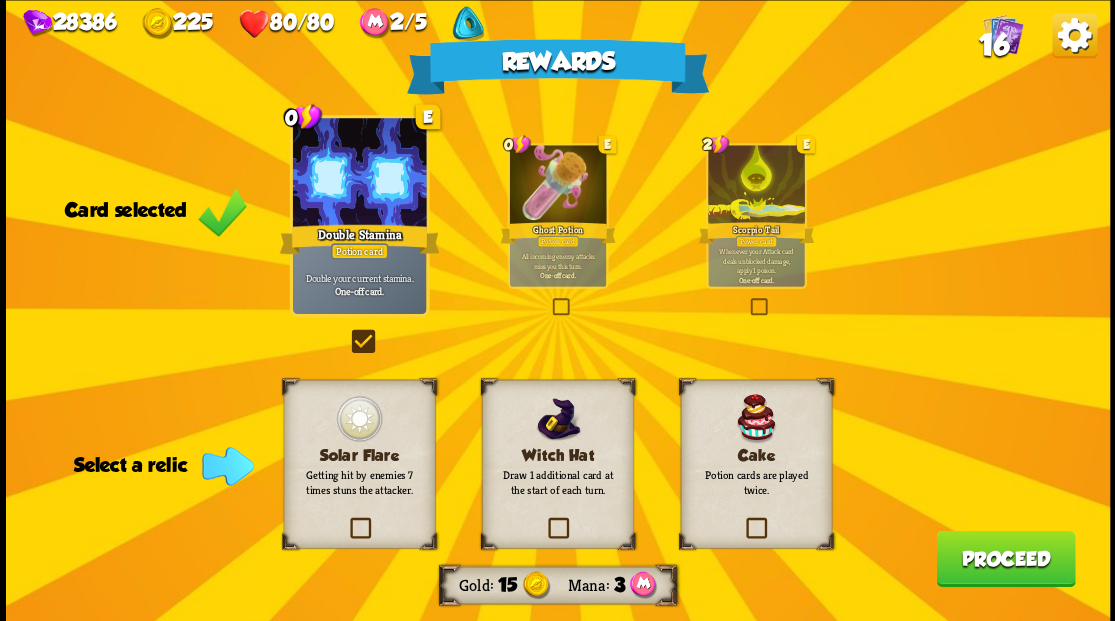 click at bounding box center [544, 520] 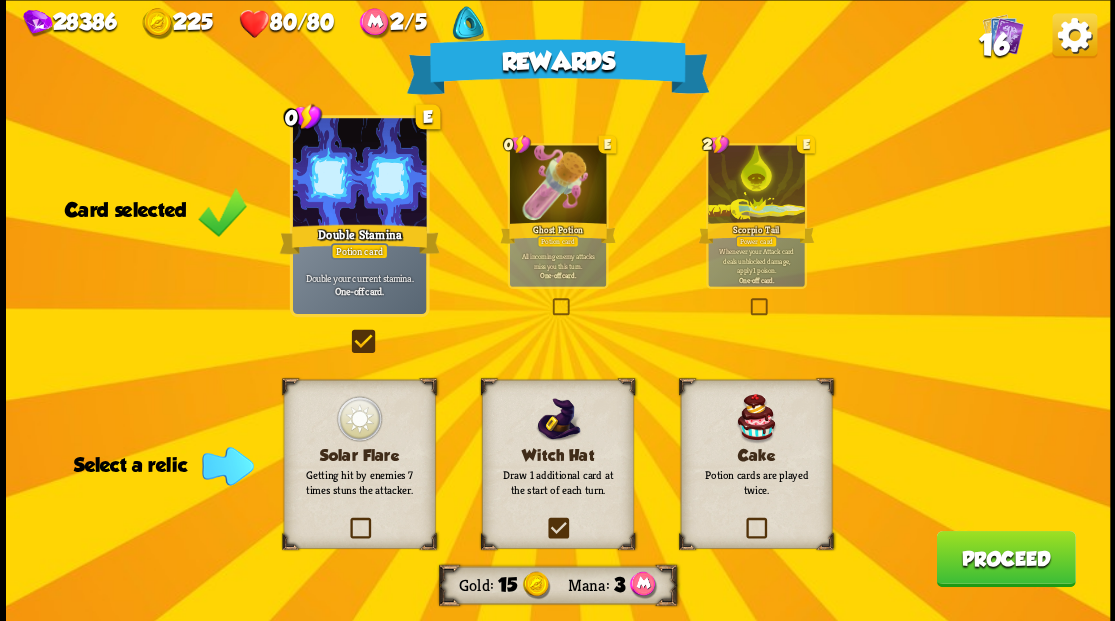 click at bounding box center (0, 0) 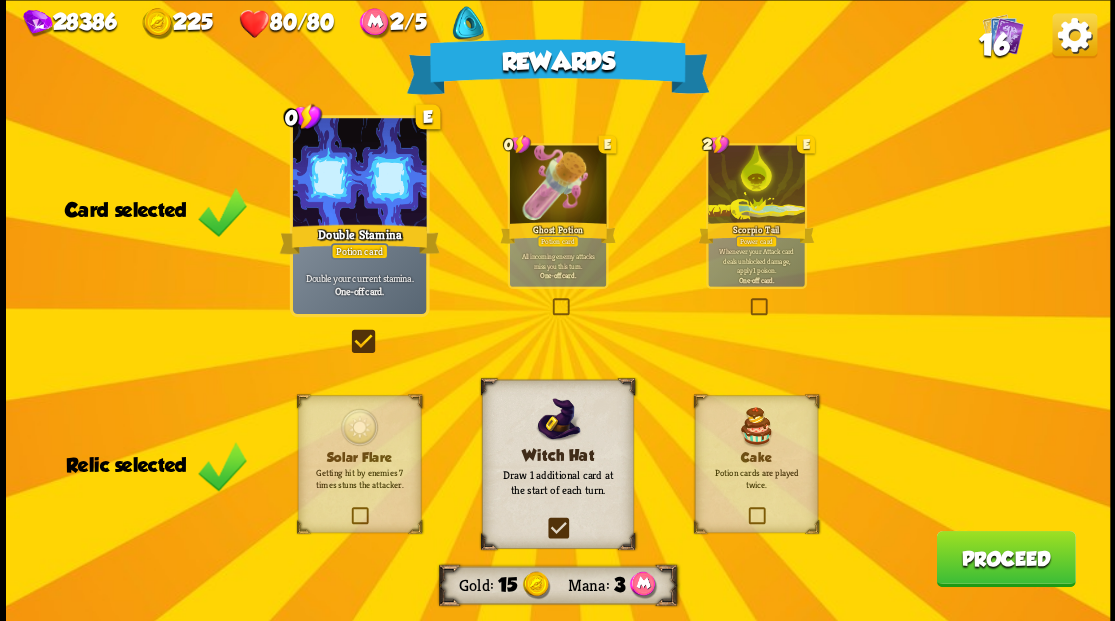click on "Proceed" at bounding box center (1005, 558) 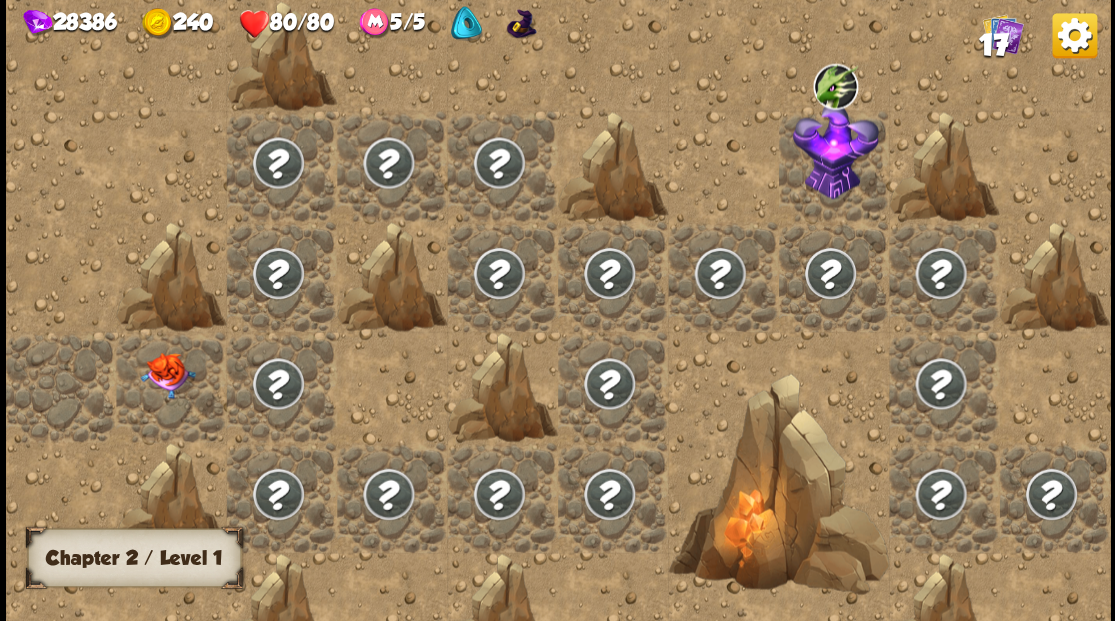 click at bounding box center [171, 386] 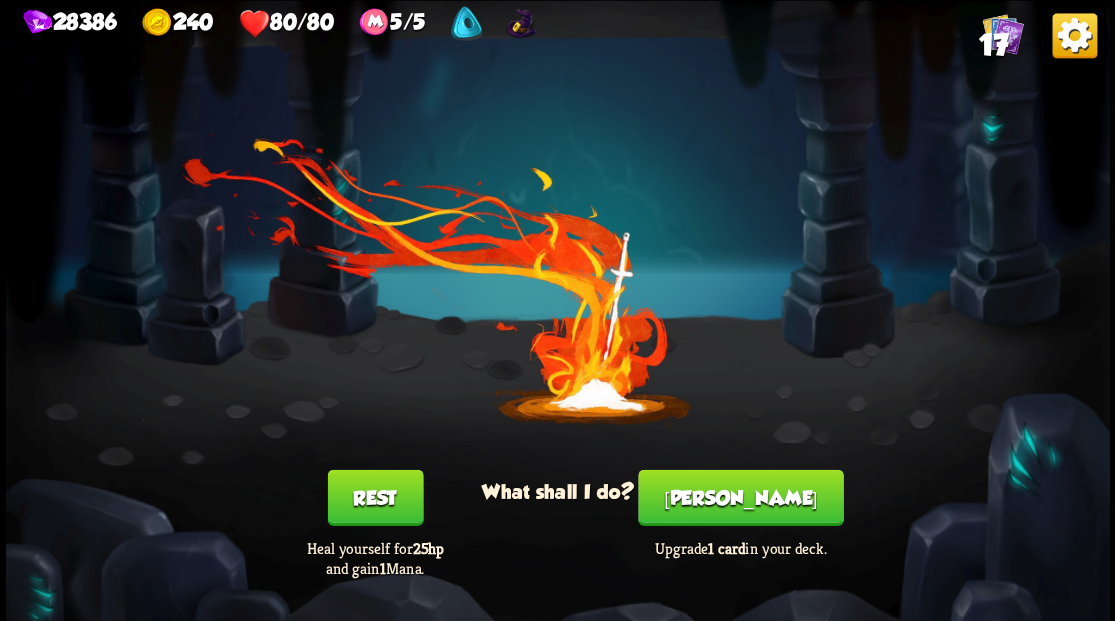 click on "[PERSON_NAME]" at bounding box center [740, 497] 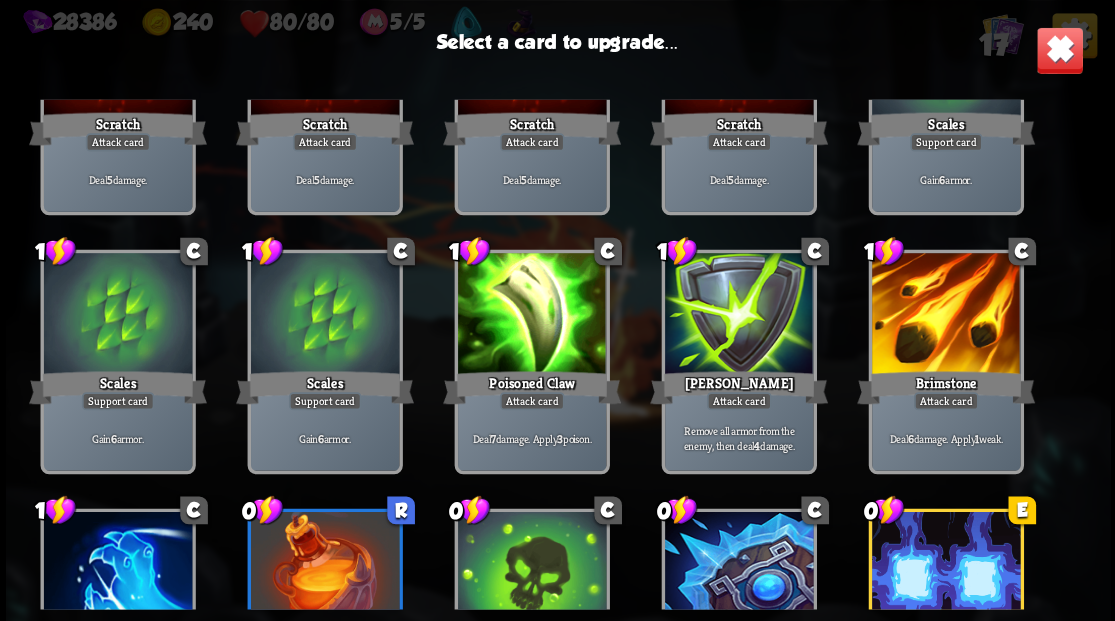 scroll, scrollTop: 200, scrollLeft: 0, axis: vertical 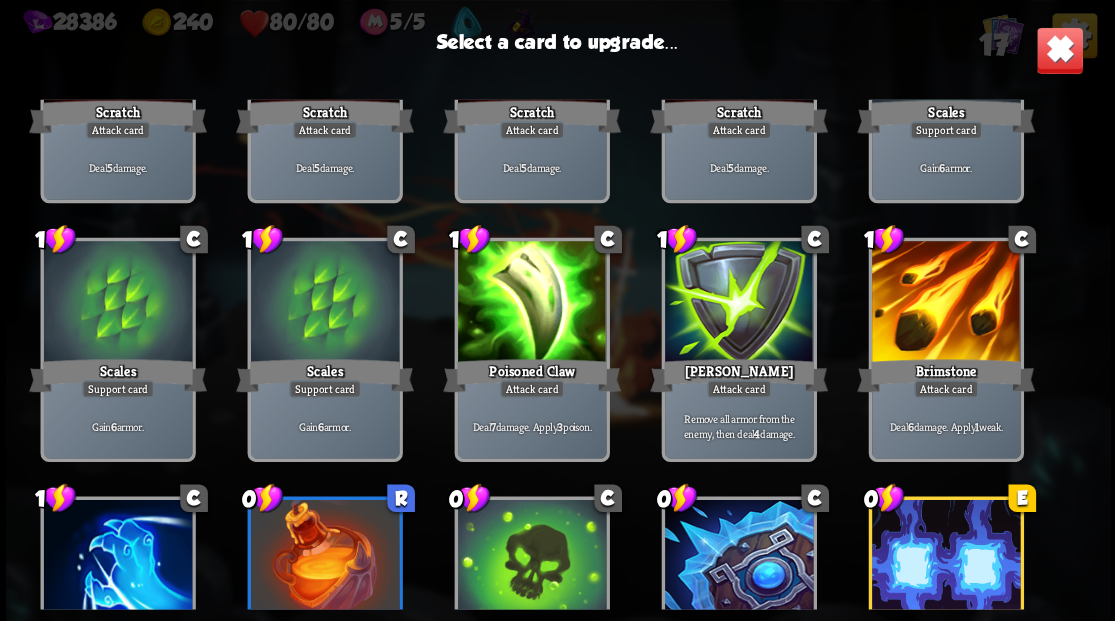click at bounding box center (945, 303) 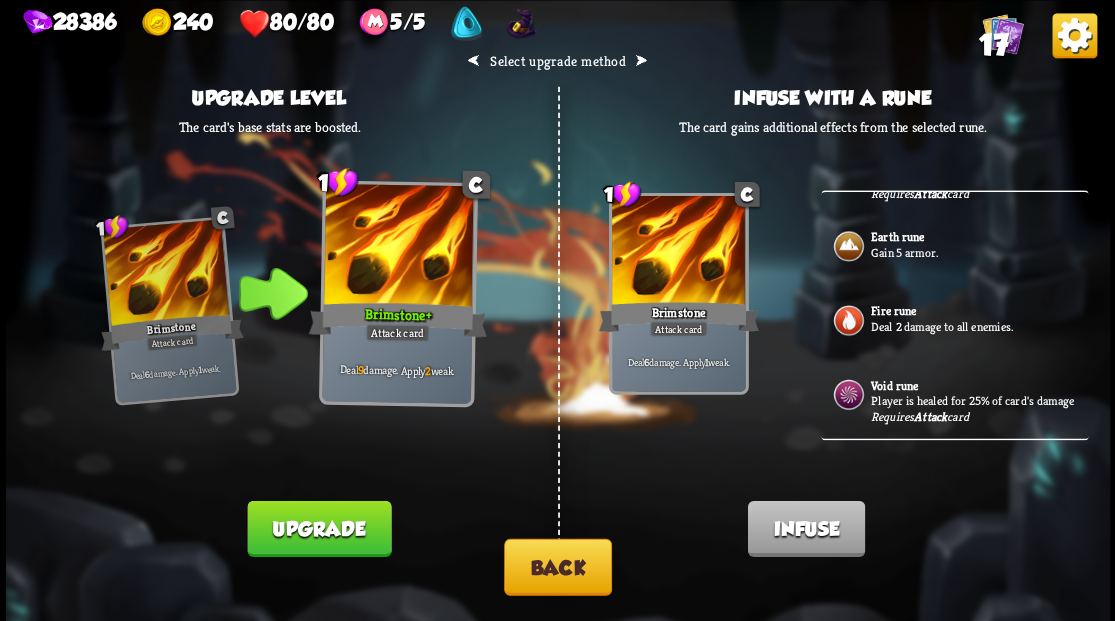 scroll, scrollTop: 274, scrollLeft: 0, axis: vertical 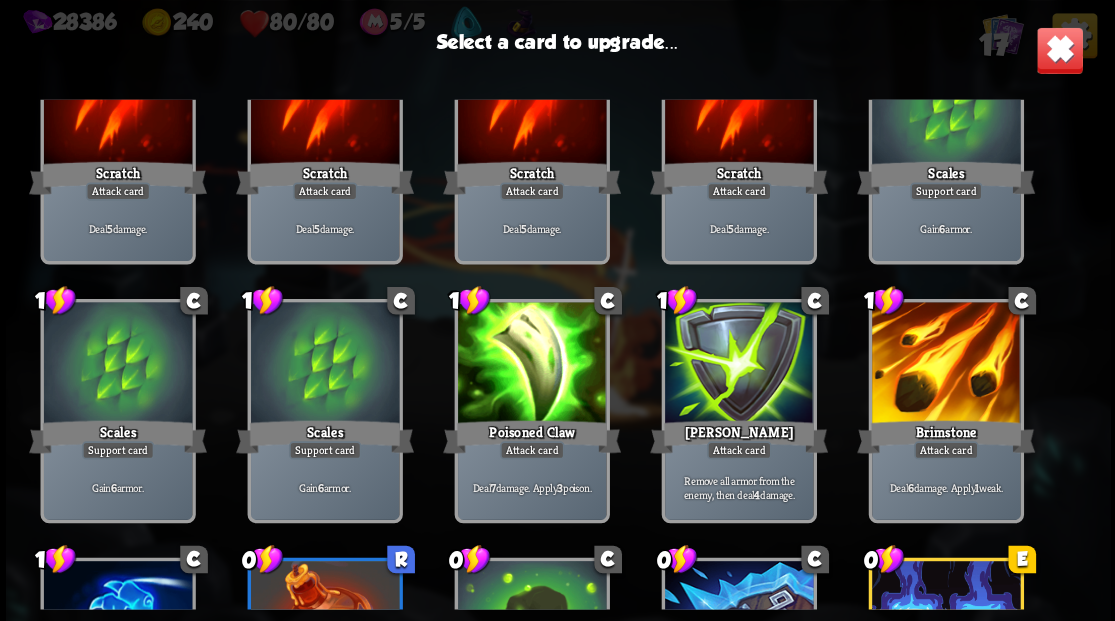 click at bounding box center (945, 364) 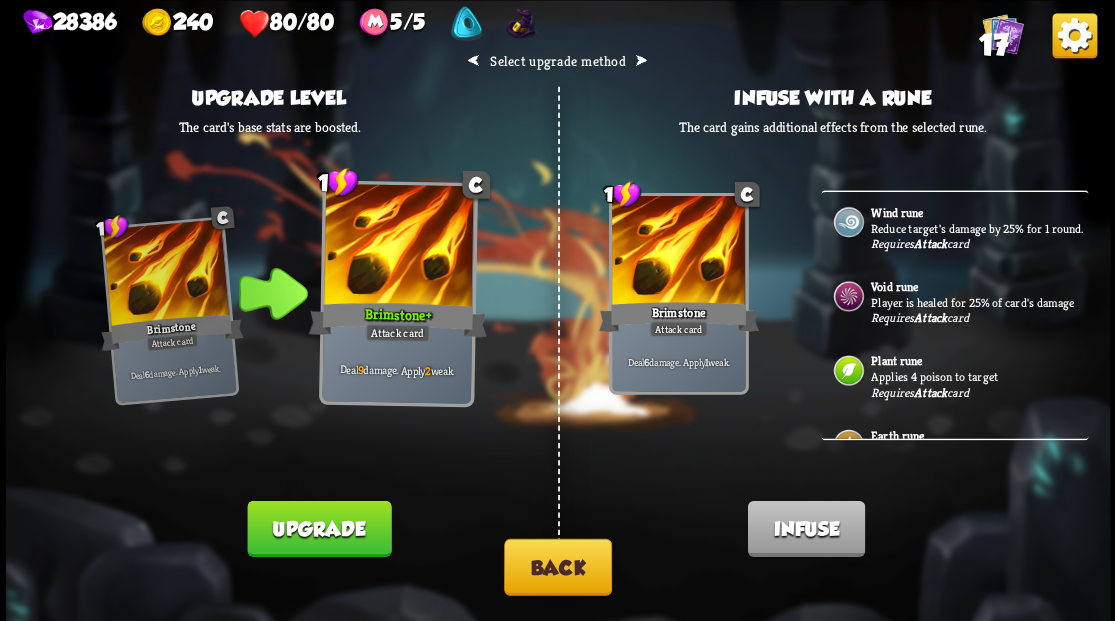 click on "Reduce target's damage by 25% for 1 round." at bounding box center [977, 228] 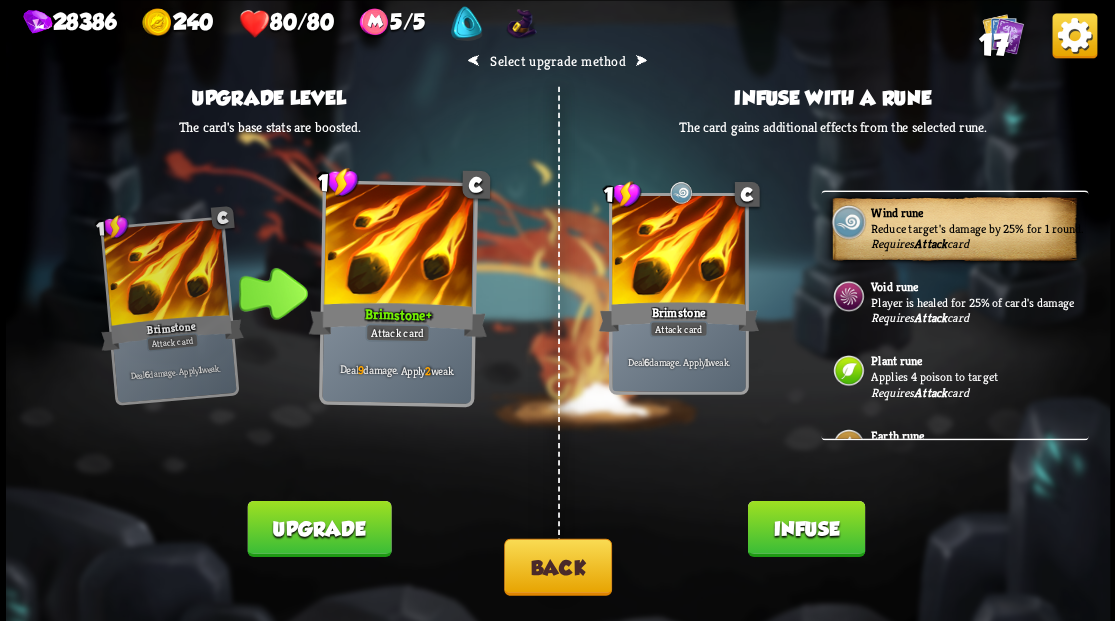 click on "Infuse" at bounding box center [805, 528] 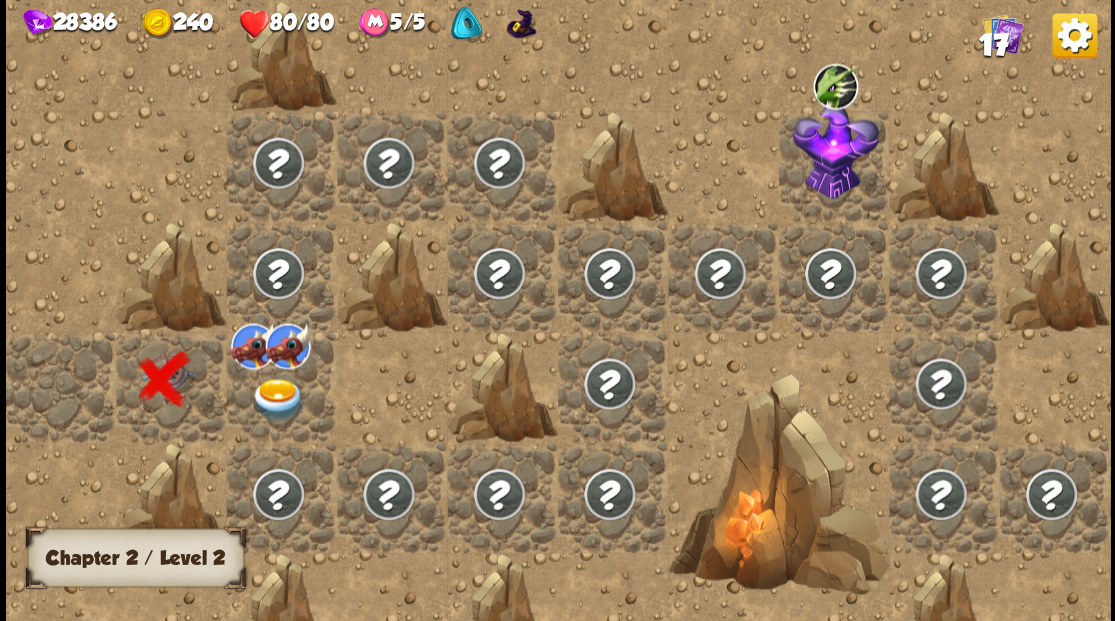 click at bounding box center [277, 399] 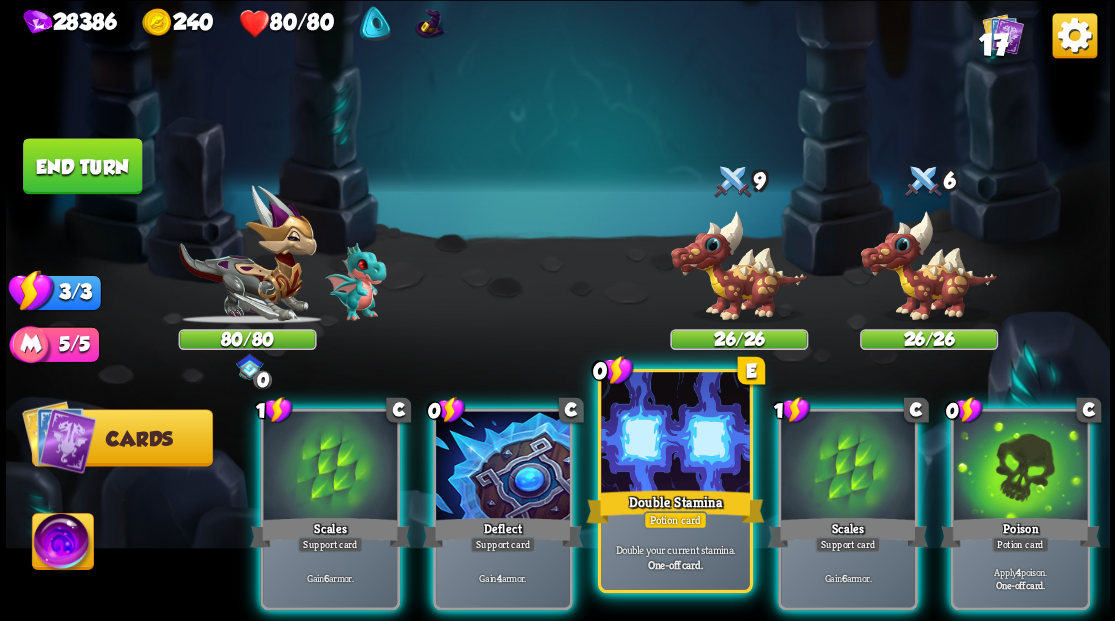 click at bounding box center (675, 434) 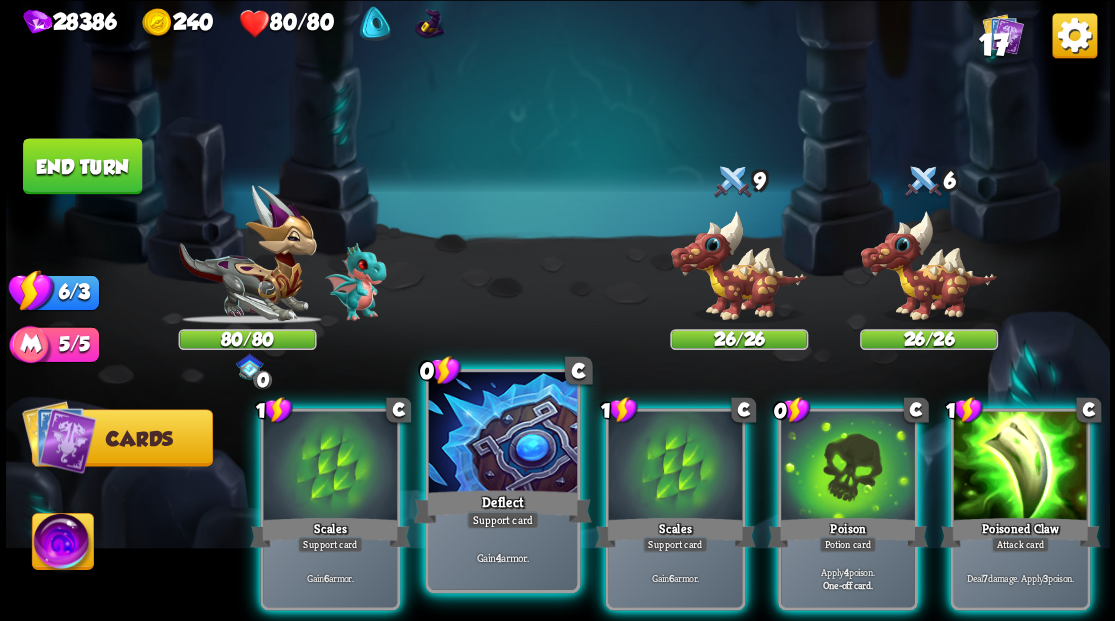 click on "Deflect" at bounding box center (502, 506) 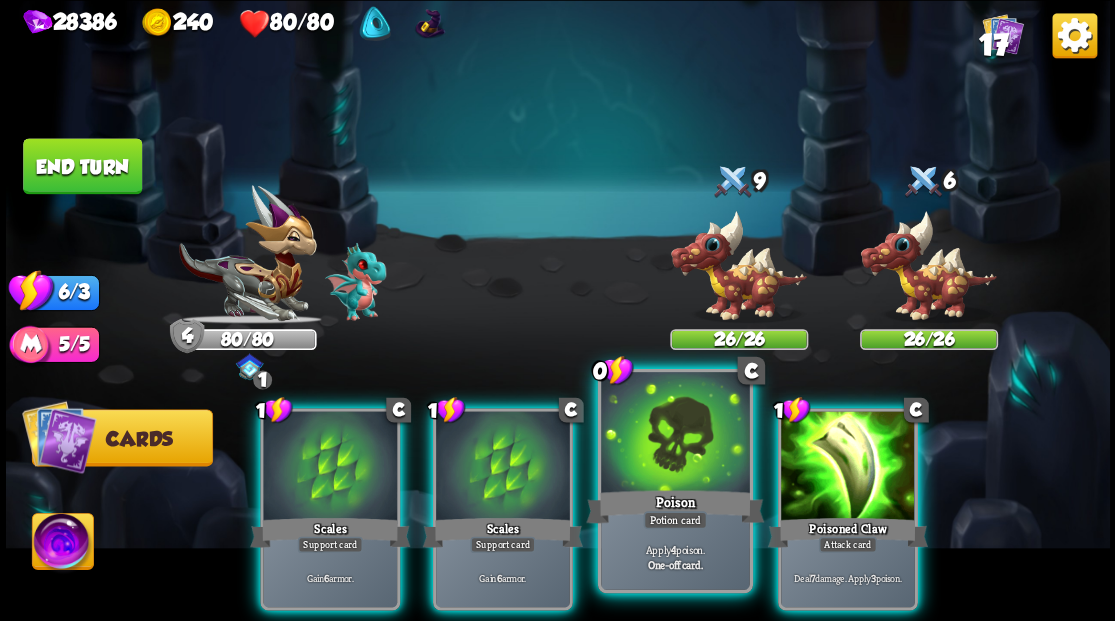 click at bounding box center (675, 434) 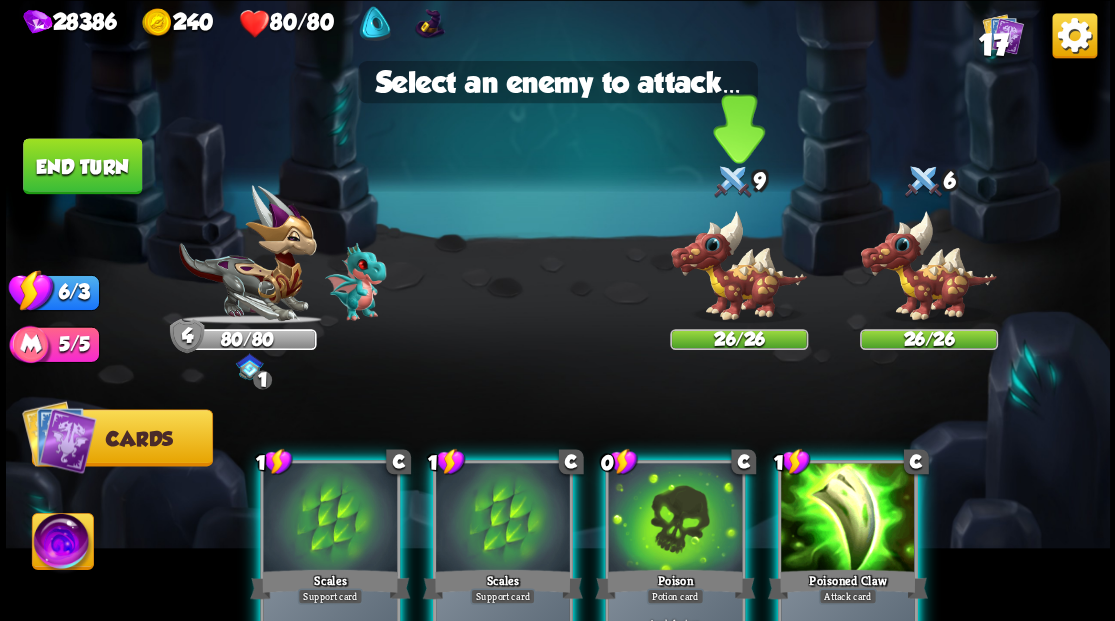 click at bounding box center [739, 266] 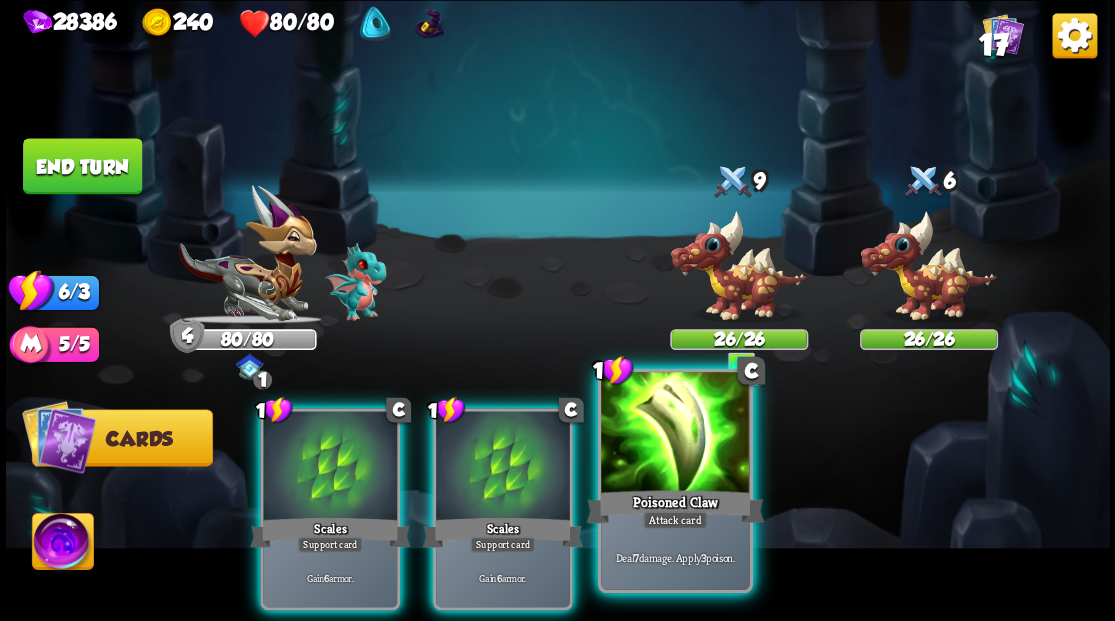 click at bounding box center (675, 434) 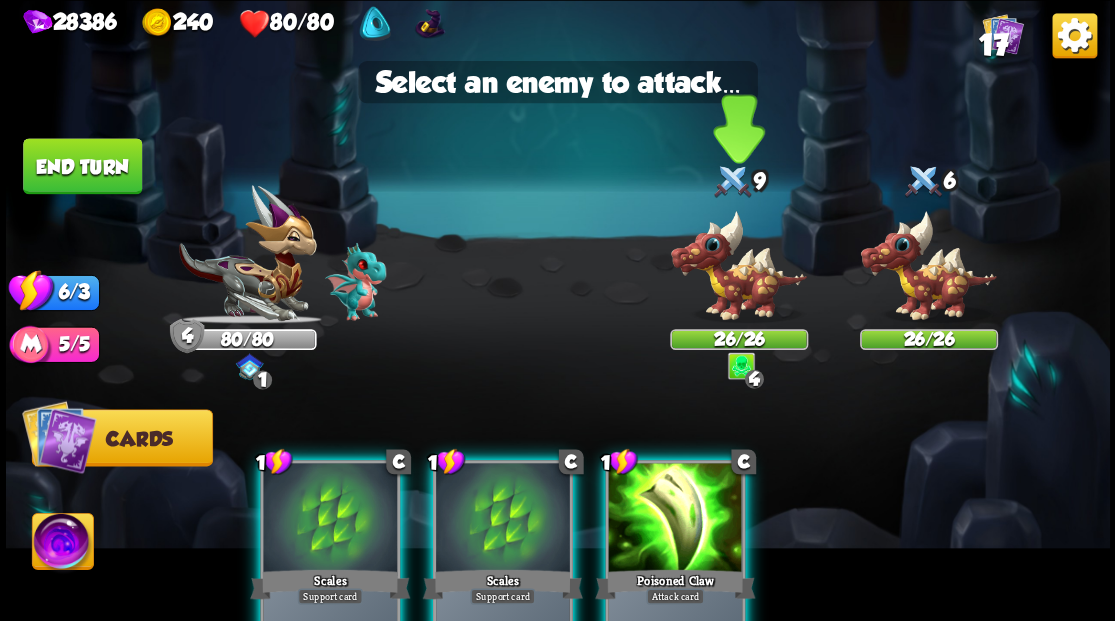 click at bounding box center (739, 266) 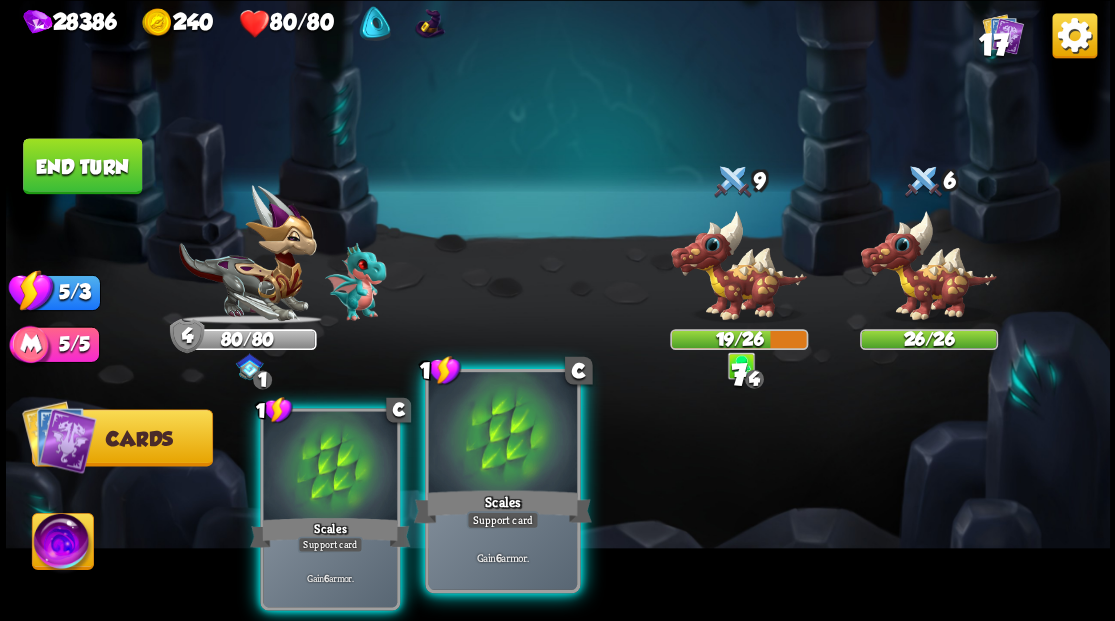 click at bounding box center (502, 434) 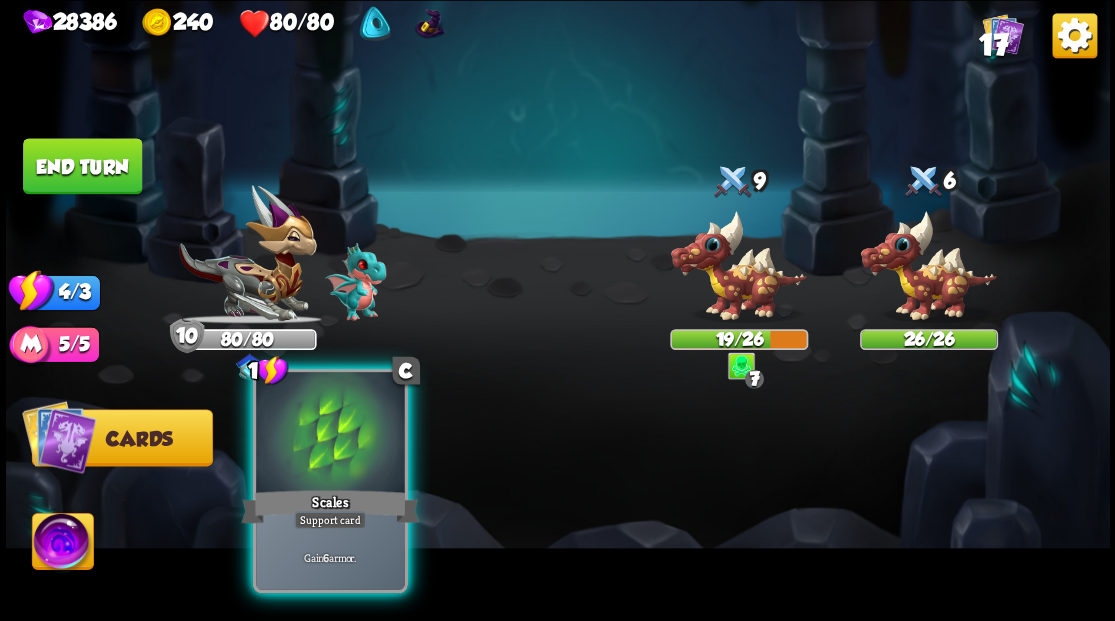 click at bounding box center (330, 434) 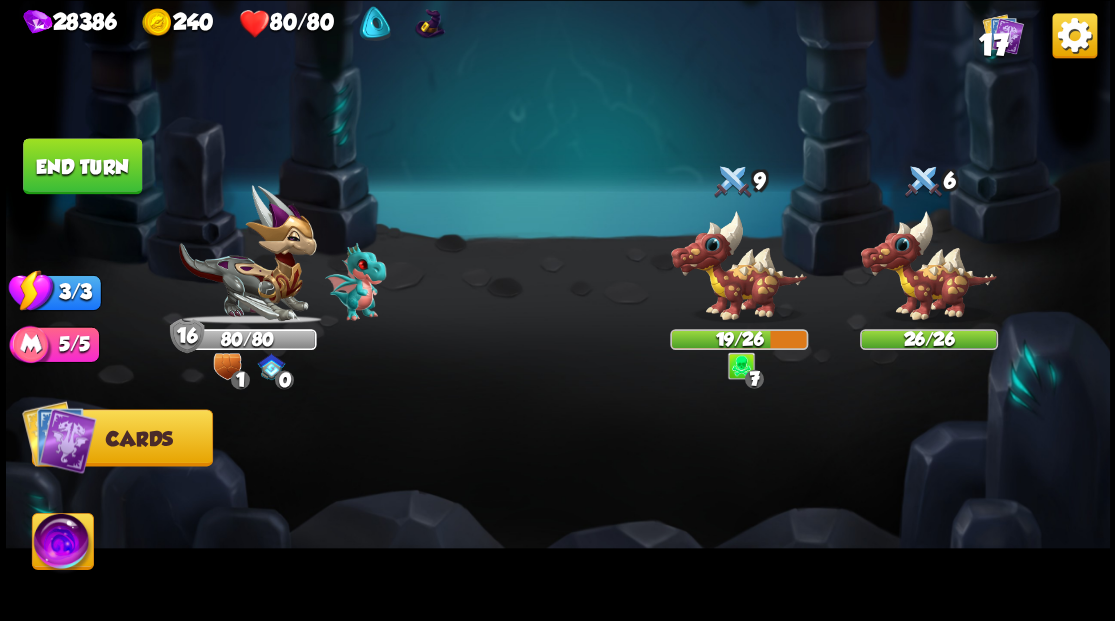 click on "End turn" at bounding box center (82, 166) 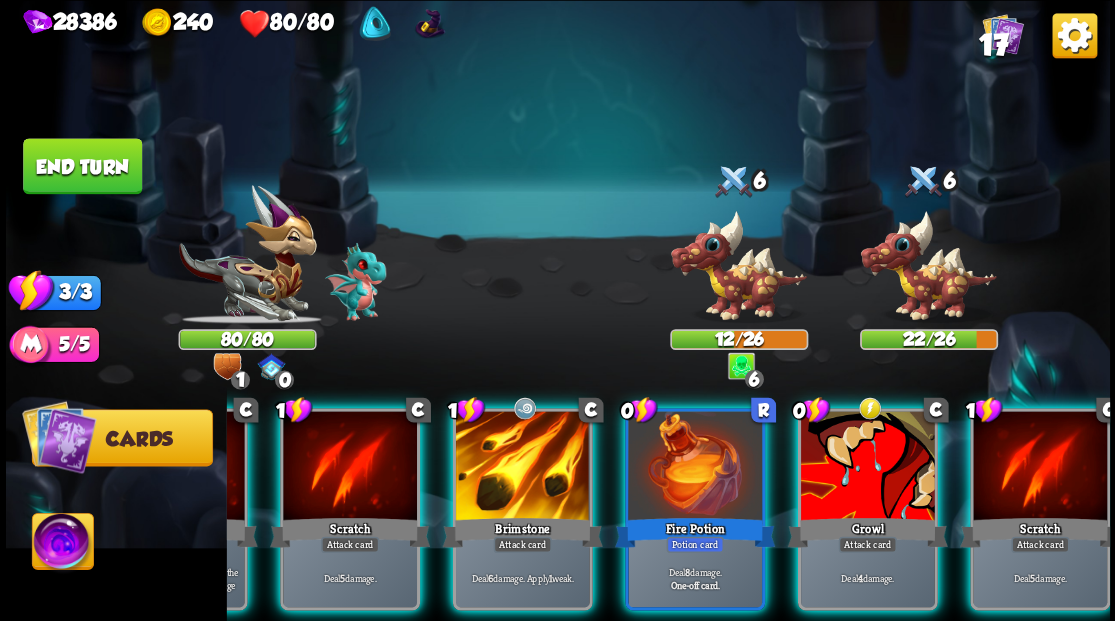 scroll, scrollTop: 0, scrollLeft: 189, axis: horizontal 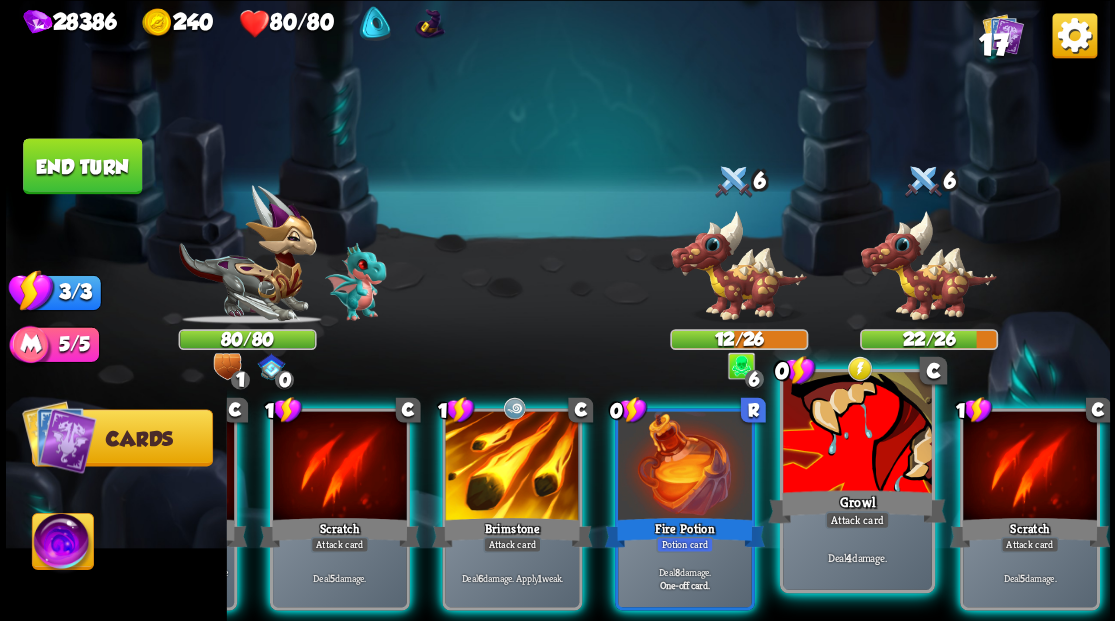 click at bounding box center [857, 434] 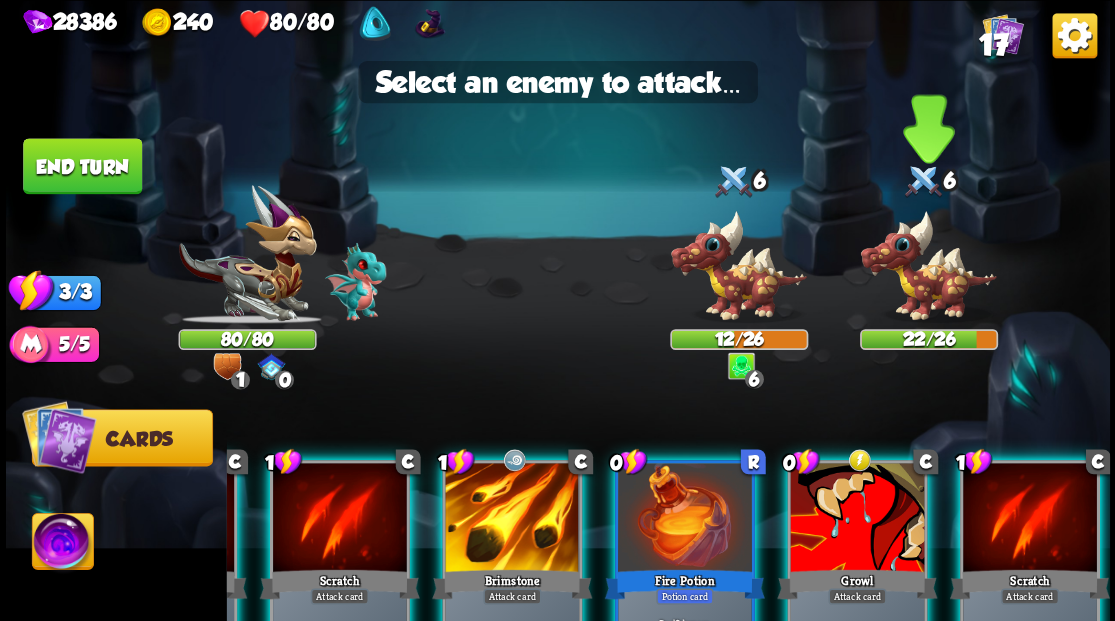 click at bounding box center [928, 266] 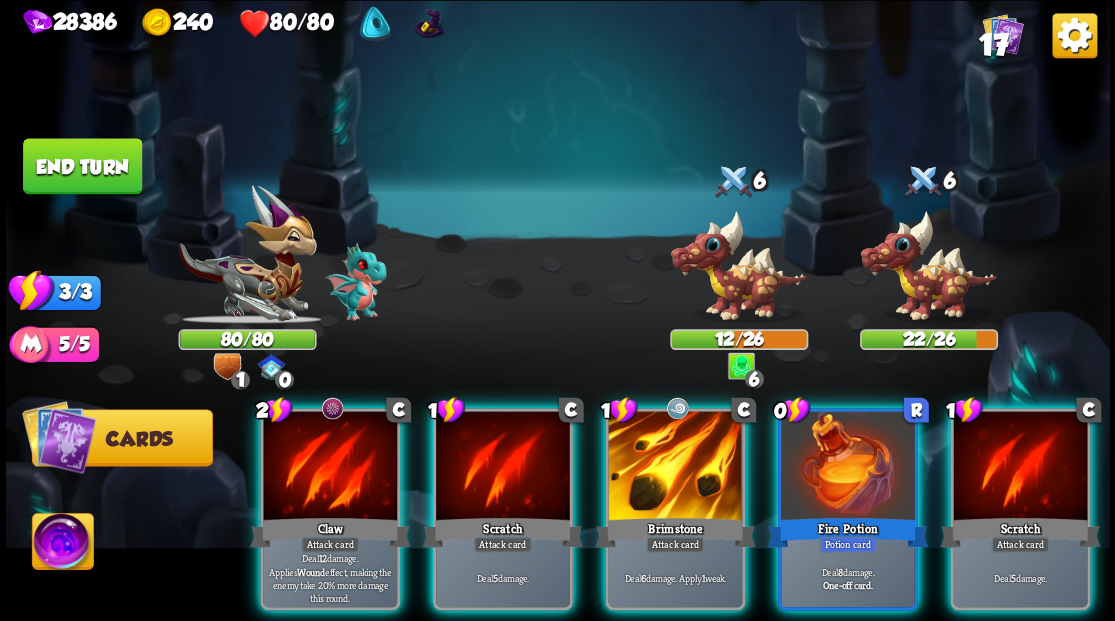 scroll, scrollTop: 0, scrollLeft: 0, axis: both 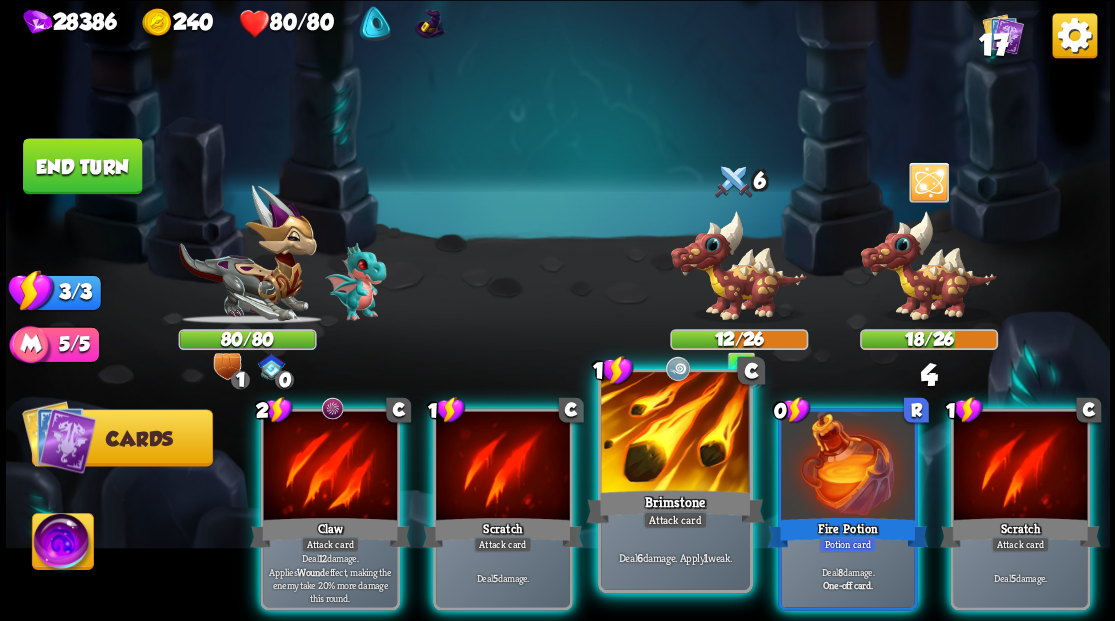 click at bounding box center [675, 434] 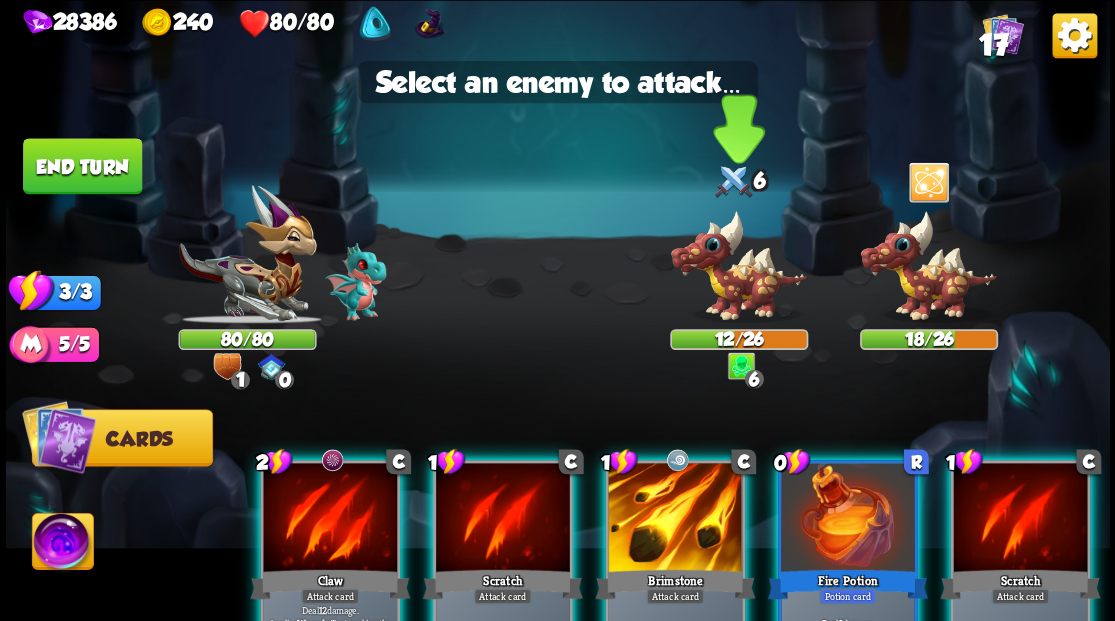 click at bounding box center [739, 266] 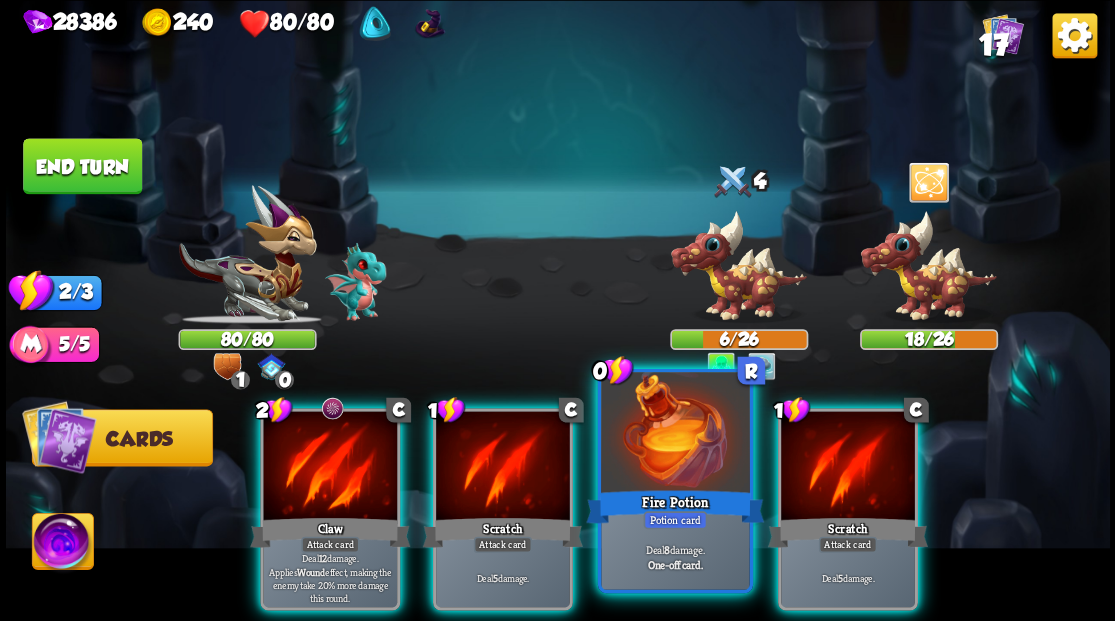 click at bounding box center (675, 434) 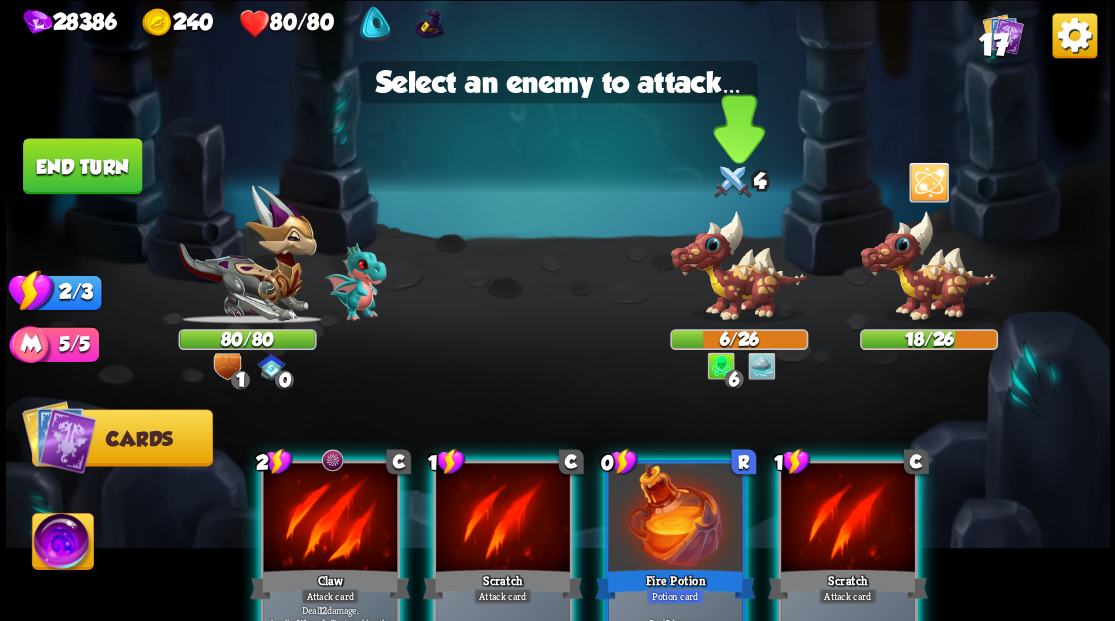 click at bounding box center [739, 266] 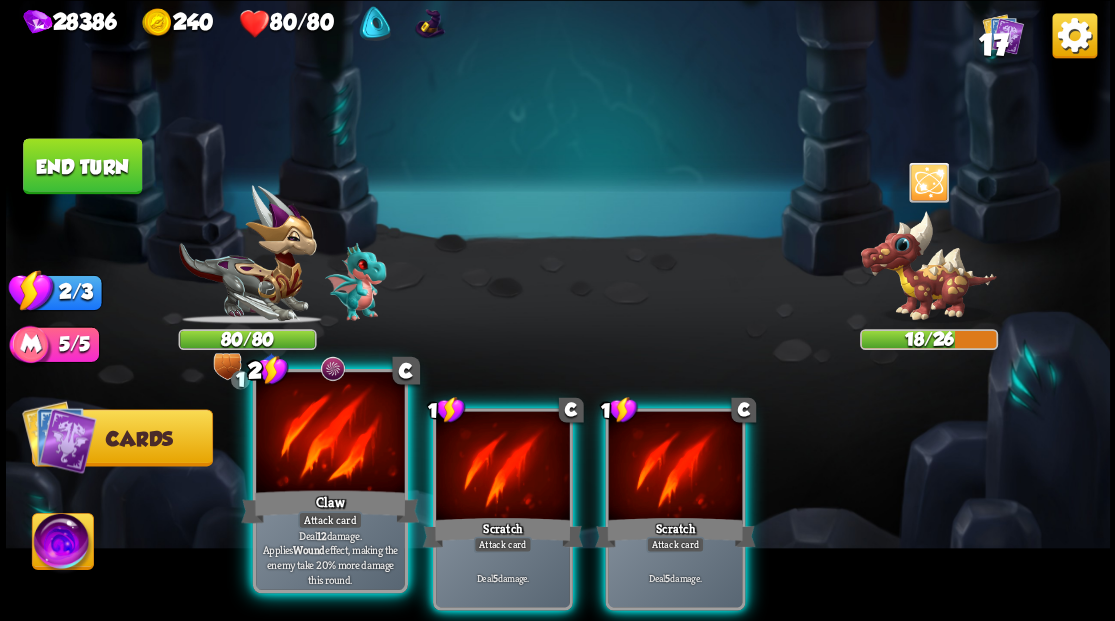 click at bounding box center [330, 434] 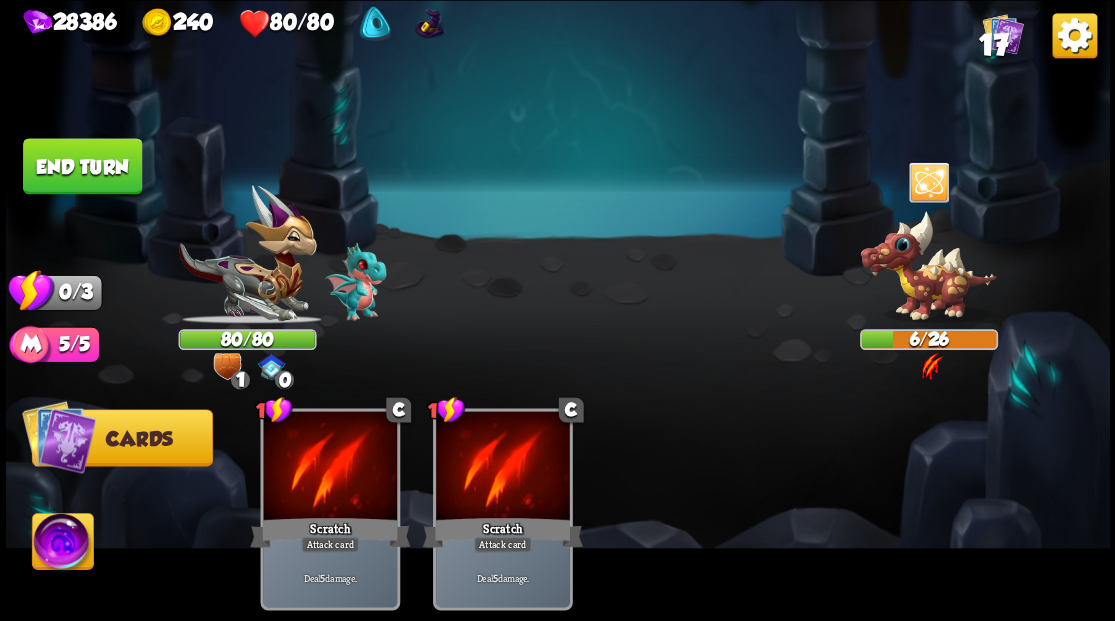 click on "End turn" at bounding box center [82, 166] 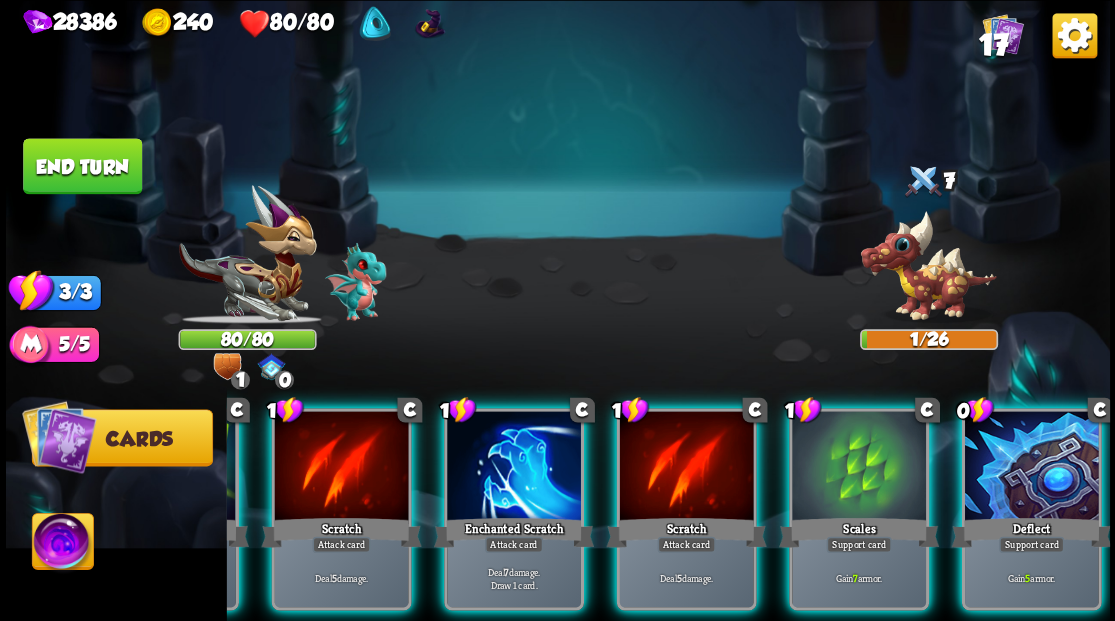 scroll, scrollTop: 0, scrollLeft: 189, axis: horizontal 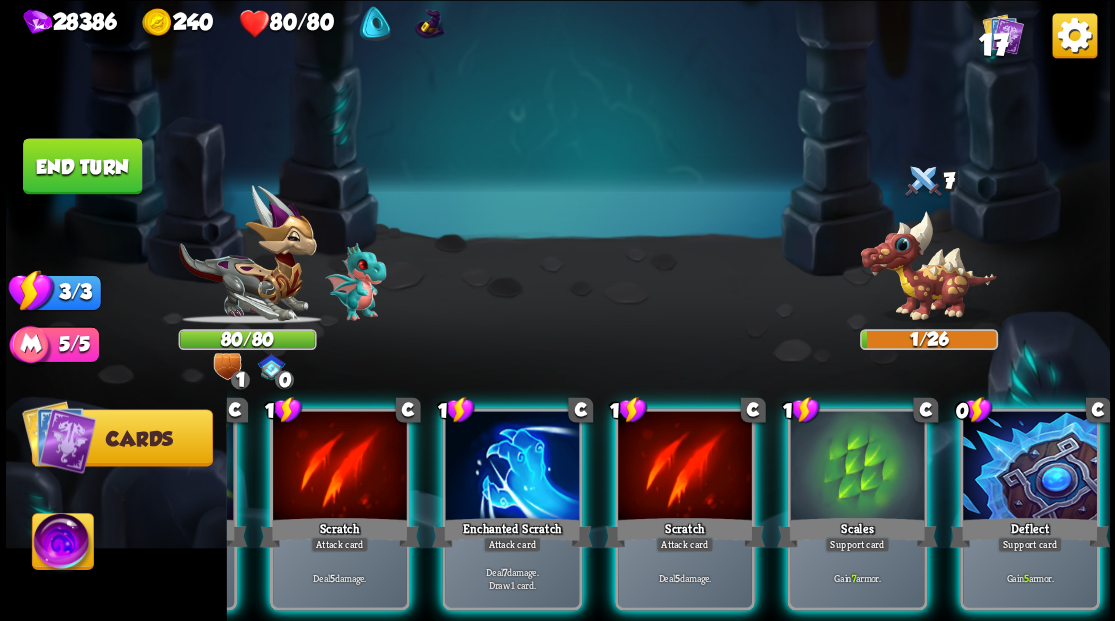click on "28386
240
80/80
17                         Select an enemy to attack...   You don't have enough   stamina to play that card...
Player turn
0
80/80
0     1     0       Blocked      7      0
1/26
0     0       Blocked  5      0
Defeated
0     0     6           Blocked
3/3
Stamina   Your current stamina count. Cards require stamina to play.
5/5
Mana   Your current mana count. Used for activating abilities. Earn mana by defeating enemies.       Cards     Abilities
1
C   [PERSON_NAME]     Attack card   Remove all armor from the enemy, then deal  4  damage.
1
C   Scratch     Attack card   Deal  5  damage.
1
C   Enchanted Scratch     Attack card   Deal  7  damage. Draw 1 card.
1
C   Scratch       Deal  5" at bounding box center [557, 310] 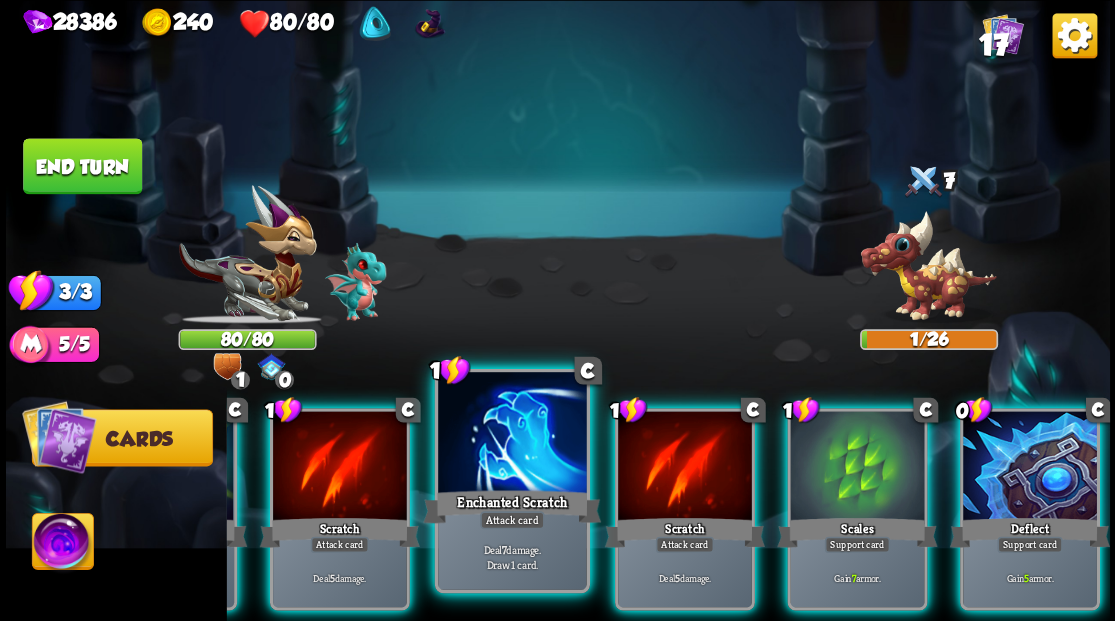 click at bounding box center (512, 434) 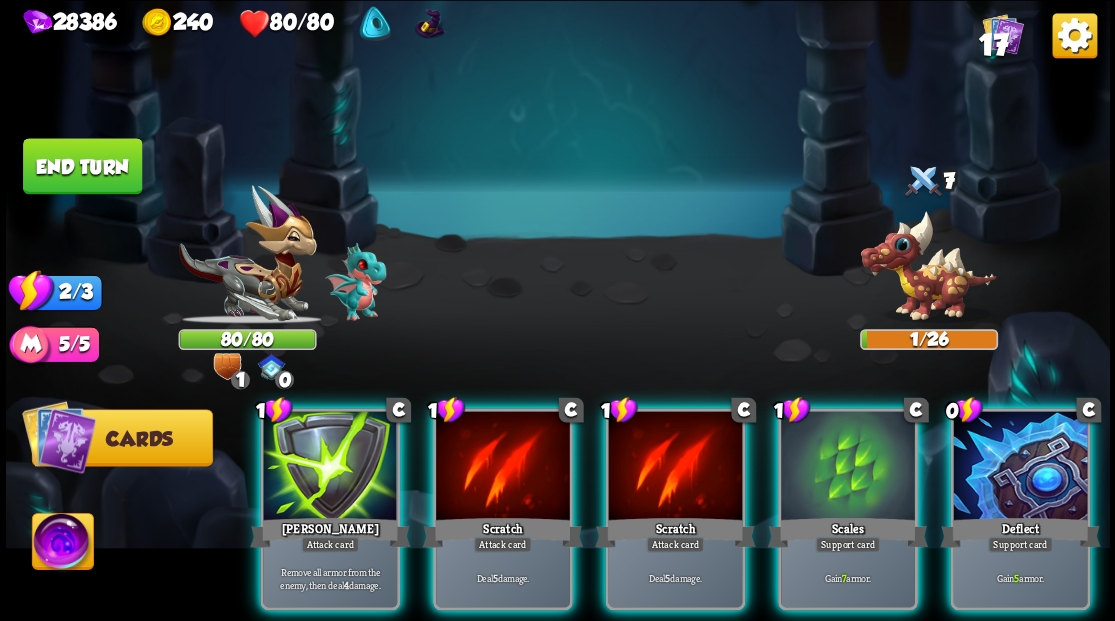 scroll, scrollTop: 0, scrollLeft: 0, axis: both 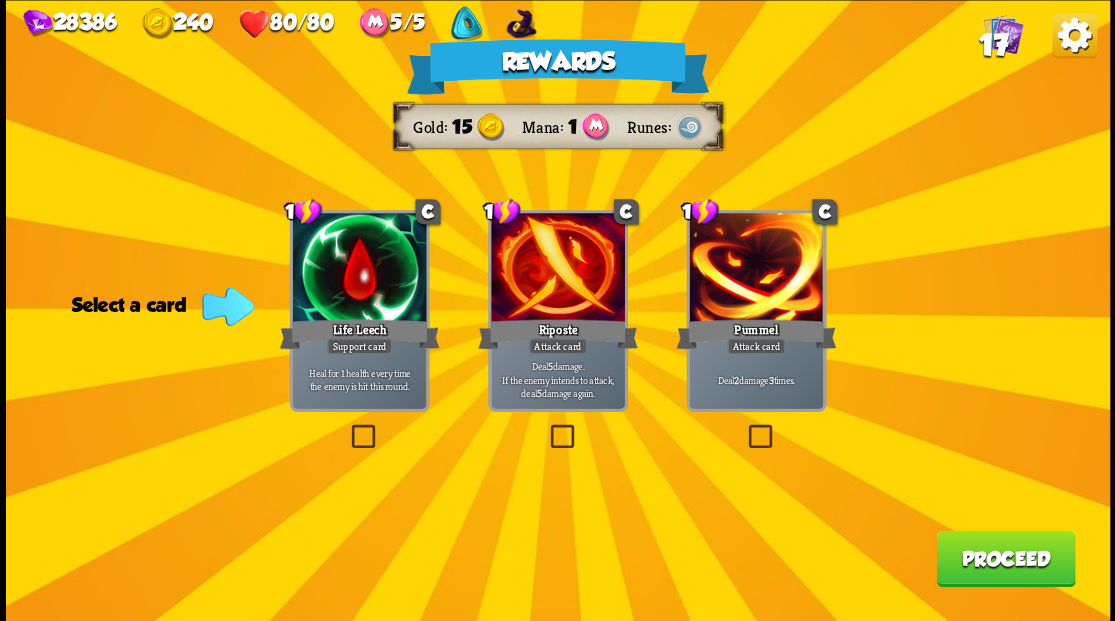 click at bounding box center (546, 427) 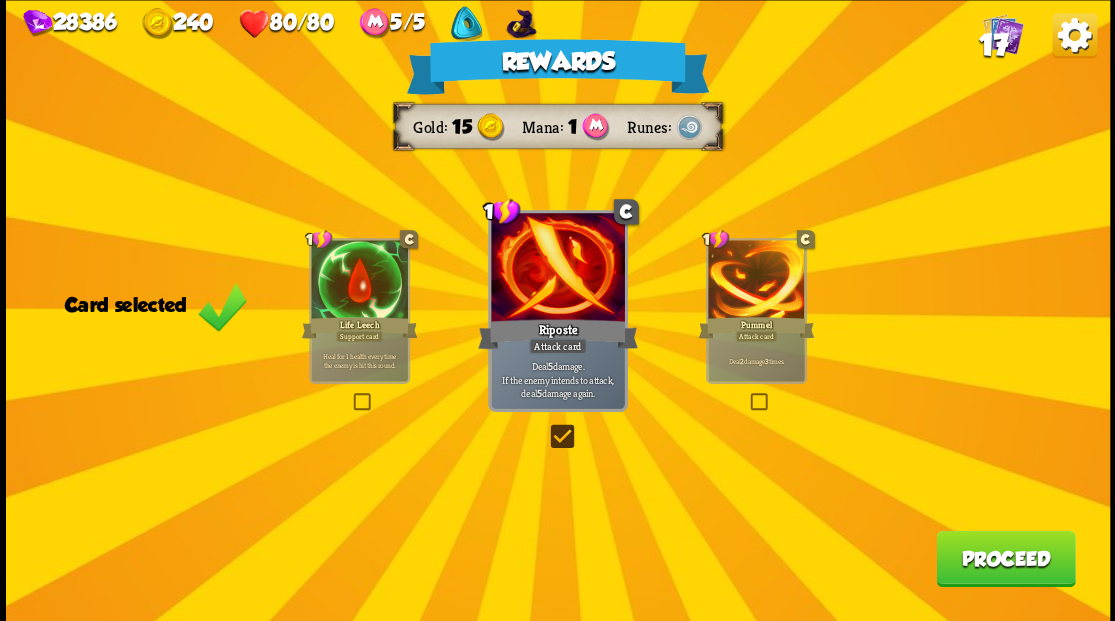 click on "Proceed" at bounding box center [1005, 558] 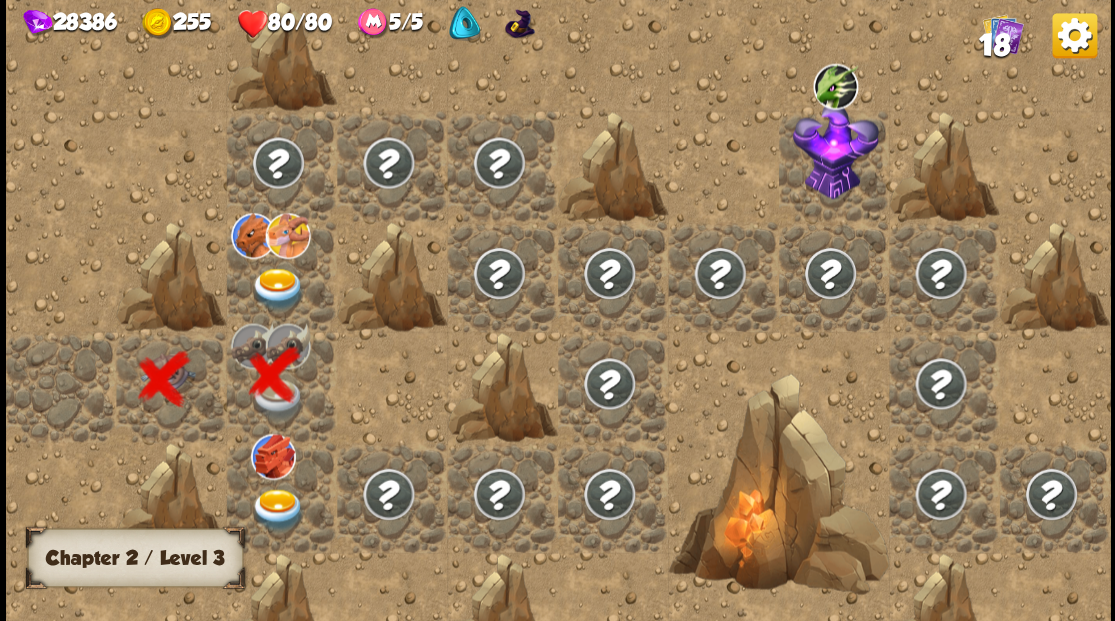 click at bounding box center (277, 288) 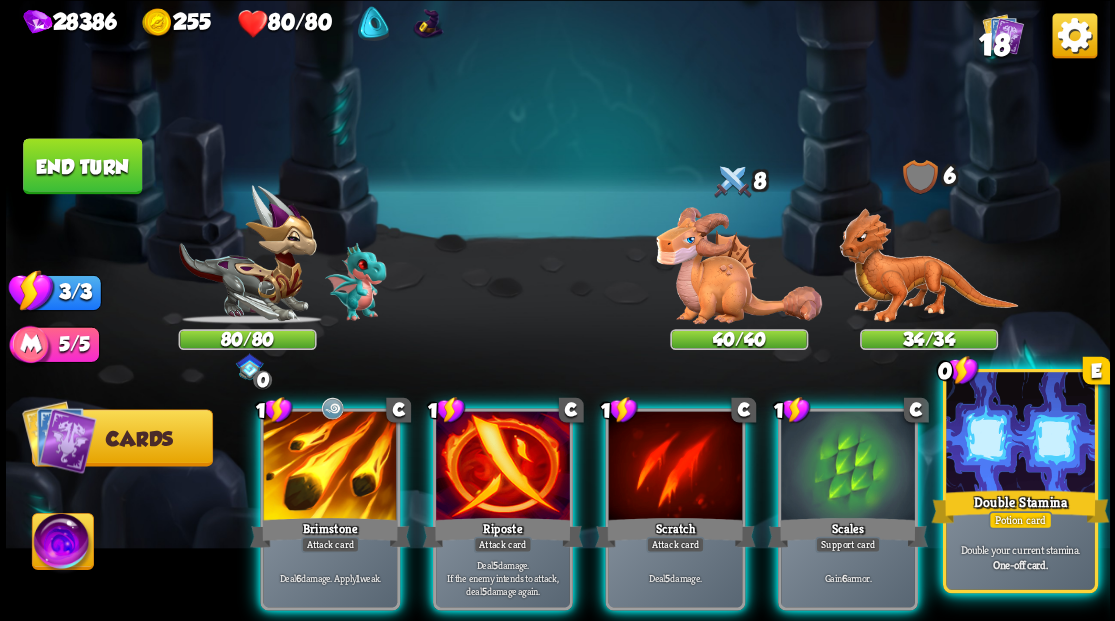 click at bounding box center (1020, 434) 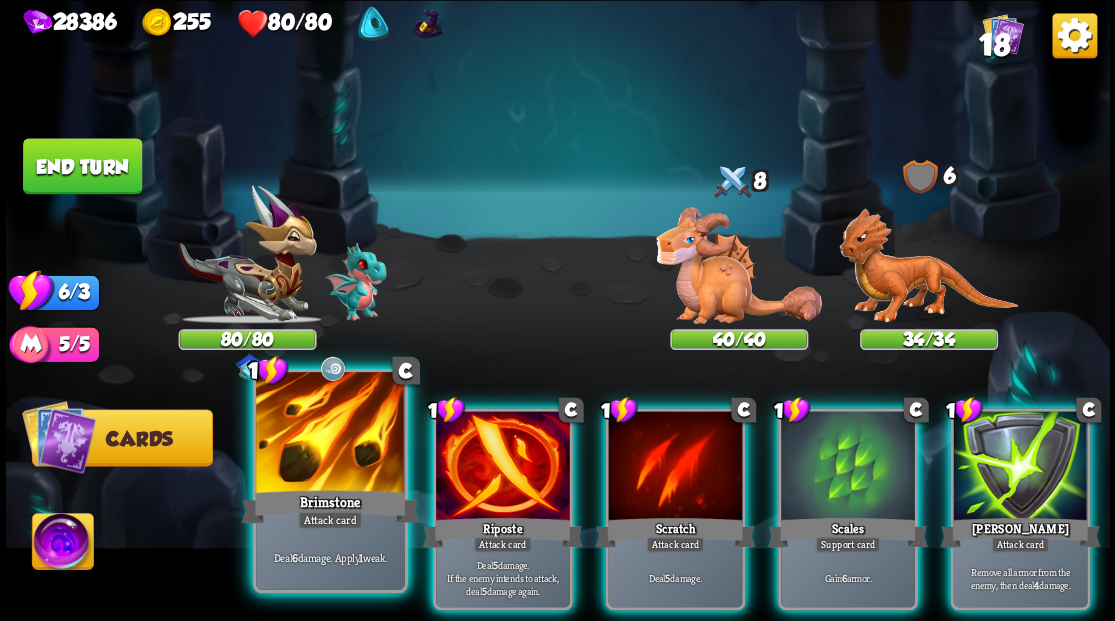 click at bounding box center (330, 434) 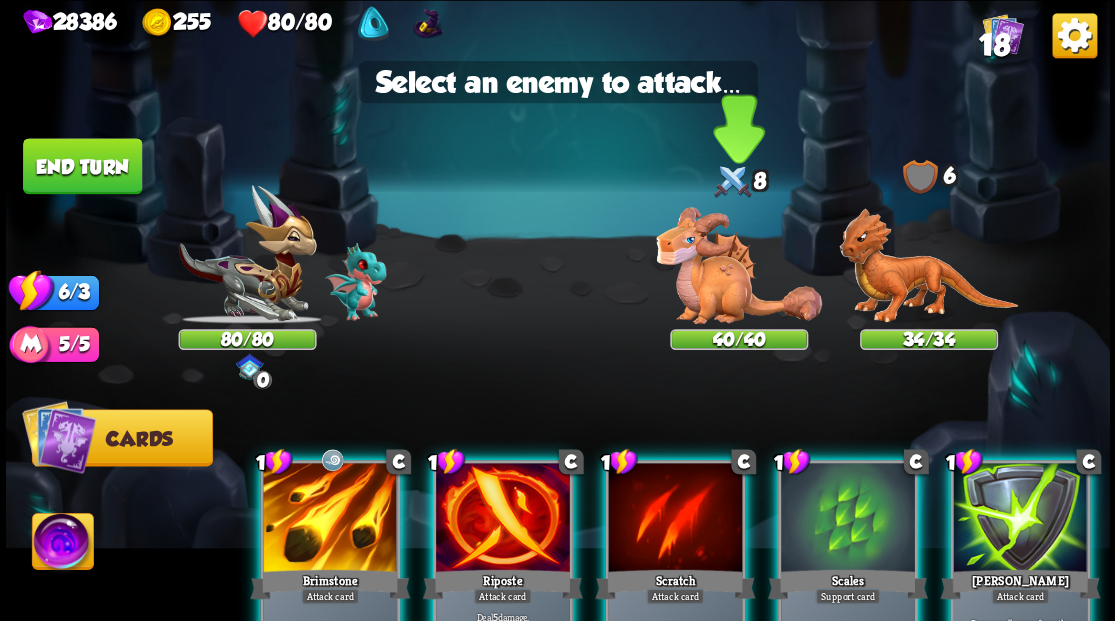 click at bounding box center [739, 265] 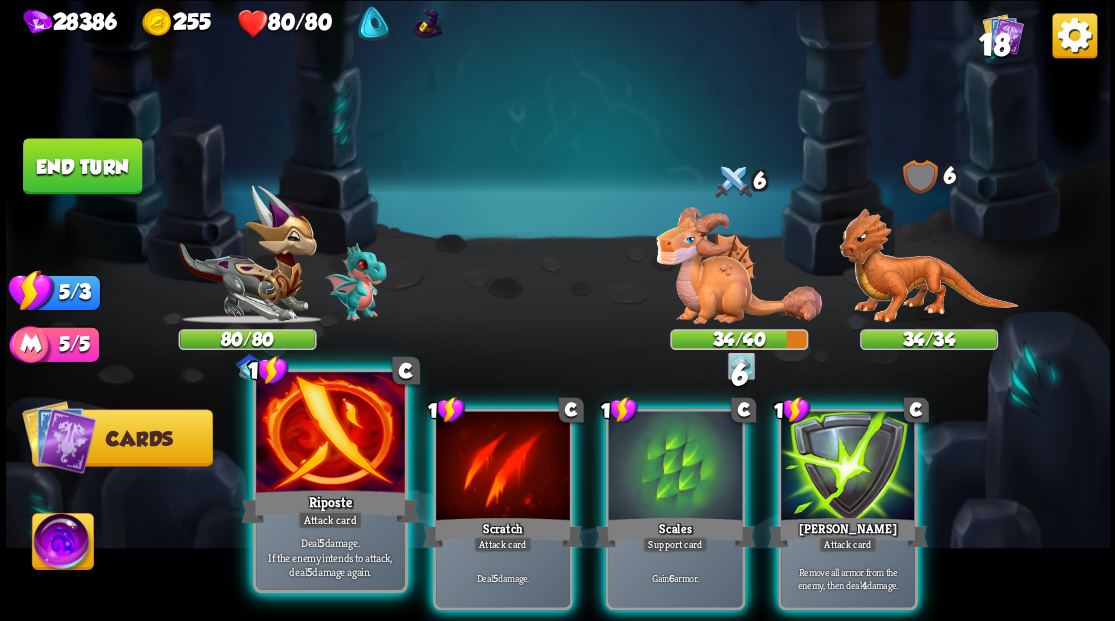 click at bounding box center [330, 434] 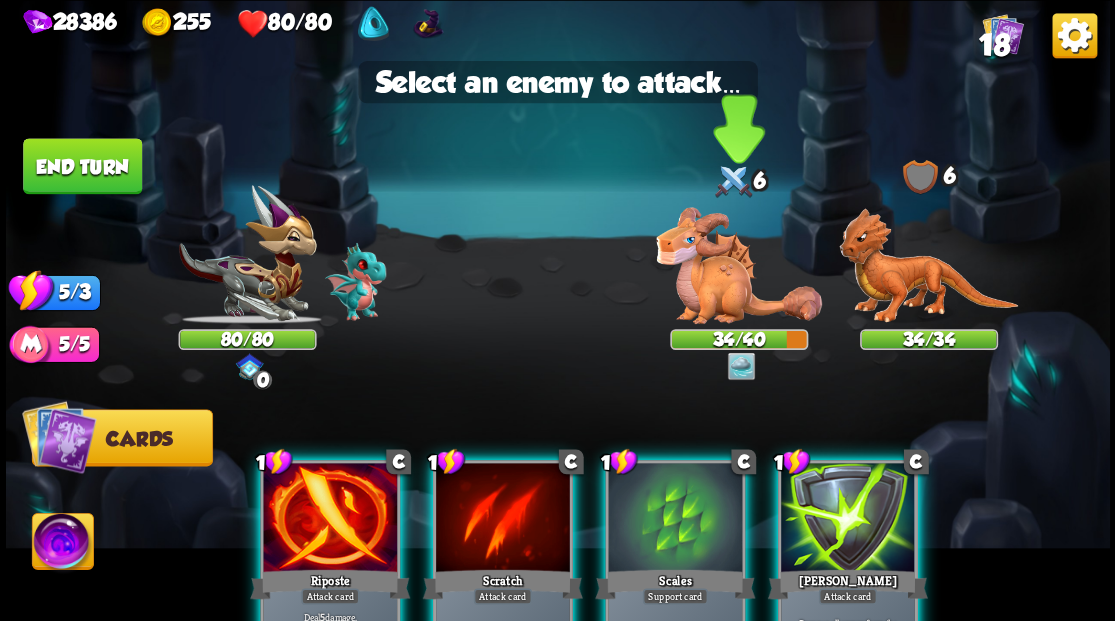 click at bounding box center [739, 265] 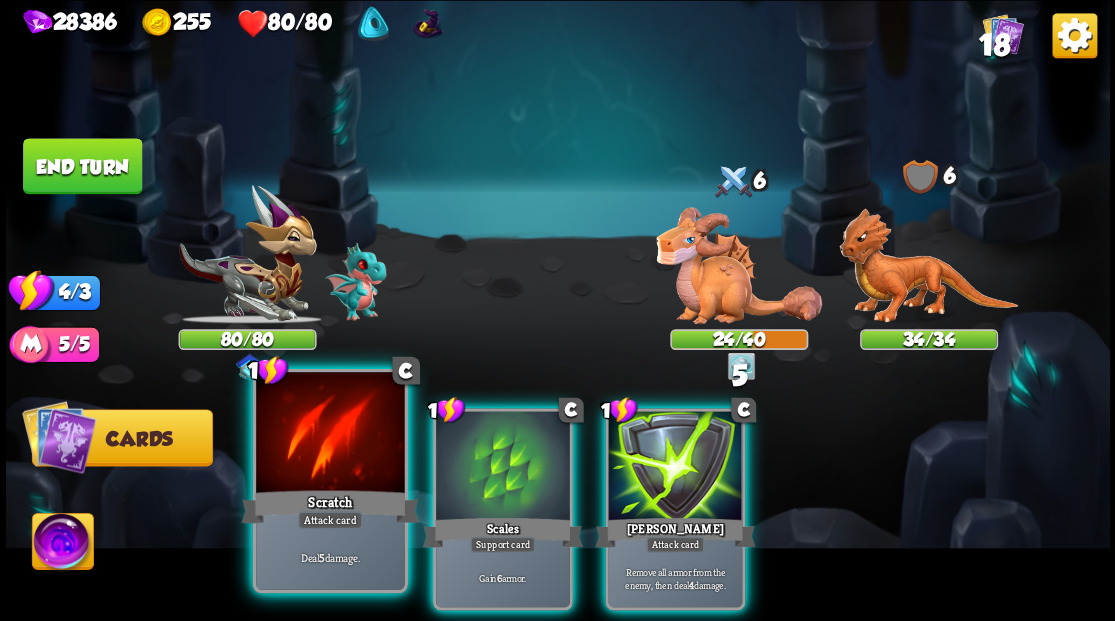 click at bounding box center [330, 434] 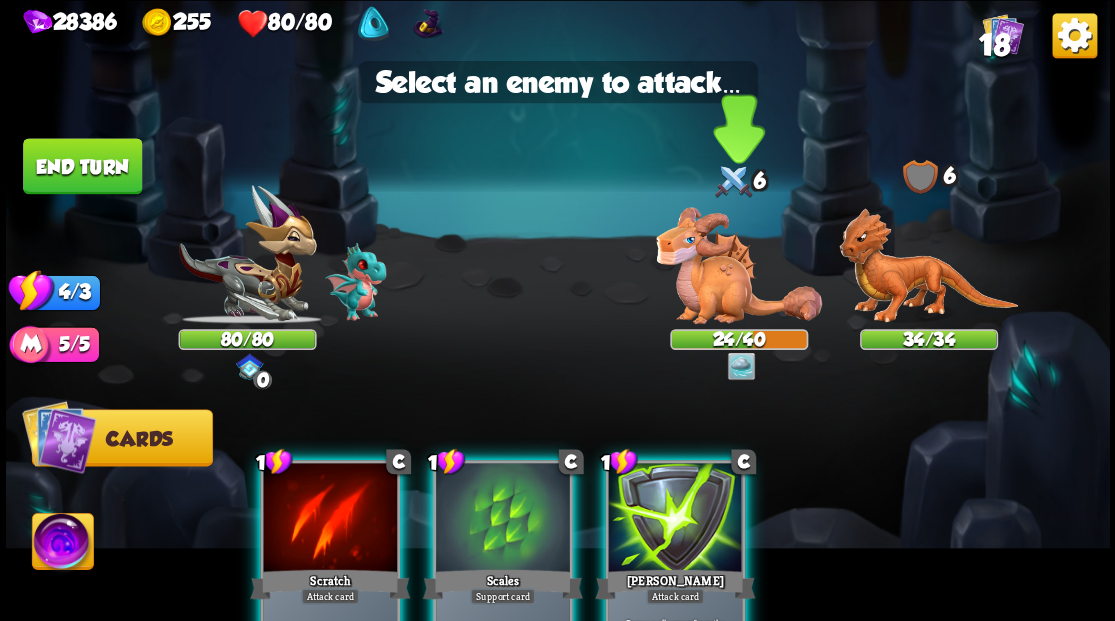 click at bounding box center [739, 265] 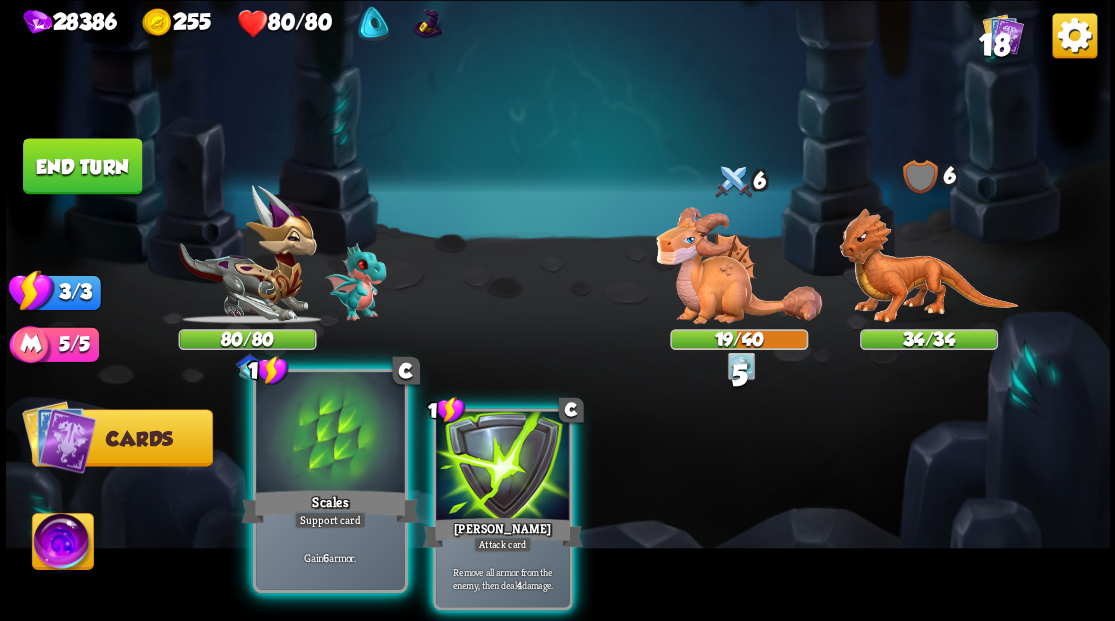 click at bounding box center [330, 434] 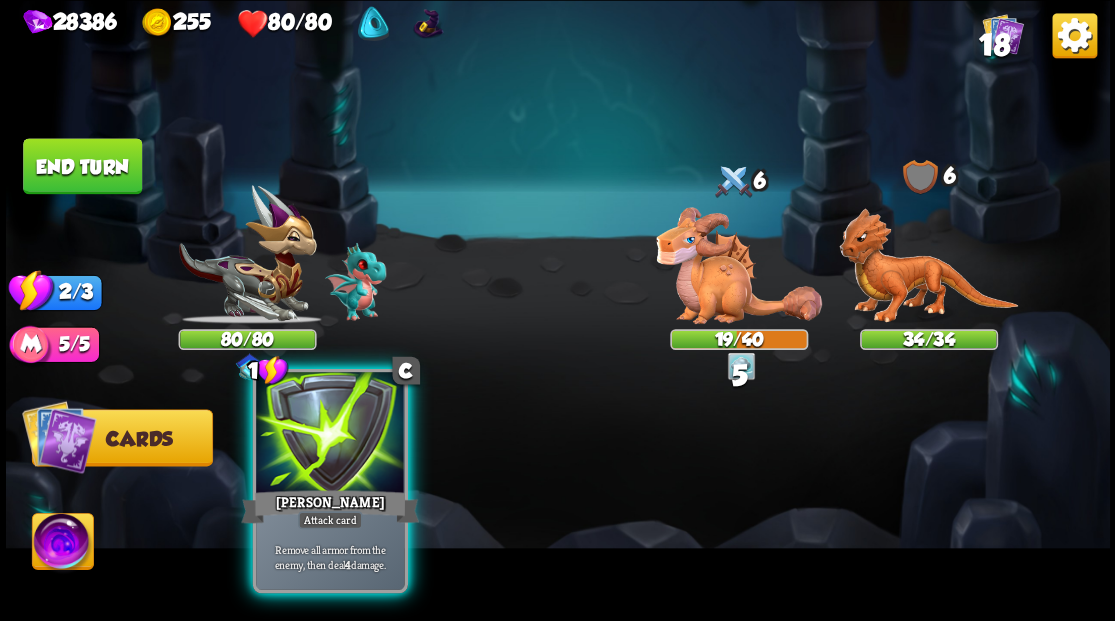 click at bounding box center [330, 434] 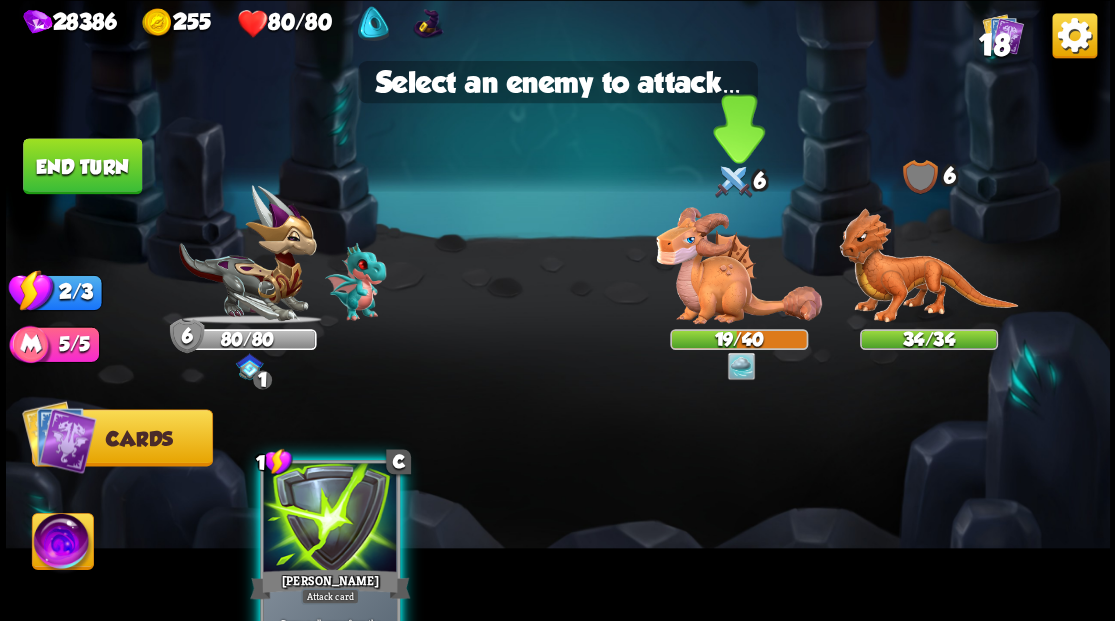 click at bounding box center [739, 265] 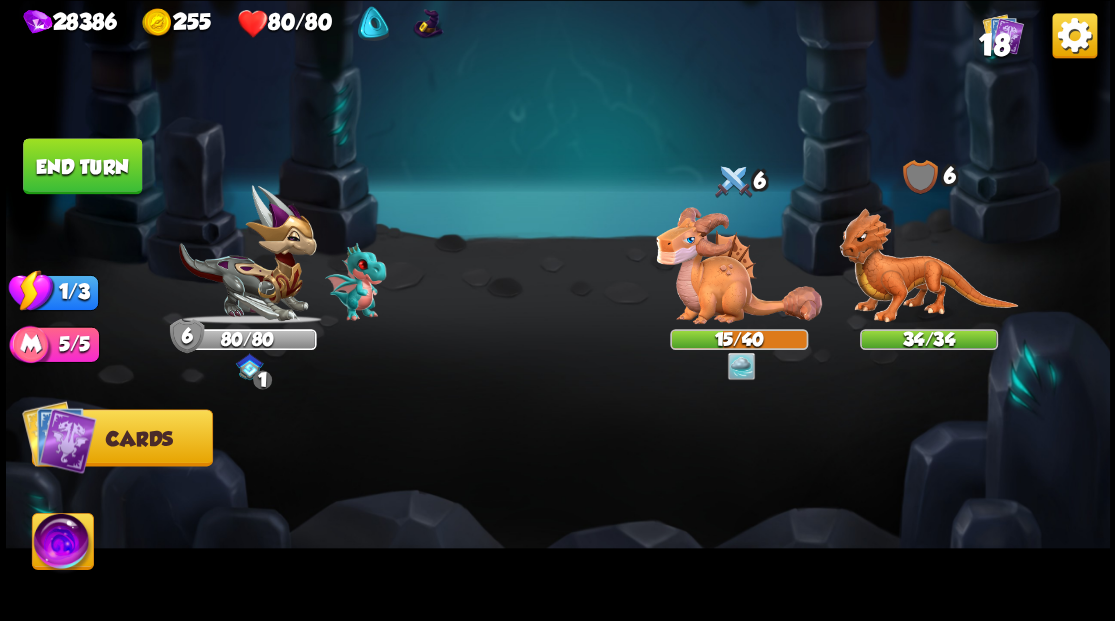drag, startPoint x: 95, startPoint y: 153, endPoint x: 400, endPoint y: 244, distance: 318.28604 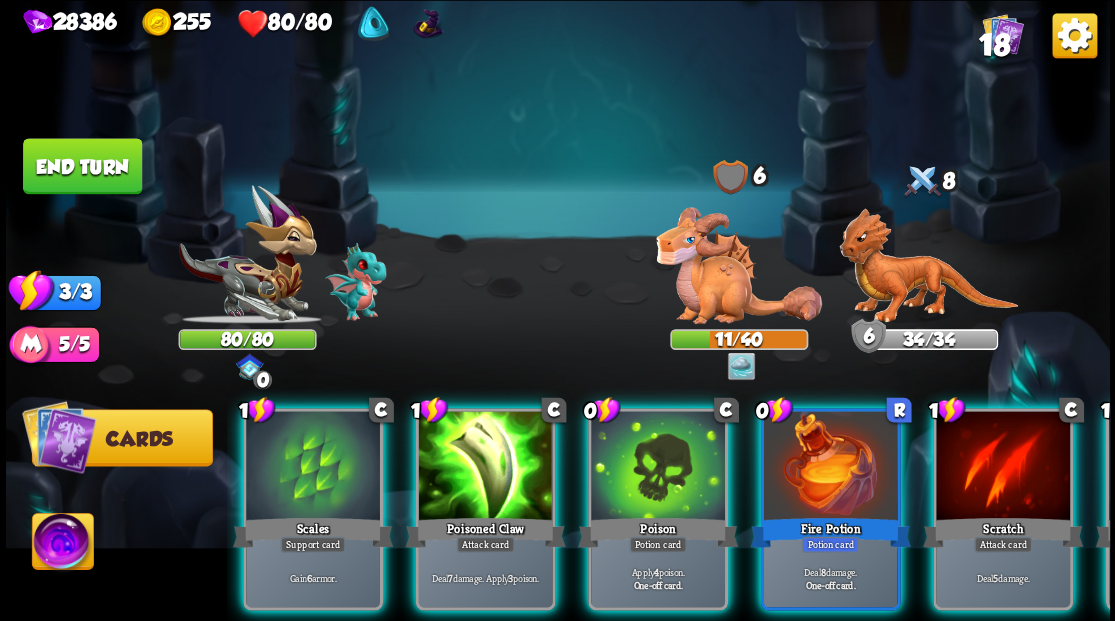 scroll, scrollTop: 0, scrollLeft: 0, axis: both 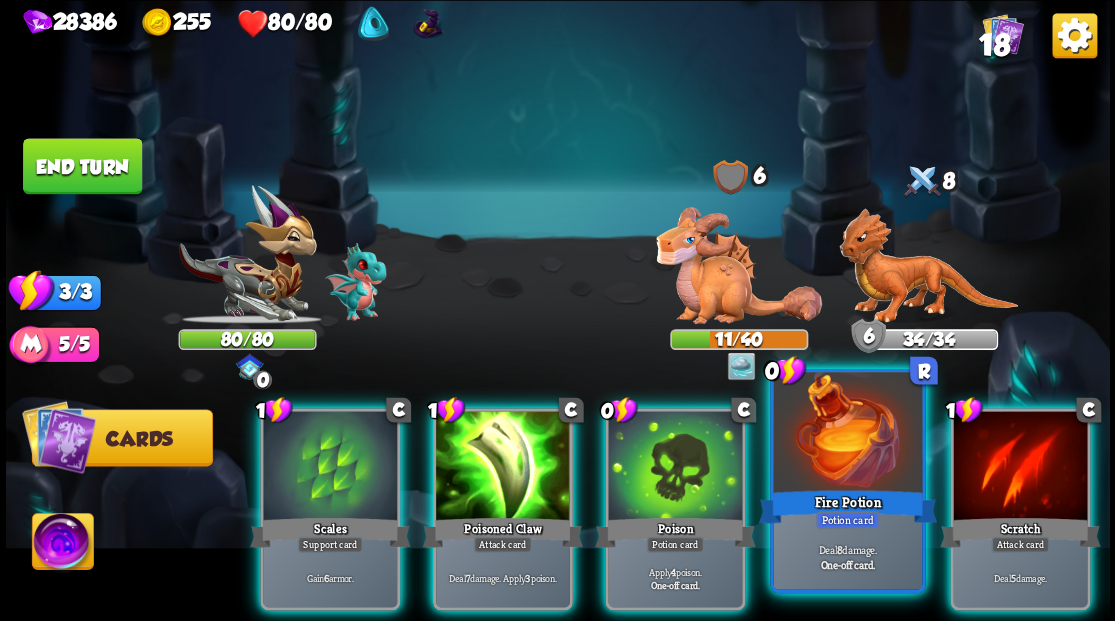 click at bounding box center (847, 434) 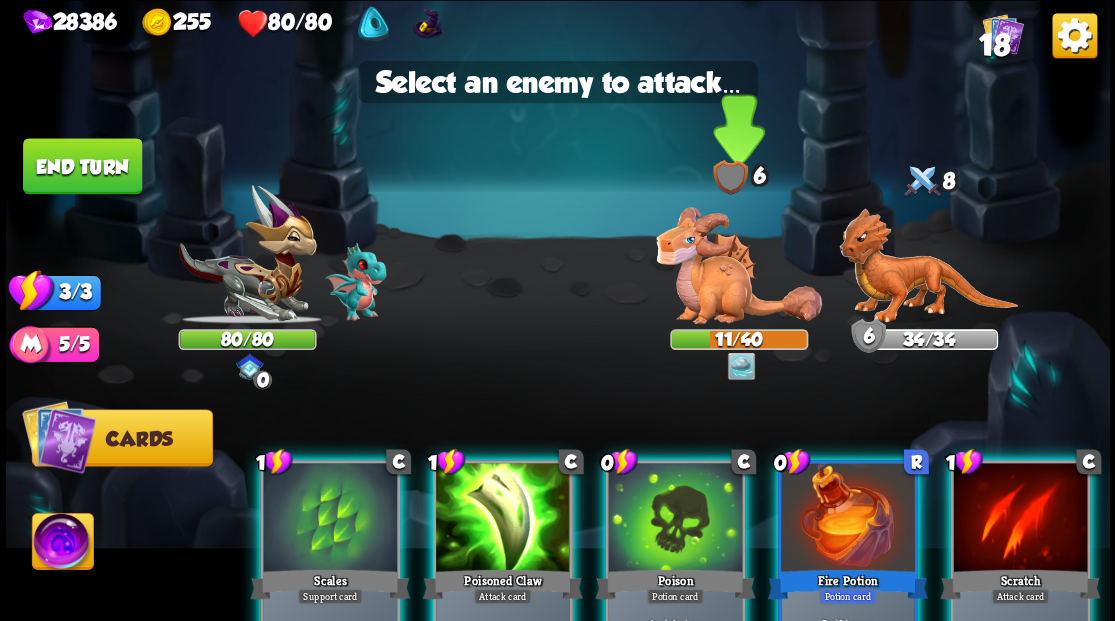 click at bounding box center [739, 265] 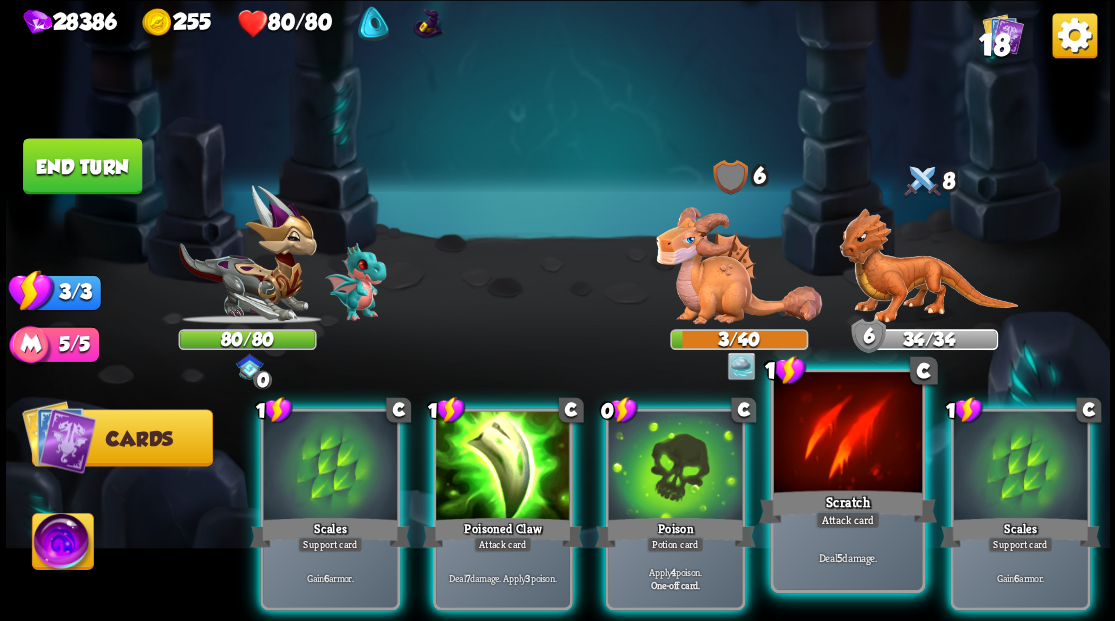 click at bounding box center [847, 434] 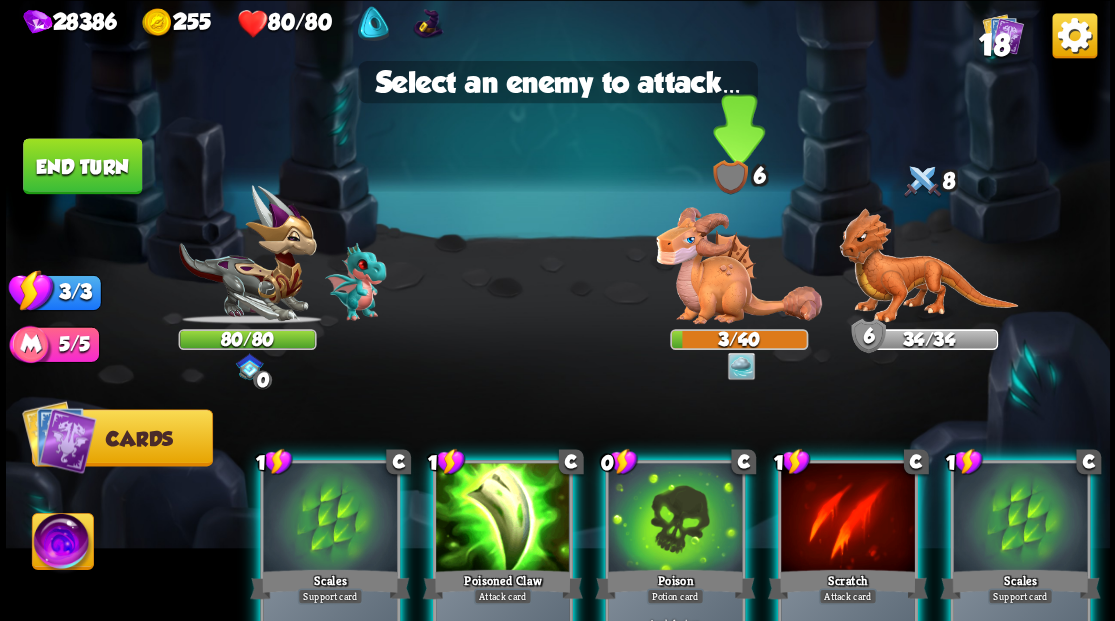 click at bounding box center [739, 265] 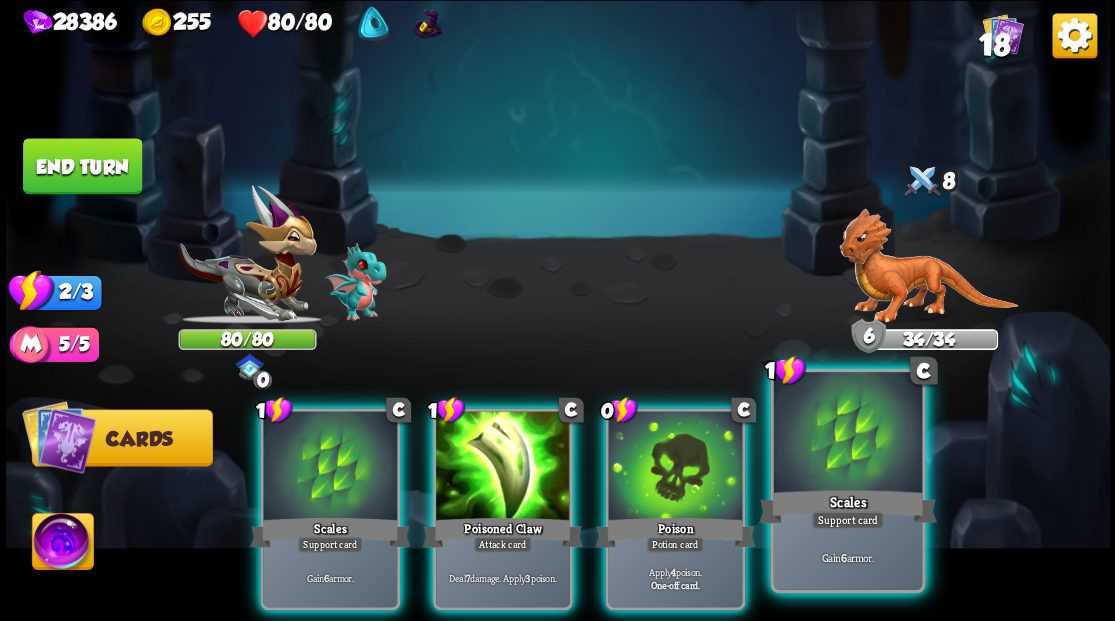 click at bounding box center (847, 434) 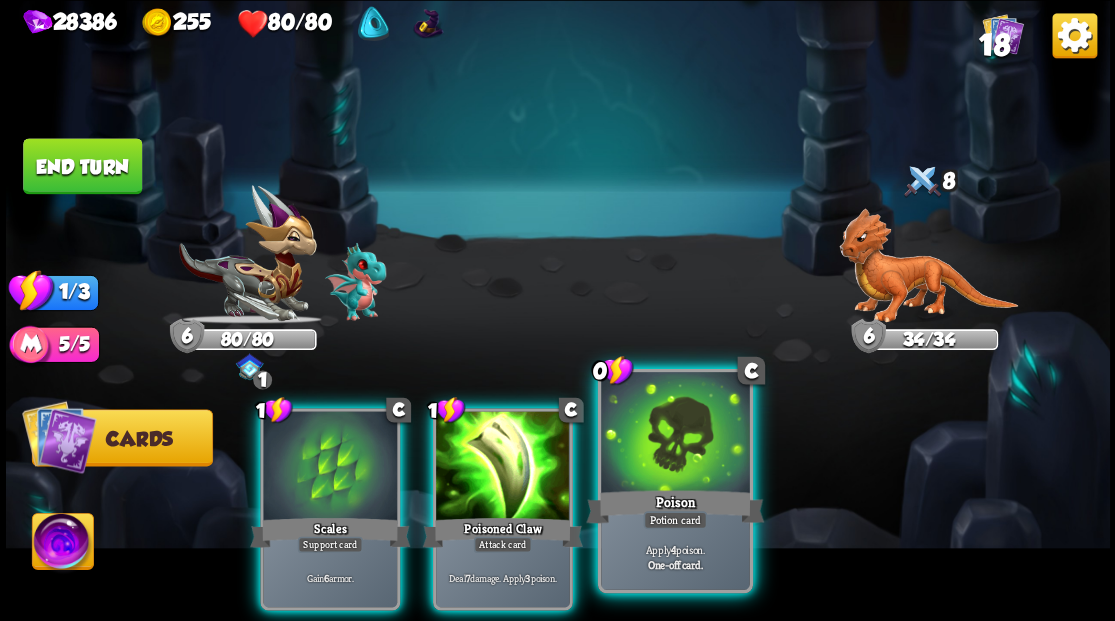 click at bounding box center (675, 434) 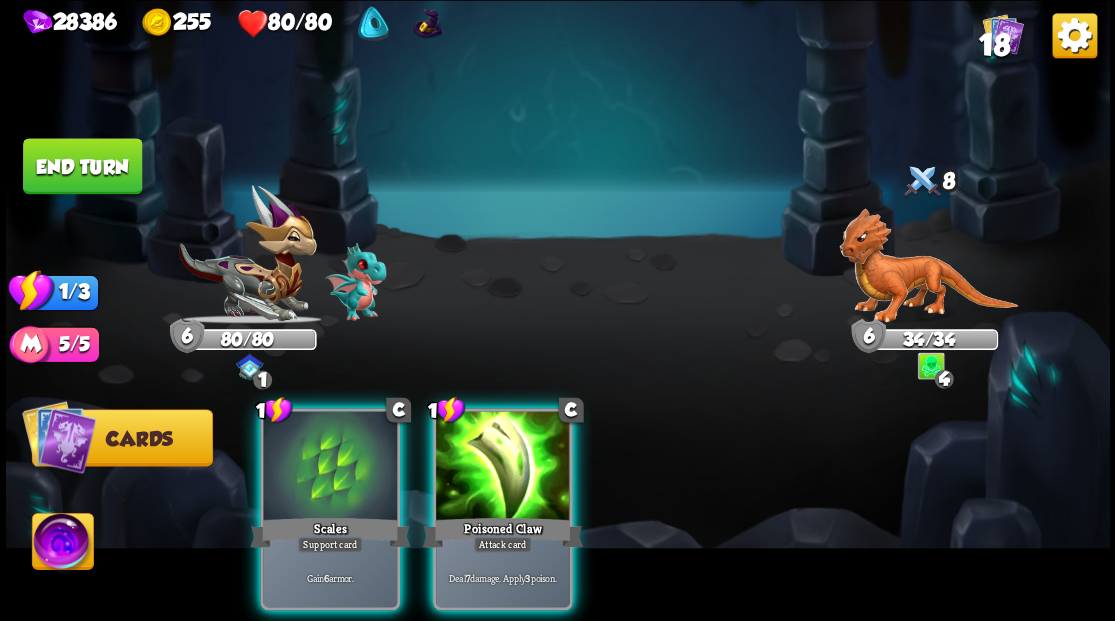 click at bounding box center (503, 467) 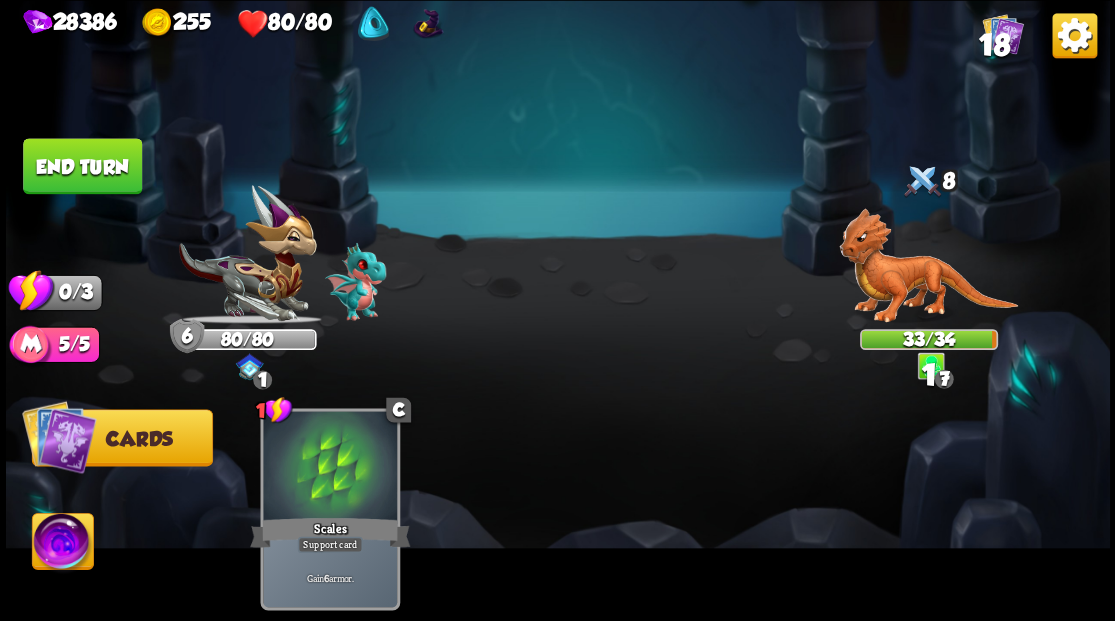click on "End turn" at bounding box center (82, 166) 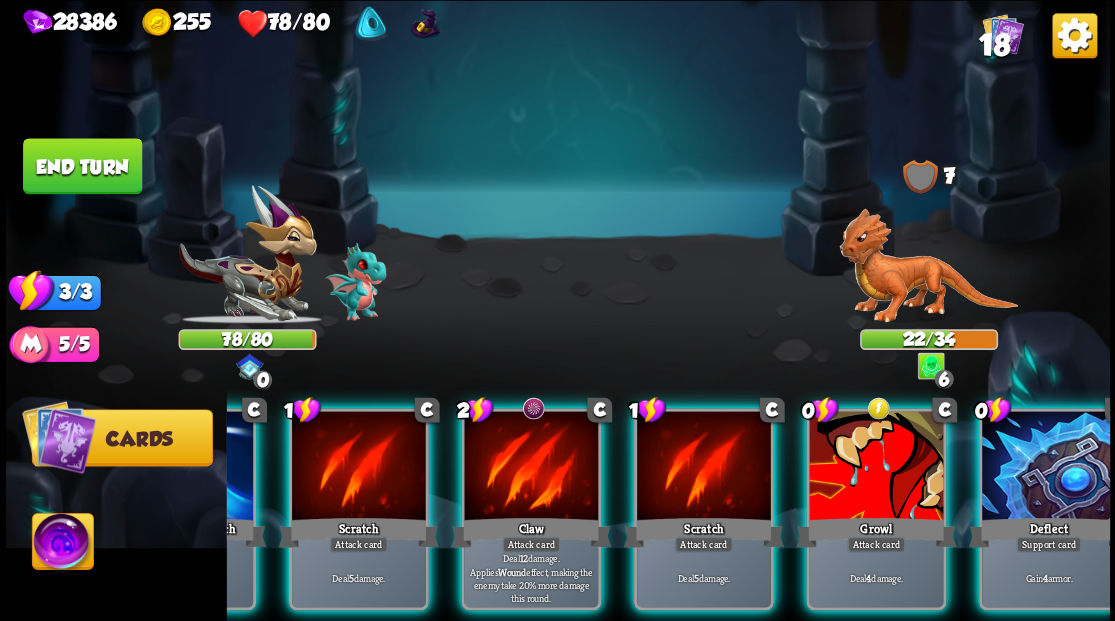 scroll, scrollTop: 0, scrollLeft: 189, axis: horizontal 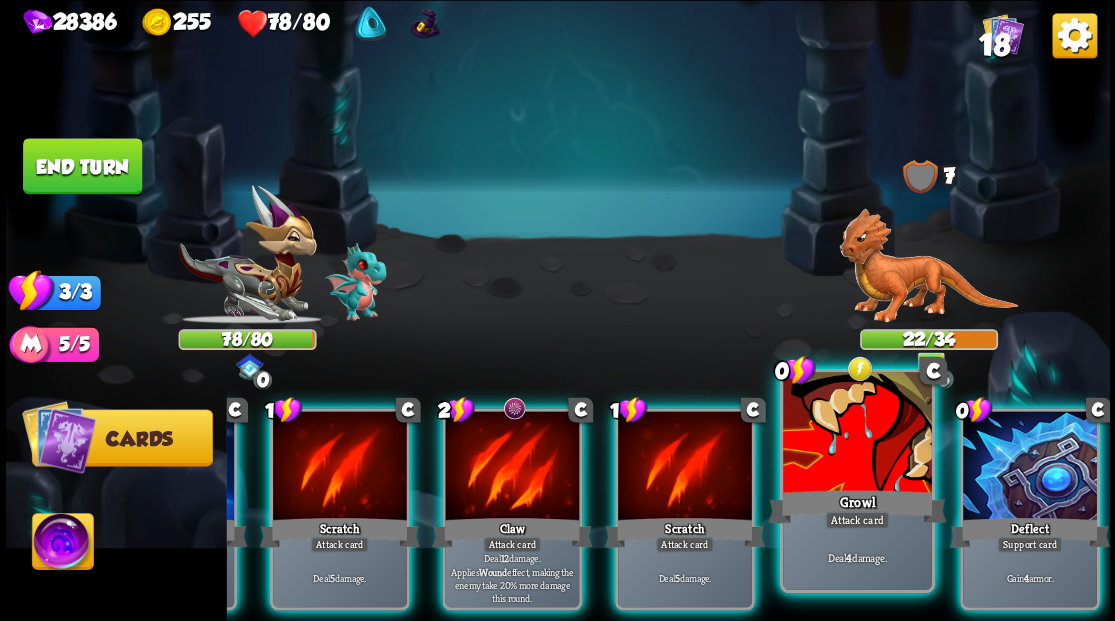 click at bounding box center (1030, 467) 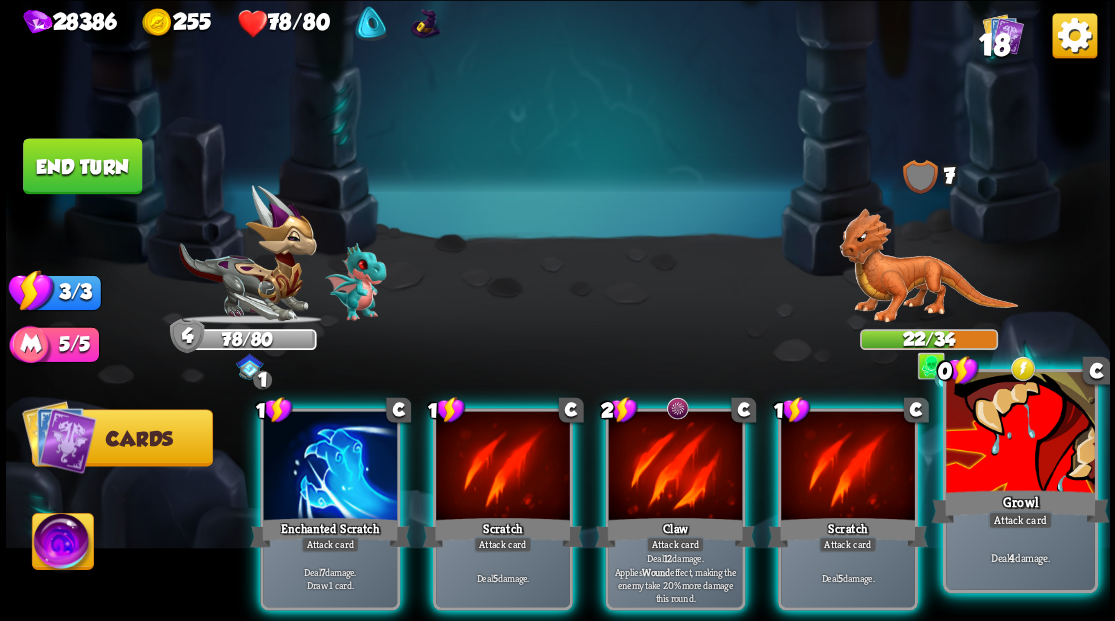 click at bounding box center [1020, 434] 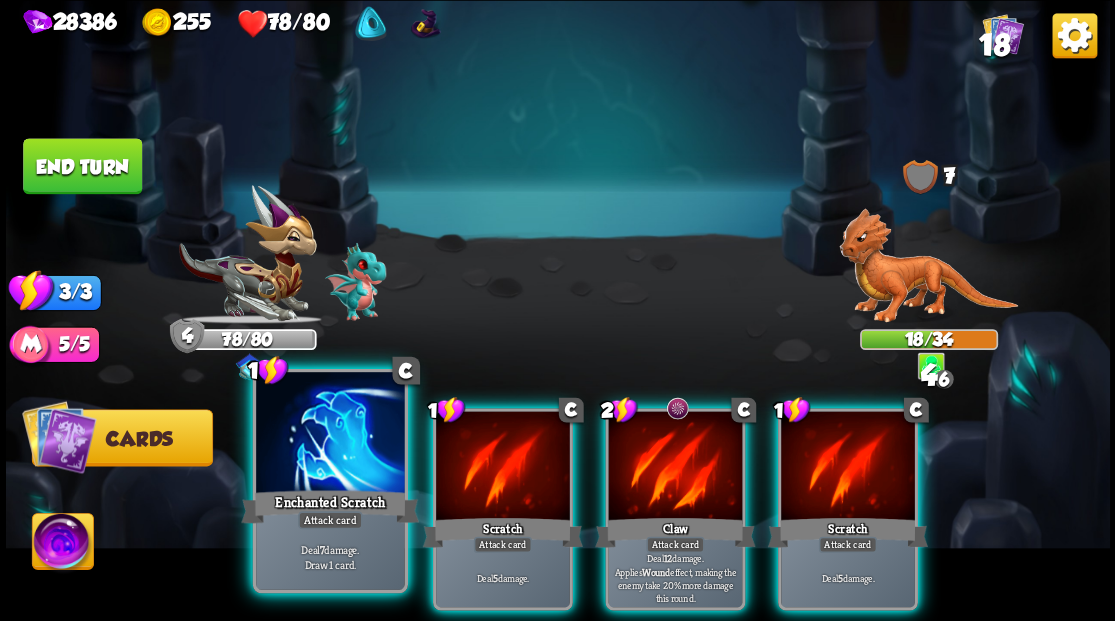 click at bounding box center [330, 434] 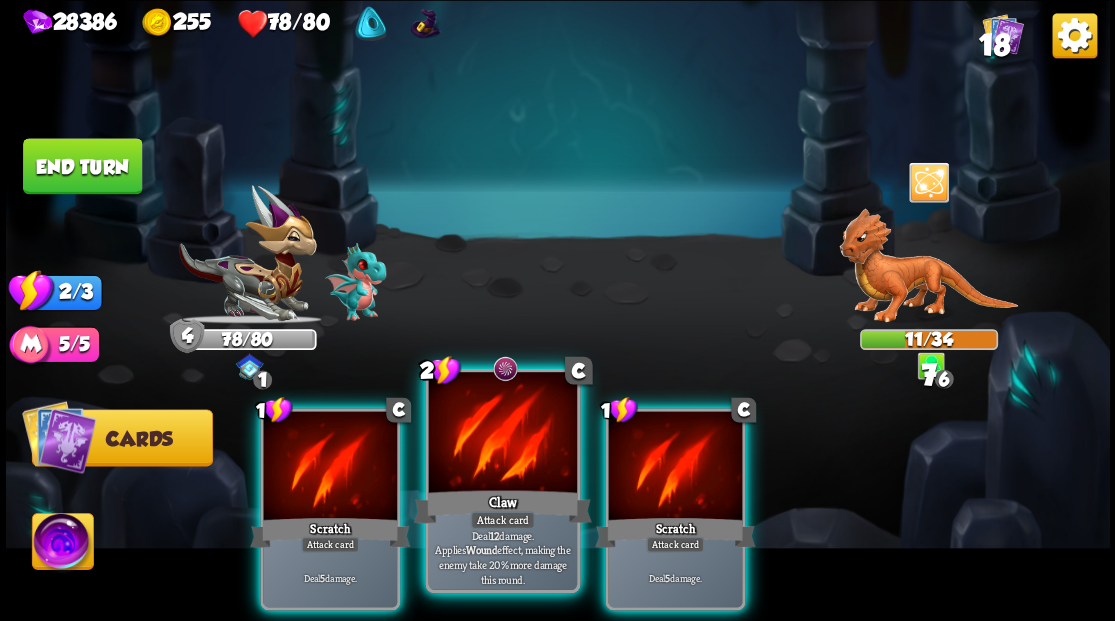 click at bounding box center (502, 434) 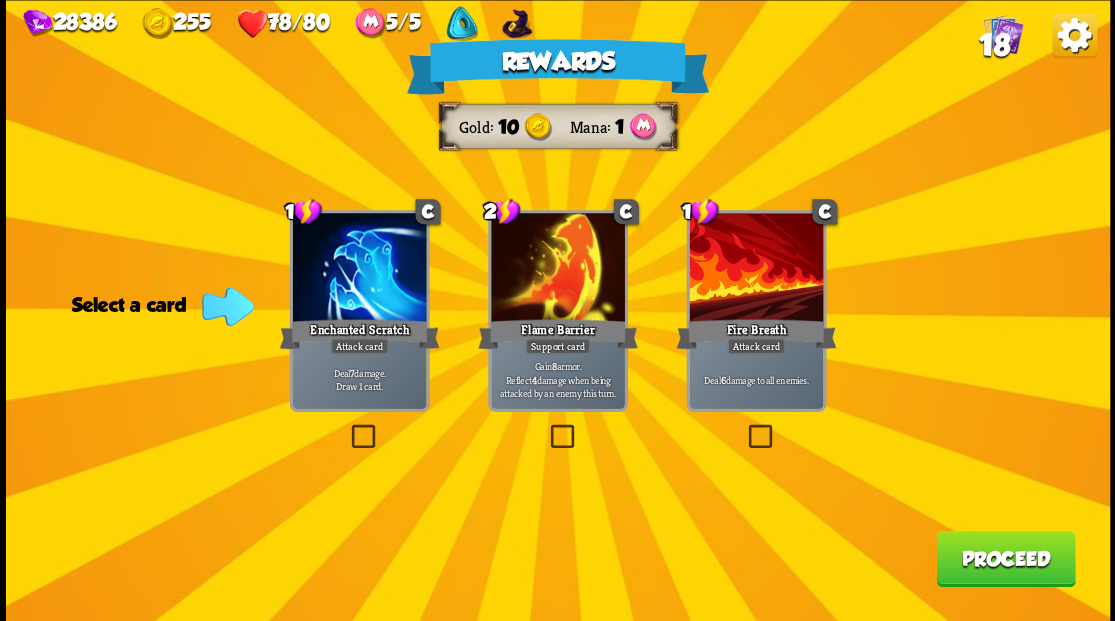 click at bounding box center (744, 427) 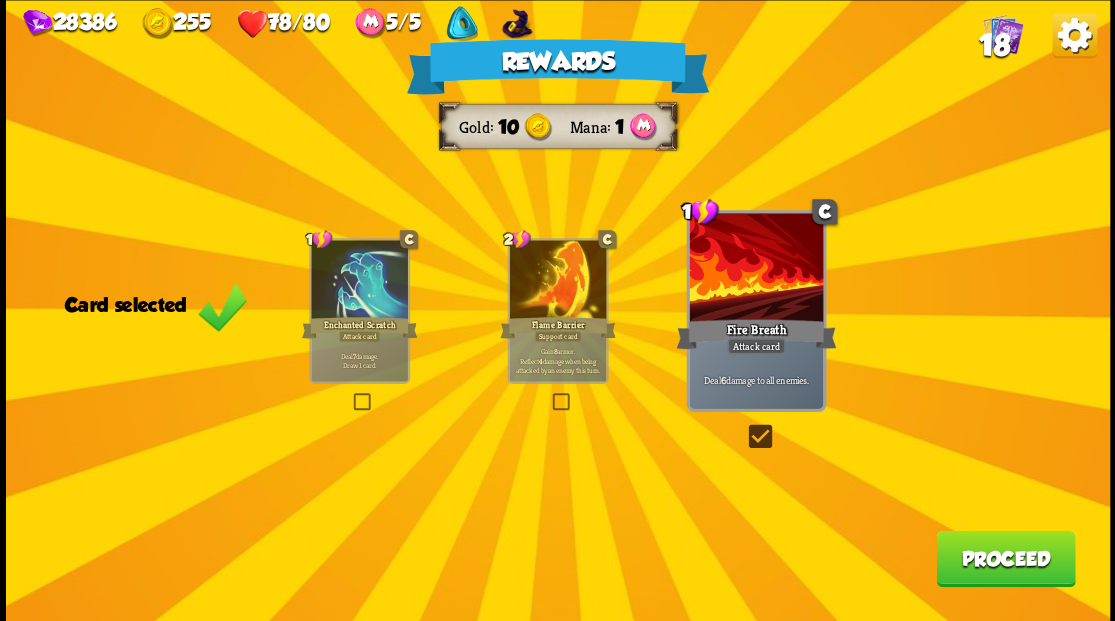 click on "Proceed" at bounding box center [1005, 558] 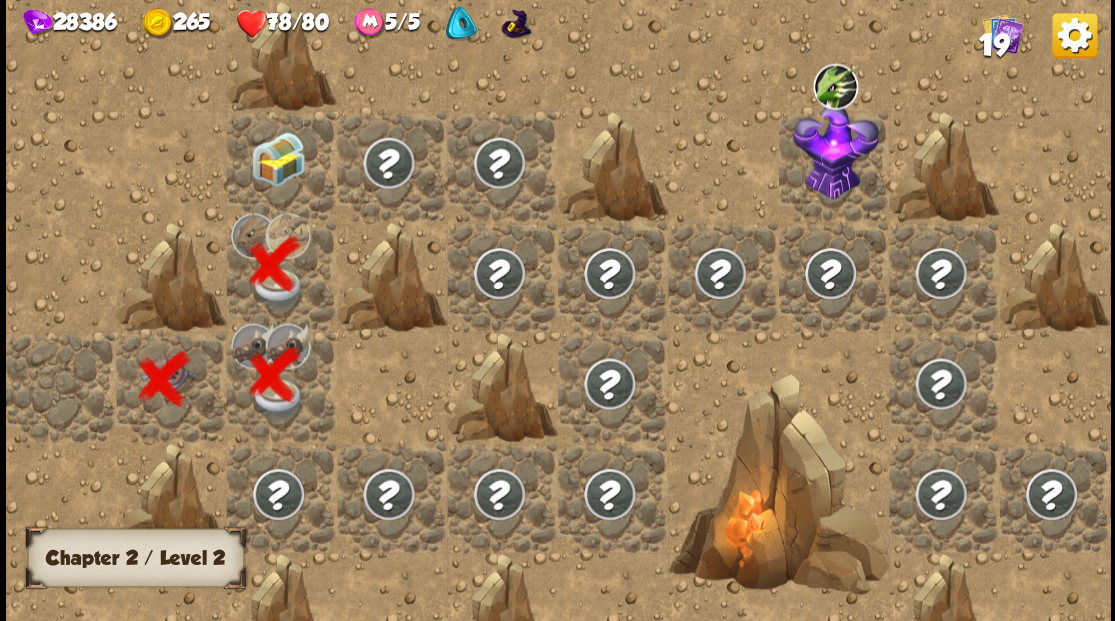 click at bounding box center [277, 158] 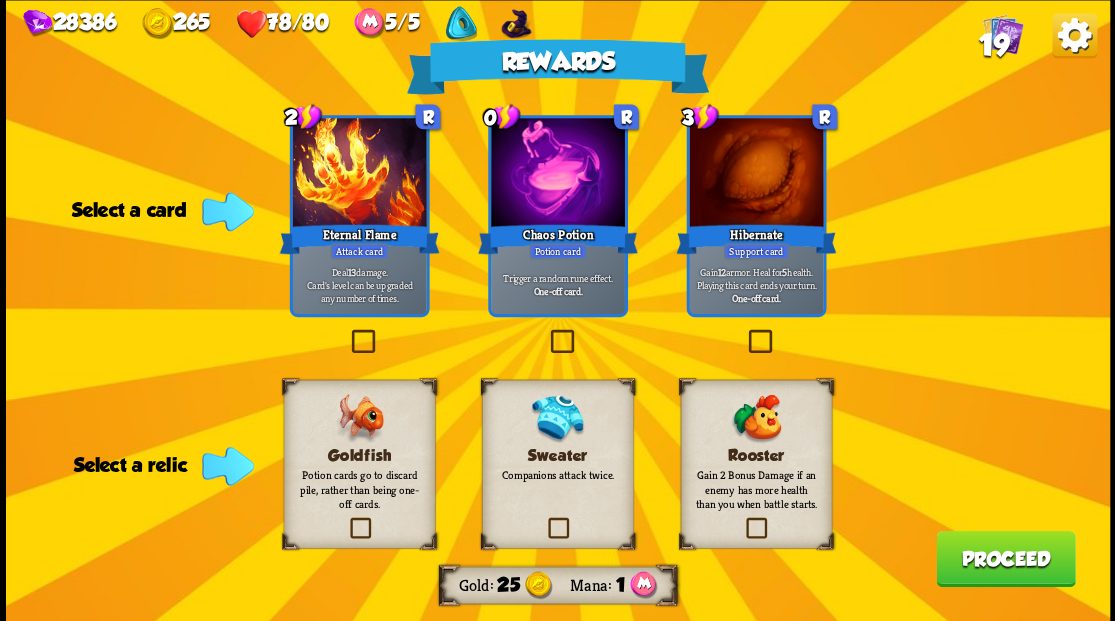 click at bounding box center (346, 520) 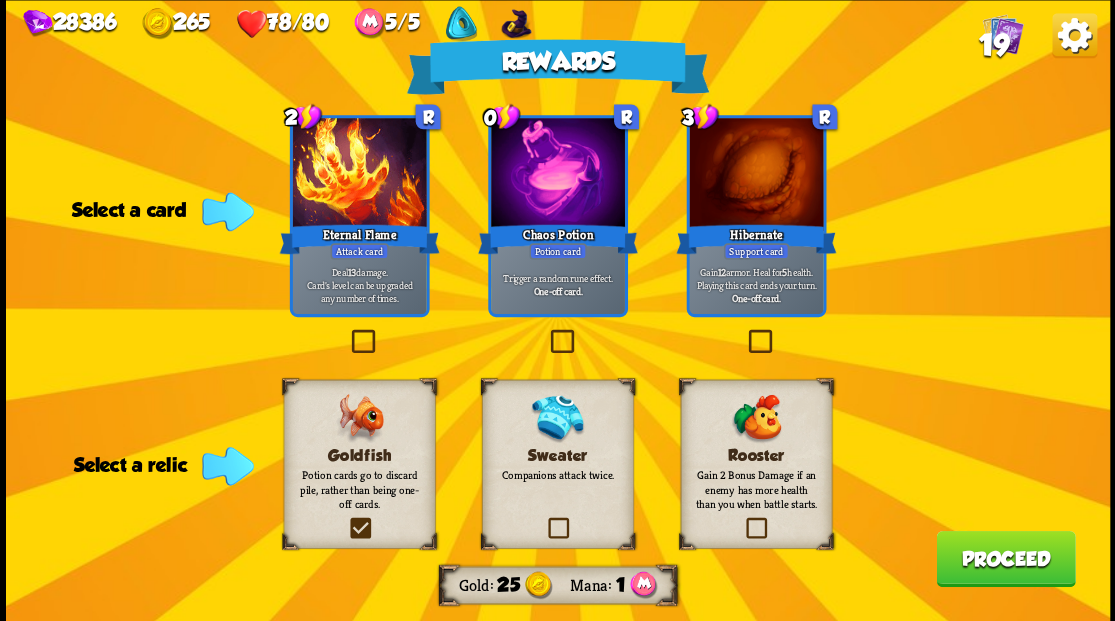 click at bounding box center [0, 0] 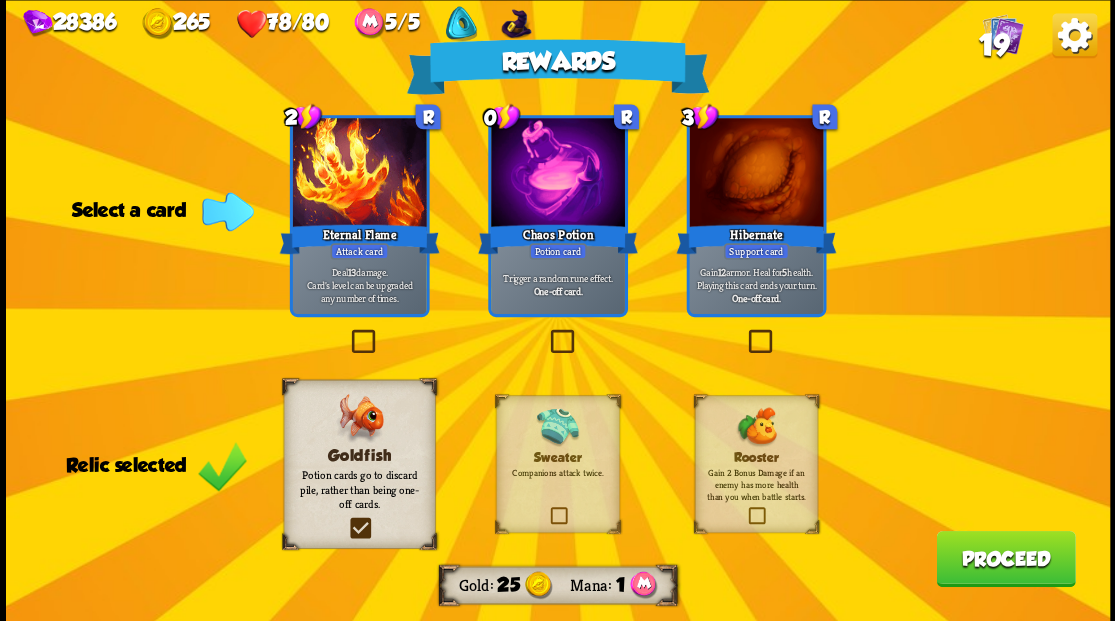 click at bounding box center (546, 332) 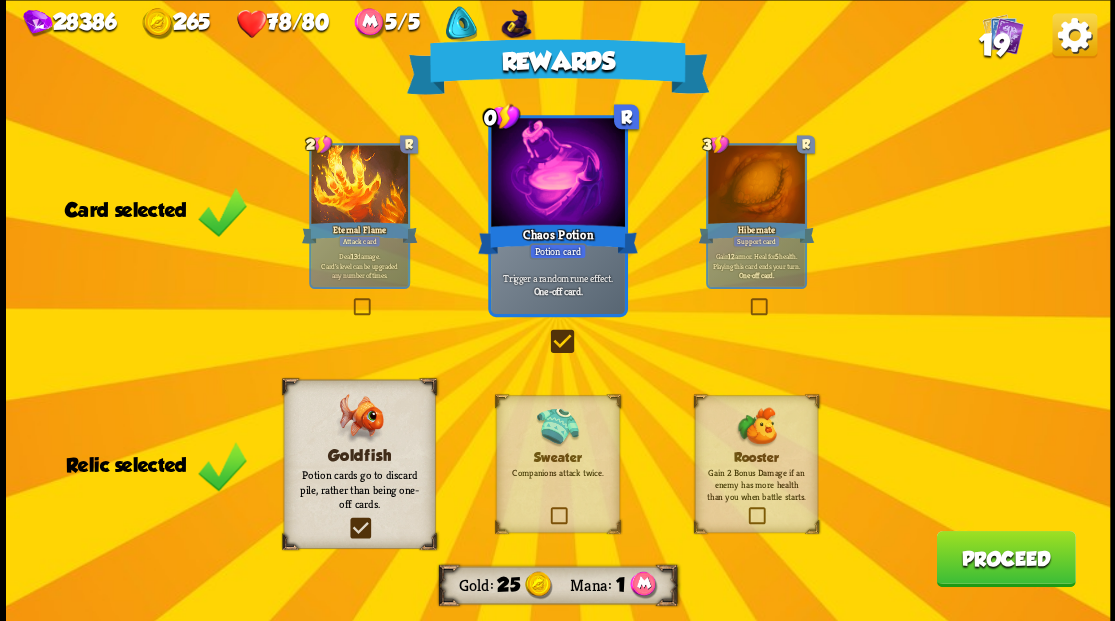click on "Proceed" at bounding box center (1005, 558) 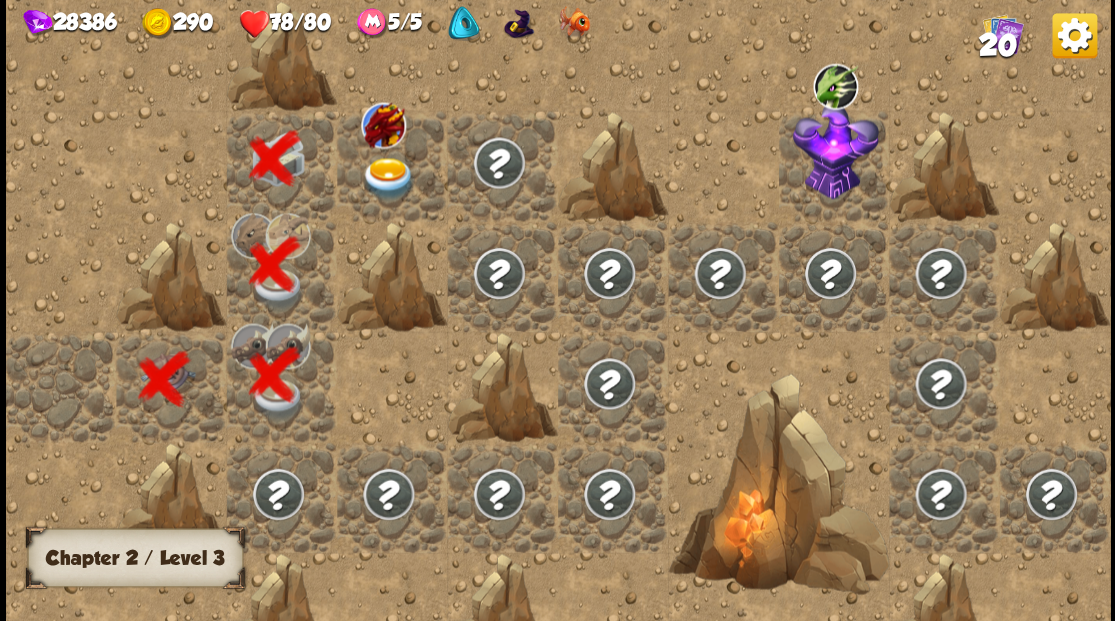 click at bounding box center (388, 178) 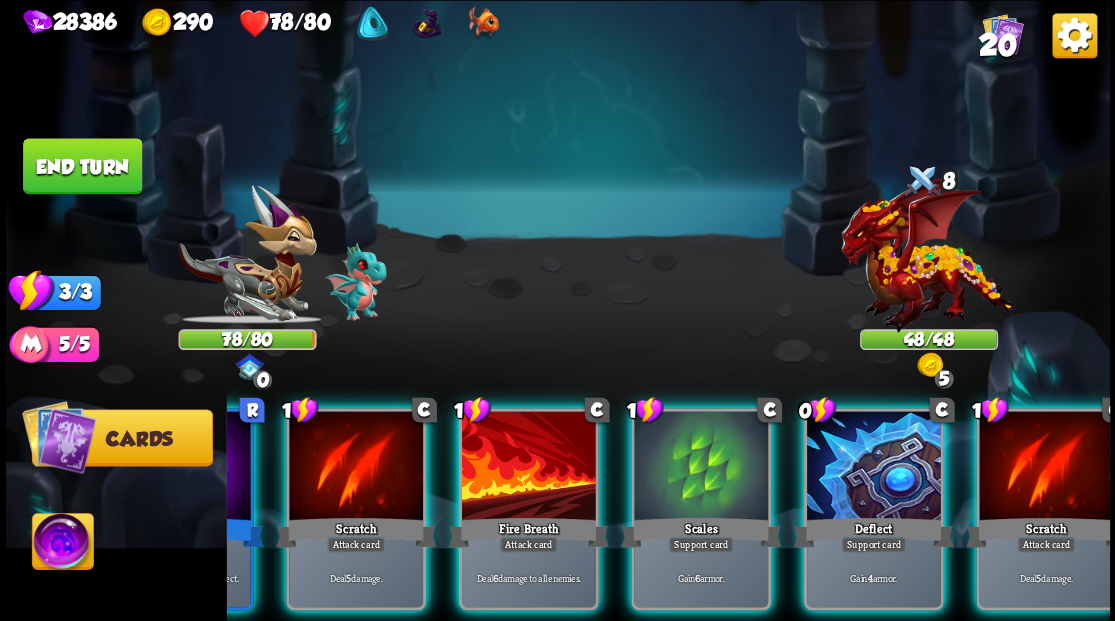 scroll, scrollTop: 0, scrollLeft: 189, axis: horizontal 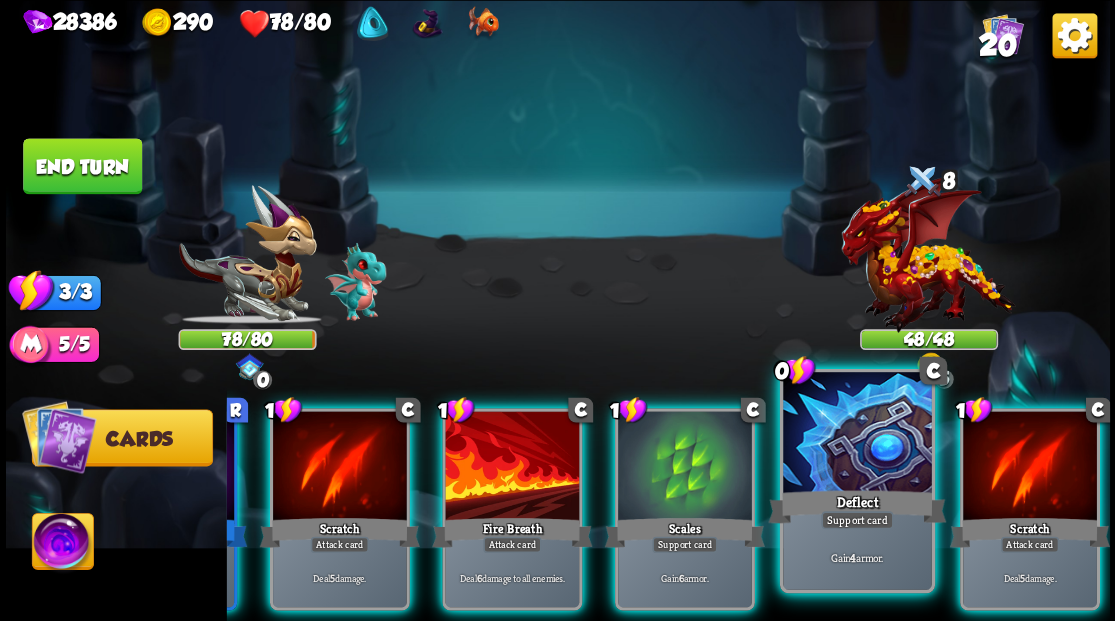 click at bounding box center (857, 434) 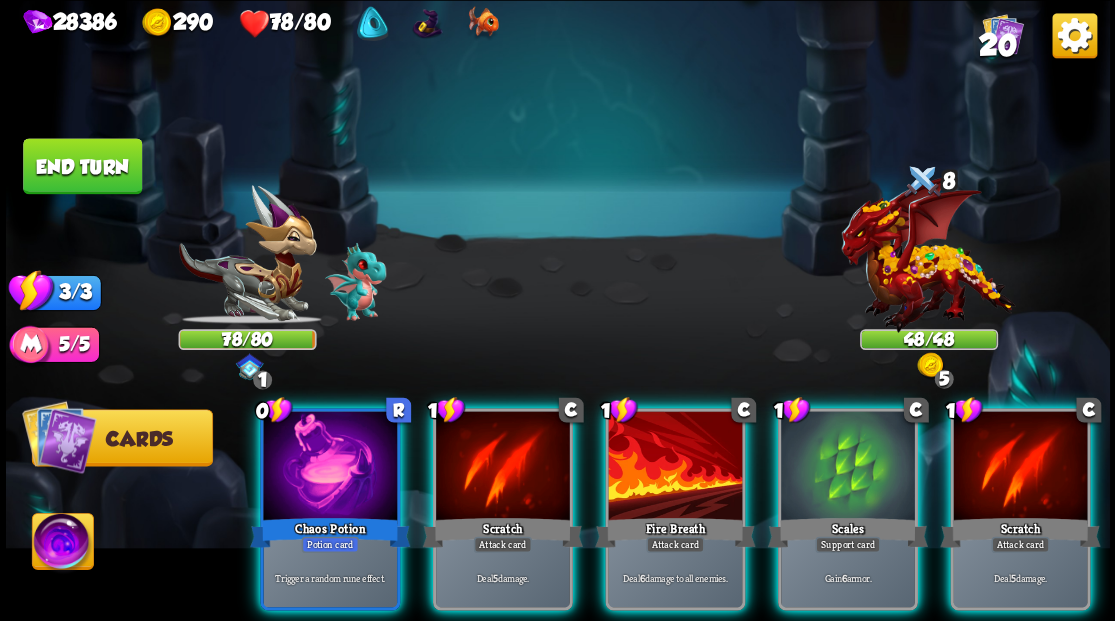 scroll, scrollTop: 0, scrollLeft: 0, axis: both 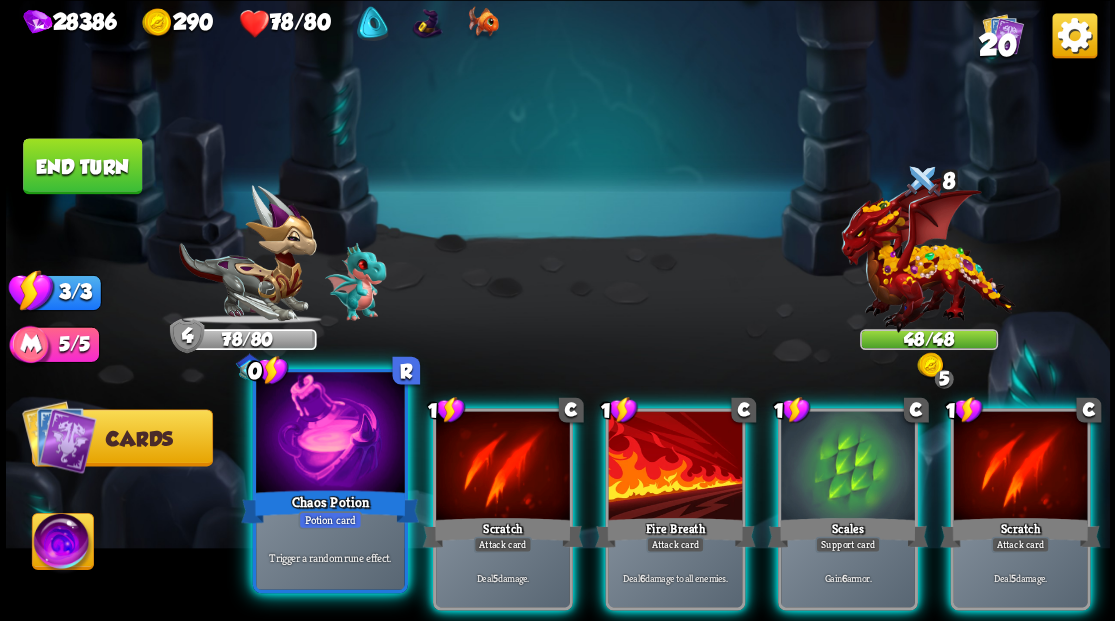 click at bounding box center [330, 434] 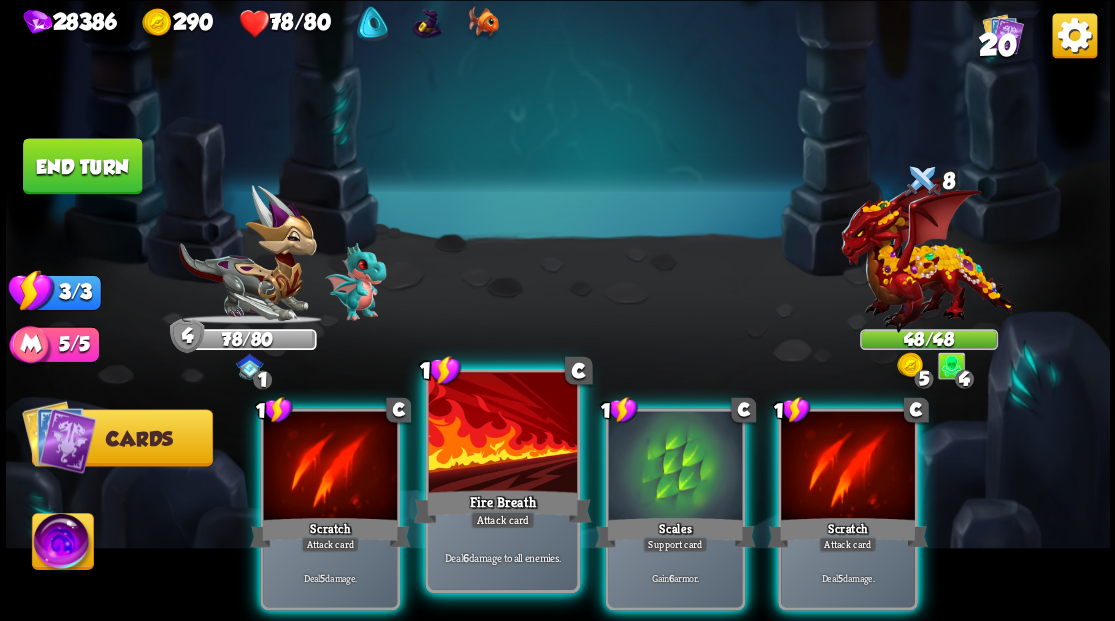 click at bounding box center [502, 434] 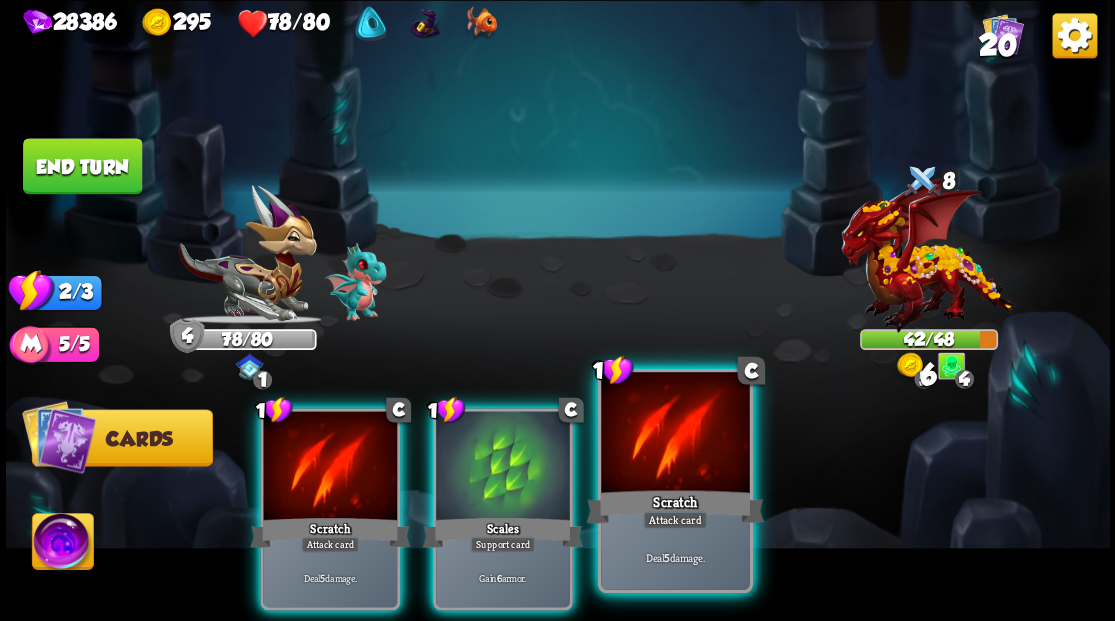 click at bounding box center (675, 434) 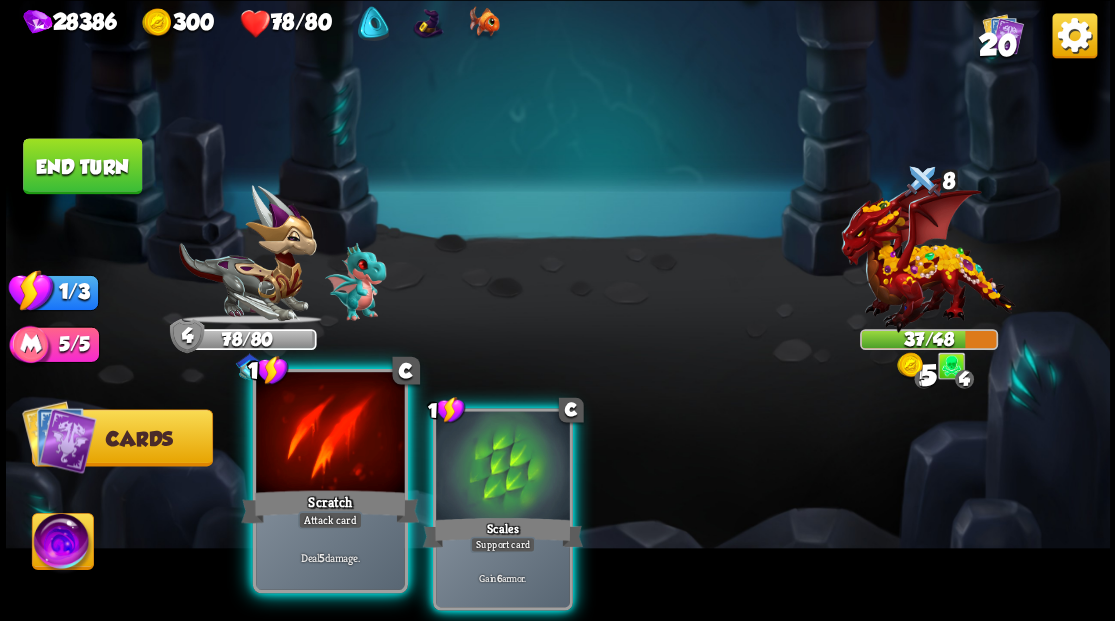 click at bounding box center (330, 434) 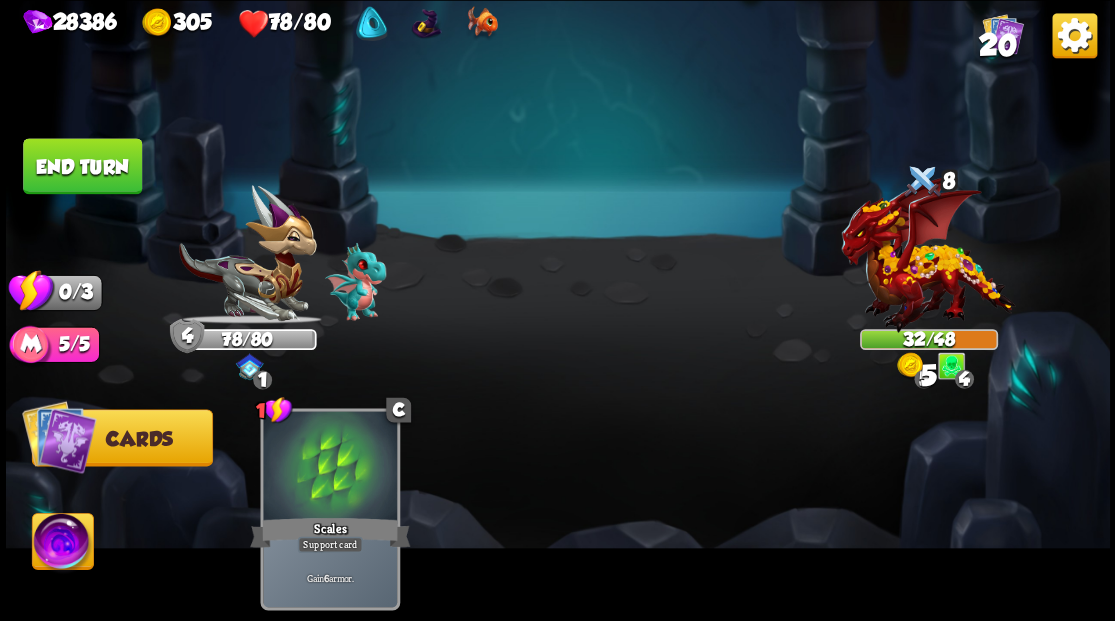 click on "End turn" at bounding box center (82, 166) 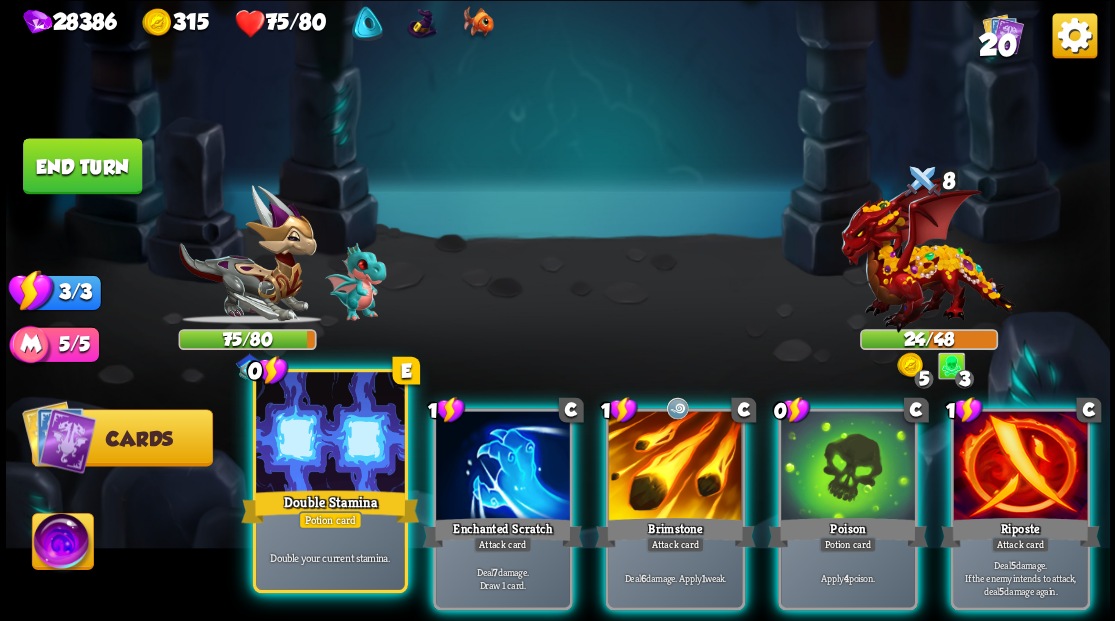 click at bounding box center [330, 434] 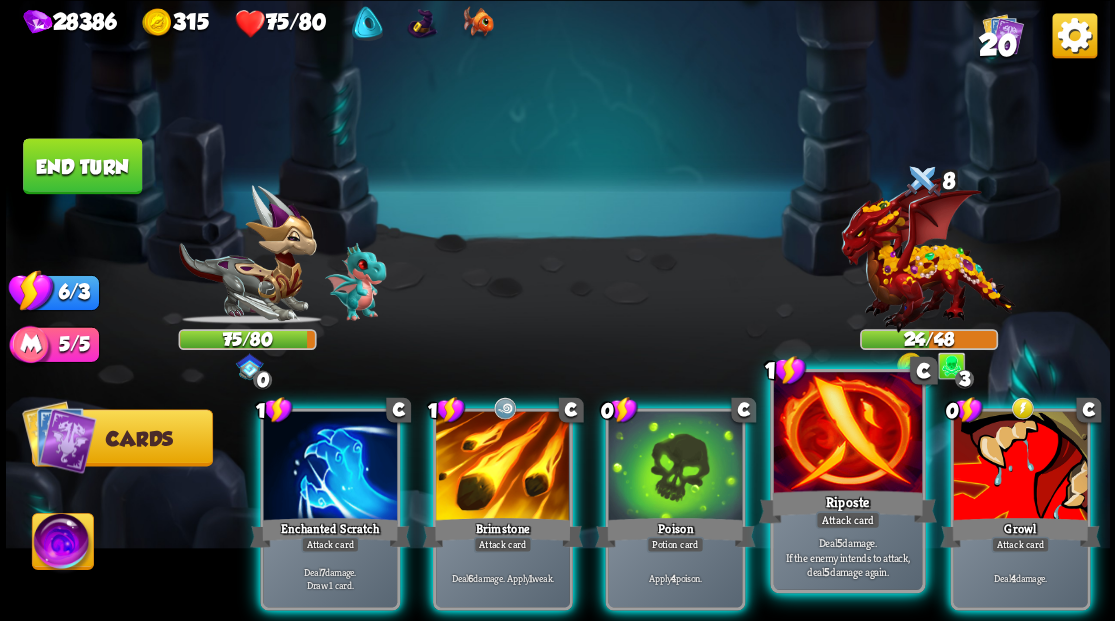 click at bounding box center [847, 434] 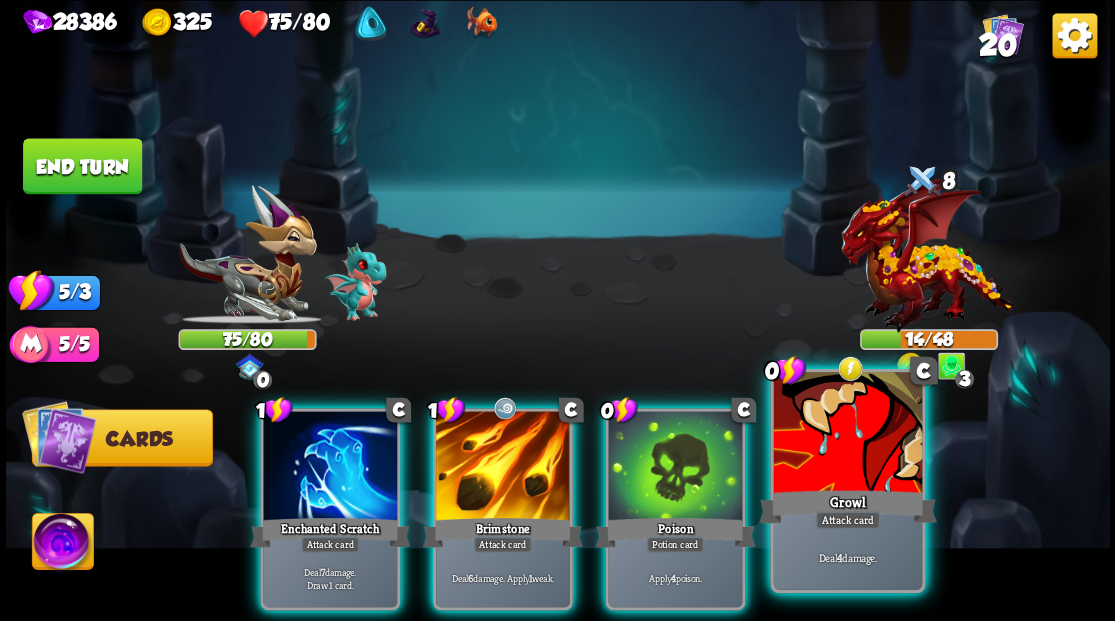 click at bounding box center (847, 434) 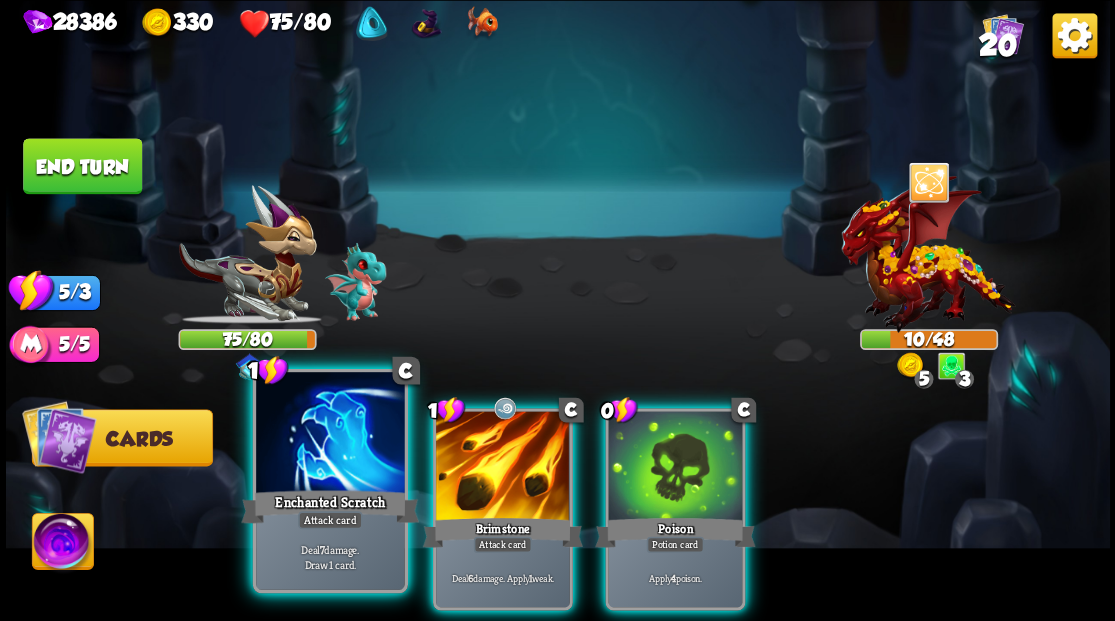 click at bounding box center [330, 434] 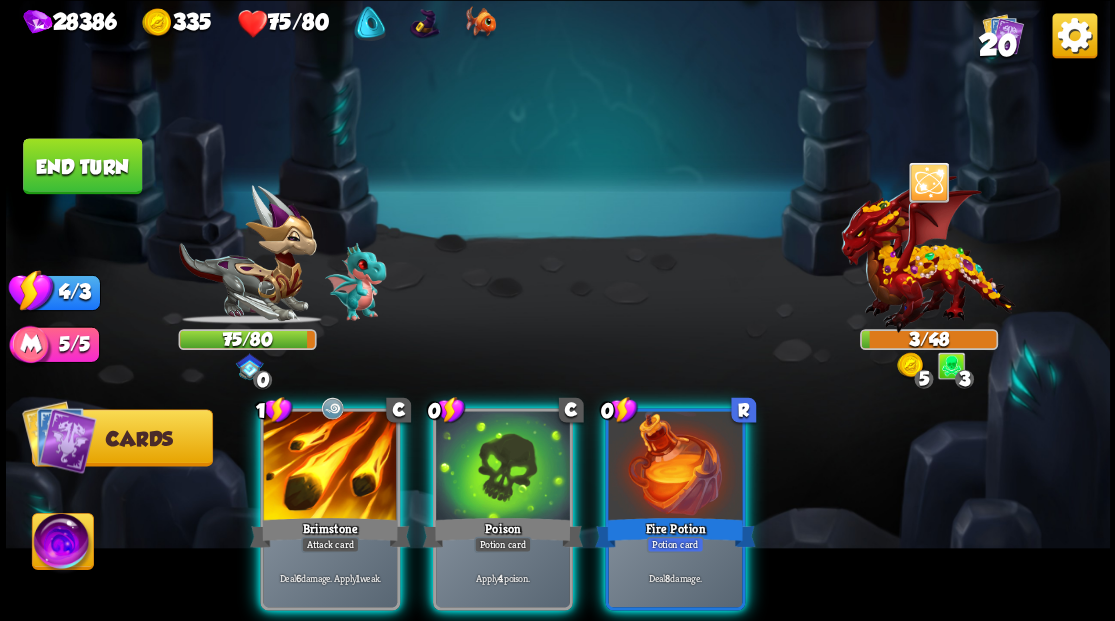 click at bounding box center [330, 467] 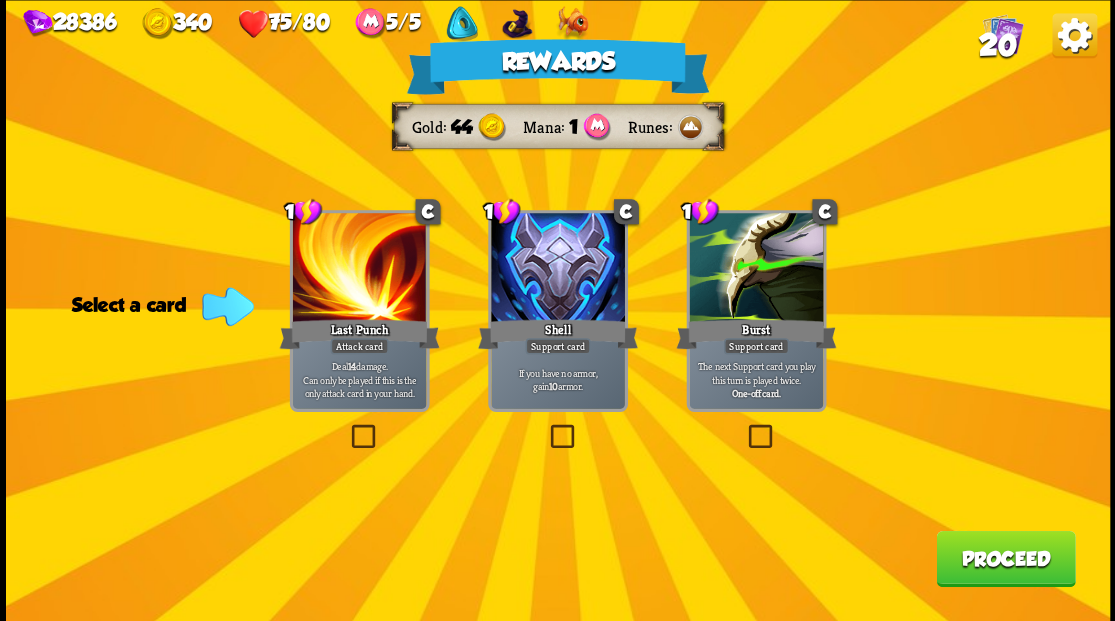 click on "Proceed" at bounding box center [1005, 558] 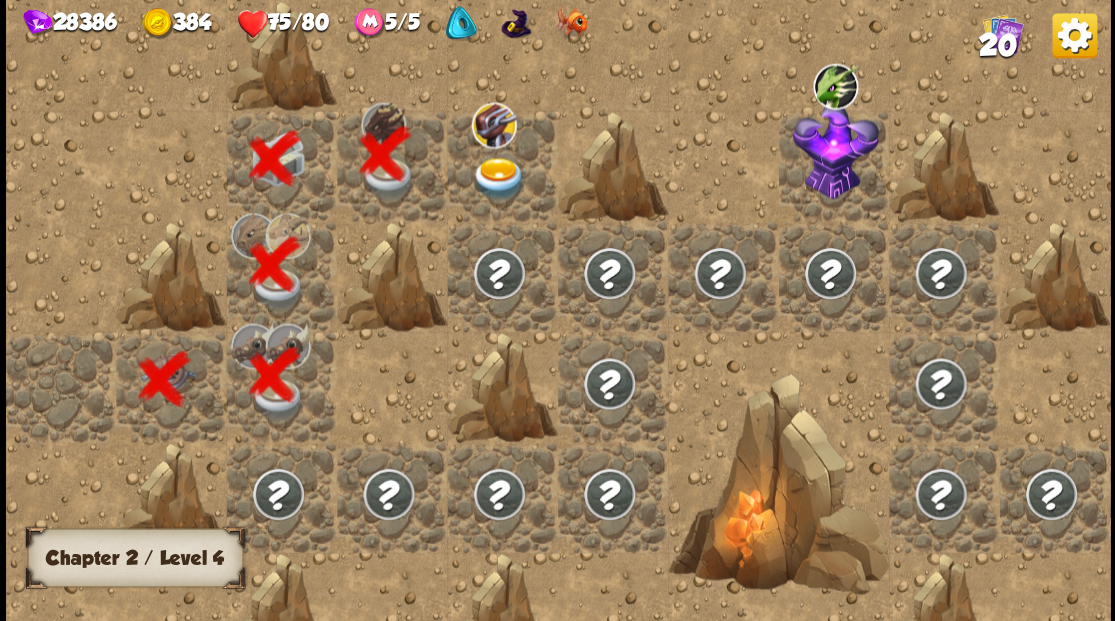 click at bounding box center (498, 178) 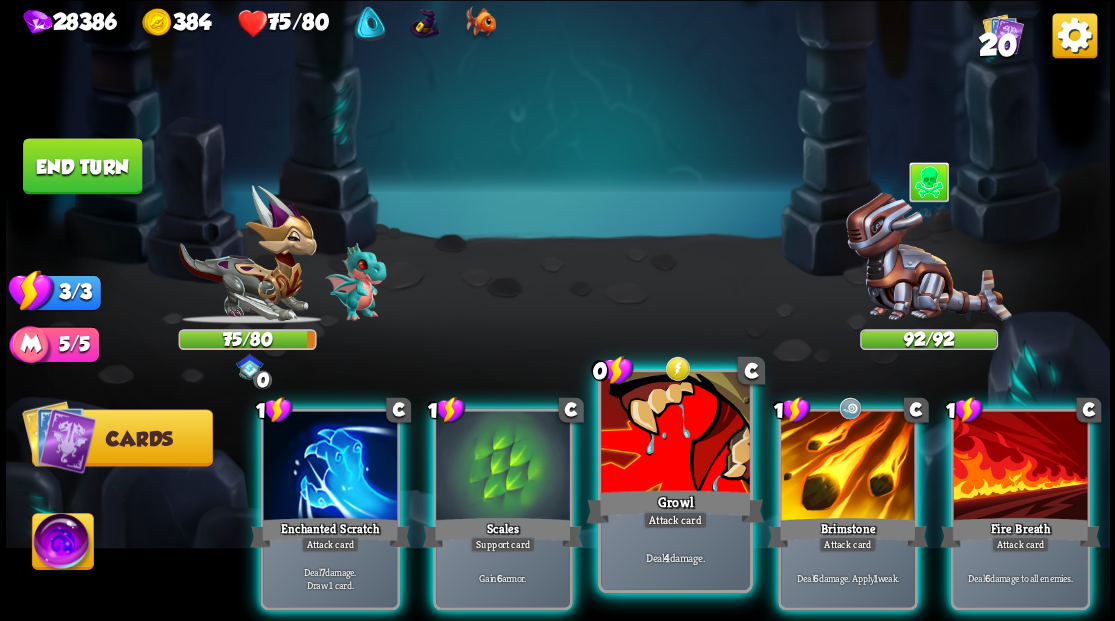 click at bounding box center (675, 434) 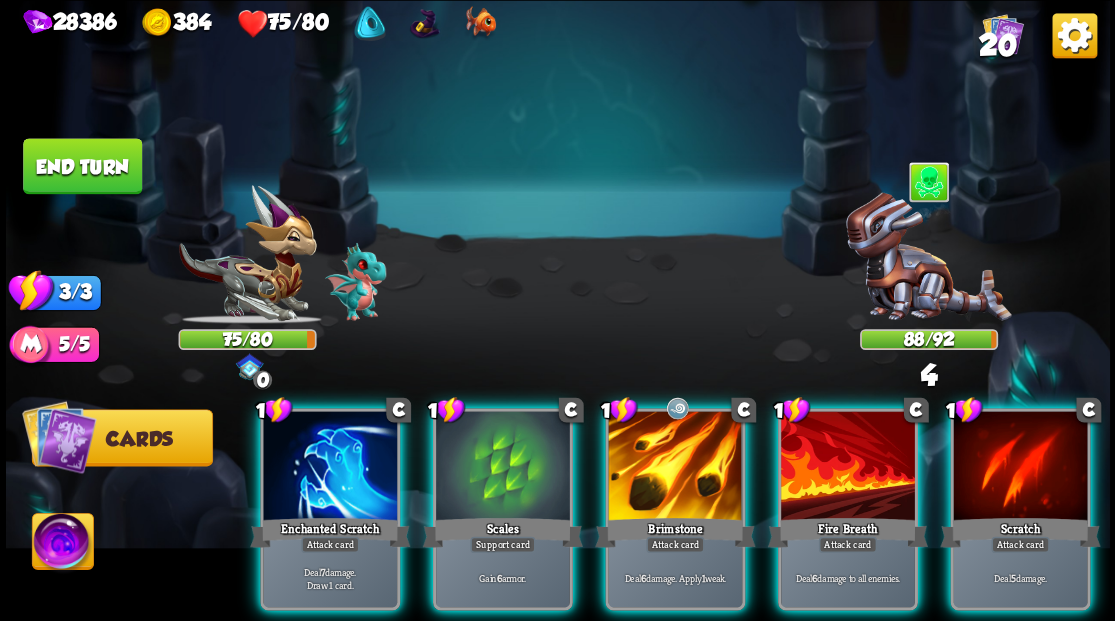 click at bounding box center (675, 467) 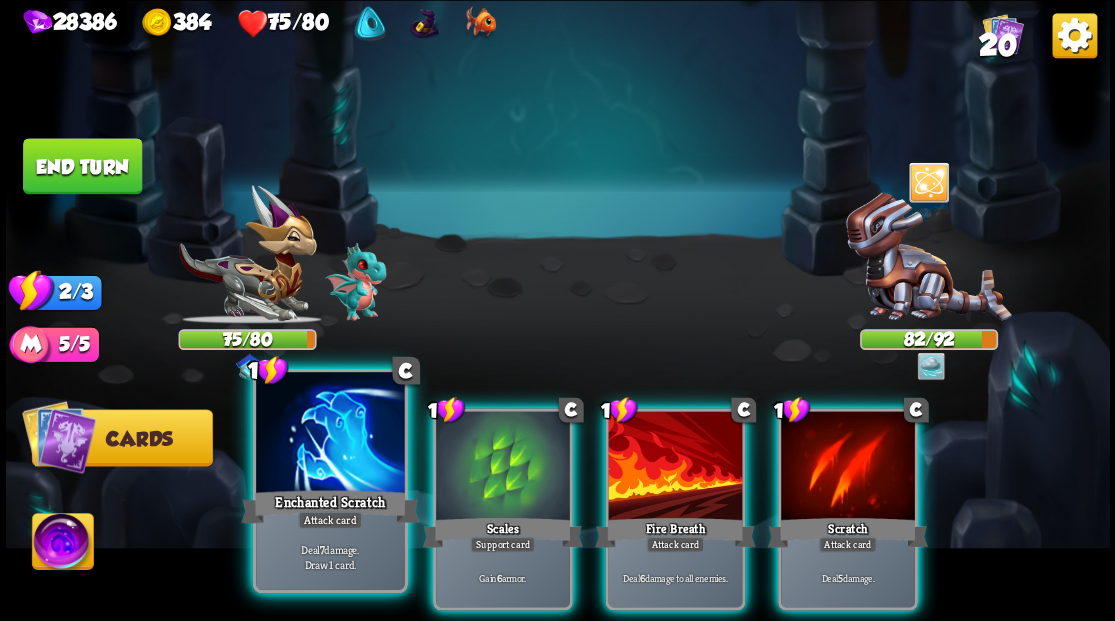 click at bounding box center (330, 434) 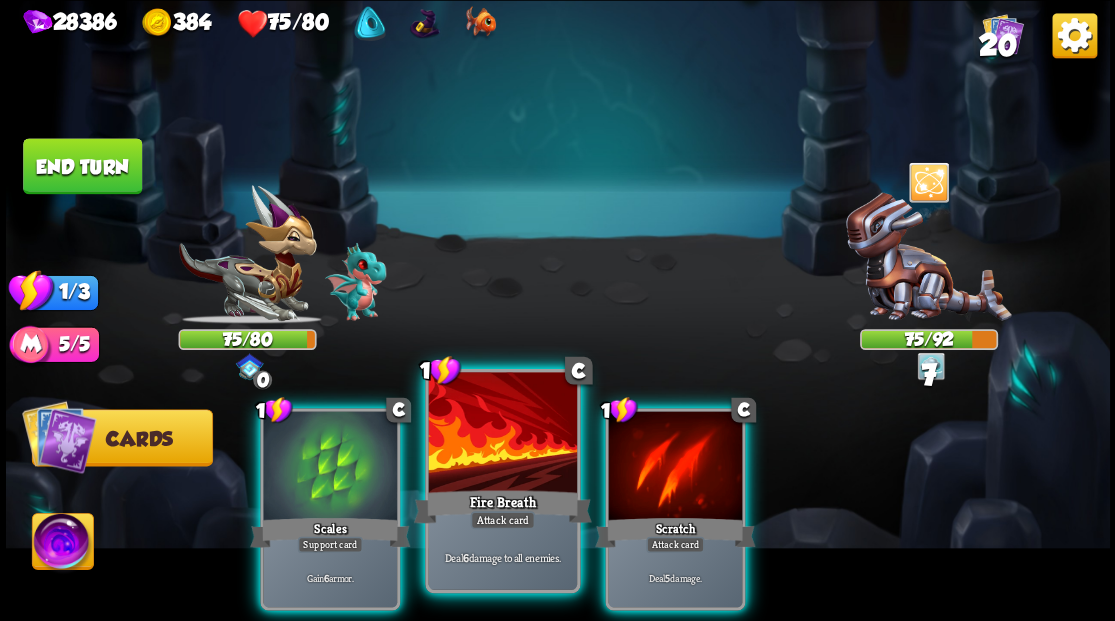click at bounding box center [502, 434] 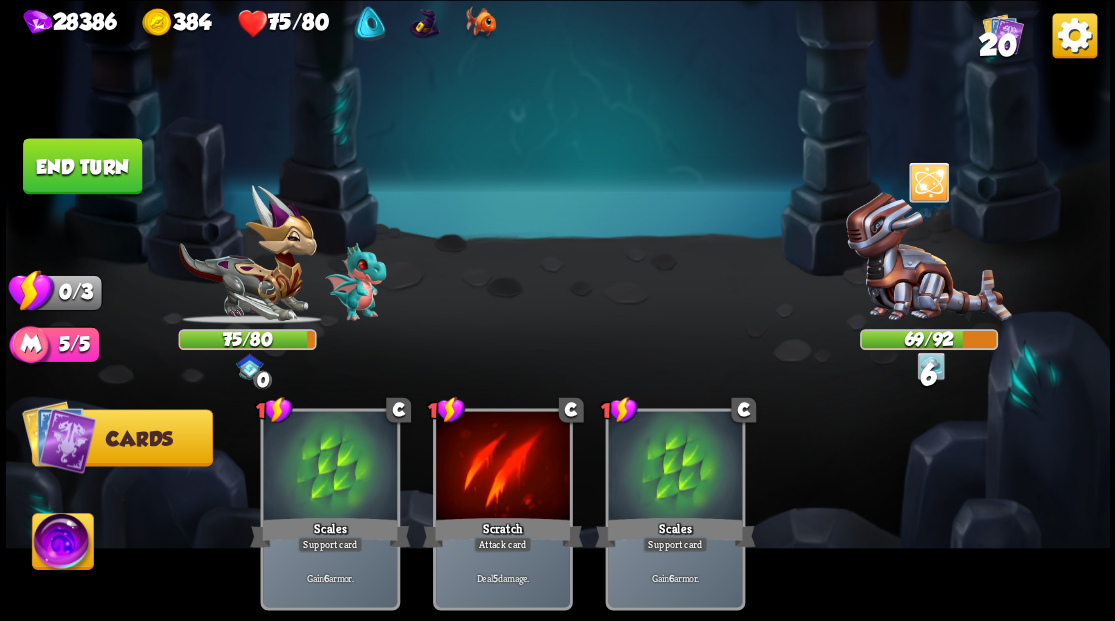 drag, startPoint x: 59, startPoint y: 163, endPoint x: 740, endPoint y: 236, distance: 684.9014 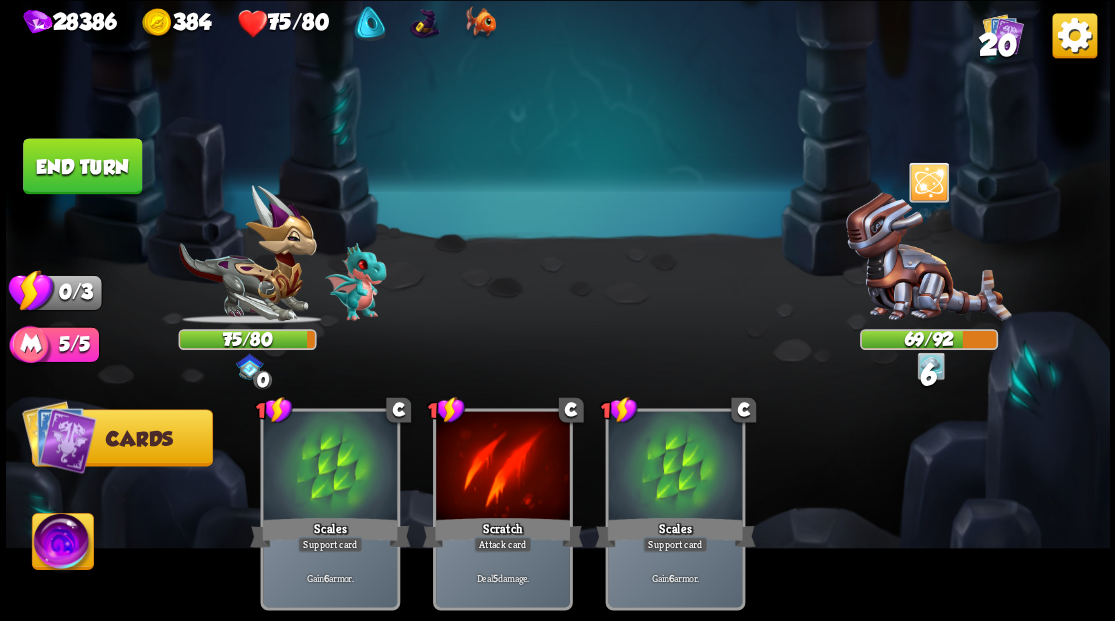 click on "End turn" at bounding box center [82, 166] 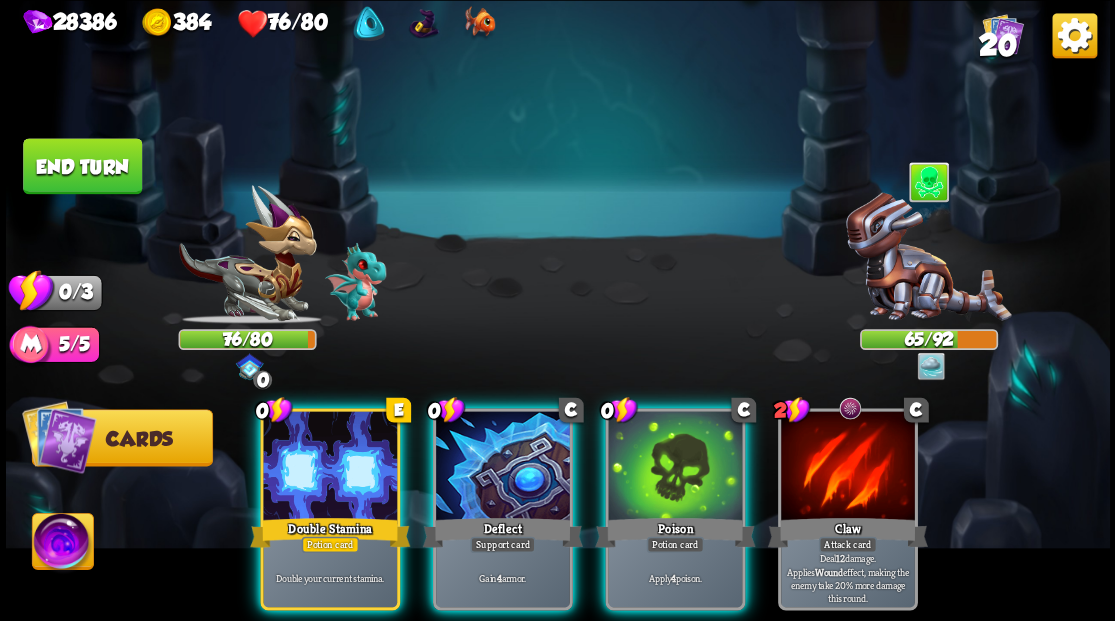 click on "Player turn" at bounding box center [558, 311] 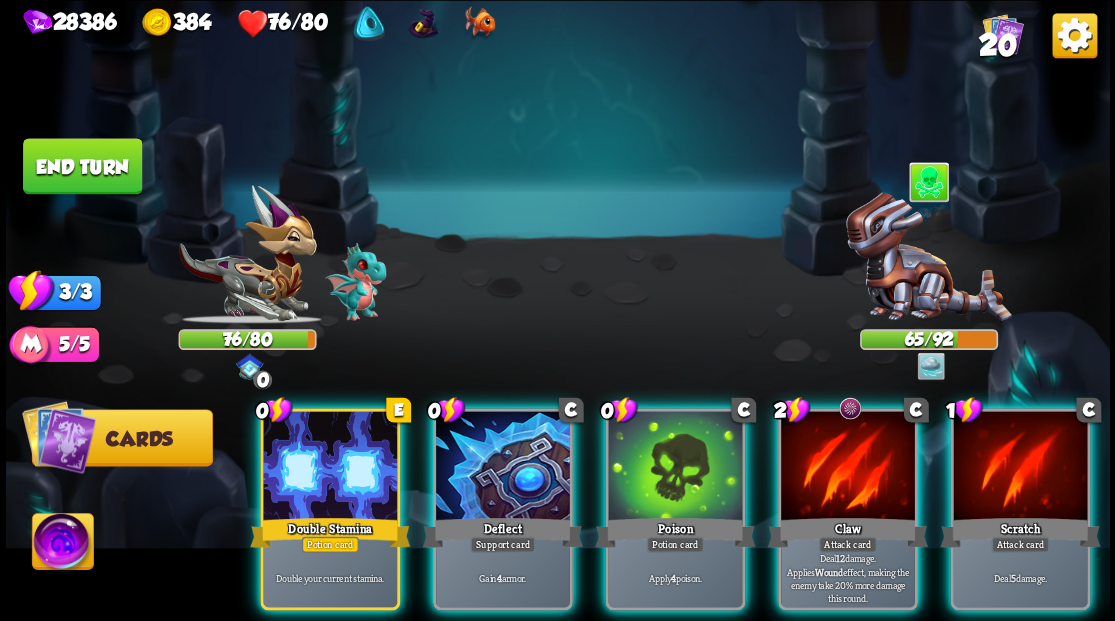 click at bounding box center (929, 257) 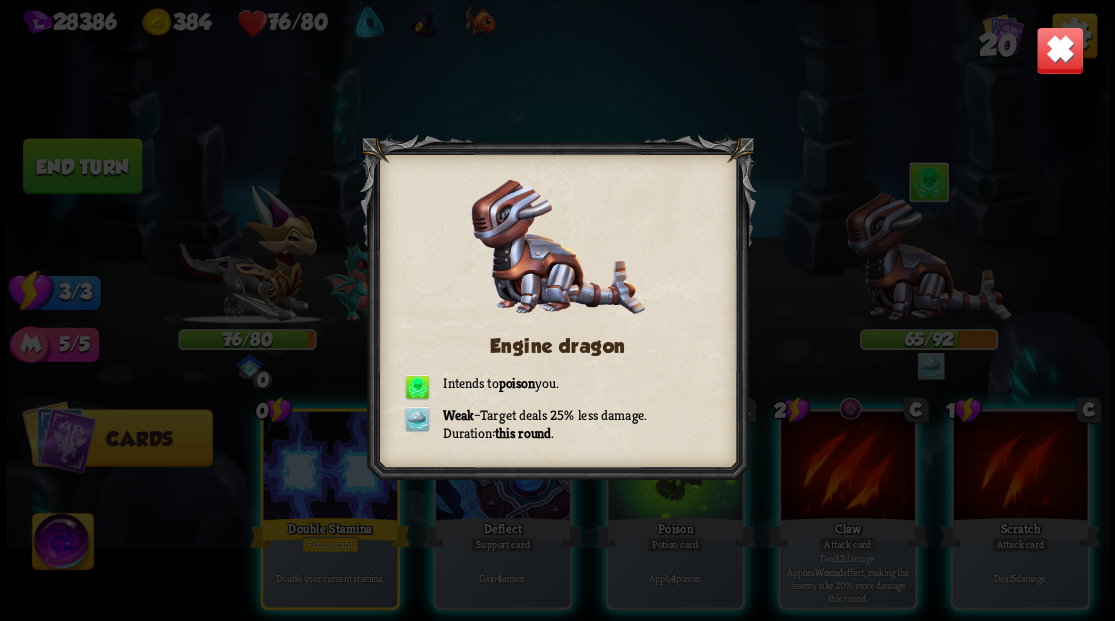 click at bounding box center [1059, 50] 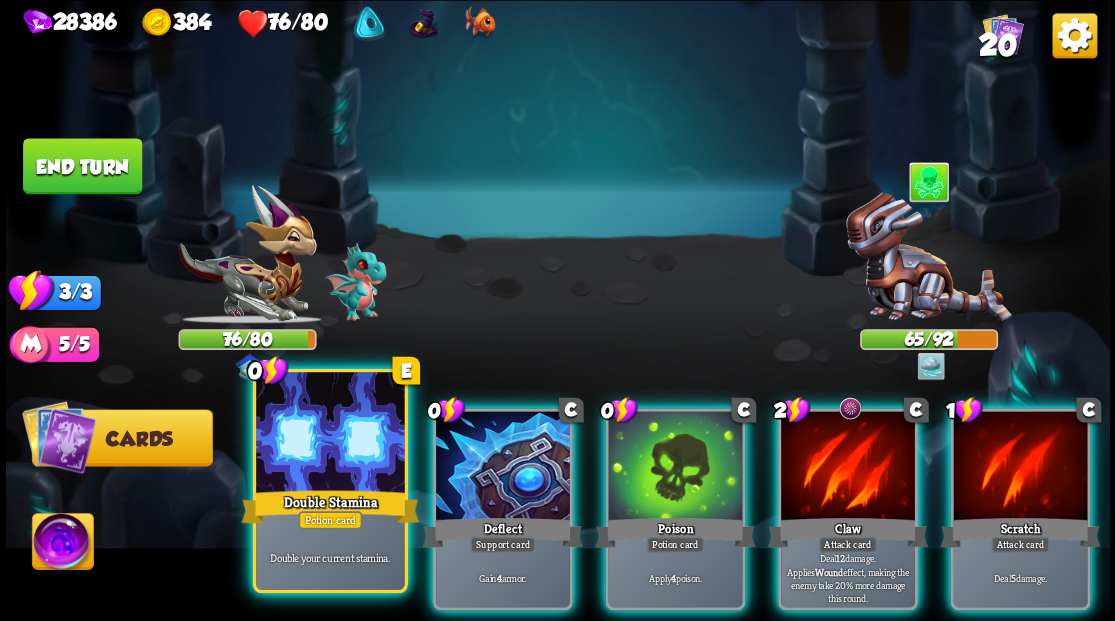 click at bounding box center [330, 434] 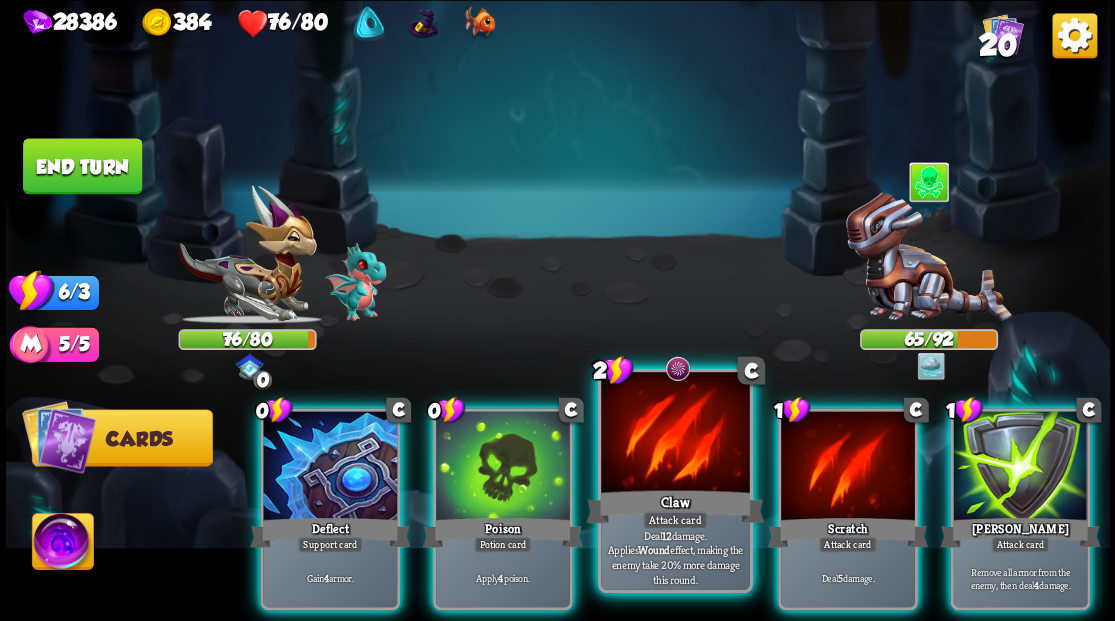 click at bounding box center (675, 434) 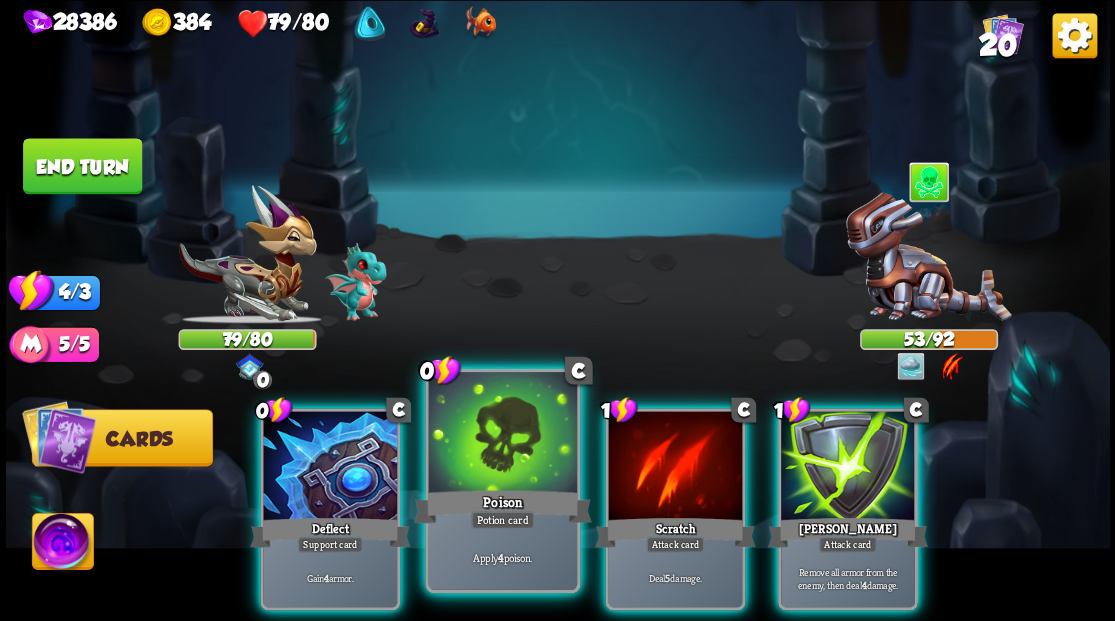 click at bounding box center [502, 434] 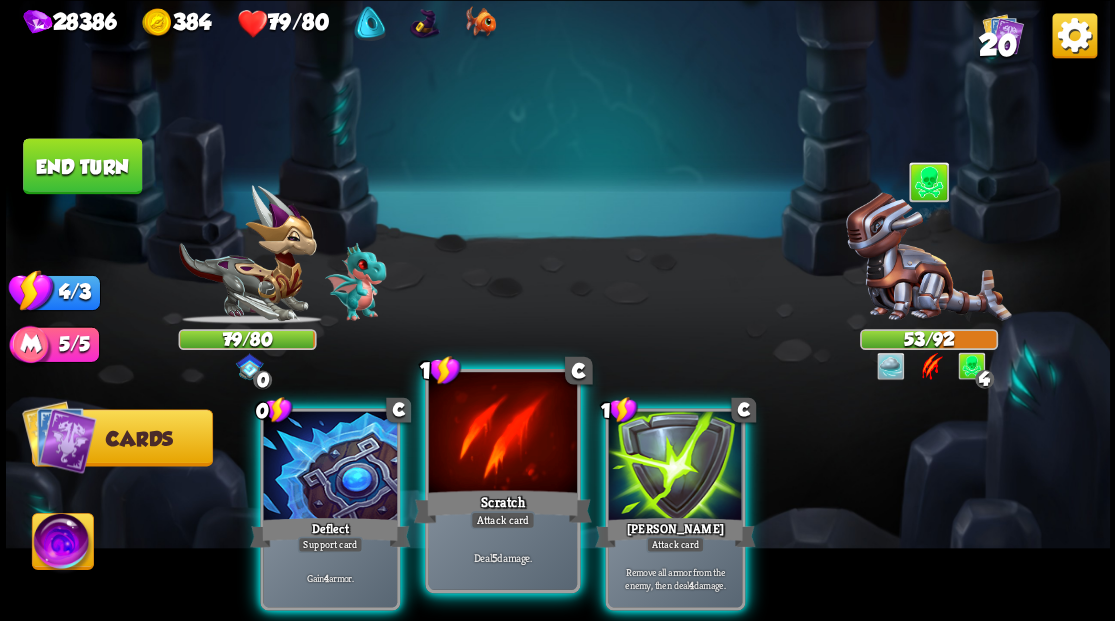 click at bounding box center (502, 434) 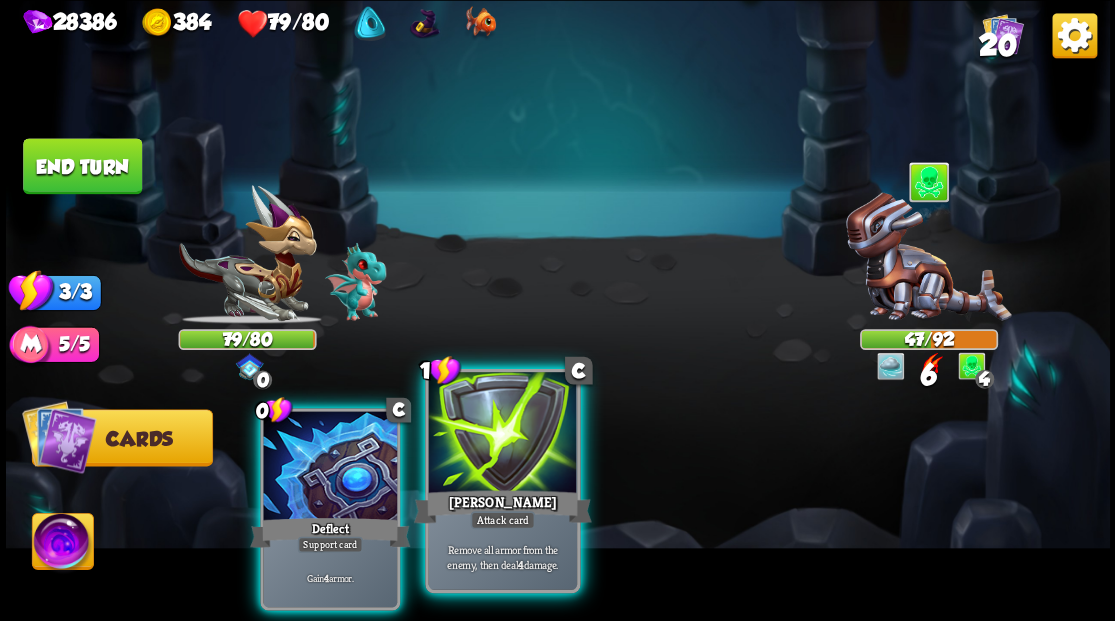 click at bounding box center (502, 434) 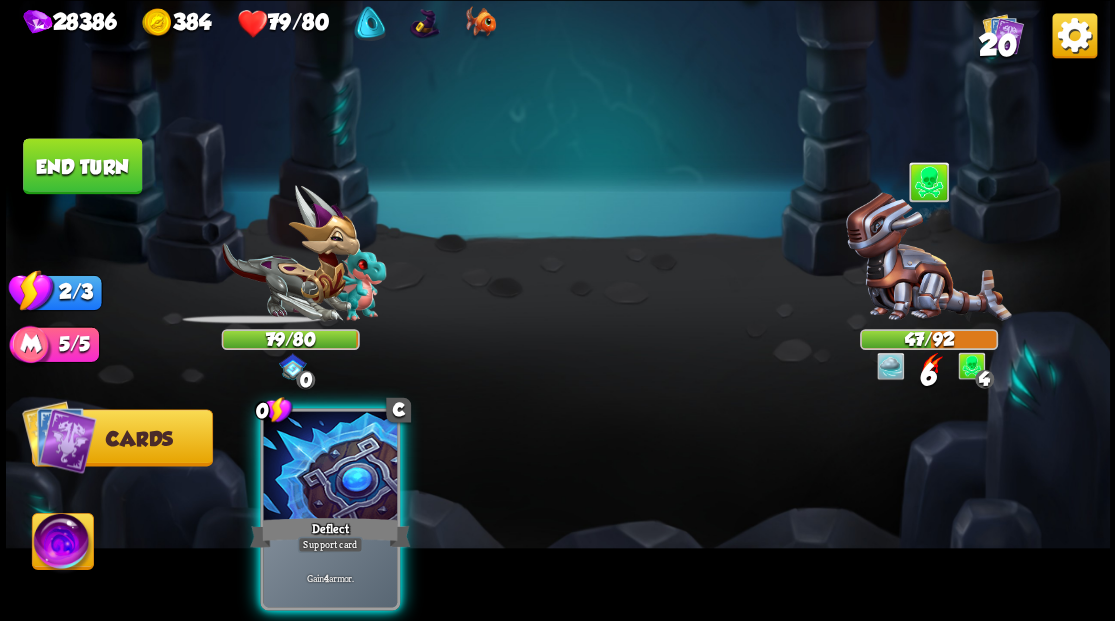 click at bounding box center [330, 467] 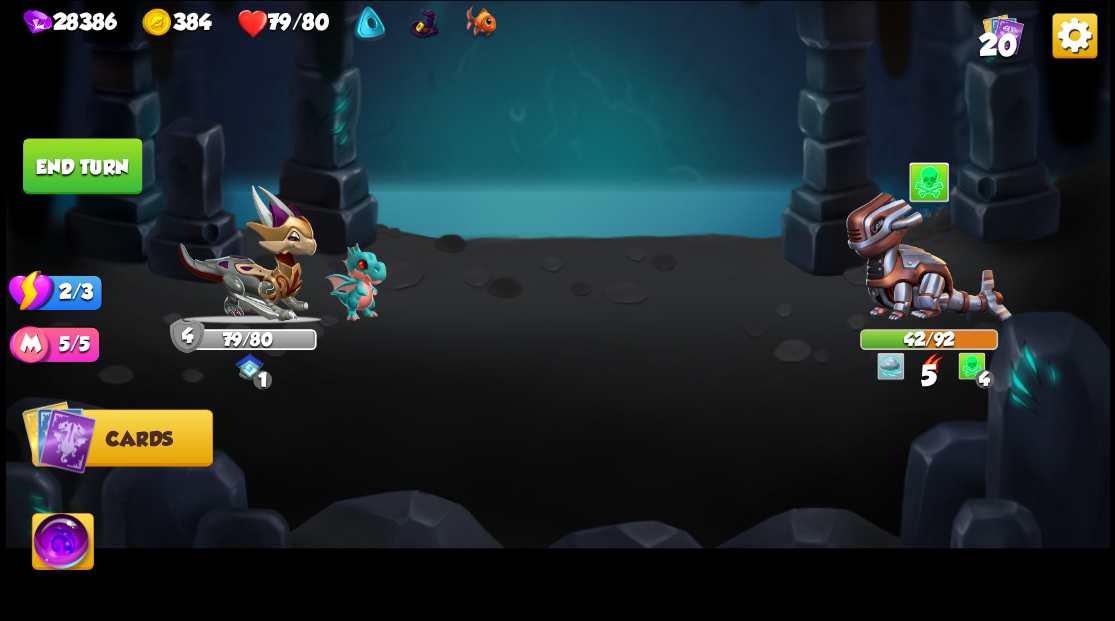 click on "End turn" at bounding box center (82, 166) 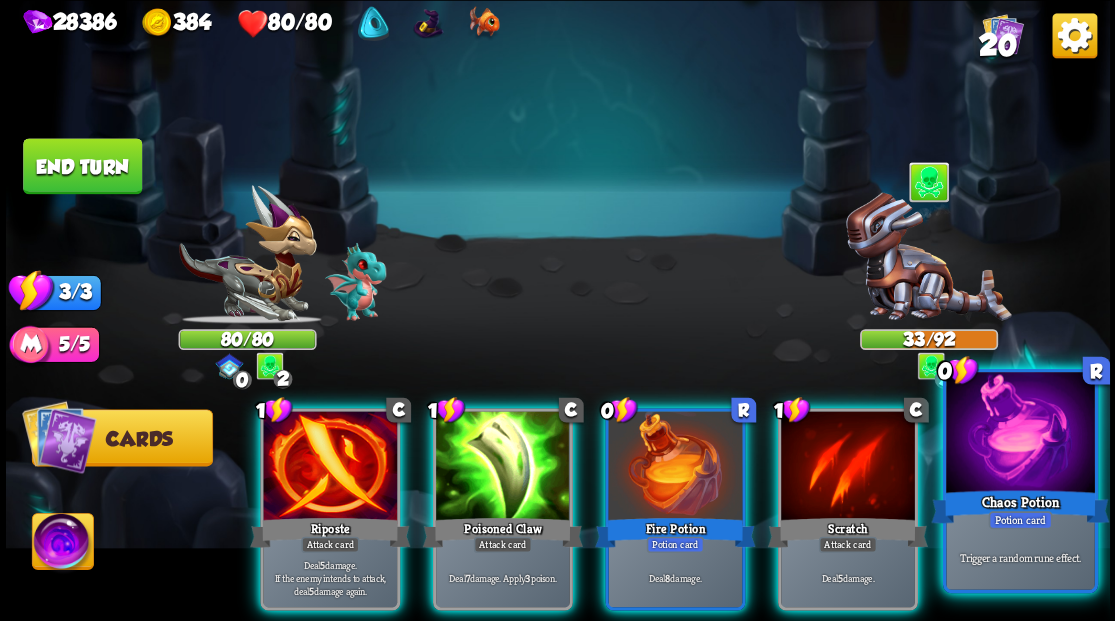 click at bounding box center [1020, 434] 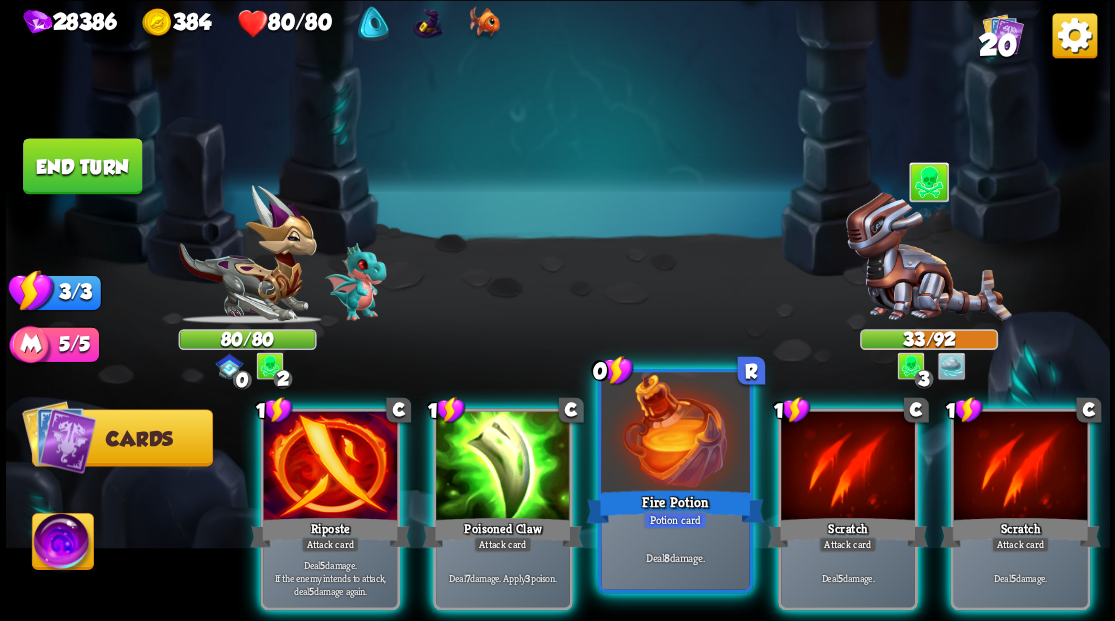 click at bounding box center [675, 434] 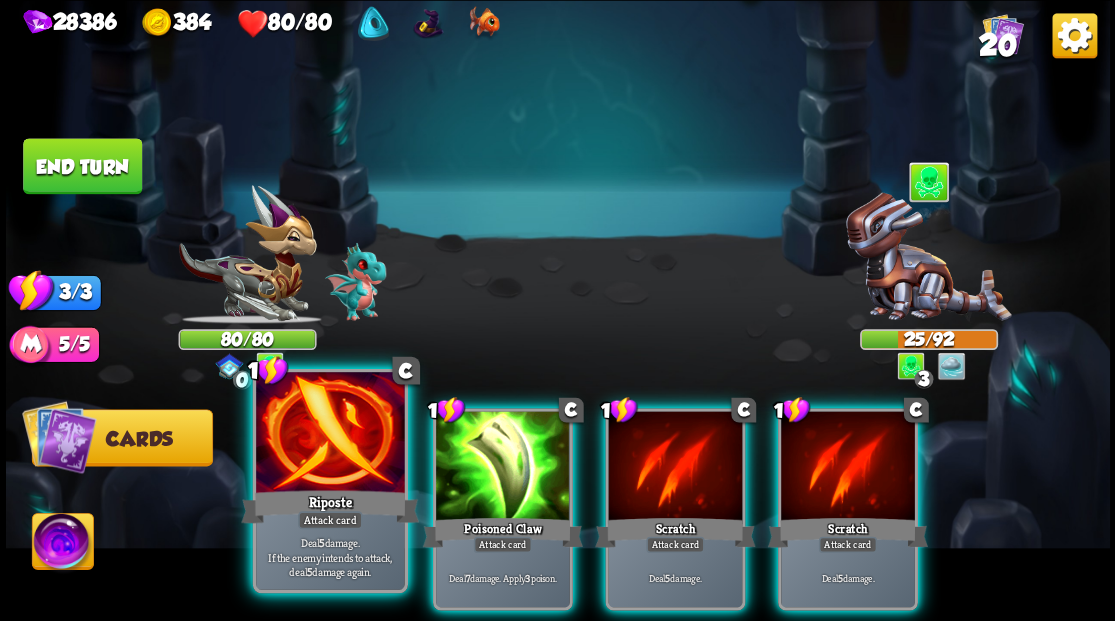 click at bounding box center (330, 434) 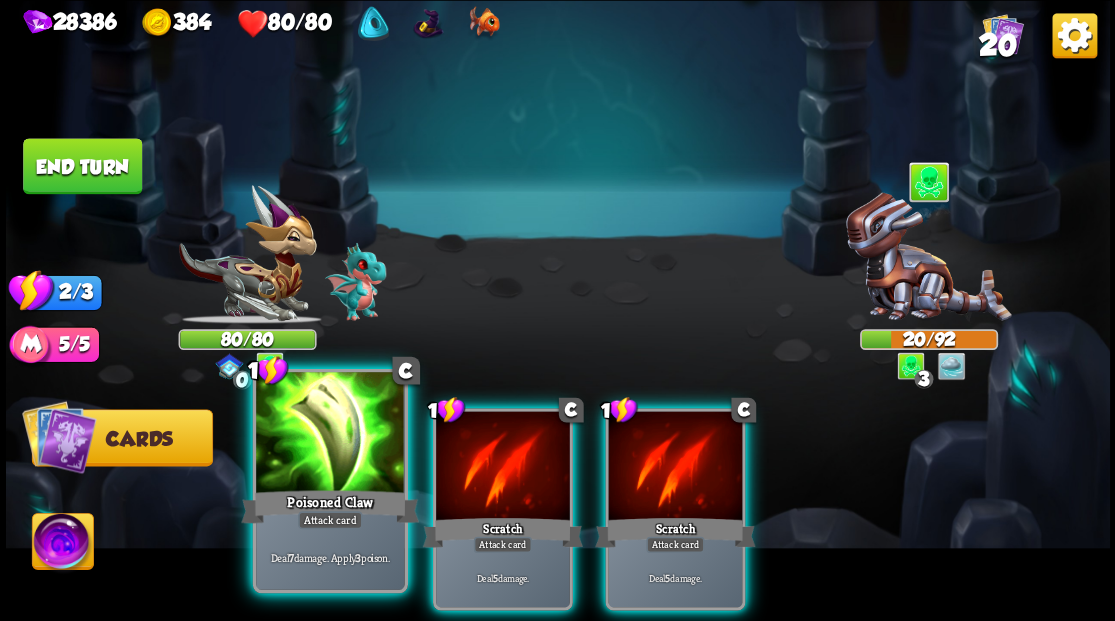 click at bounding box center (330, 434) 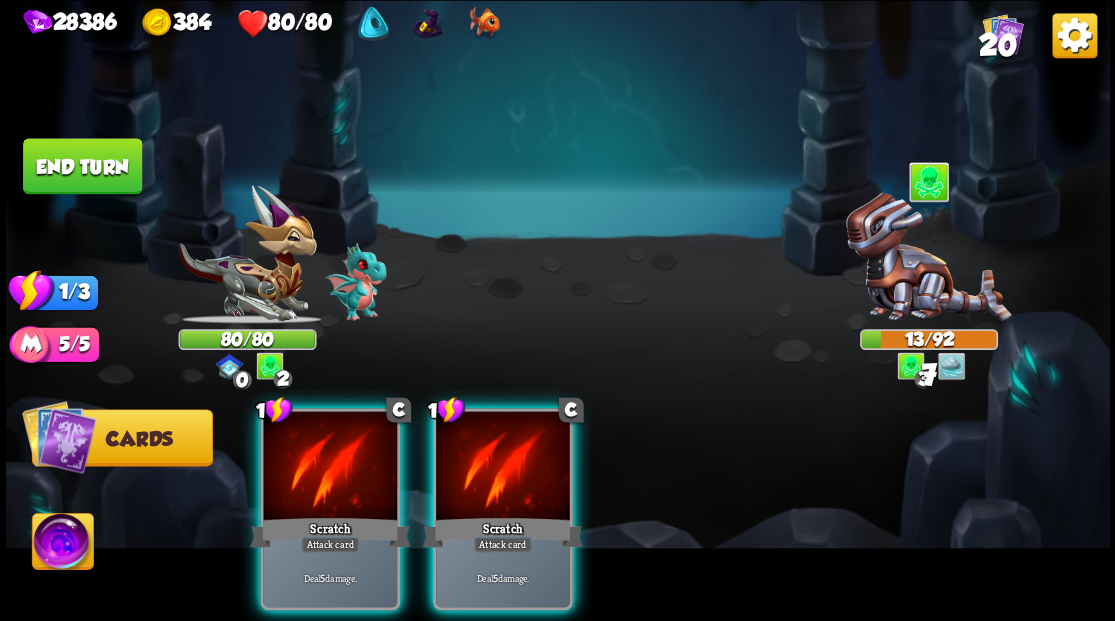 click at bounding box center (330, 467) 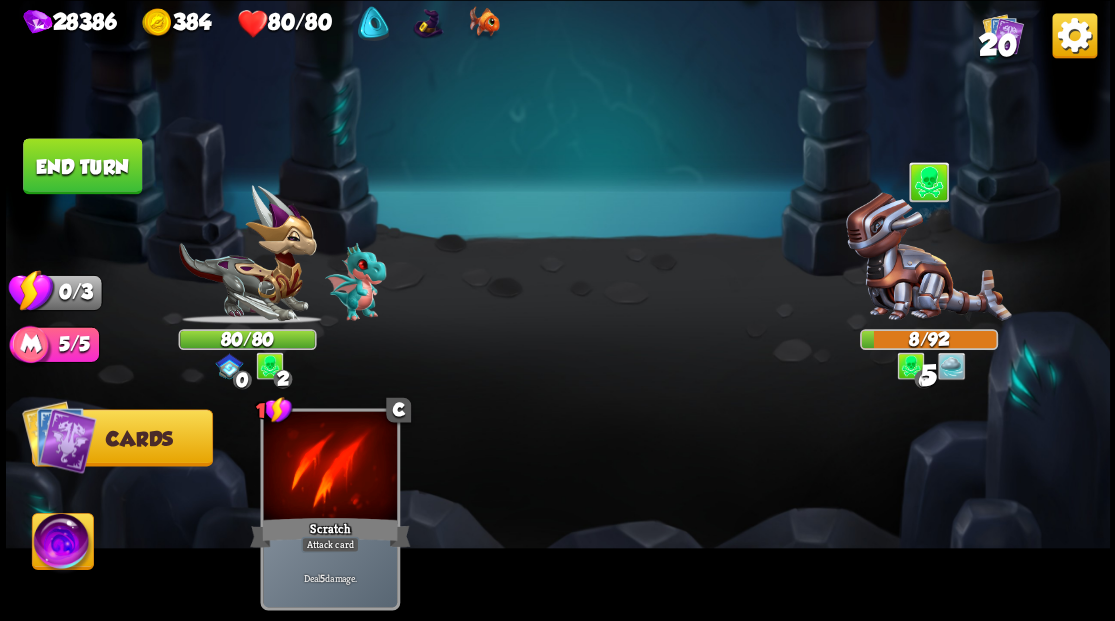 click at bounding box center [558, 310] 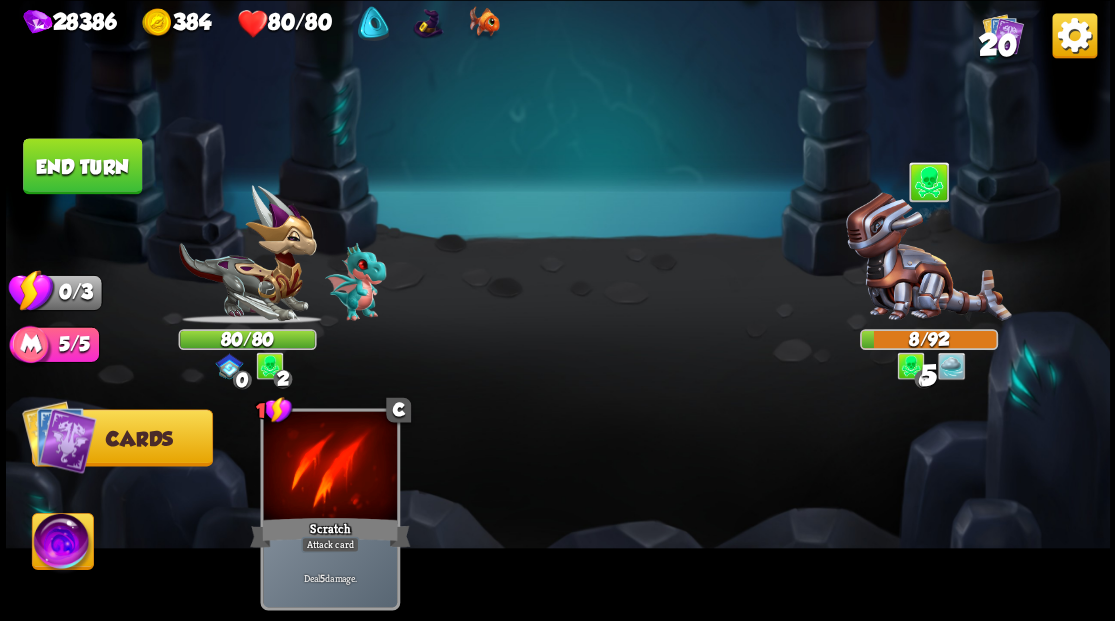 drag, startPoint x: 76, startPoint y: 151, endPoint x: 218, endPoint y: 226, distance: 160.58954 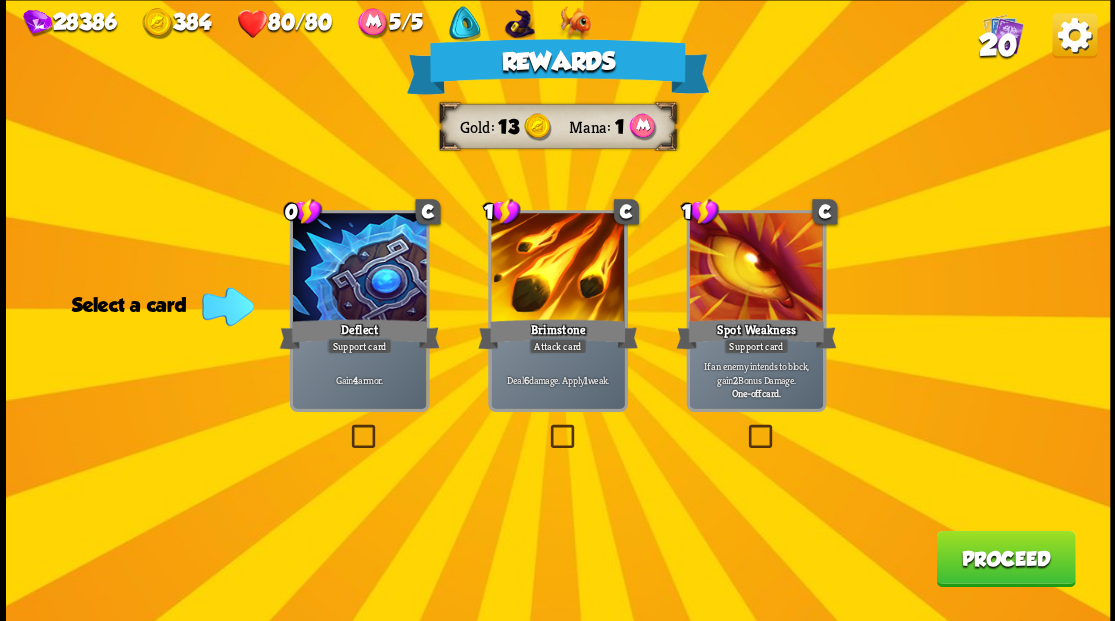 click on "20" at bounding box center (997, 45) 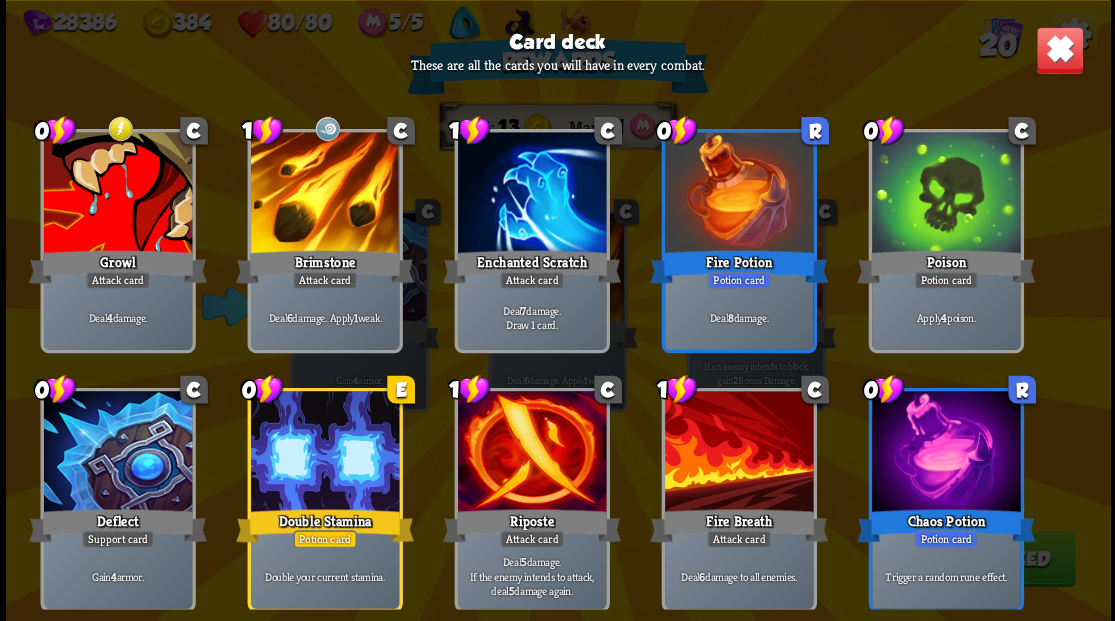 scroll, scrollTop: 629, scrollLeft: 0, axis: vertical 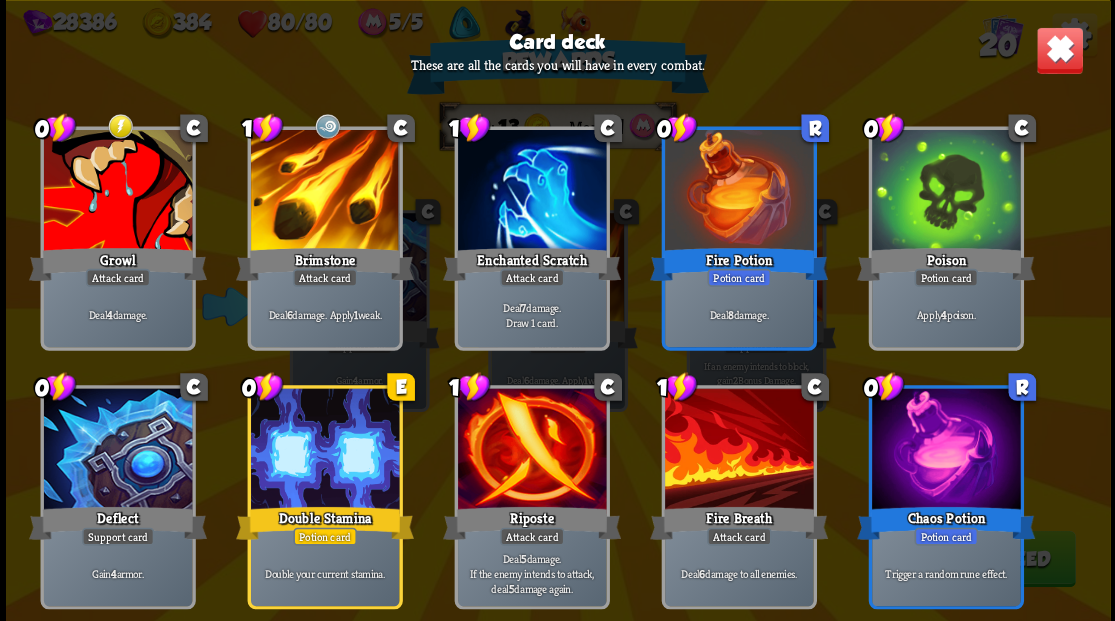 click at bounding box center (1059, 50) 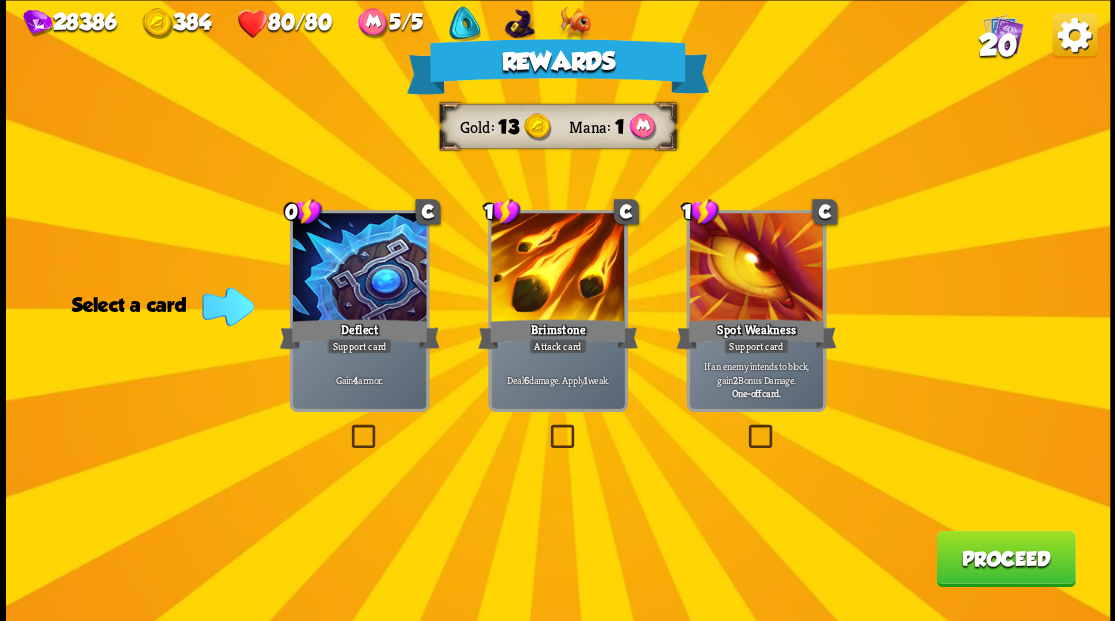 click on "Proceed" at bounding box center (1005, 558) 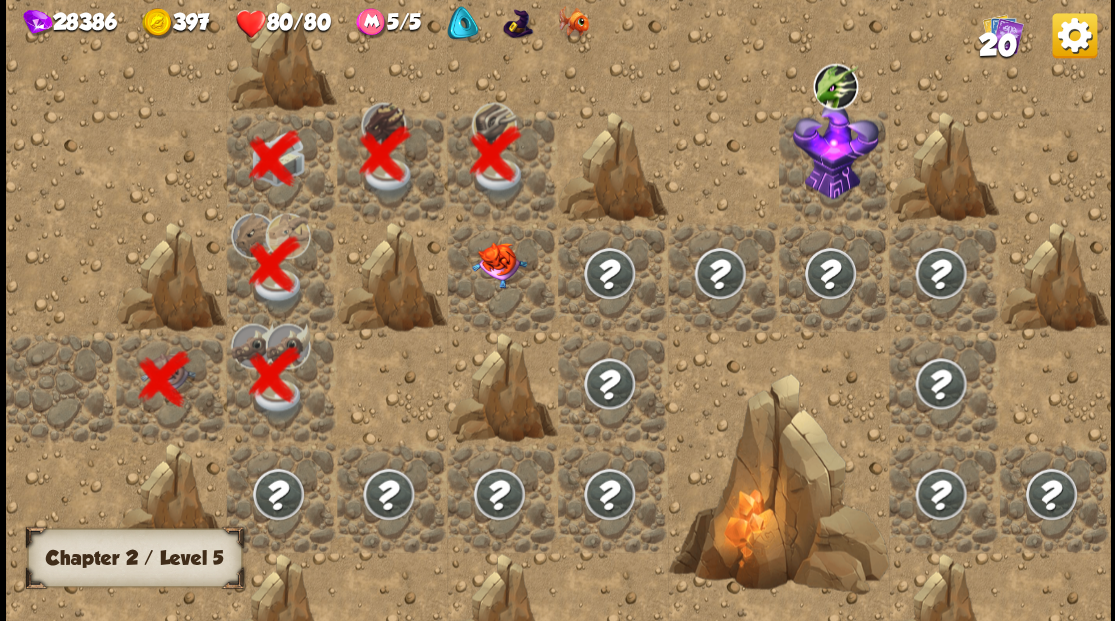 click at bounding box center (498, 265) 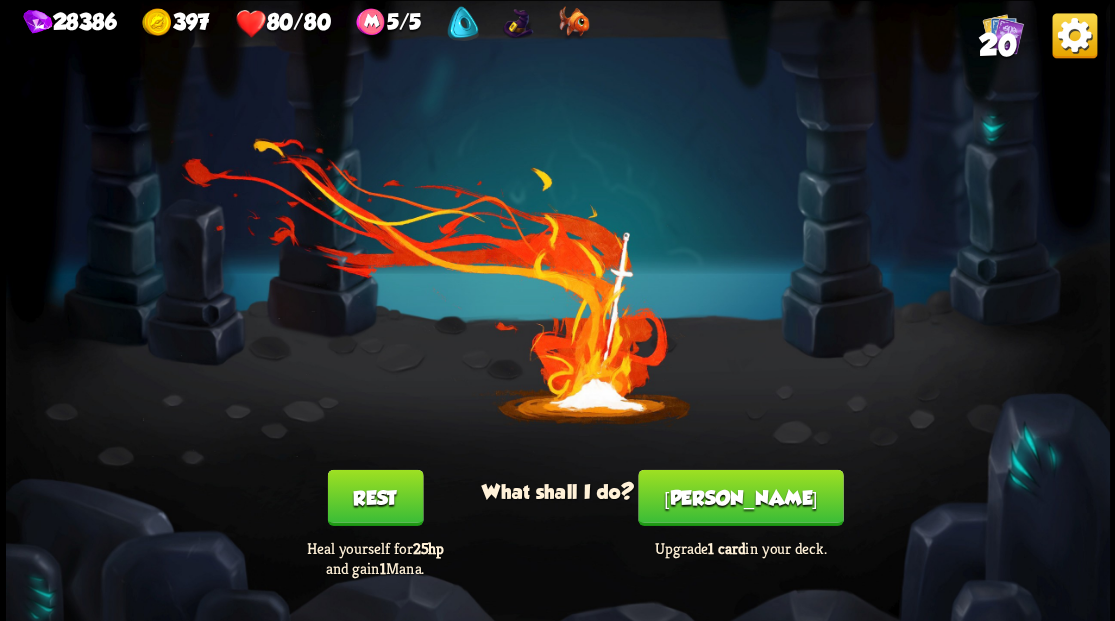 click on "[PERSON_NAME]" at bounding box center [740, 497] 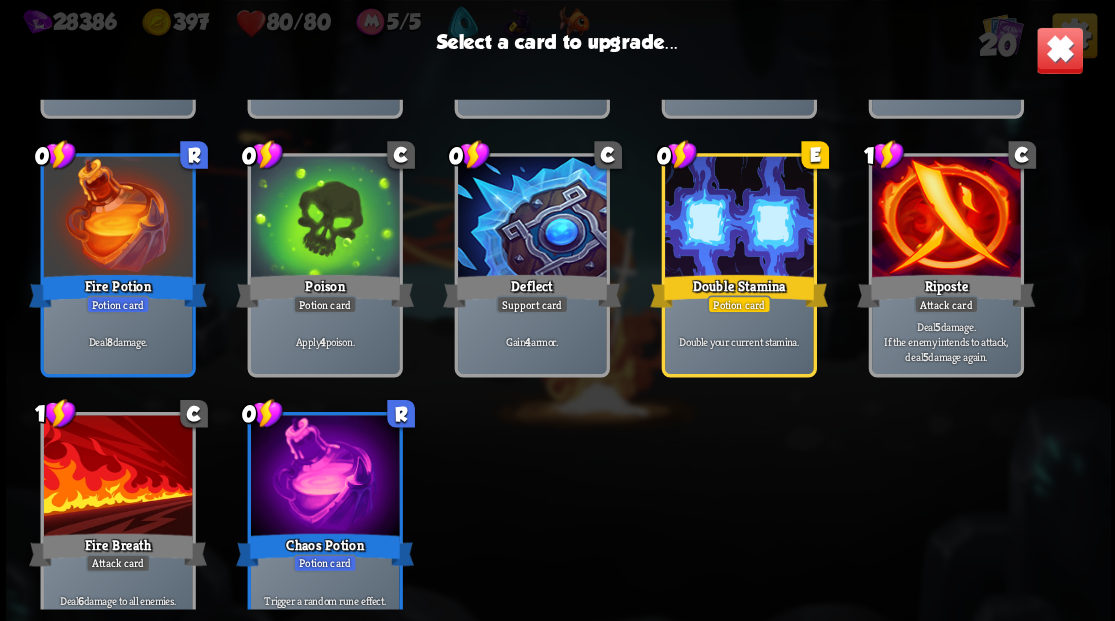 scroll, scrollTop: 629, scrollLeft: 0, axis: vertical 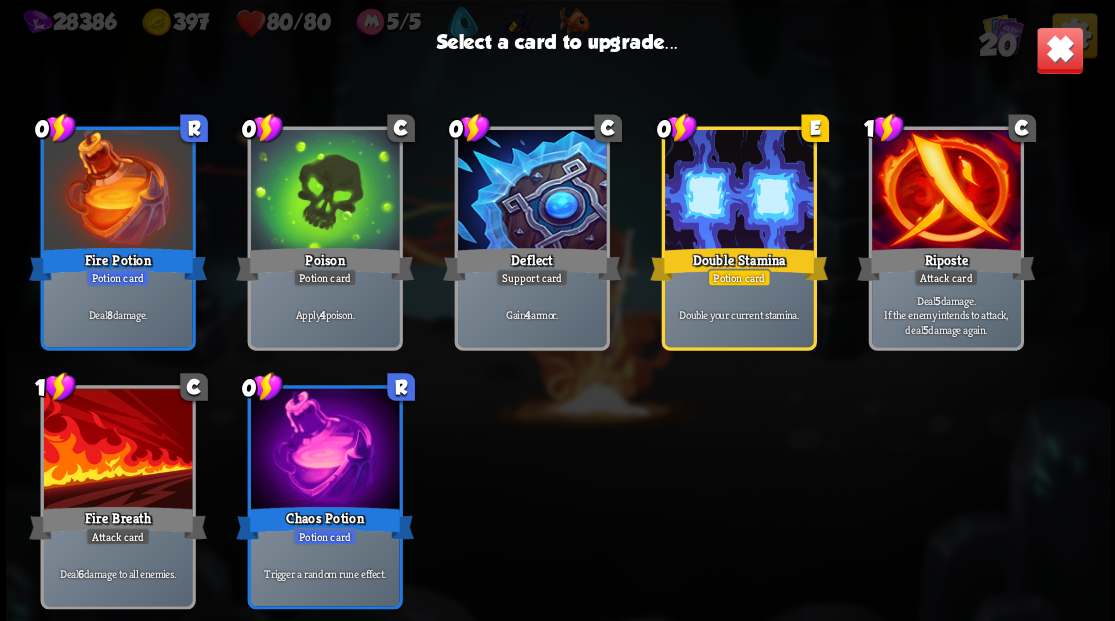click at bounding box center [117, 450] 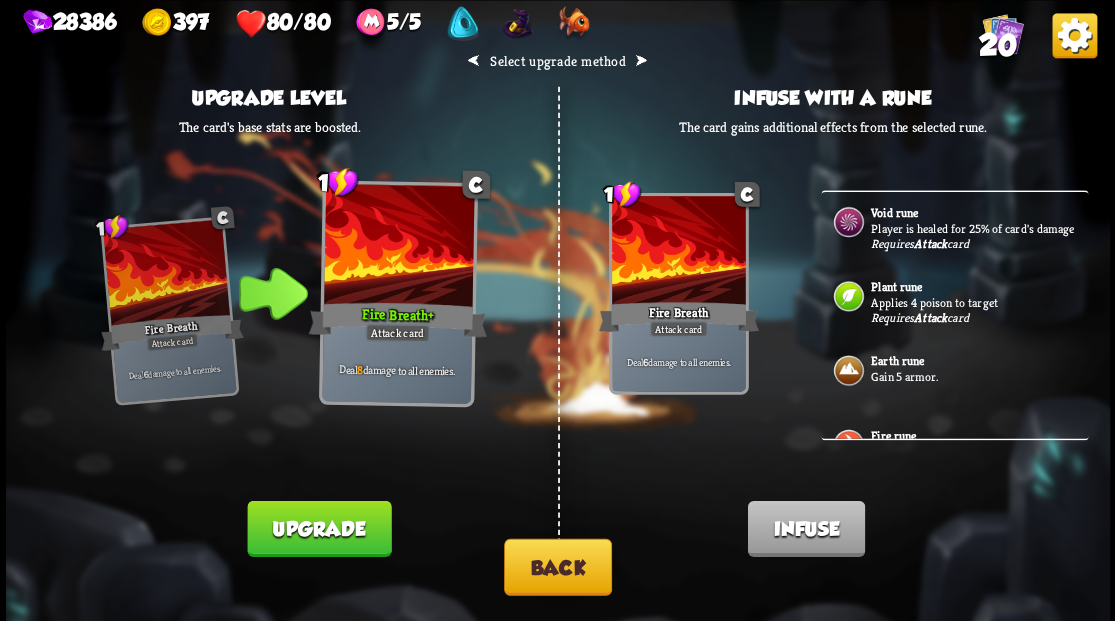 click on "Upgrade" at bounding box center (319, 528) 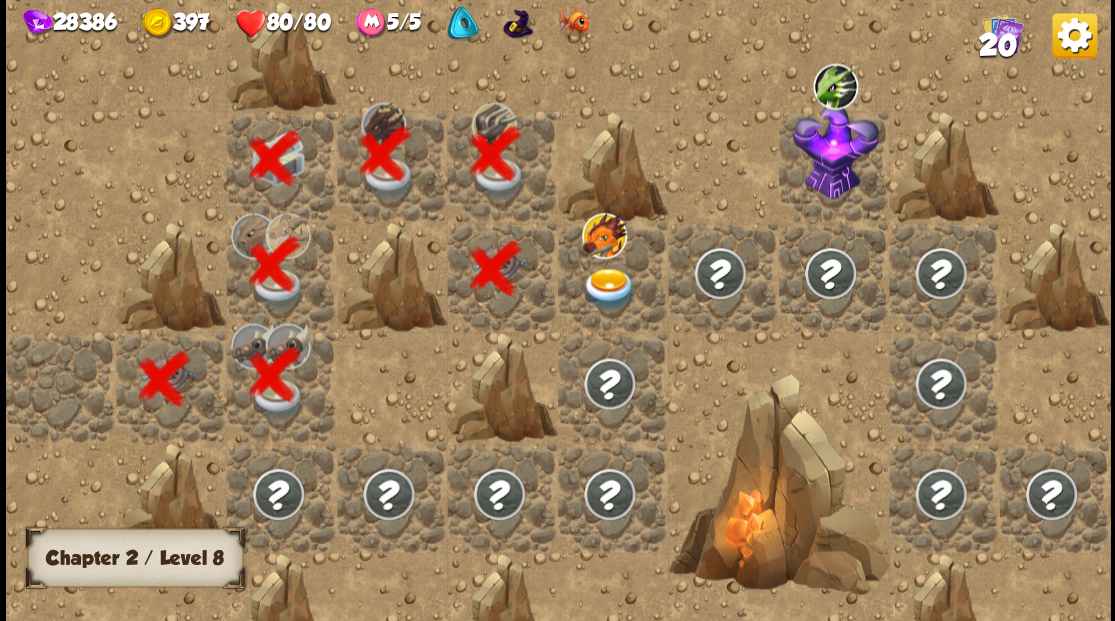 click at bounding box center [609, 288] 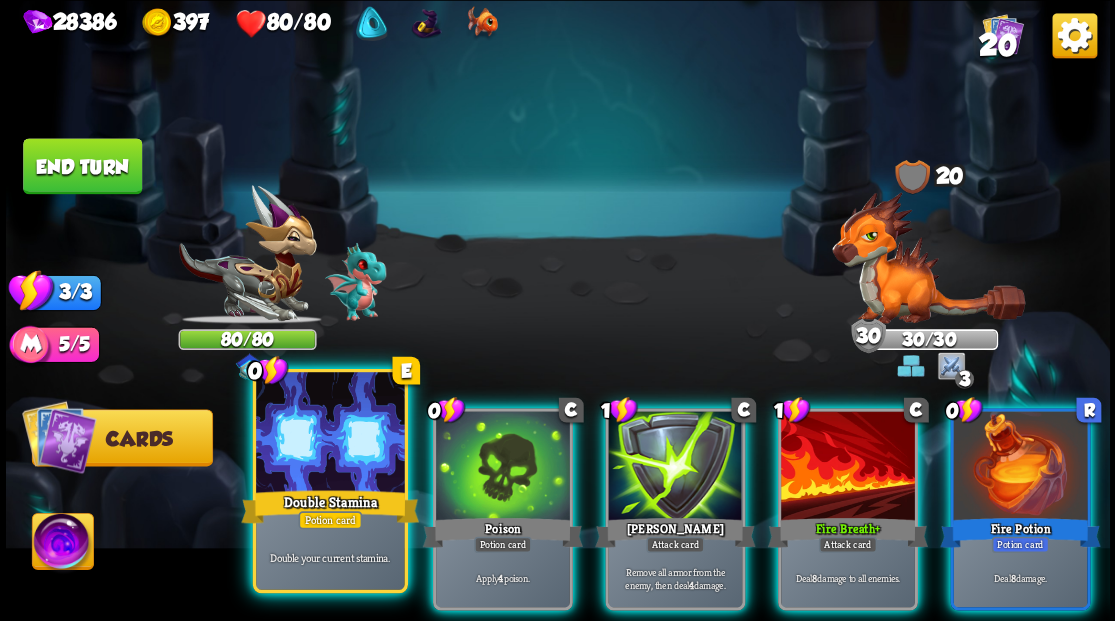 click at bounding box center (330, 434) 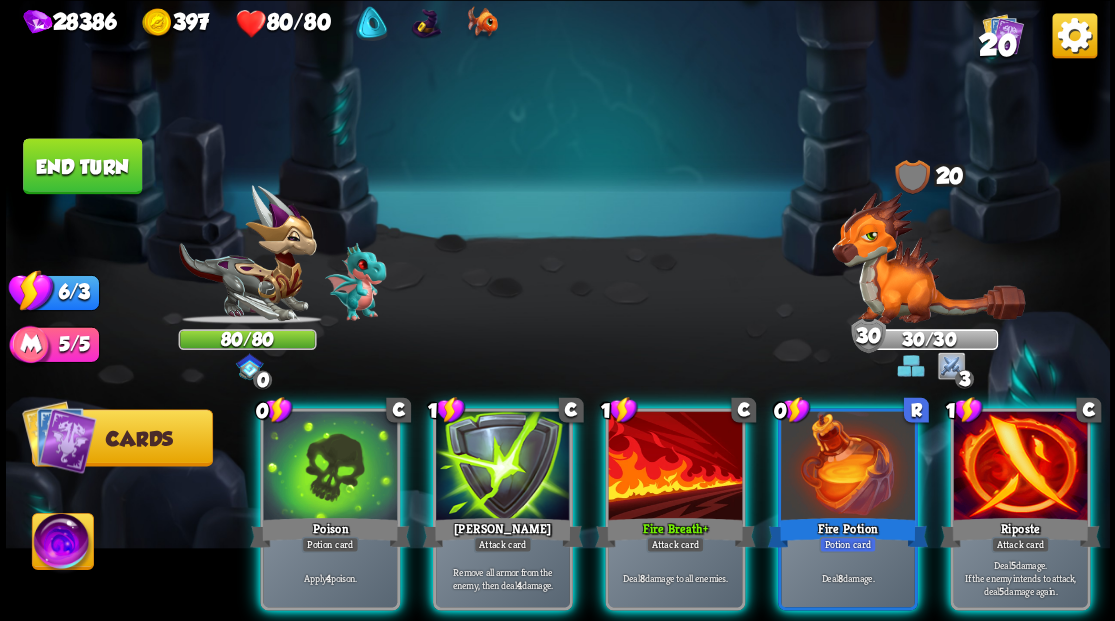 click at bounding box center [928, 257] 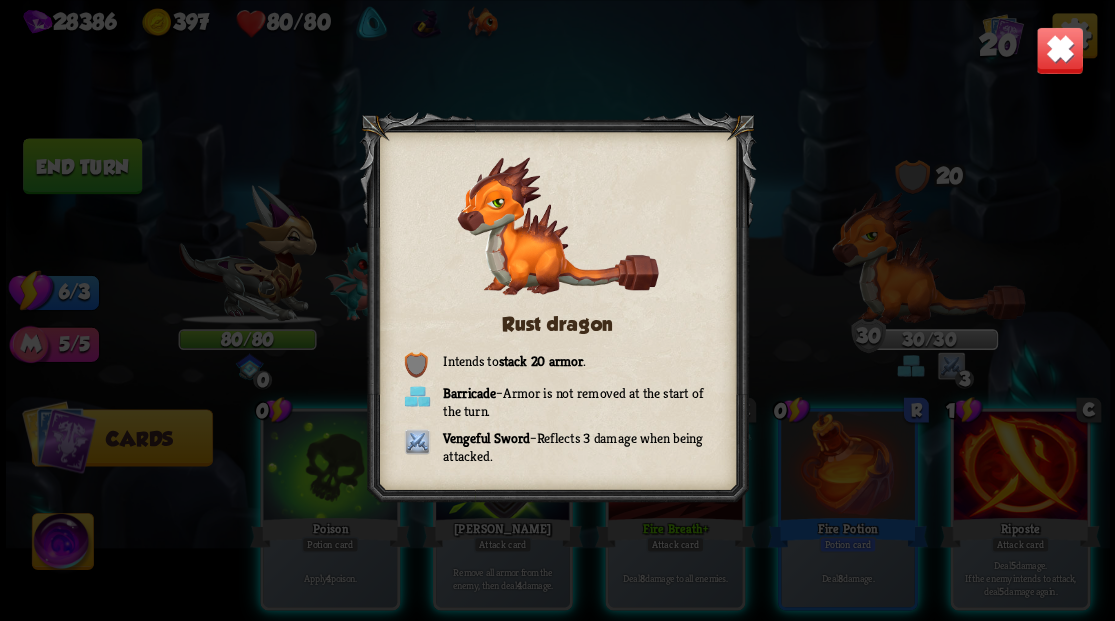 click at bounding box center [1059, 50] 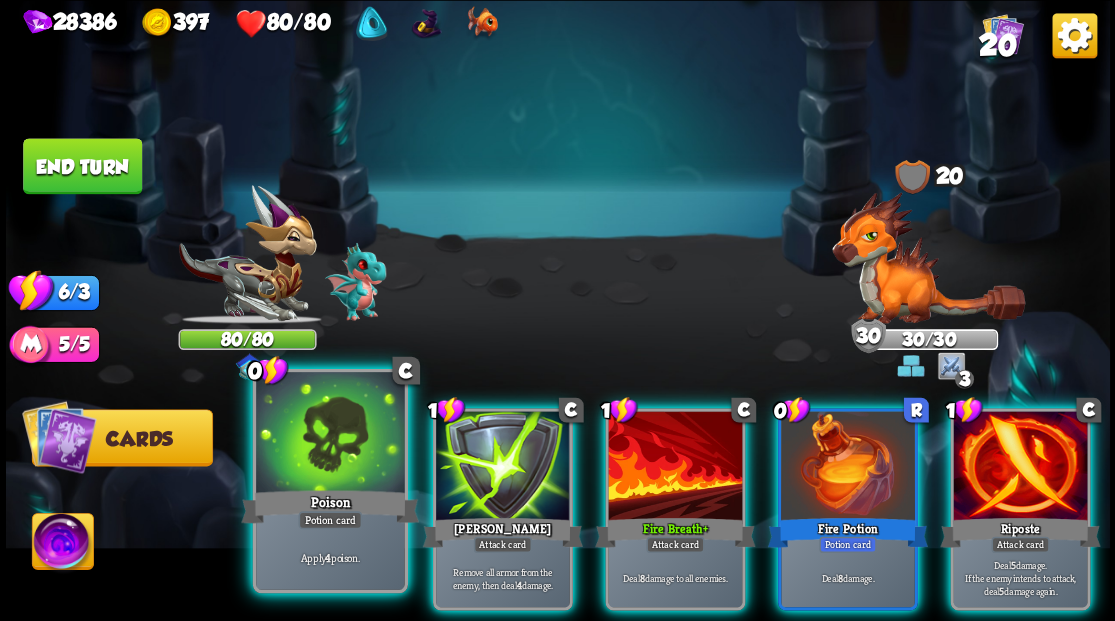 click at bounding box center [330, 434] 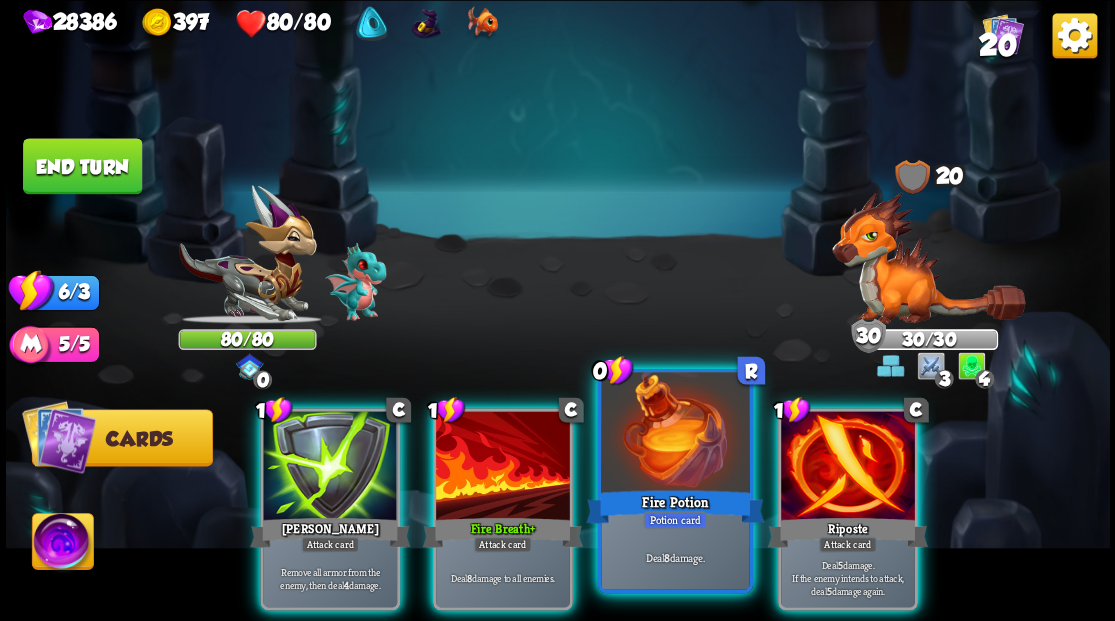 click at bounding box center (675, 434) 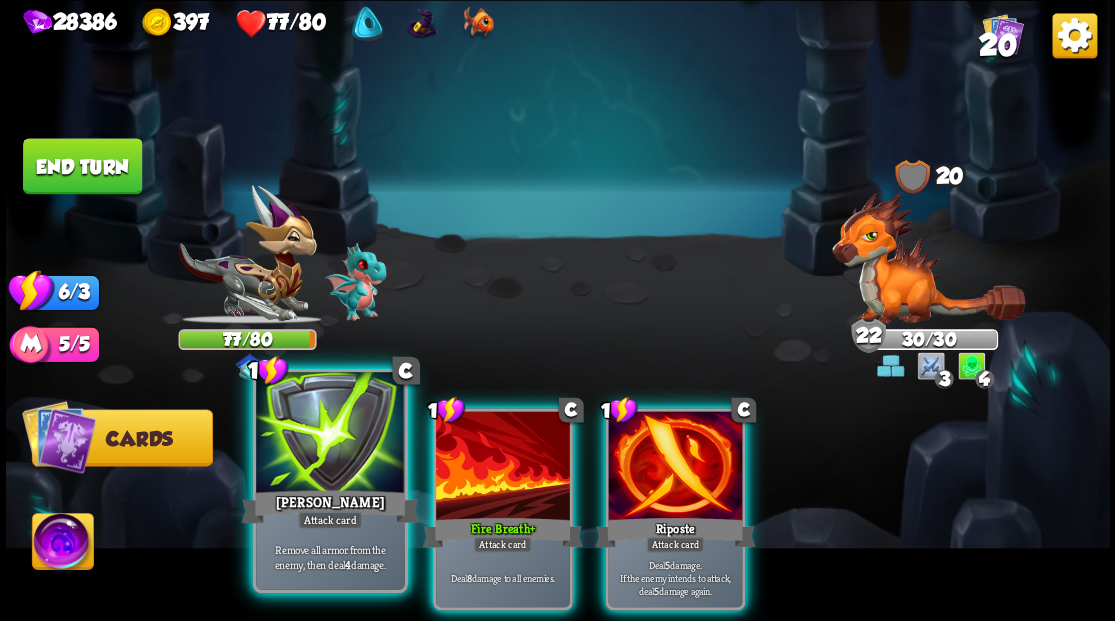 click at bounding box center (330, 434) 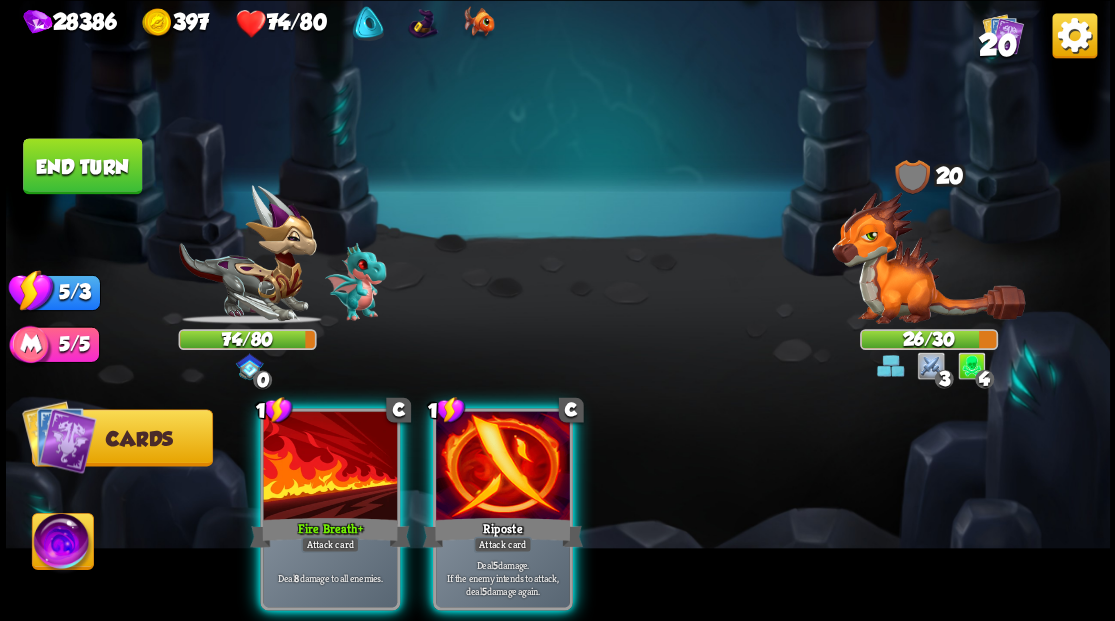 click on "End turn" at bounding box center (82, 166) 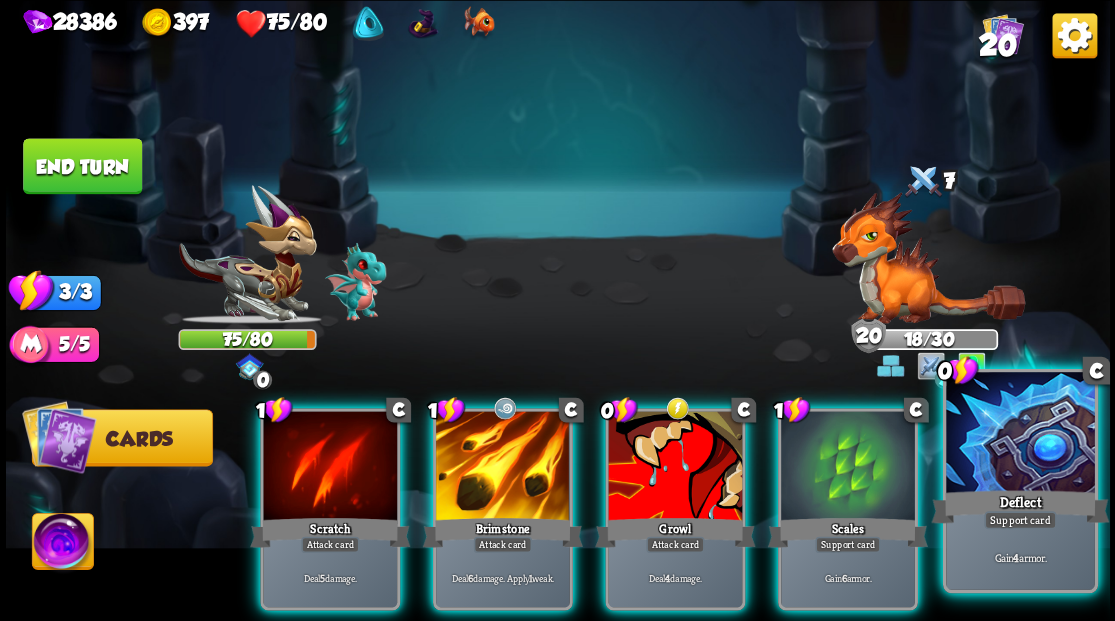 click at bounding box center (1020, 434) 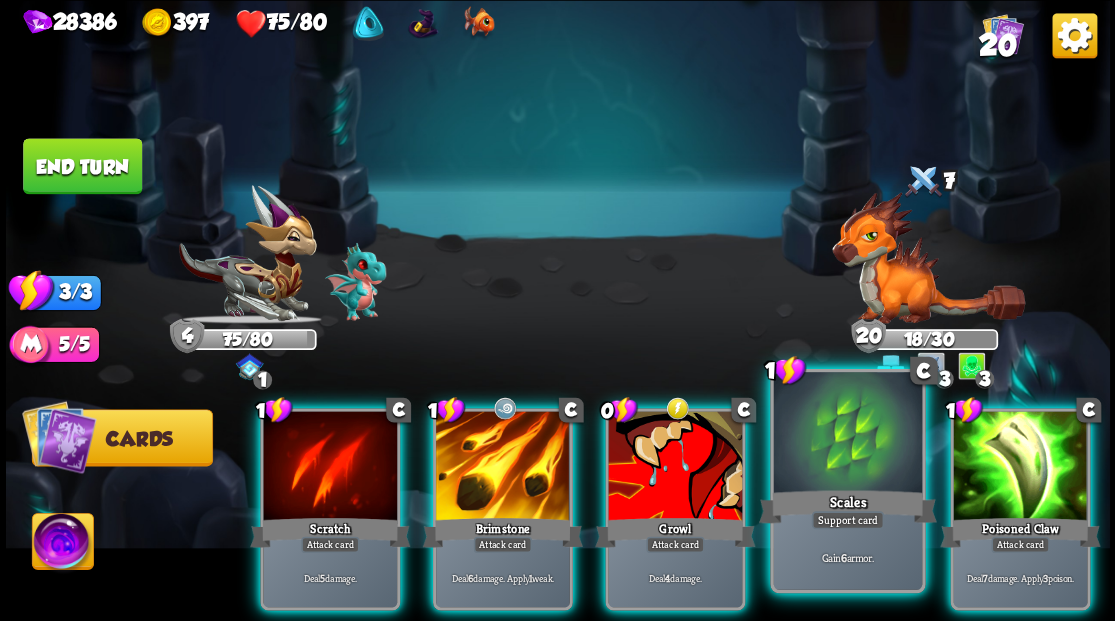 click at bounding box center [847, 434] 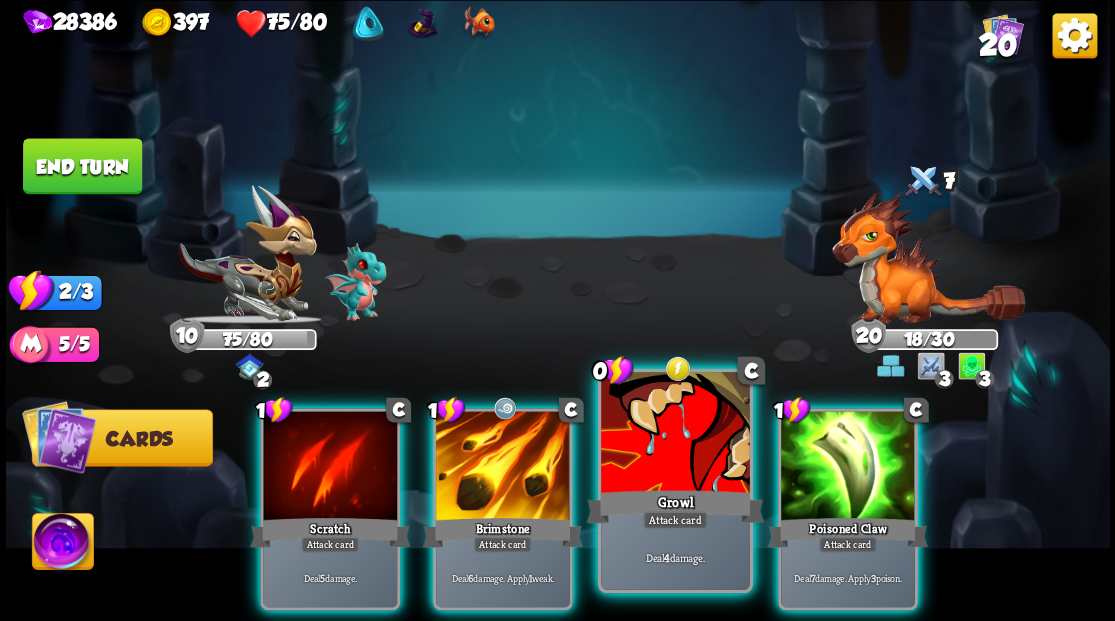 click at bounding box center (675, 434) 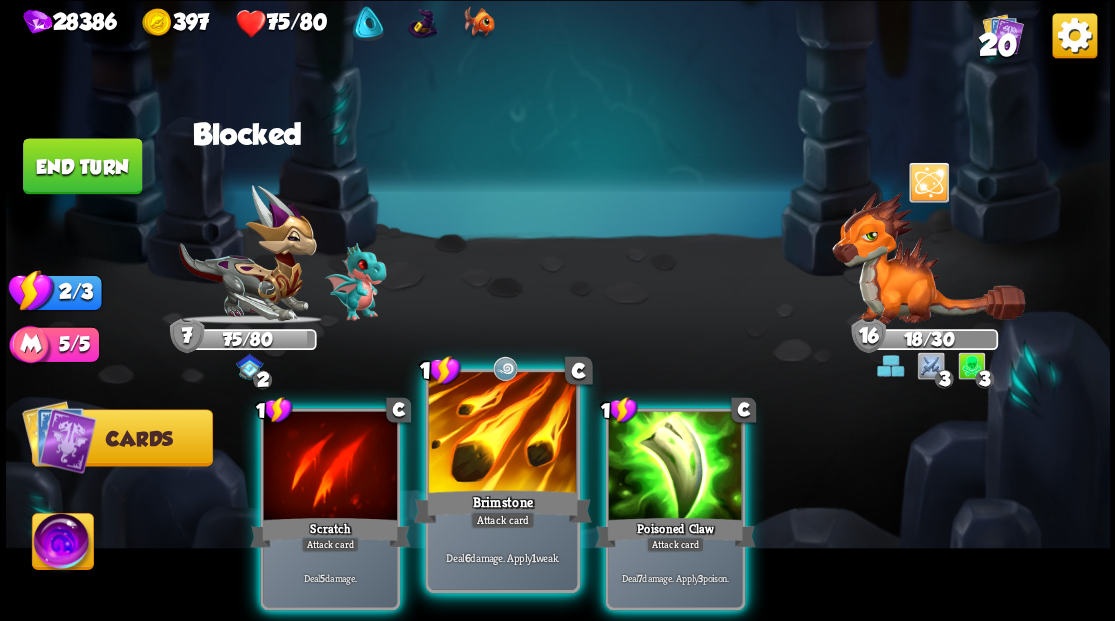 click at bounding box center (502, 434) 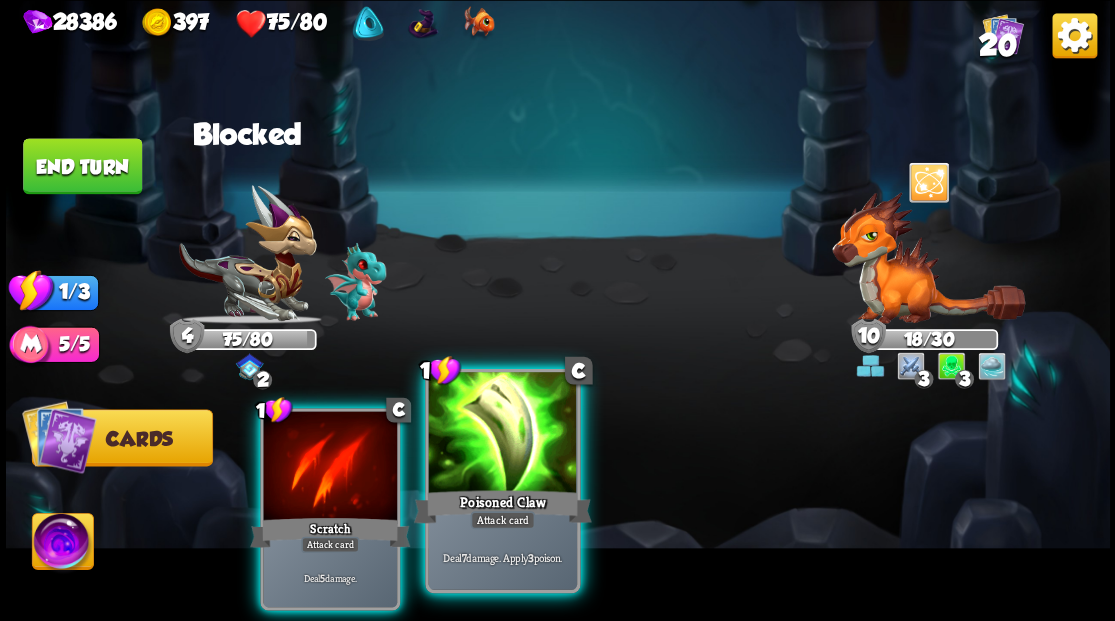 click at bounding box center (502, 434) 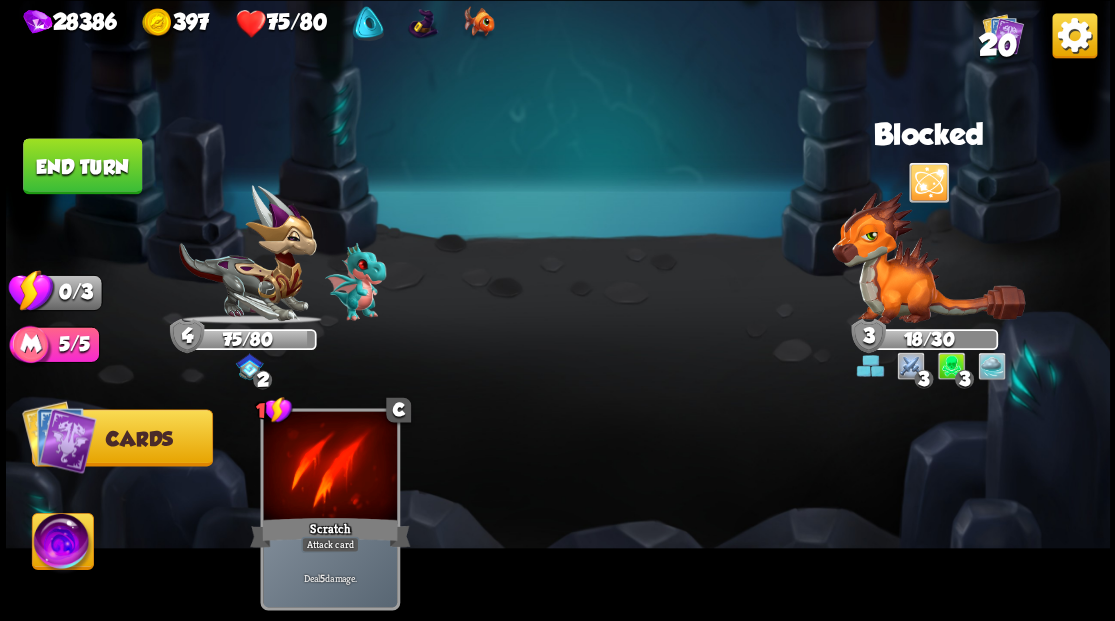 click on "End turn" at bounding box center (82, 166) 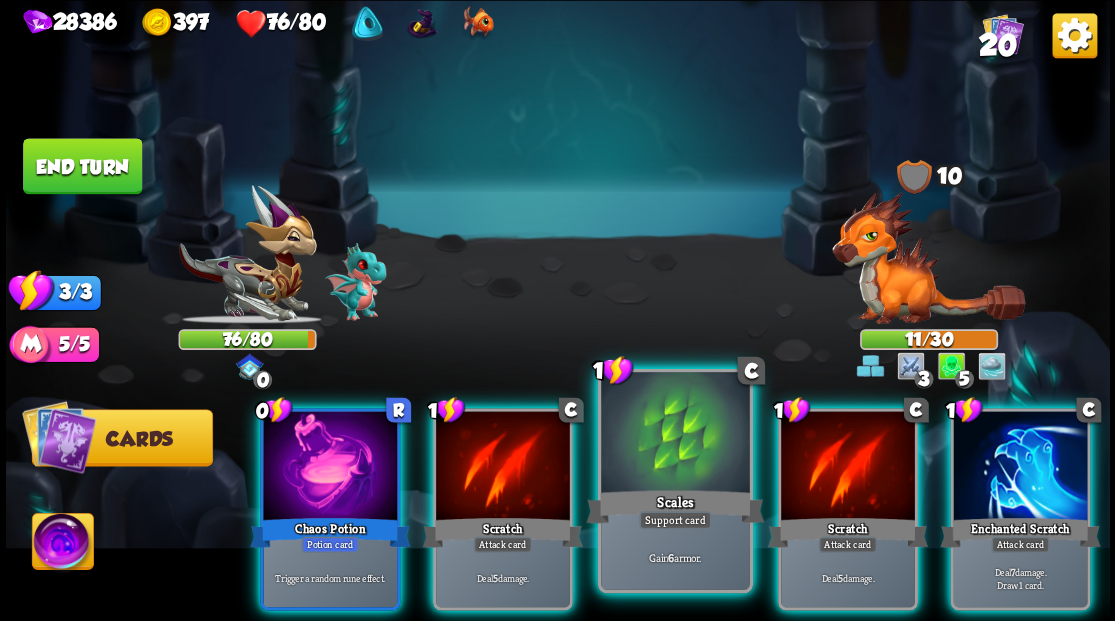 click at bounding box center [675, 434] 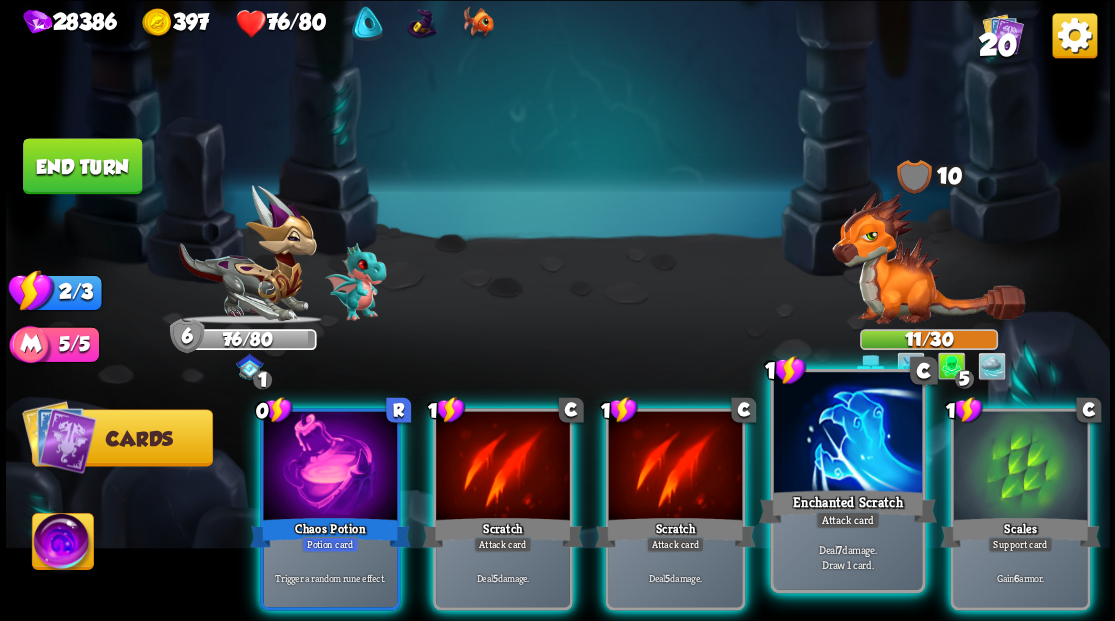 click at bounding box center (847, 434) 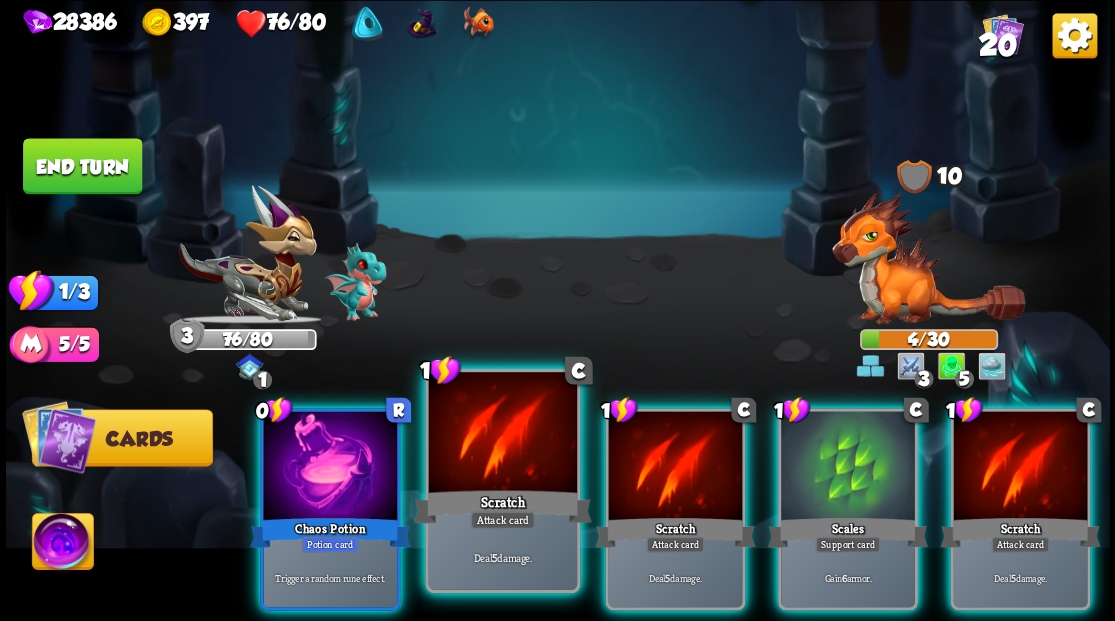click at bounding box center [502, 434] 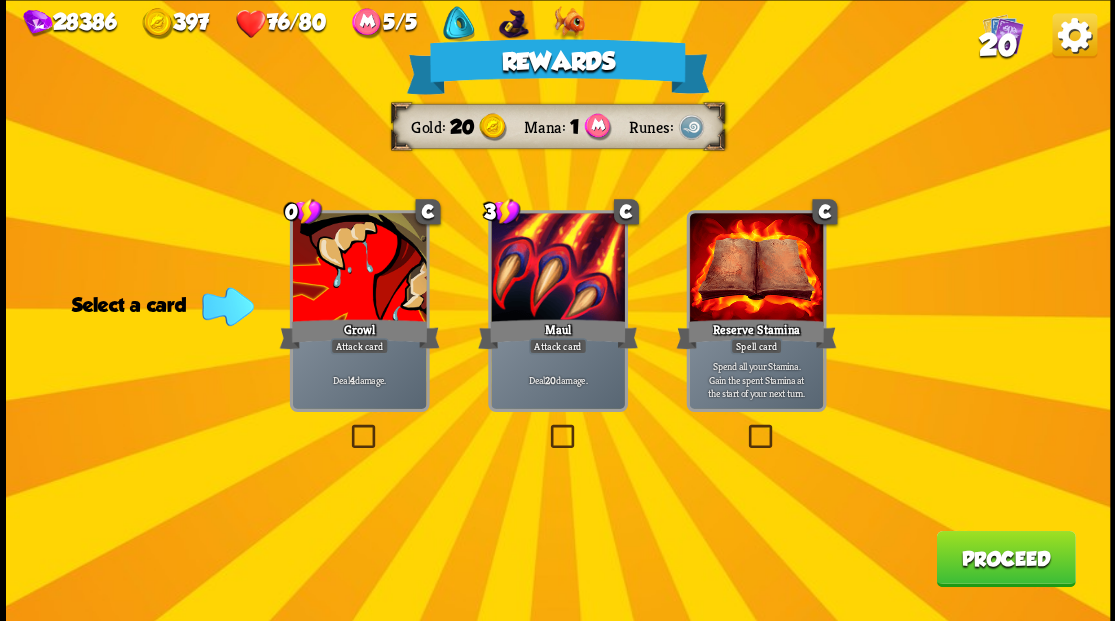 drag, startPoint x: 366, startPoint y: 434, endPoint x: 415, endPoint y: 448, distance: 50.96077 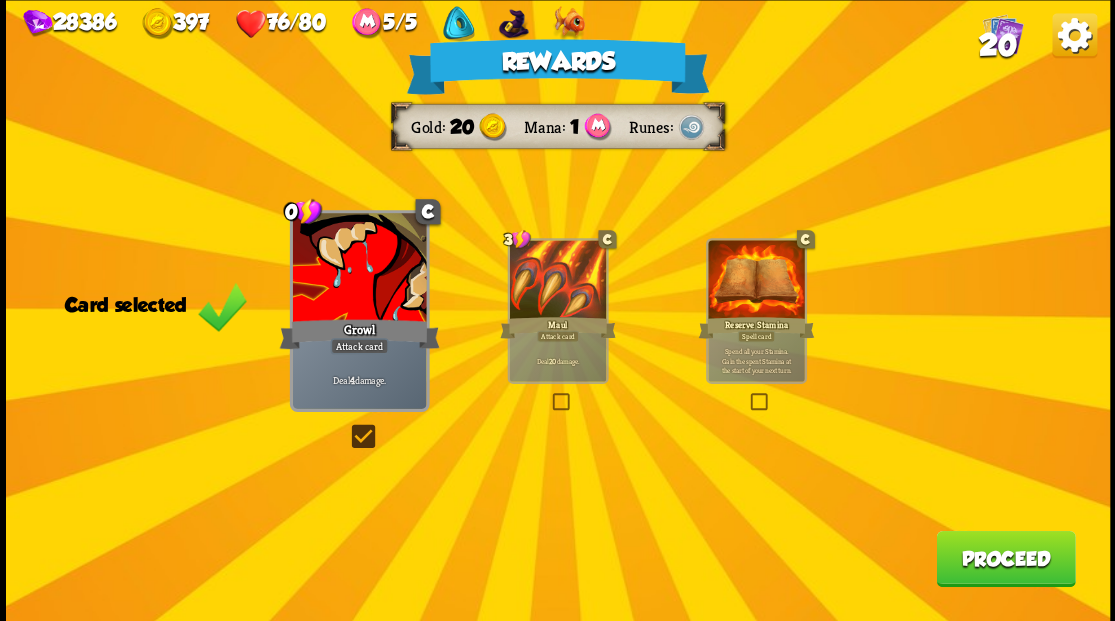 click on "Proceed" at bounding box center [1005, 558] 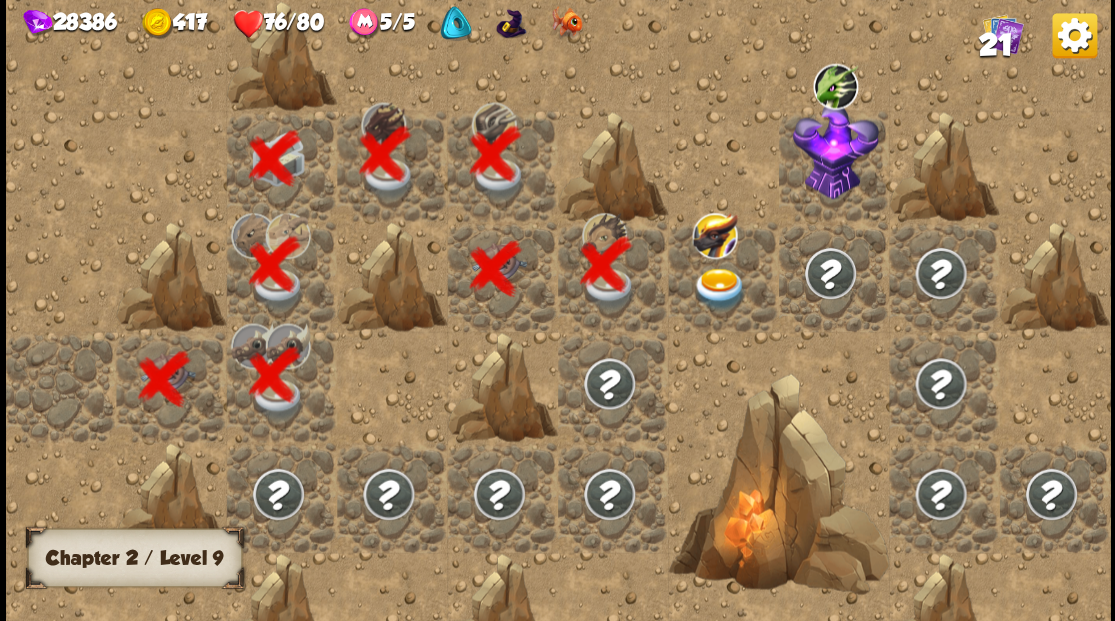 click at bounding box center (719, 288) 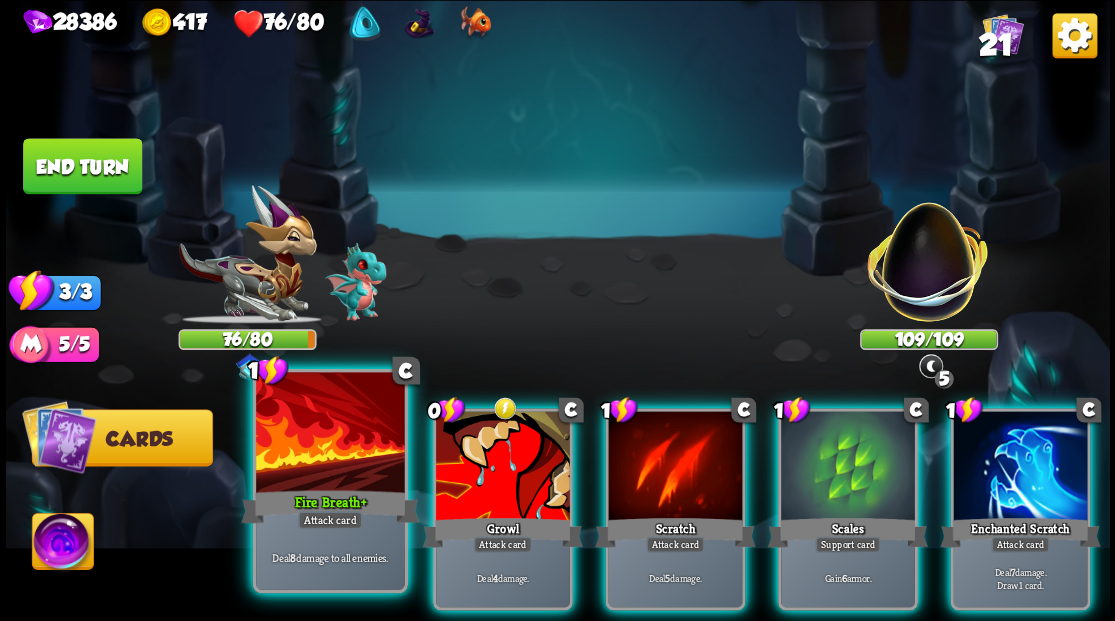 click at bounding box center (330, 434) 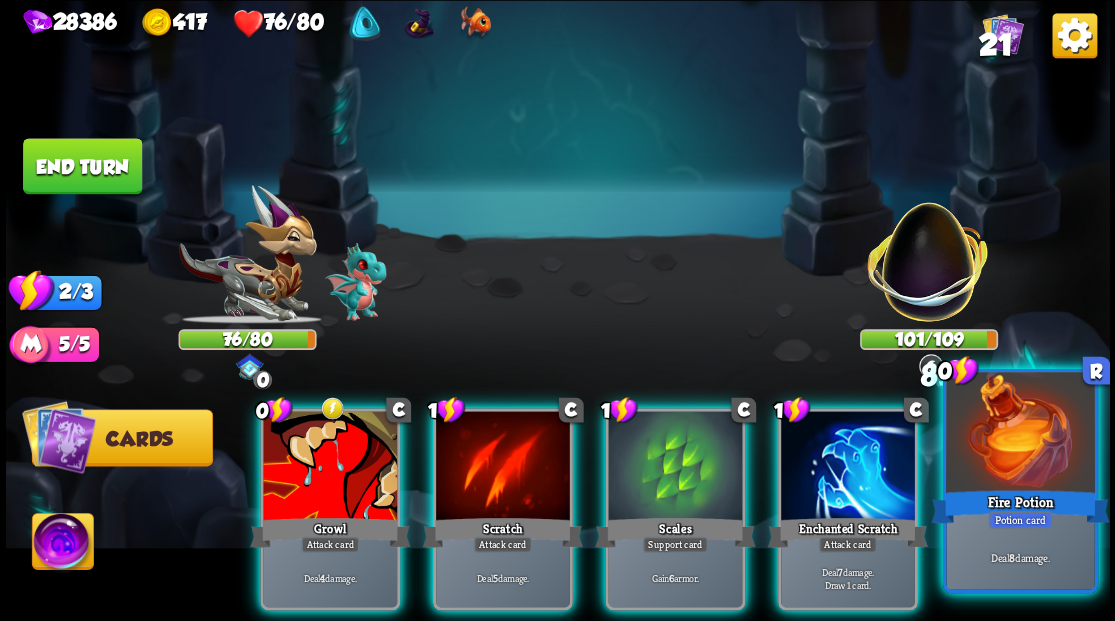 click at bounding box center [1020, 434] 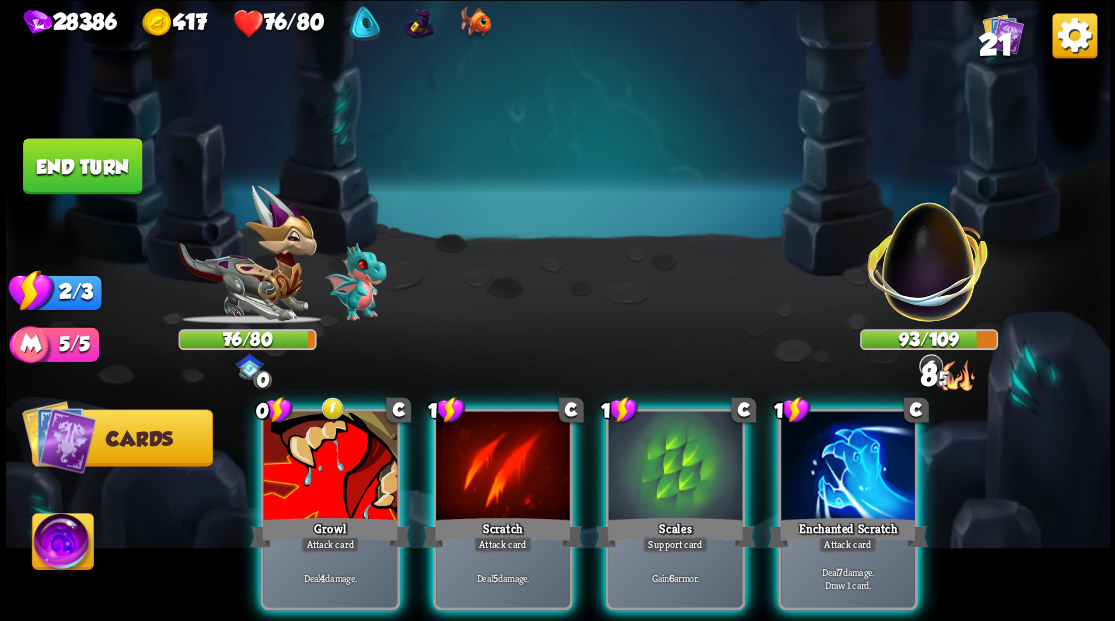drag, startPoint x: 862, startPoint y: 468, endPoint x: 814, endPoint y: 433, distance: 59.405388 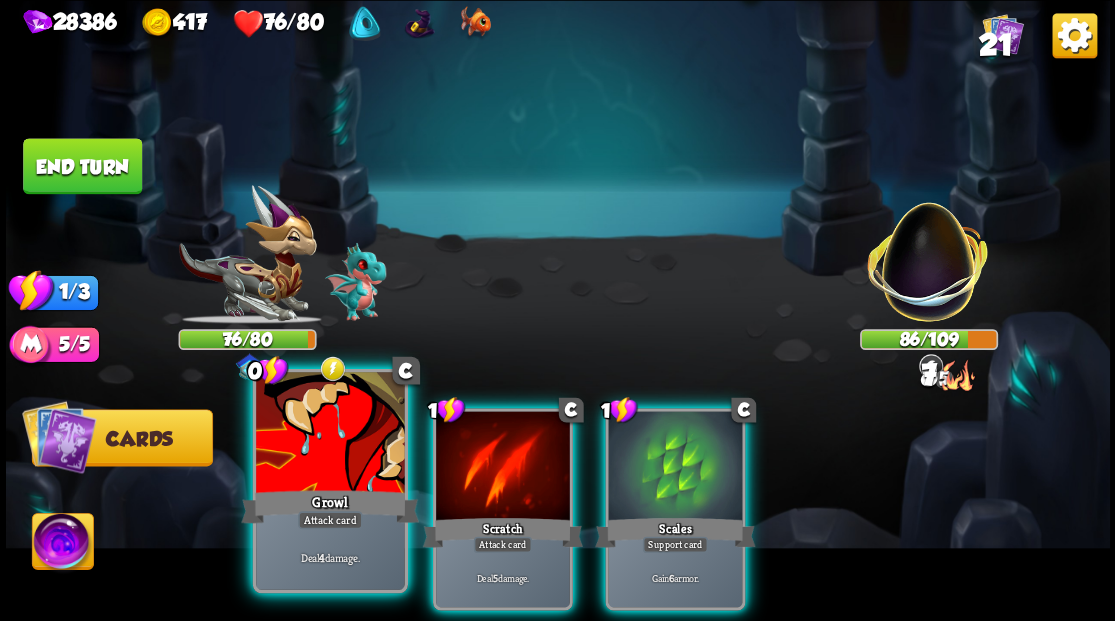 click at bounding box center (330, 434) 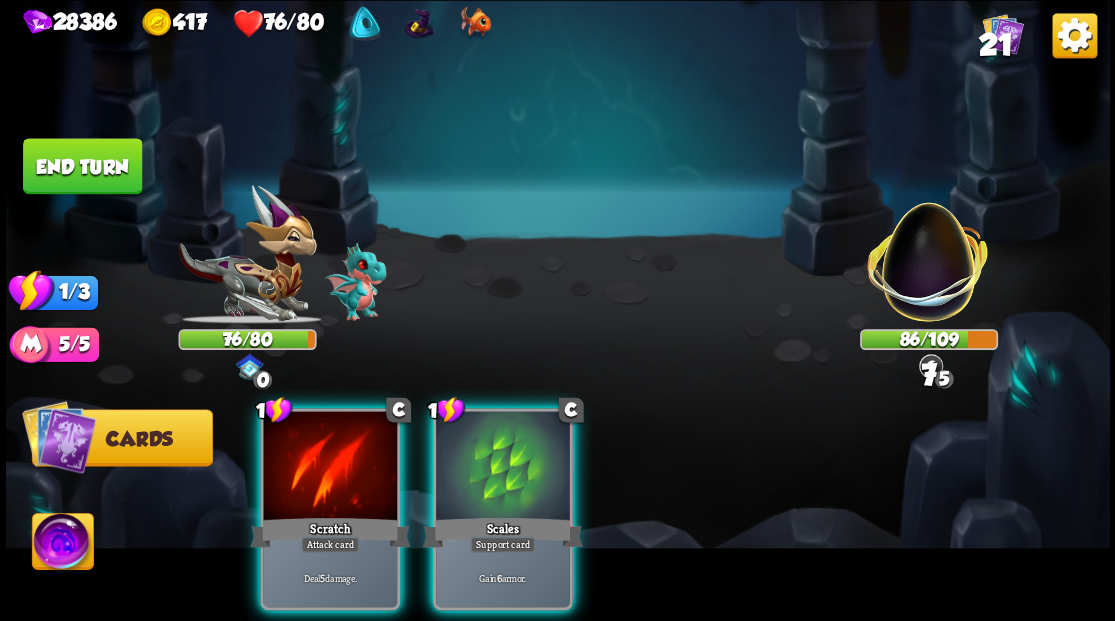 click at bounding box center [330, 467] 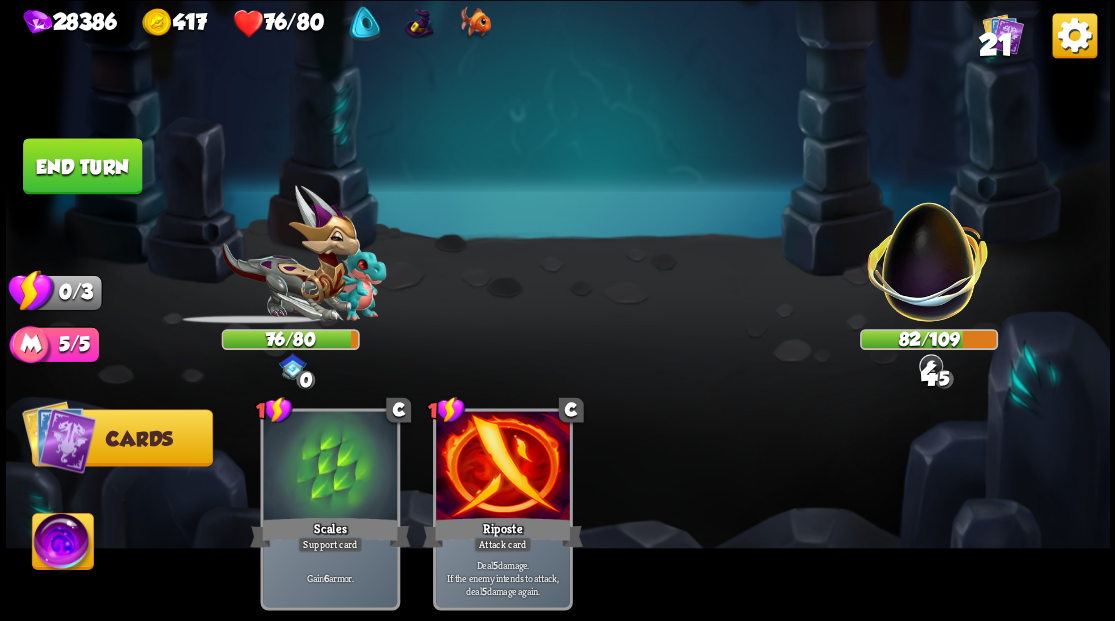 click on "End turn" at bounding box center [82, 166] 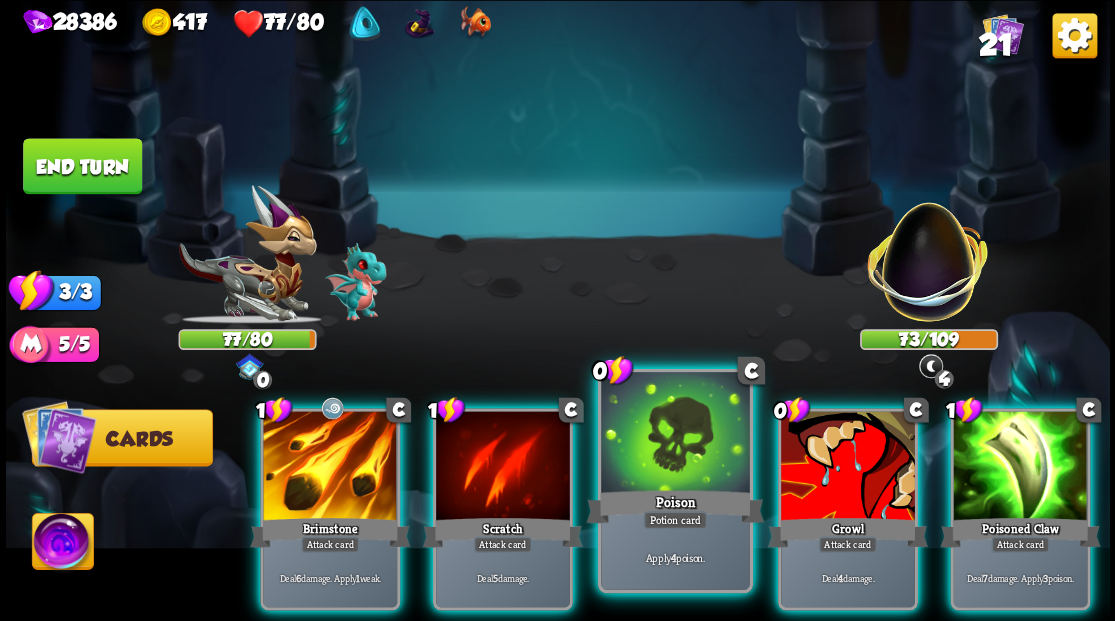 click at bounding box center (675, 434) 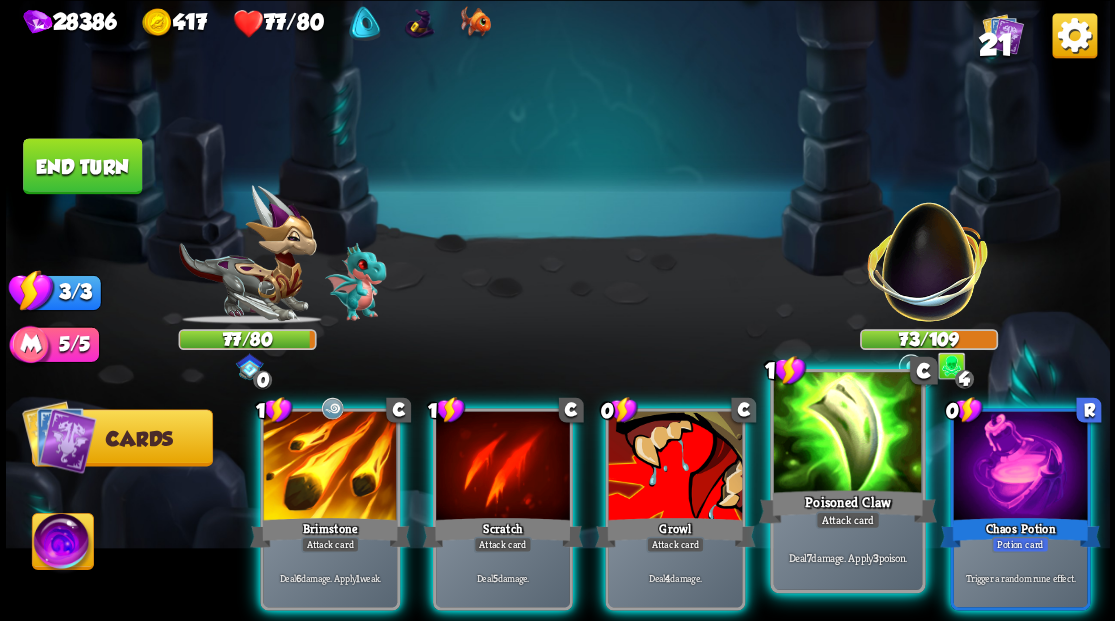 click at bounding box center [847, 434] 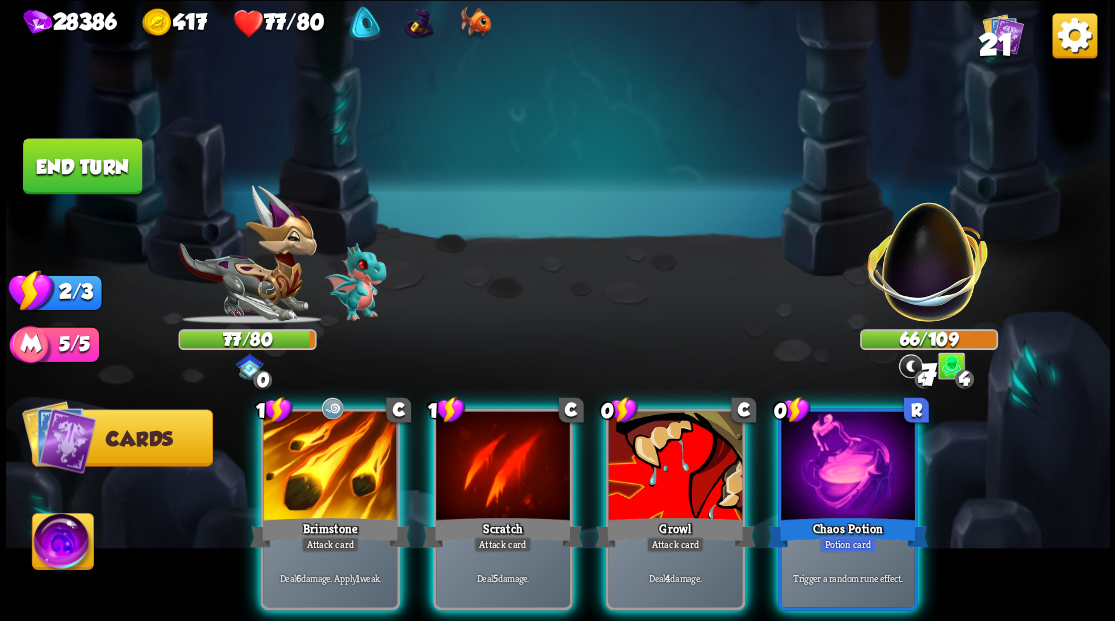 click at bounding box center [848, 467] 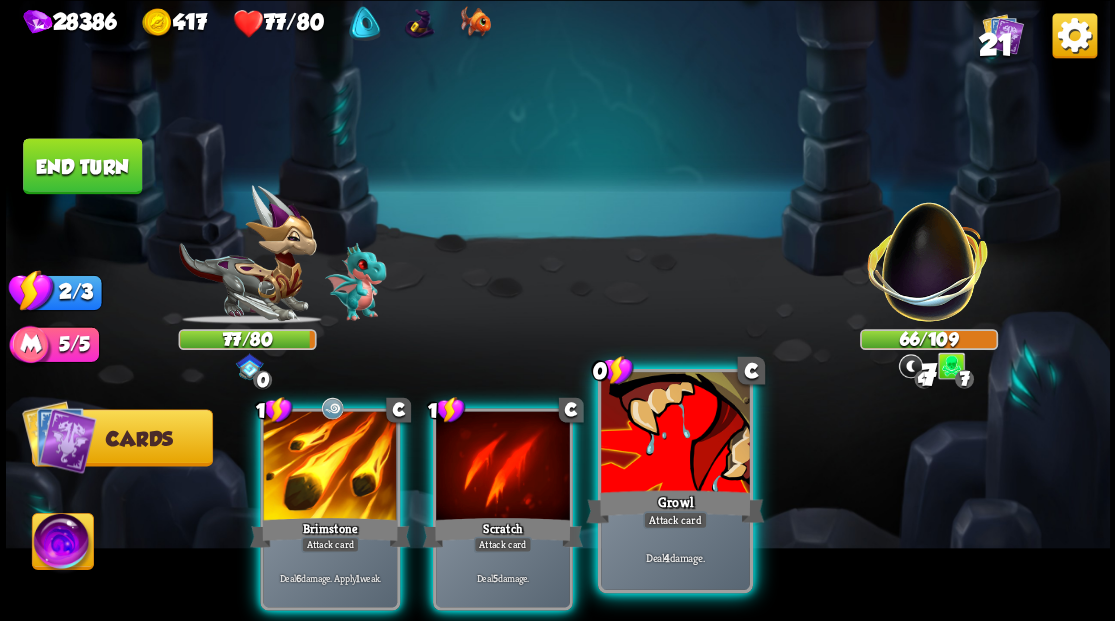 click at bounding box center [675, 434] 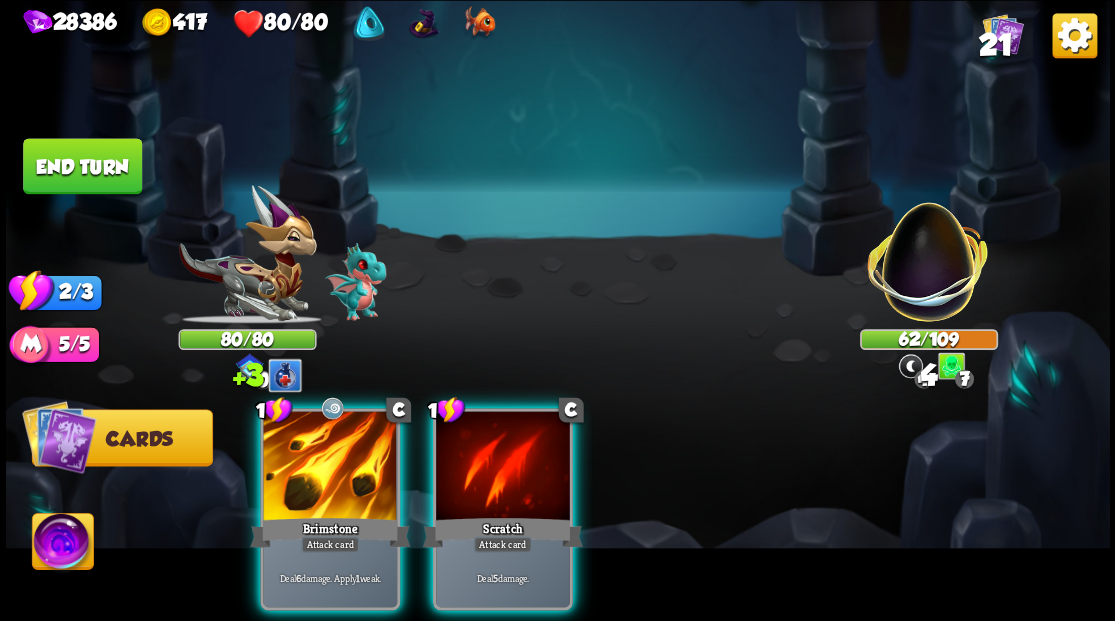click on "1
C   Brimstone     Attack card   Deal  6  damage. Apply  1  weak.
1
C   Scratch     Attack card   Deal  5  damage." at bounding box center (667, 483) 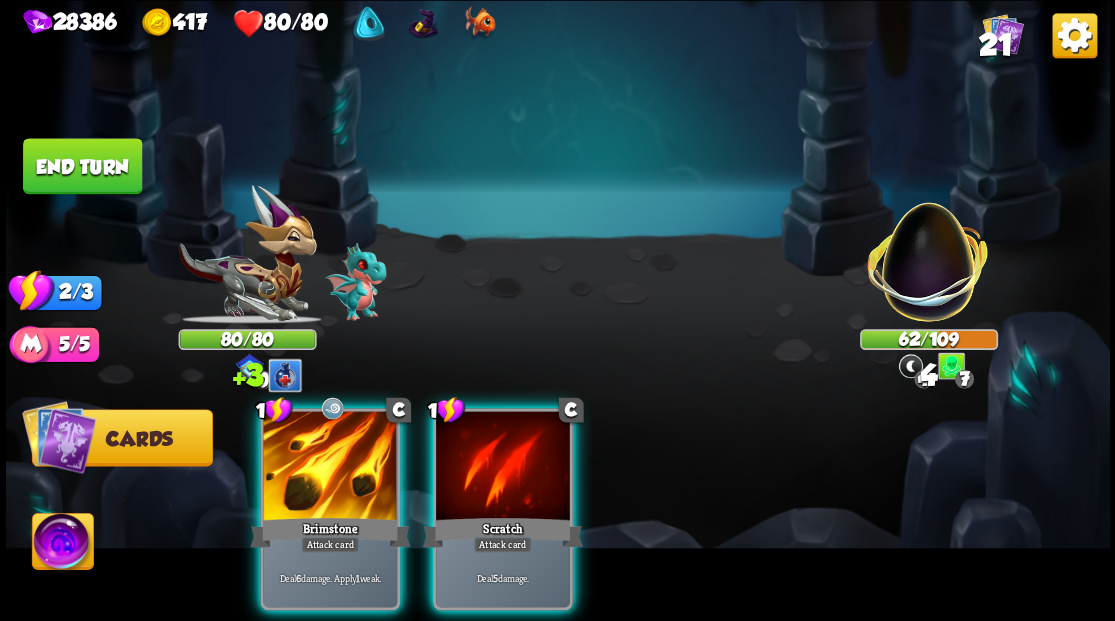 click on "1
C   Brimstone     Attack card   Deal  6  damage. Apply  1  weak.
1
C   Scratch     Attack card   Deal  5  damage." at bounding box center (667, 483) 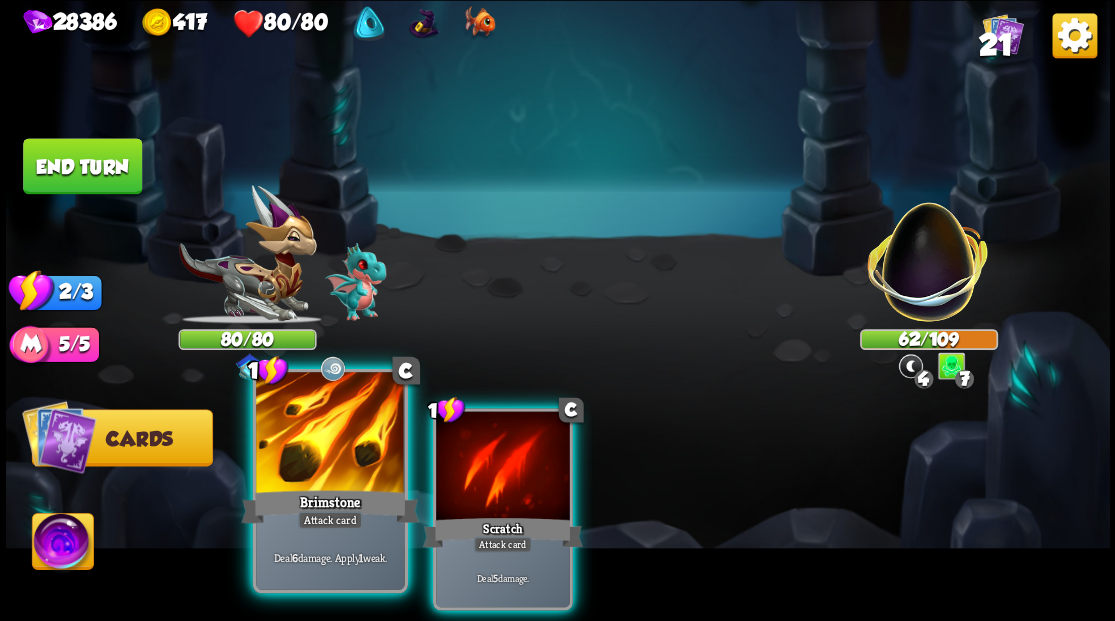 click at bounding box center [330, 434] 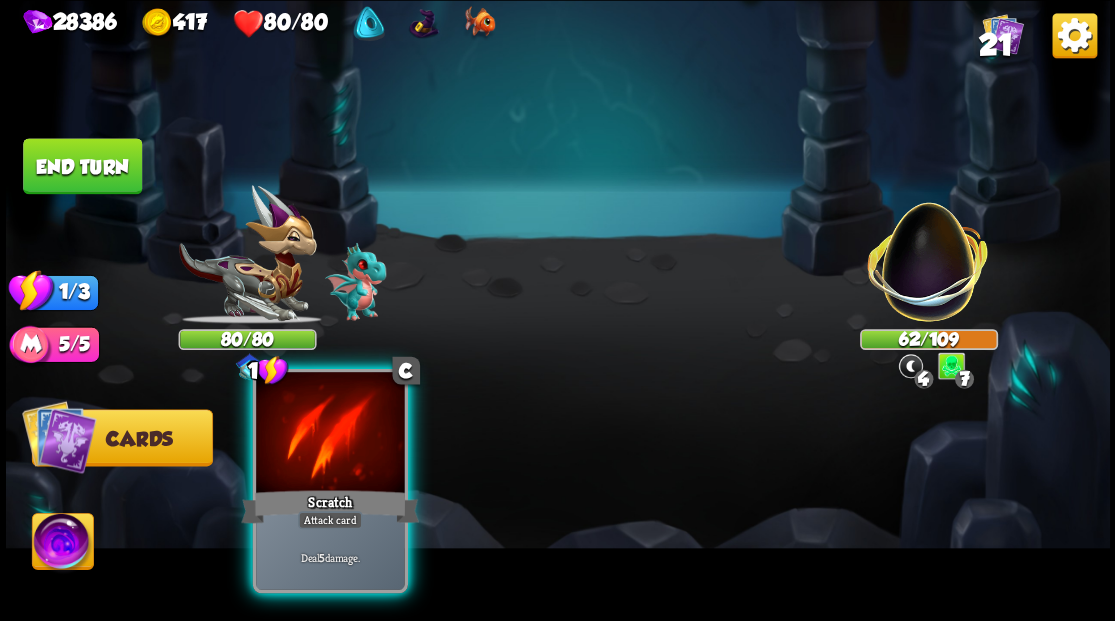 click at bounding box center (330, 434) 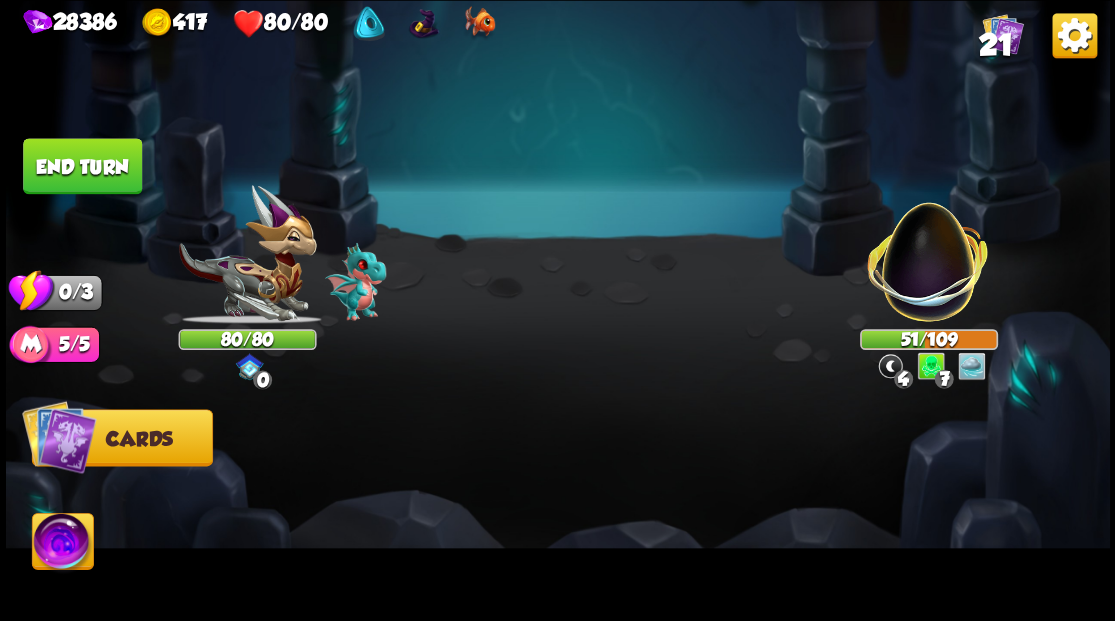click on "End turn" at bounding box center [82, 166] 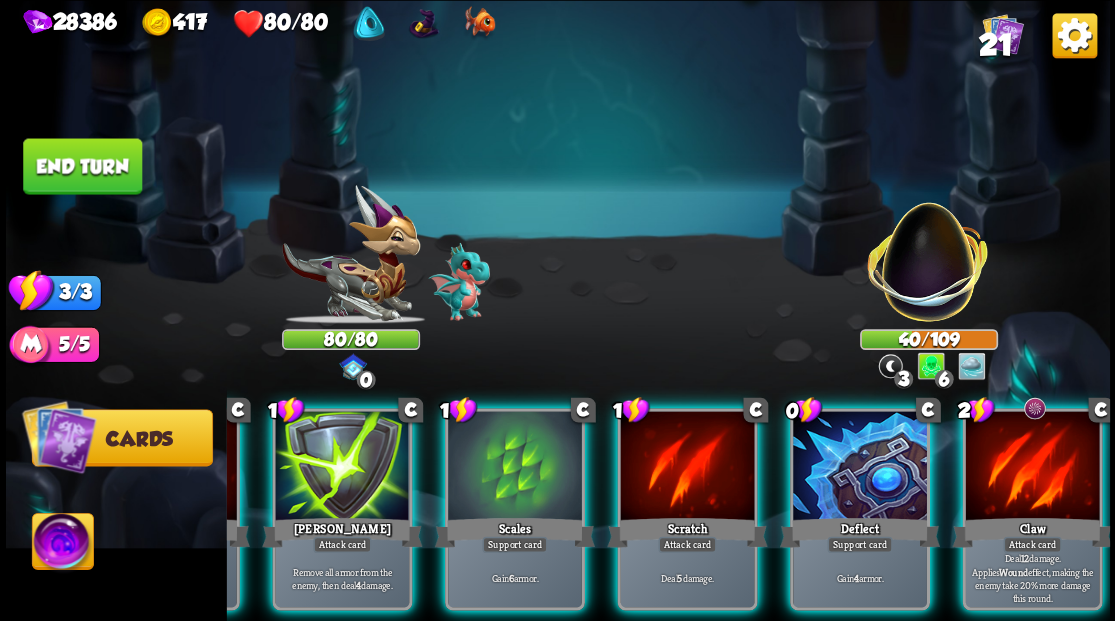 scroll, scrollTop: 0, scrollLeft: 189, axis: horizontal 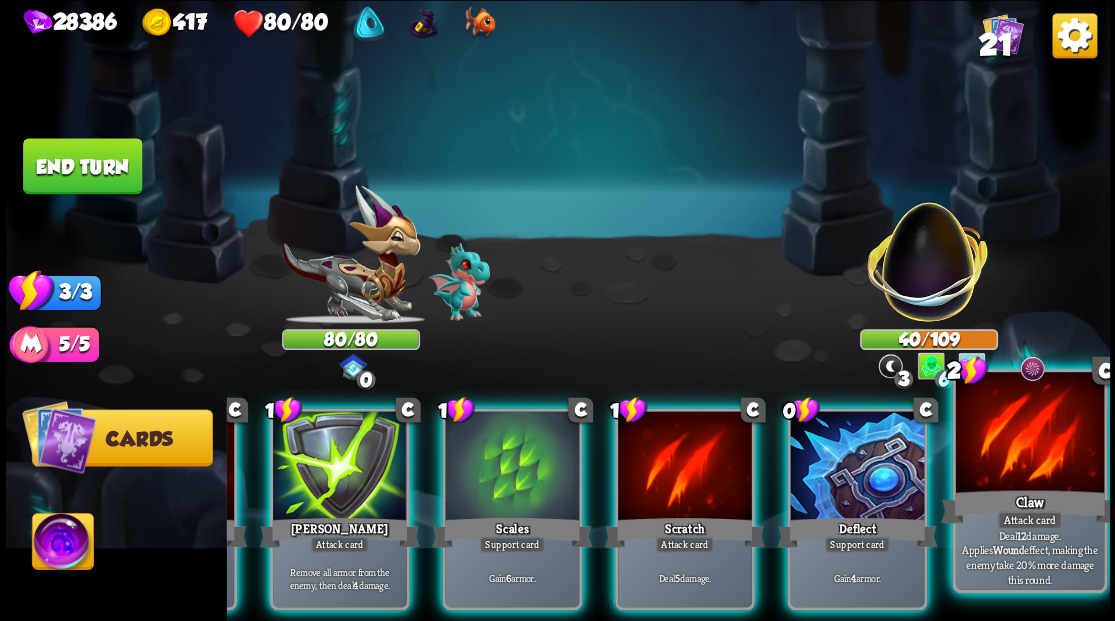 click at bounding box center [1029, 434] 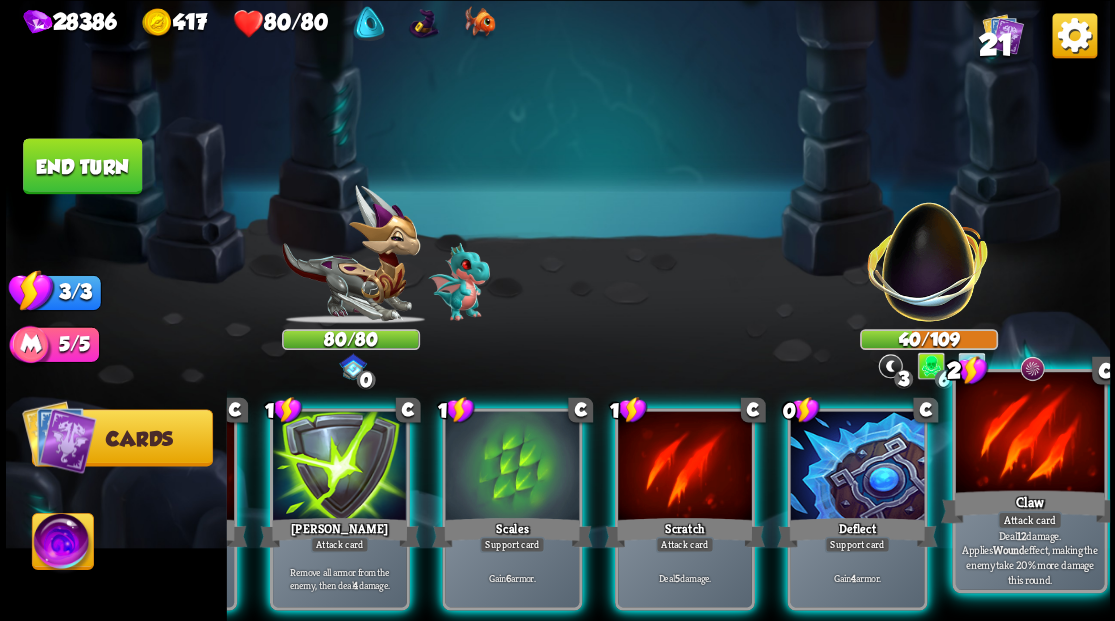 scroll, scrollTop: 0, scrollLeft: 0, axis: both 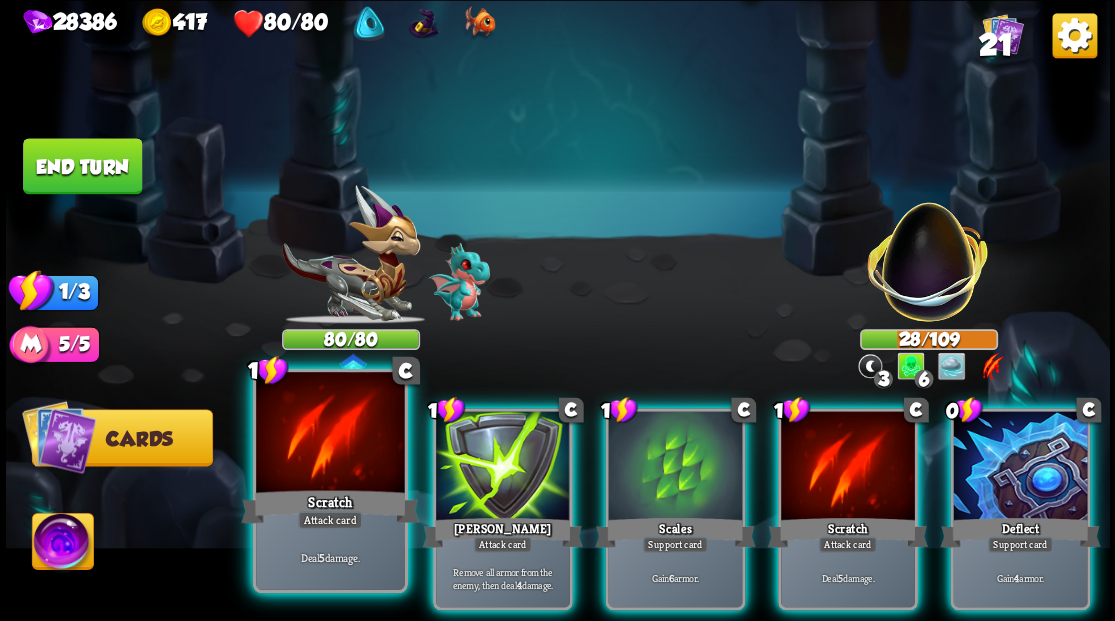 click at bounding box center (330, 434) 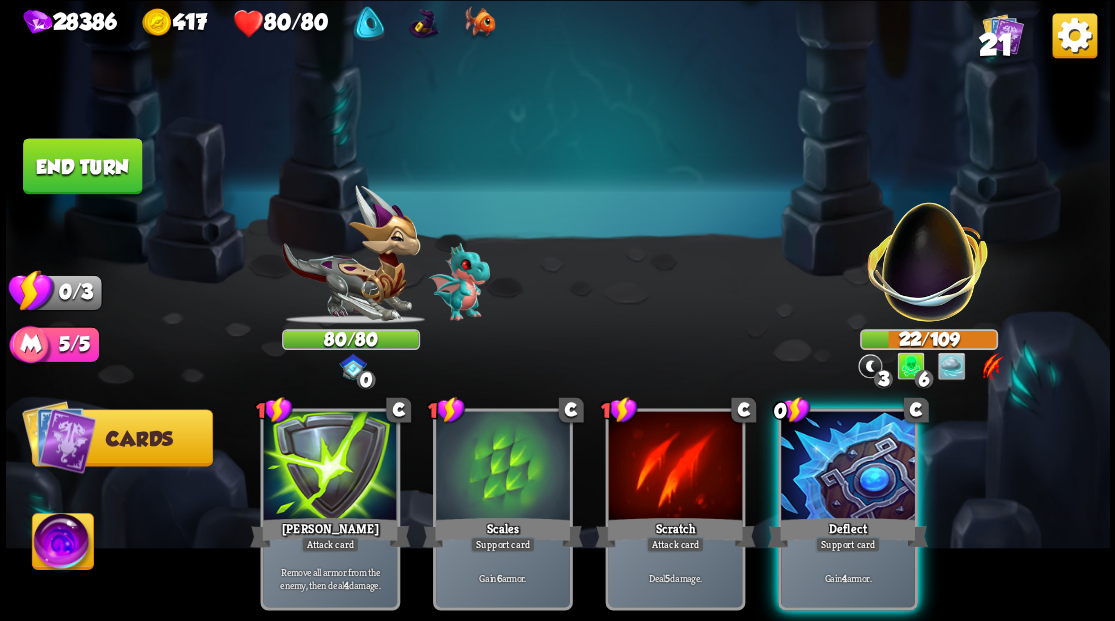 click on "End turn" at bounding box center [82, 166] 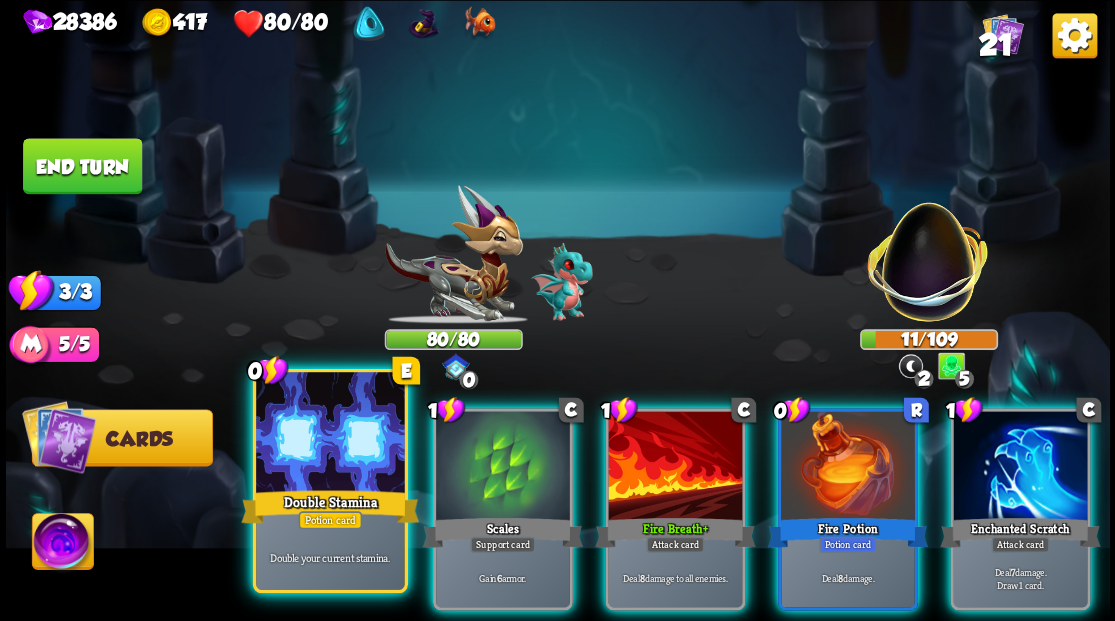 click at bounding box center (330, 434) 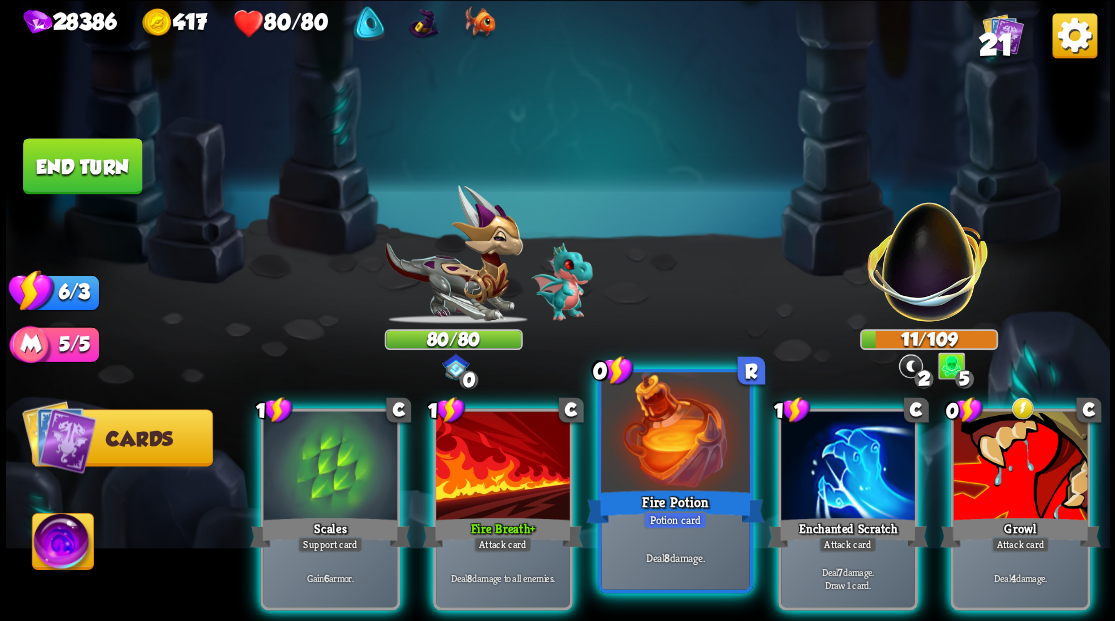 click at bounding box center [675, 434] 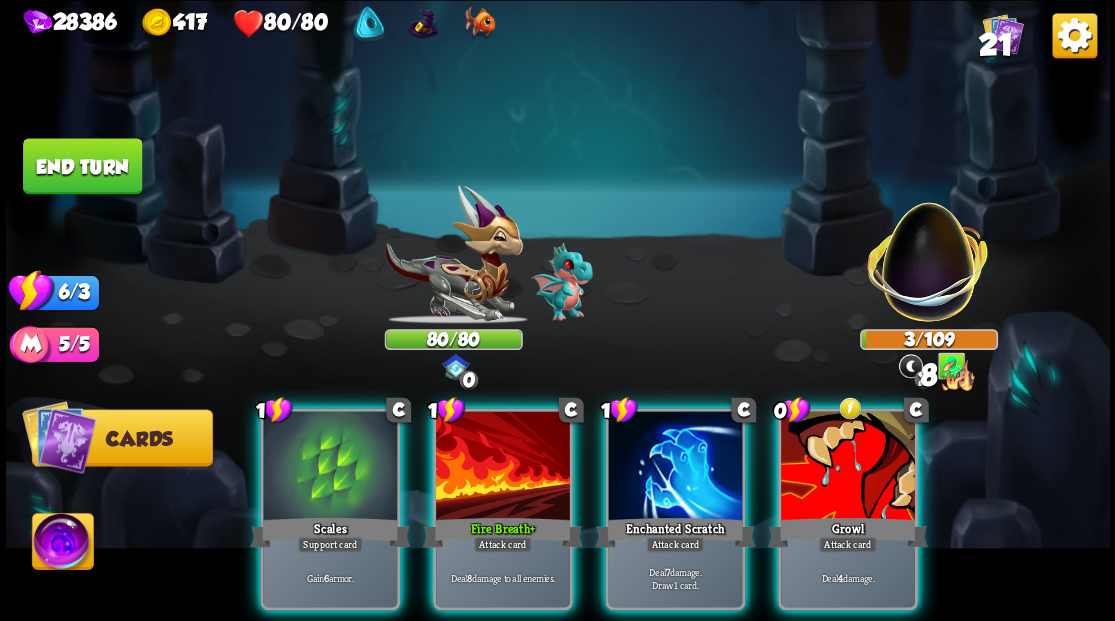 click at bounding box center (675, 467) 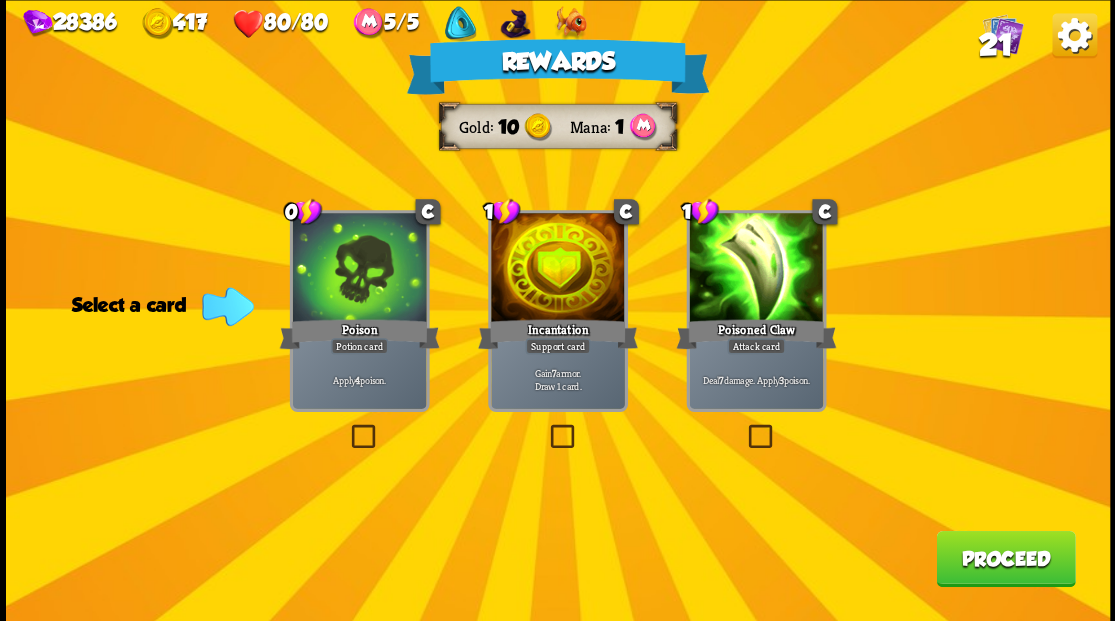 click at bounding box center (546, 427) 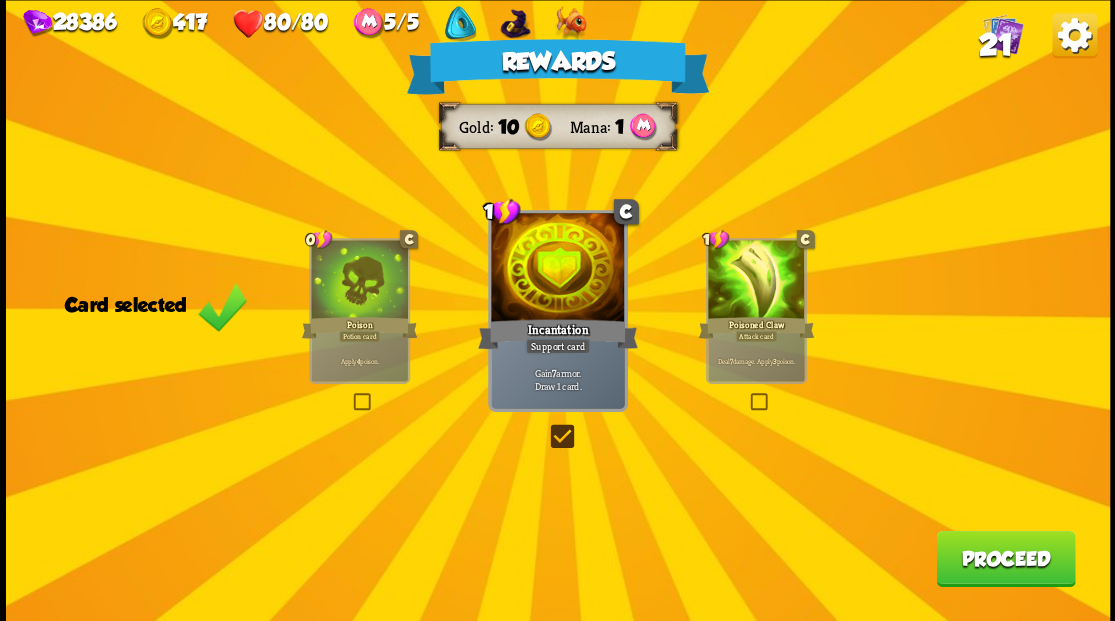 click on "Proceed" at bounding box center (1005, 558) 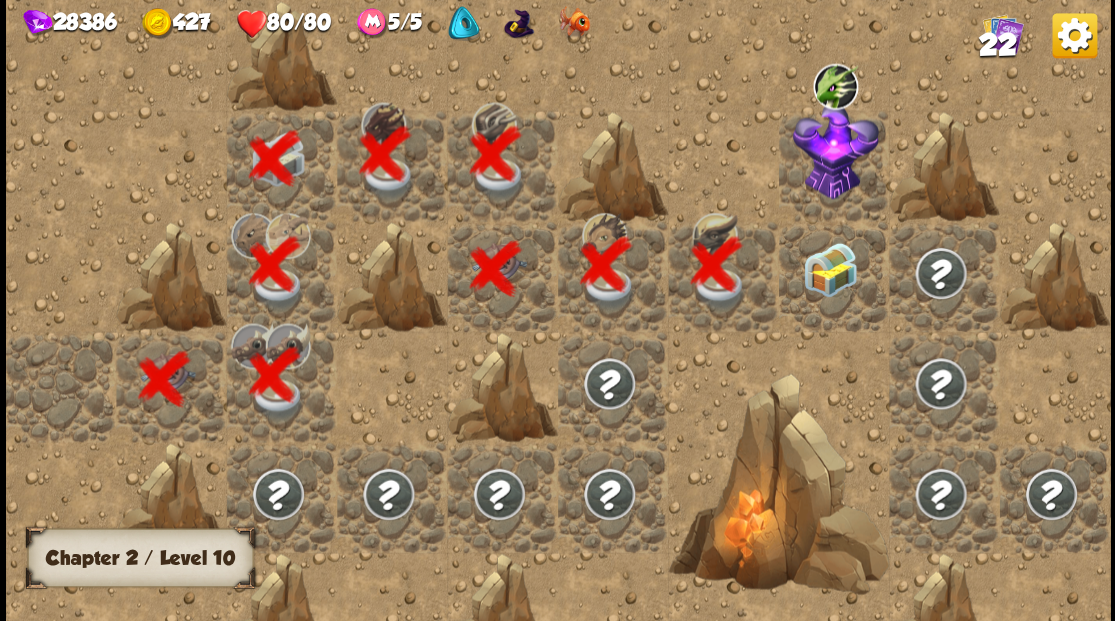 click at bounding box center [829, 269] 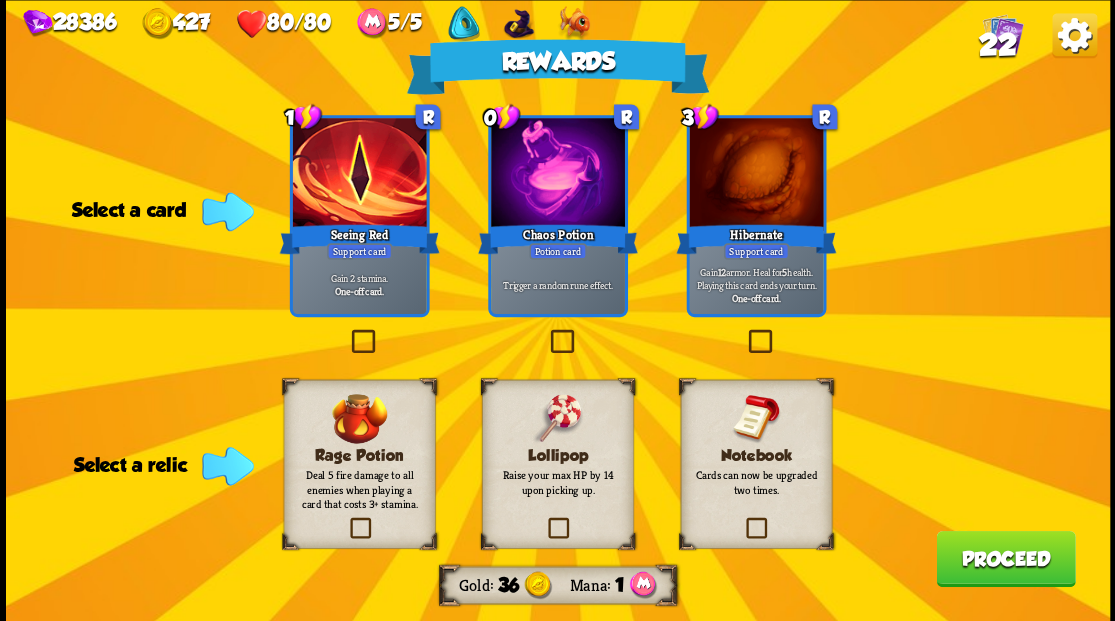 click at bounding box center (544, 520) 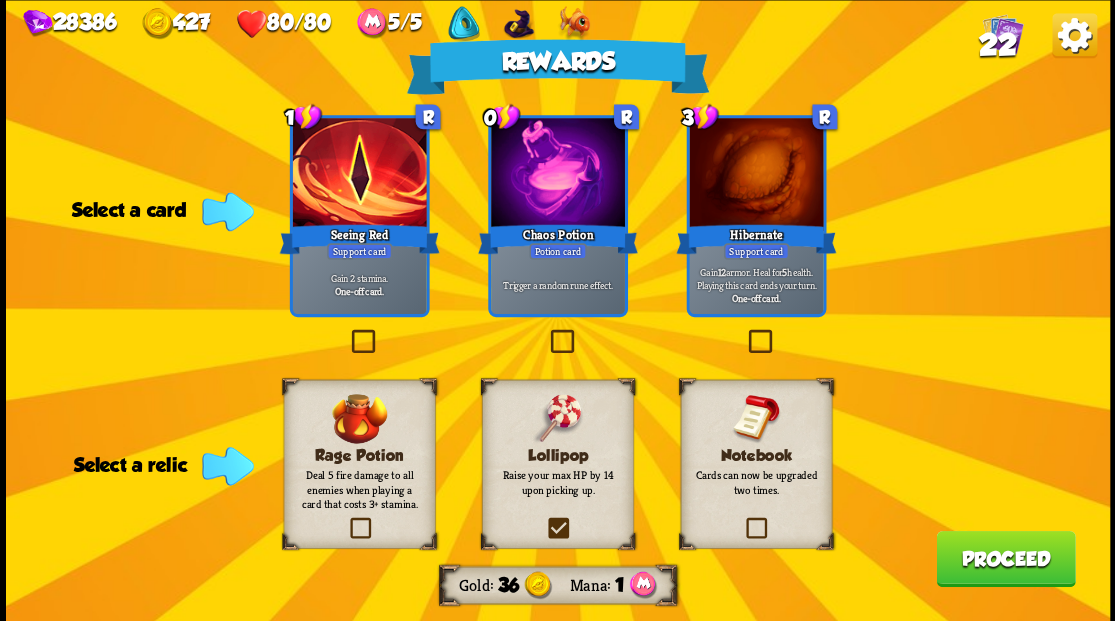 click at bounding box center (0, 0) 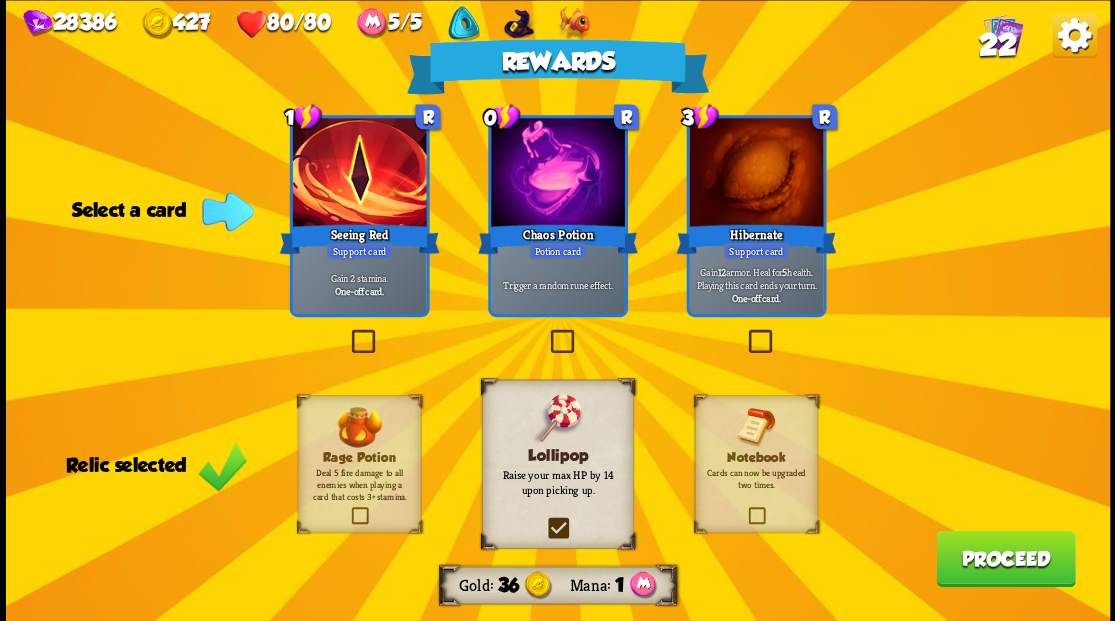 click at bounding box center (546, 332) 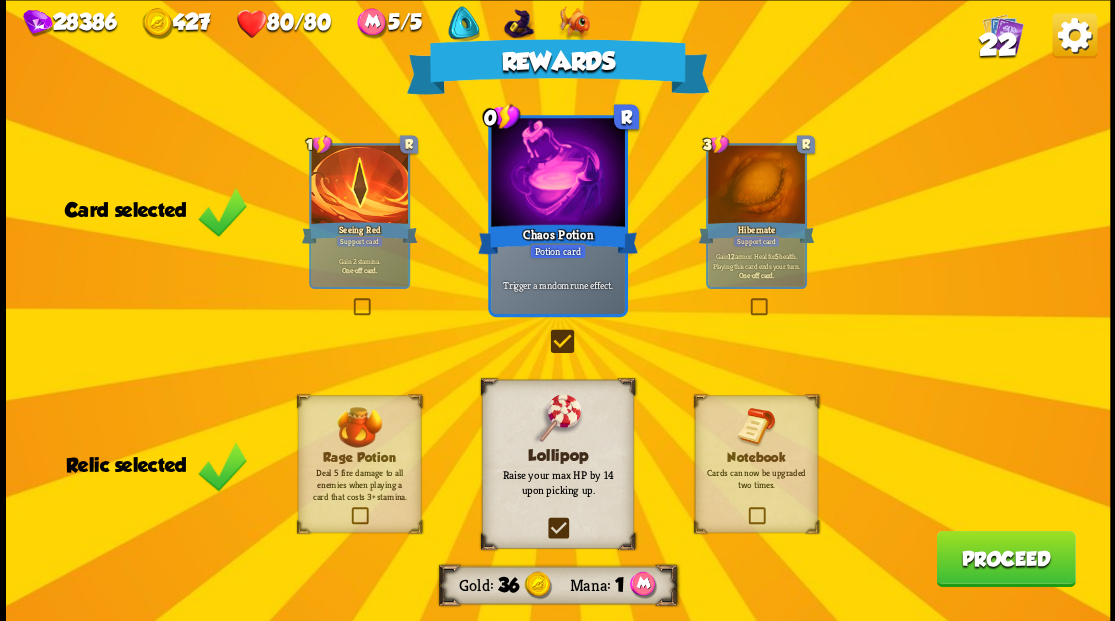 click on "Proceed" at bounding box center (1005, 558) 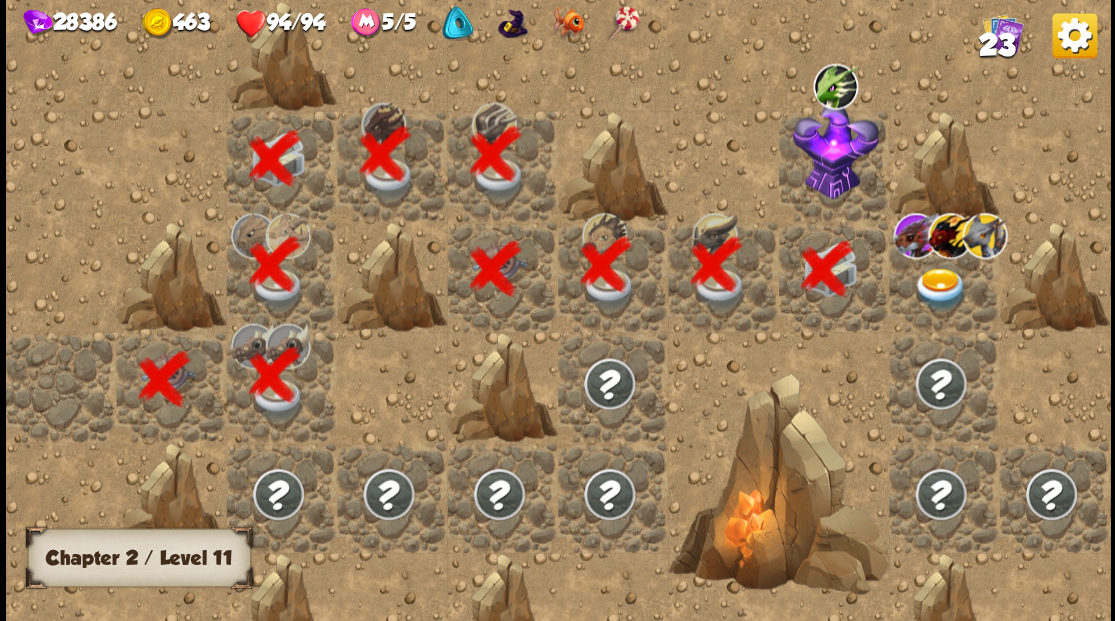scroll, scrollTop: 0, scrollLeft: 384, axis: horizontal 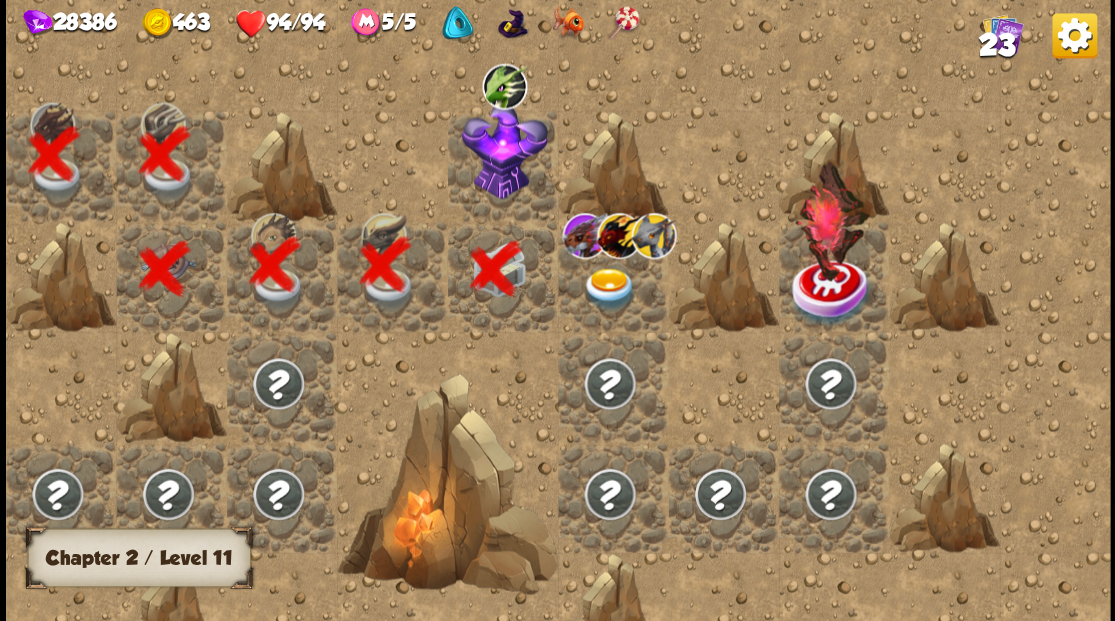 click at bounding box center [502, 165] 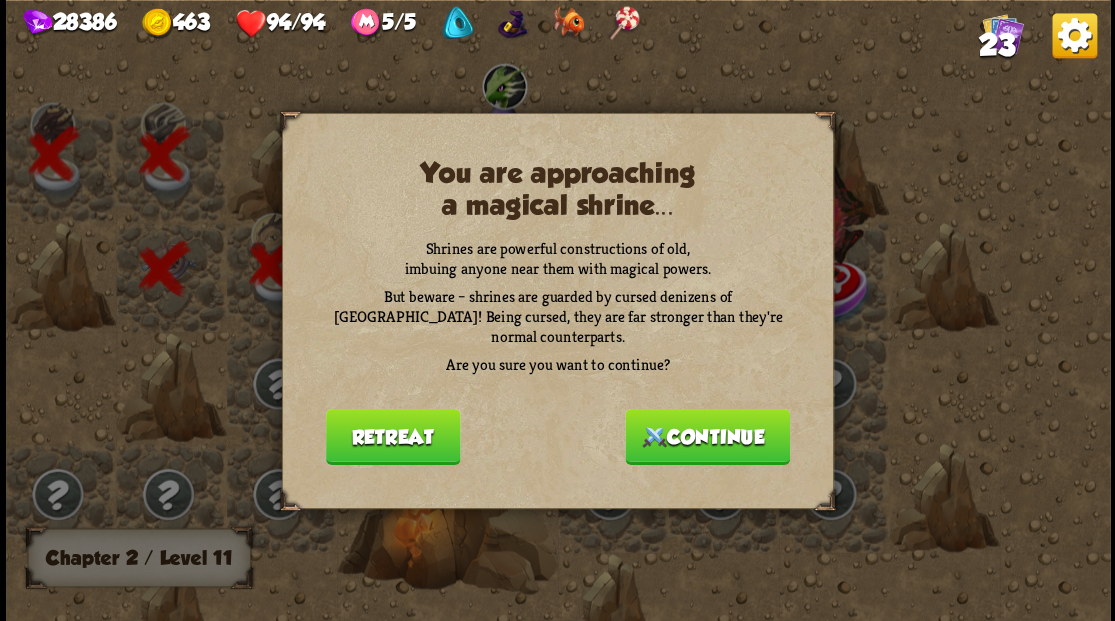 click on "Continue" at bounding box center (707, 436) 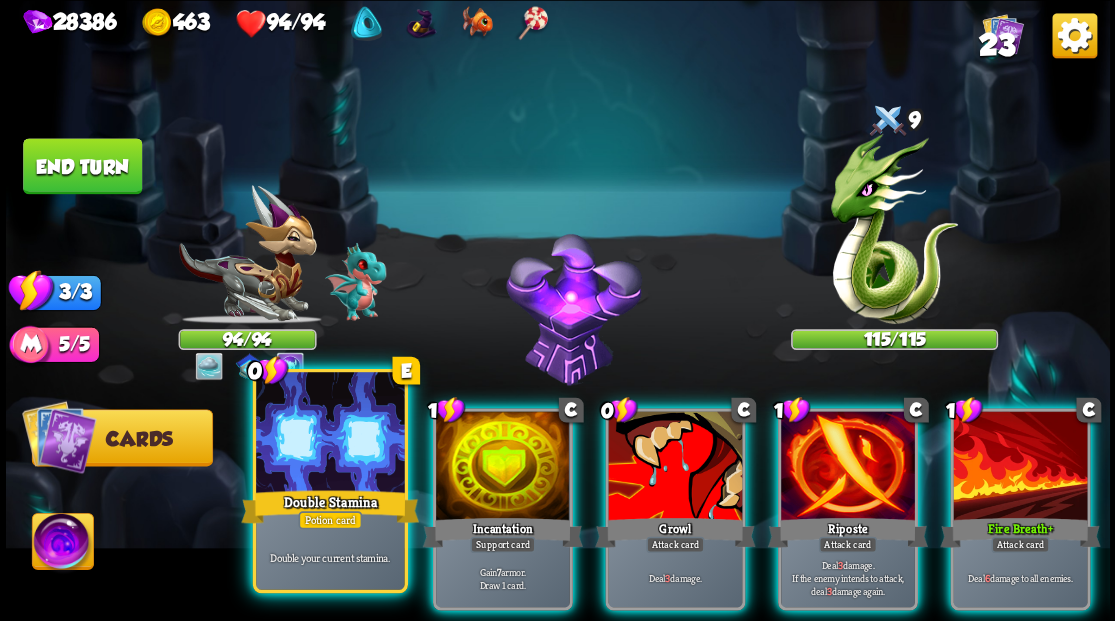 click at bounding box center [330, 434] 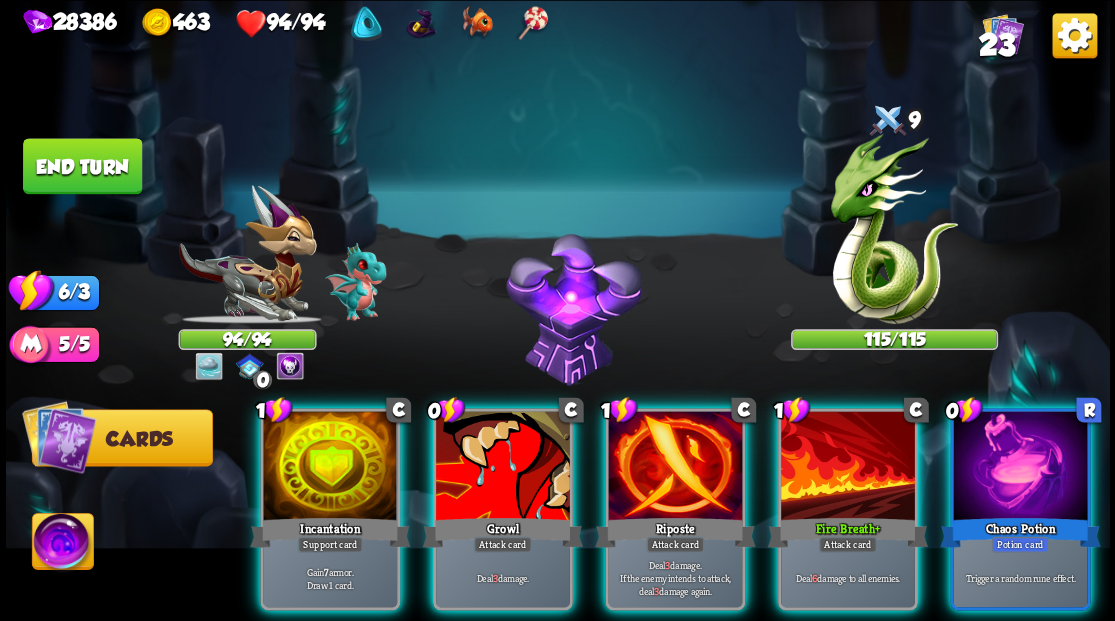 click at bounding box center [558, 310] 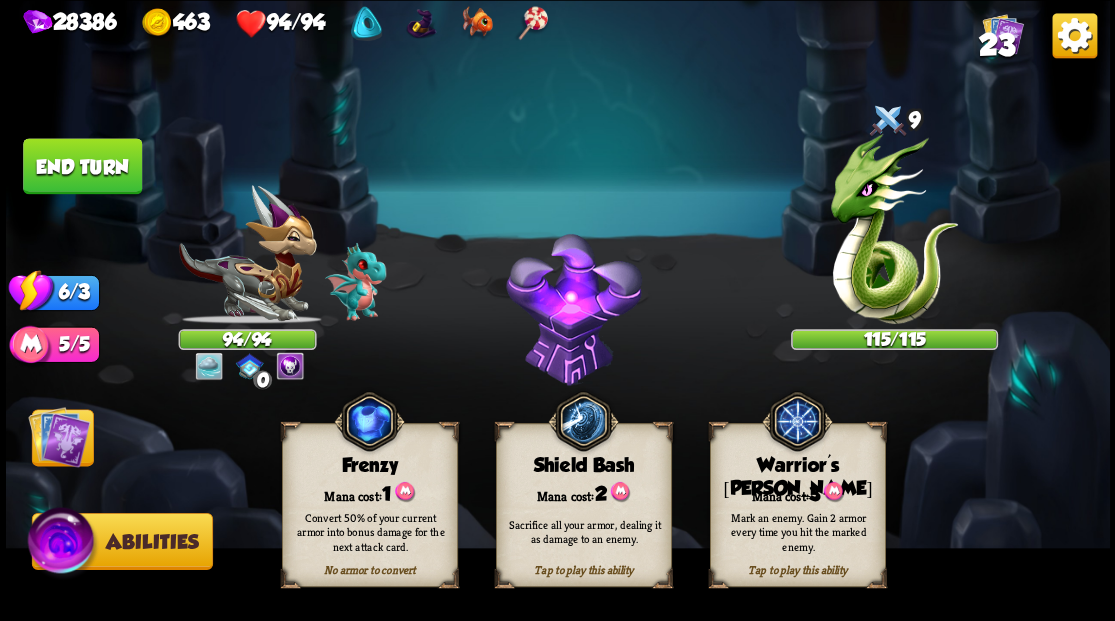 click on "Mark an enemy. Gain 2 armor every time you hit the marked enemy." at bounding box center (798, 531) 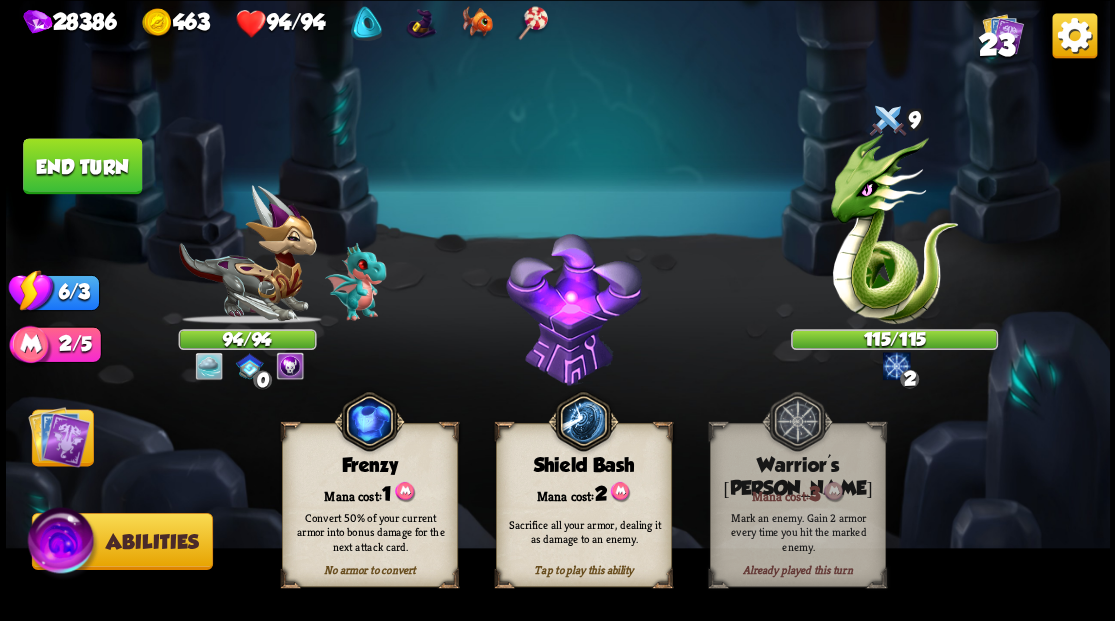click at bounding box center [59, 436] 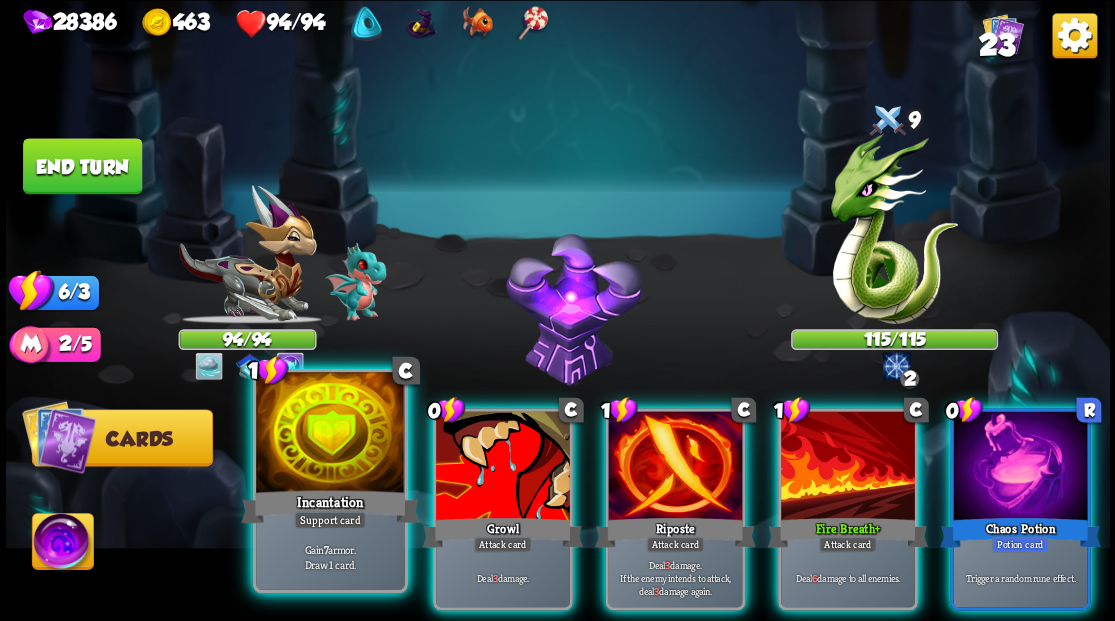 click at bounding box center (330, 434) 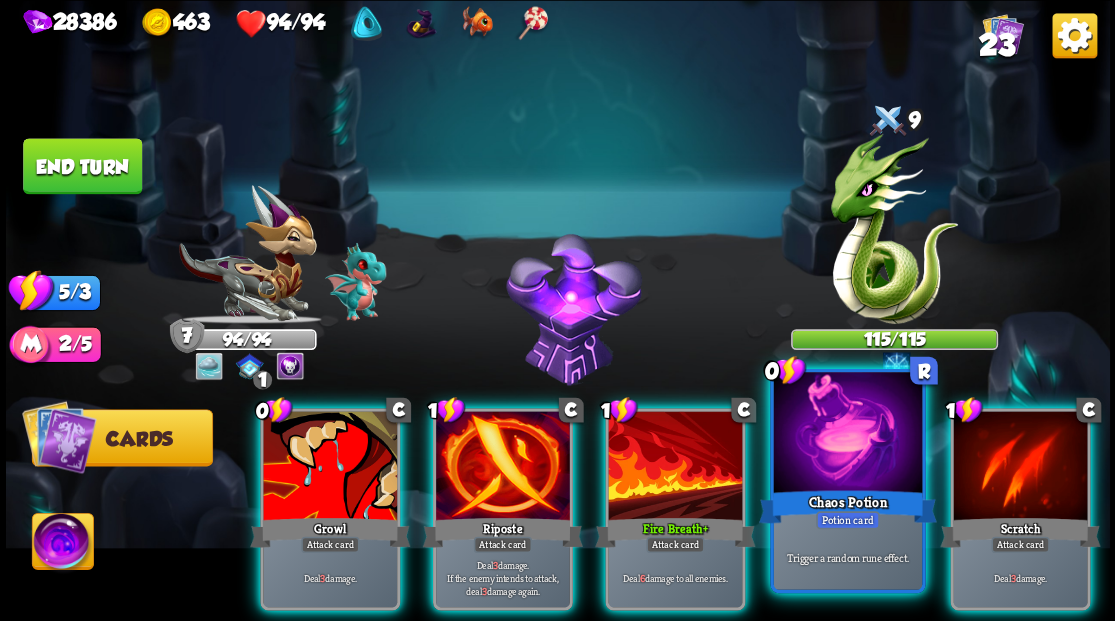 click at bounding box center [847, 434] 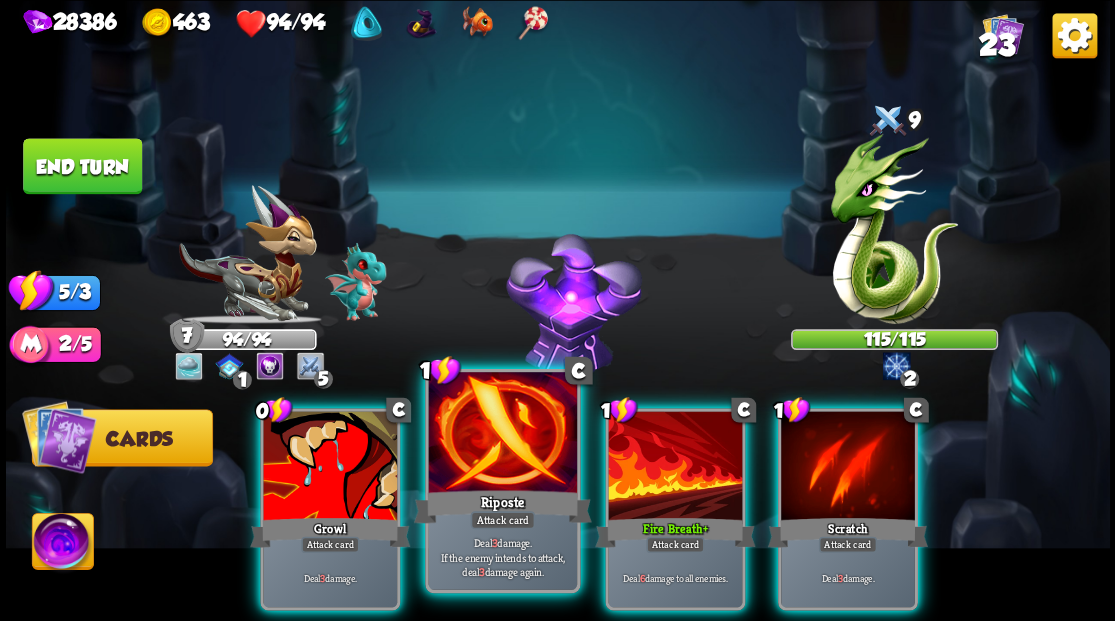 click at bounding box center (502, 434) 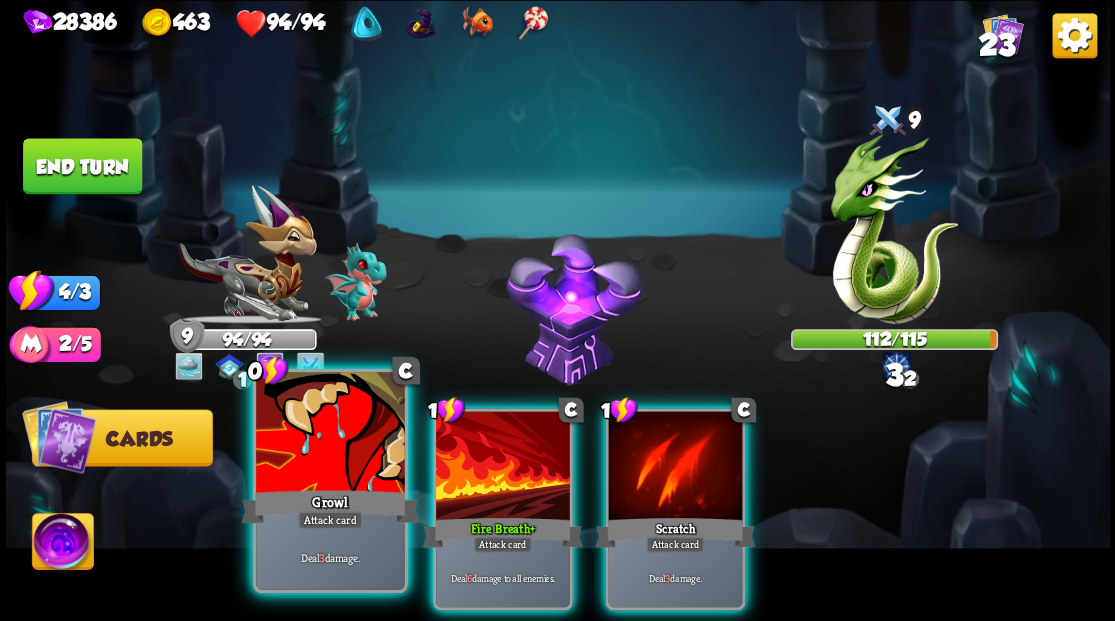 click on "Growl" at bounding box center [330, 506] 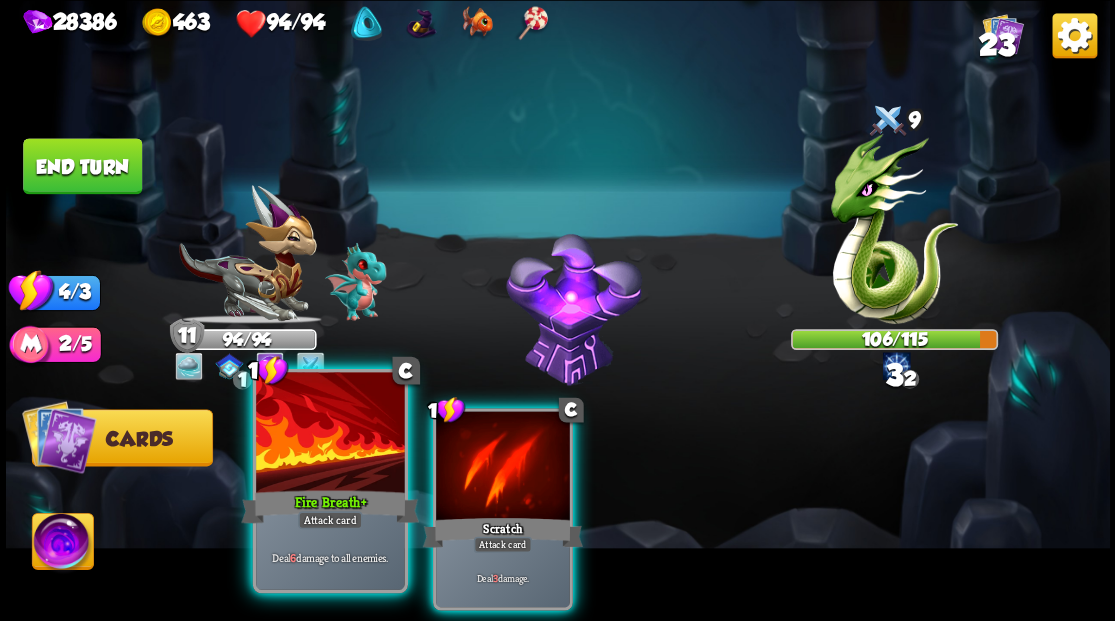 click at bounding box center [330, 434] 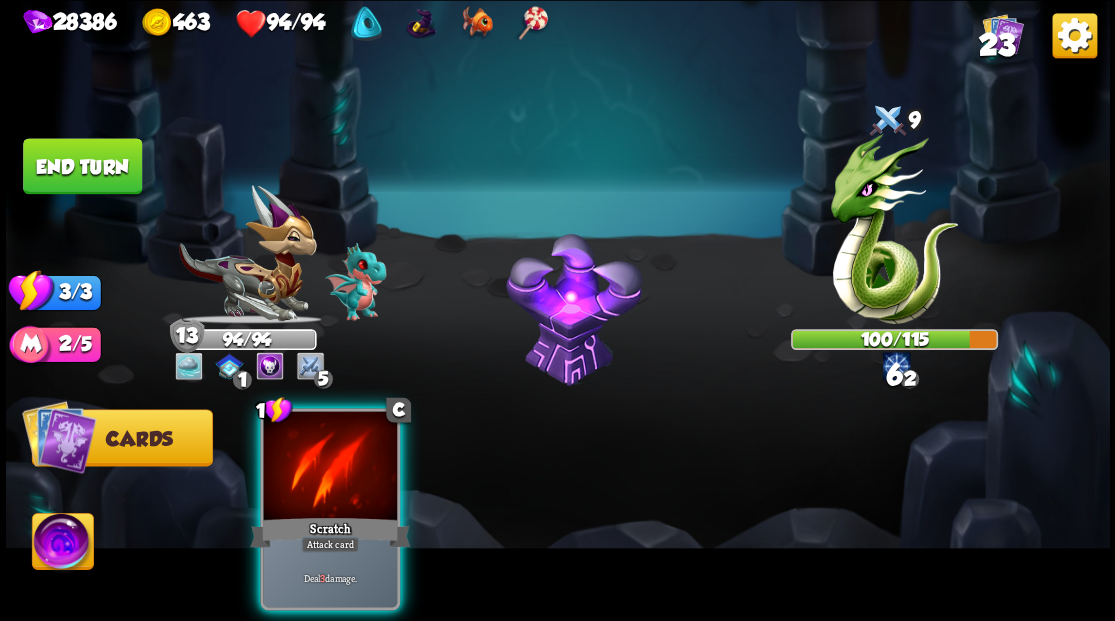 click at bounding box center (330, 467) 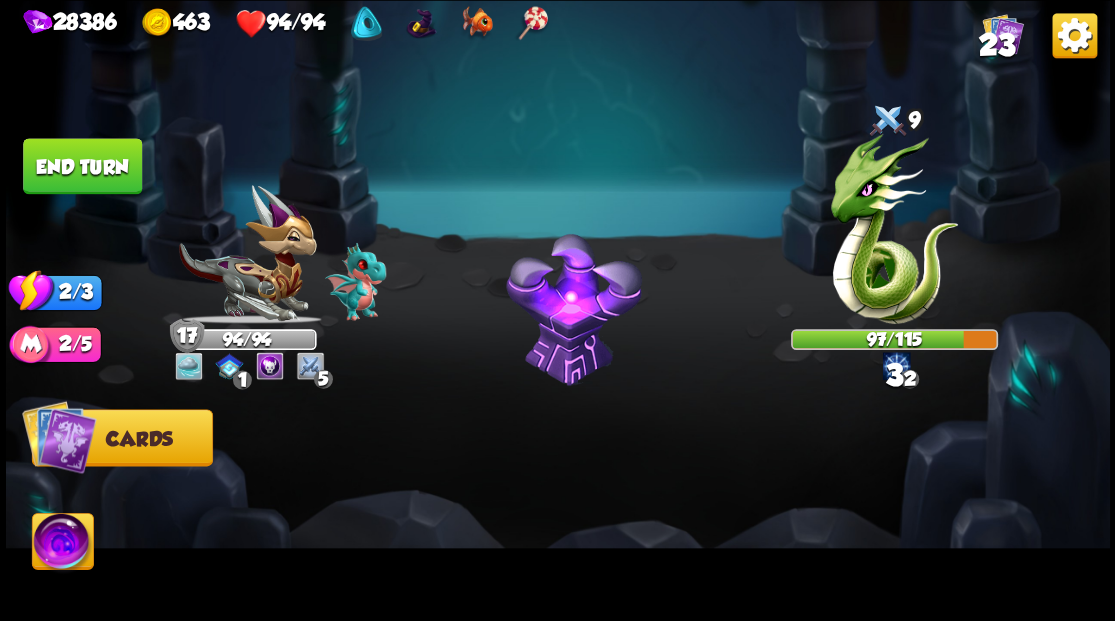 click on "End turn" at bounding box center [82, 166] 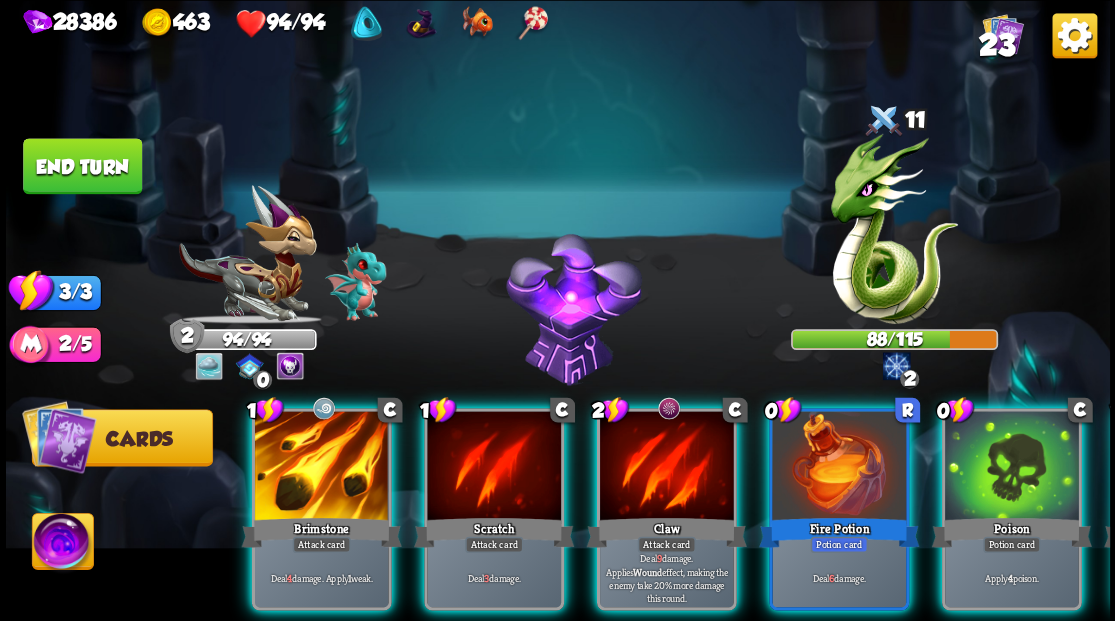 scroll, scrollTop: 0, scrollLeft: 0, axis: both 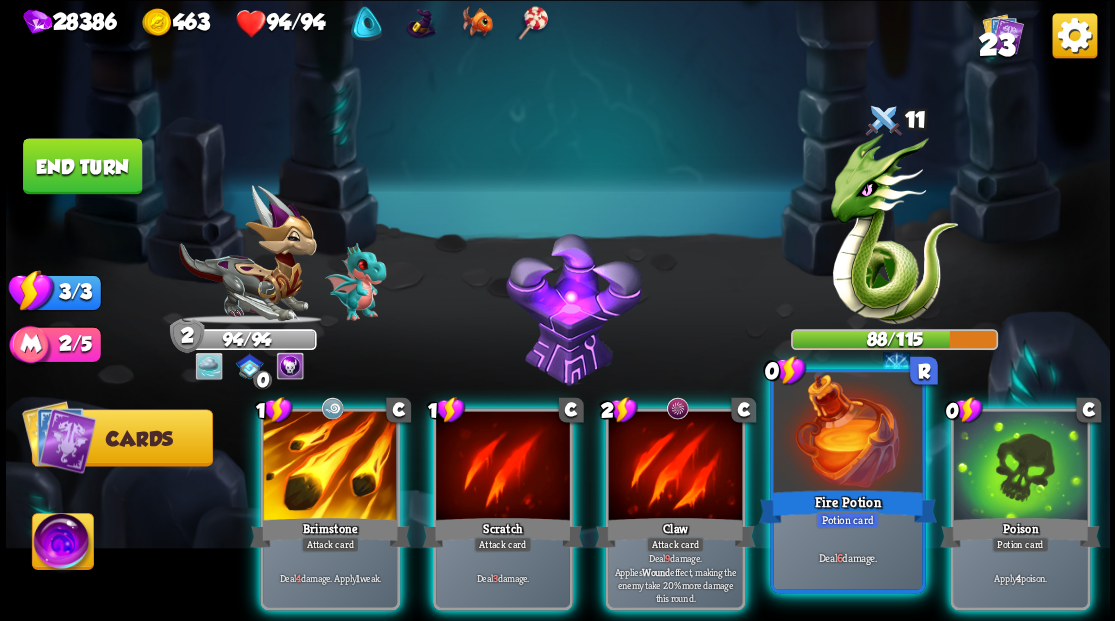 click at bounding box center (847, 434) 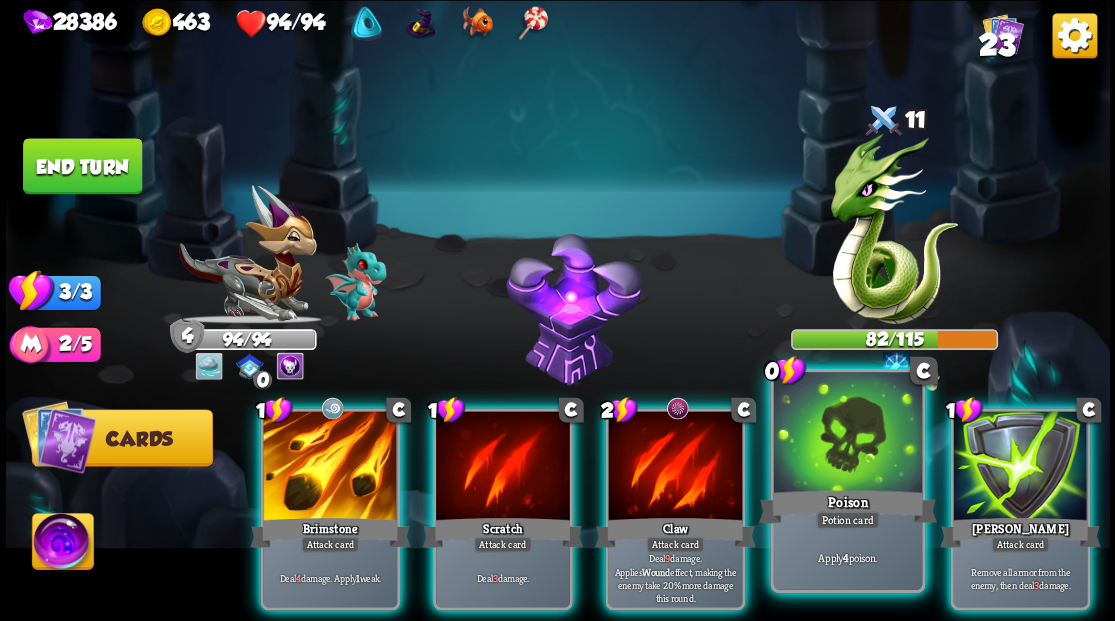 click at bounding box center (847, 434) 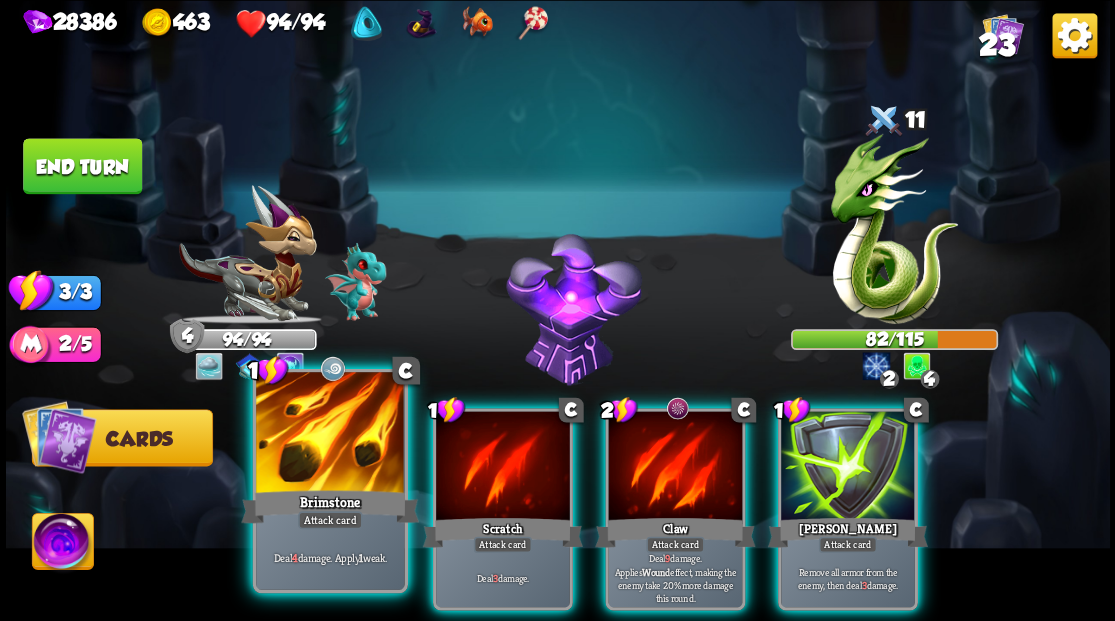 click at bounding box center (330, 434) 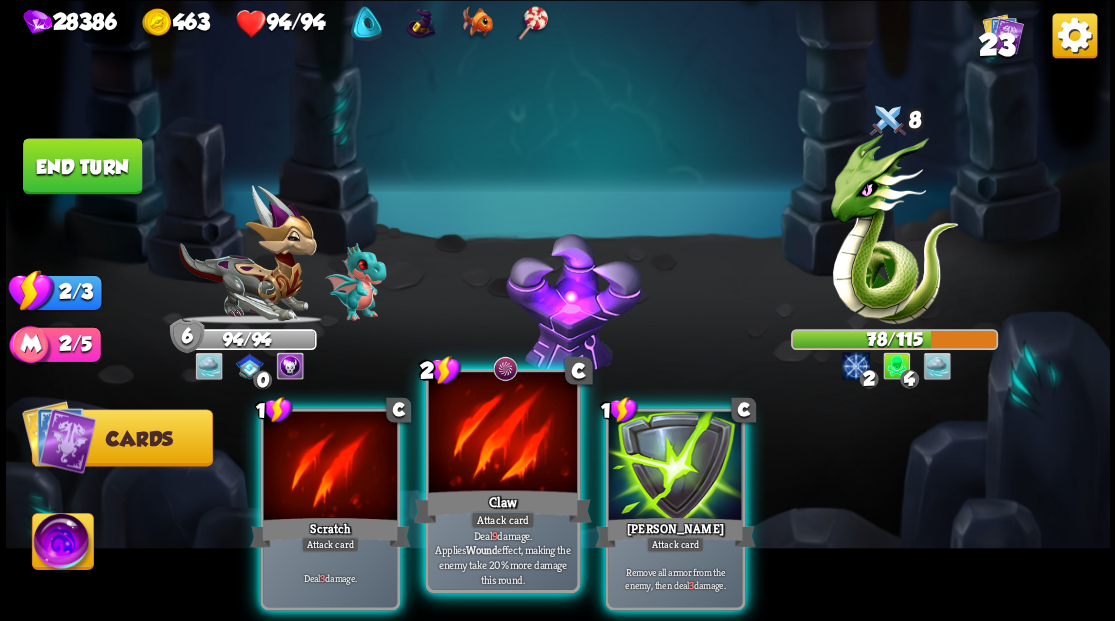 click at bounding box center (502, 434) 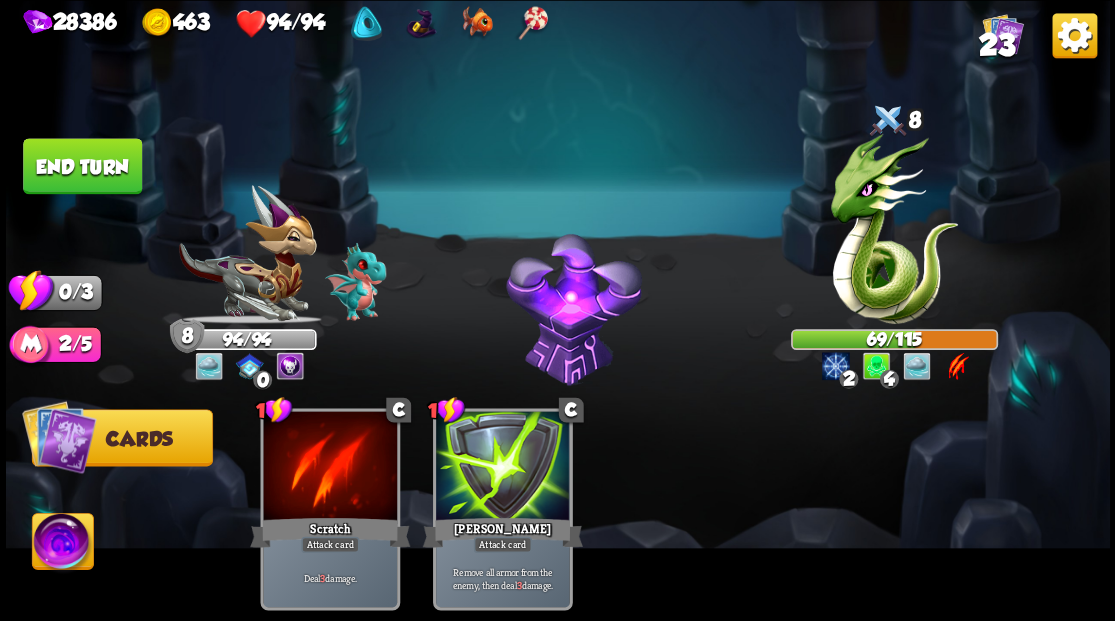 click on "End turn" at bounding box center (82, 166) 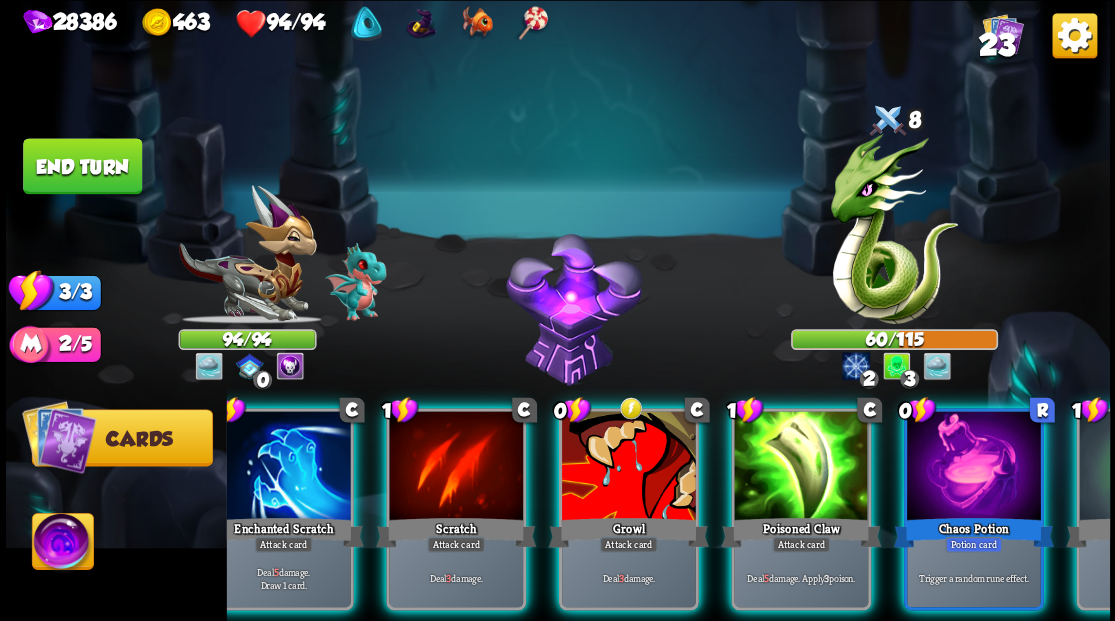 scroll, scrollTop: 0, scrollLeft: 189, axis: horizontal 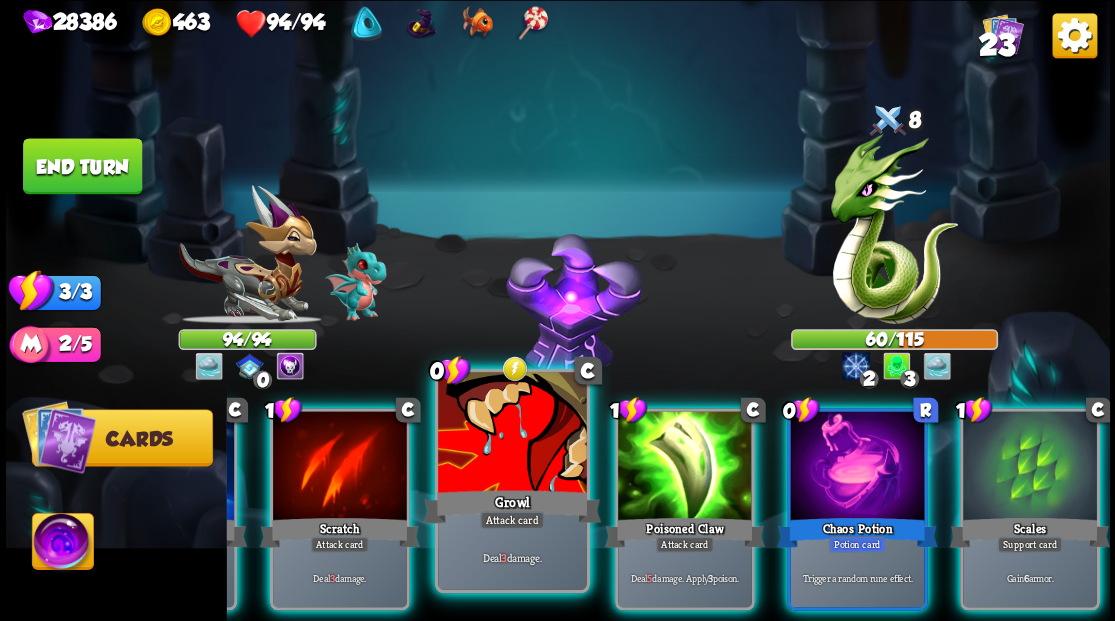 click at bounding box center [512, 434] 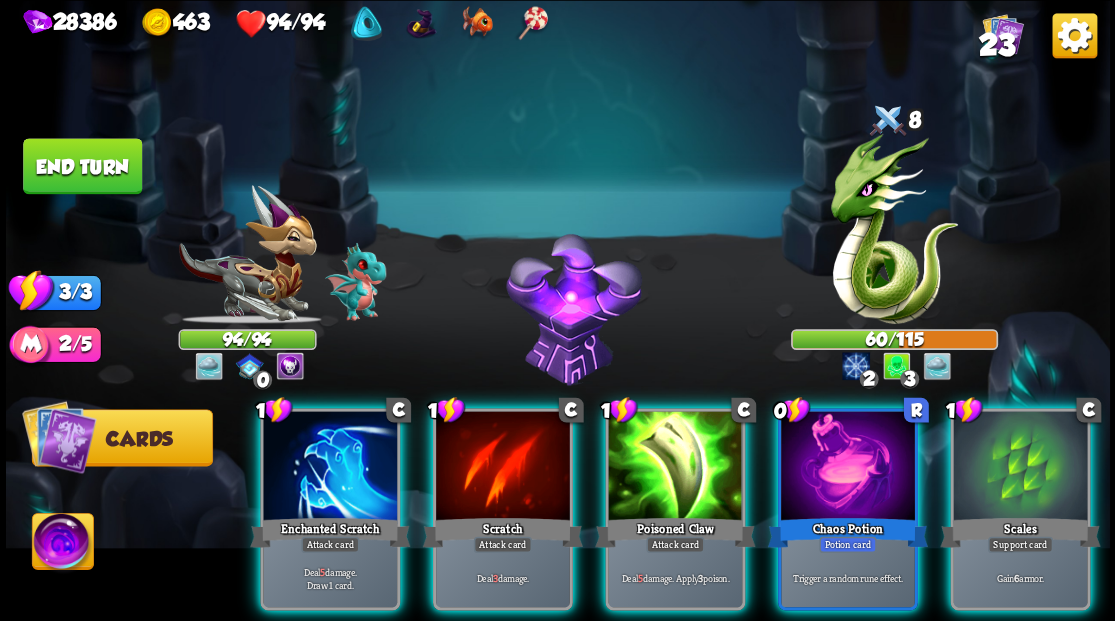 scroll, scrollTop: 0, scrollLeft: 0, axis: both 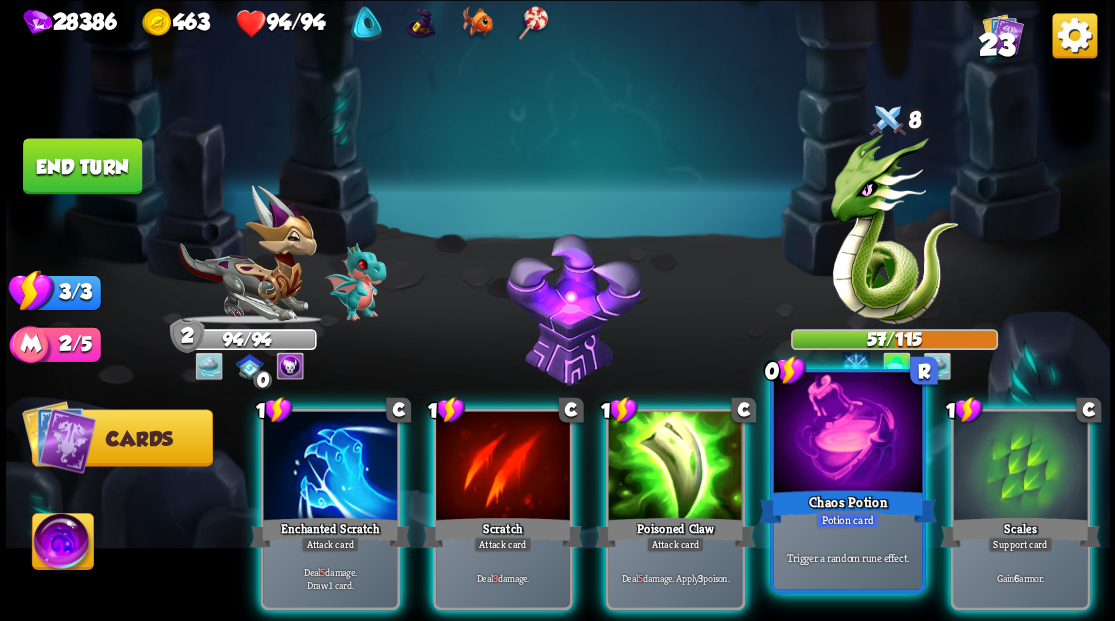 click at bounding box center [847, 434] 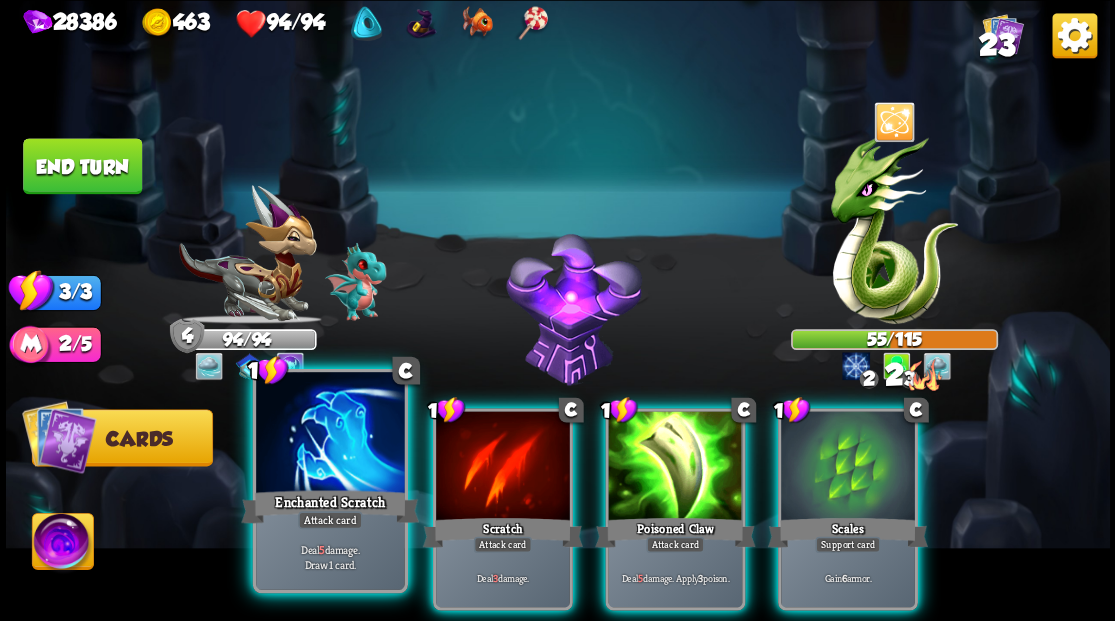 click at bounding box center (330, 434) 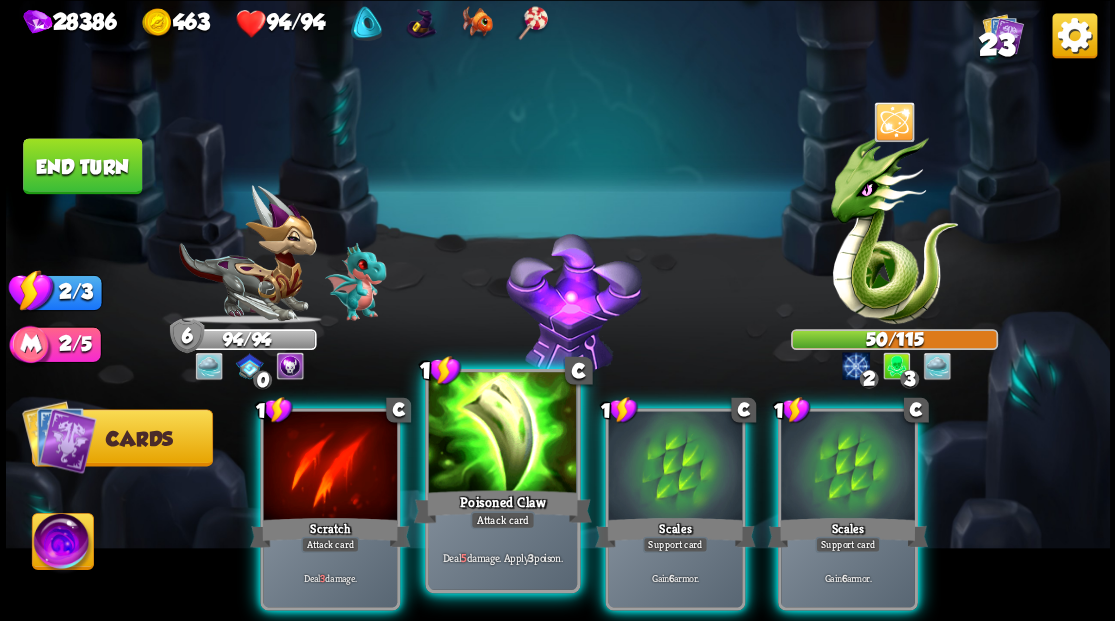 click at bounding box center (502, 434) 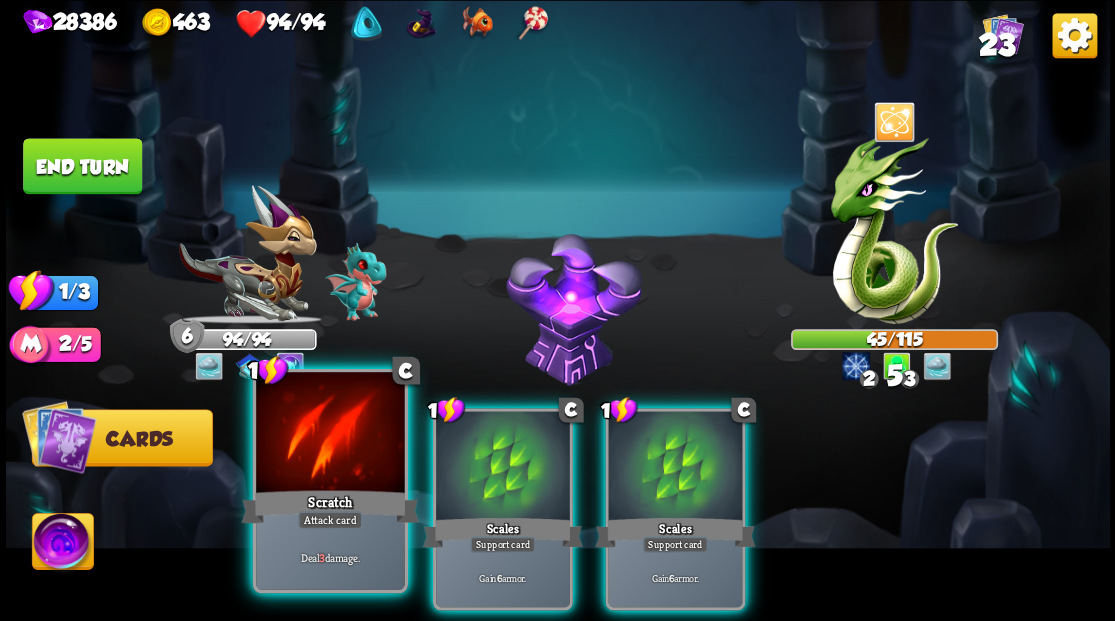 click at bounding box center [330, 434] 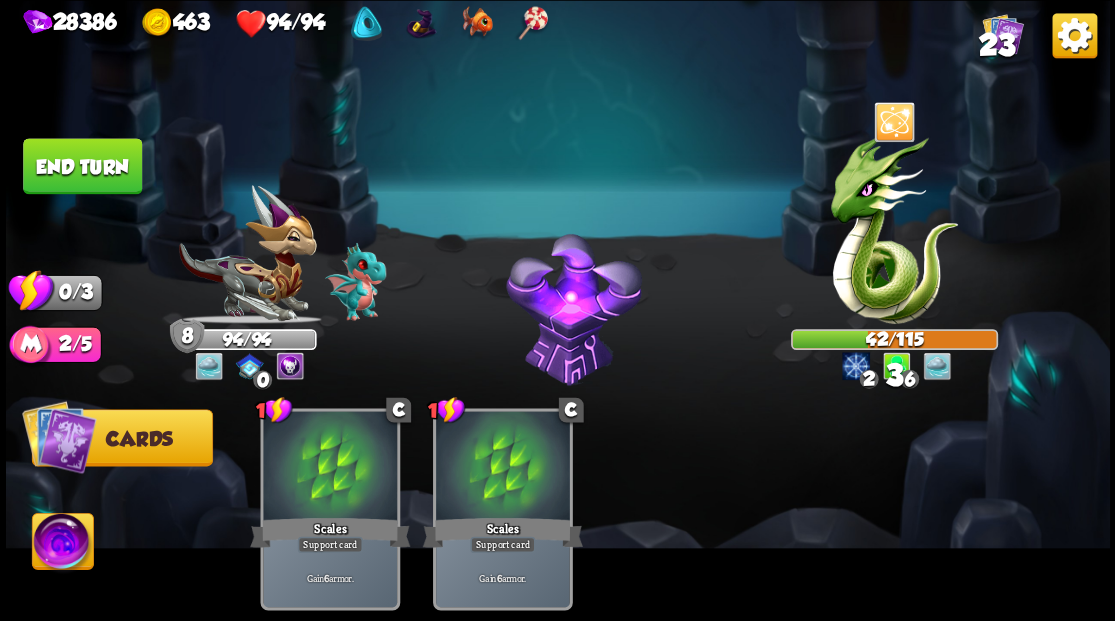 click on "End turn" at bounding box center (82, 166) 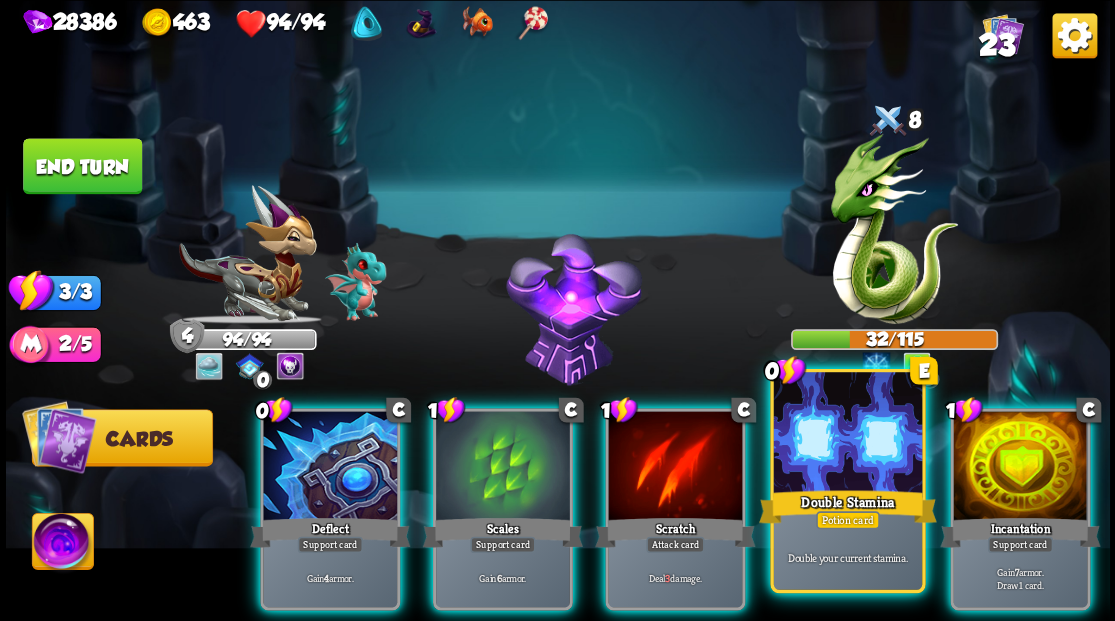 click at bounding box center [847, 434] 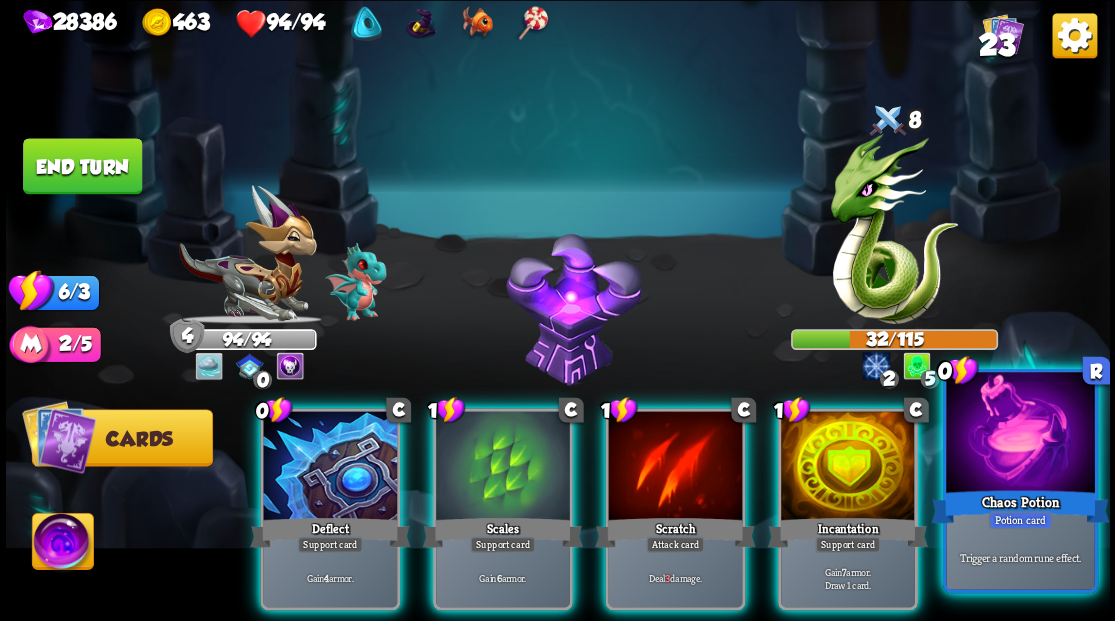 click at bounding box center [1020, 434] 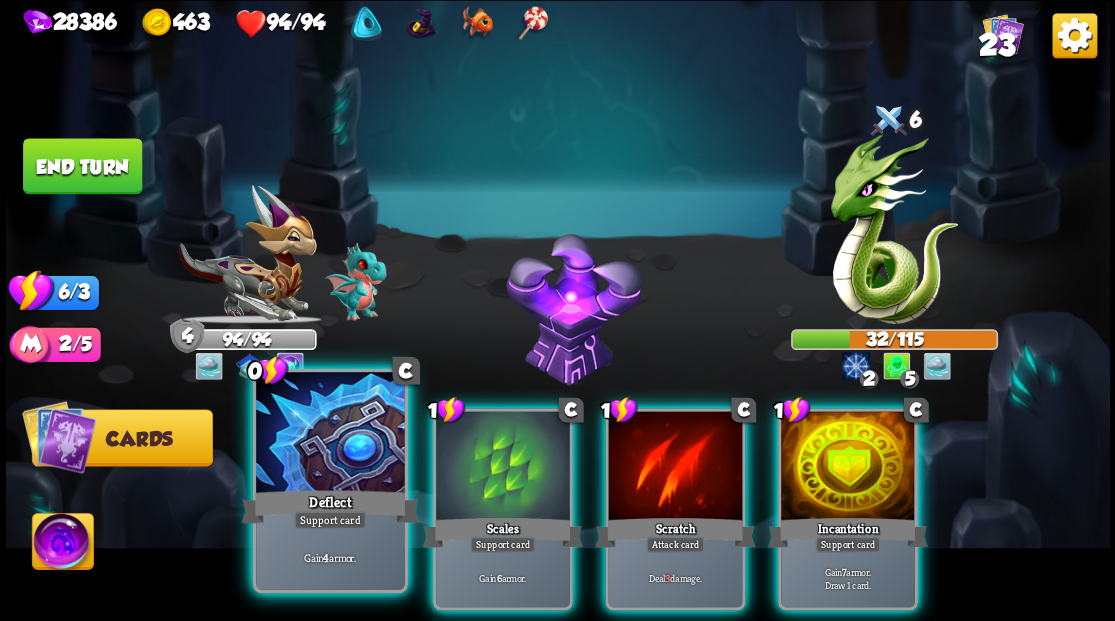 click at bounding box center (330, 434) 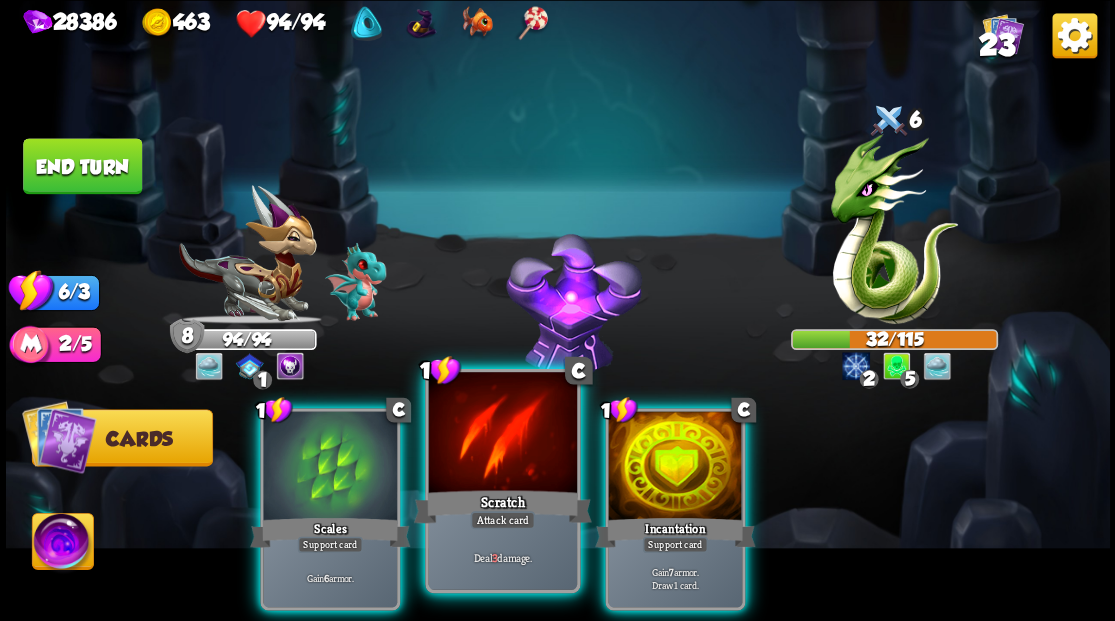 click at bounding box center (502, 434) 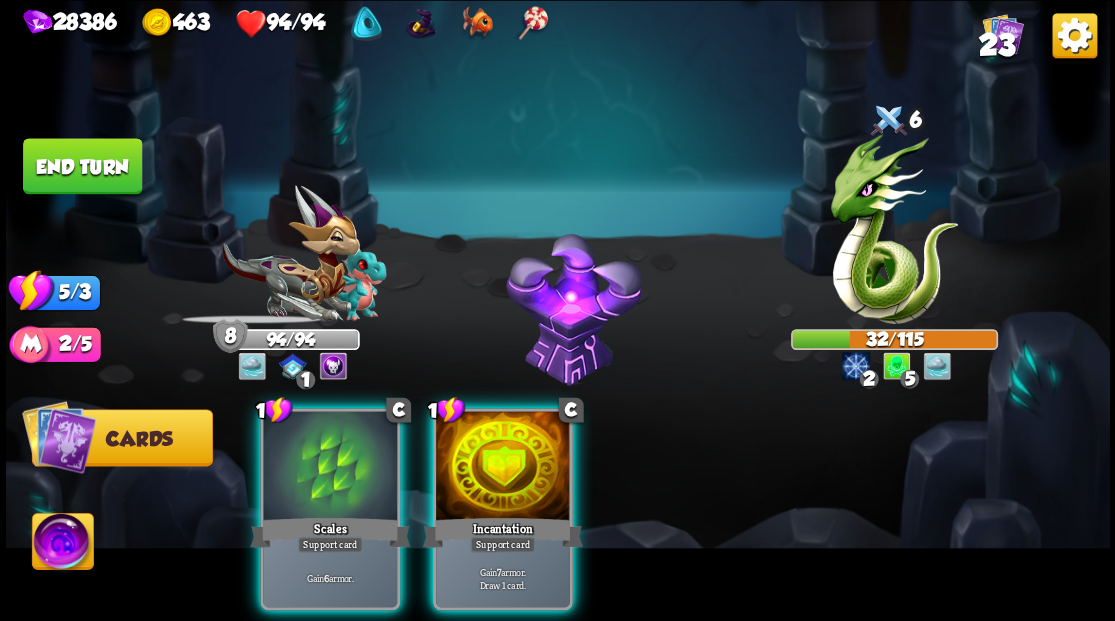 click at bounding box center [503, 467] 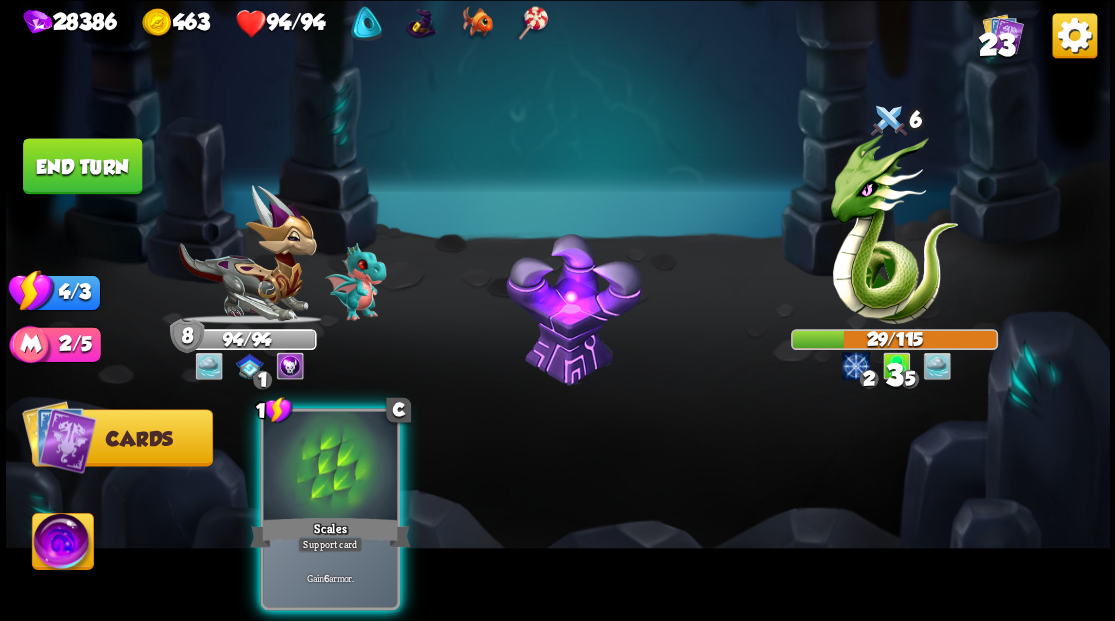 click at bounding box center [330, 467] 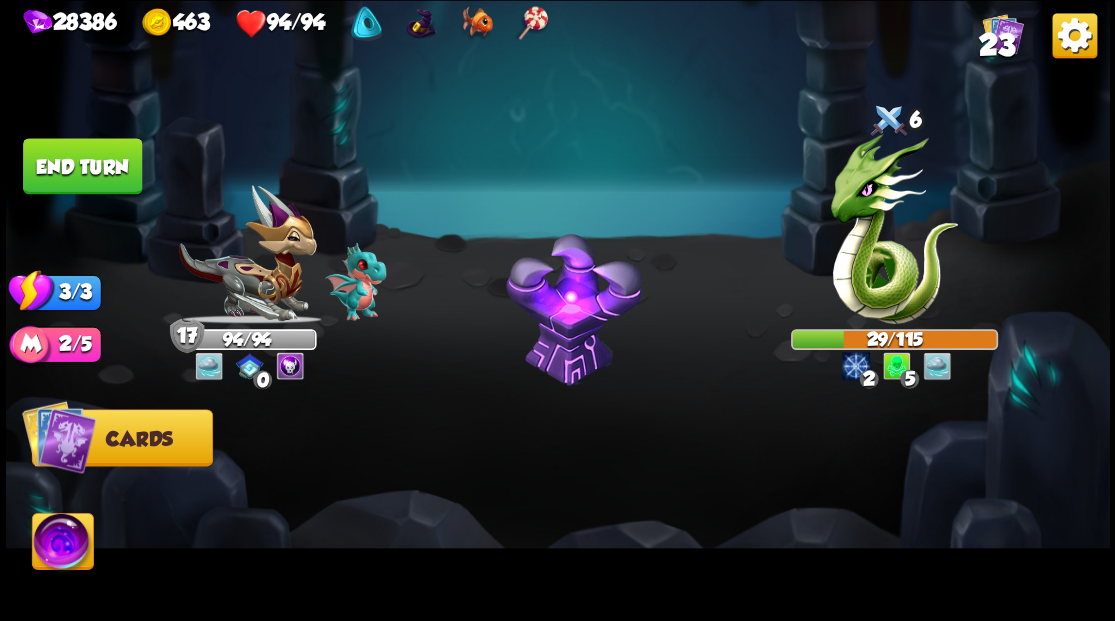 click on "End turn" at bounding box center (82, 166) 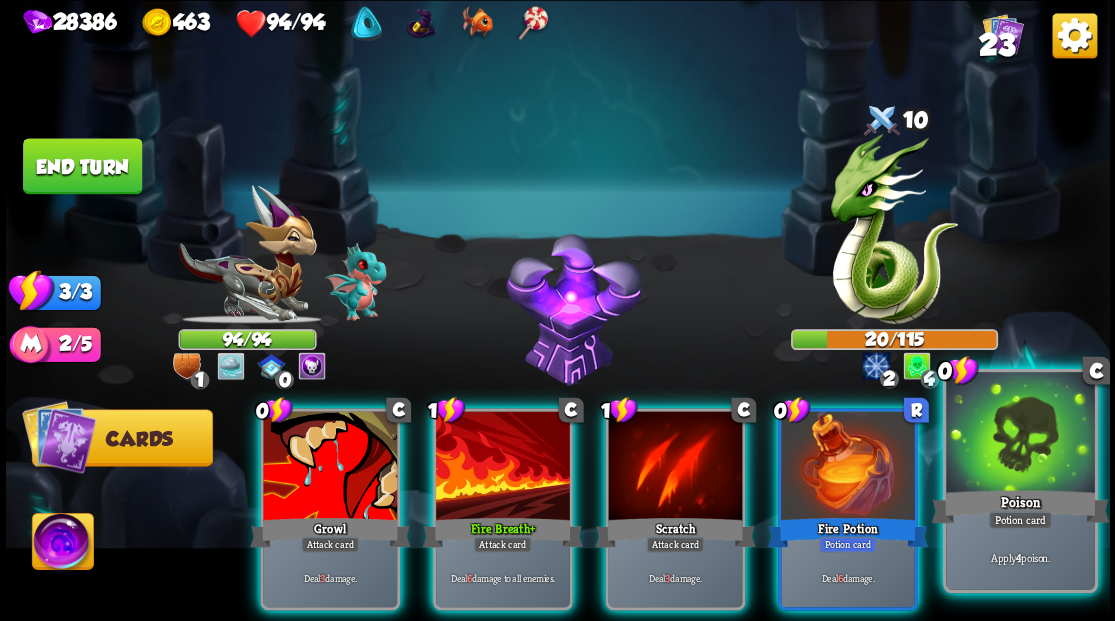 click at bounding box center (1020, 434) 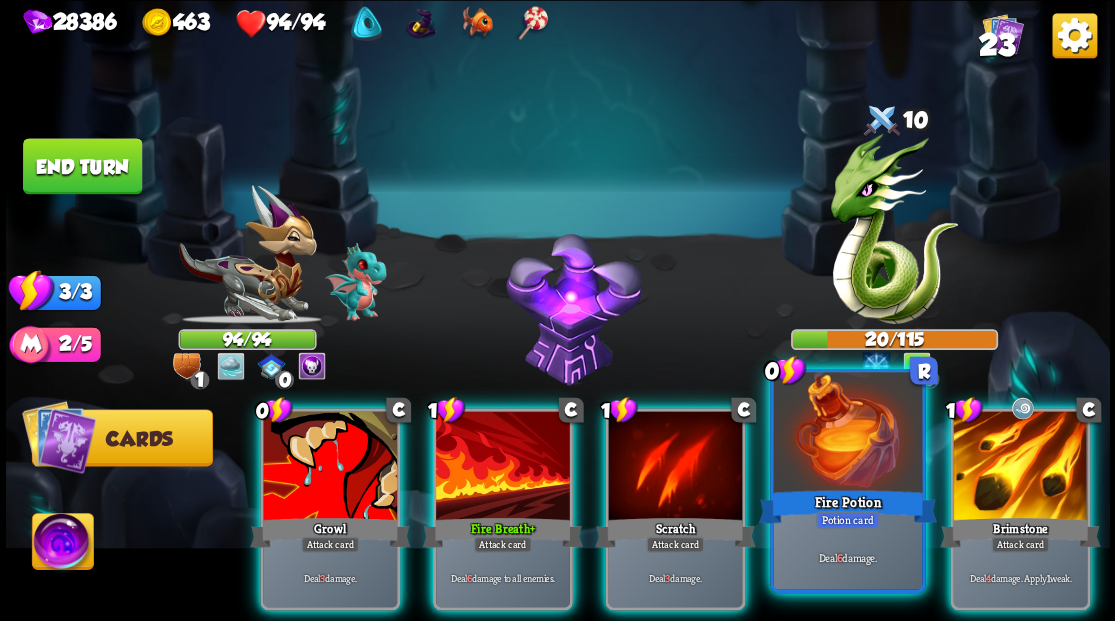click at bounding box center (847, 434) 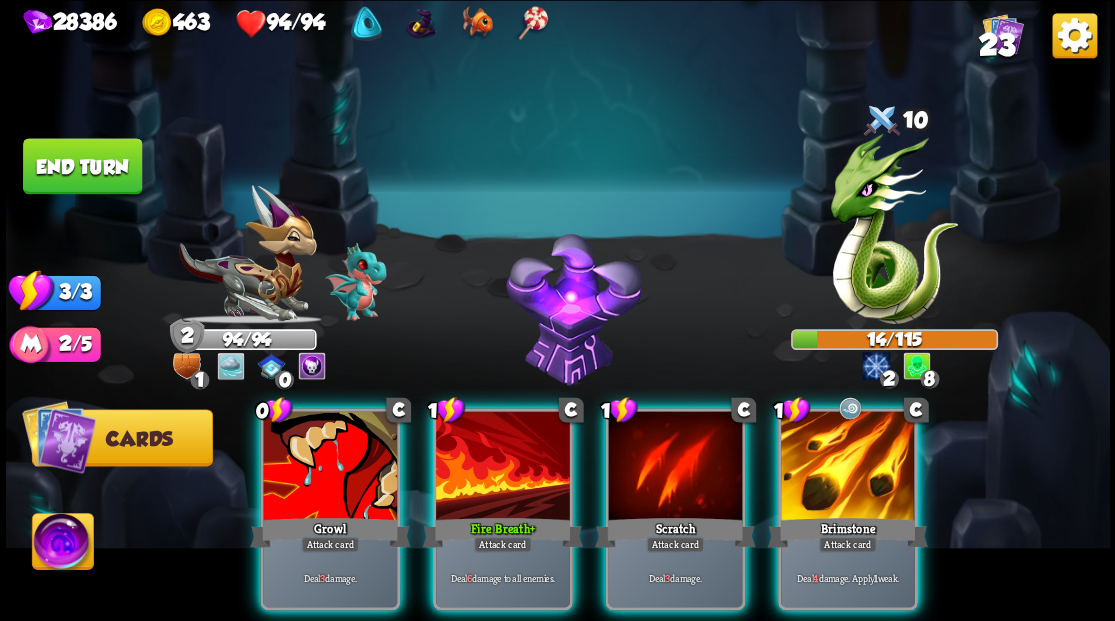 click at bounding box center (848, 467) 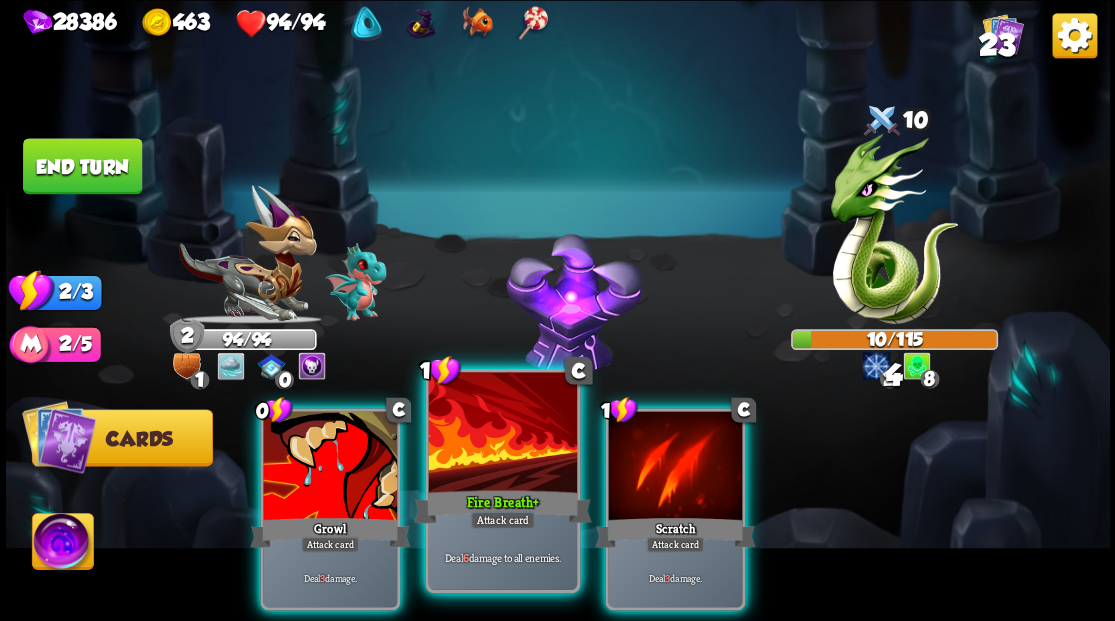 click on "Fire Breath +" at bounding box center [502, 506] 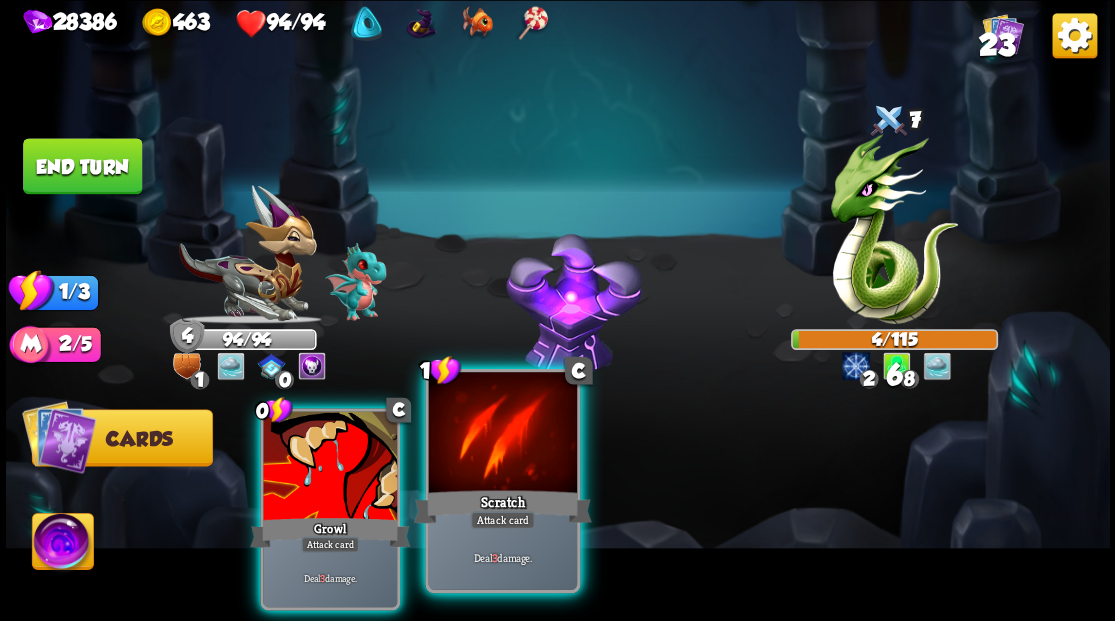 click at bounding box center [502, 434] 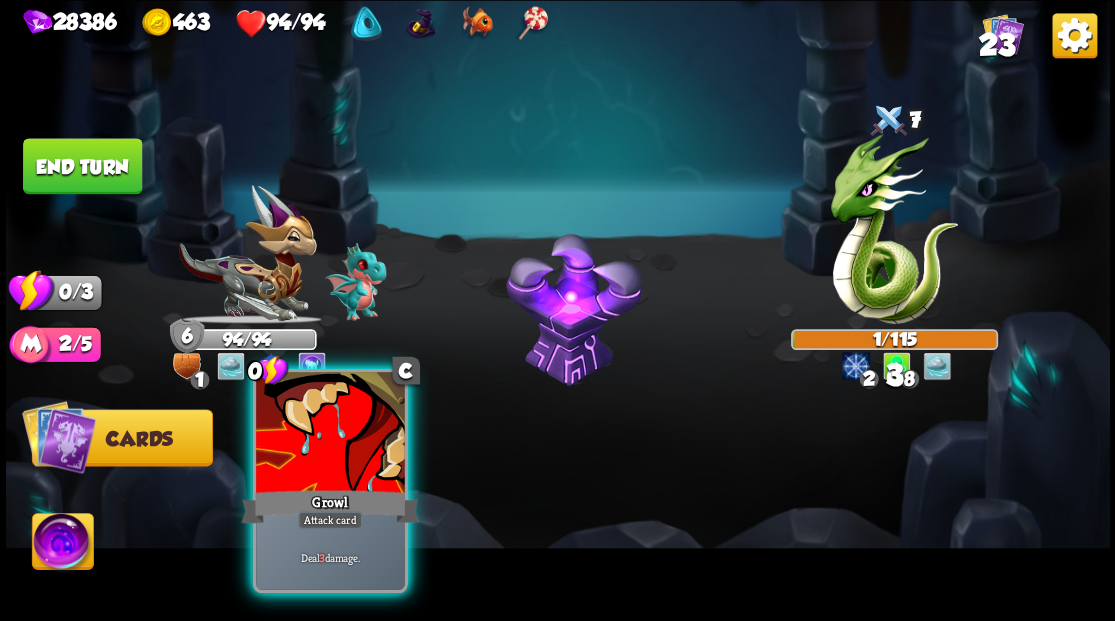 click at bounding box center (330, 434) 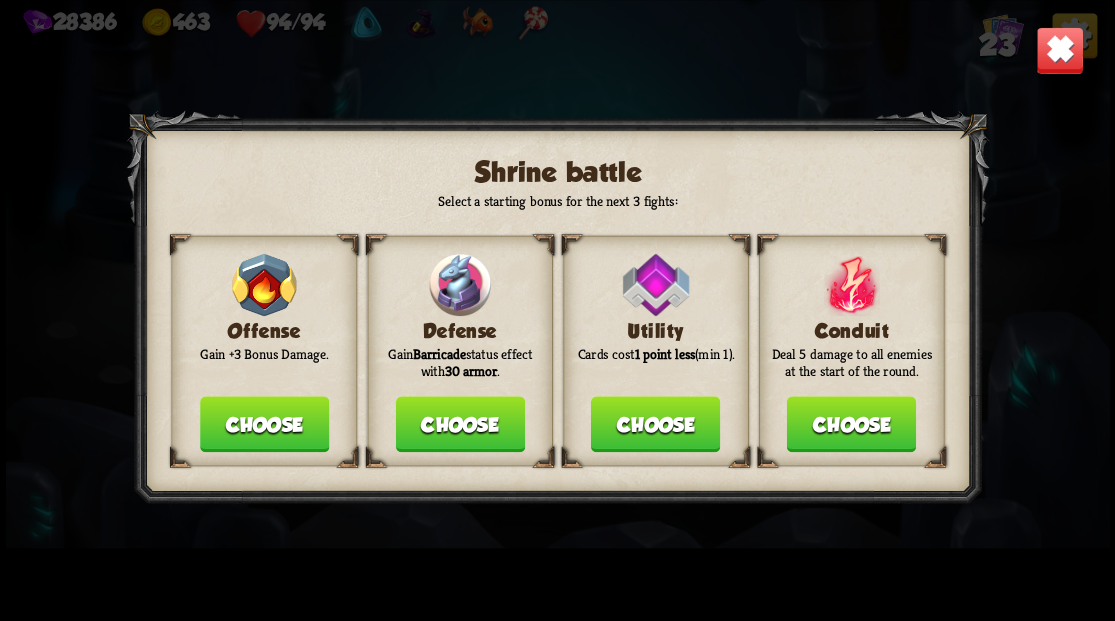 click on "Choose" at bounding box center [459, 424] 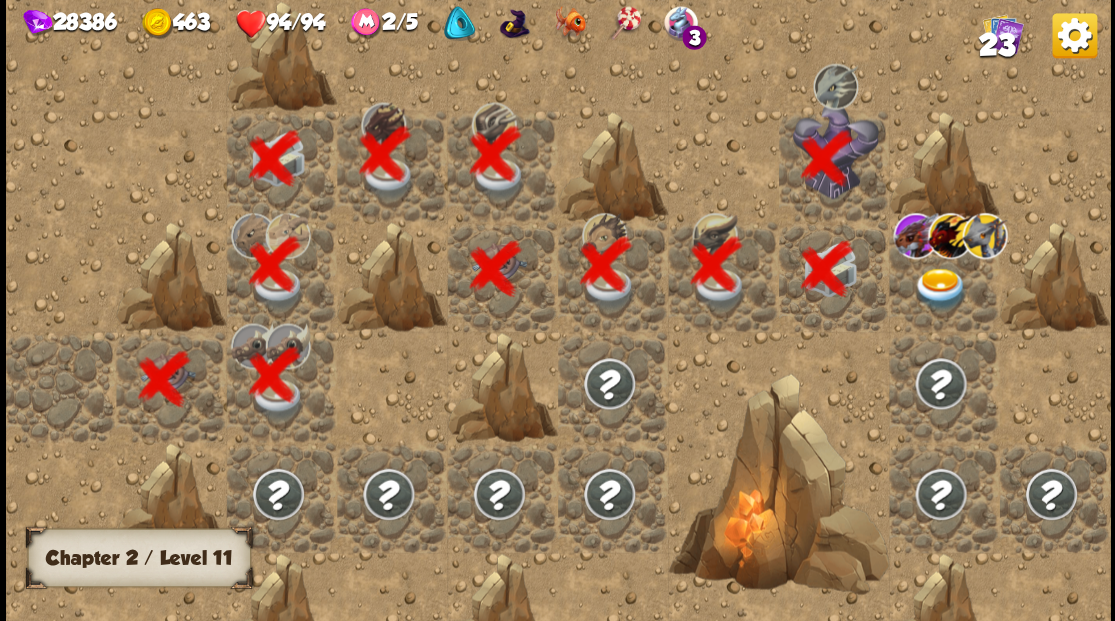 scroll, scrollTop: 0, scrollLeft: 384, axis: horizontal 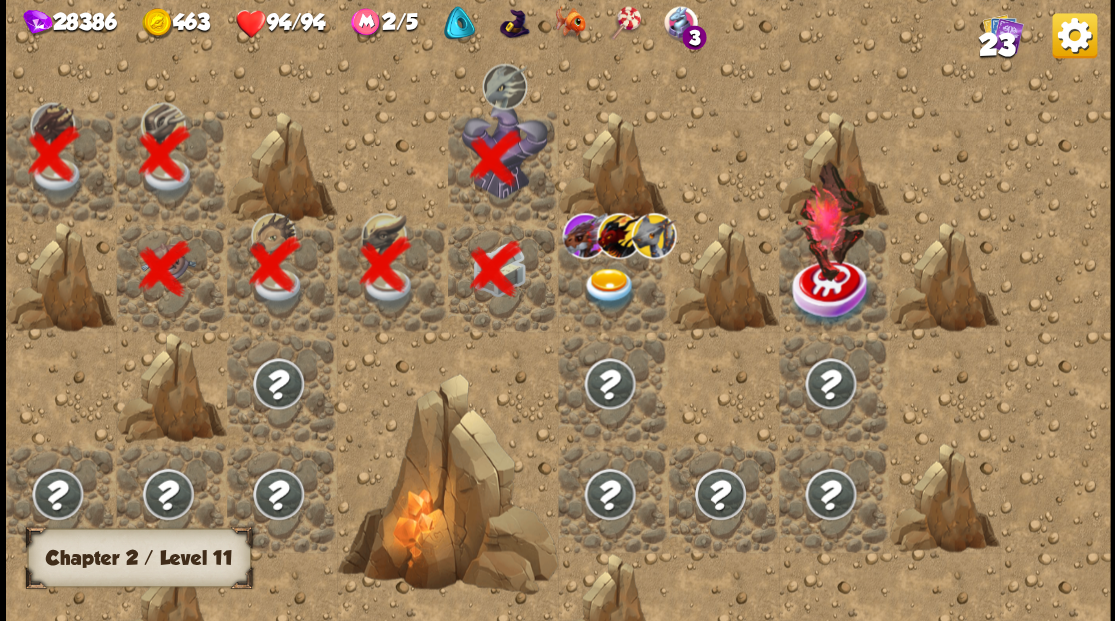 click at bounding box center (609, 288) 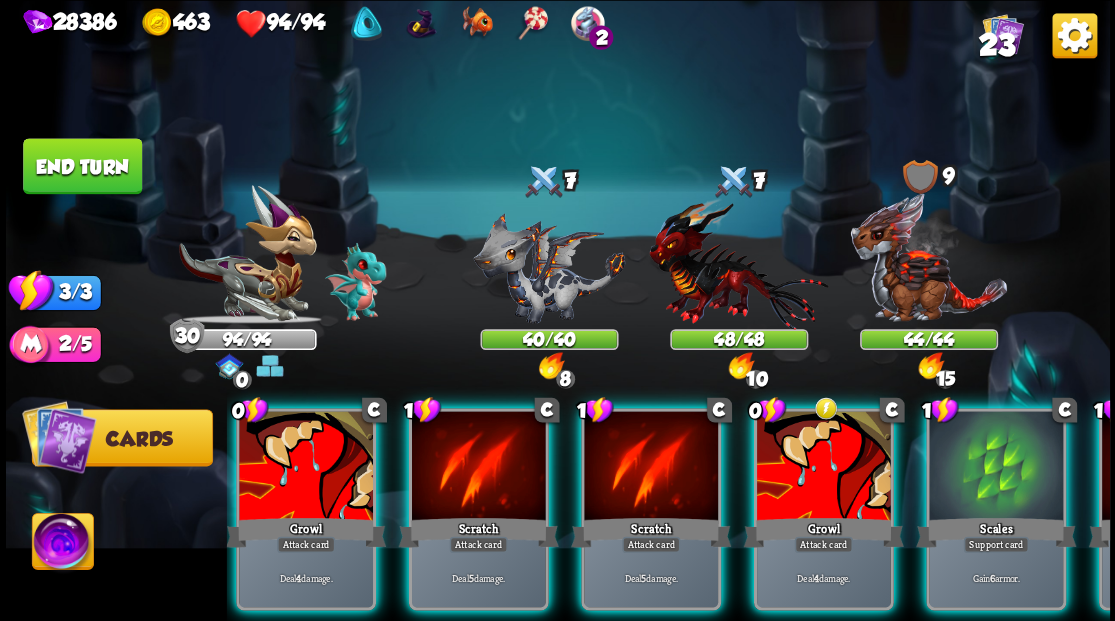 scroll, scrollTop: 0, scrollLeft: 0, axis: both 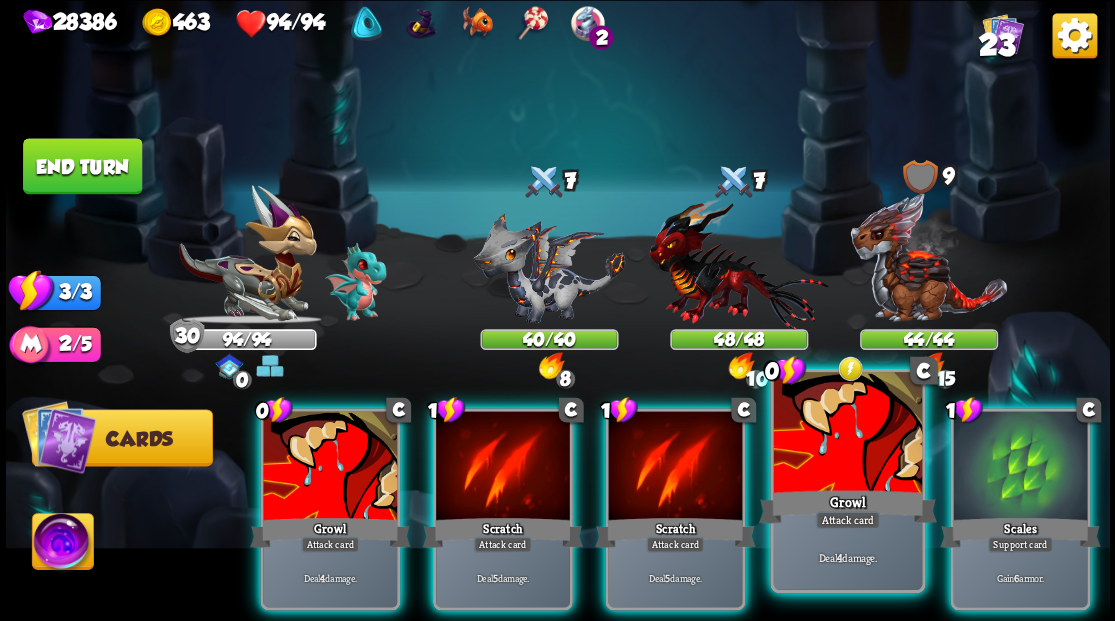 click on "Attack card" at bounding box center (847, 520) 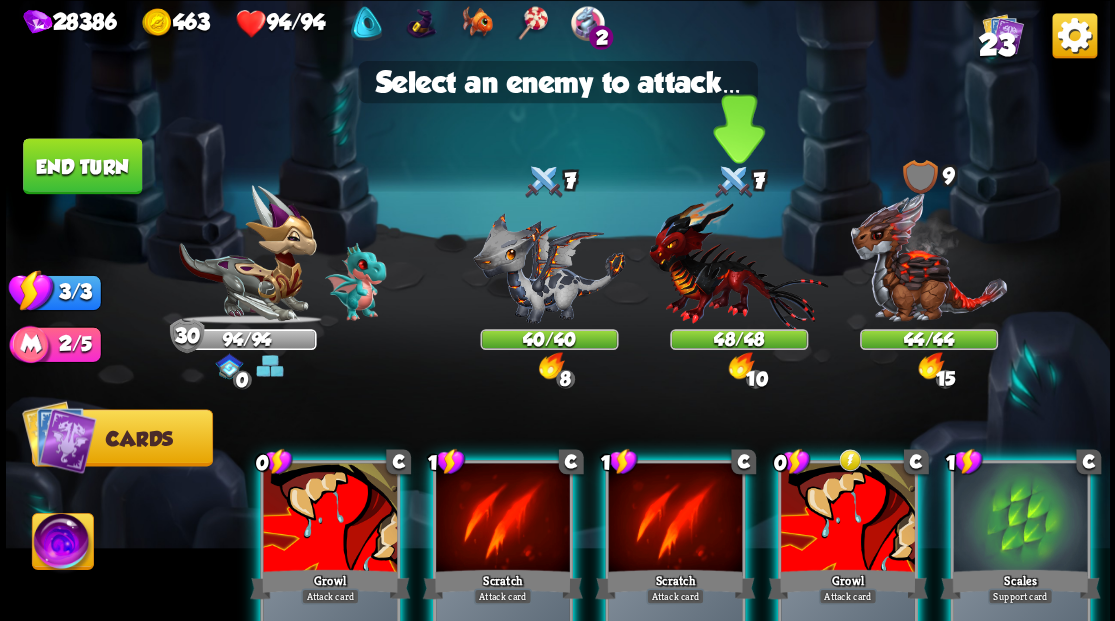 click at bounding box center (738, 263) 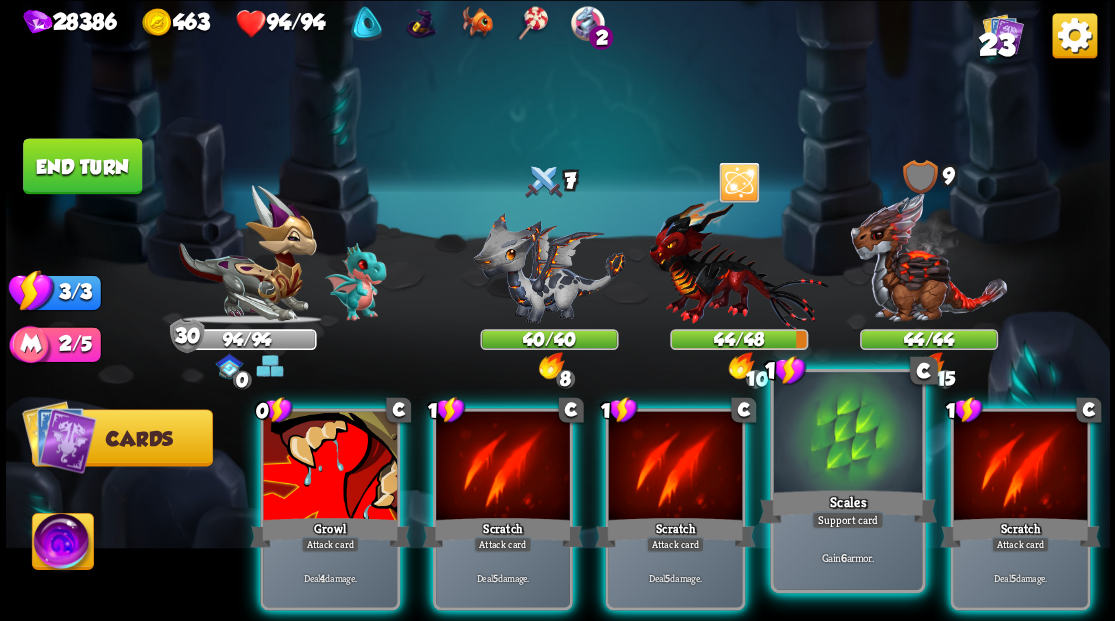 click at bounding box center [847, 434] 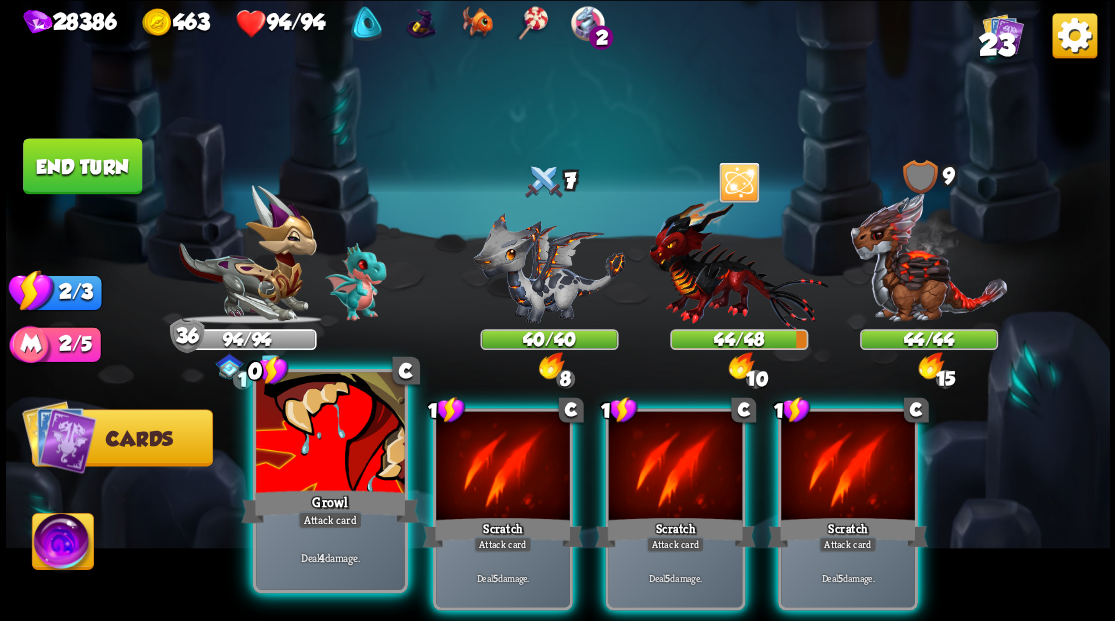 click at bounding box center [330, 434] 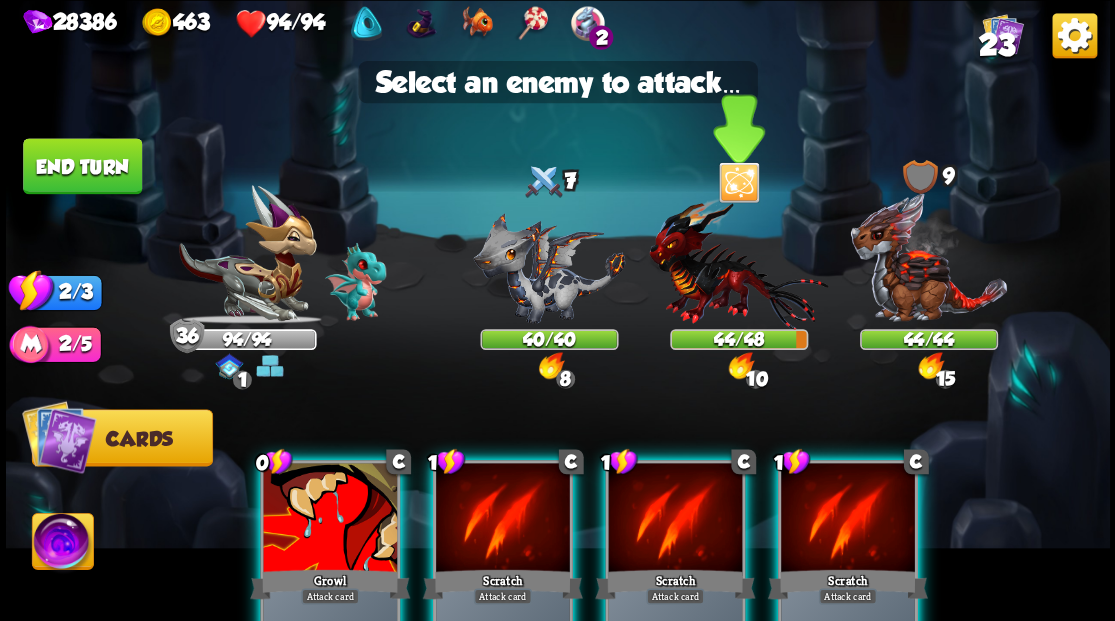click at bounding box center [738, 263] 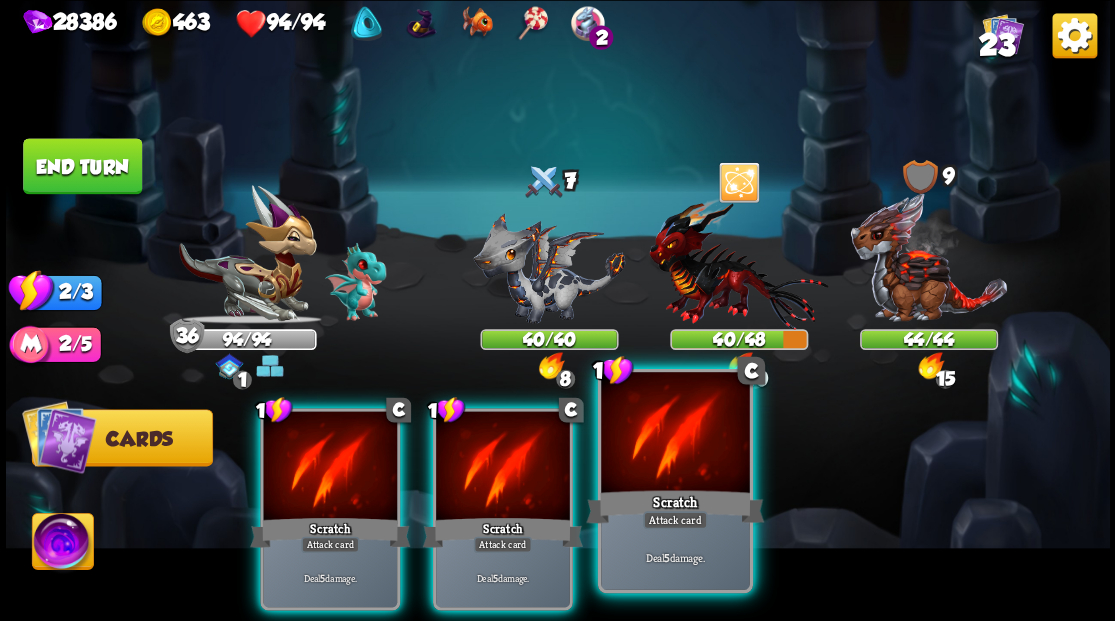 drag, startPoint x: 660, startPoint y: 479, endPoint x: 673, endPoint y: 396, distance: 84.0119 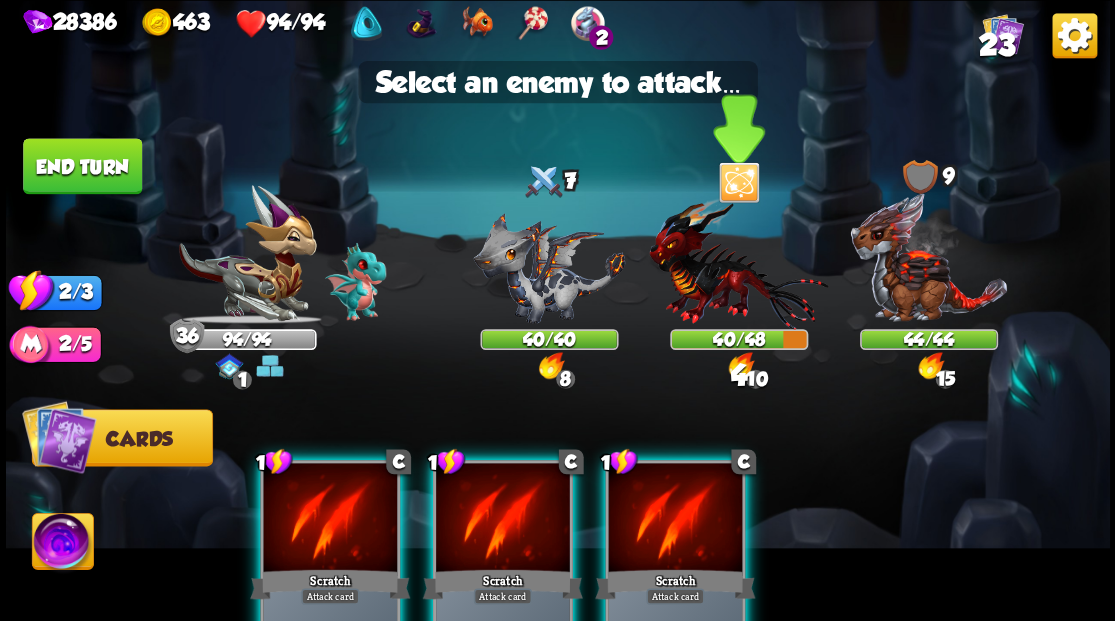 click at bounding box center (738, 263) 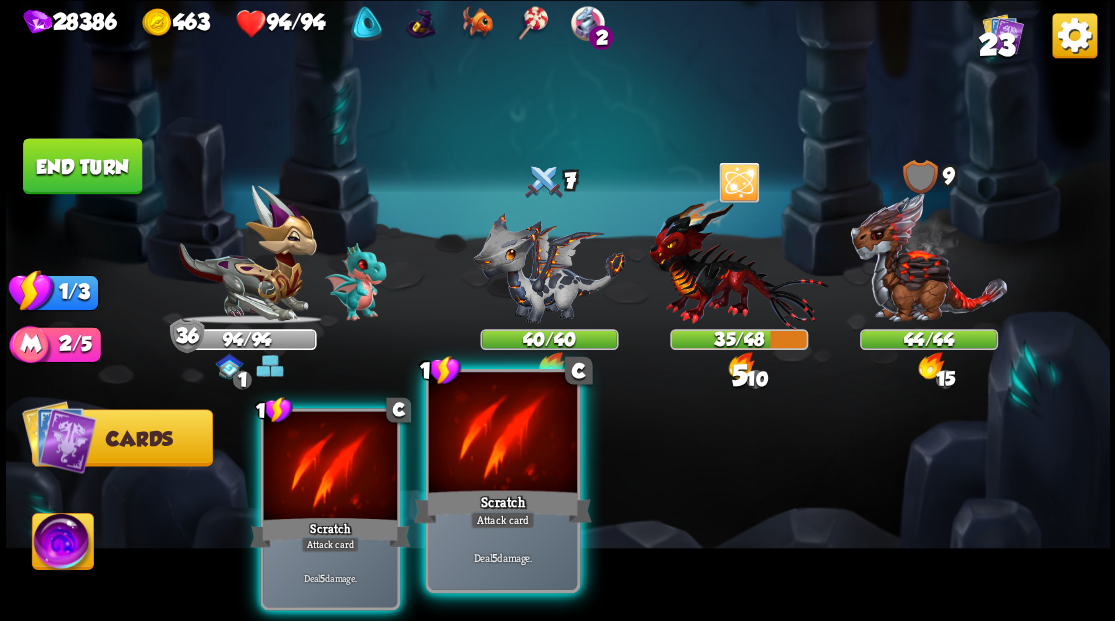 click at bounding box center (502, 434) 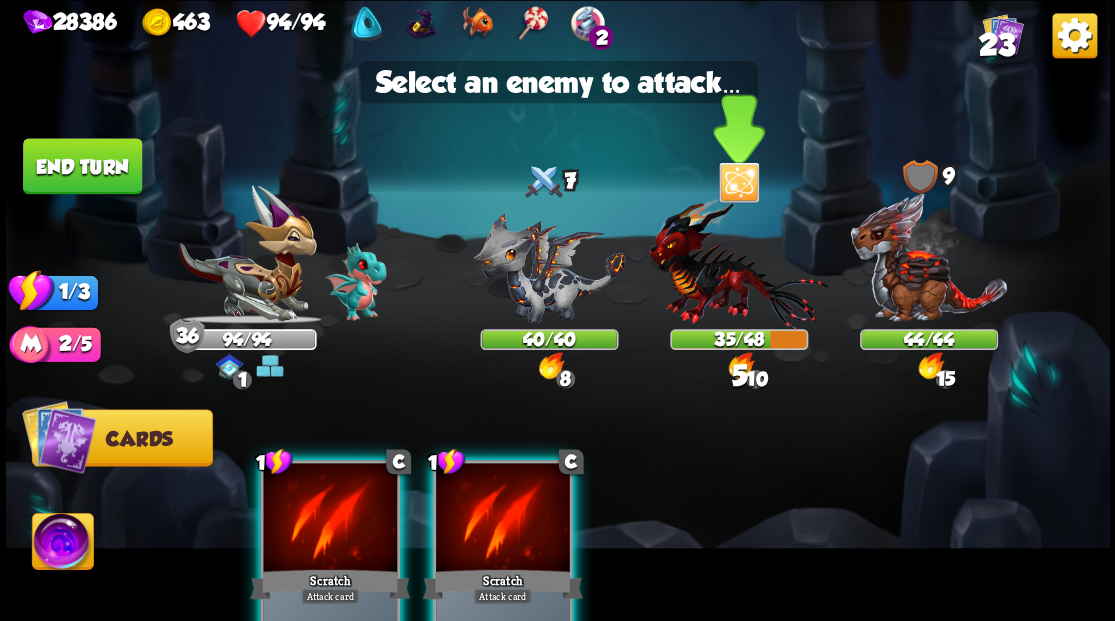 click at bounding box center (738, 263) 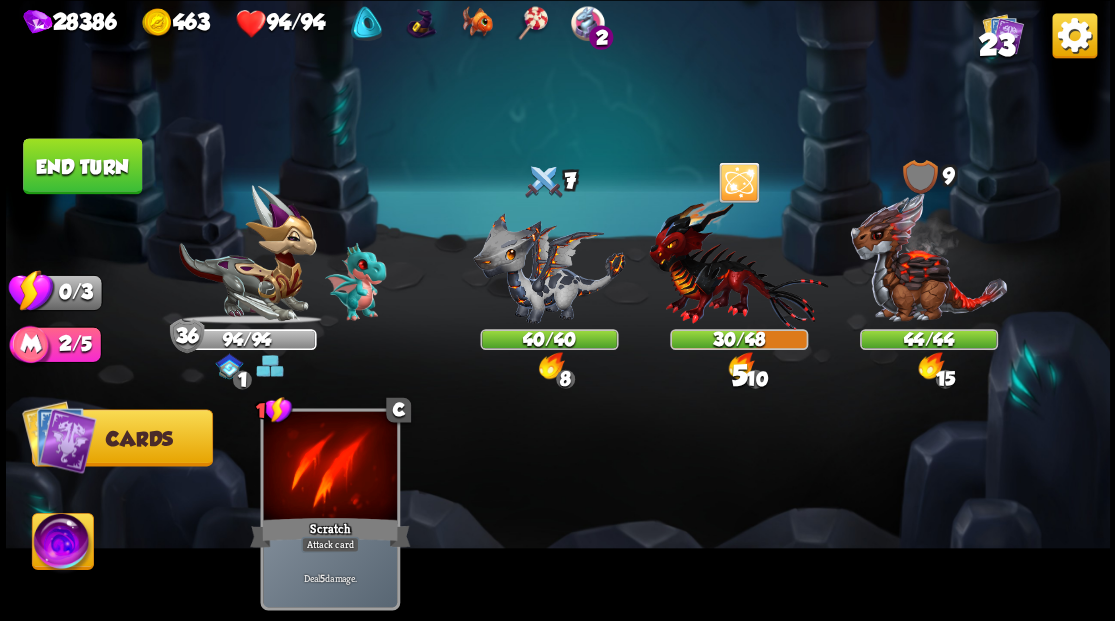 click on "End turn" at bounding box center [82, 166] 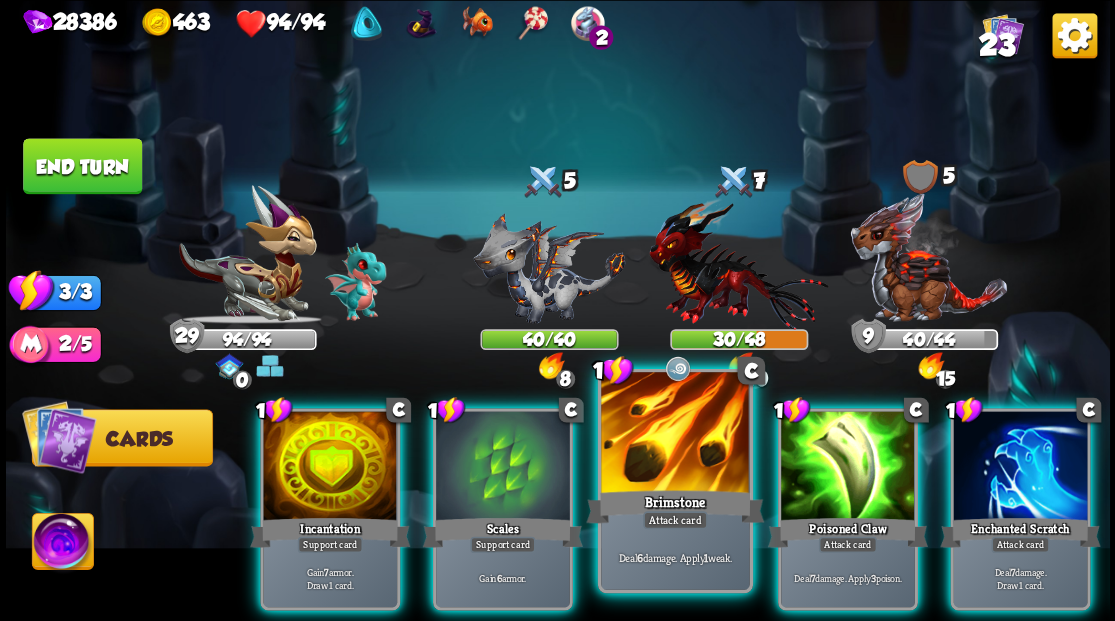 click at bounding box center (675, 434) 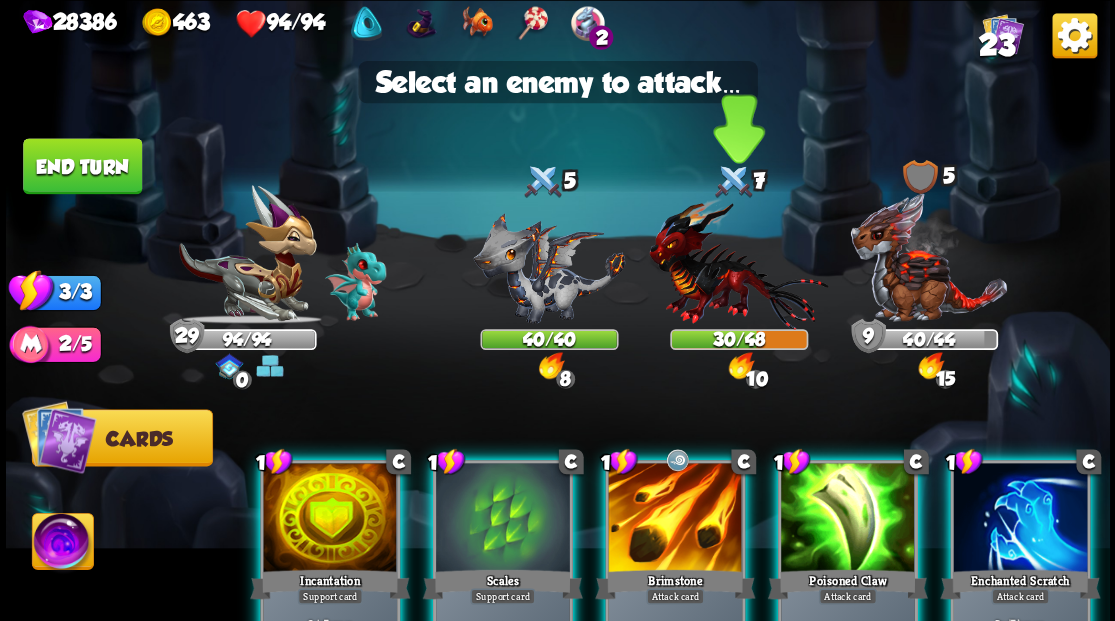 click at bounding box center (738, 263) 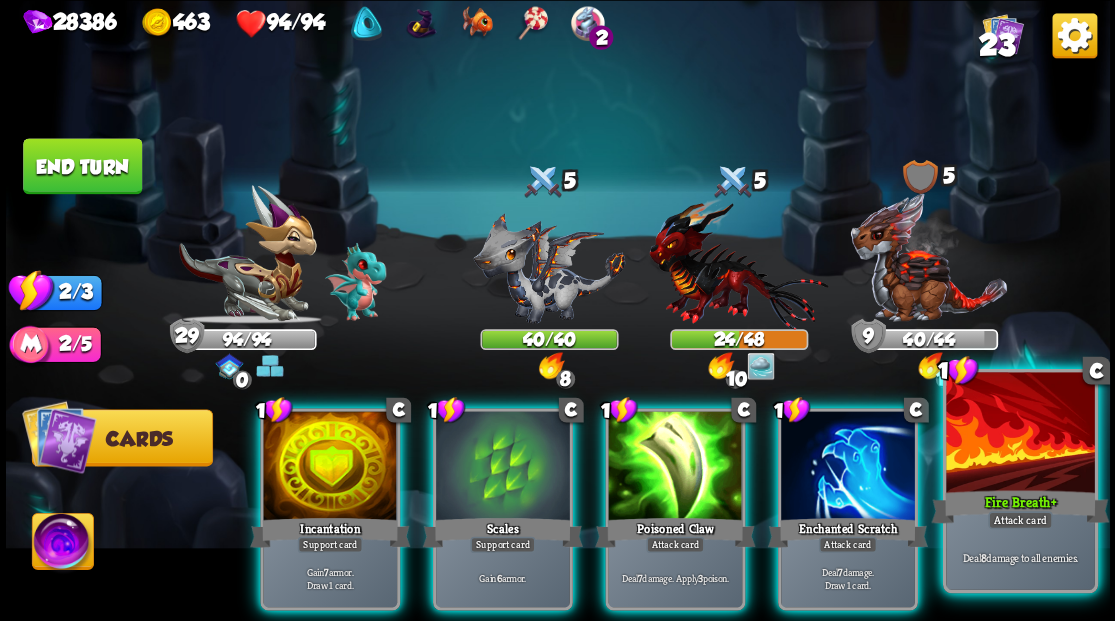 click on "Fire Breath +" at bounding box center (1020, 506) 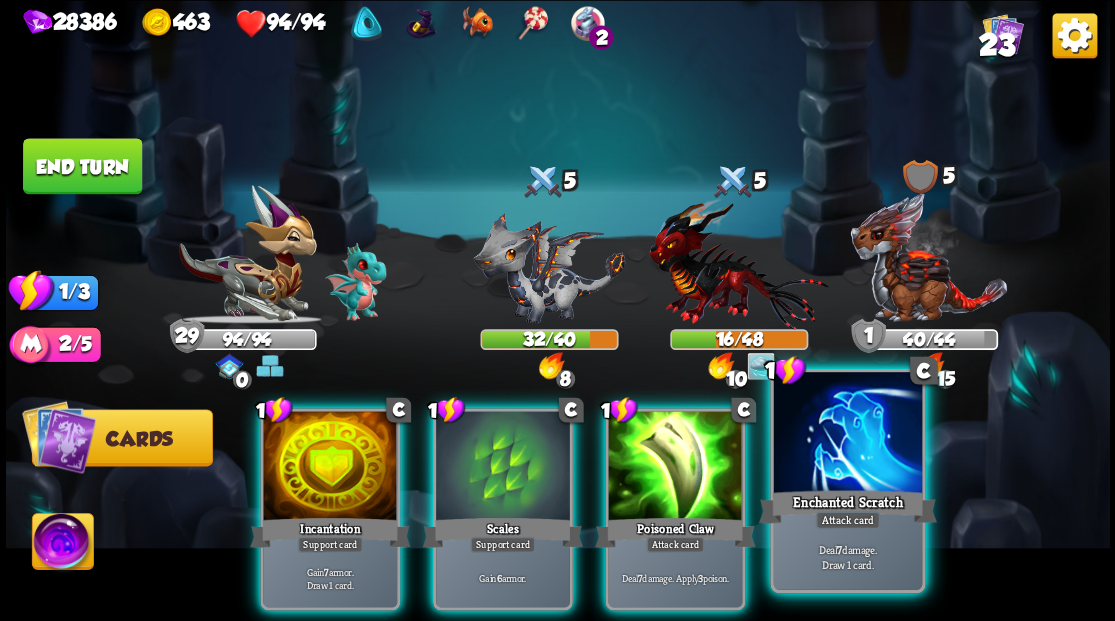 click at bounding box center (847, 434) 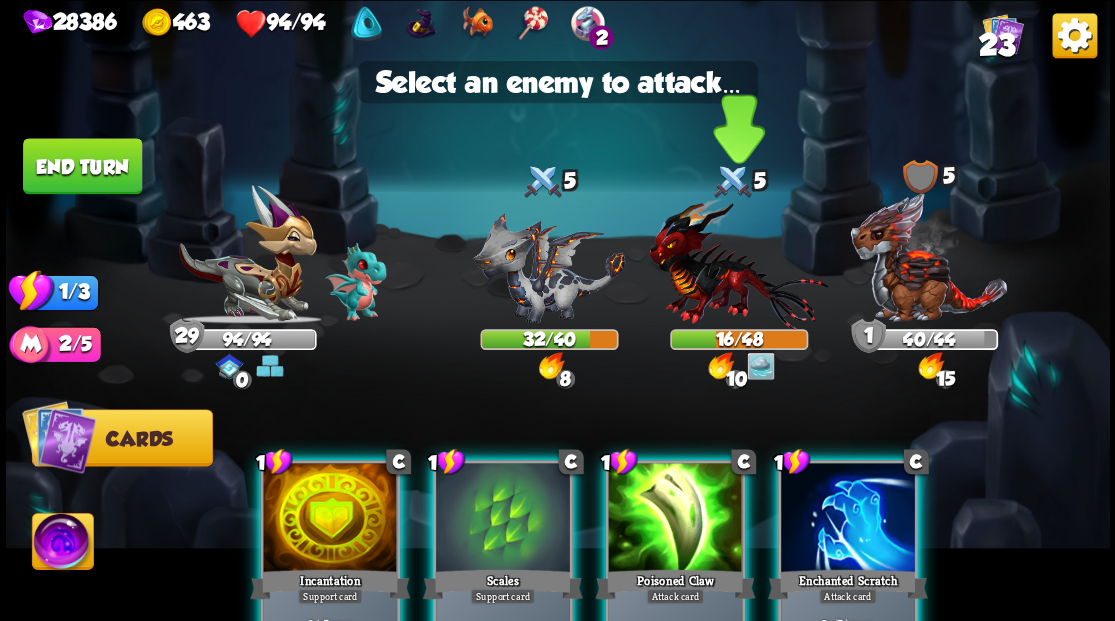 click at bounding box center (738, 263) 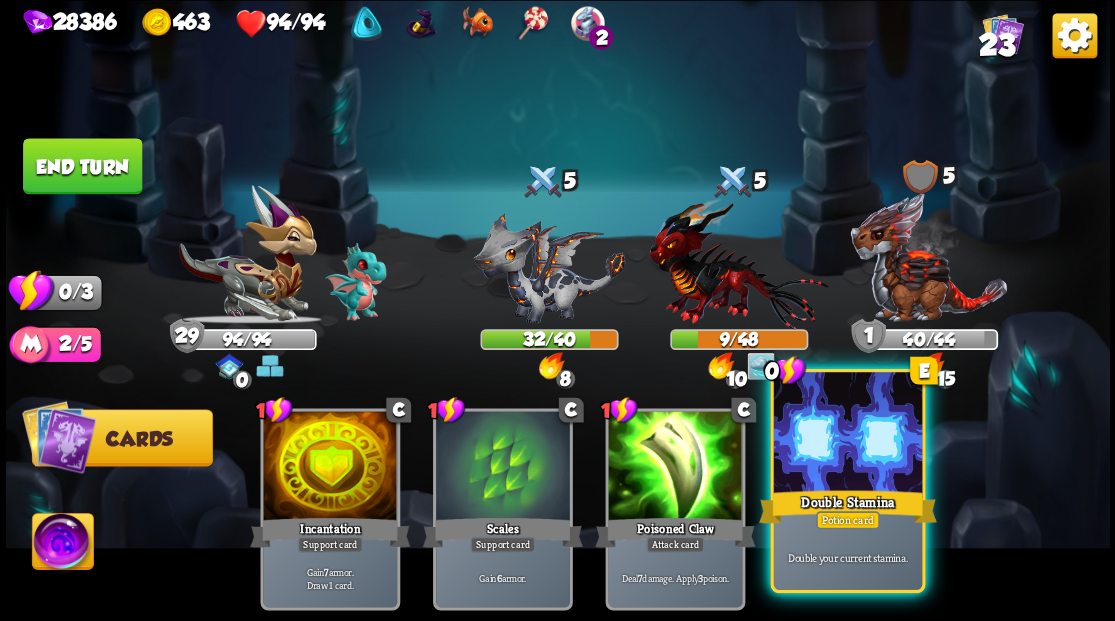 click on "Double Stamina" at bounding box center [847, 506] 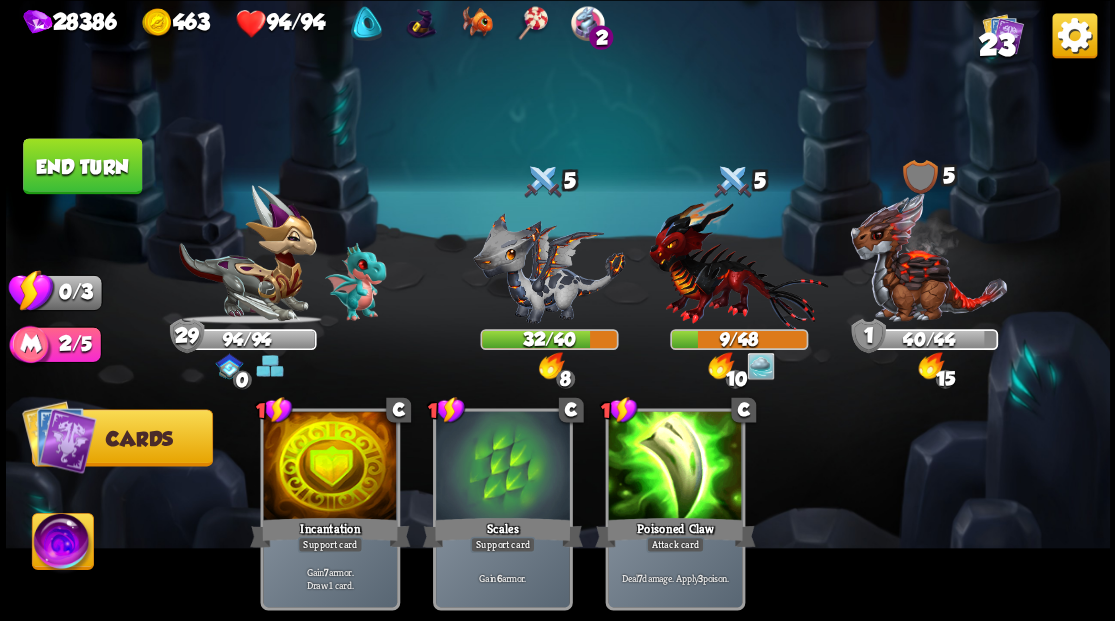 click on "End turn" at bounding box center [82, 166] 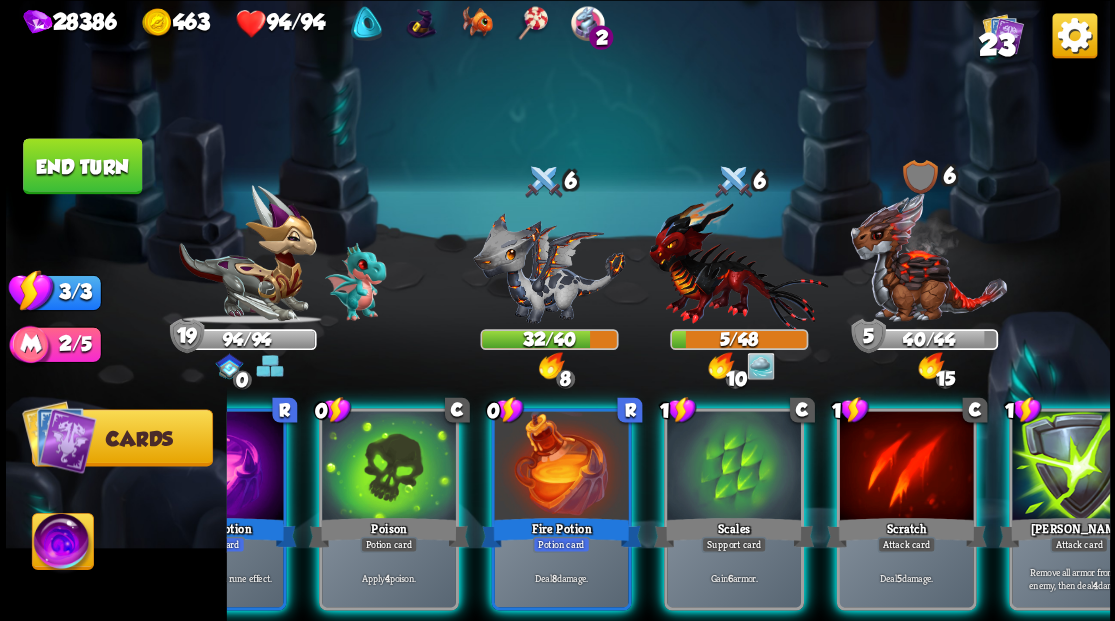 scroll, scrollTop: 0, scrollLeft: 189, axis: horizontal 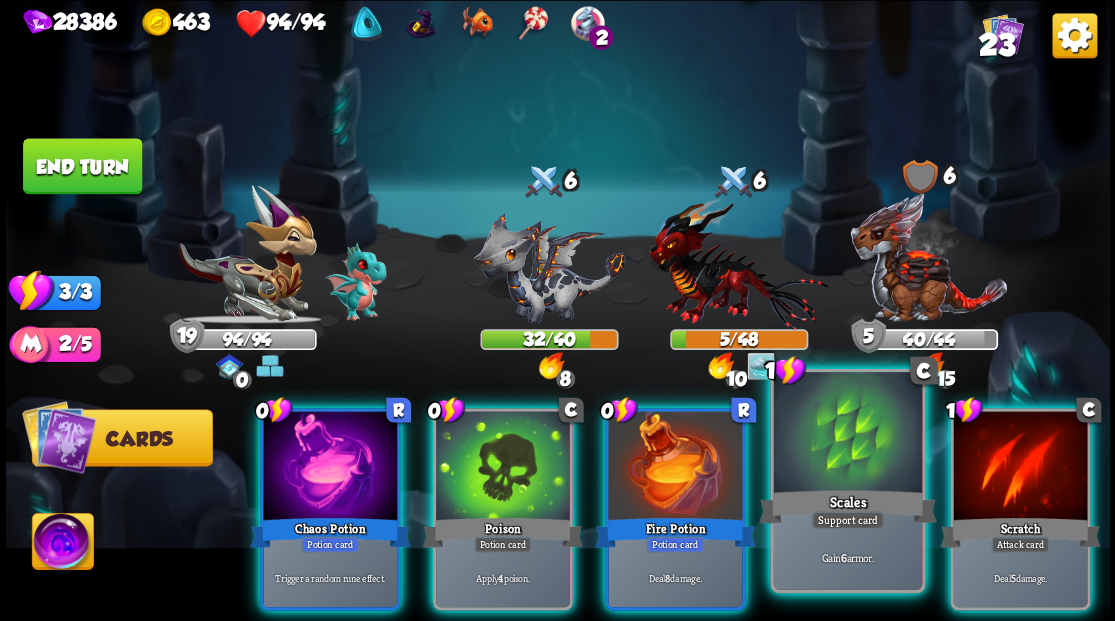 click at bounding box center [847, 434] 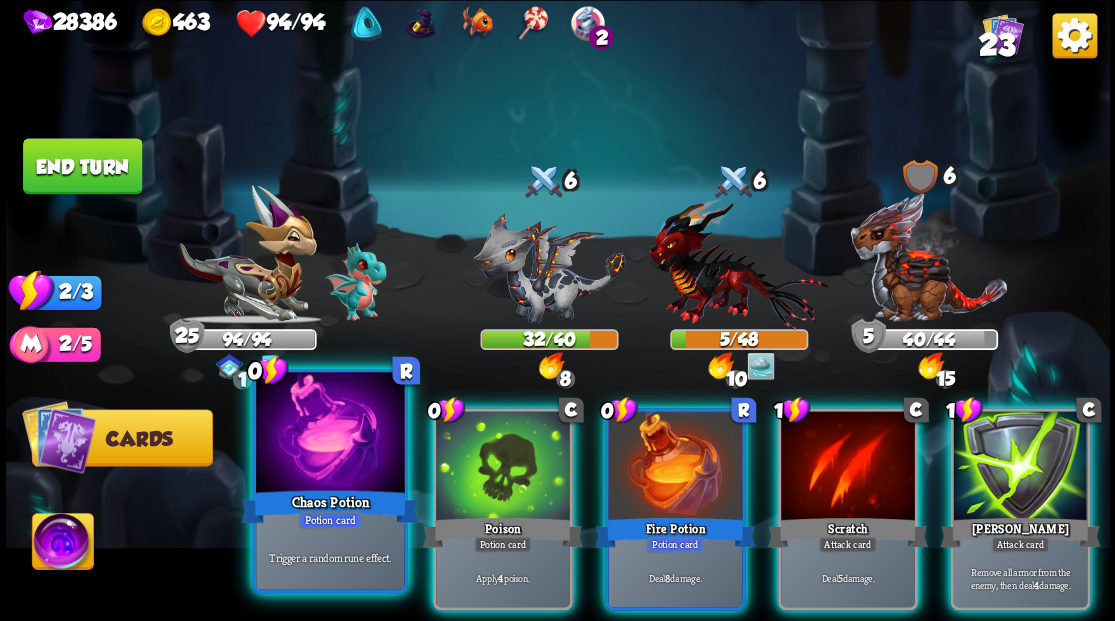 click at bounding box center [330, 434] 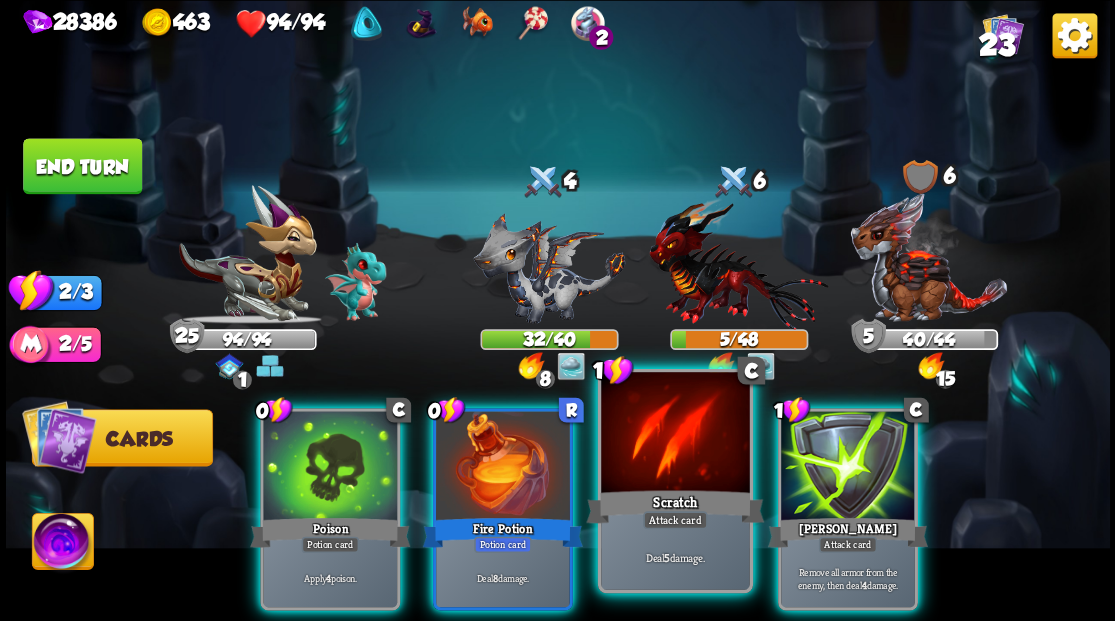 click at bounding box center (675, 434) 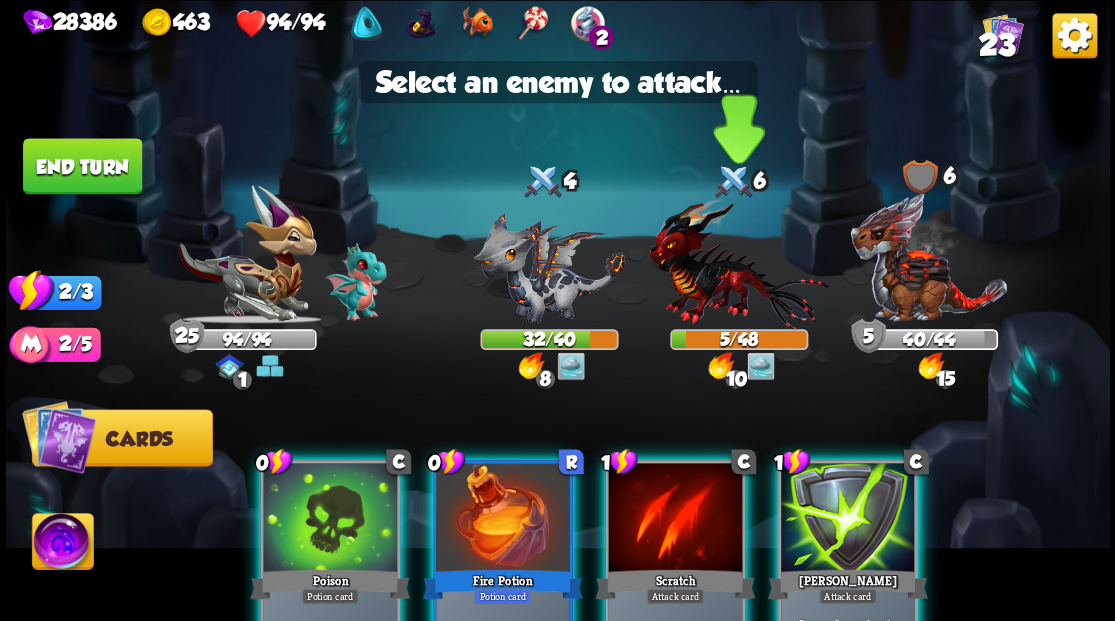 click at bounding box center (738, 263) 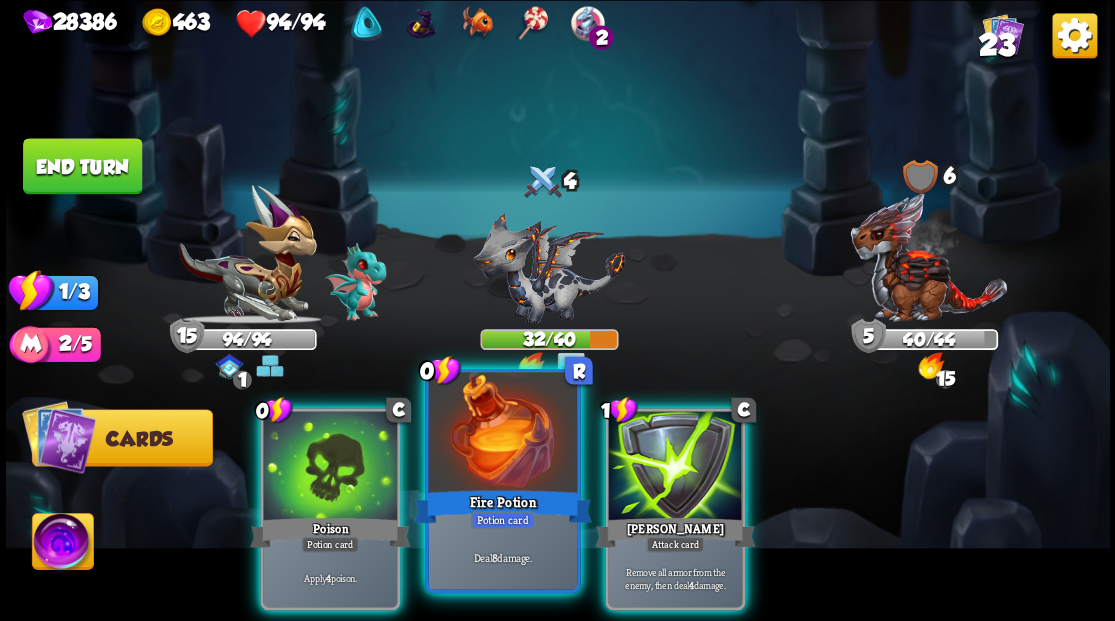 click at bounding box center [502, 434] 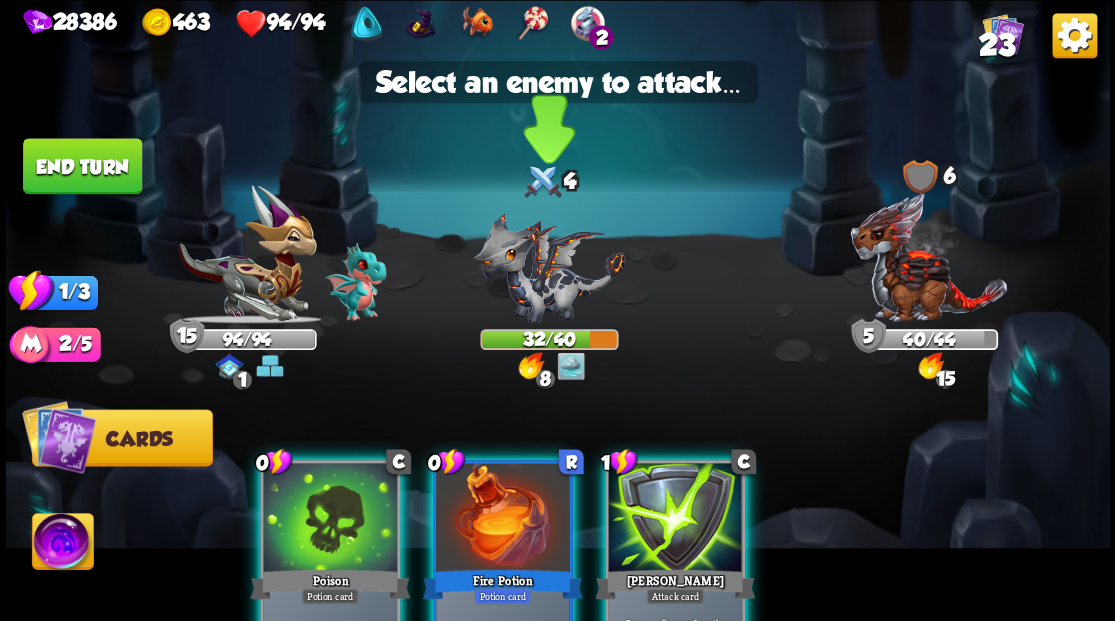 click at bounding box center [549, 267] 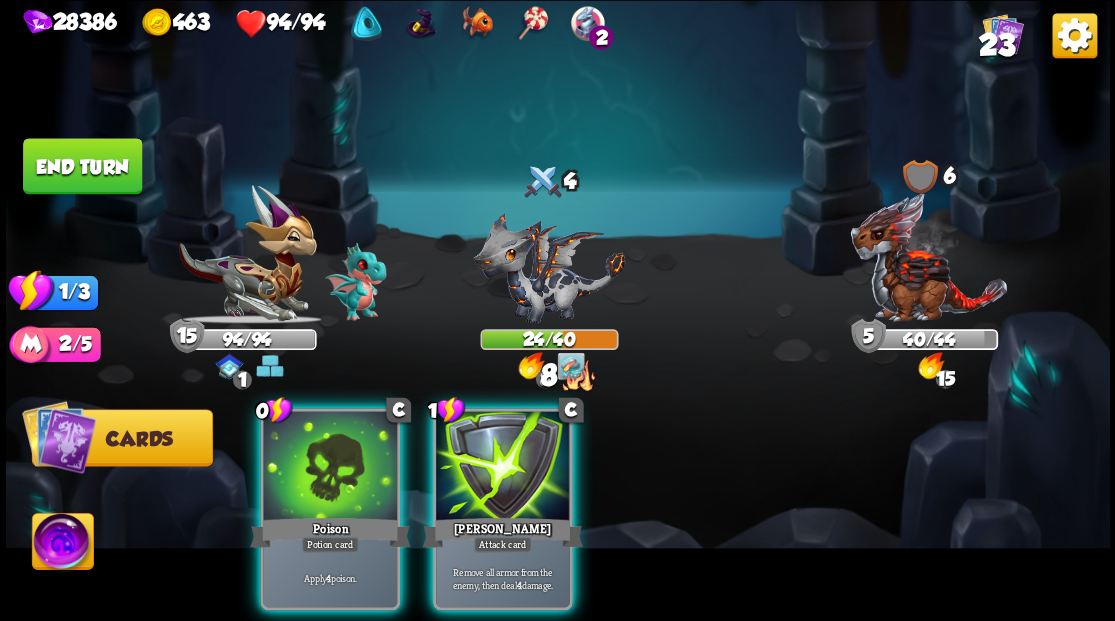 drag, startPoint x: 332, startPoint y: 468, endPoint x: 410, endPoint y: 440, distance: 82.8734 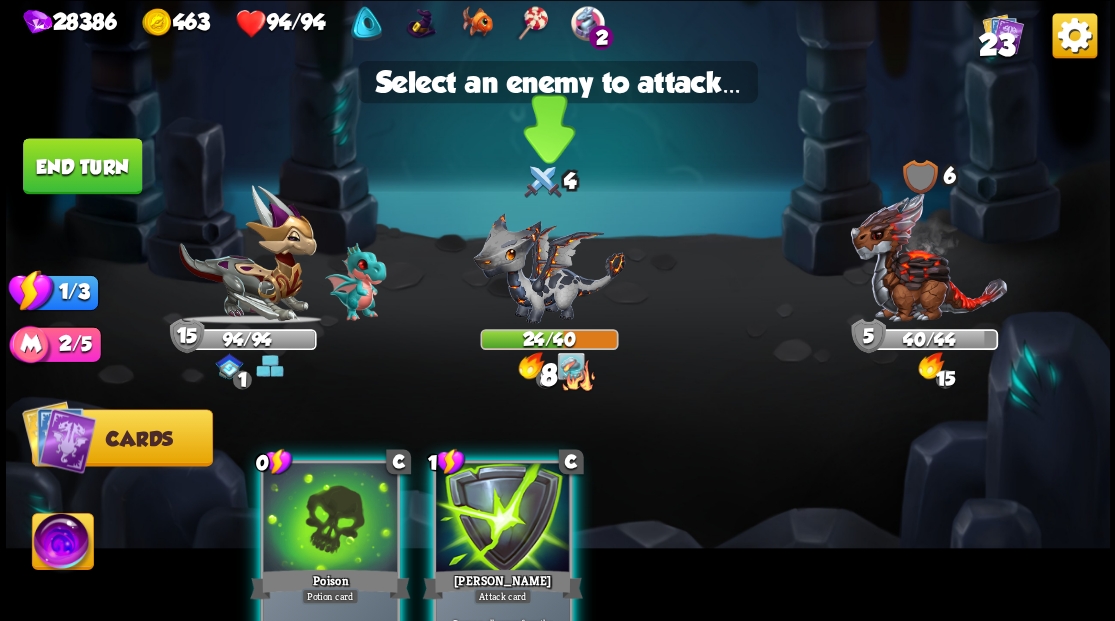 click at bounding box center [549, 267] 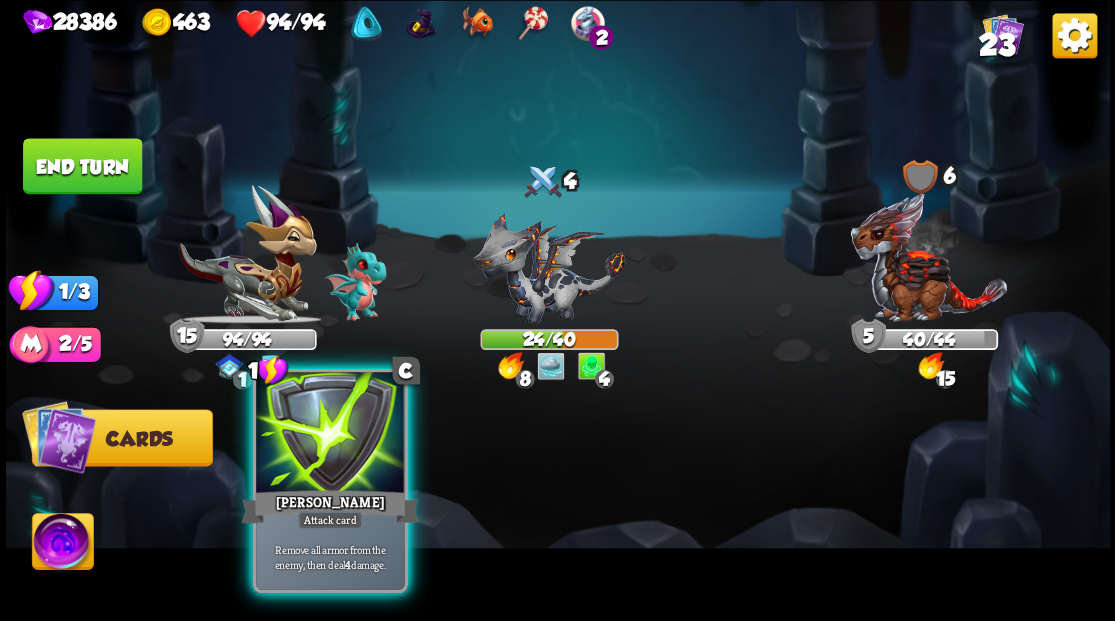 click at bounding box center [330, 434] 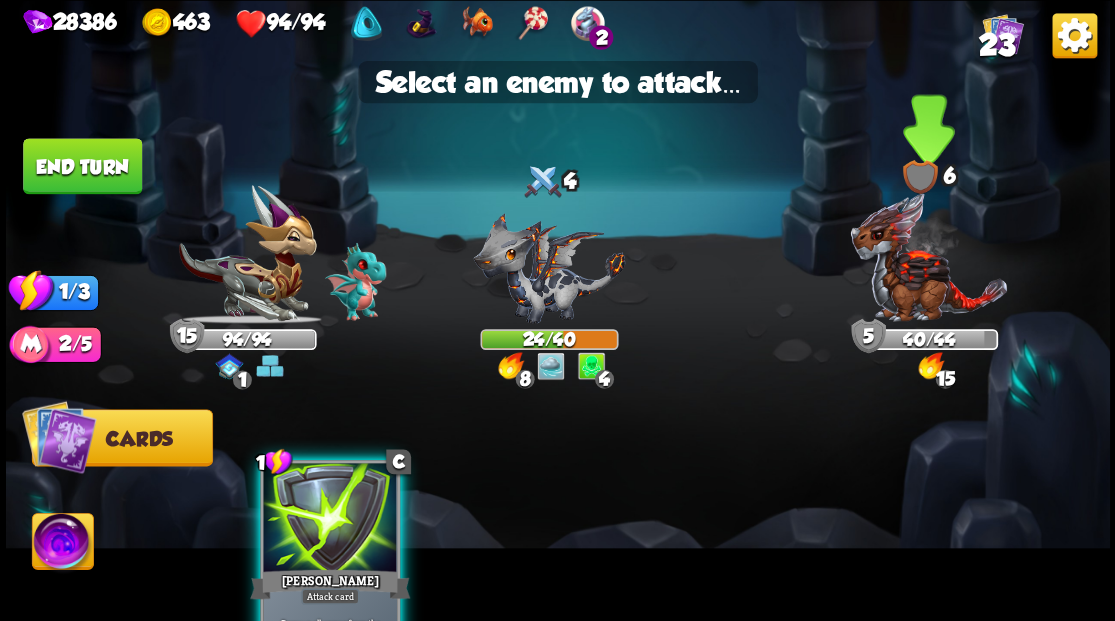 click at bounding box center [928, 257] 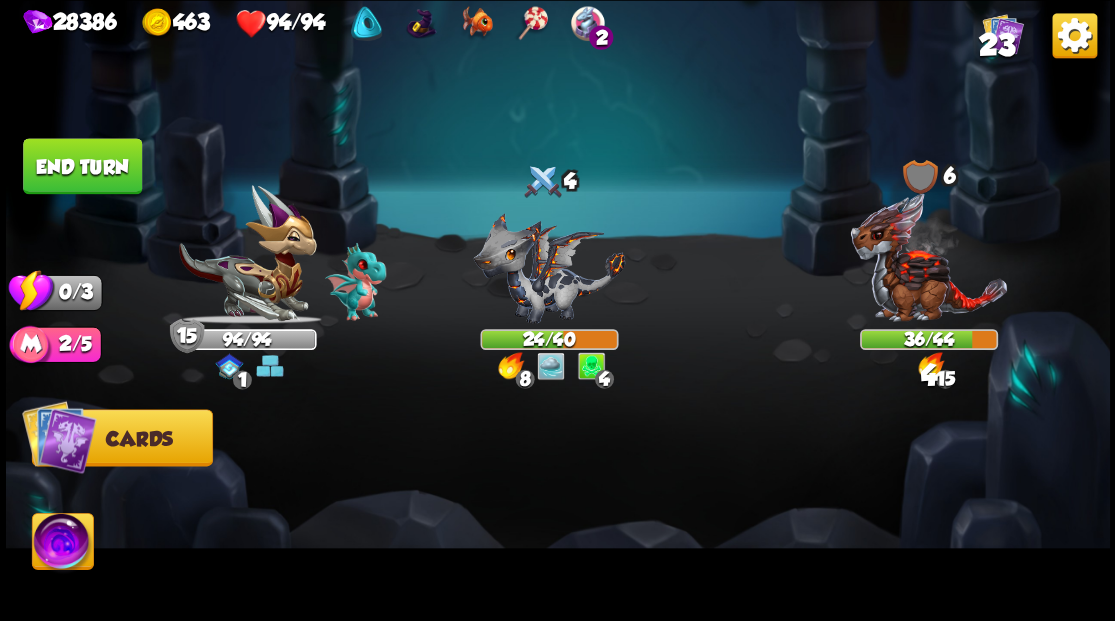 click on "End turn" at bounding box center (82, 166) 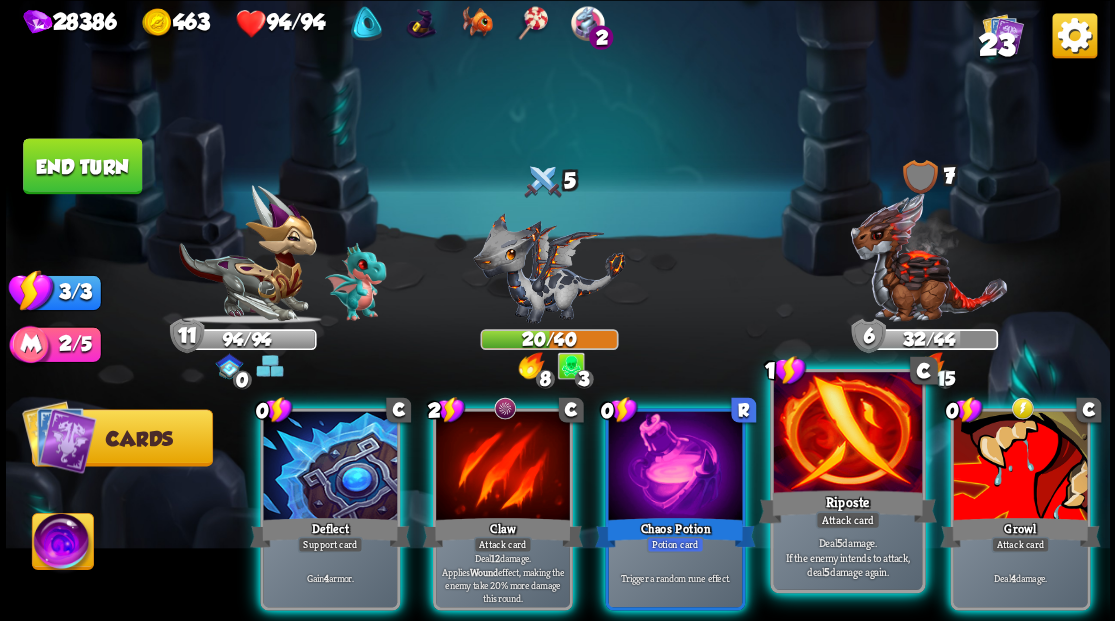 drag, startPoint x: 865, startPoint y: 471, endPoint x: 822, endPoint y: 455, distance: 45.88028 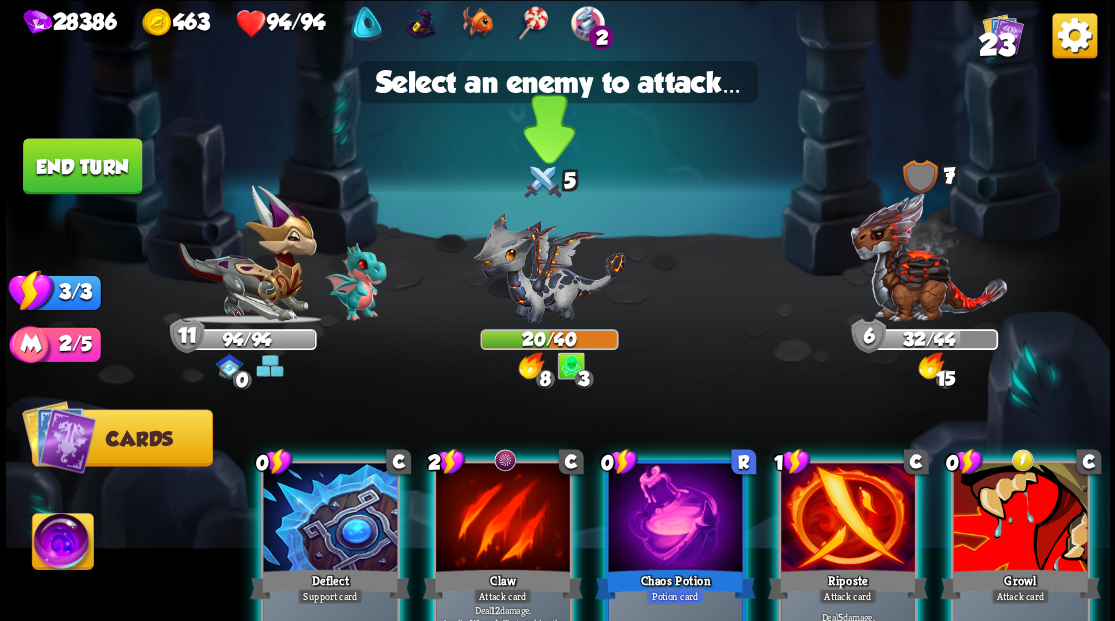 click at bounding box center (549, 267) 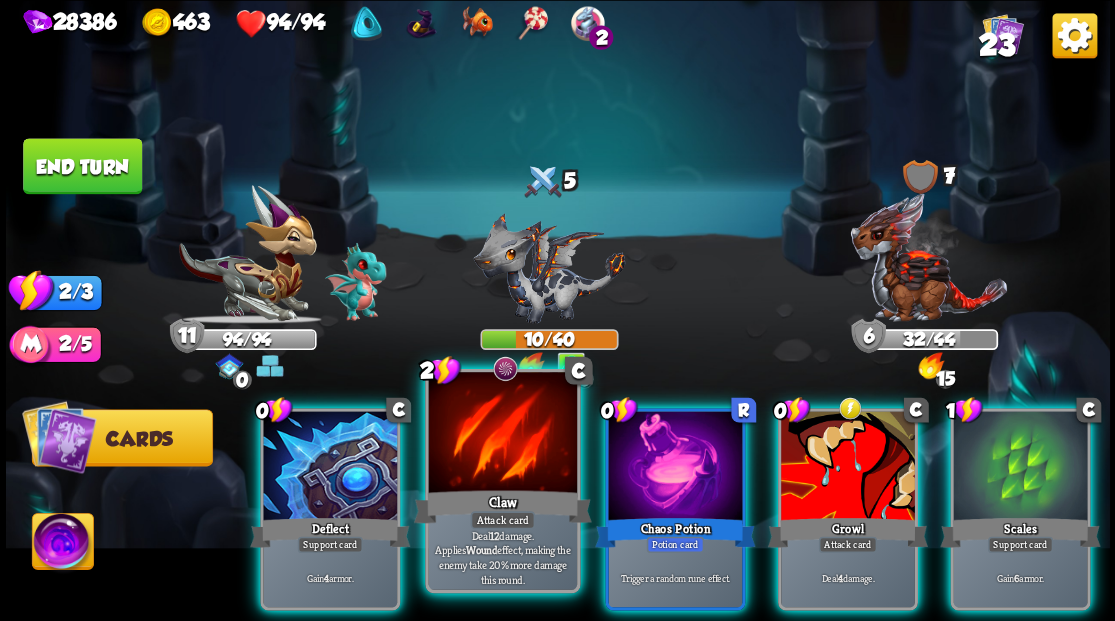 click at bounding box center (502, 434) 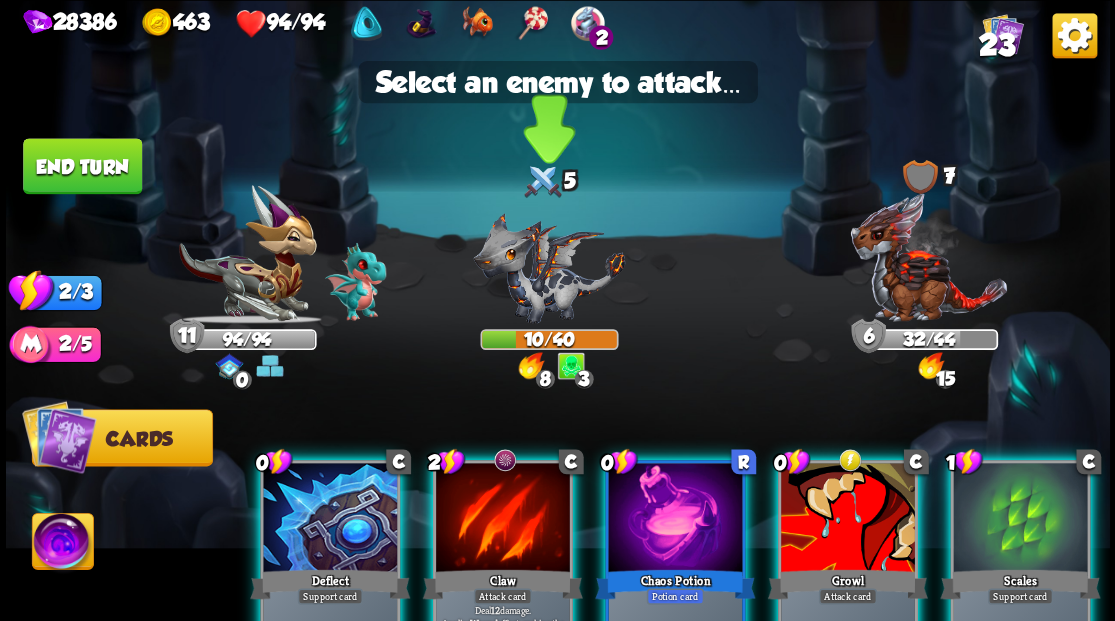 click at bounding box center [549, 267] 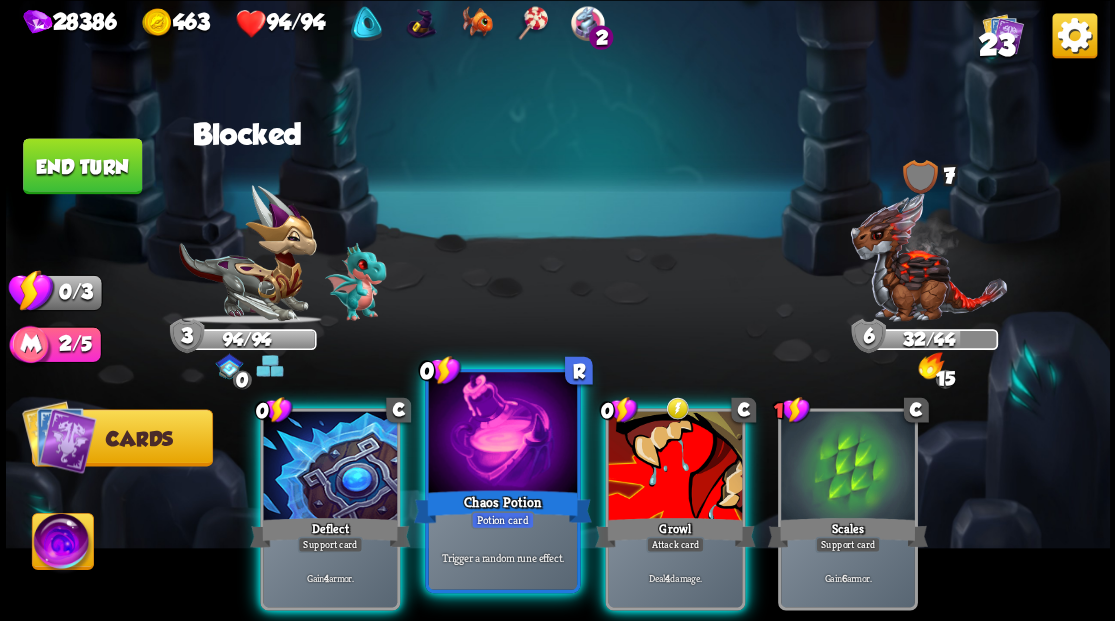 click at bounding box center (502, 434) 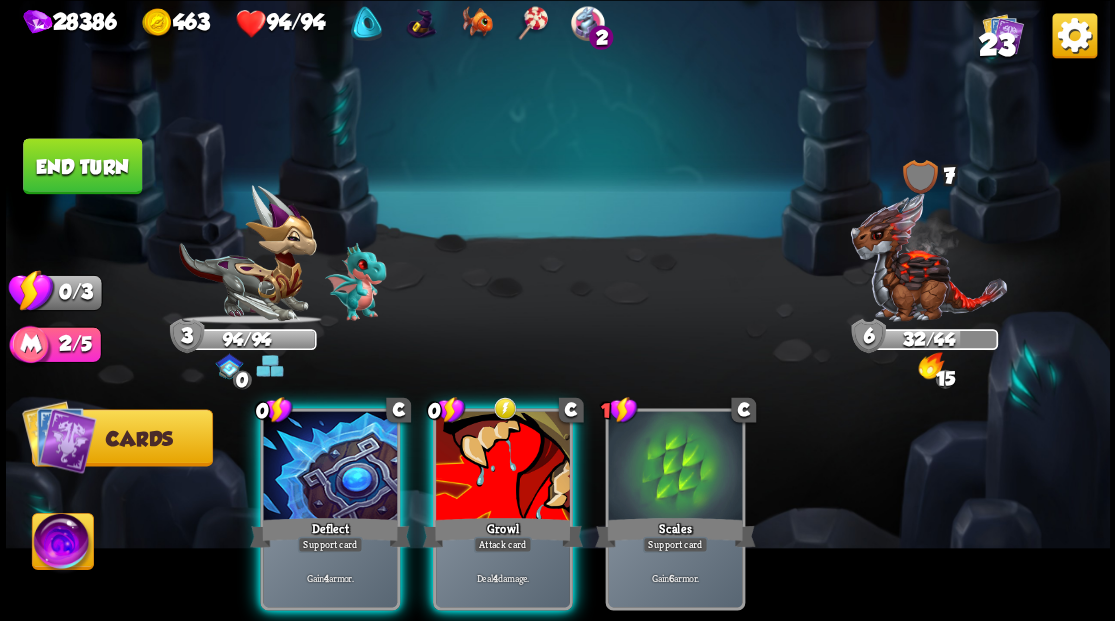 click at bounding box center [503, 467] 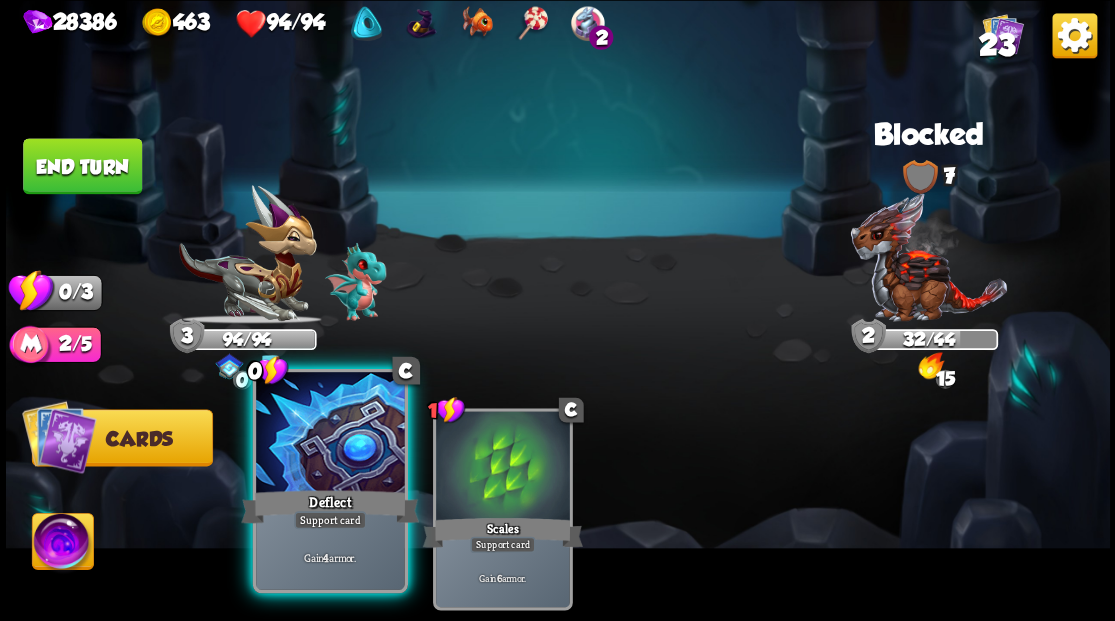 click at bounding box center [330, 434] 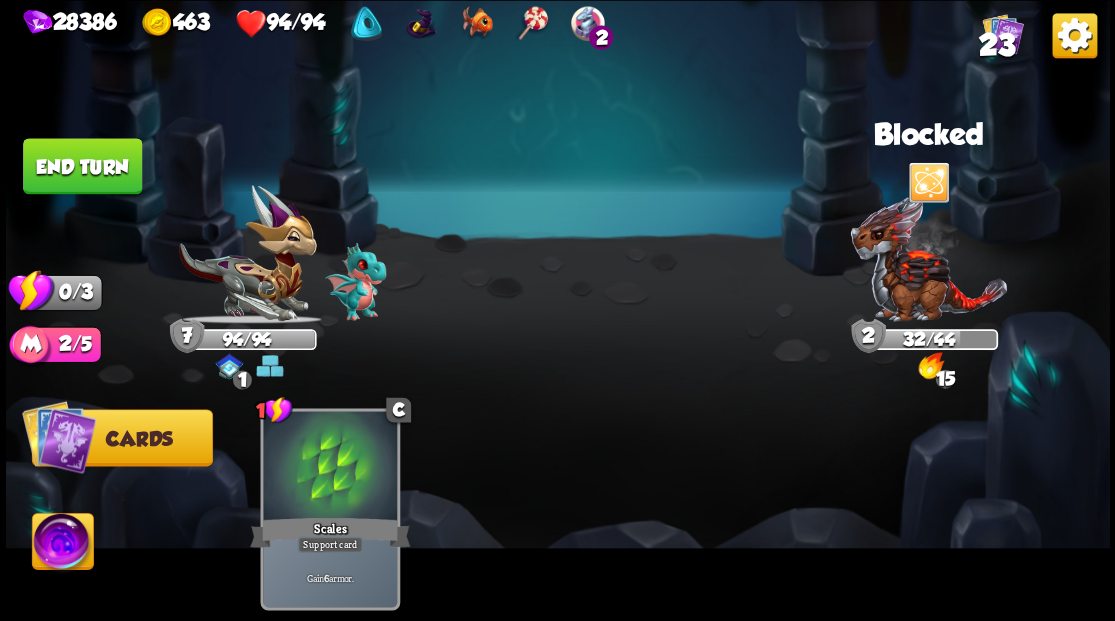 click on "End turn" at bounding box center [82, 166] 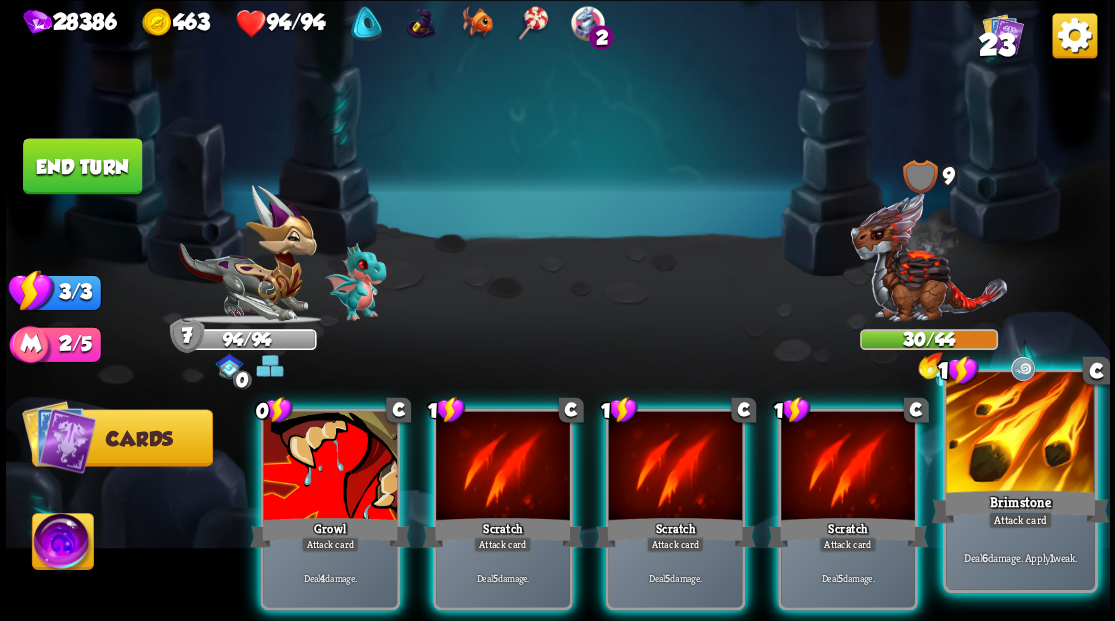 click at bounding box center (1020, 434) 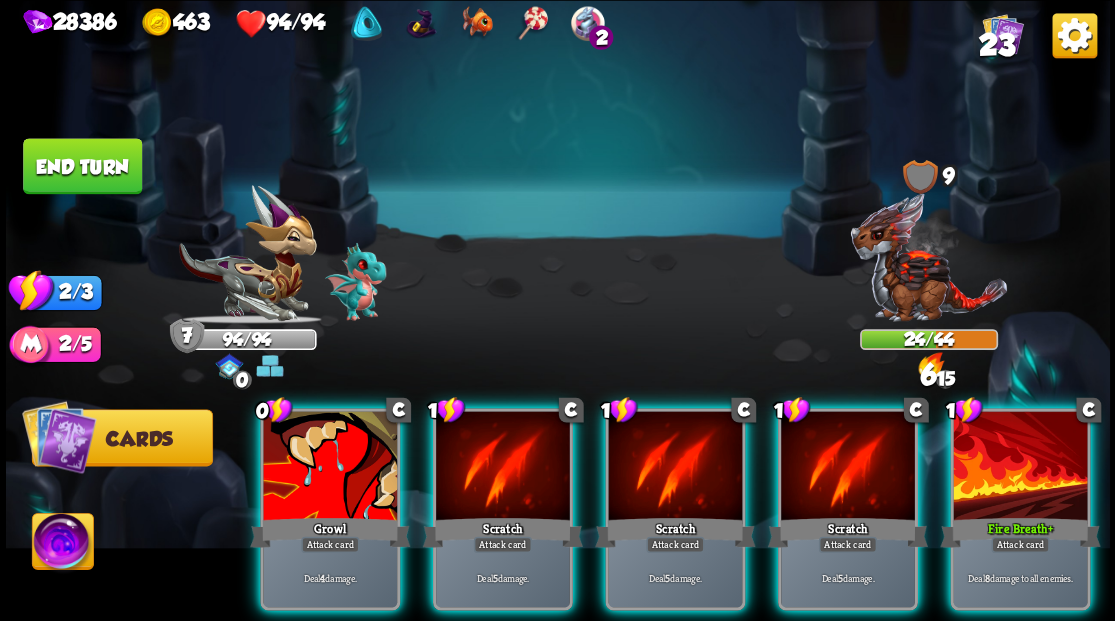 click at bounding box center (1020, 467) 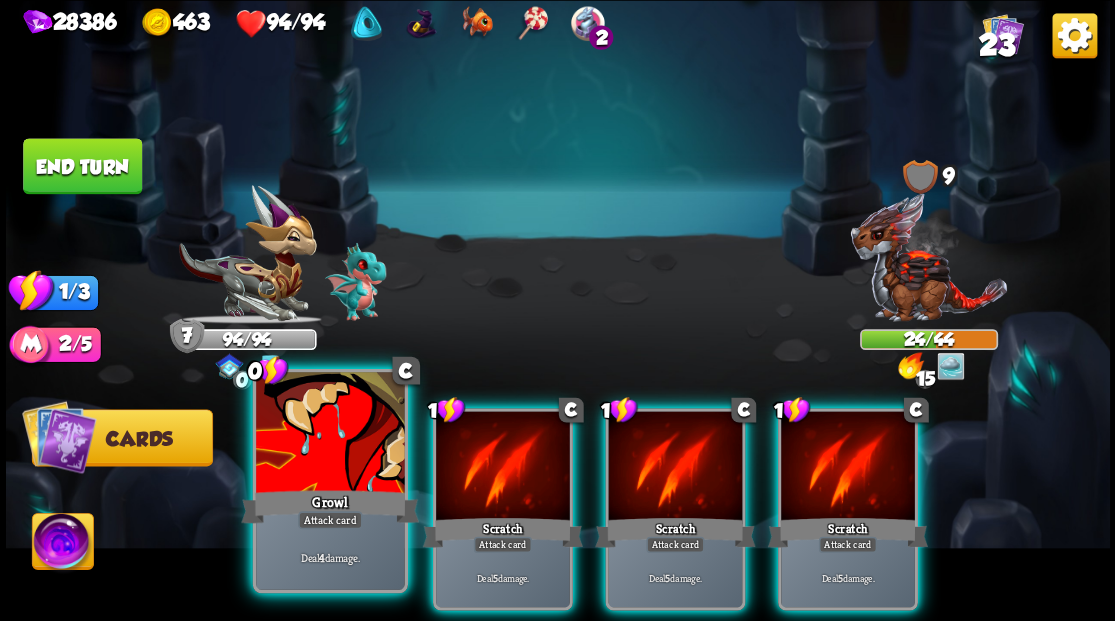 click at bounding box center (330, 434) 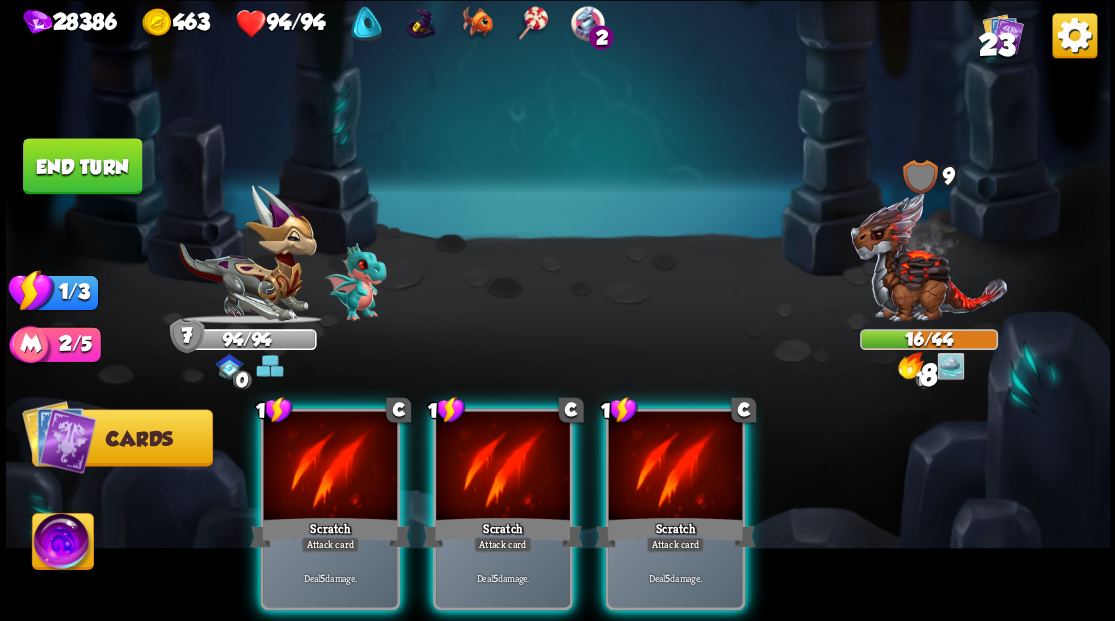 click at bounding box center [330, 467] 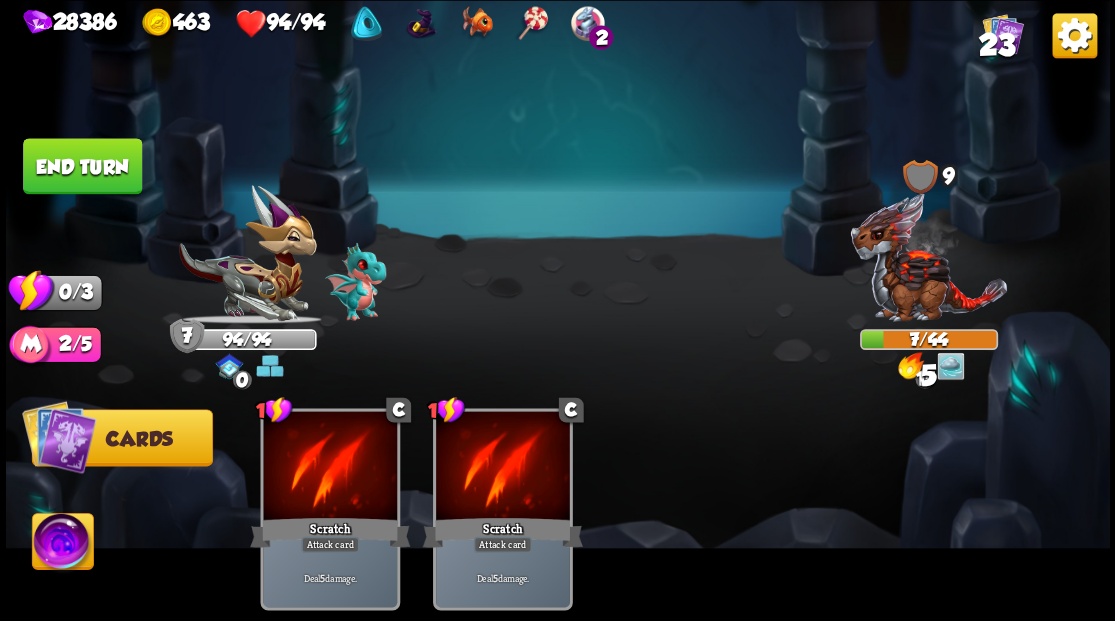 drag, startPoint x: 90, startPoint y: 156, endPoint x: 486, endPoint y: 282, distance: 415.56226 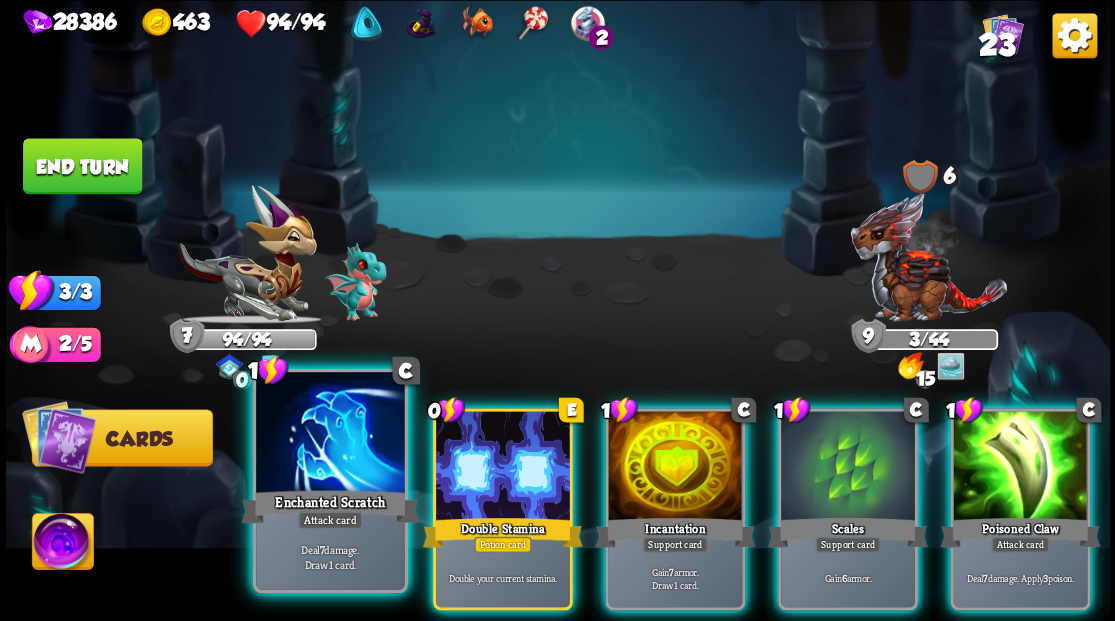 click at bounding box center (330, 434) 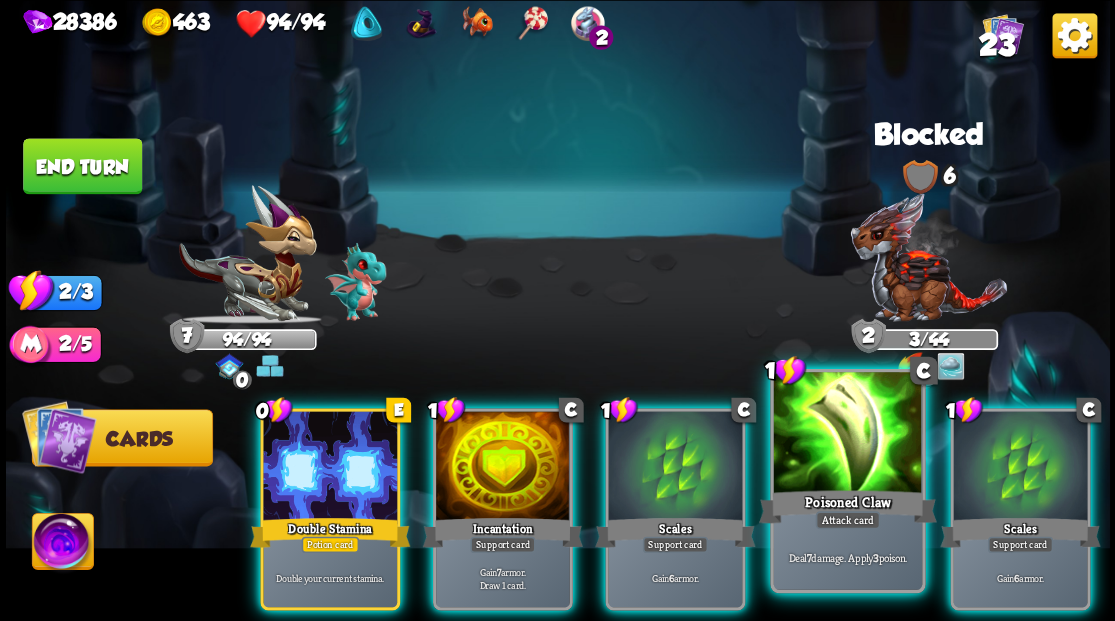 click at bounding box center (847, 434) 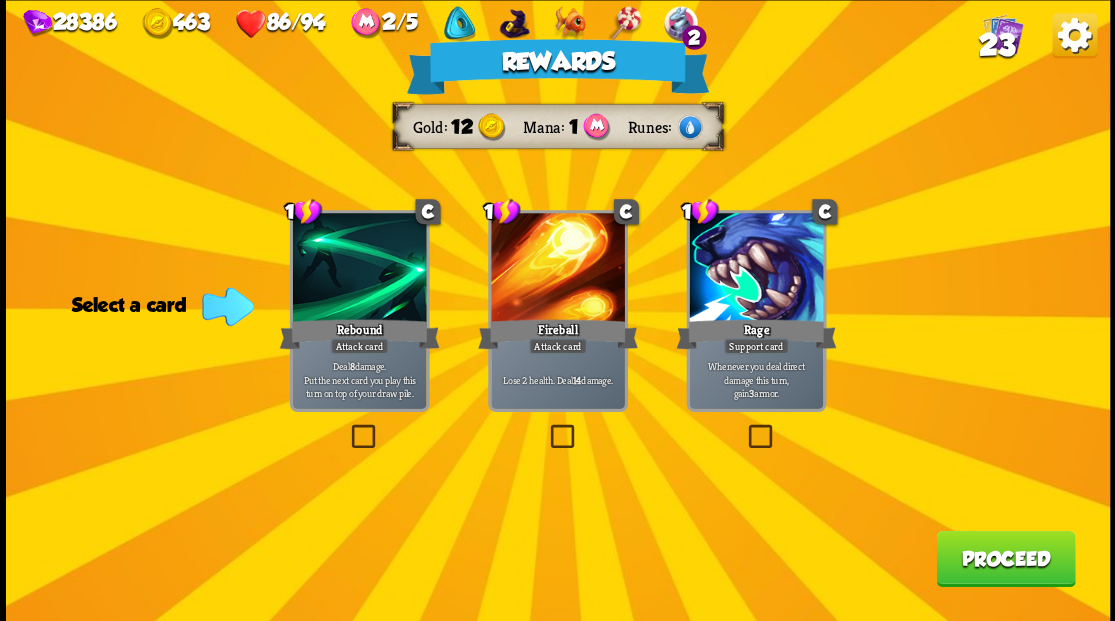 click on "Proceed" at bounding box center [1005, 558] 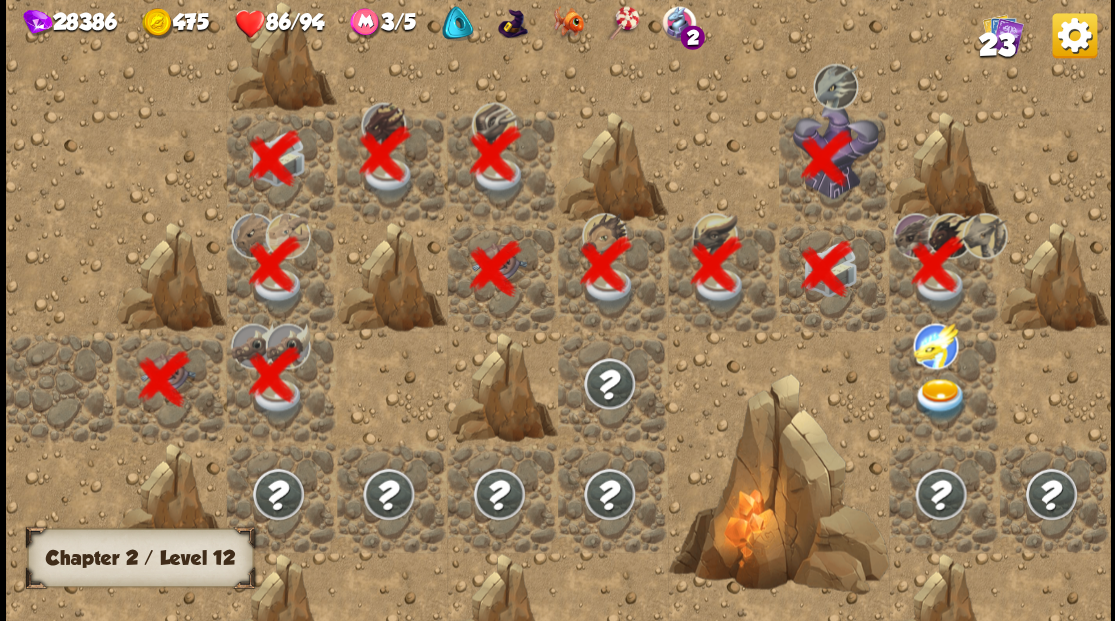 scroll, scrollTop: 0, scrollLeft: 384, axis: horizontal 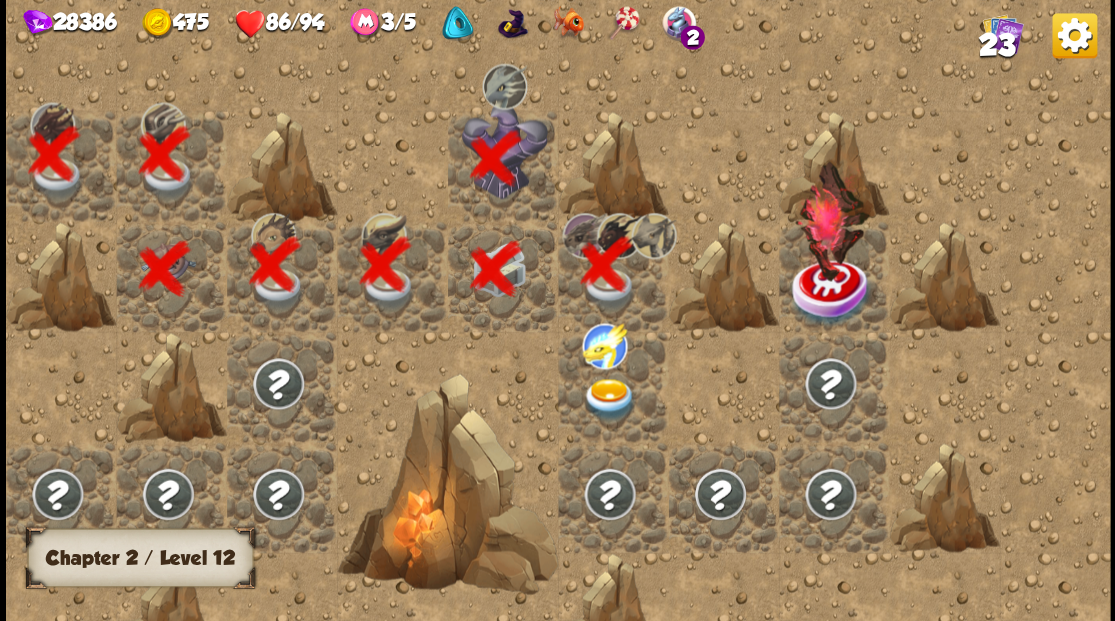 click at bounding box center [609, 399] 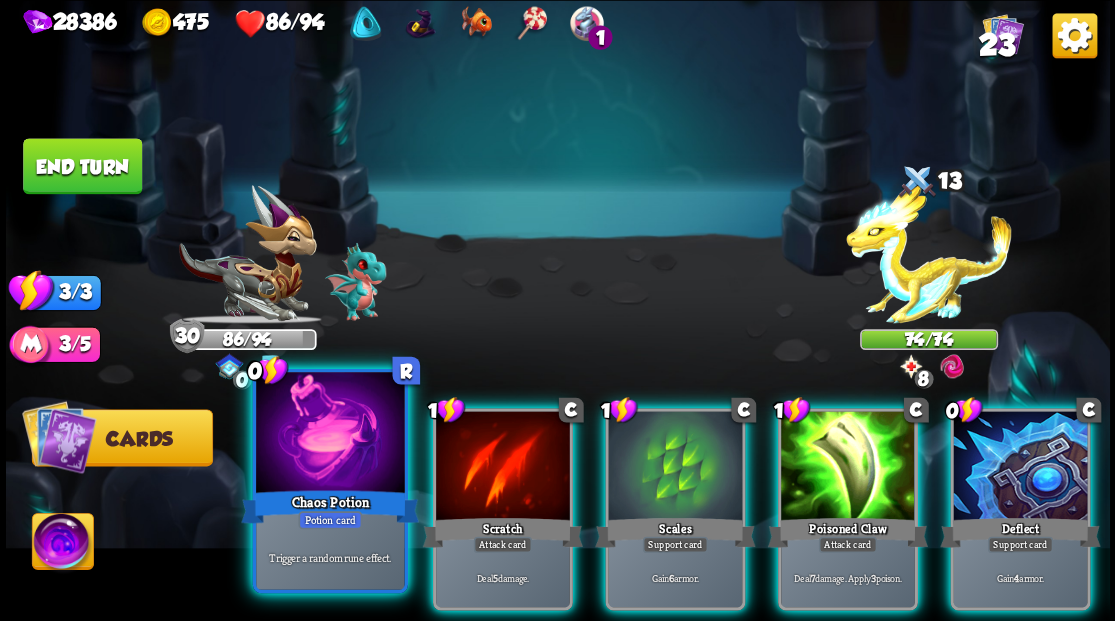 click on "Chaos Potion" at bounding box center (330, 506) 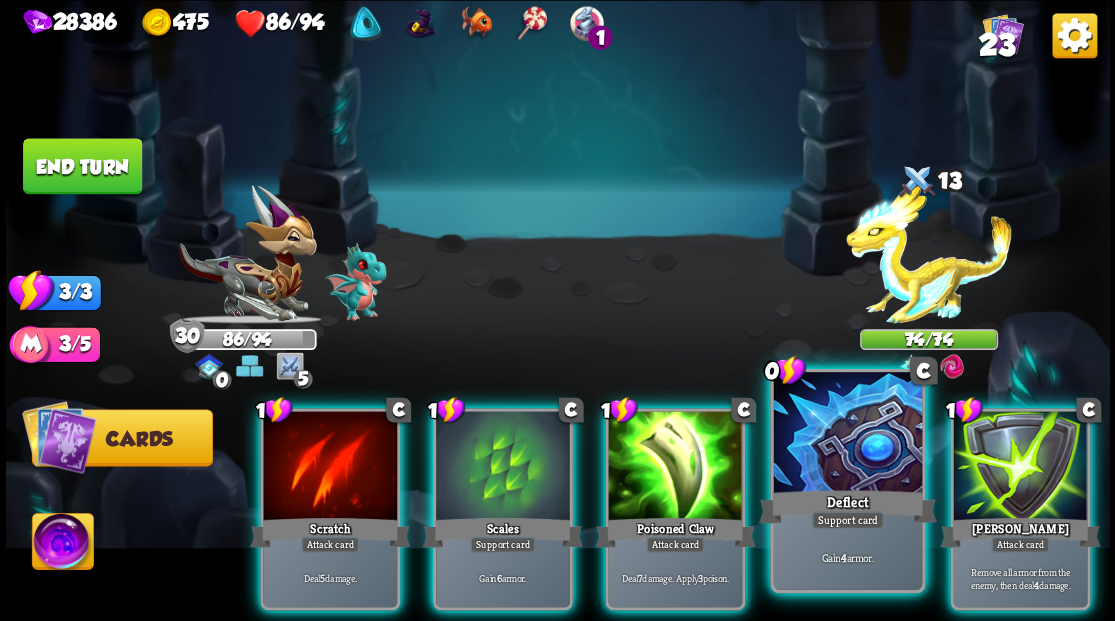 click at bounding box center (847, 434) 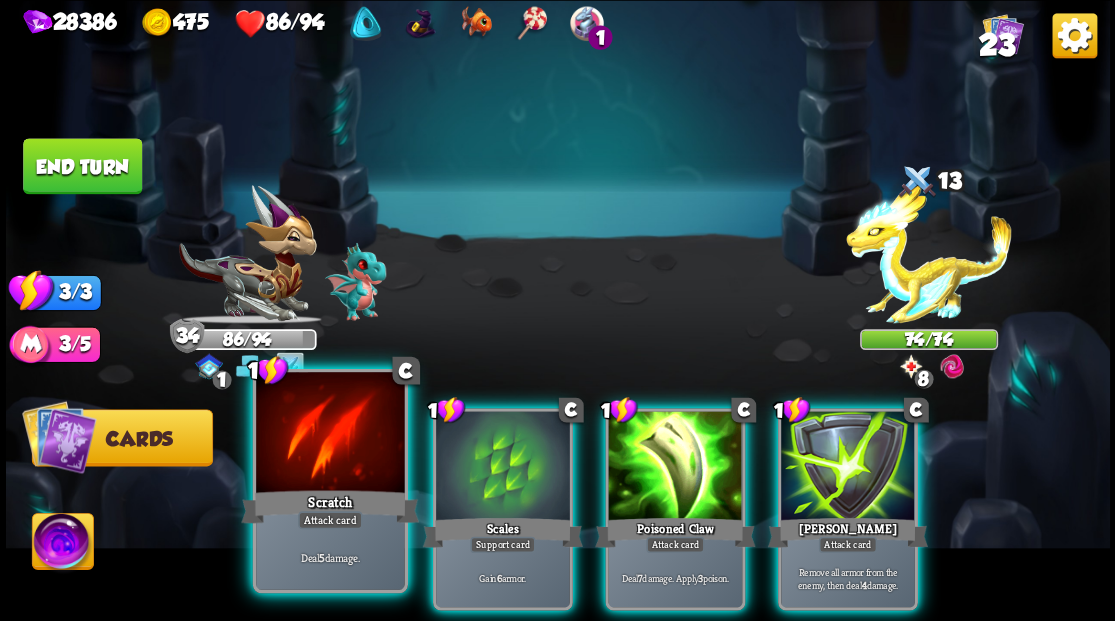 click at bounding box center (330, 434) 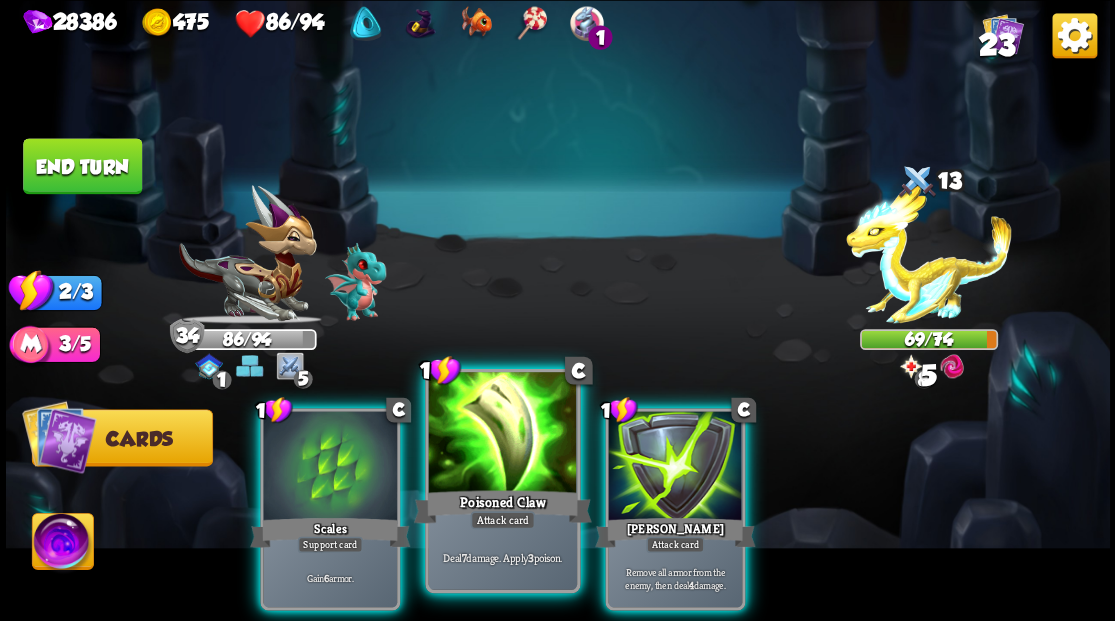 click at bounding box center (502, 434) 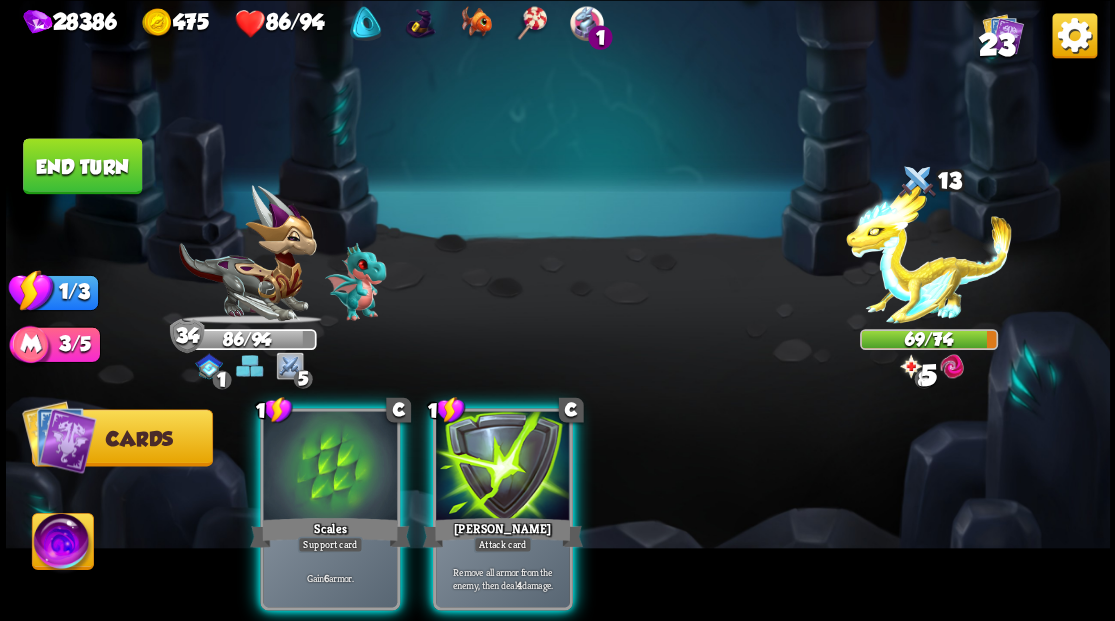 click at bounding box center [503, 467] 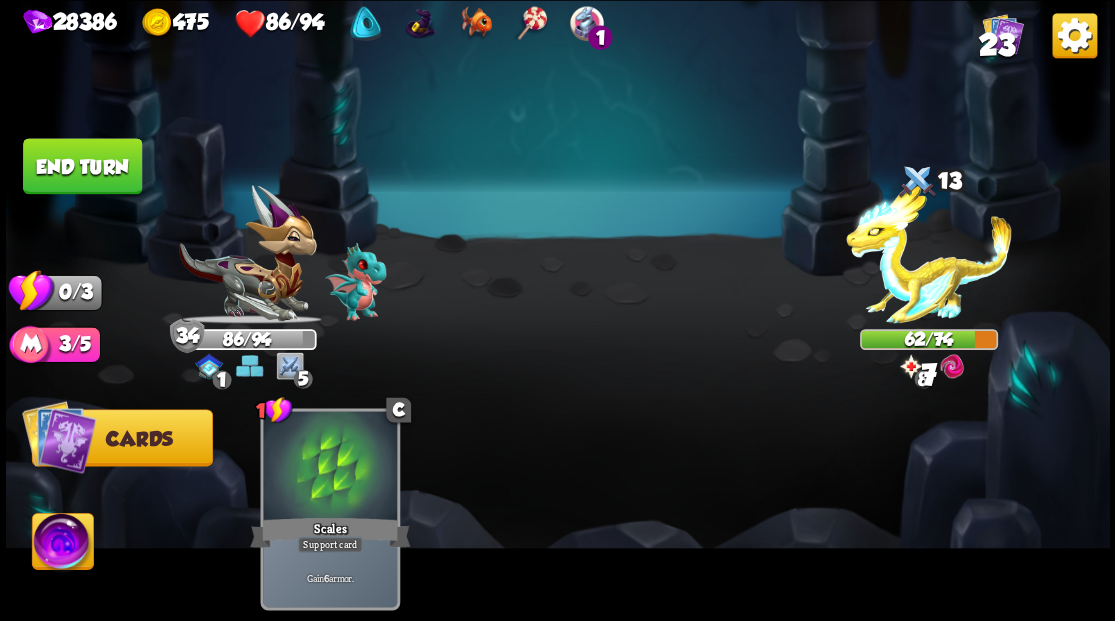 click on "End turn" at bounding box center (82, 166) 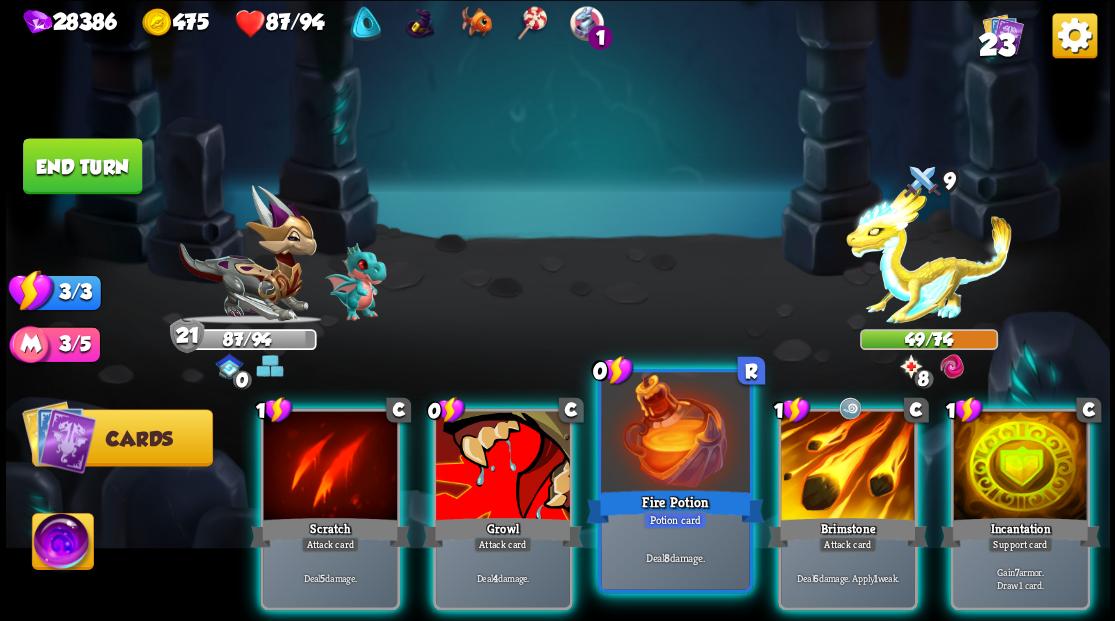 click at bounding box center (675, 434) 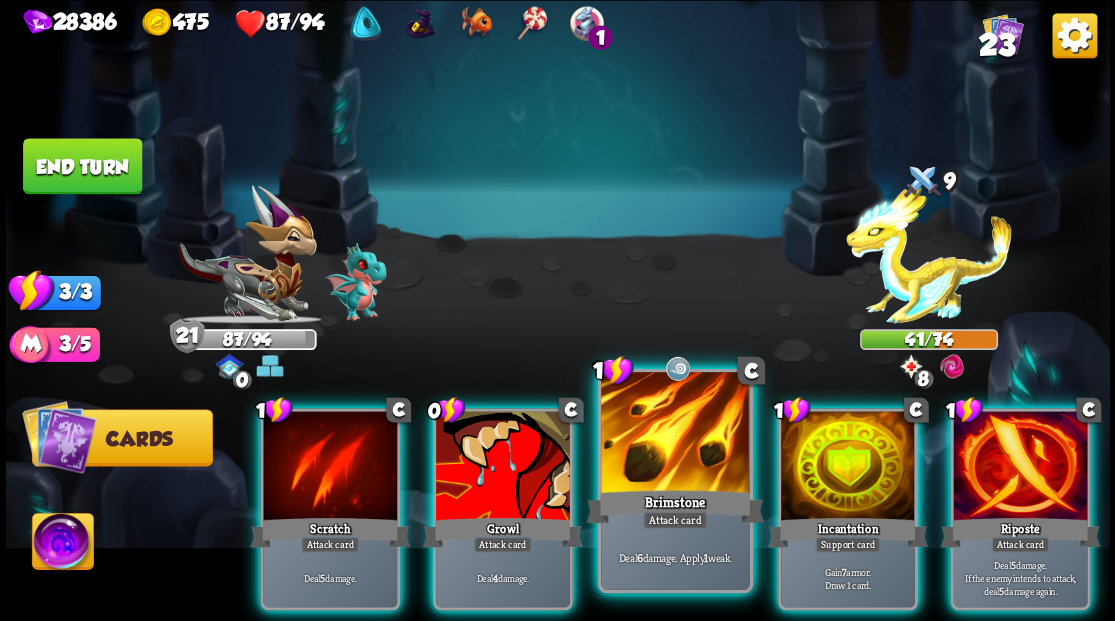 click at bounding box center [675, 434] 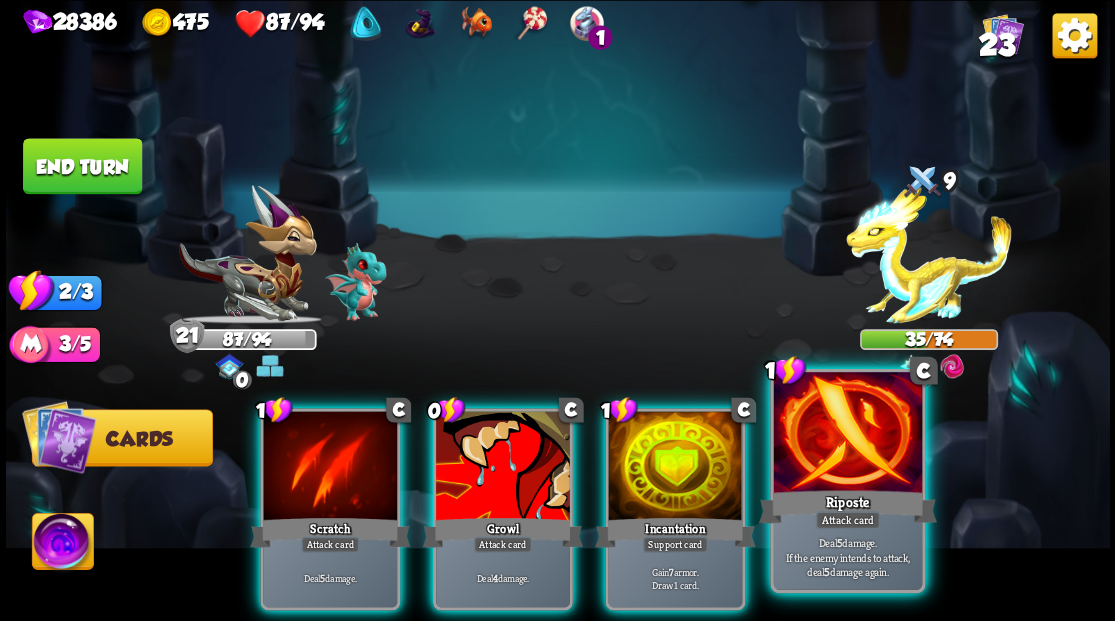 click on "Riposte" at bounding box center [847, 506] 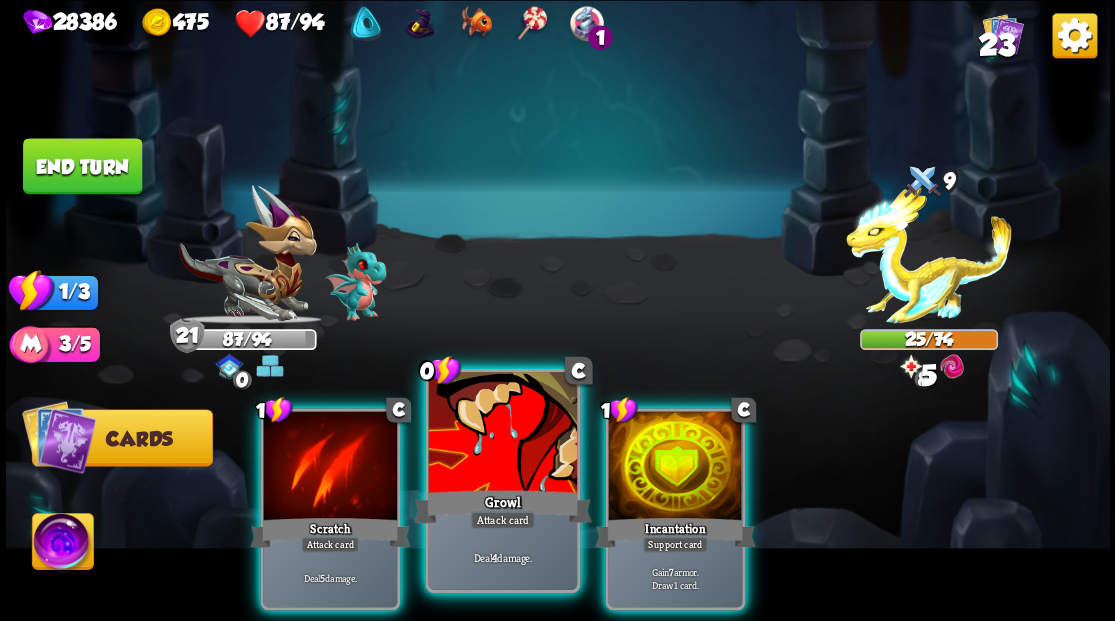 click at bounding box center (502, 434) 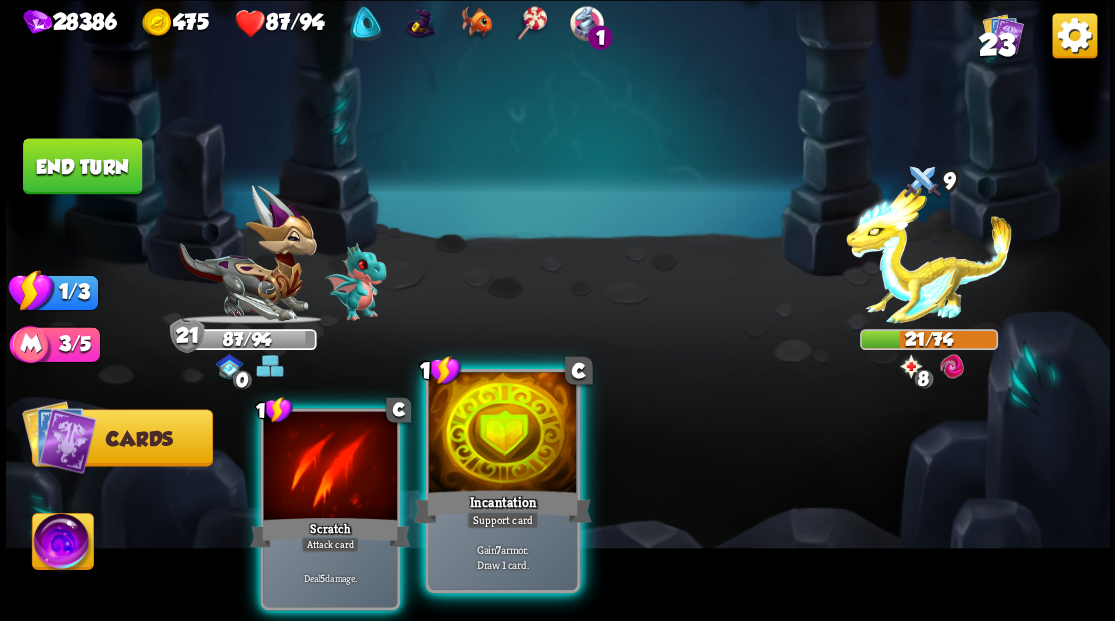 click at bounding box center (502, 434) 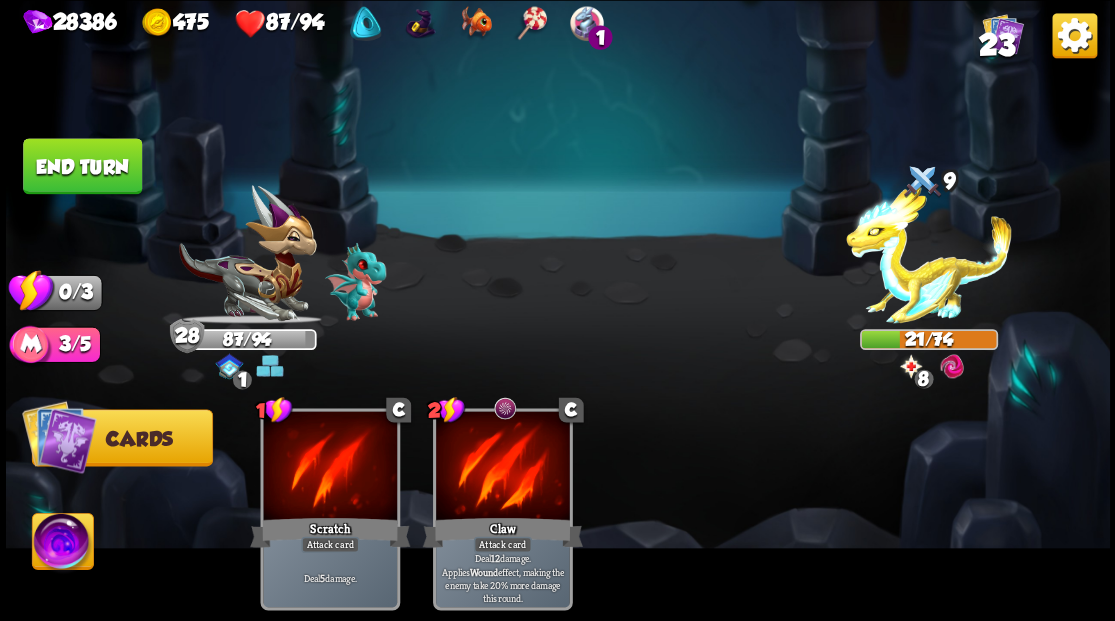 click on "End turn" at bounding box center [82, 166] 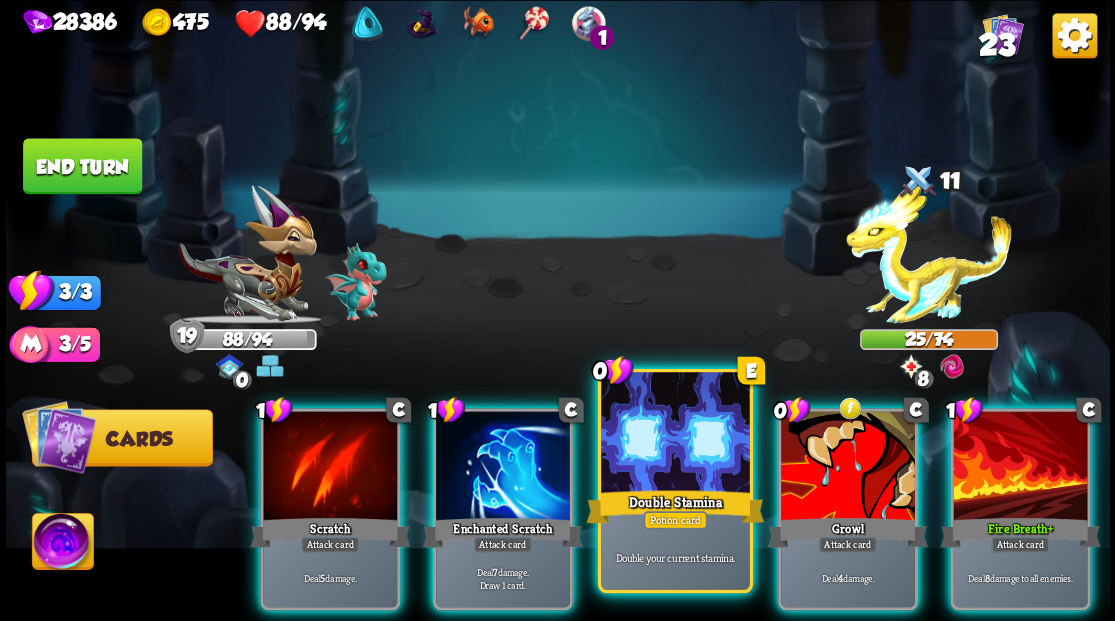 click at bounding box center [675, 434] 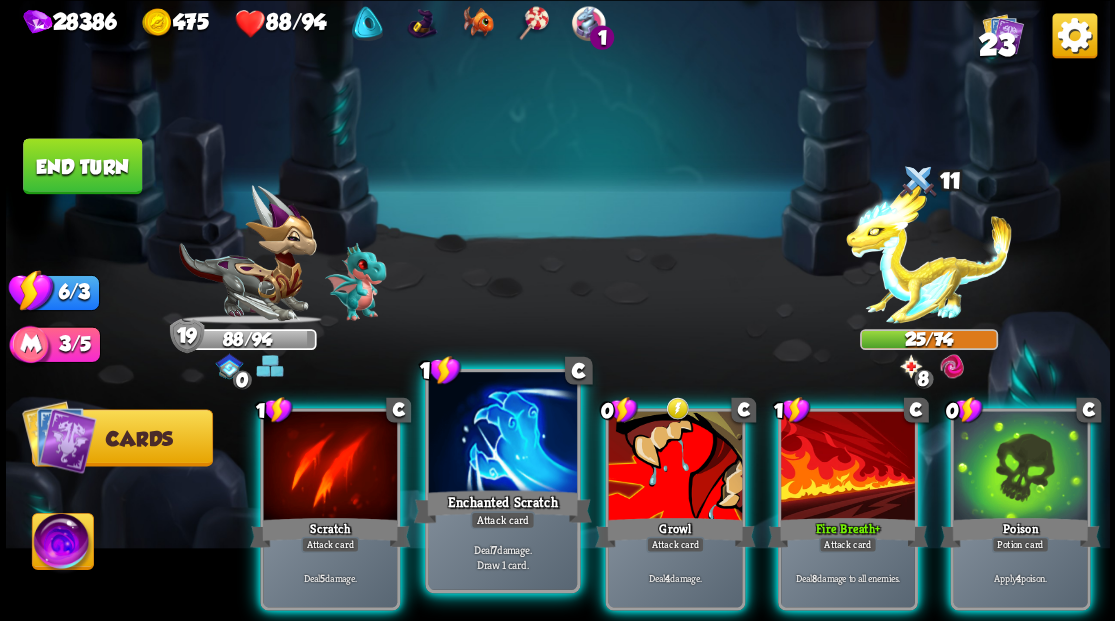click at bounding box center (502, 434) 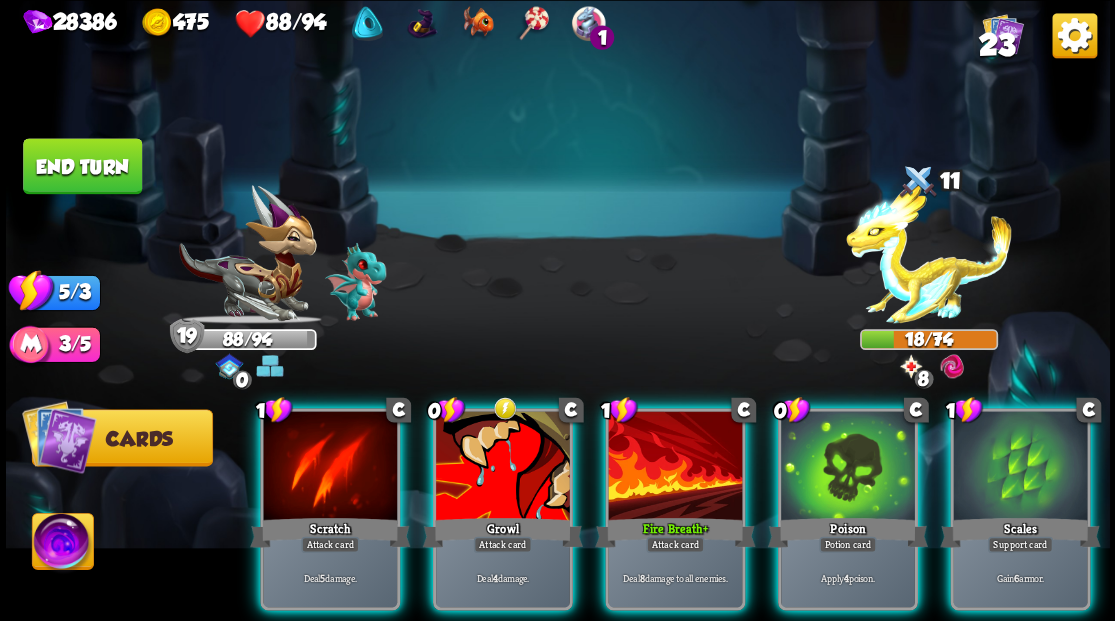 click at bounding box center (503, 467) 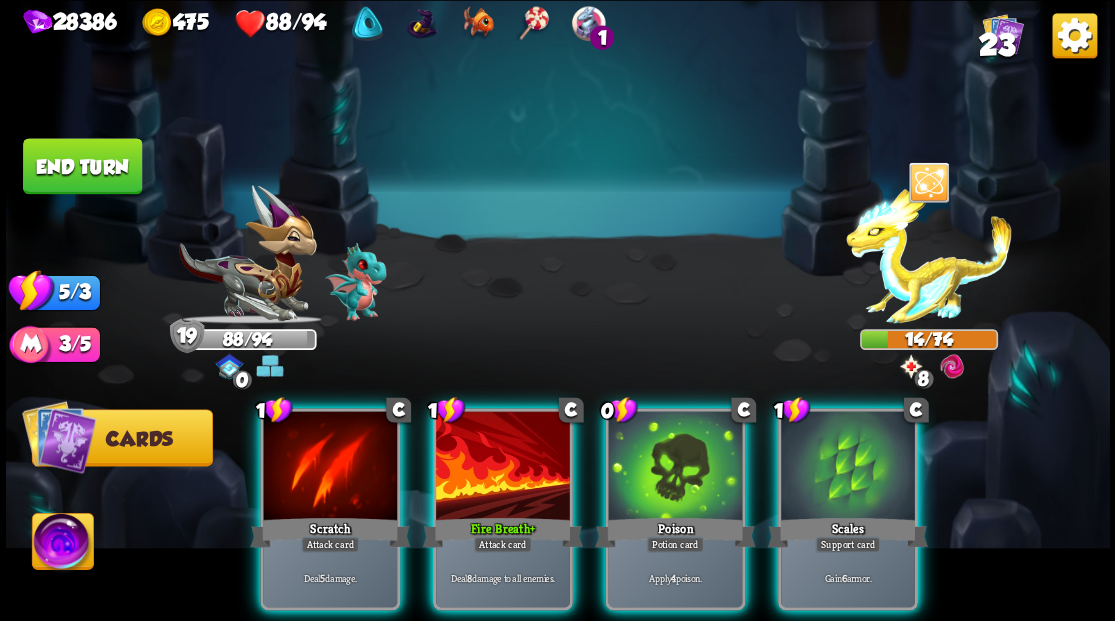 click on "End turn" at bounding box center (82, 166) 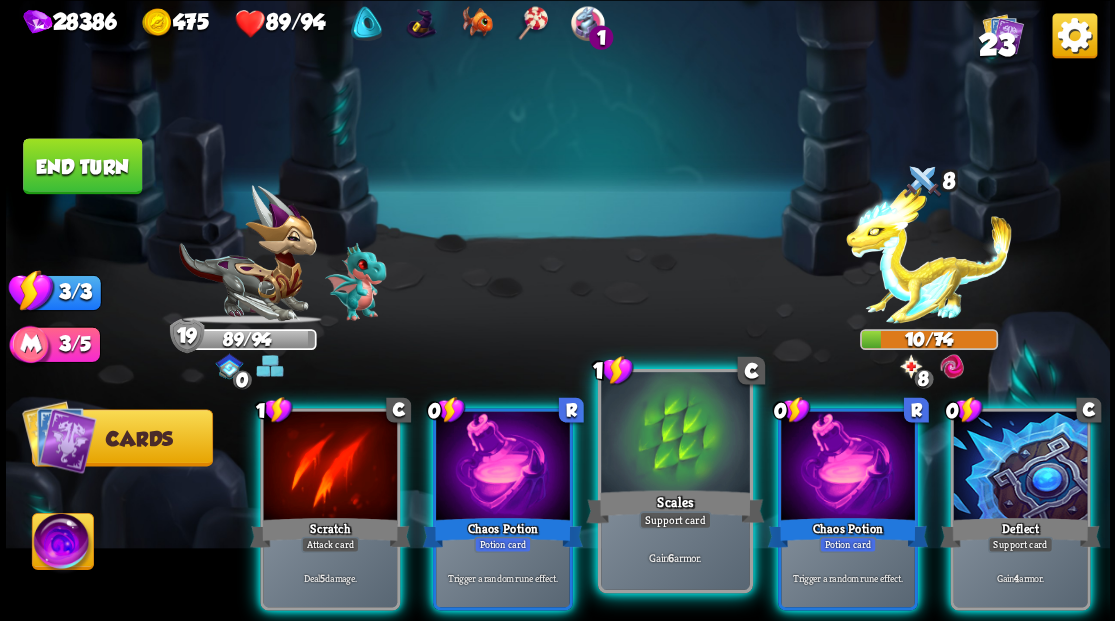 click at bounding box center [675, 434] 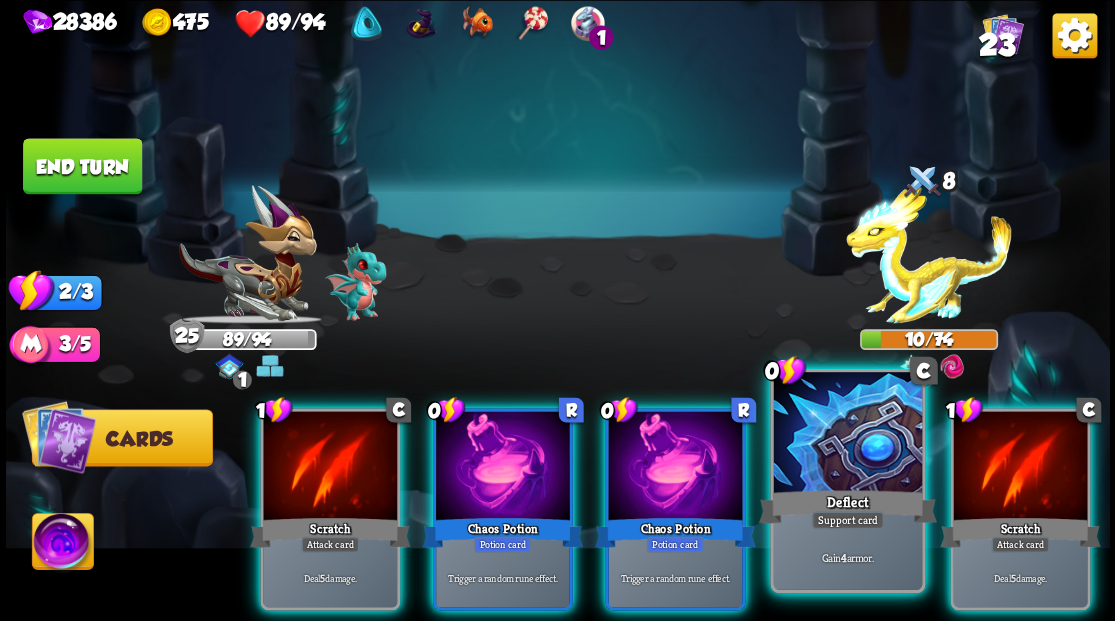click at bounding box center [847, 434] 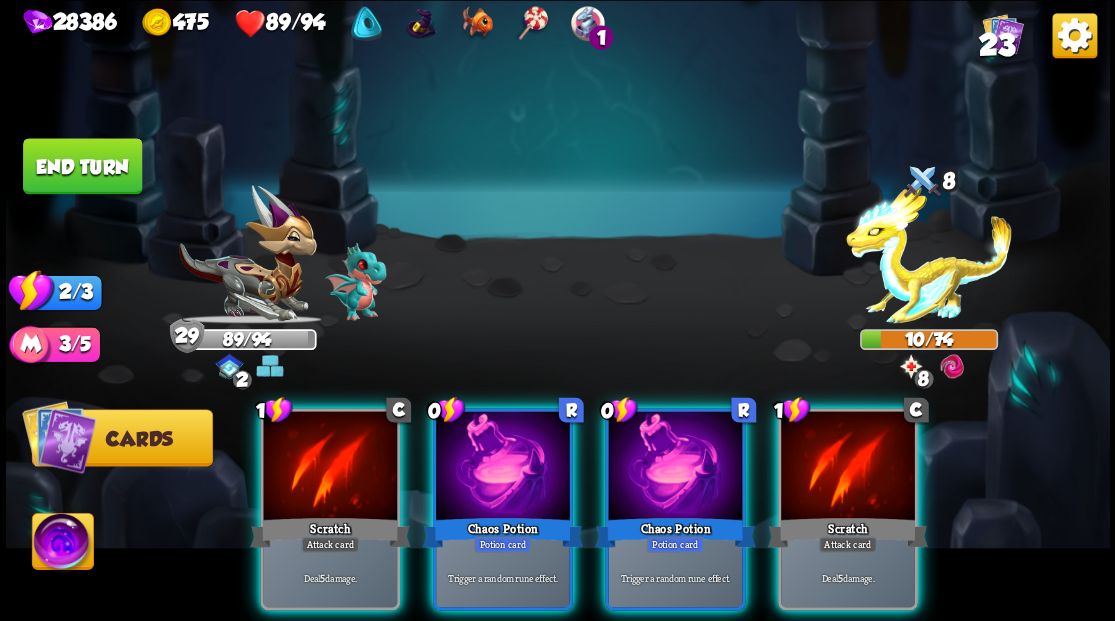 click on "End turn" at bounding box center [82, 166] 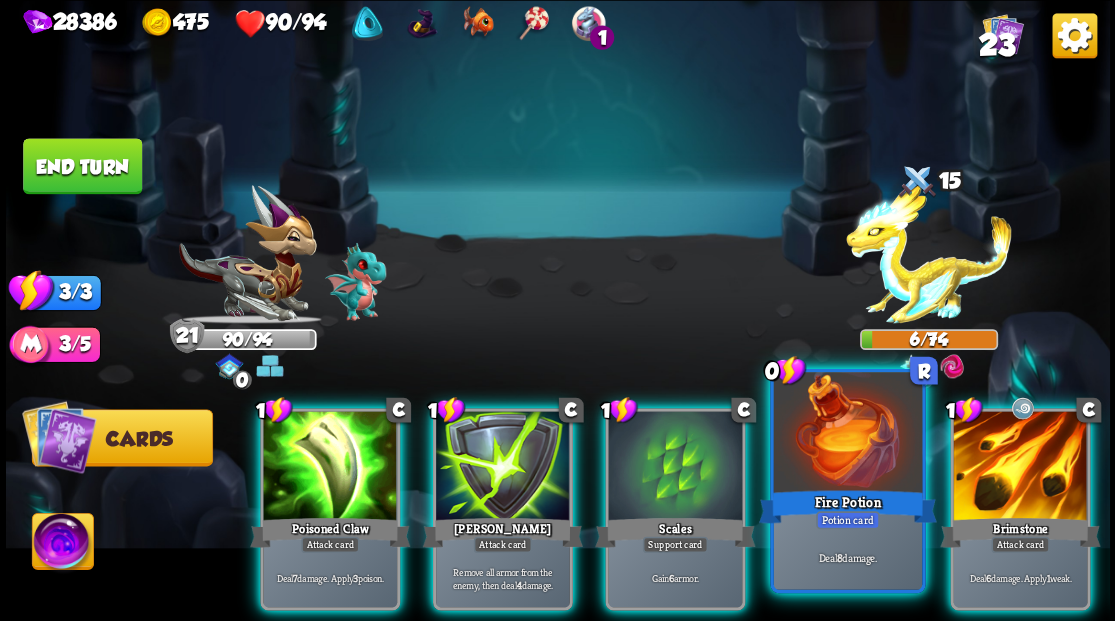 click at bounding box center [847, 434] 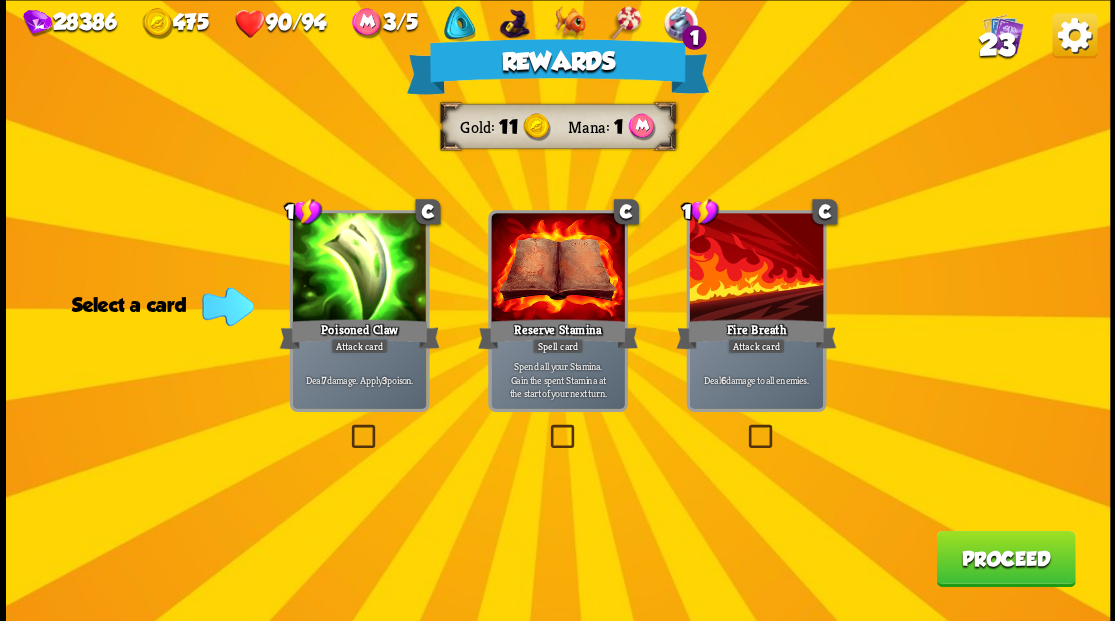 click on "23" at bounding box center (996, 45) 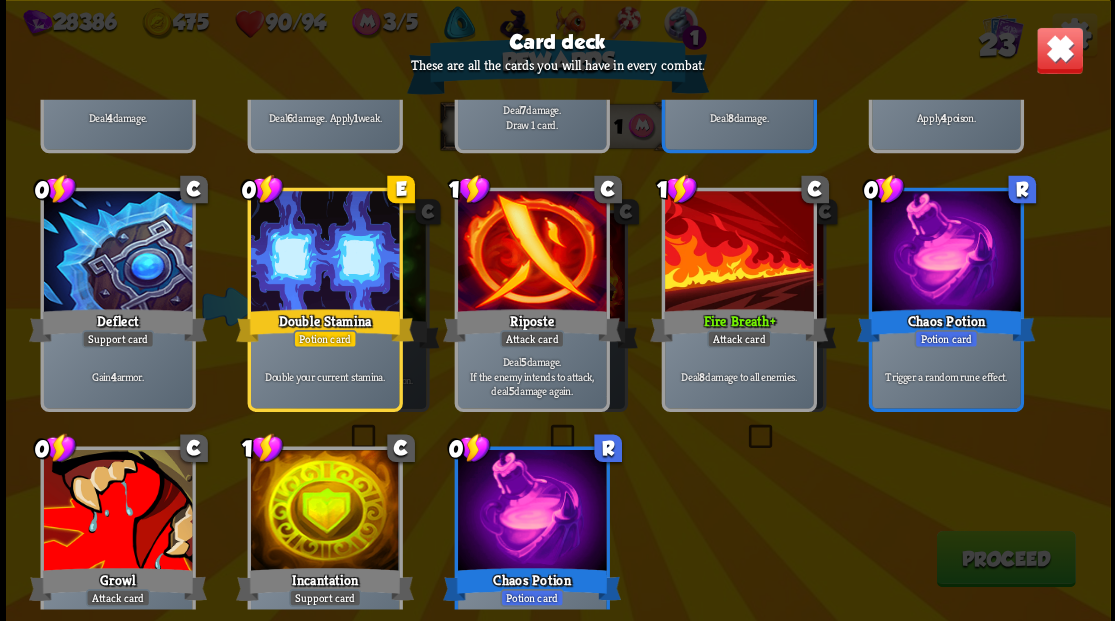 scroll, scrollTop: 929, scrollLeft: 0, axis: vertical 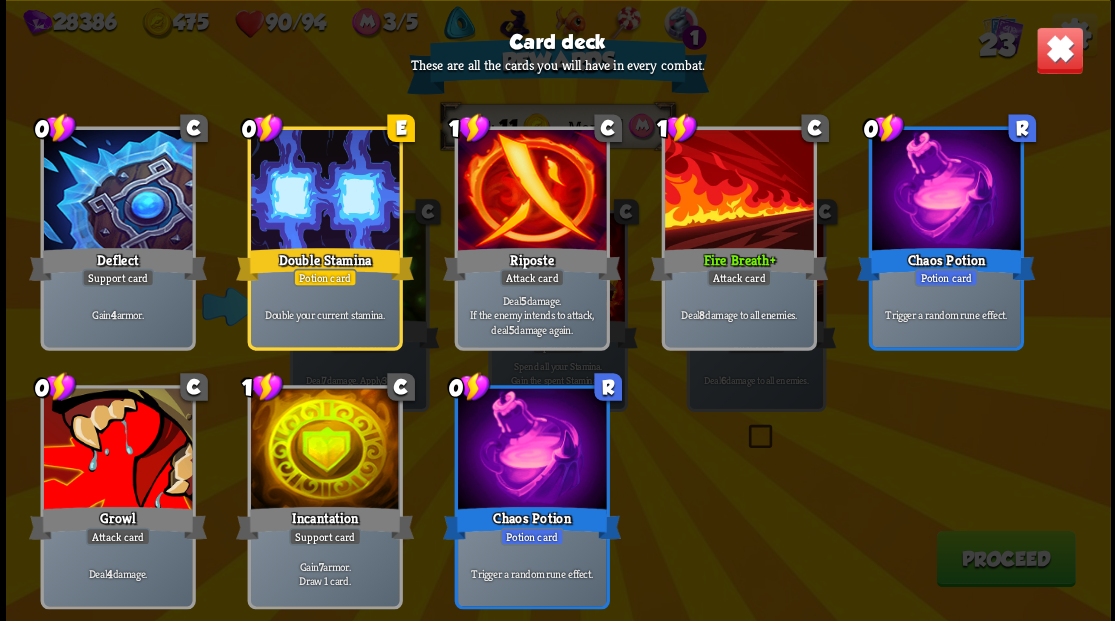 click at bounding box center (1059, 50) 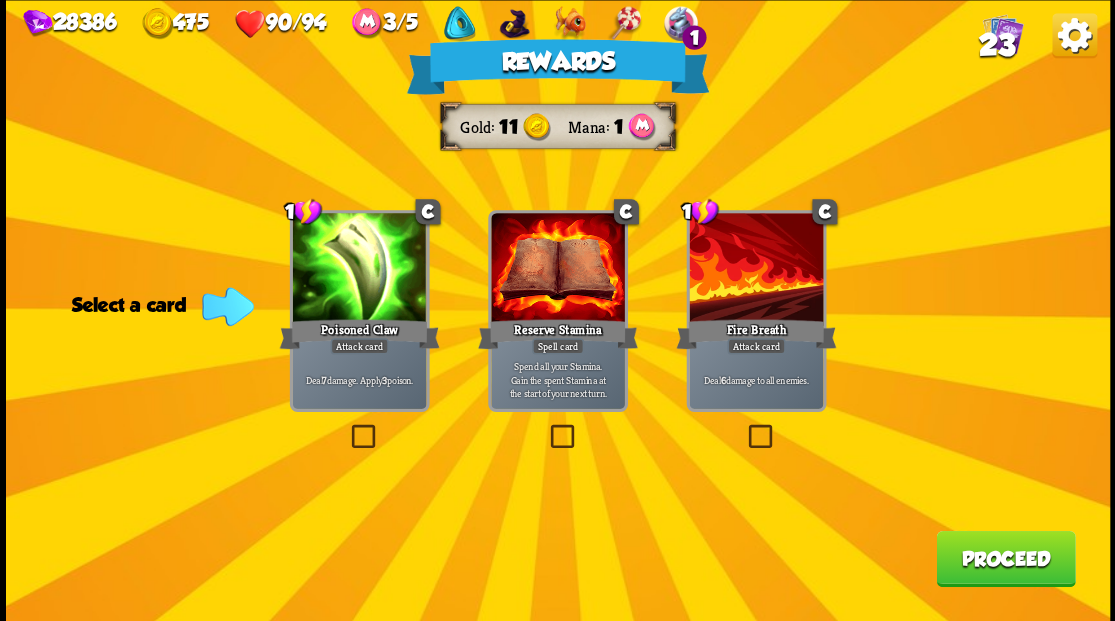 click at bounding box center [744, 427] 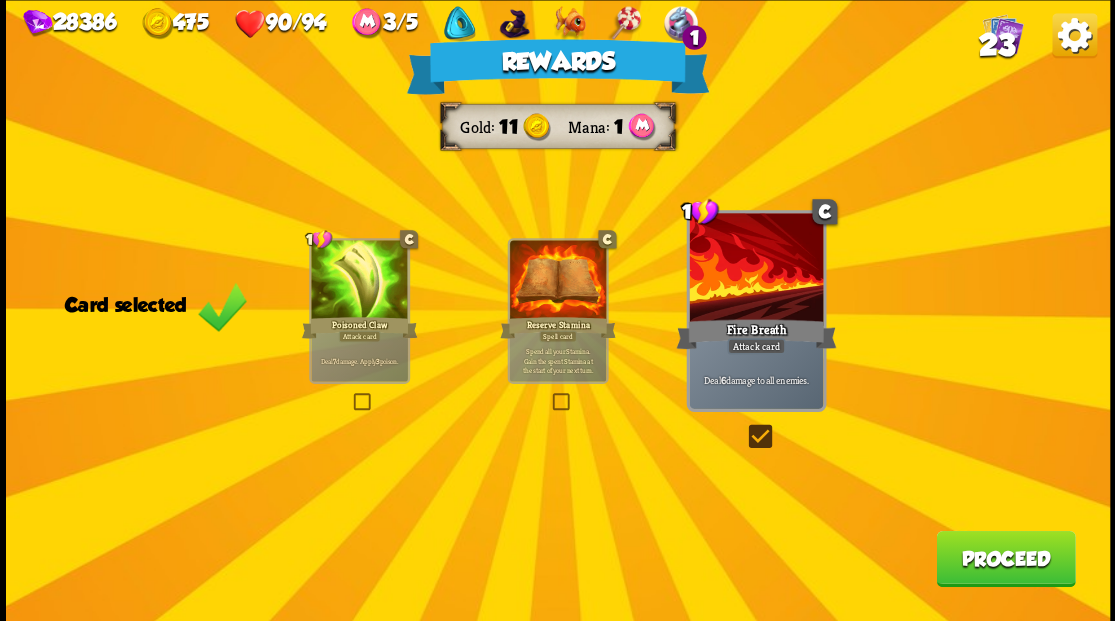 click on "Proceed" at bounding box center [1005, 558] 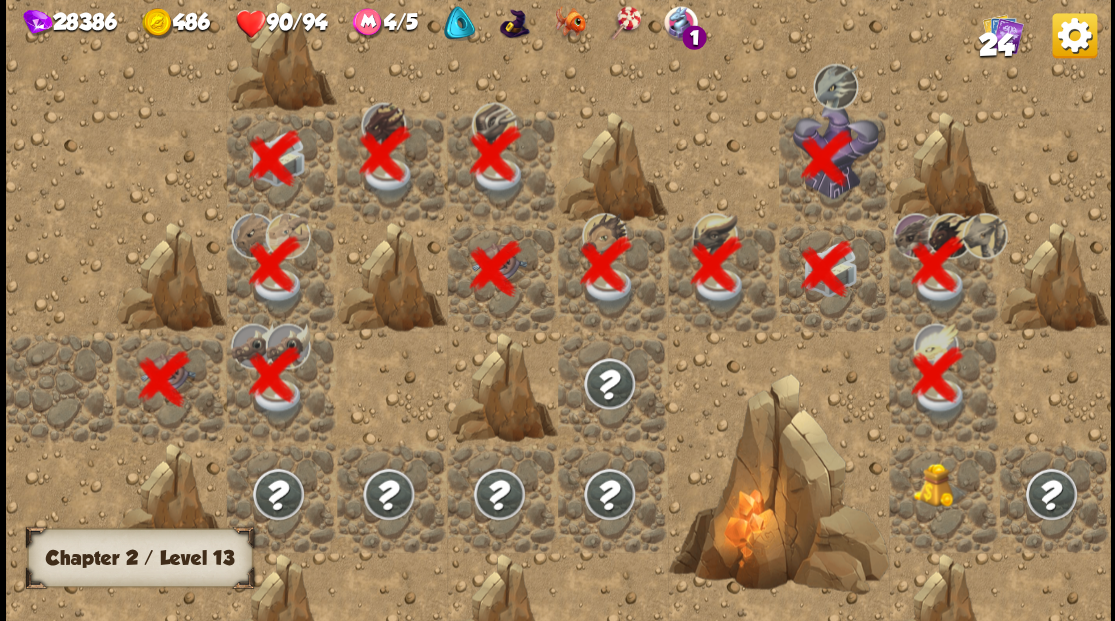 scroll, scrollTop: 0, scrollLeft: 384, axis: horizontal 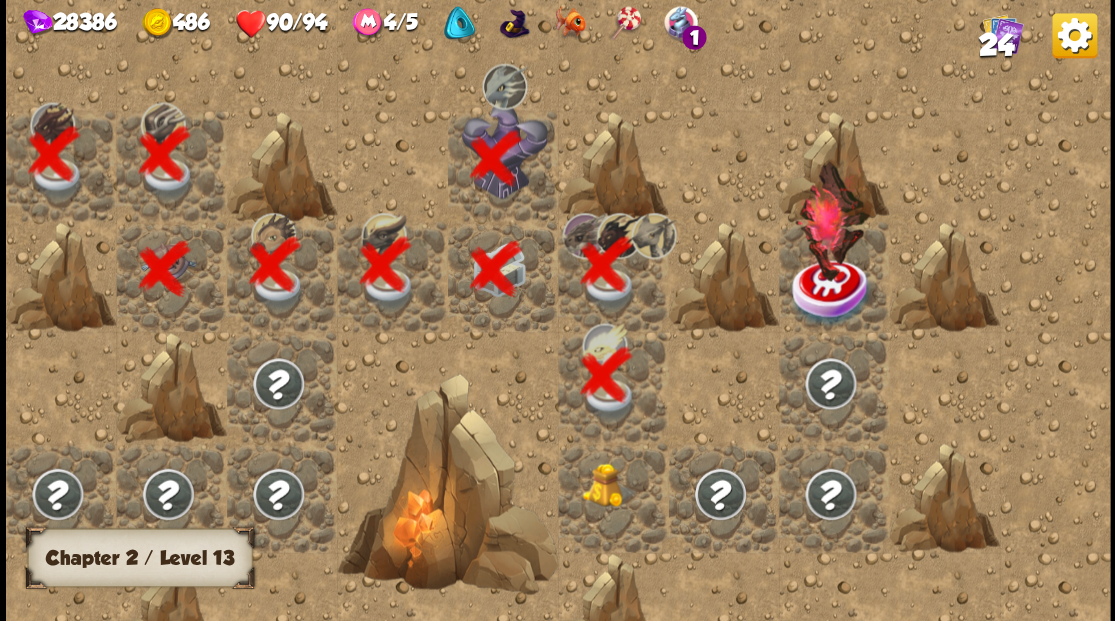 click at bounding box center [613, 497] 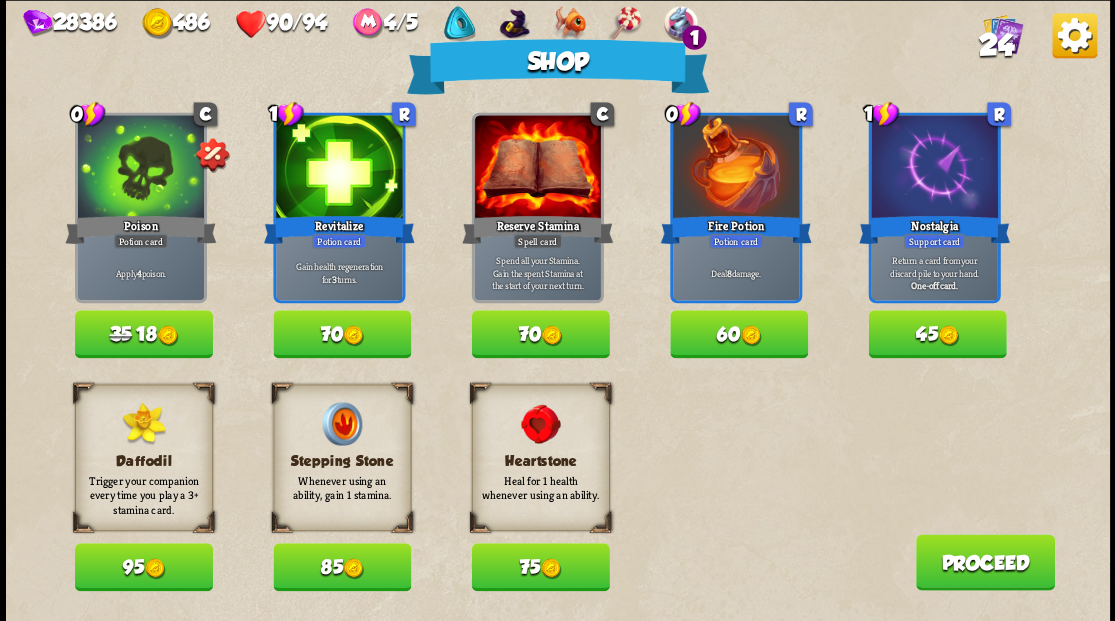 click on "Proceed" at bounding box center (984, 562) 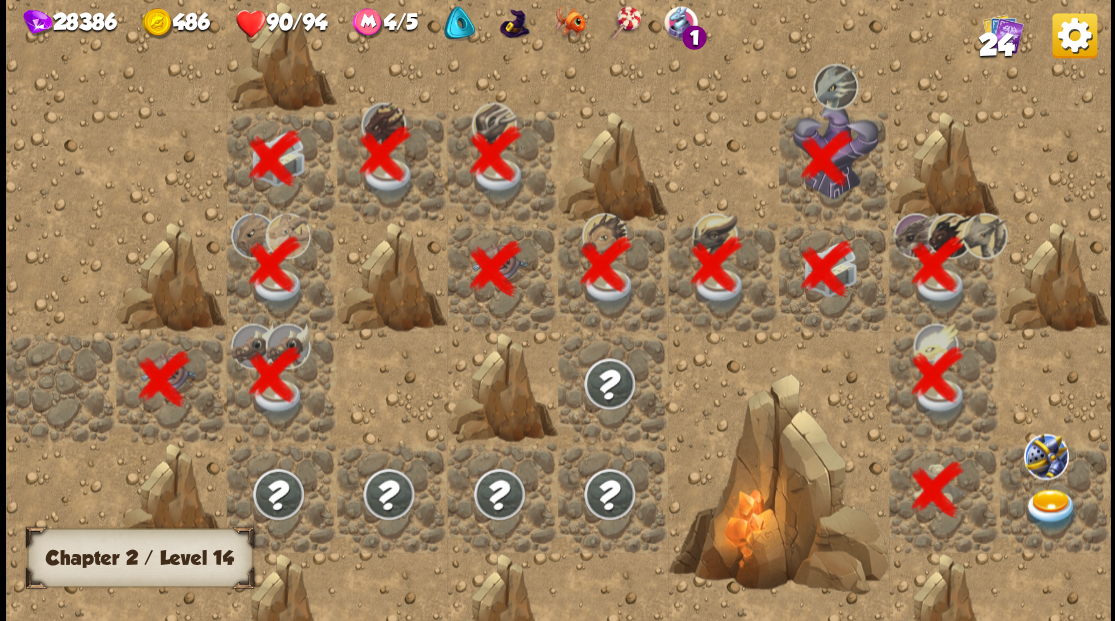 scroll, scrollTop: 0, scrollLeft: 384, axis: horizontal 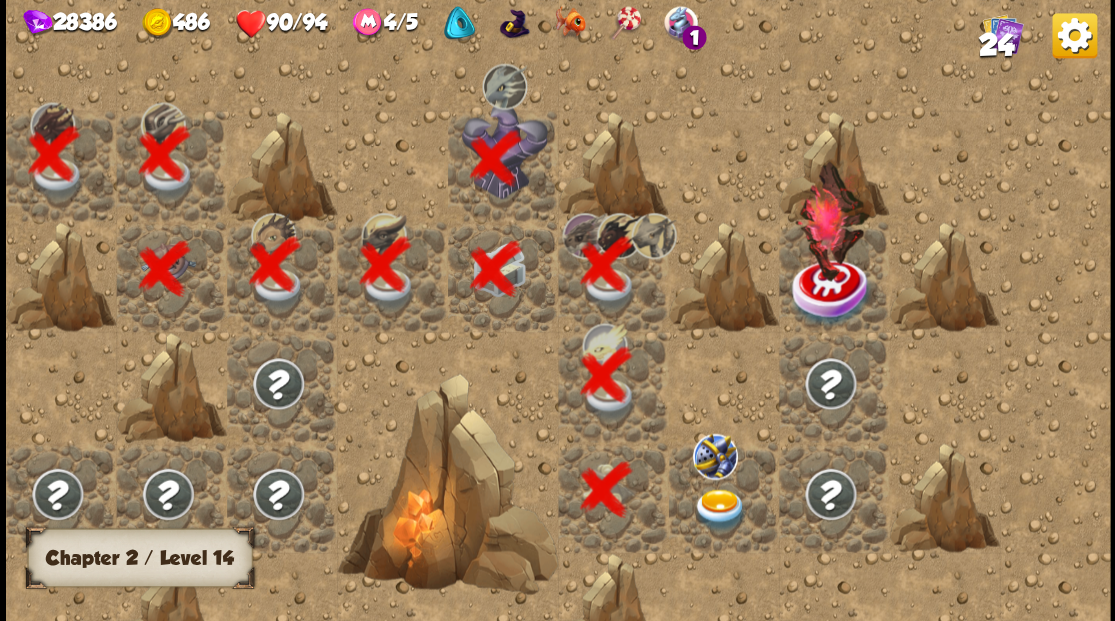 click at bounding box center [719, 509] 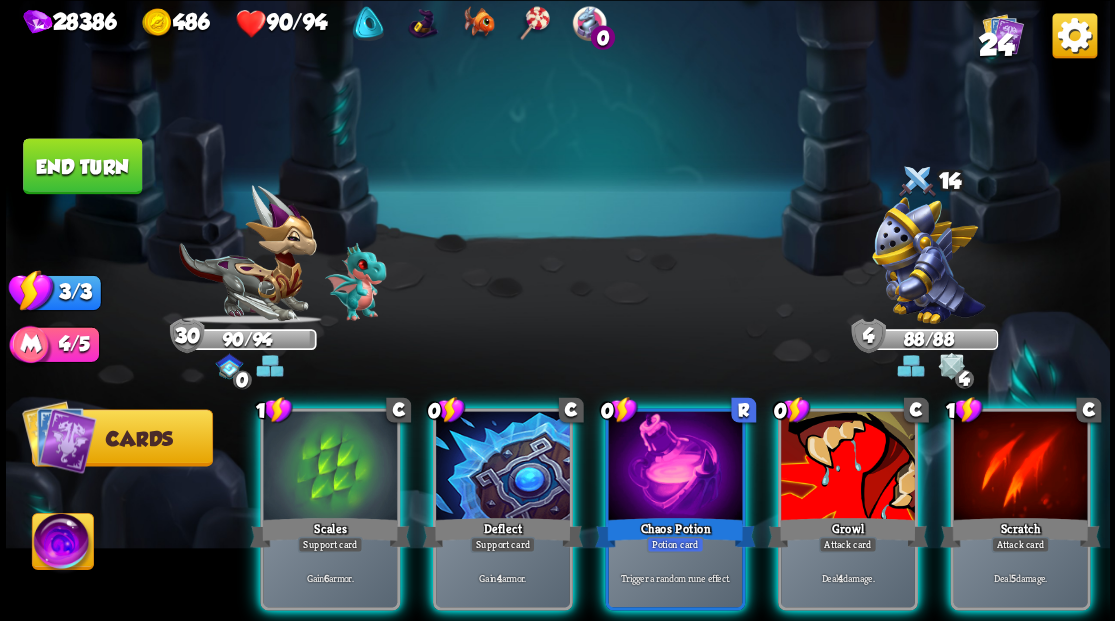 drag, startPoint x: 822, startPoint y: 611, endPoint x: 978, endPoint y: 626, distance: 156.7195 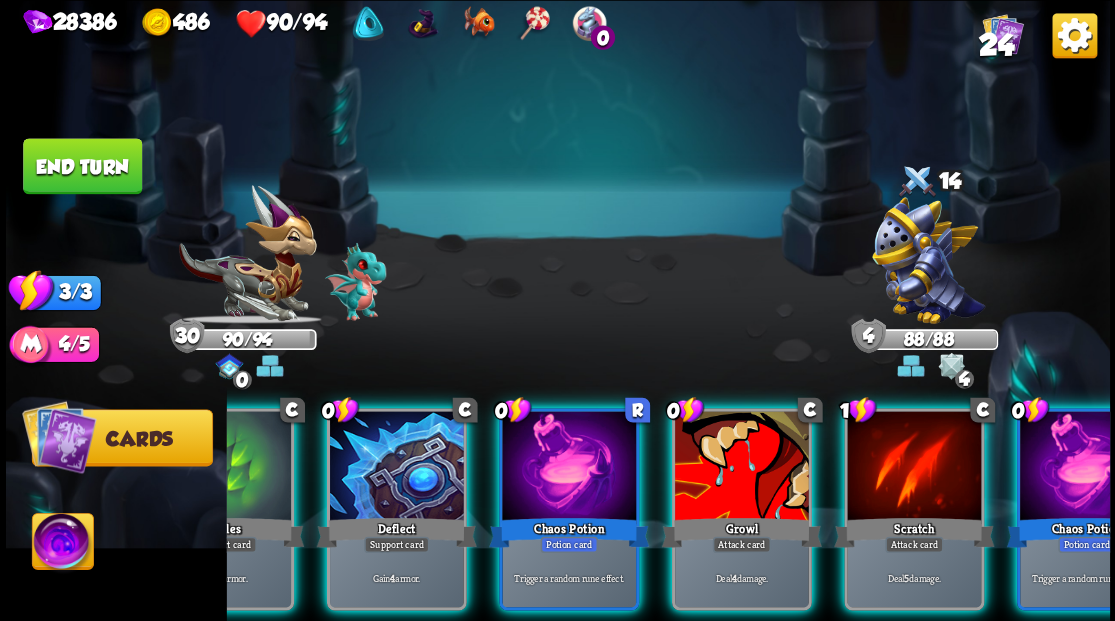 scroll, scrollTop: 0, scrollLeft: 189, axis: horizontal 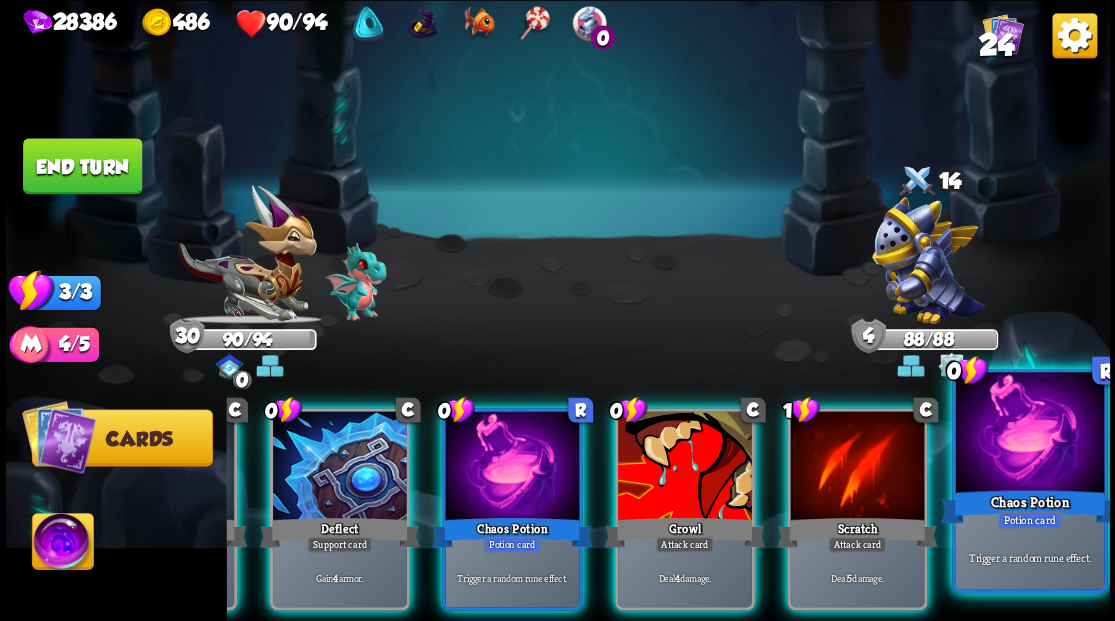 click at bounding box center (1029, 434) 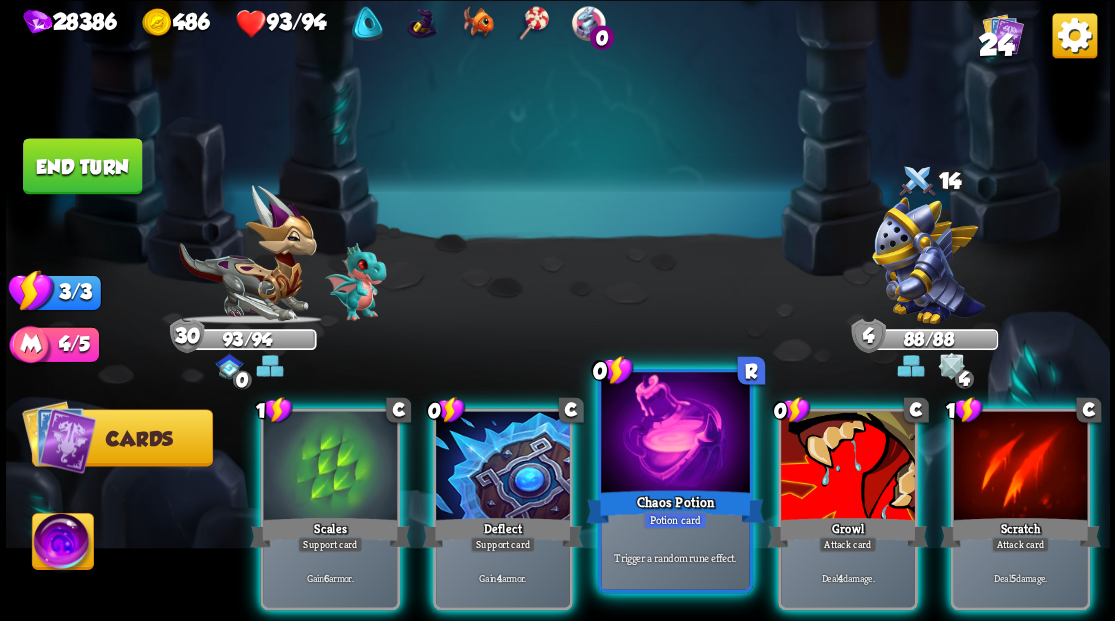 click at bounding box center [675, 434] 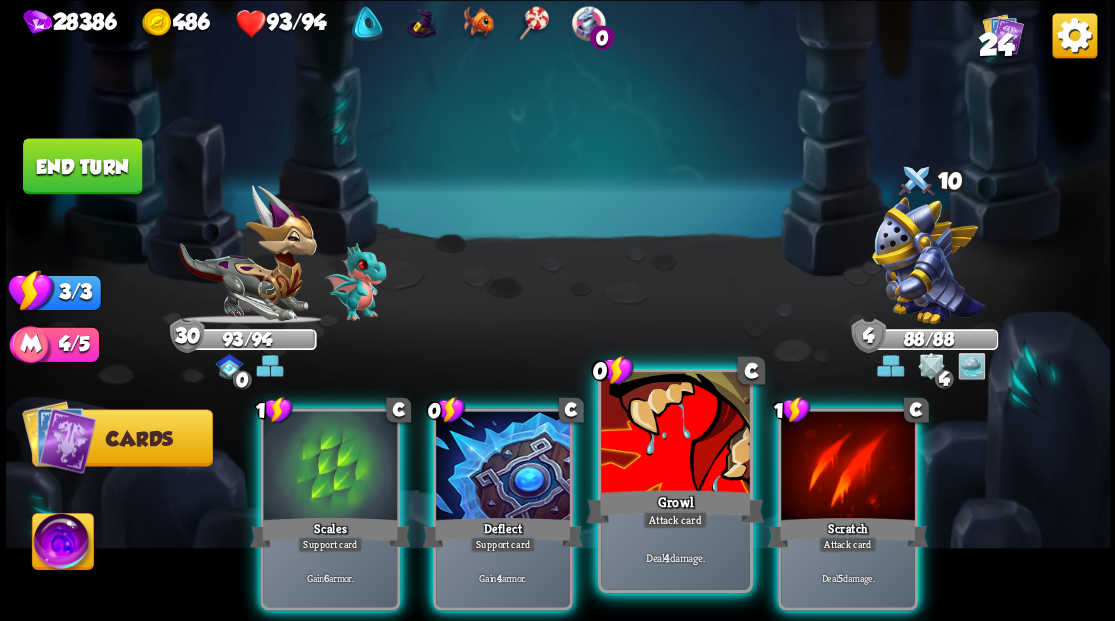 click at bounding box center (675, 434) 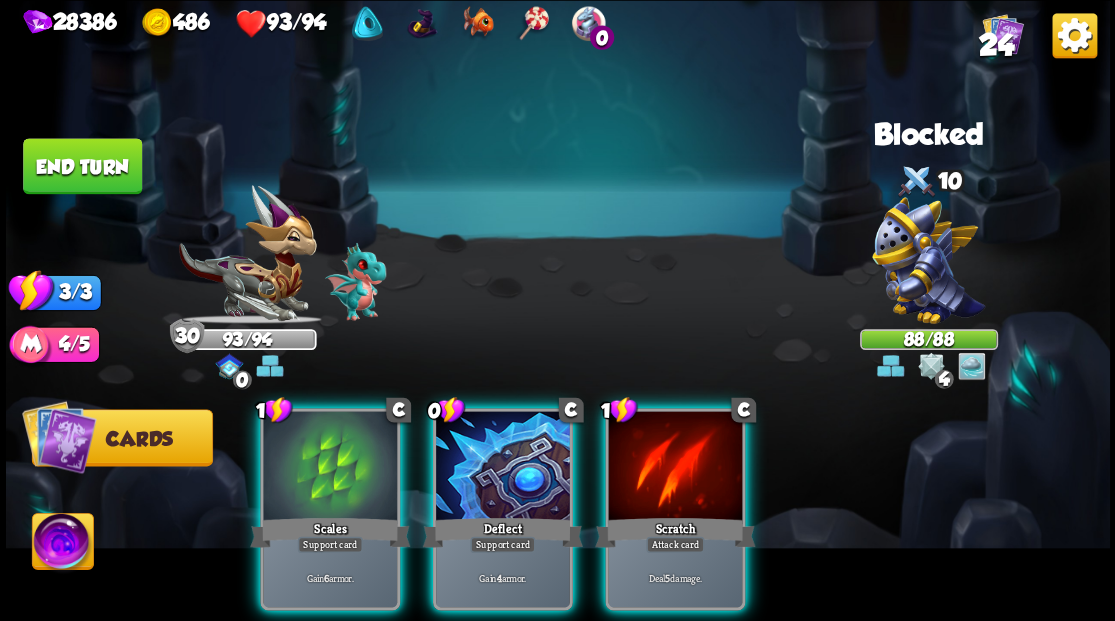 click at bounding box center (675, 467) 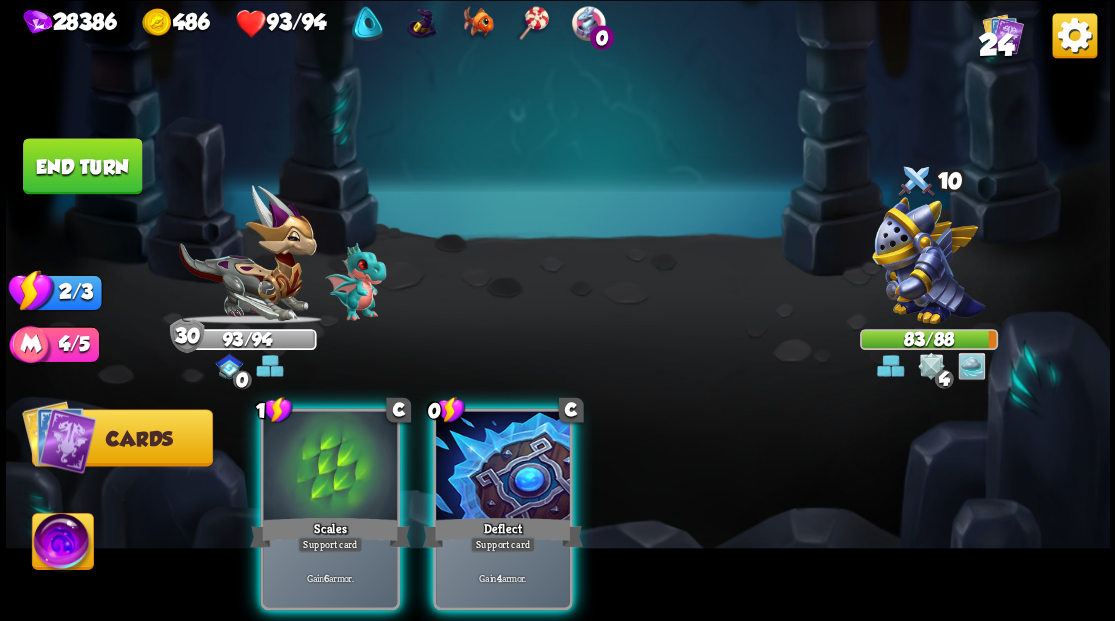 click on "End turn" at bounding box center [82, 166] 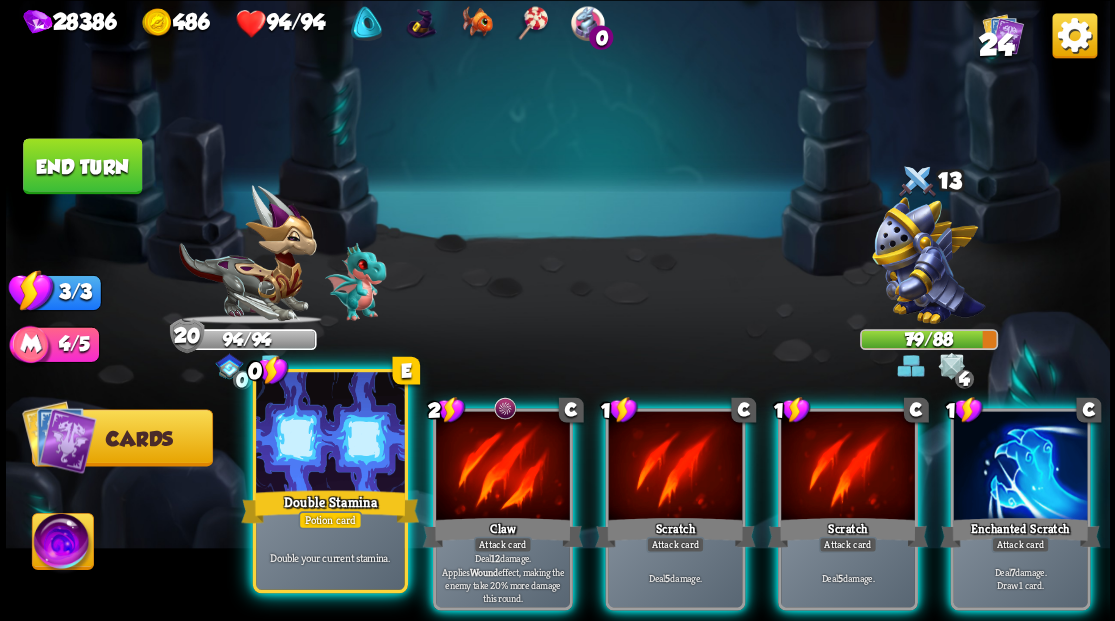 click at bounding box center (330, 434) 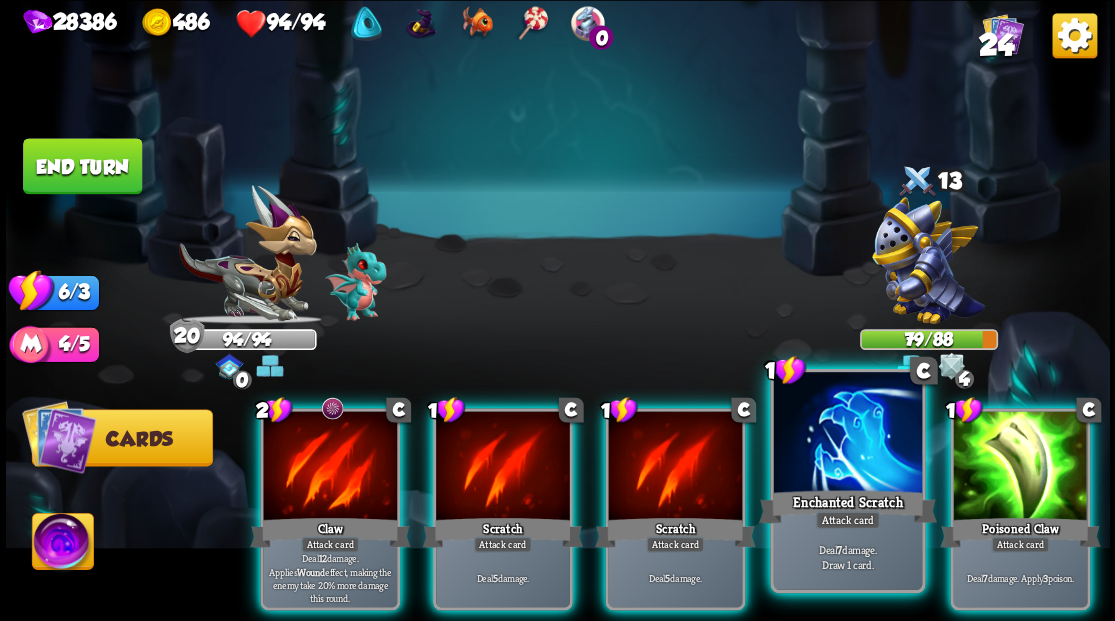 click at bounding box center [847, 434] 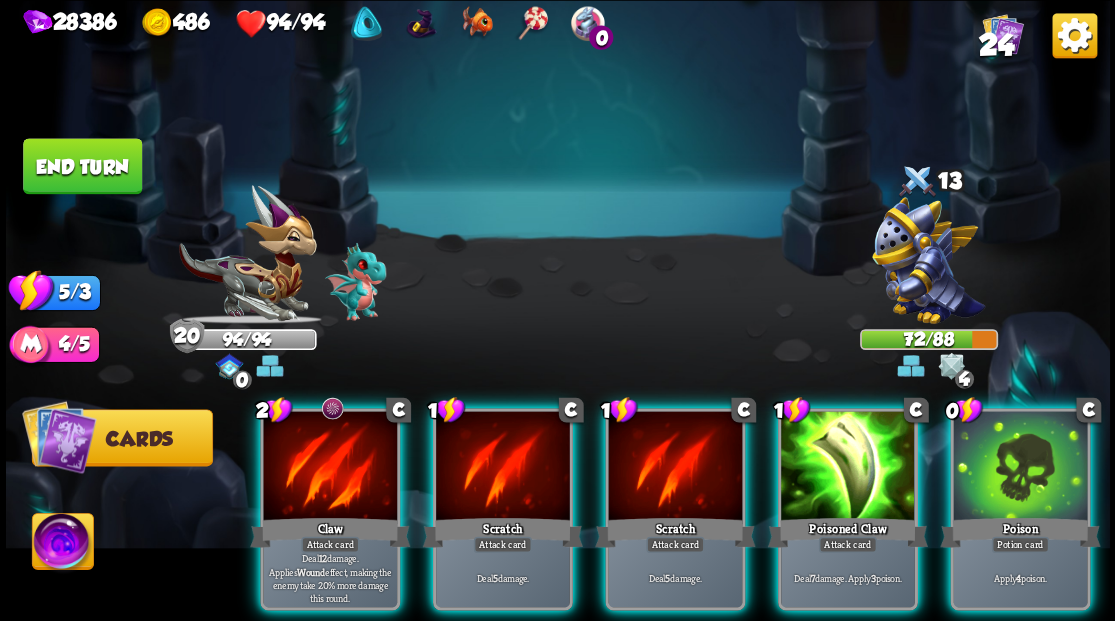 click at bounding box center (1020, 467) 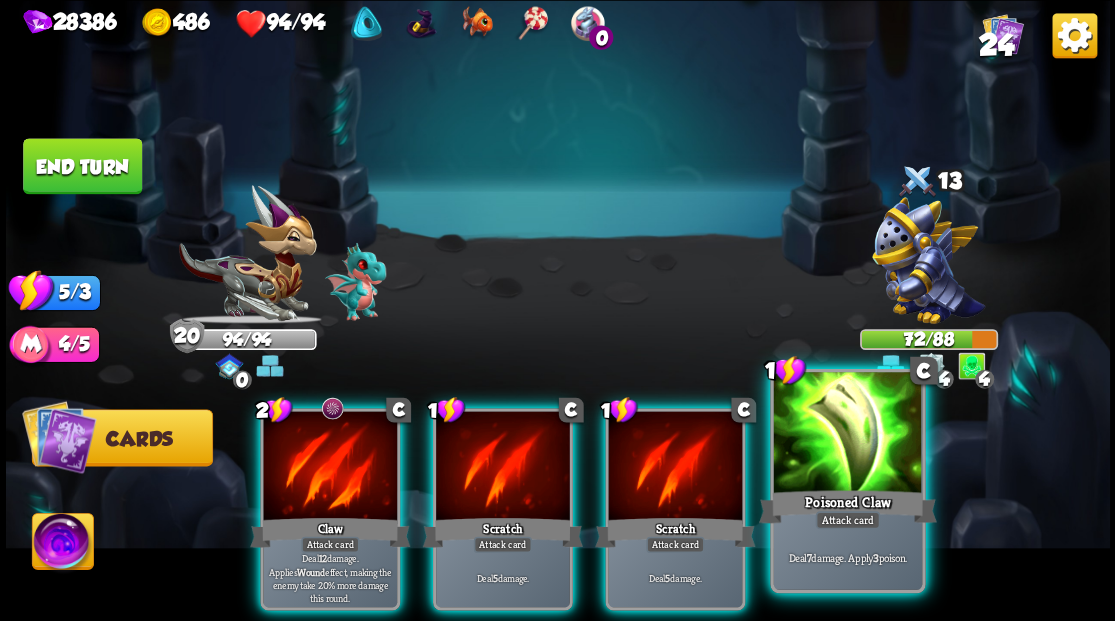 click at bounding box center [847, 434] 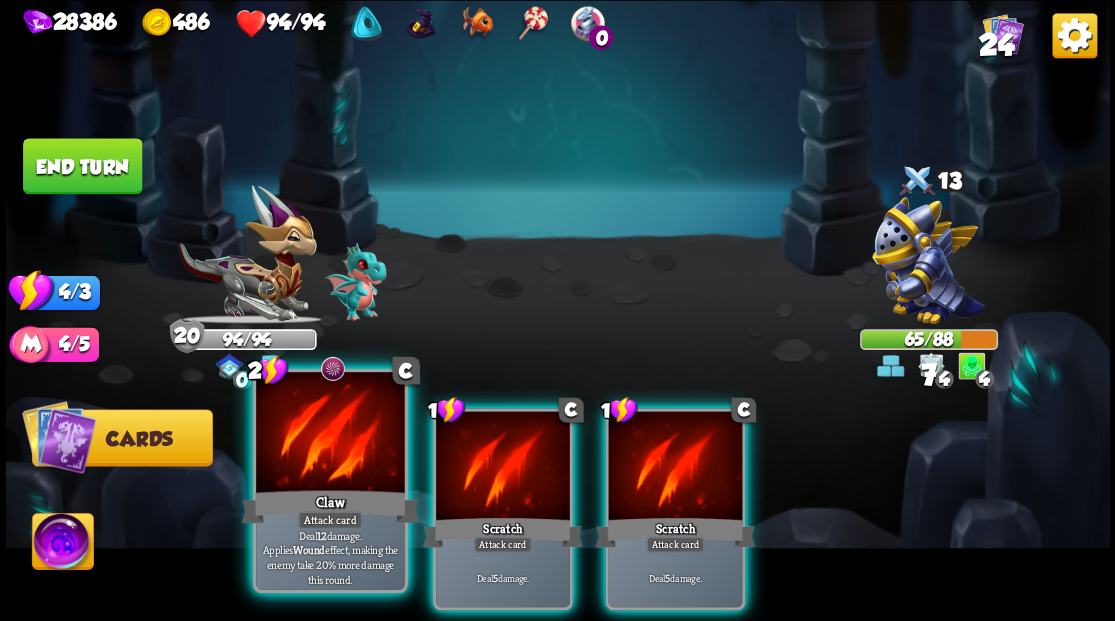 click at bounding box center [330, 434] 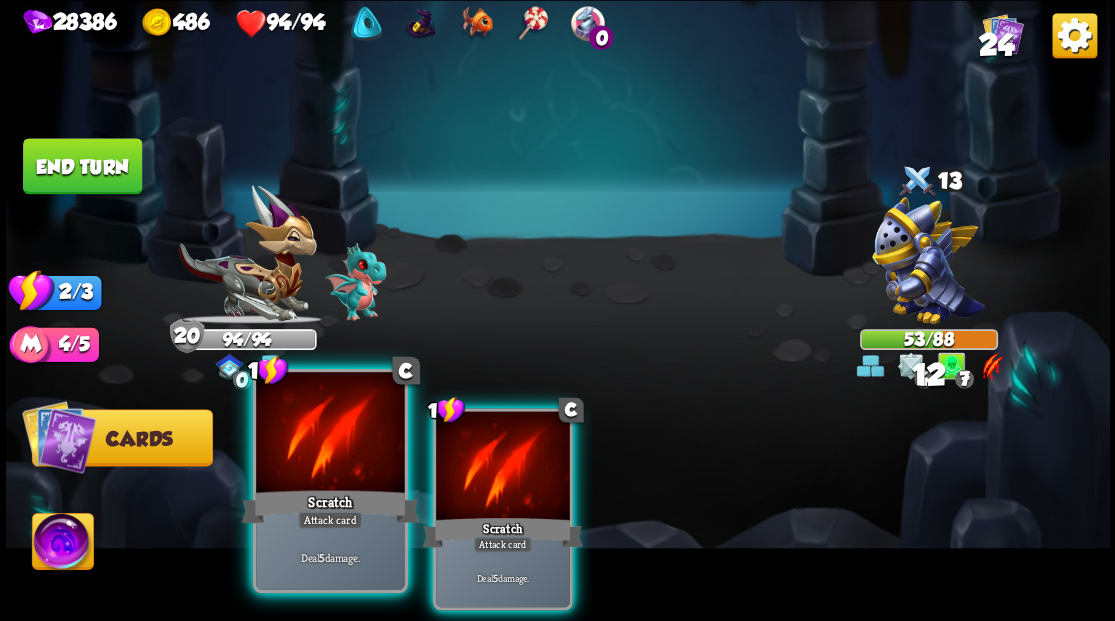 click at bounding box center (330, 434) 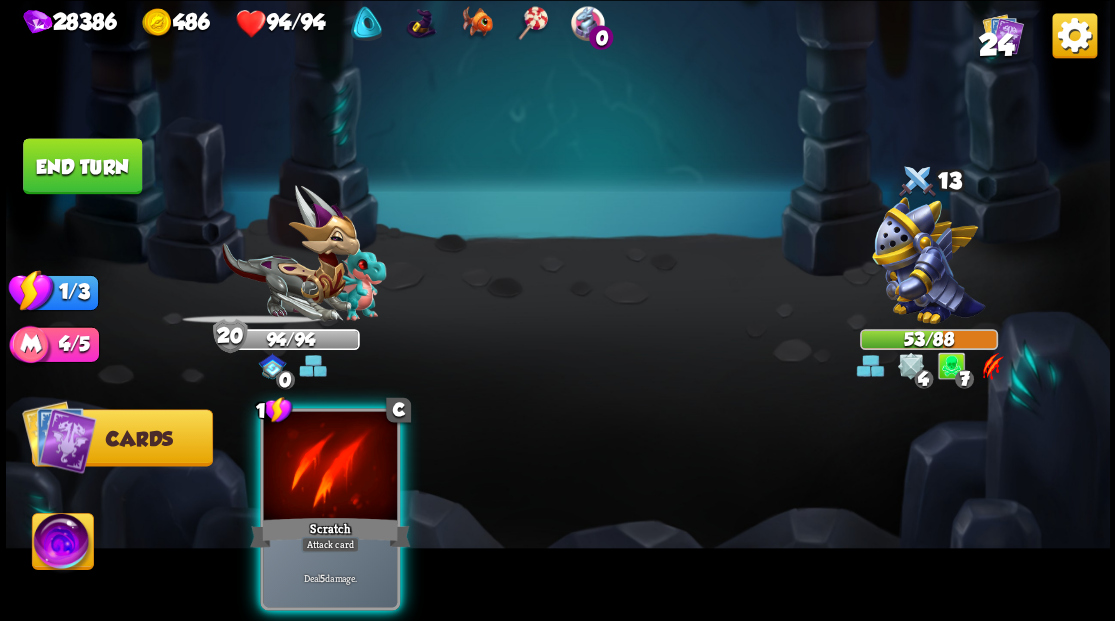 click at bounding box center (330, 467) 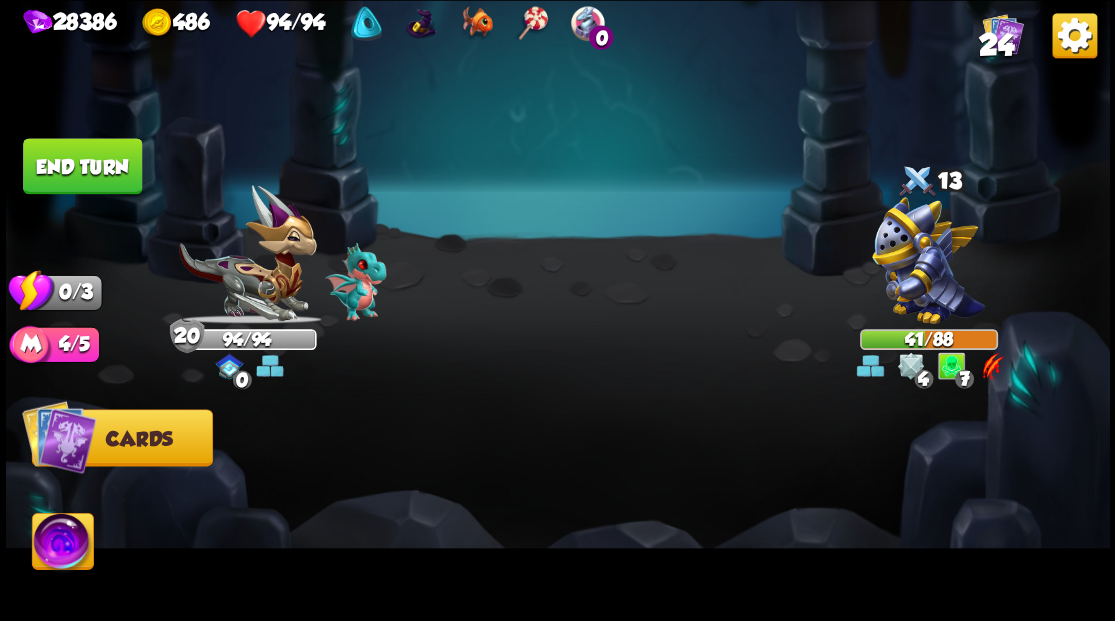 click on "End turn" at bounding box center (82, 166) 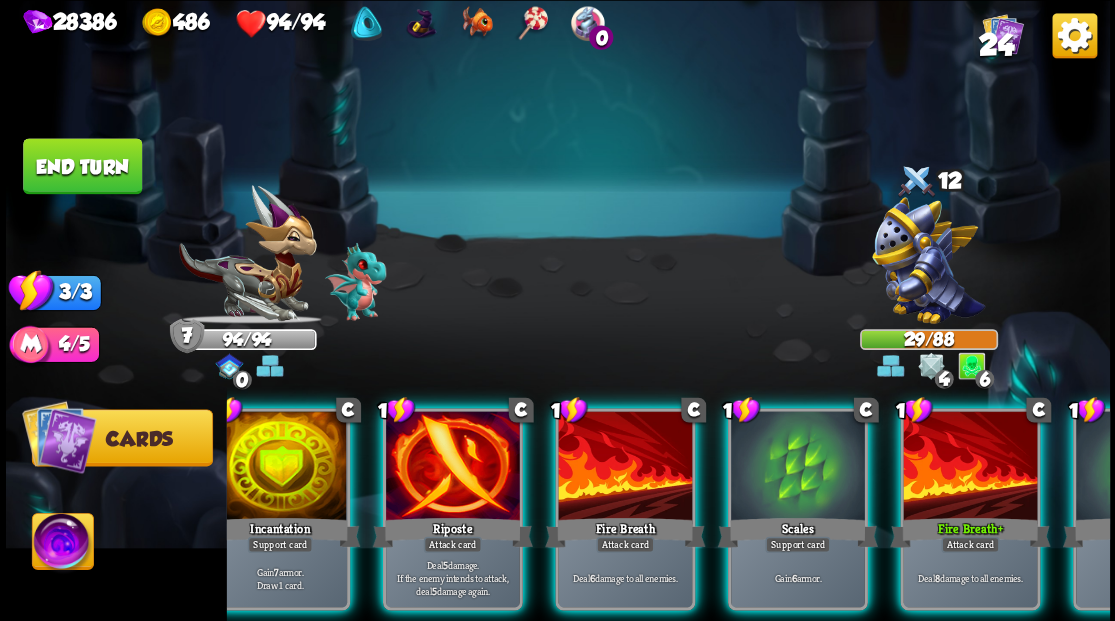 scroll, scrollTop: 0, scrollLeft: 54, axis: horizontal 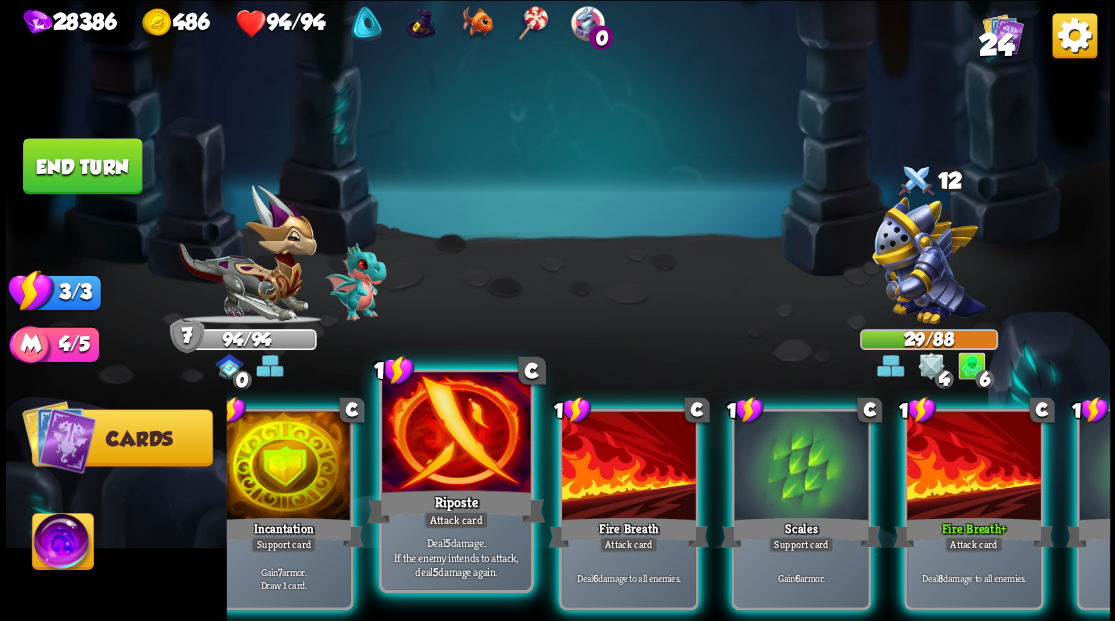 click at bounding box center (456, 434) 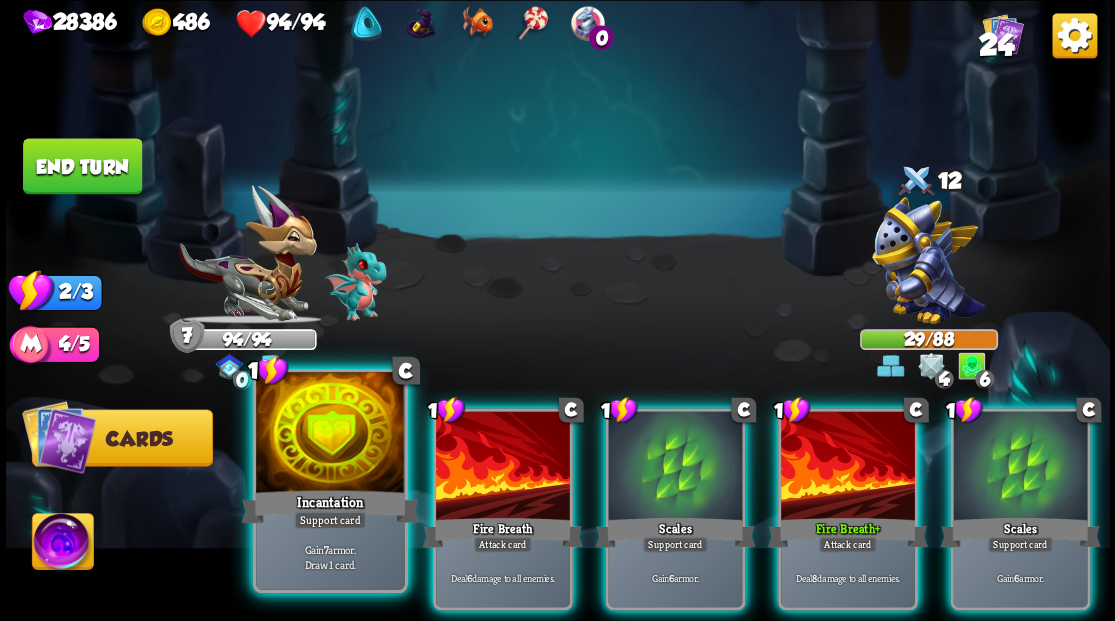 scroll, scrollTop: 0, scrollLeft: 0, axis: both 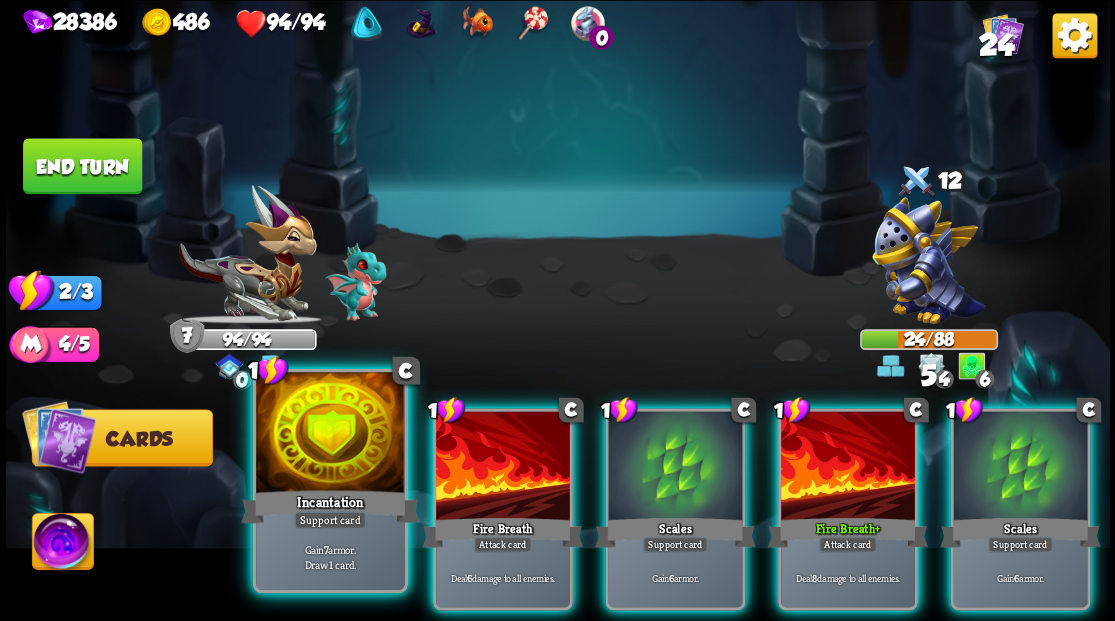 click at bounding box center [330, 434] 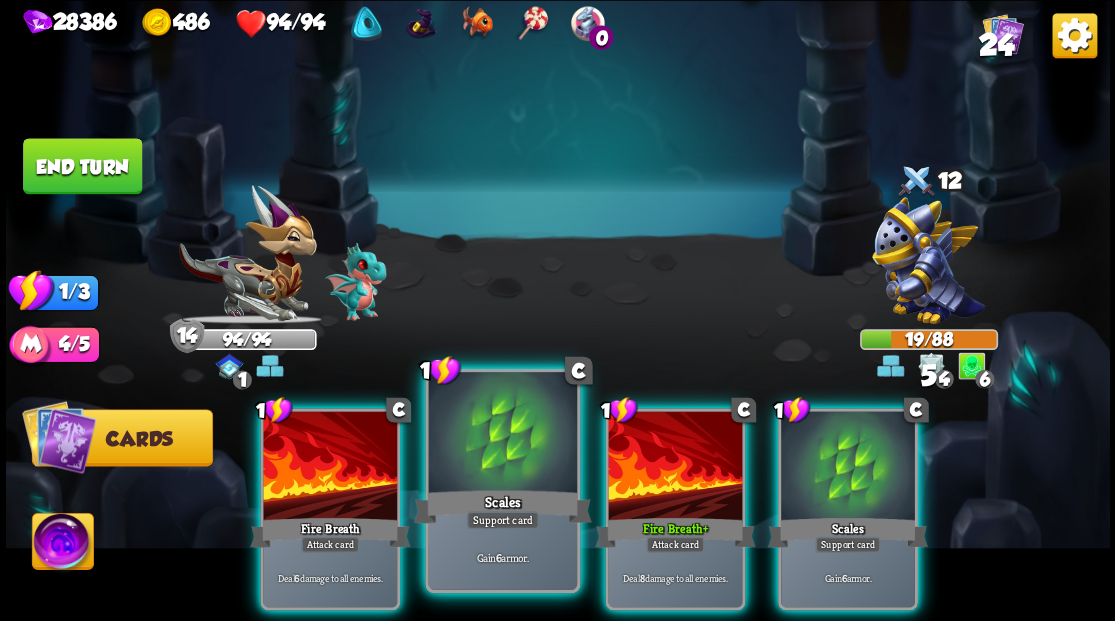 click at bounding box center (502, 434) 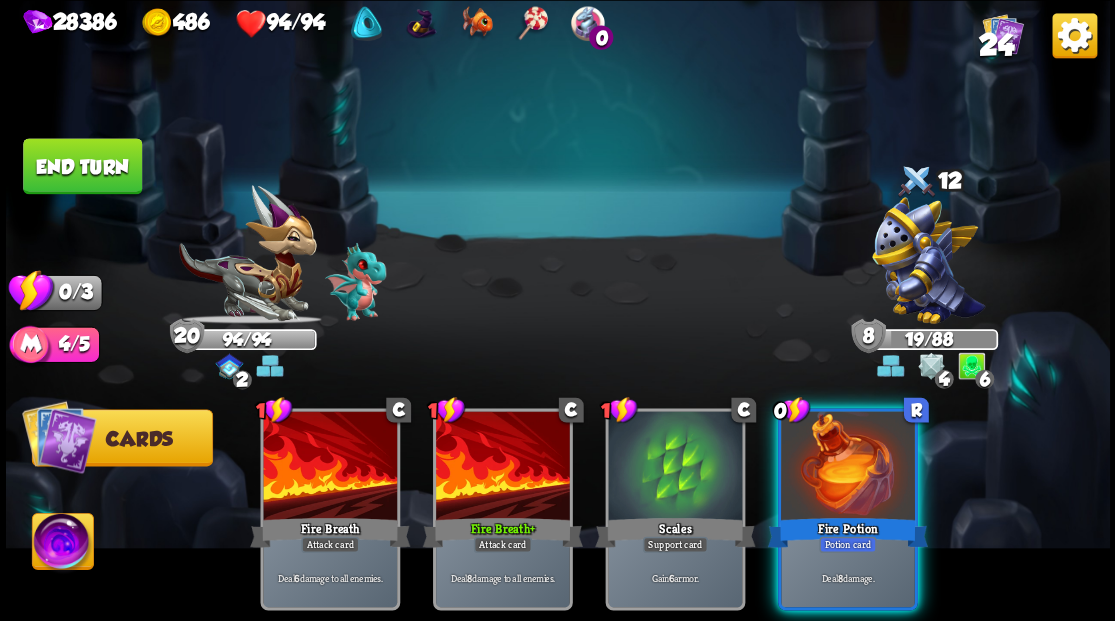 click on "End turn" at bounding box center (82, 166) 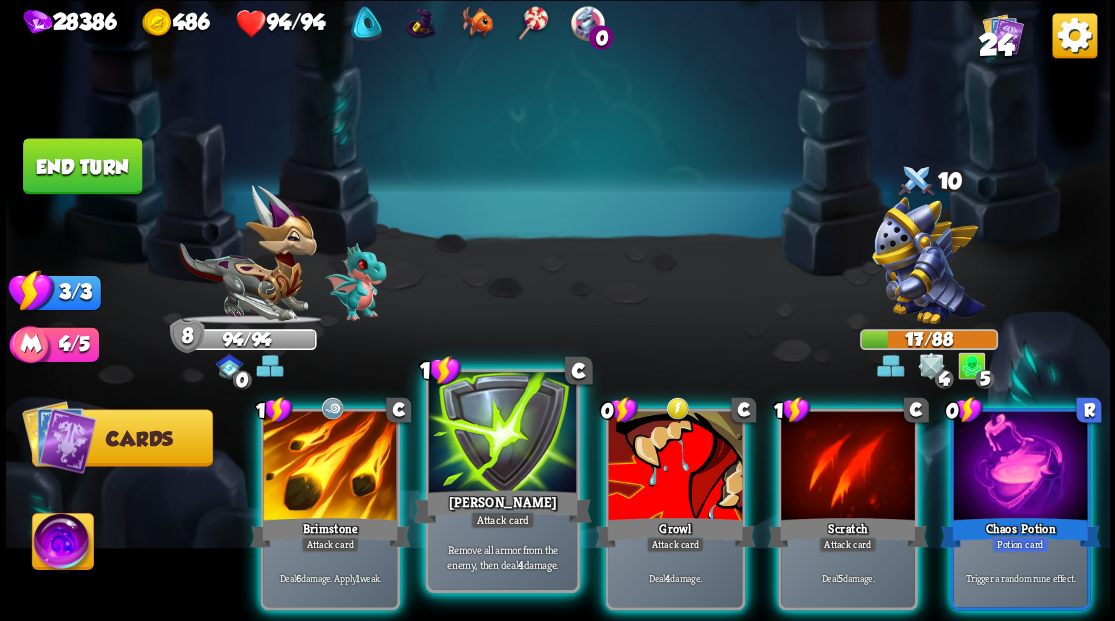click at bounding box center [502, 434] 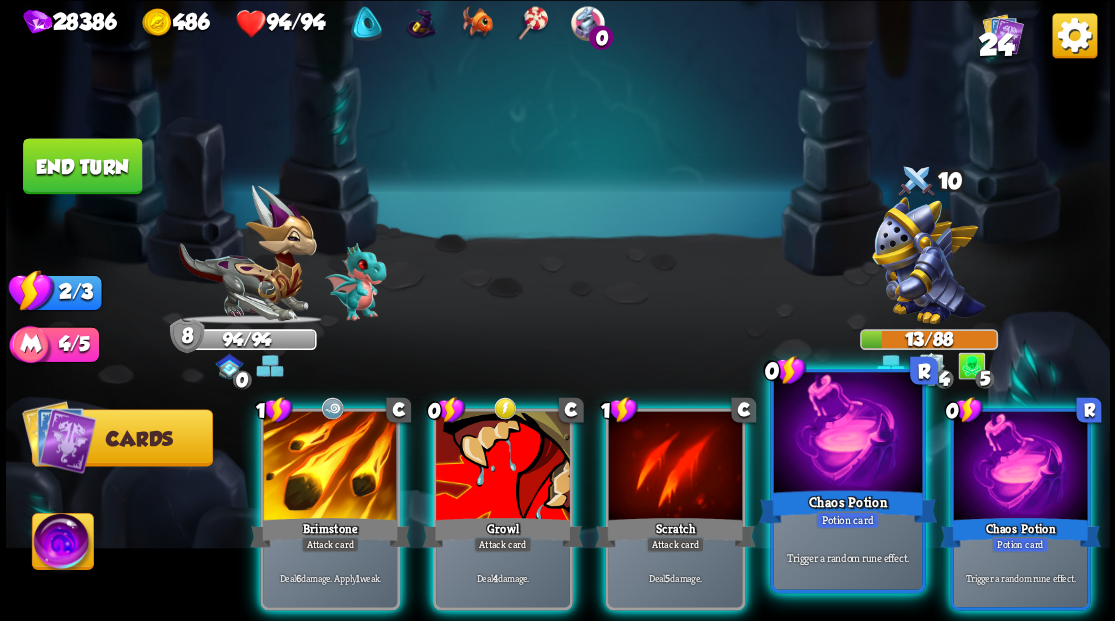 click at bounding box center (847, 434) 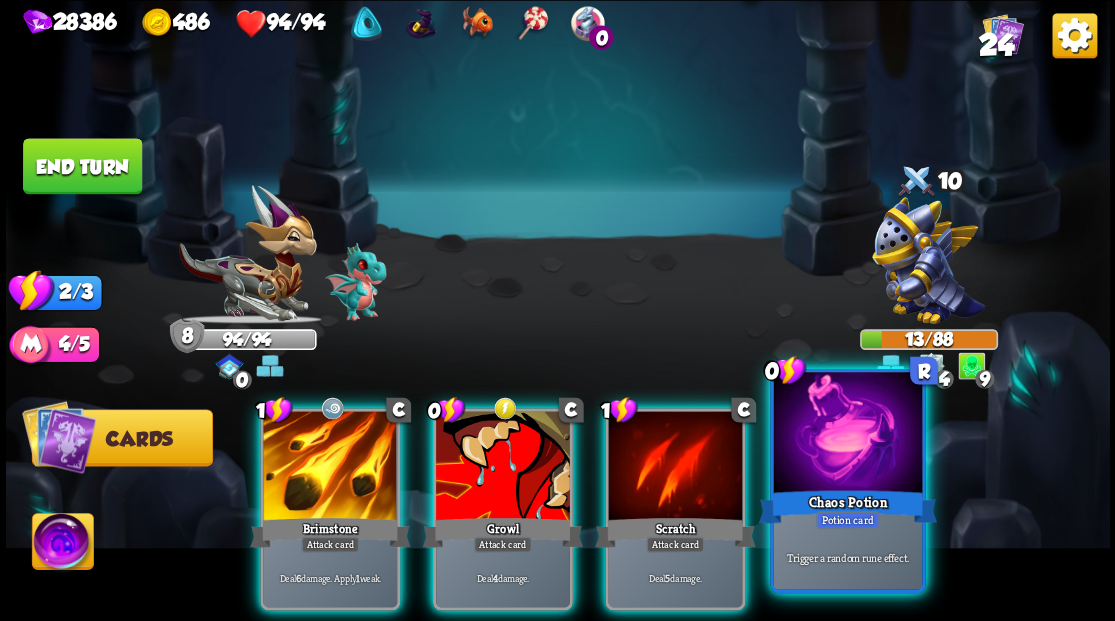click on "Chaos Potion" at bounding box center (847, 506) 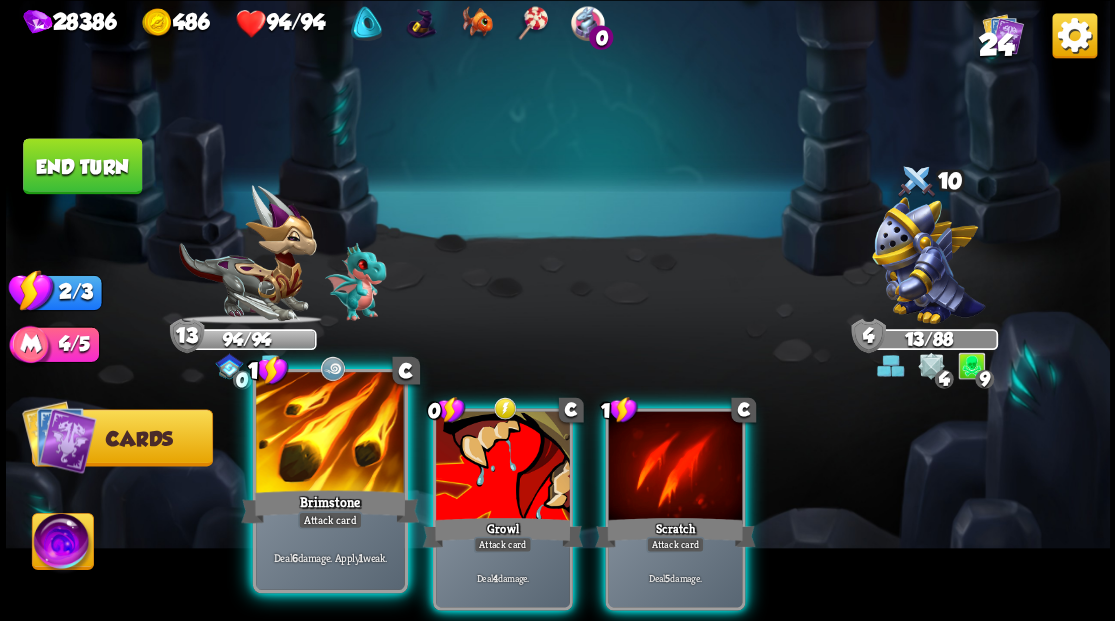 click at bounding box center (330, 434) 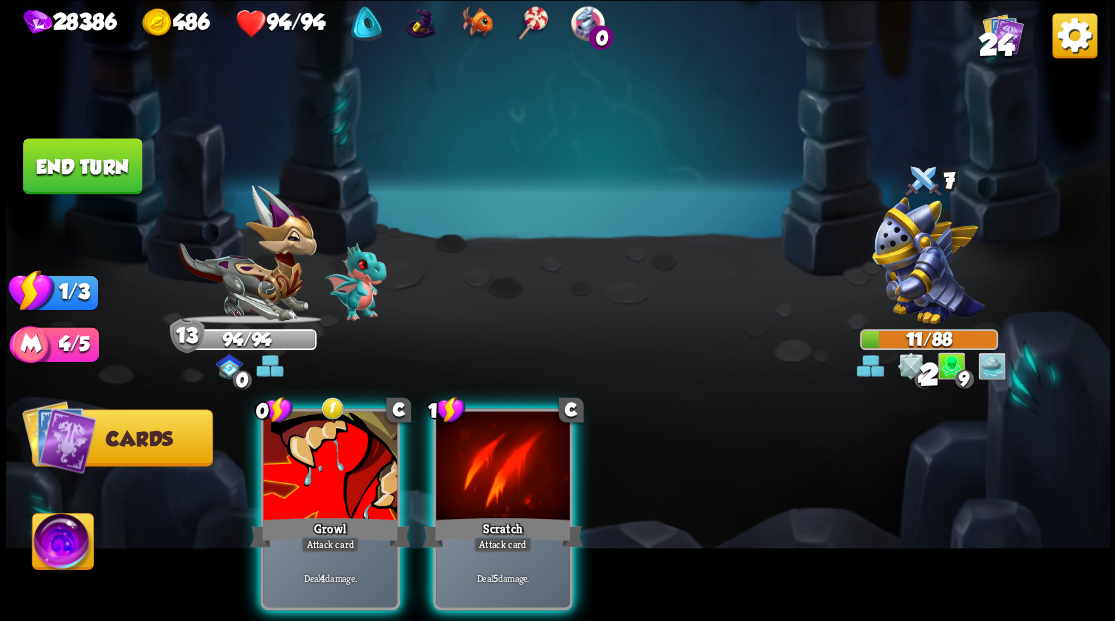 click at bounding box center (503, 467) 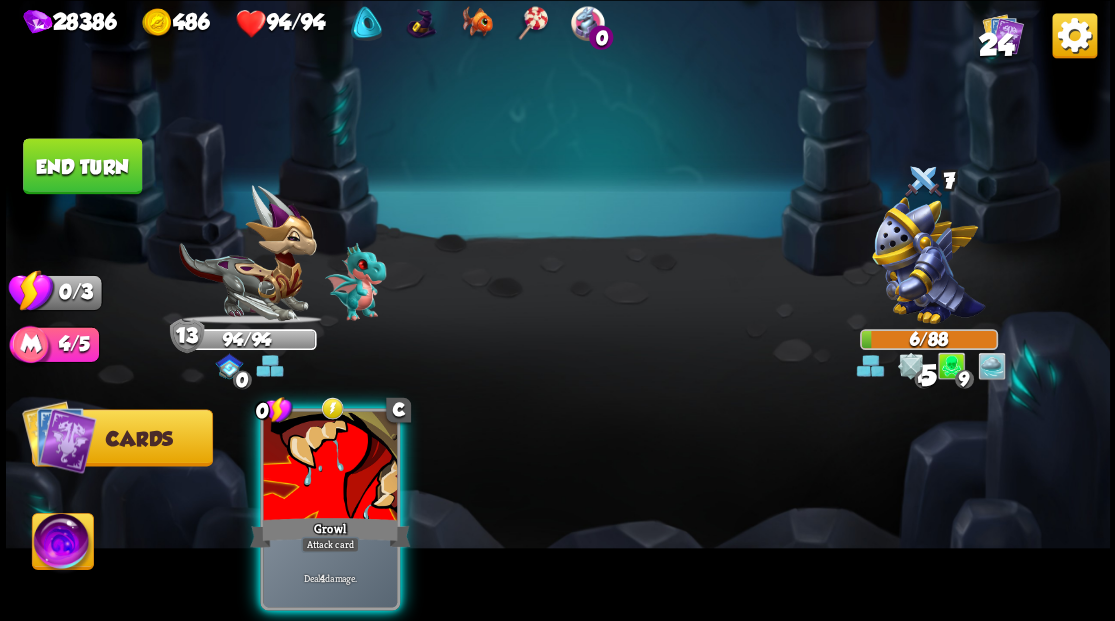 click at bounding box center [330, 467] 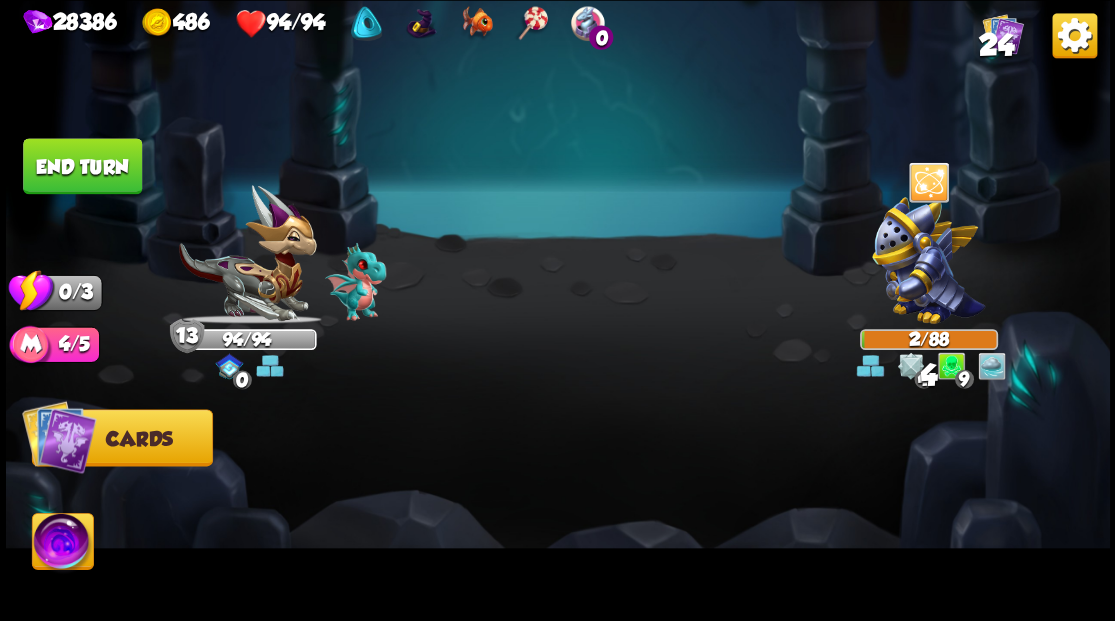 click on "End turn" at bounding box center (82, 166) 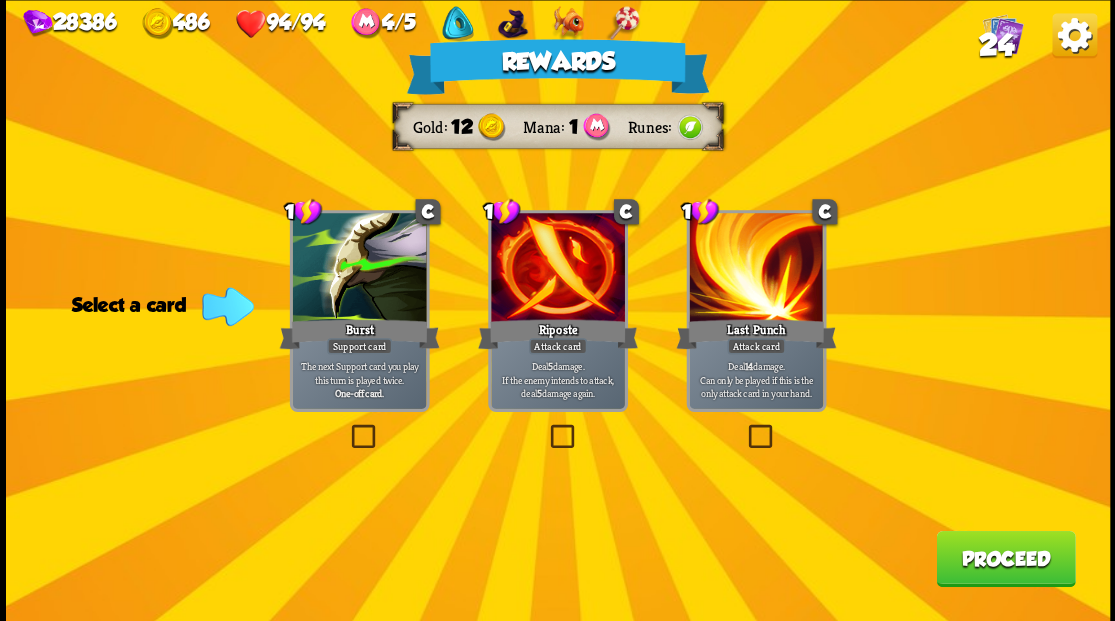 click on "Proceed" at bounding box center [1005, 558] 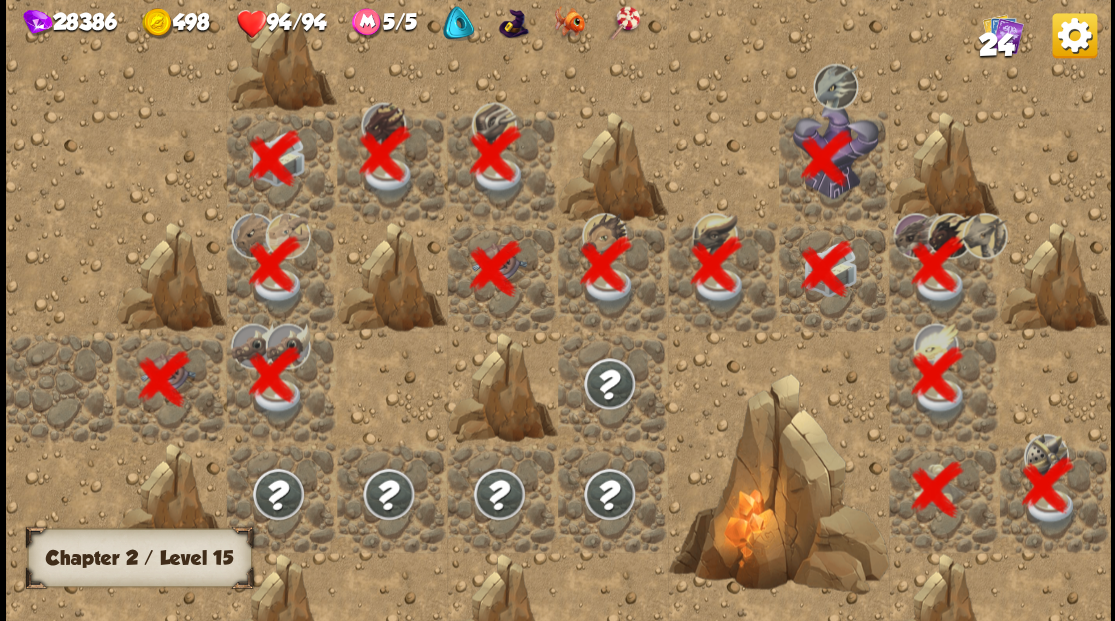 scroll, scrollTop: 0, scrollLeft: 384, axis: horizontal 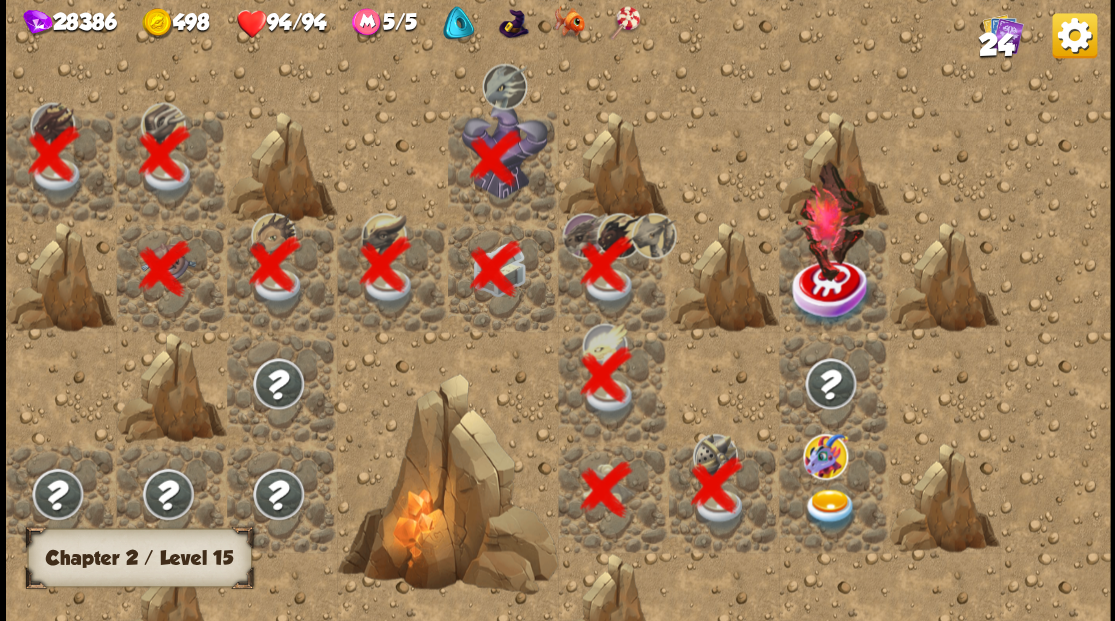 click at bounding box center (829, 509) 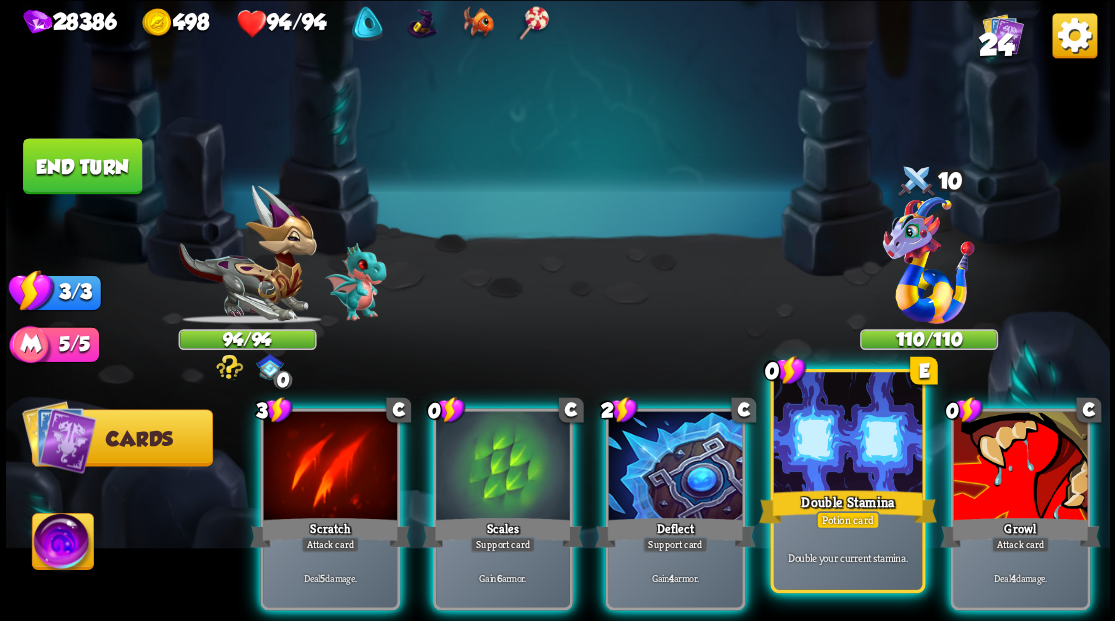 click at bounding box center [847, 434] 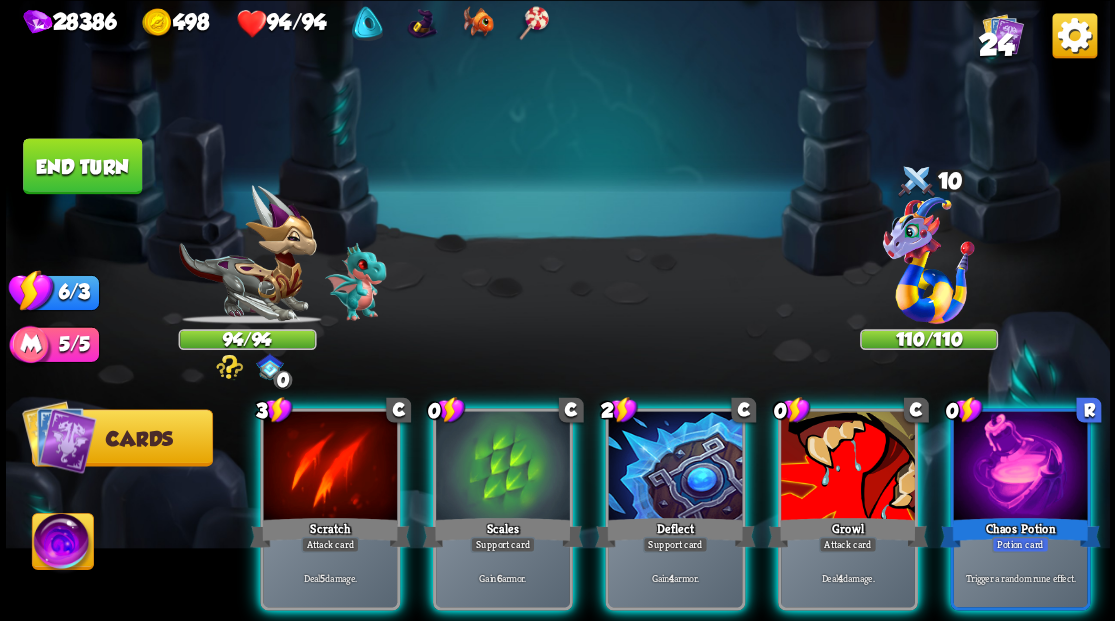 click at bounding box center (62, 544) 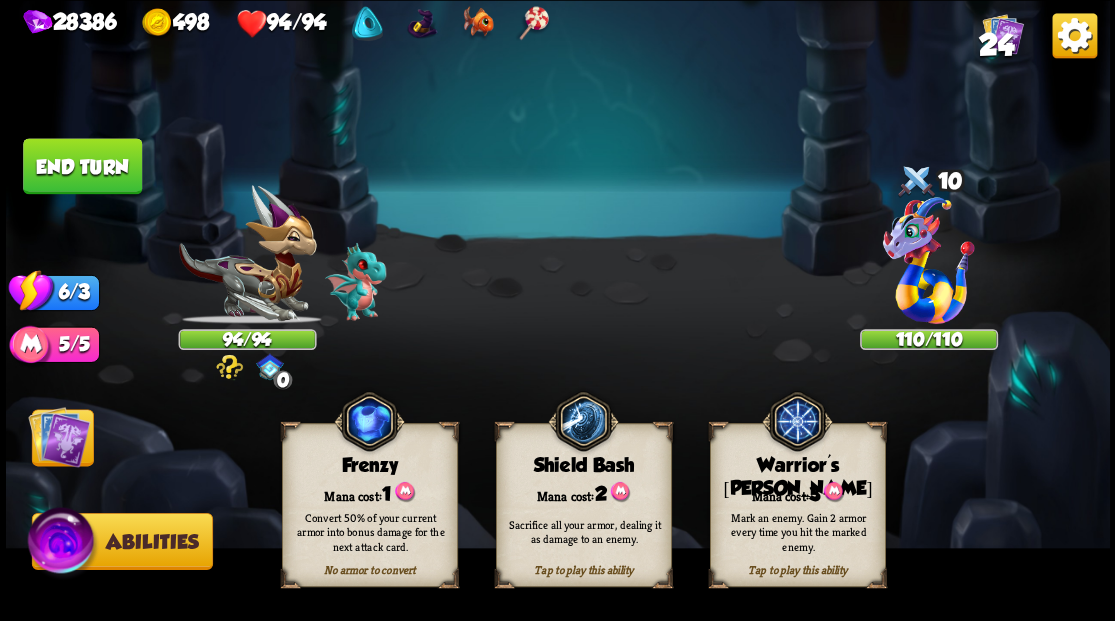 click on "Warrior's [PERSON_NAME]" at bounding box center (797, 477) 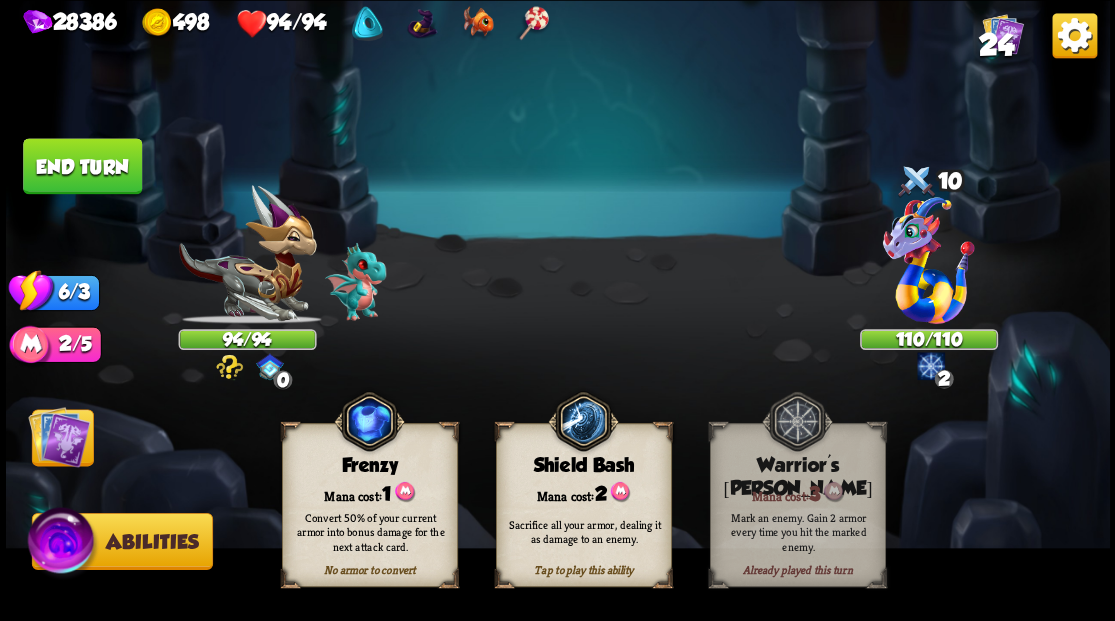click at bounding box center [59, 436] 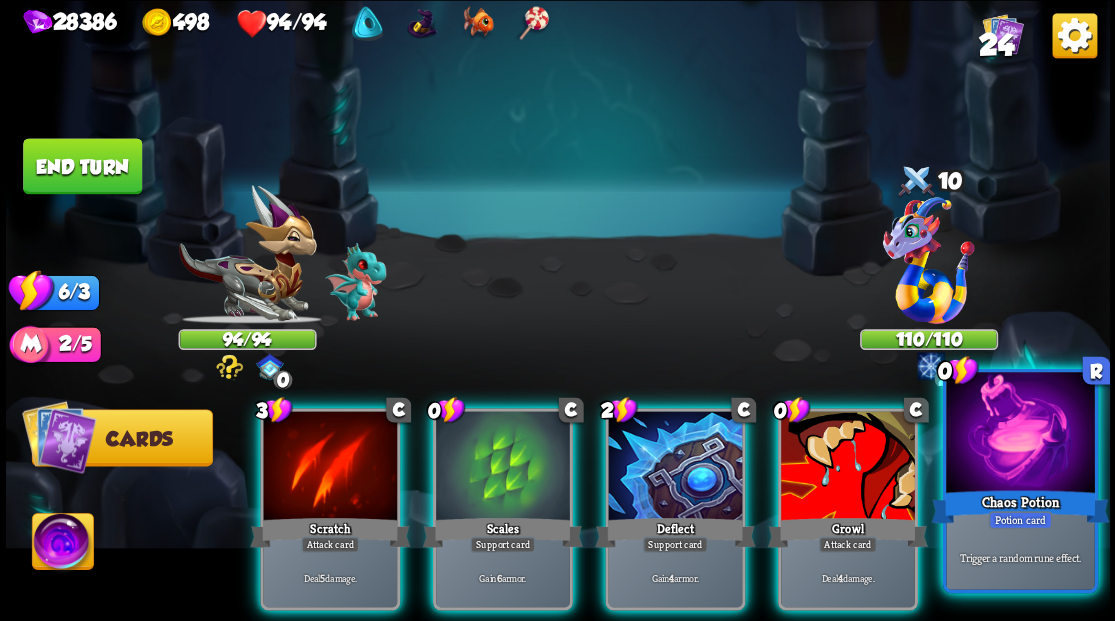 click at bounding box center [1020, 434] 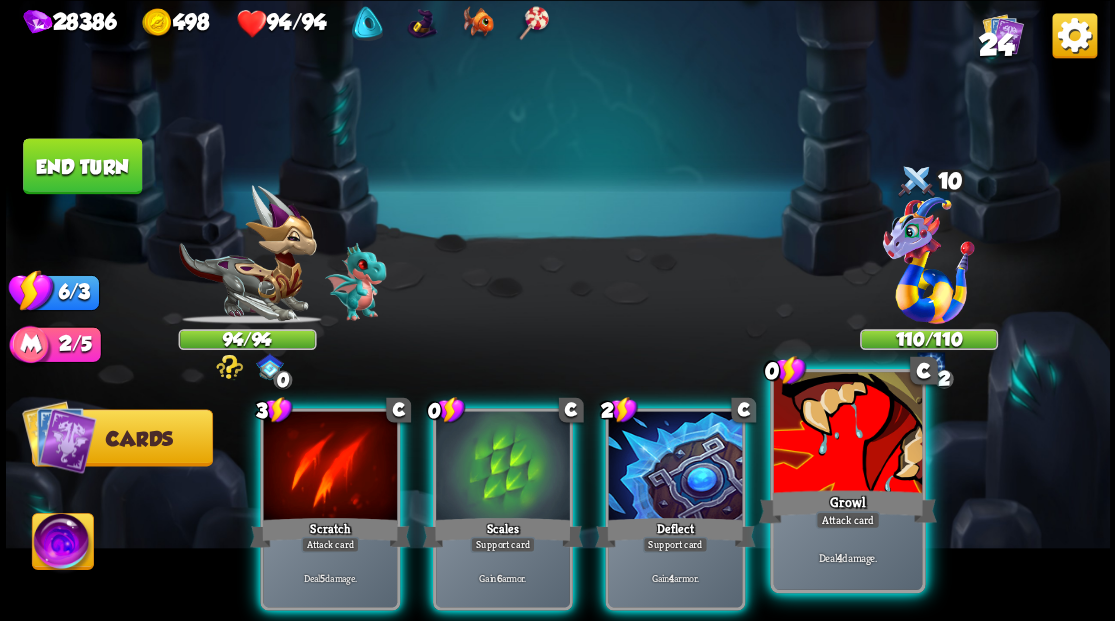 click on "Growl" at bounding box center [847, 506] 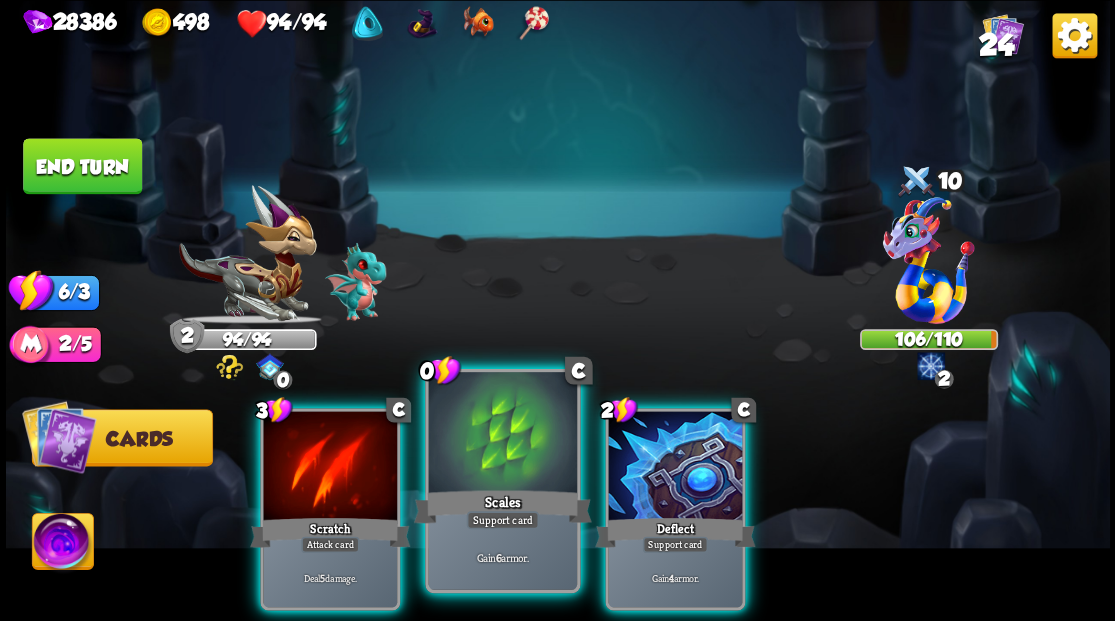 click at bounding box center [502, 434] 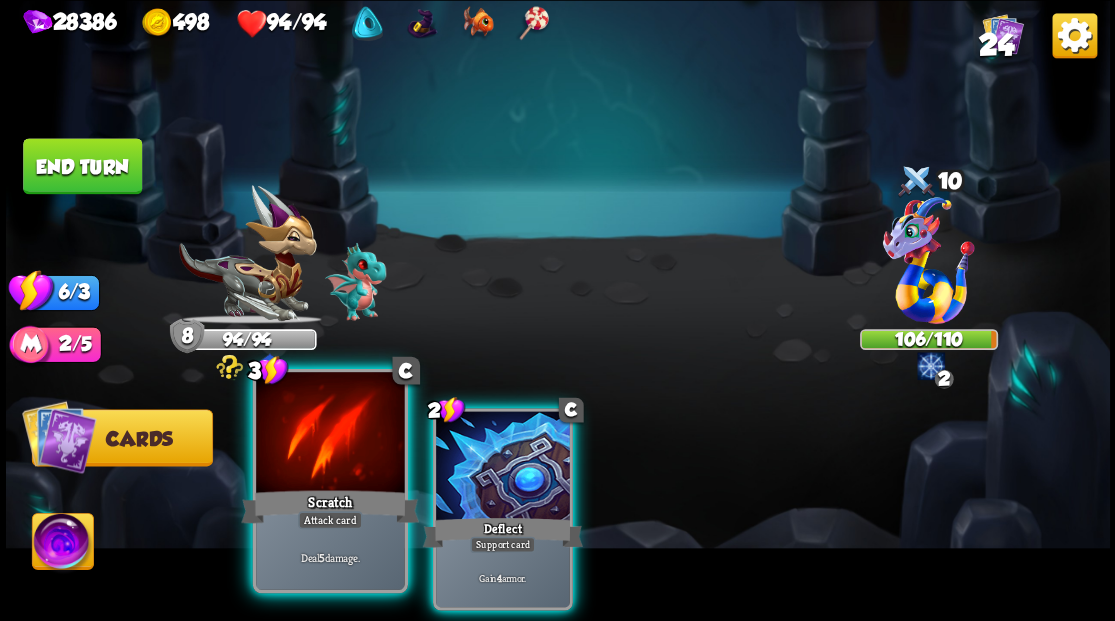 click at bounding box center [330, 434] 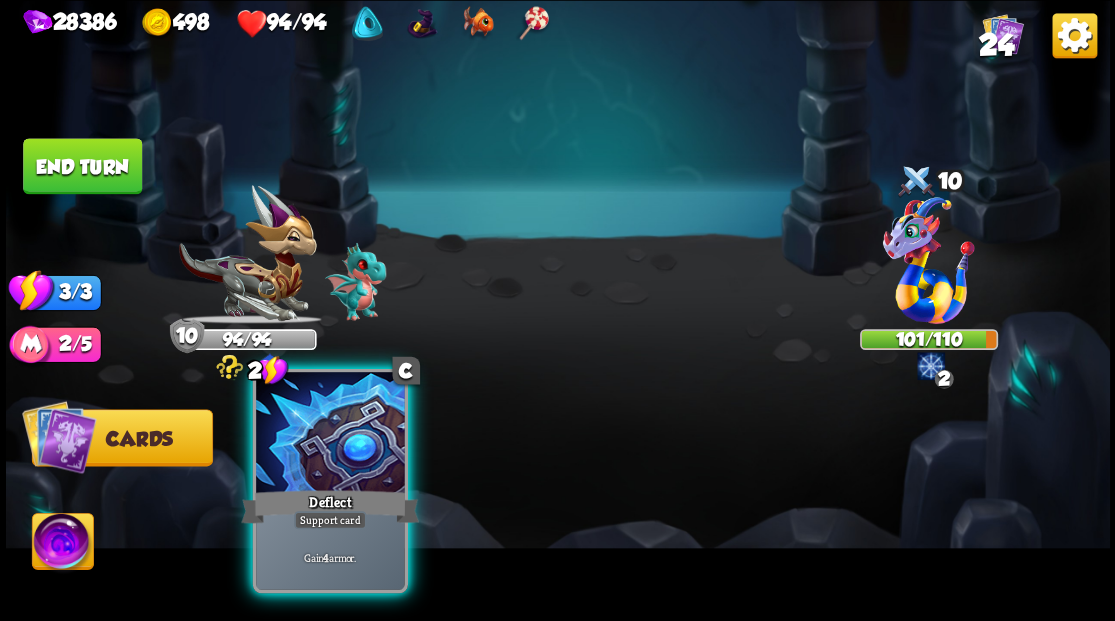 click at bounding box center [330, 434] 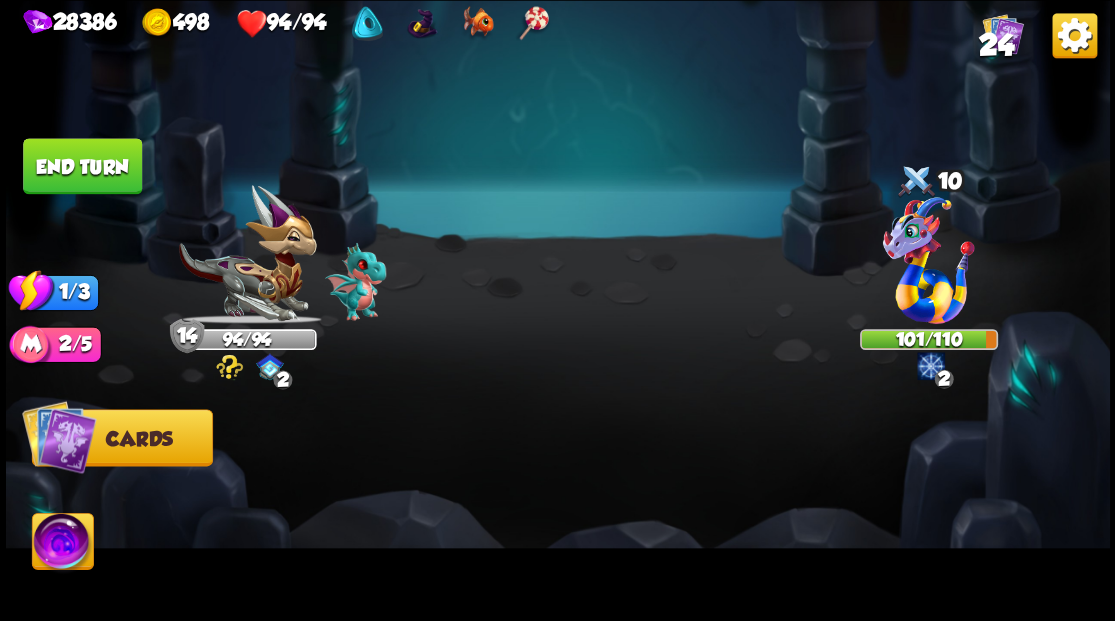 click on "End turn" at bounding box center [82, 166] 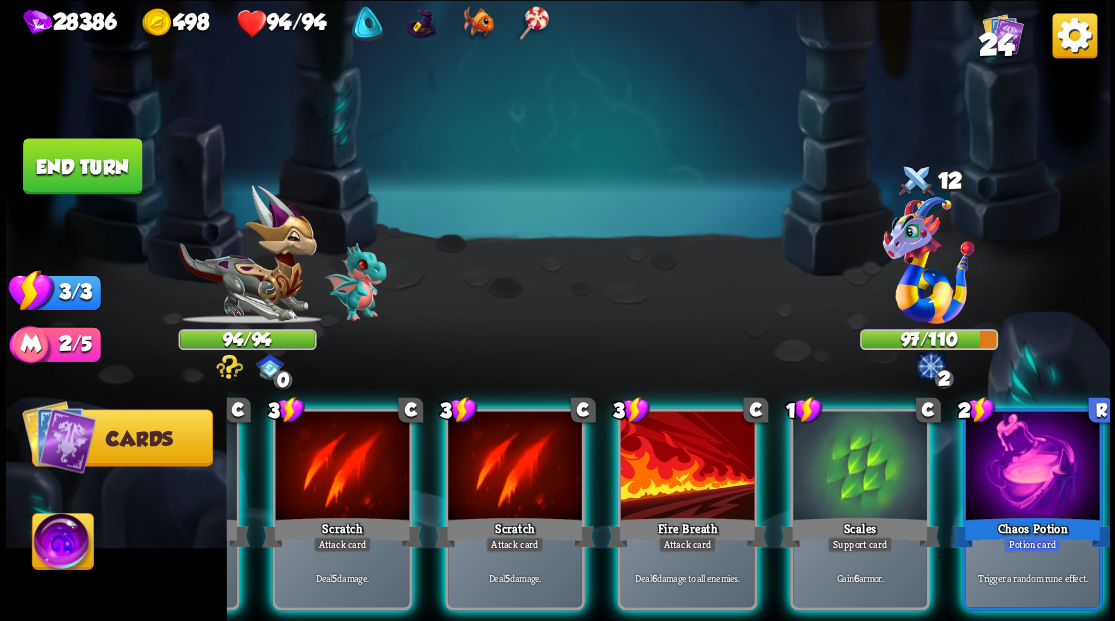 scroll, scrollTop: 0, scrollLeft: 189, axis: horizontal 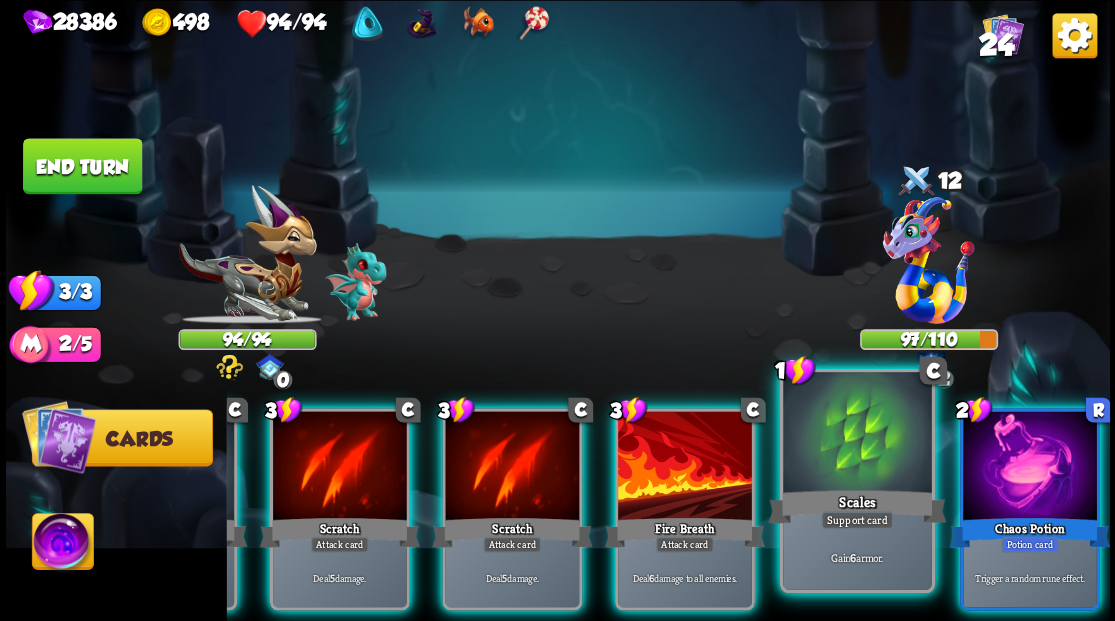 click at bounding box center (857, 434) 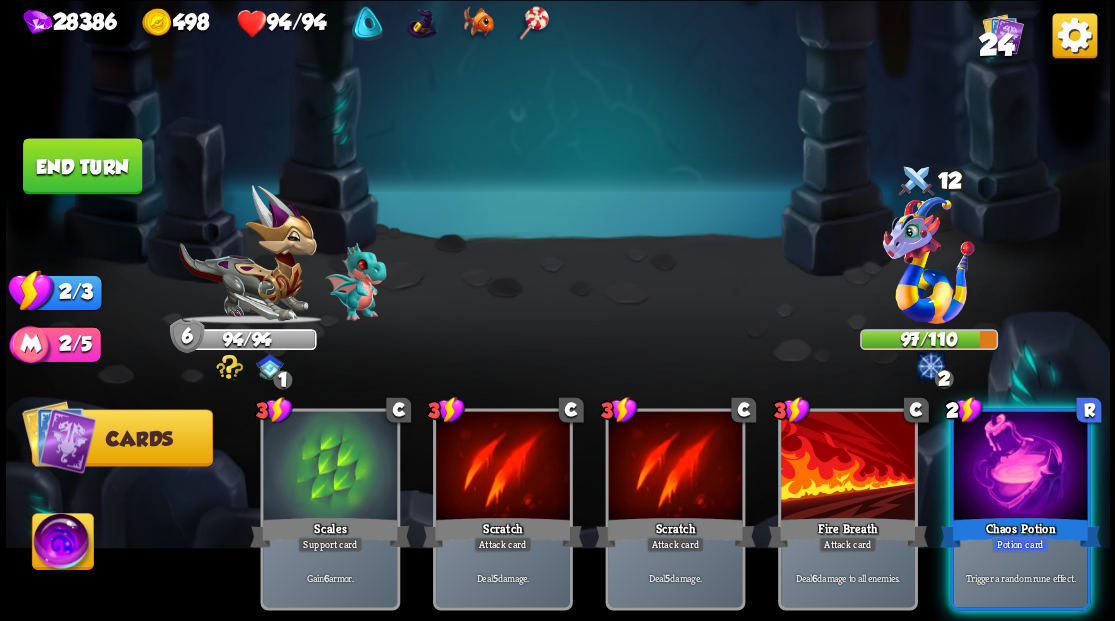 click at bounding box center (1020, 467) 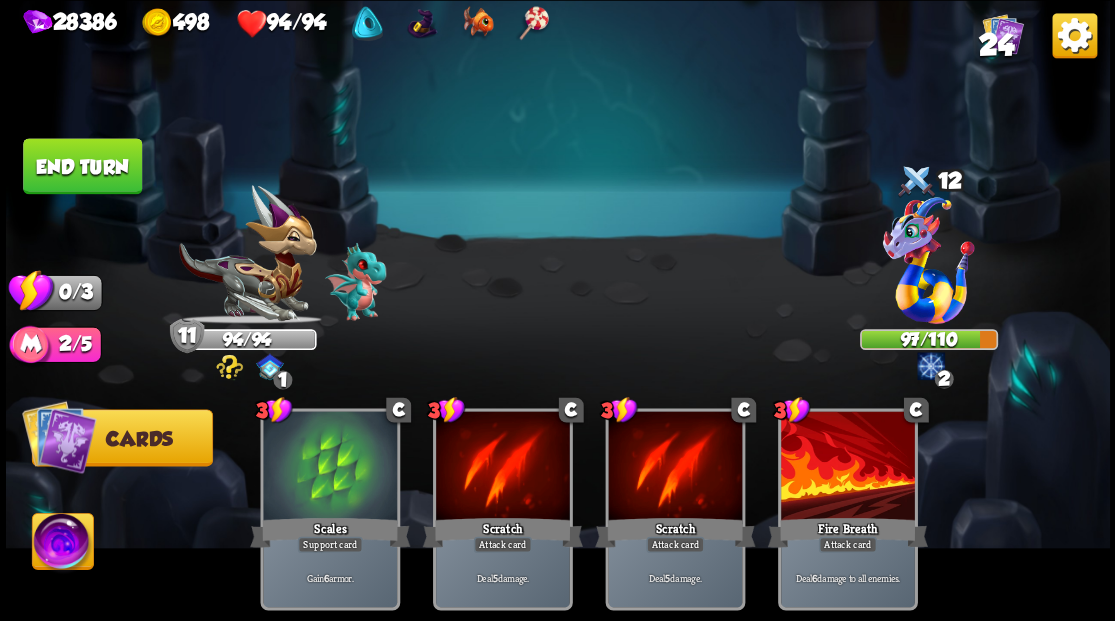 click on "End turn" at bounding box center [82, 166] 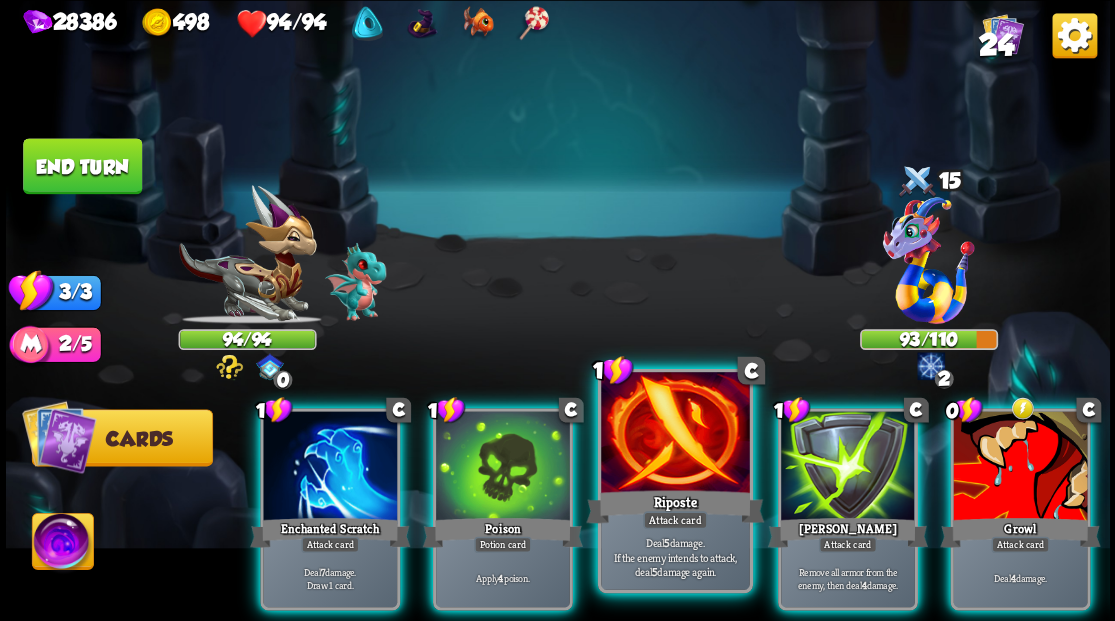 click at bounding box center [675, 434] 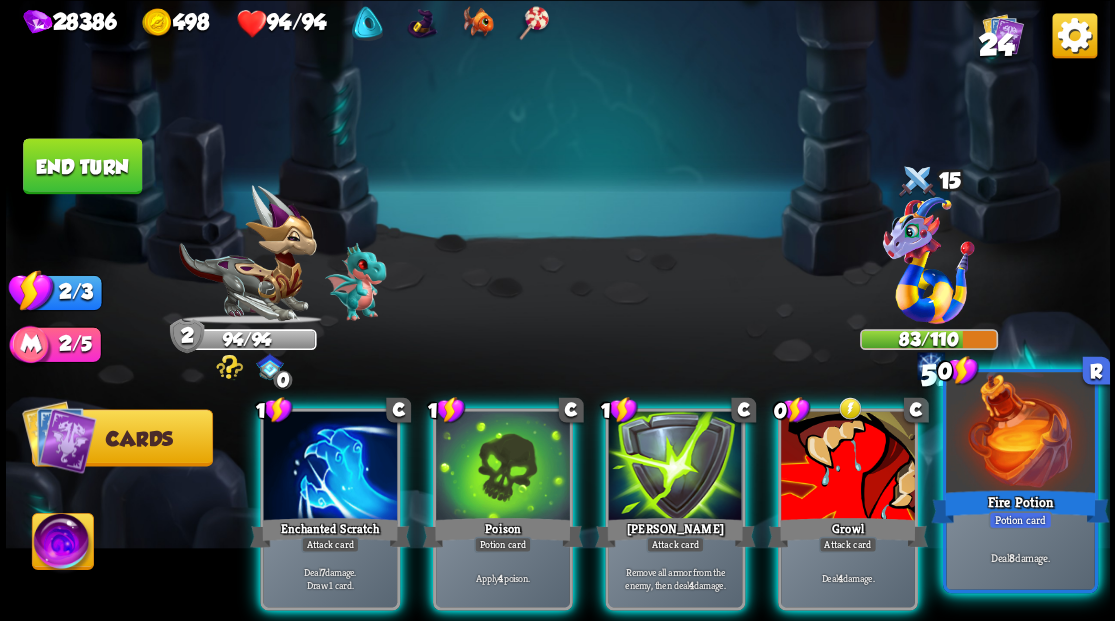click at bounding box center [1020, 434] 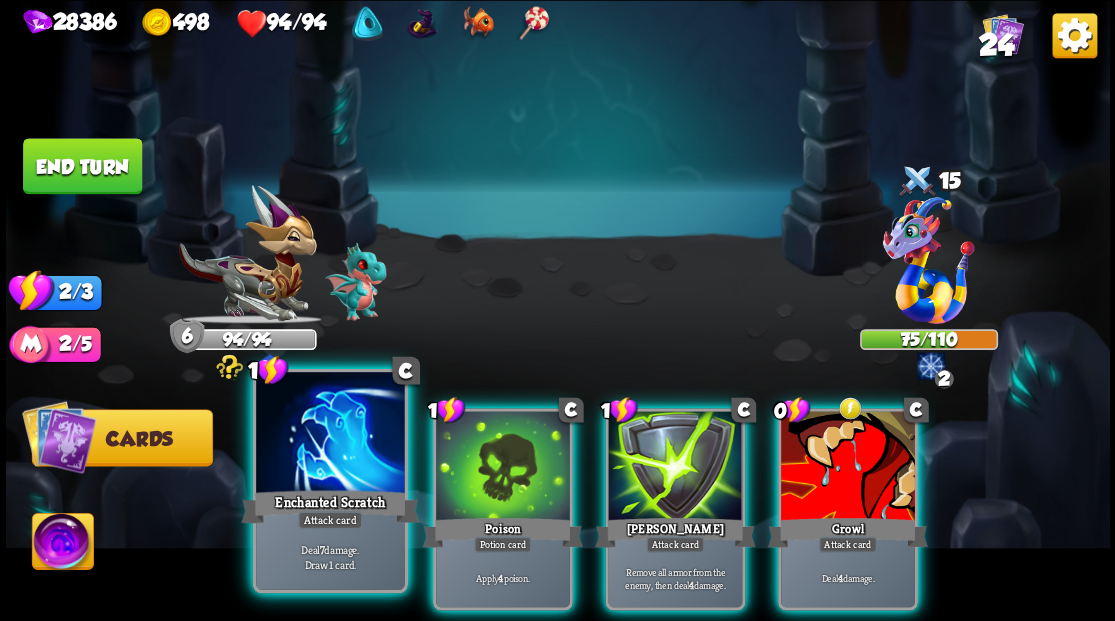 click at bounding box center (330, 434) 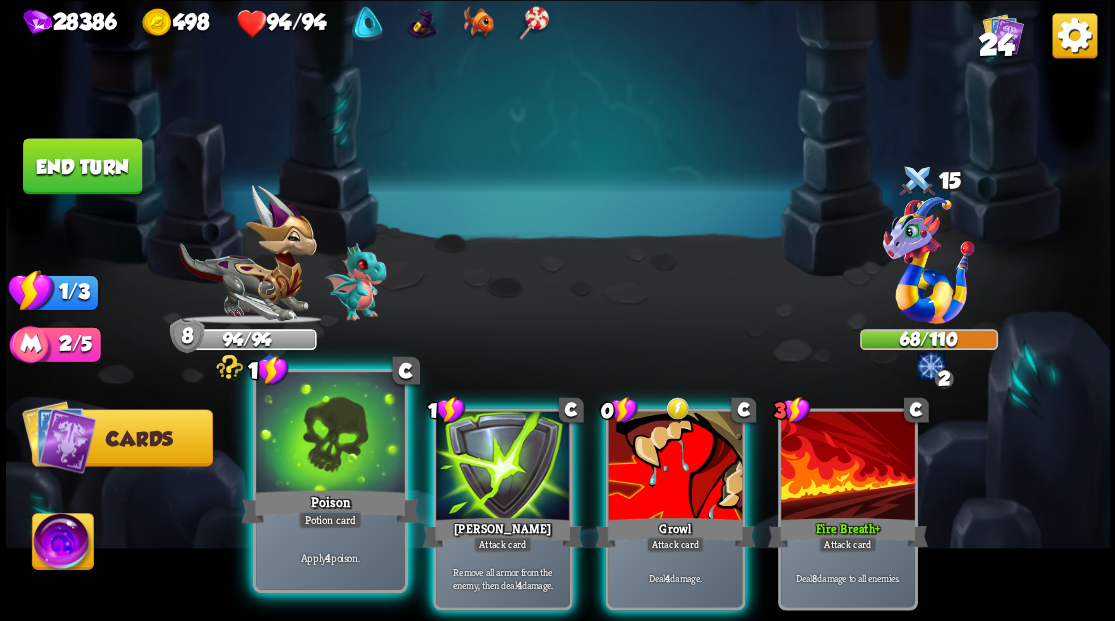 click on "Poison" at bounding box center (330, 506) 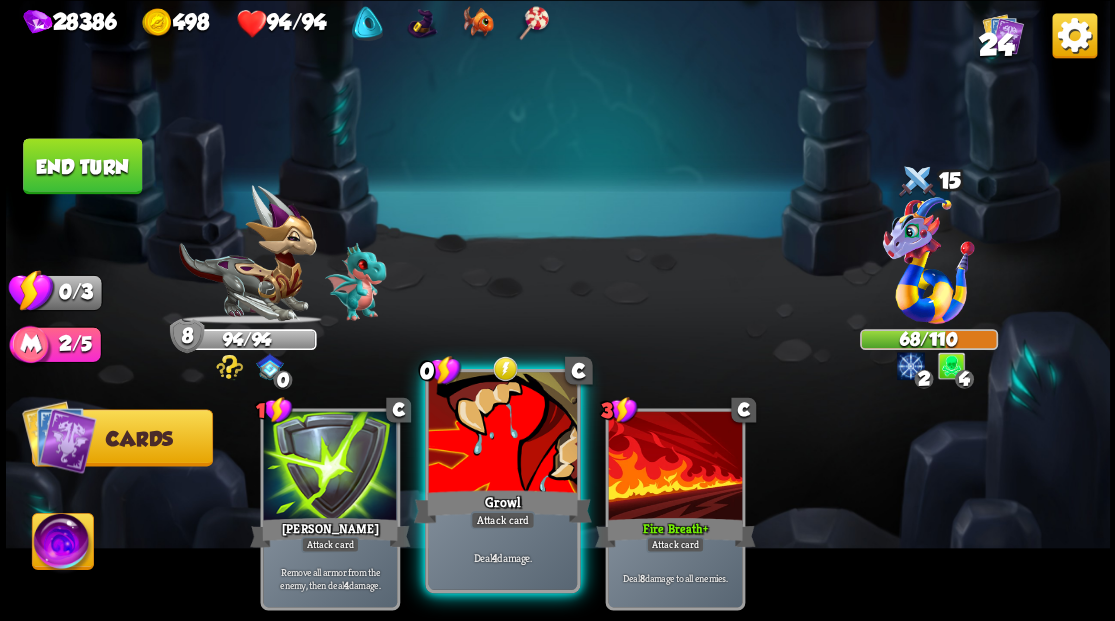 click at bounding box center [502, 434] 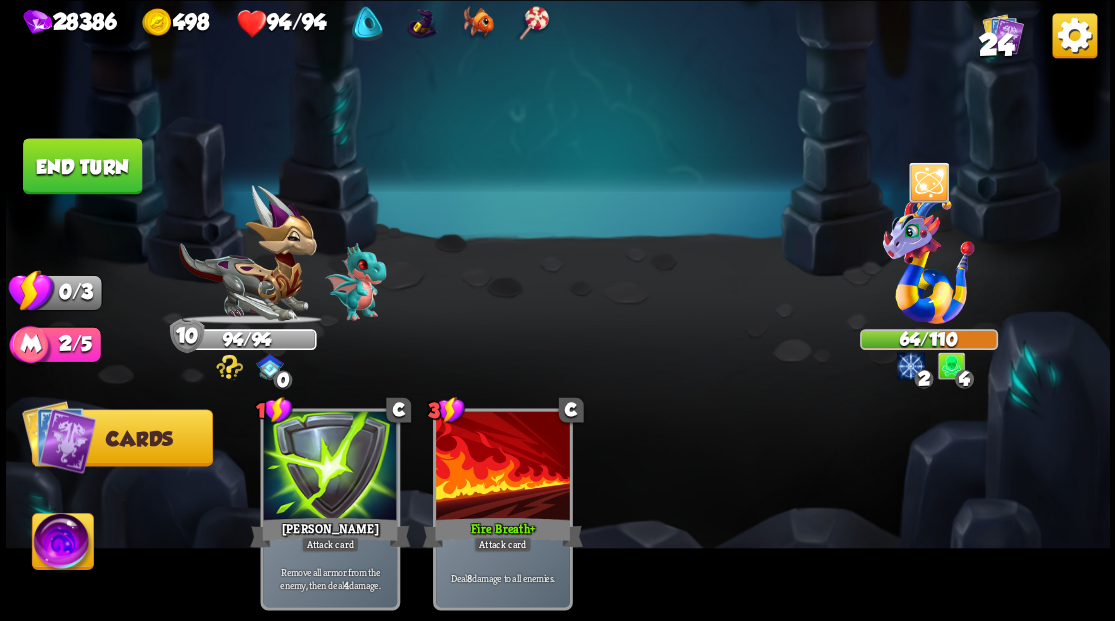 click on "End turn" at bounding box center (82, 166) 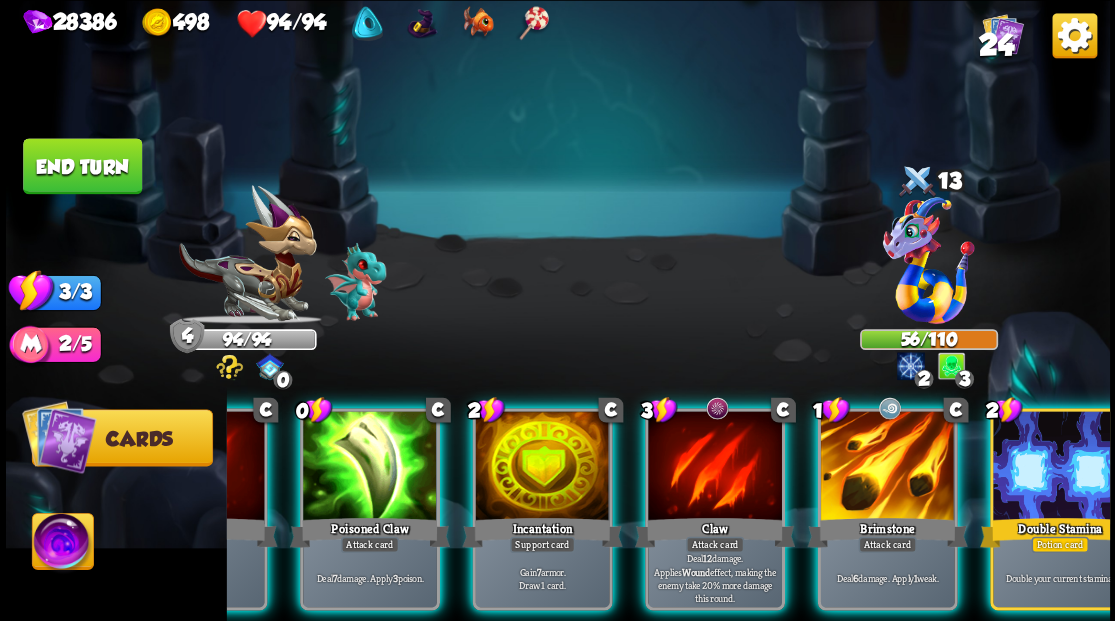 scroll, scrollTop: 0, scrollLeft: 189, axis: horizontal 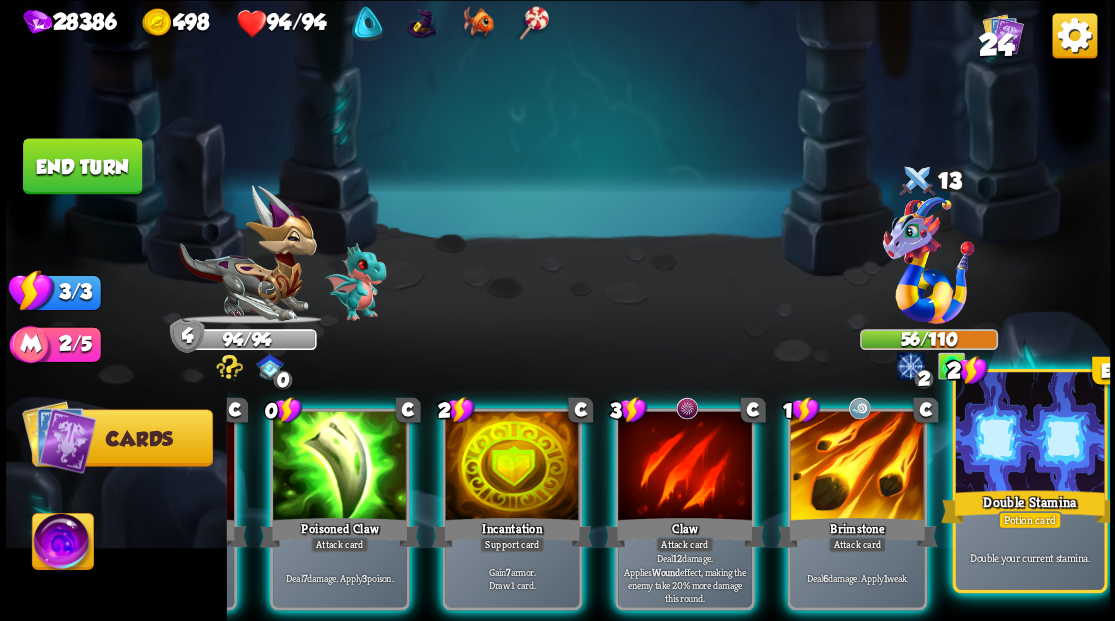 click on "Double Stamina" at bounding box center [1029, 506] 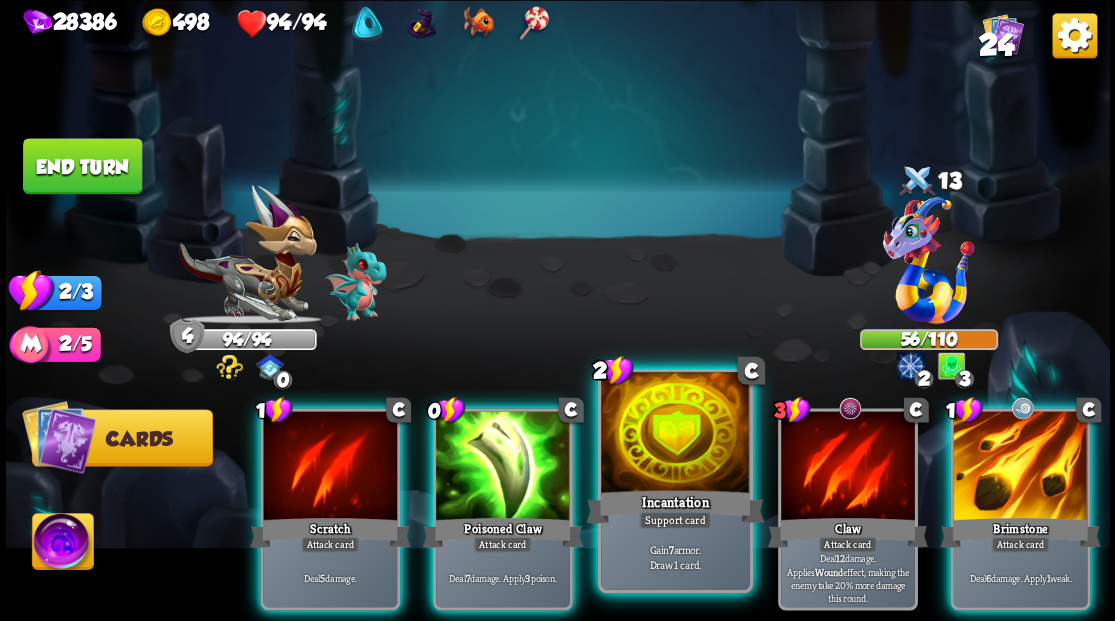 click at bounding box center [675, 434] 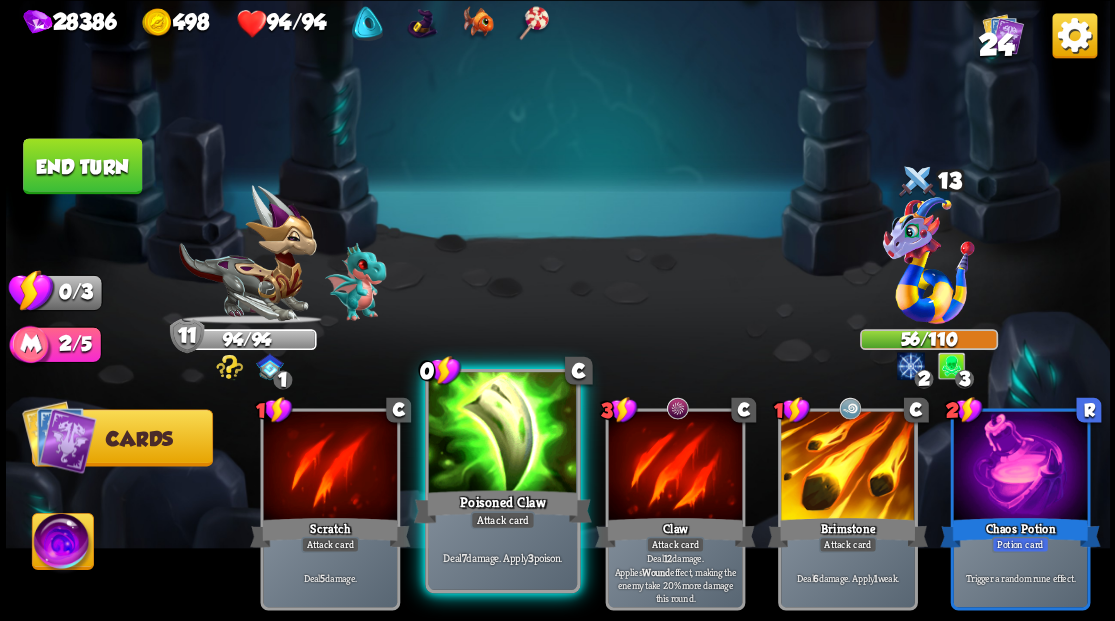click at bounding box center [502, 434] 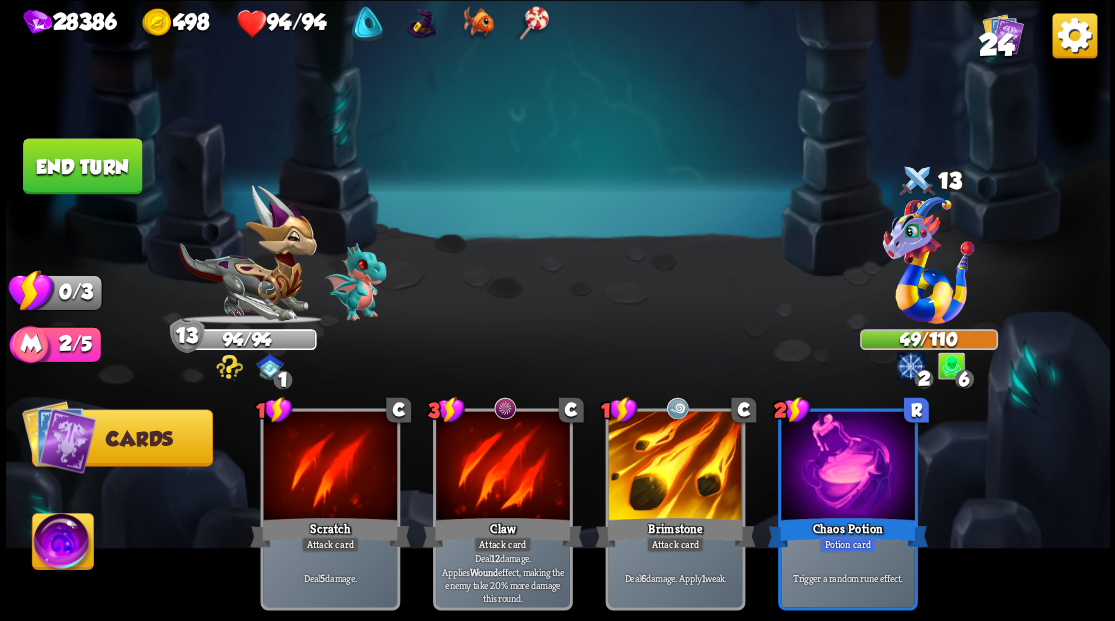 click on "End turn" at bounding box center (82, 166) 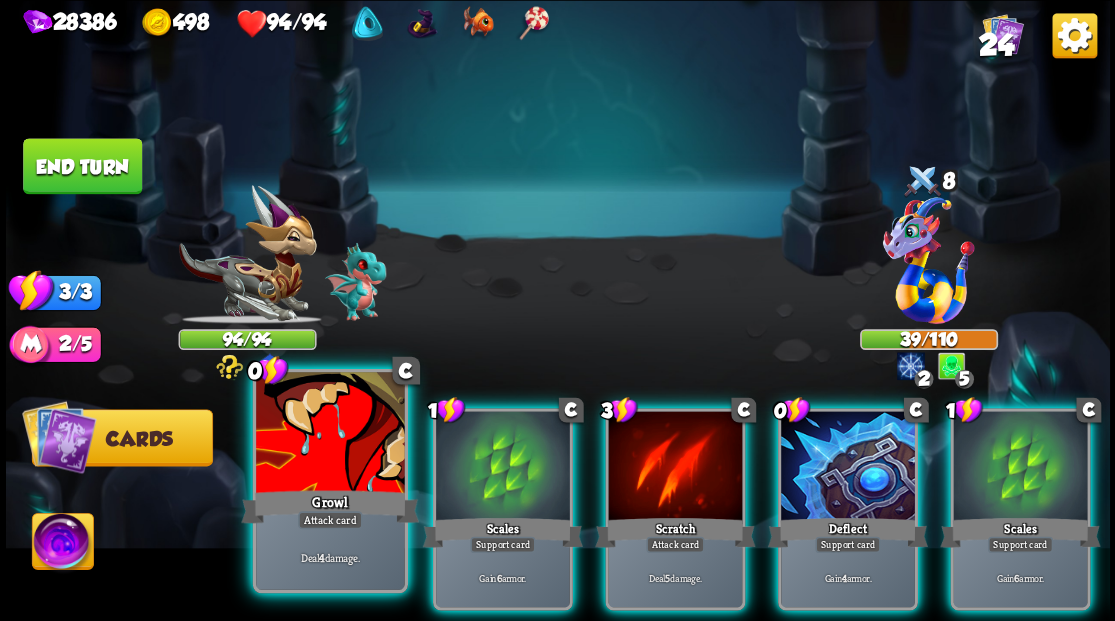 click at bounding box center (330, 434) 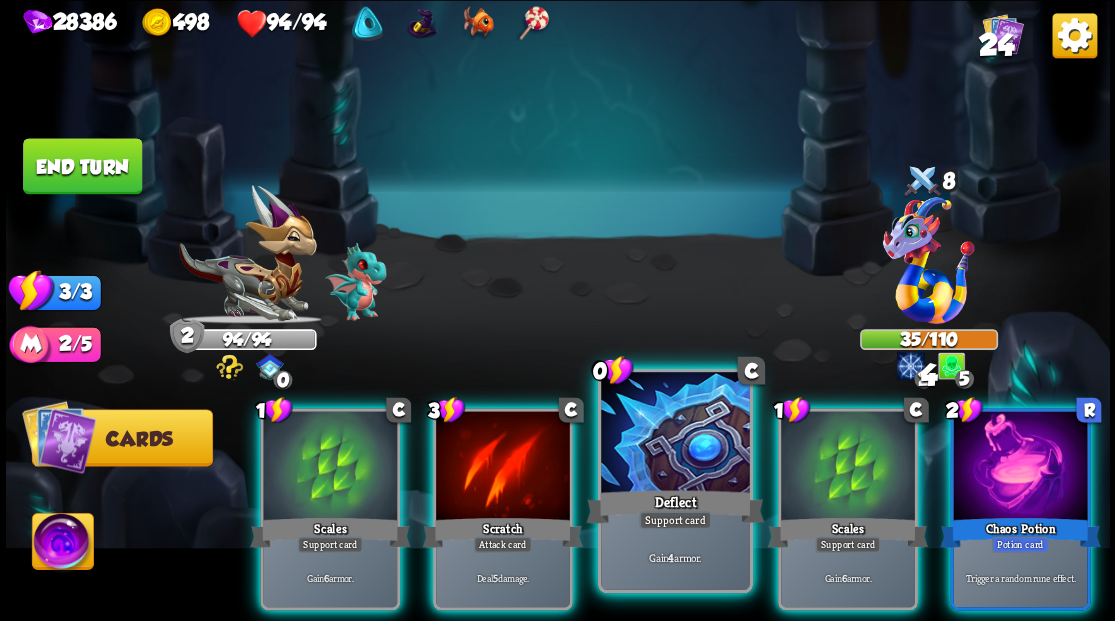click at bounding box center (675, 434) 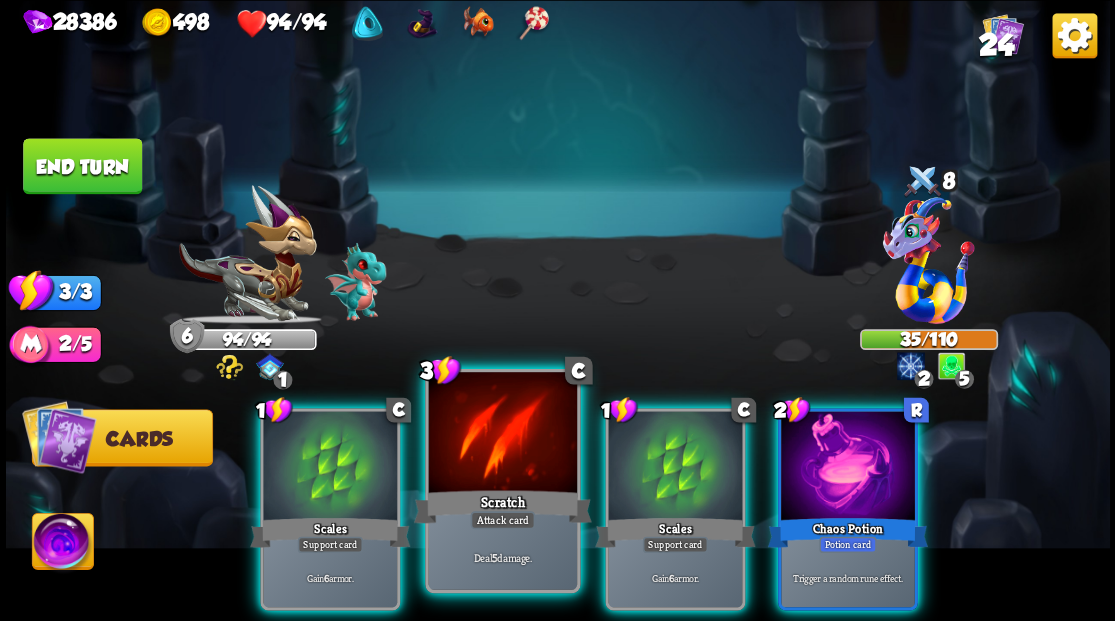 click at bounding box center (502, 434) 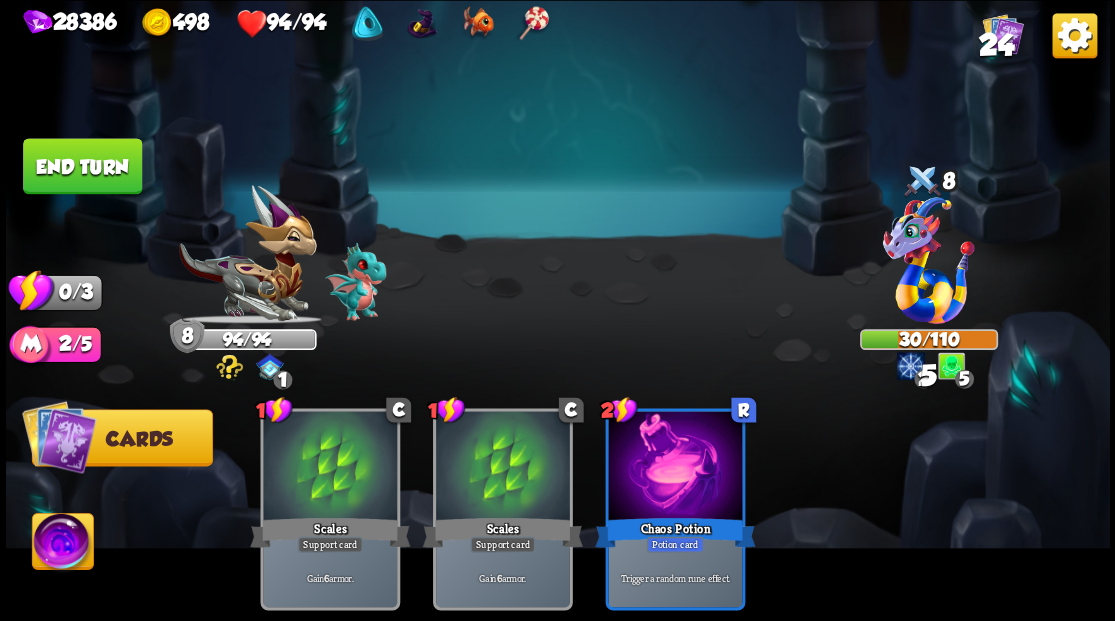 click on "End turn" at bounding box center [82, 166] 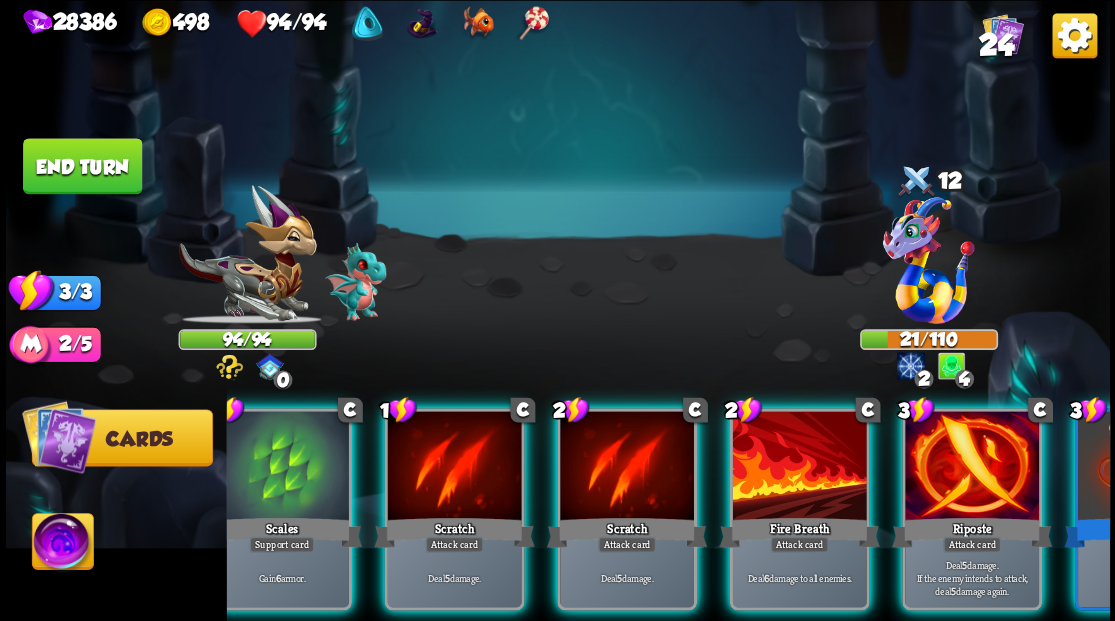 scroll, scrollTop: 0, scrollLeft: 189, axis: horizontal 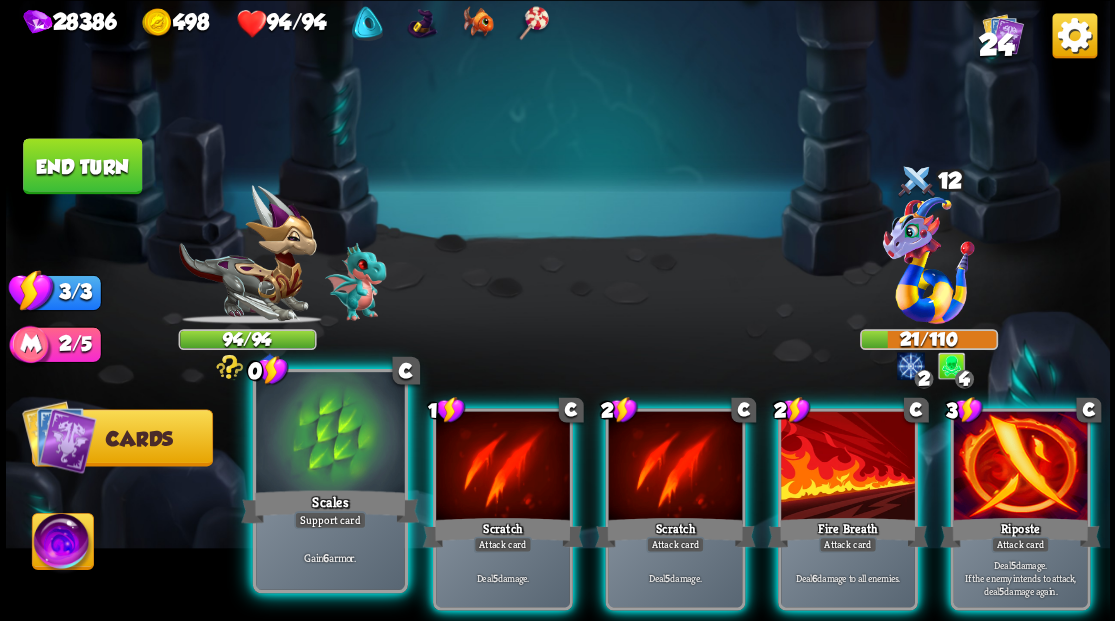 click at bounding box center [330, 434] 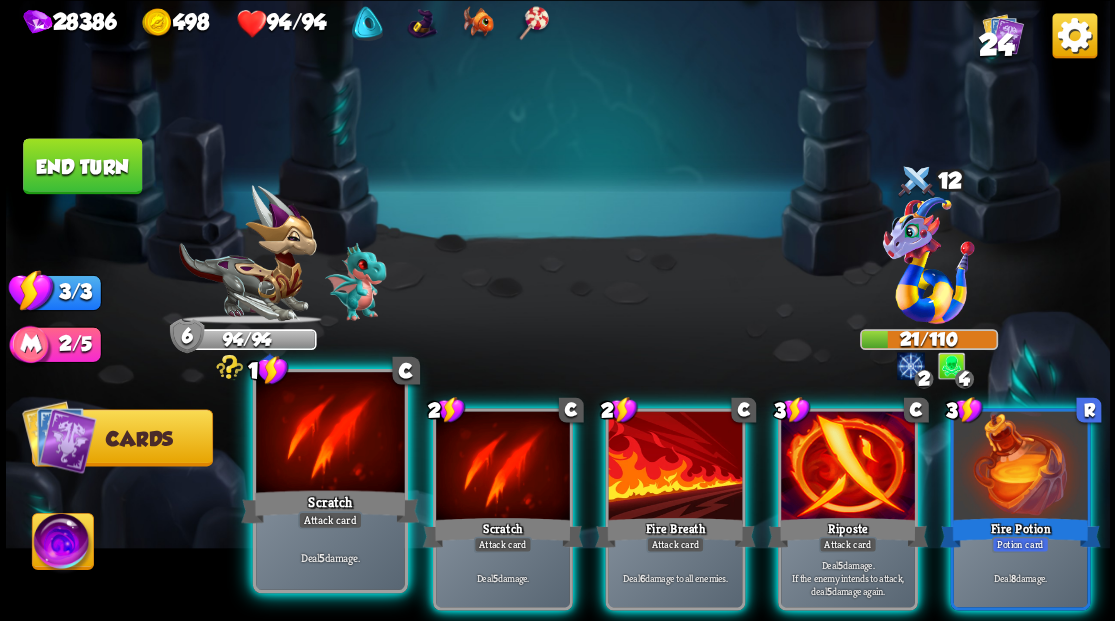 click at bounding box center (330, 434) 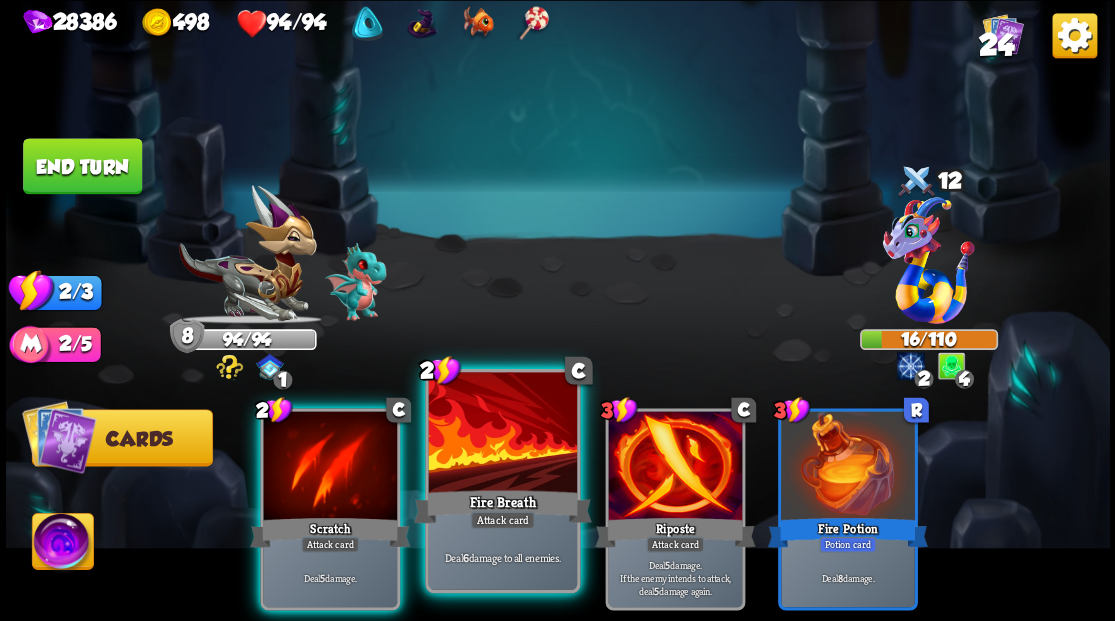 click at bounding box center (502, 434) 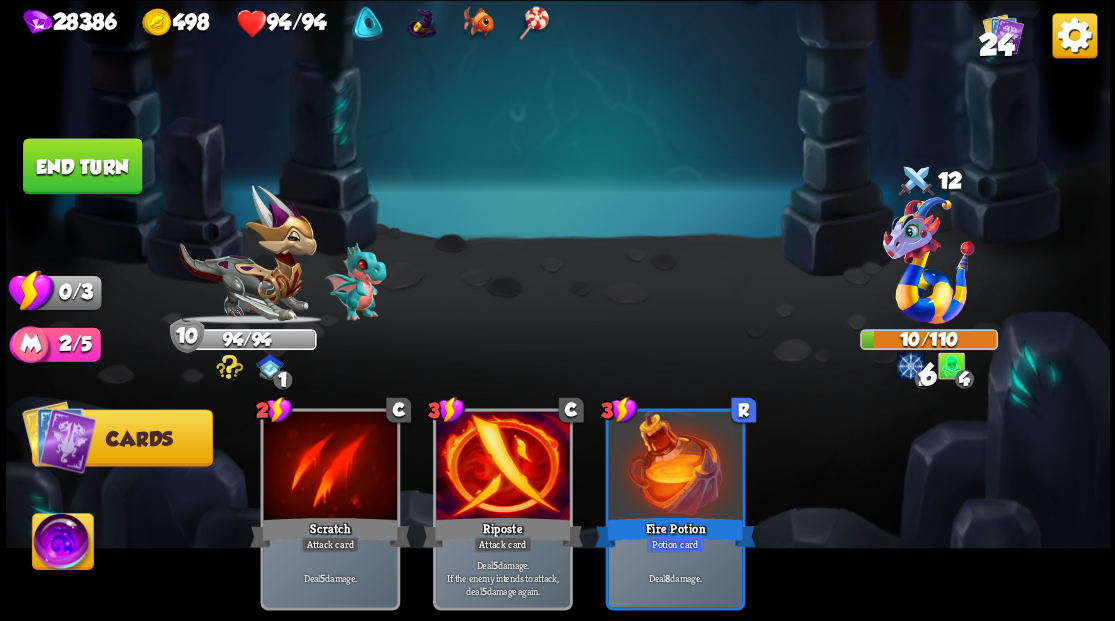 click on "End turn" at bounding box center (82, 166) 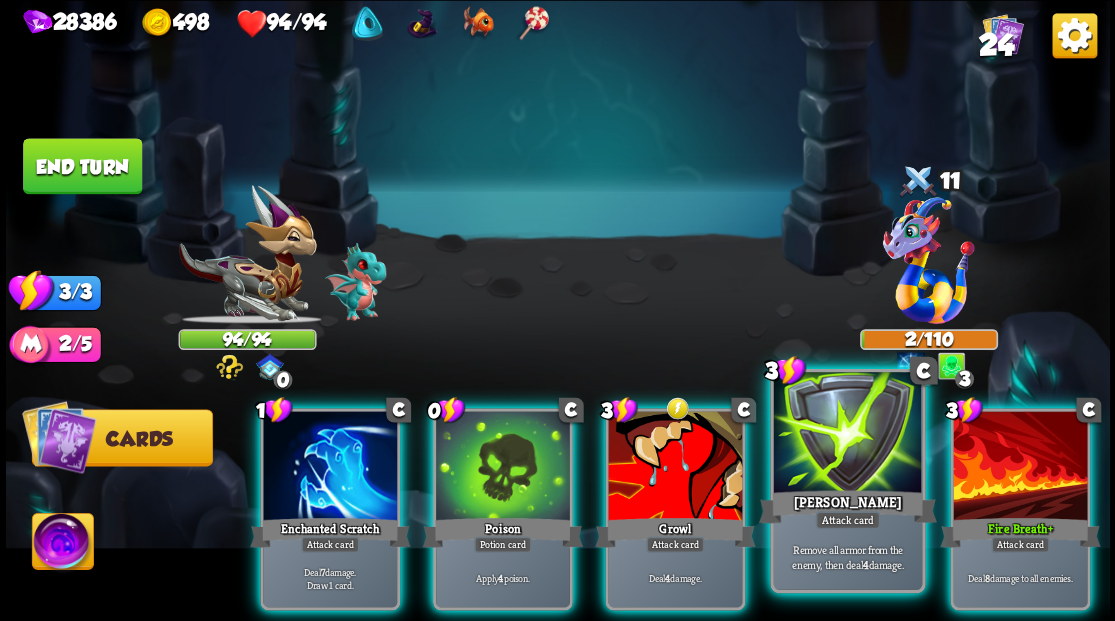 click at bounding box center [847, 434] 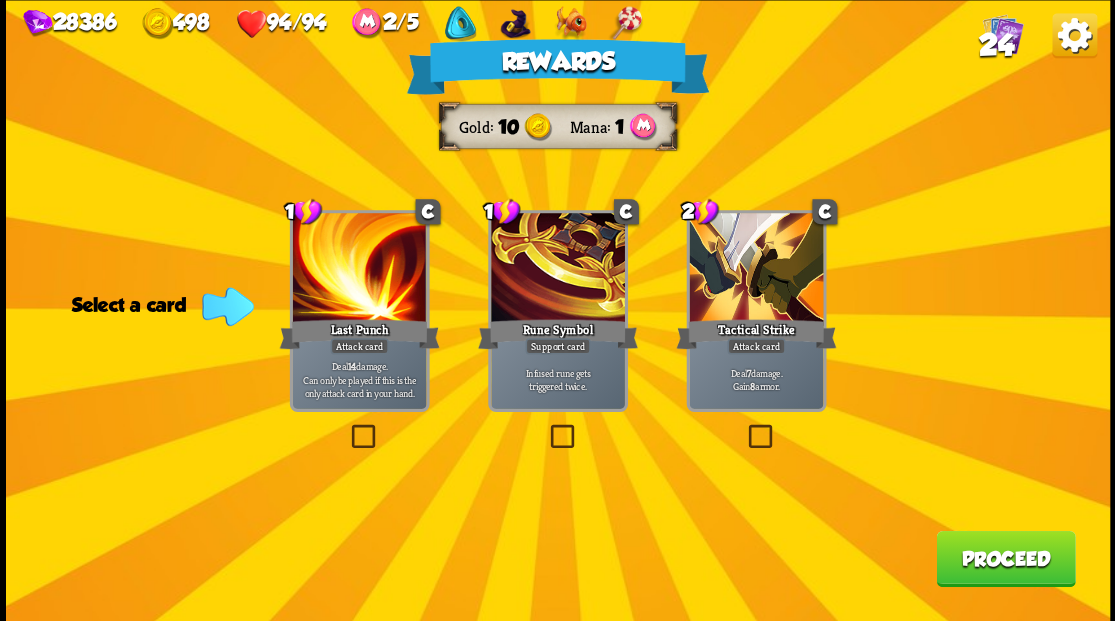 click on "Proceed" at bounding box center [1005, 558] 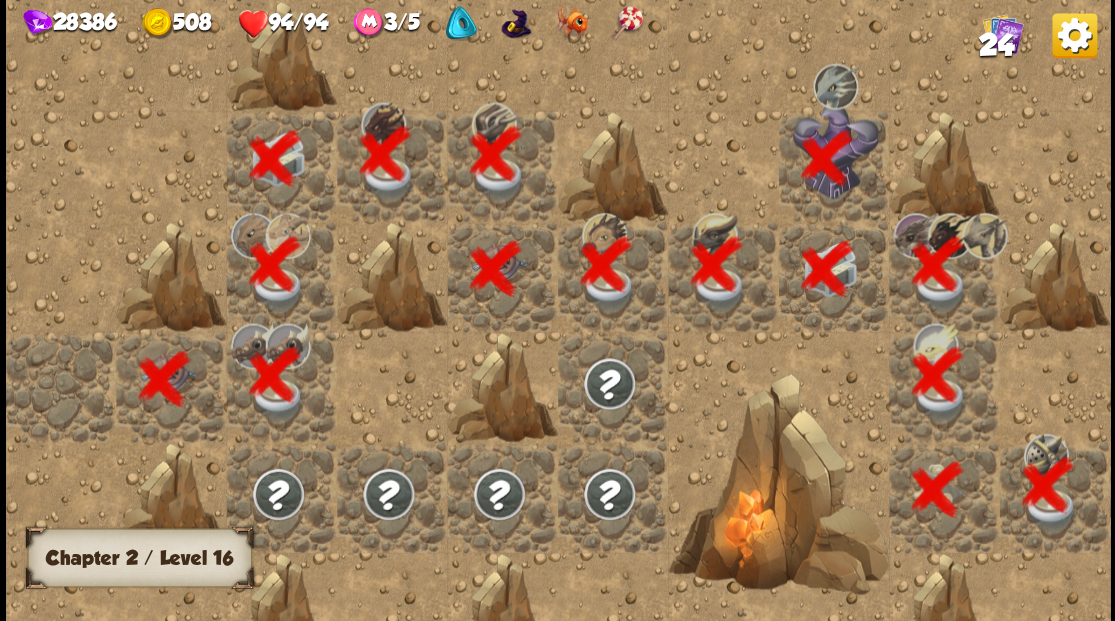scroll, scrollTop: 0, scrollLeft: 384, axis: horizontal 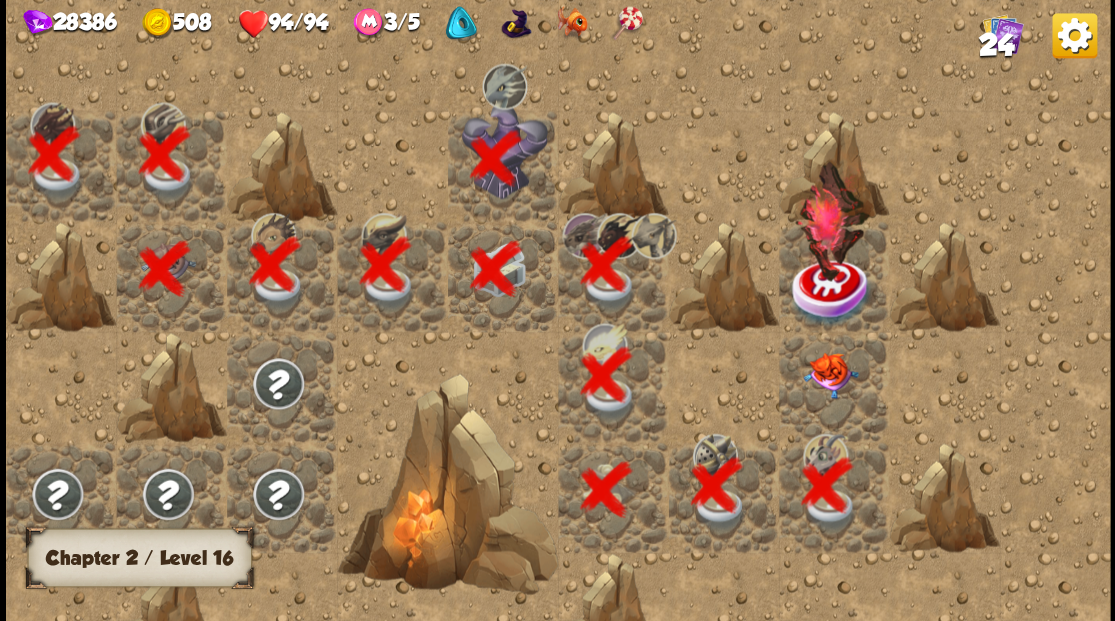 click at bounding box center (829, 375) 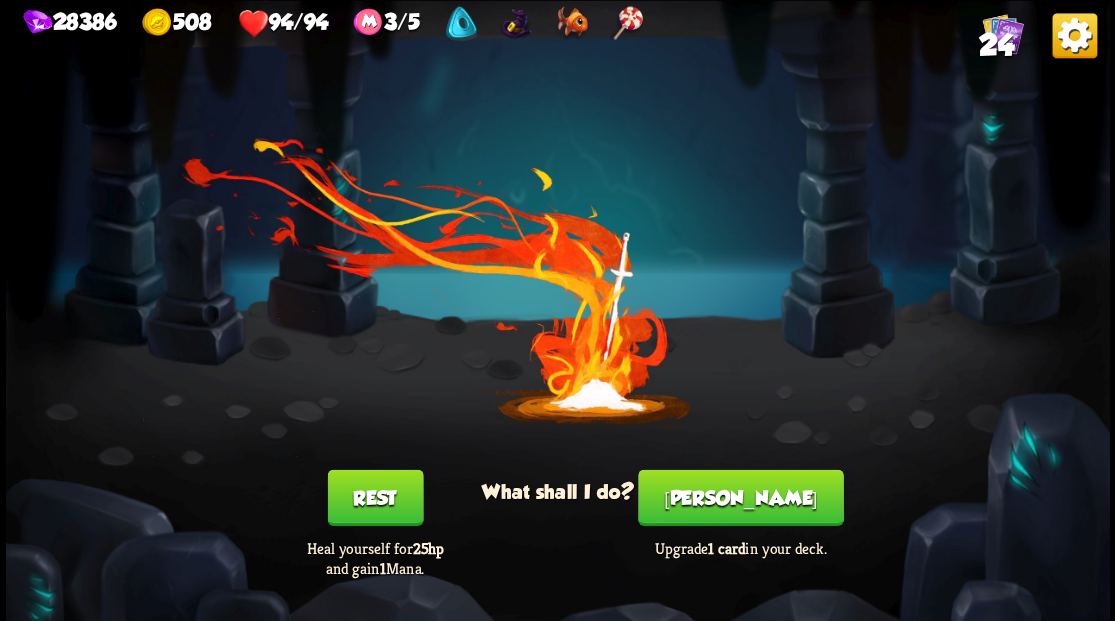 click on "[PERSON_NAME]" at bounding box center [740, 497] 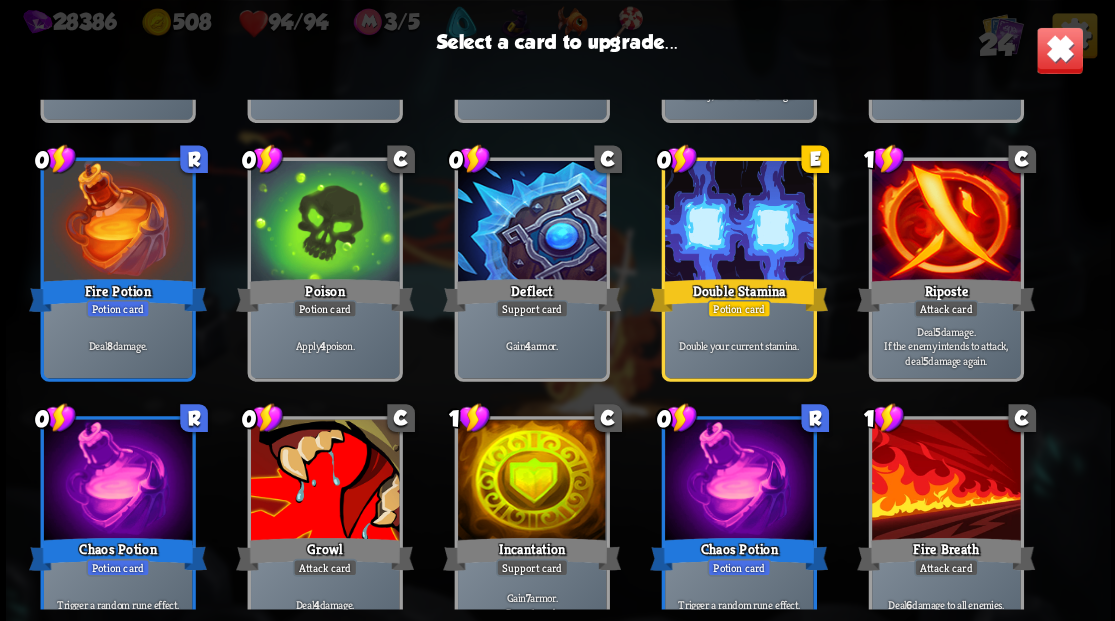 scroll, scrollTop: 629, scrollLeft: 0, axis: vertical 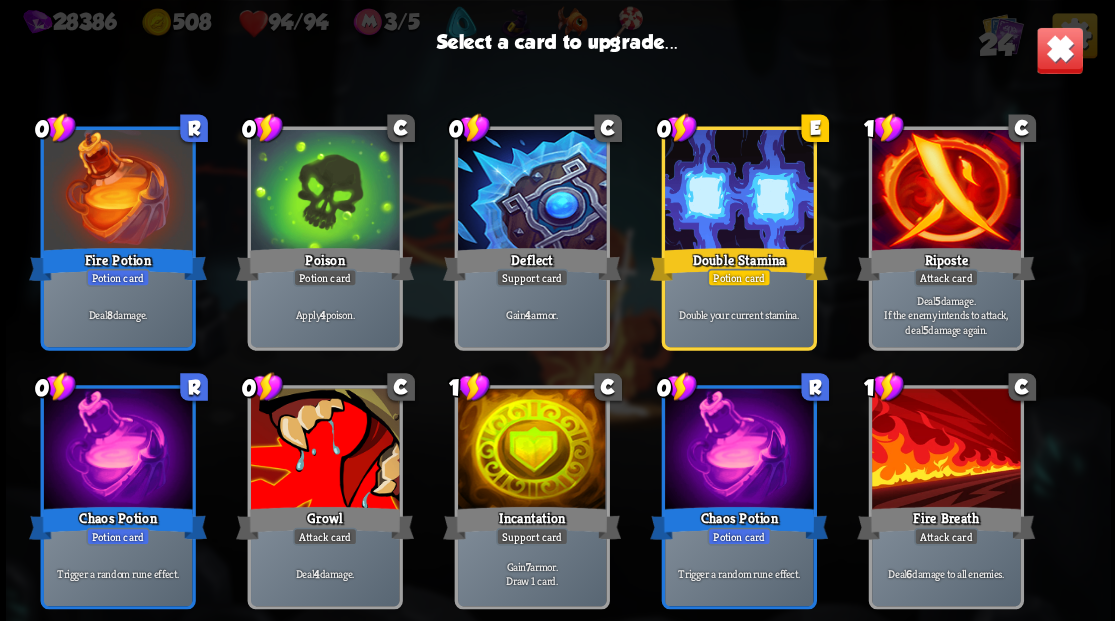 click at bounding box center [945, 450] 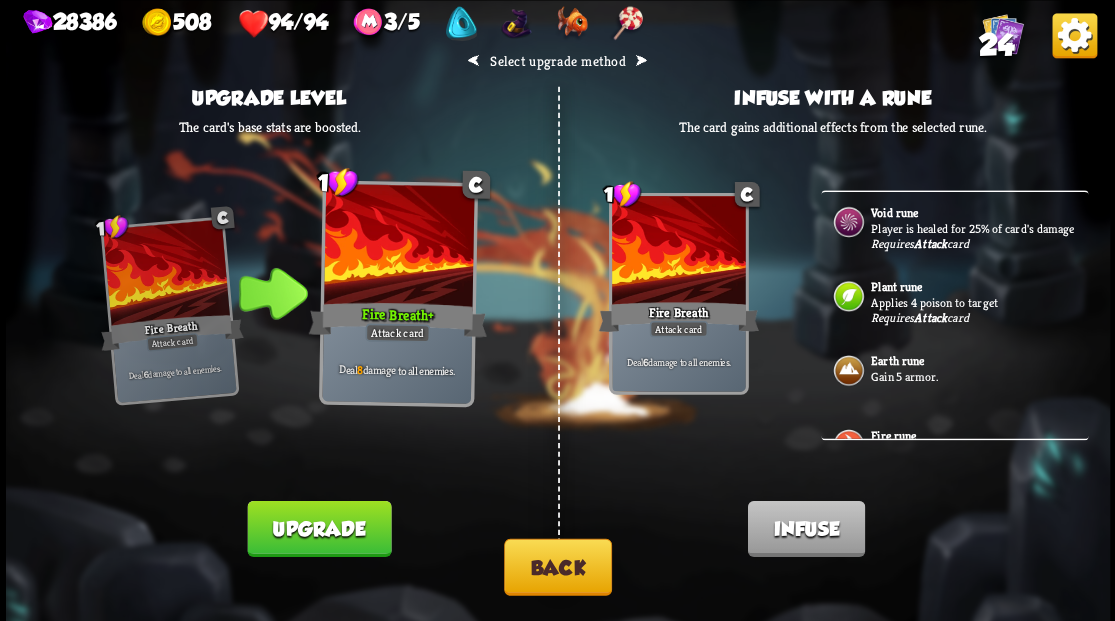 click on "Upgrade" at bounding box center [319, 528] 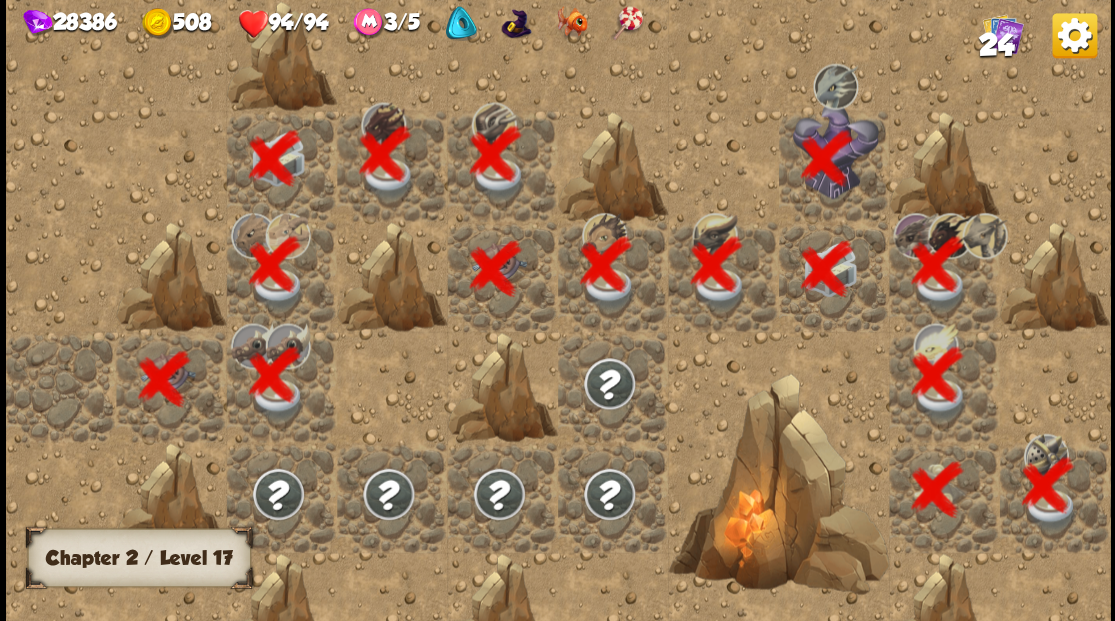 scroll, scrollTop: 0, scrollLeft: 384, axis: horizontal 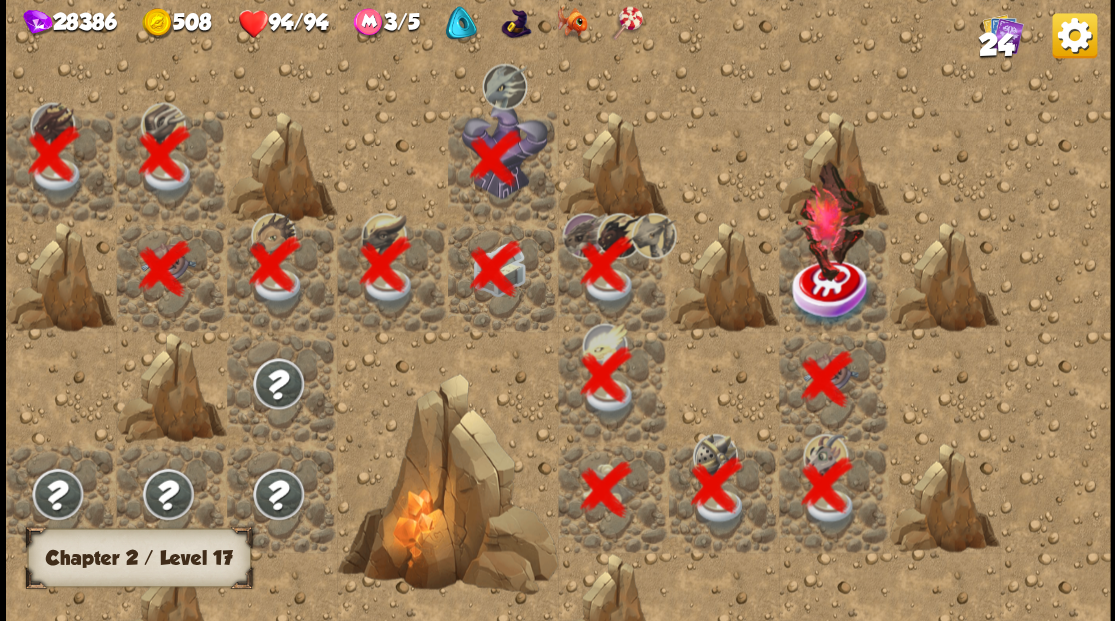 click at bounding box center (831, 291) 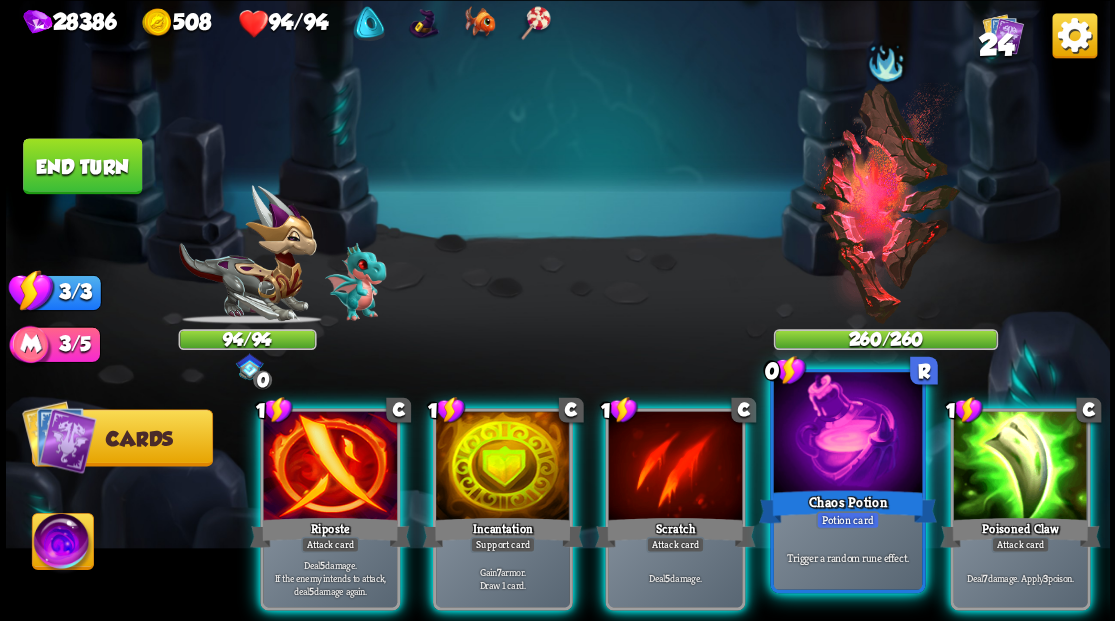 click at bounding box center (847, 434) 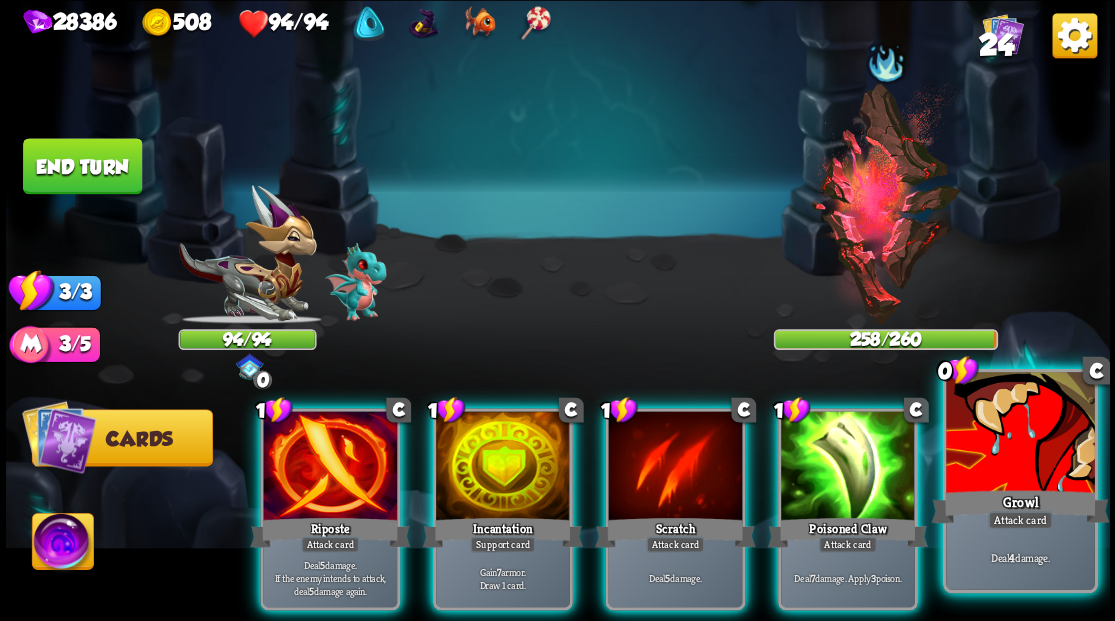 click at bounding box center [1020, 434] 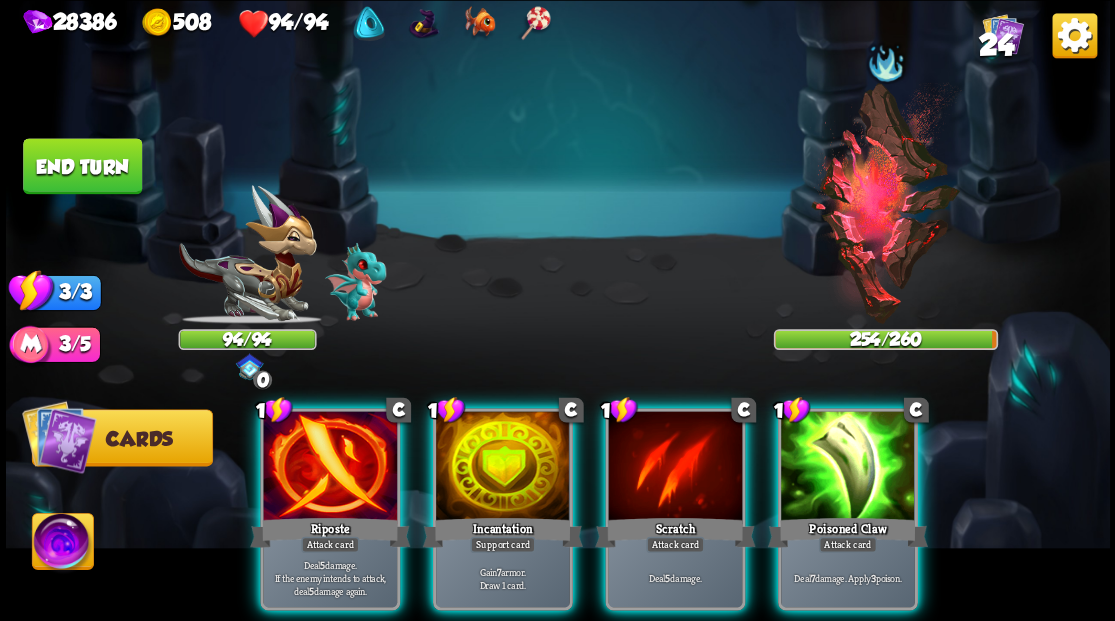 click at bounding box center [62, 544] 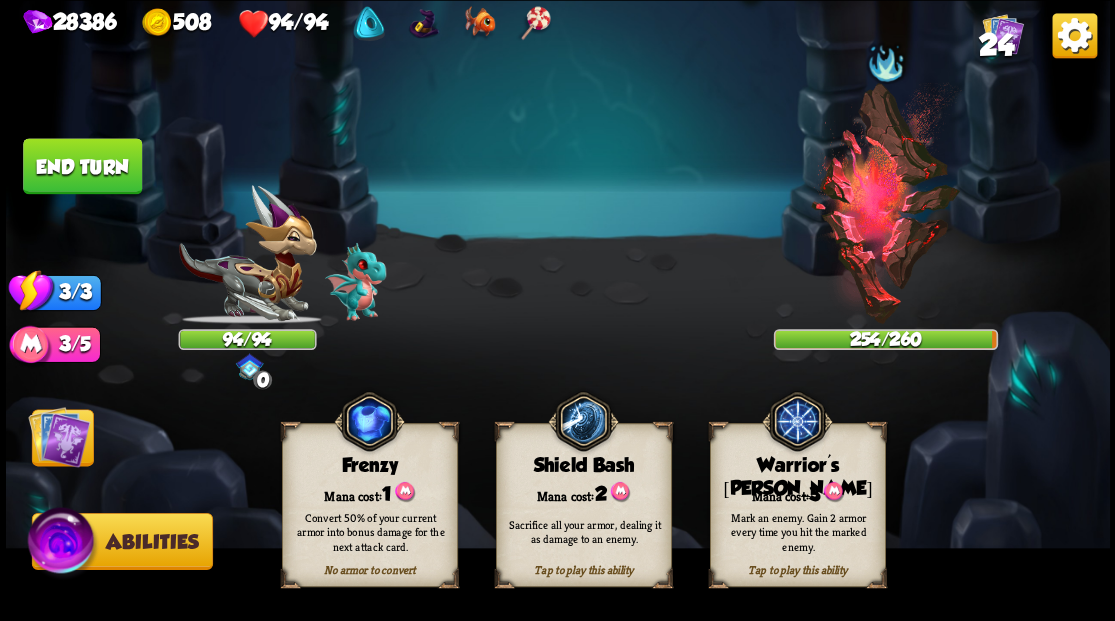 drag, startPoint x: 795, startPoint y: 518, endPoint x: 844, endPoint y: 357, distance: 168.29141 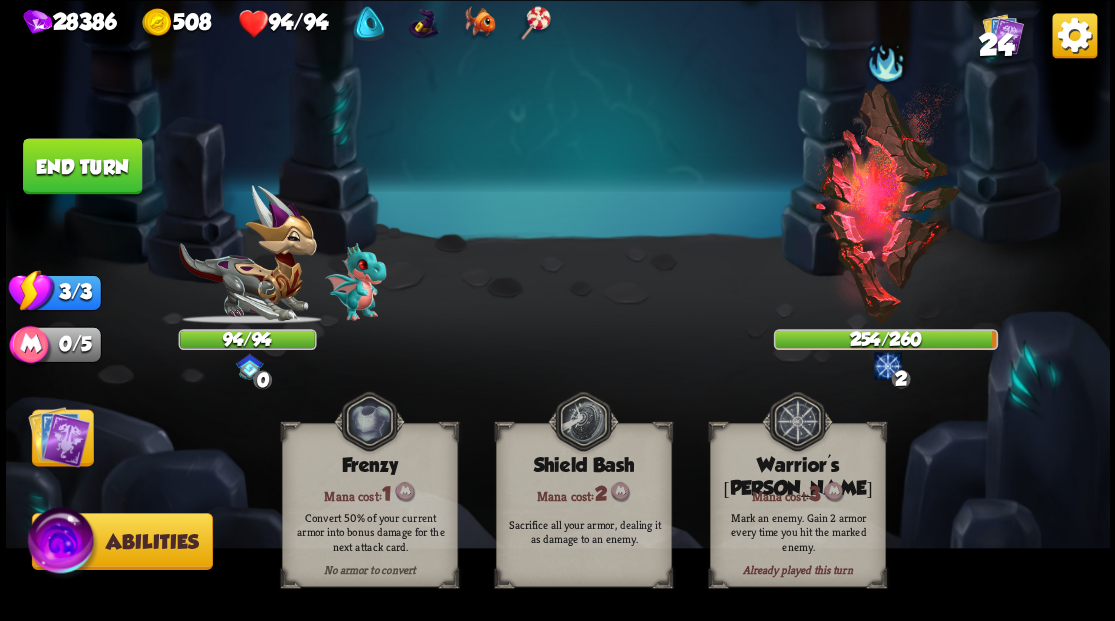 click at bounding box center (885, 203) 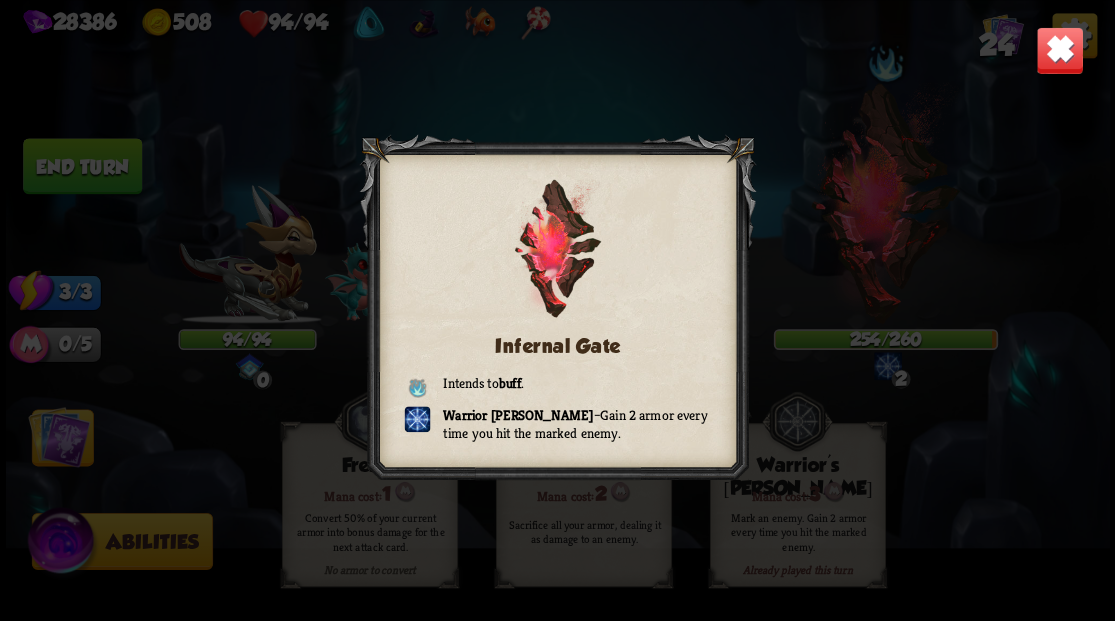 click at bounding box center (1059, 50) 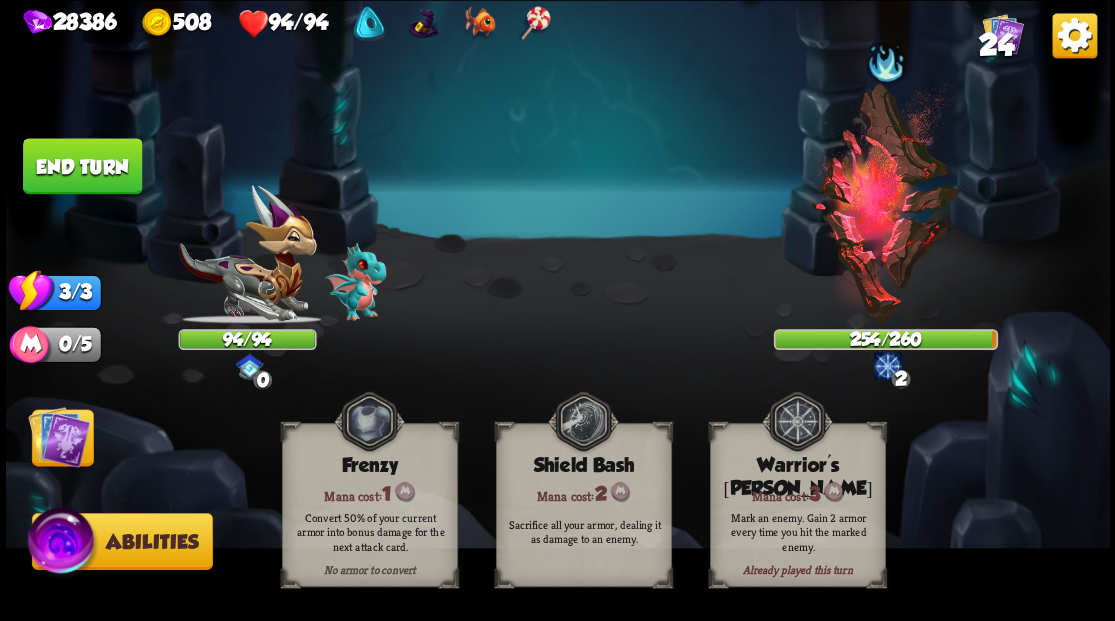 click at bounding box center [59, 436] 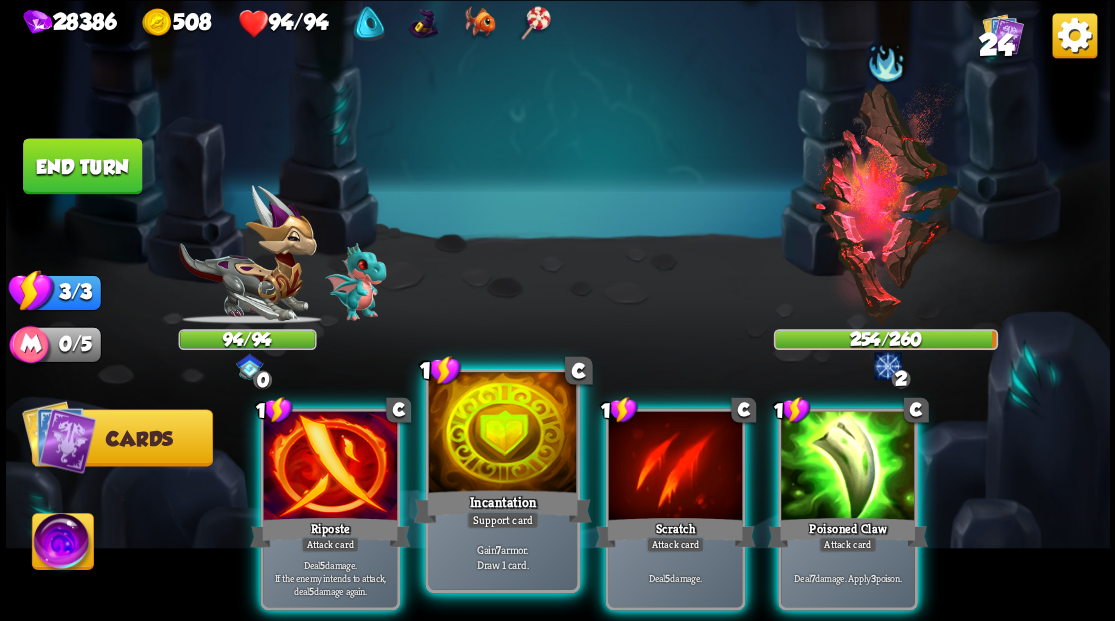 click at bounding box center [502, 434] 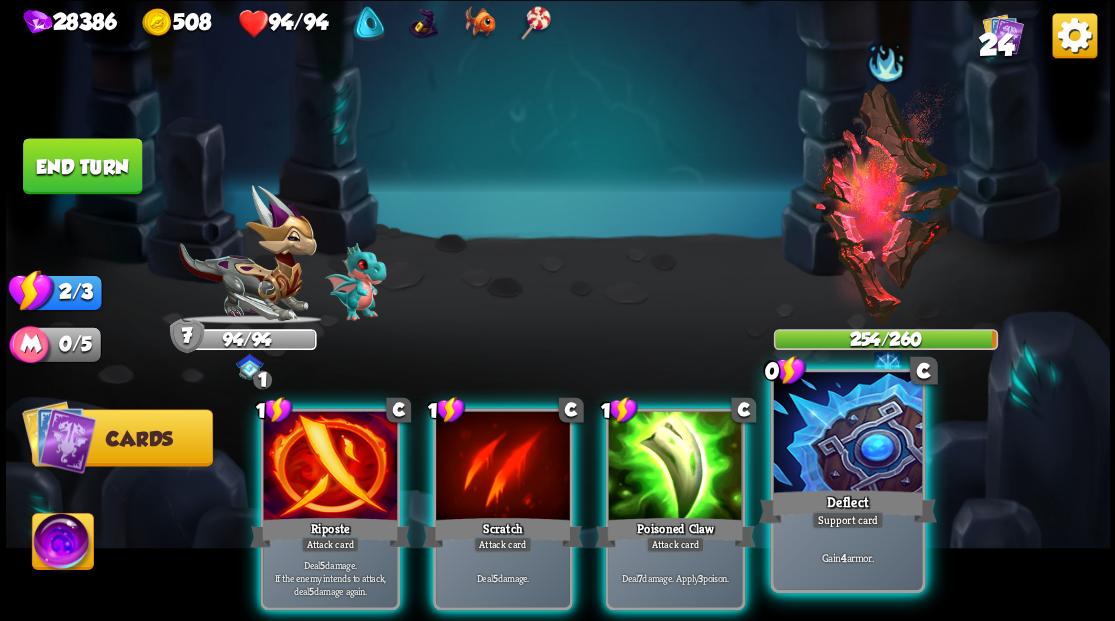 click at bounding box center (847, 434) 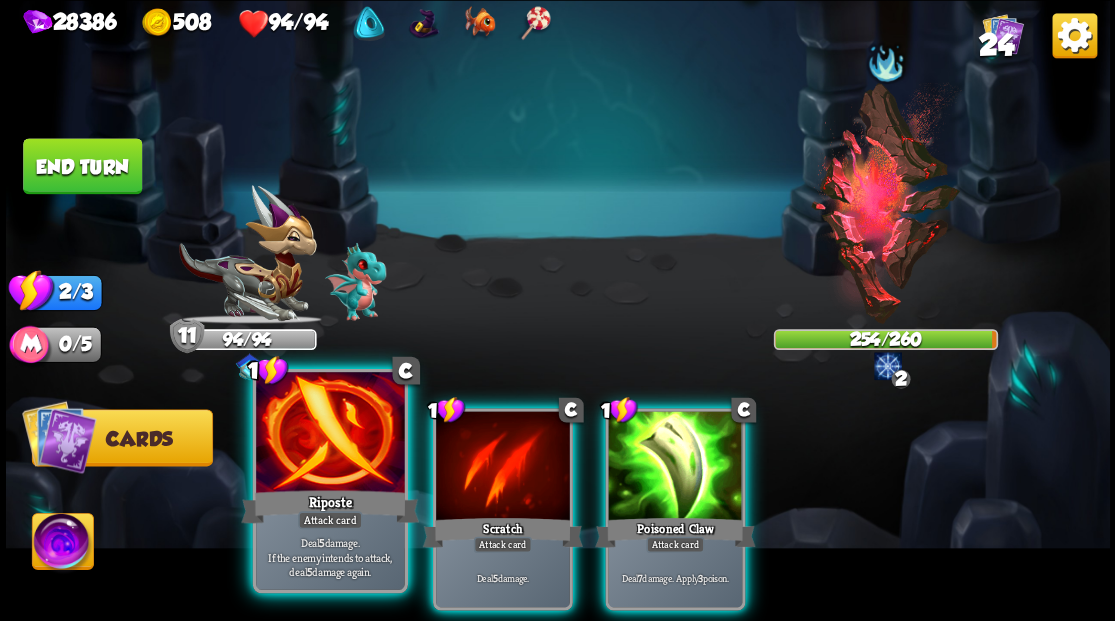 click at bounding box center (330, 434) 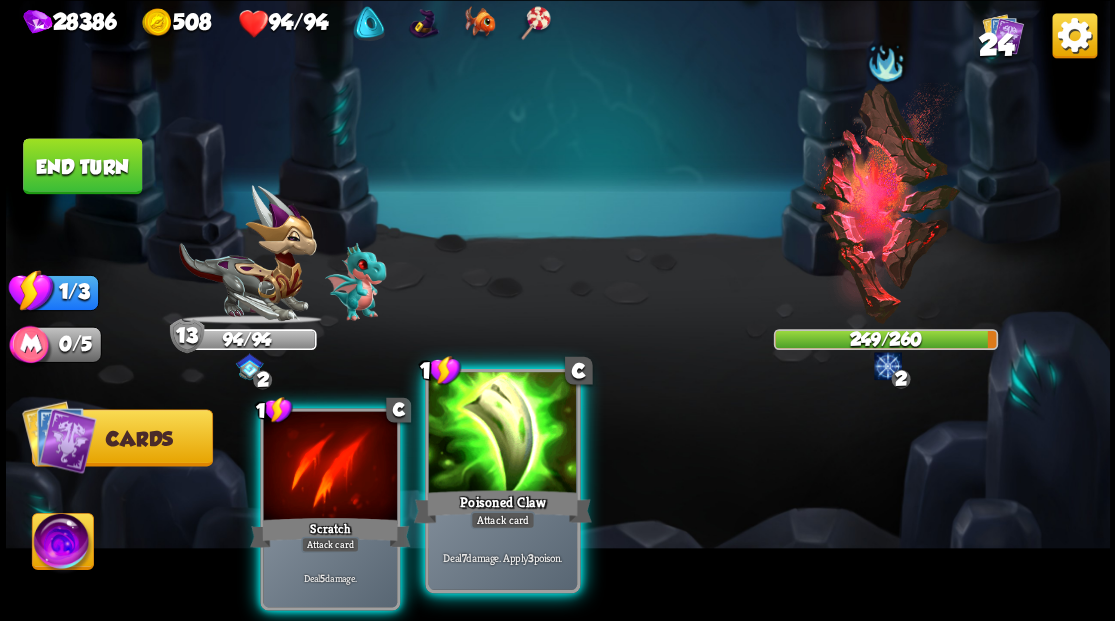click at bounding box center (502, 434) 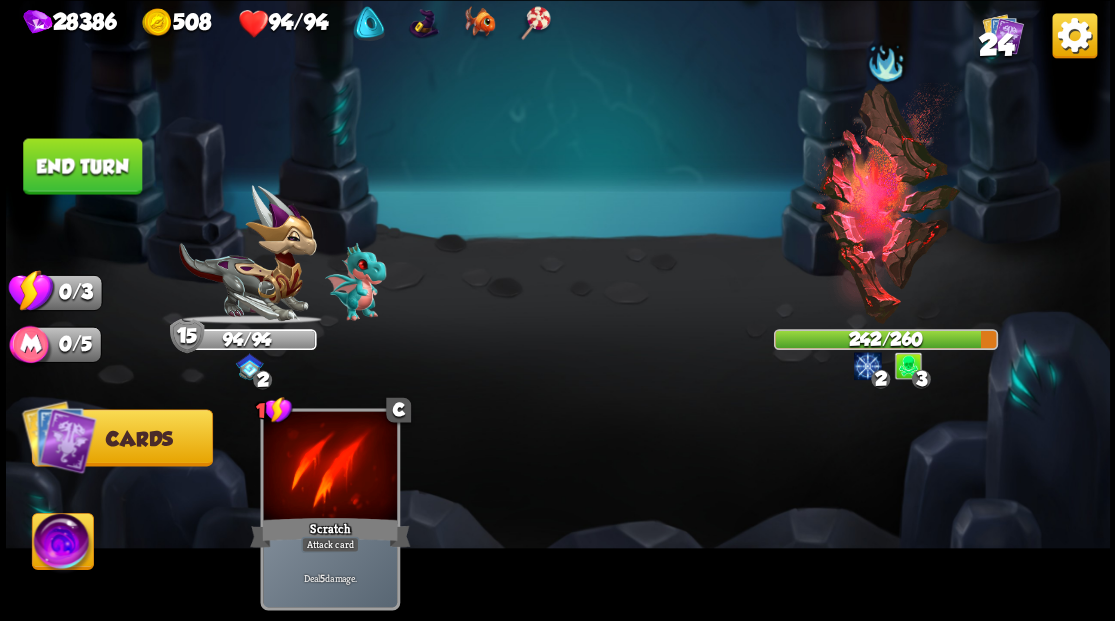 click on "End turn" at bounding box center [82, 166] 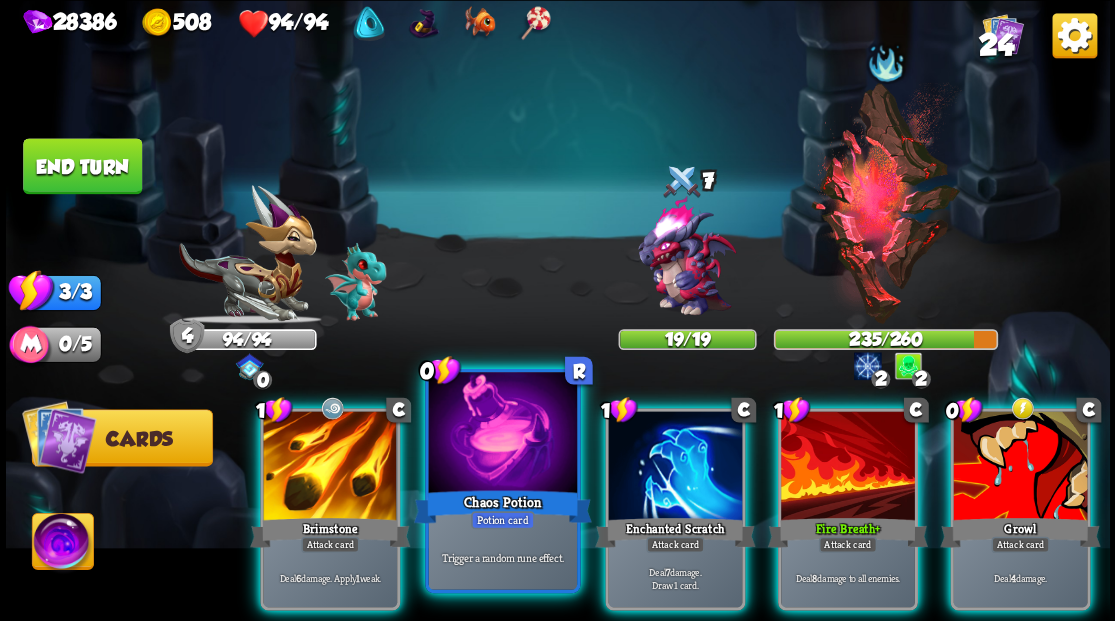 click at bounding box center [502, 434] 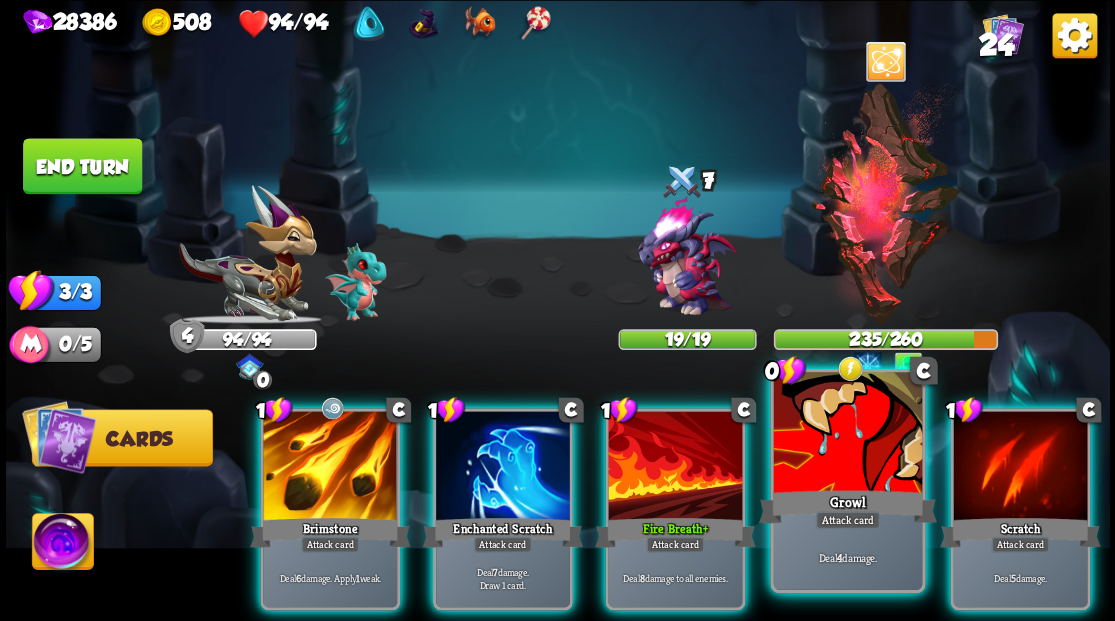 click at bounding box center (847, 434) 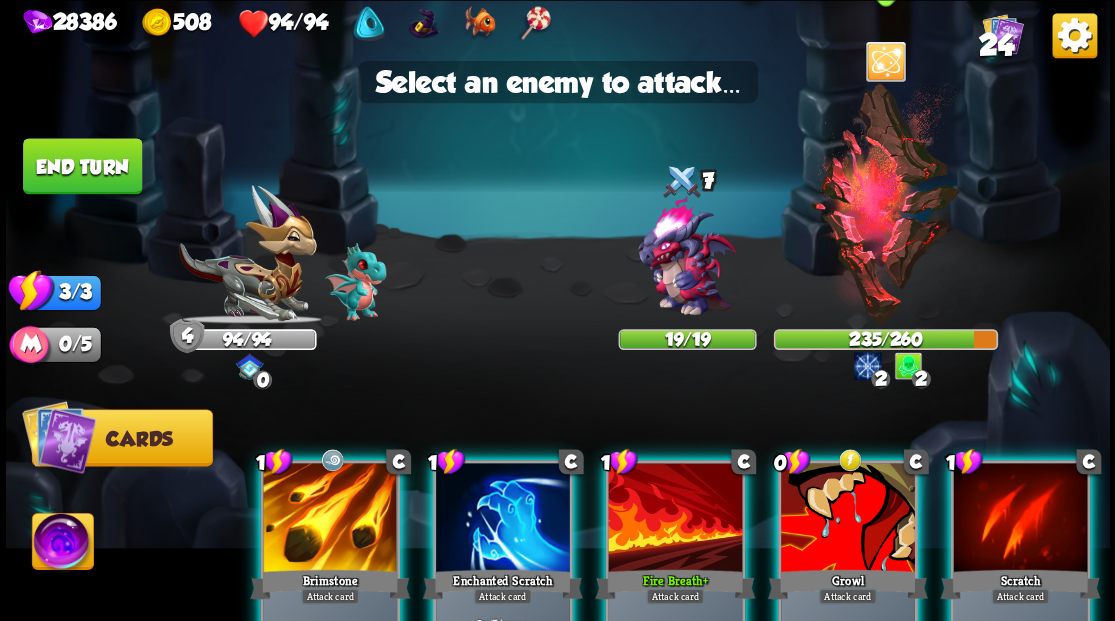 click at bounding box center [885, 203] 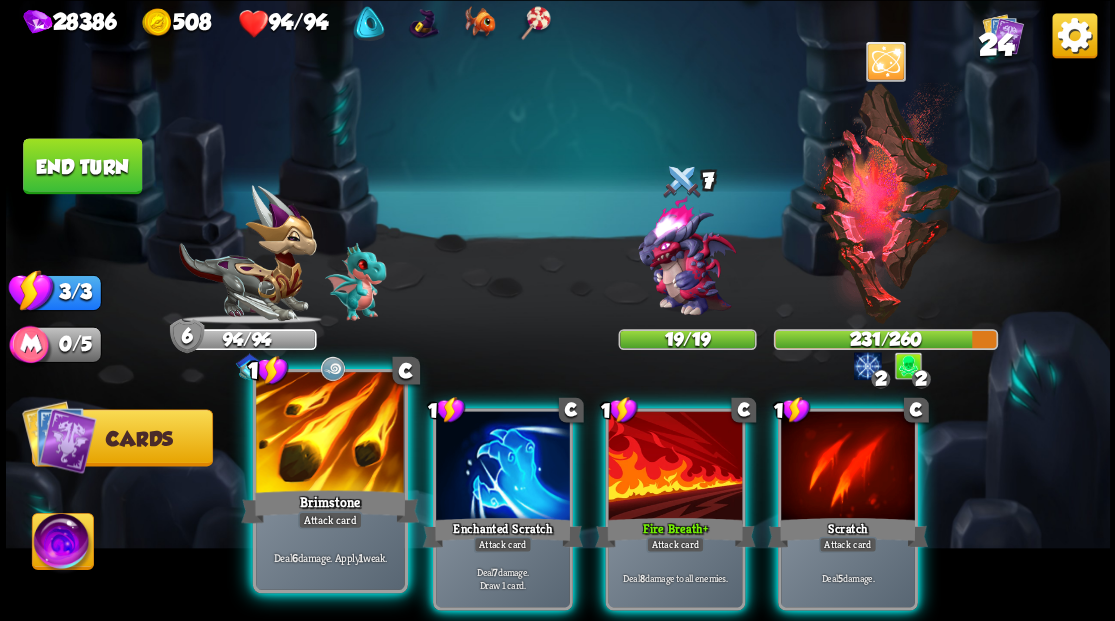 click at bounding box center [330, 434] 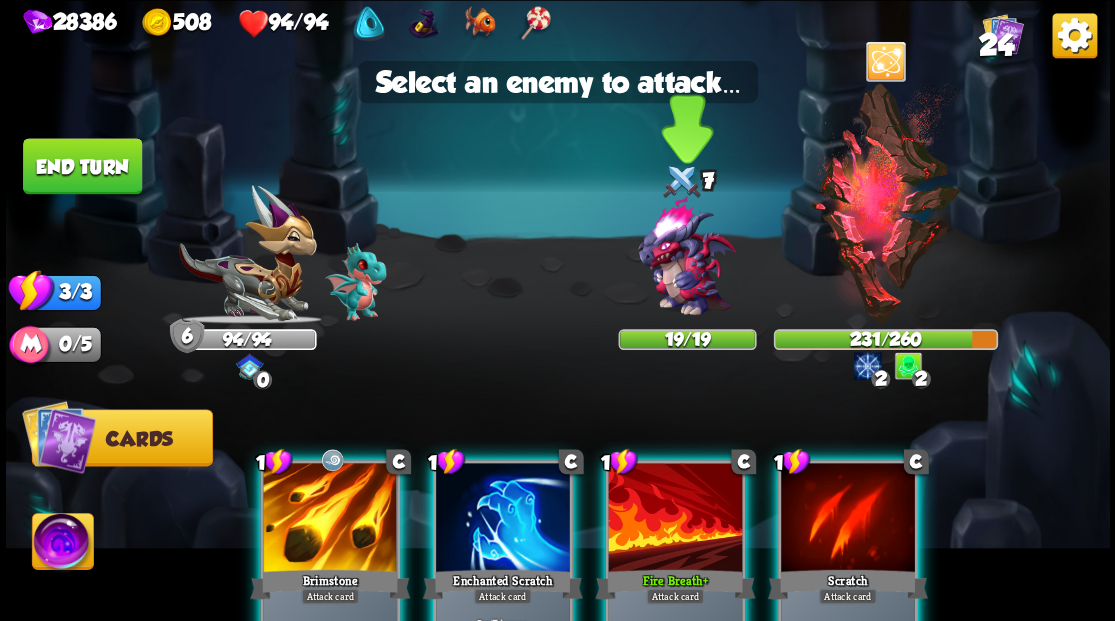 click at bounding box center (687, 263) 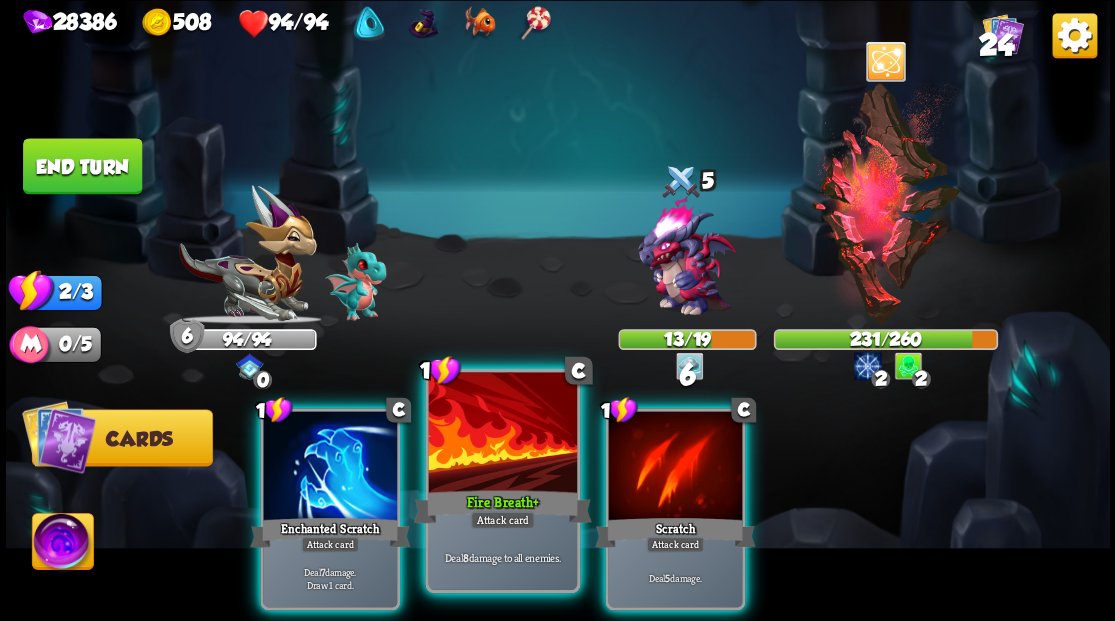 click at bounding box center (502, 434) 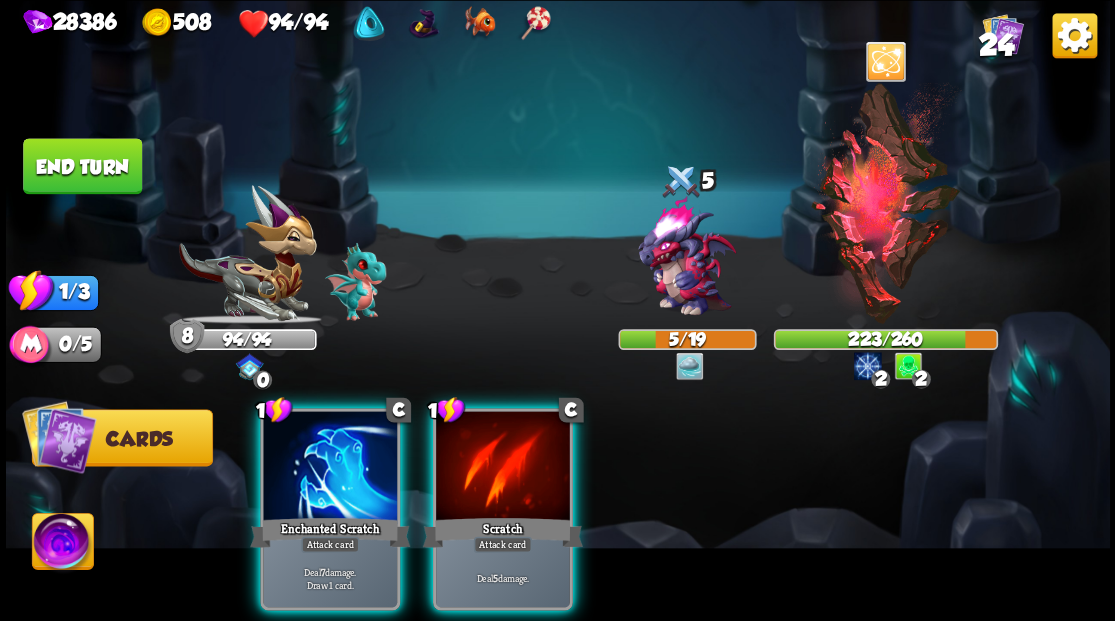 click at bounding box center [503, 467] 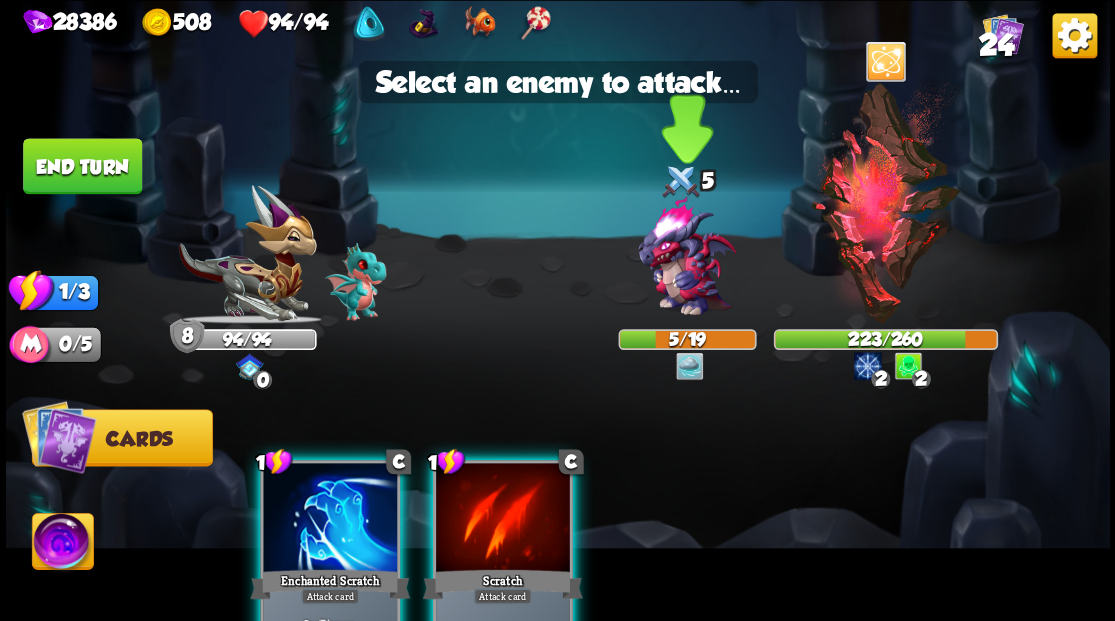 click at bounding box center (686, 257) 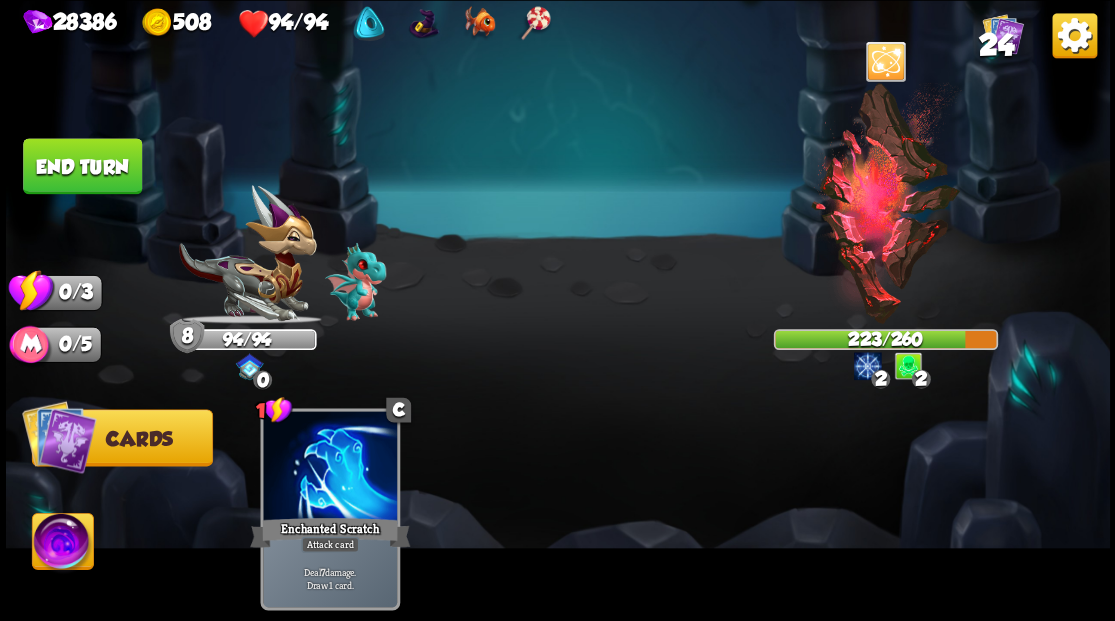 click on "End turn" at bounding box center (82, 166) 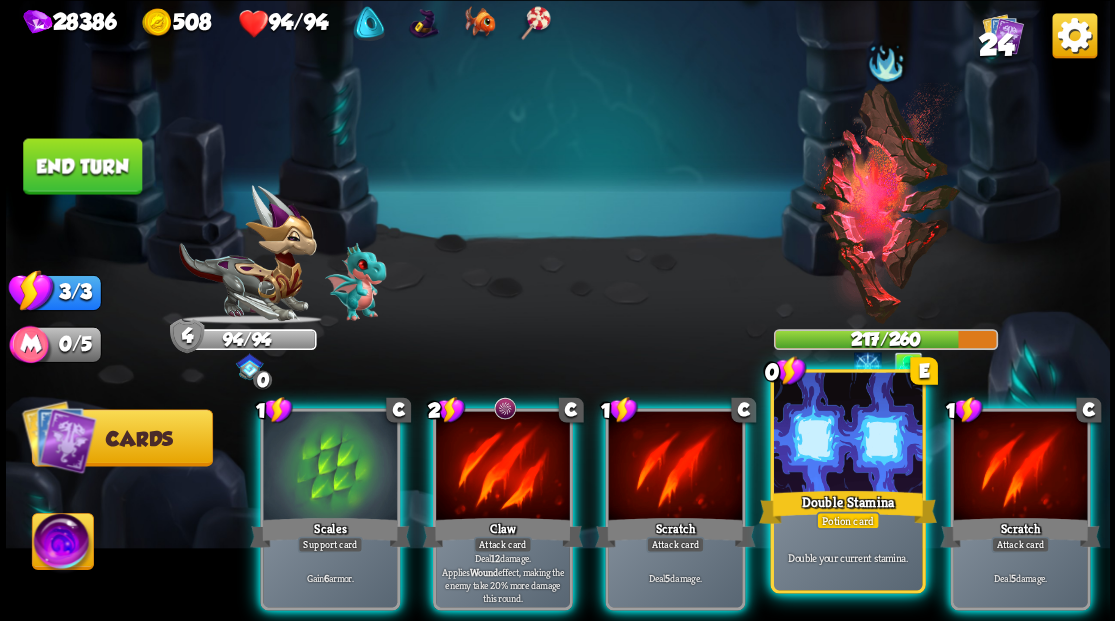 click at bounding box center [847, 434] 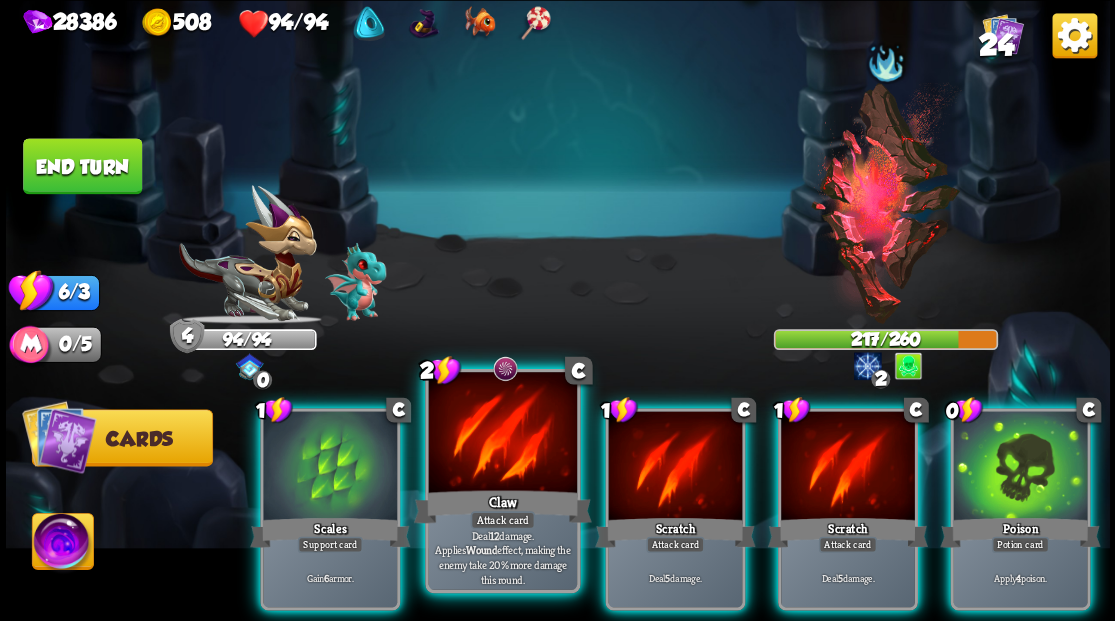 click at bounding box center [502, 434] 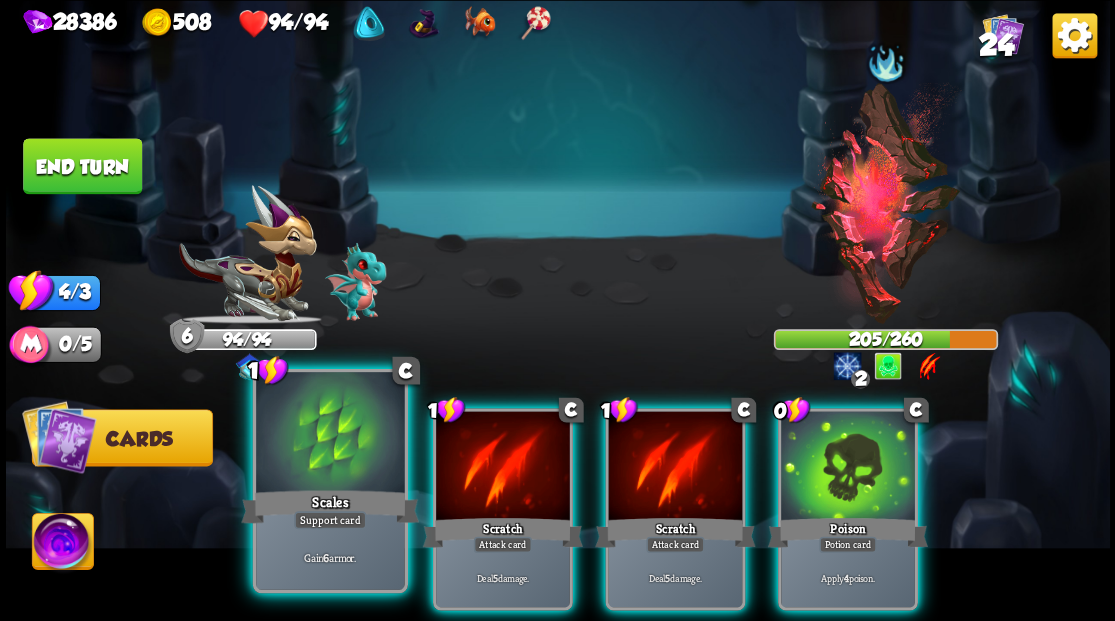 click at bounding box center (330, 434) 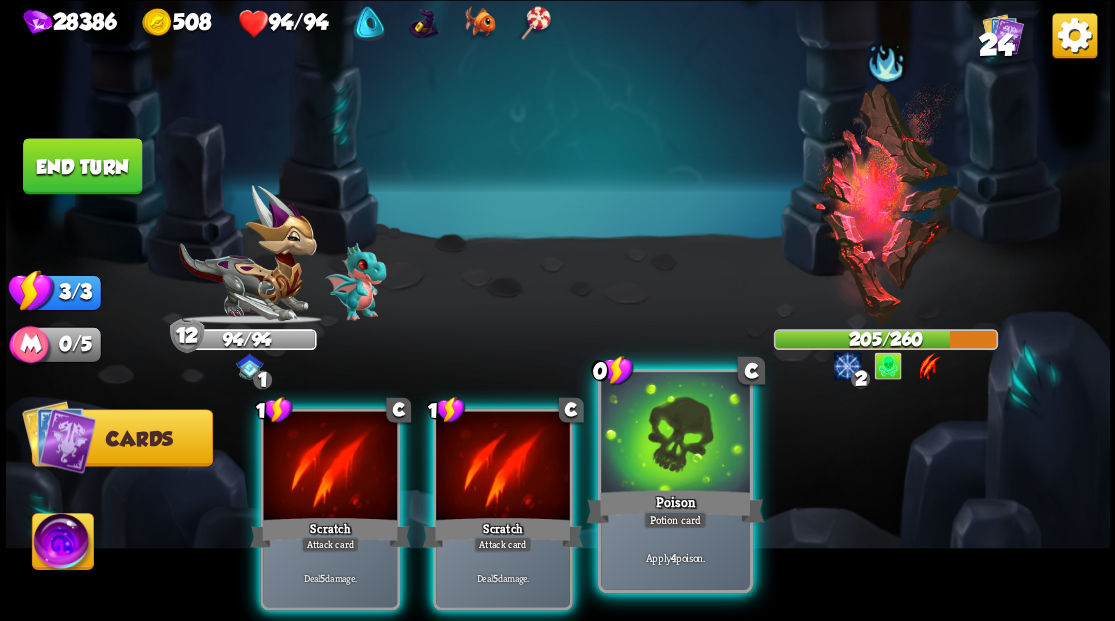 click at bounding box center (675, 434) 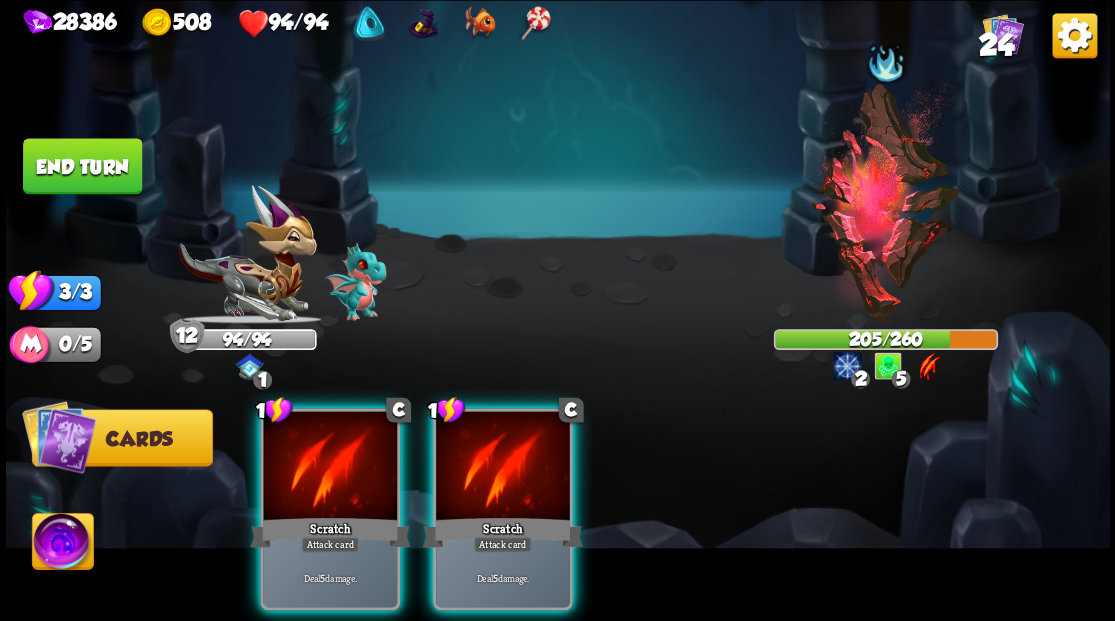 drag, startPoint x: 511, startPoint y: 442, endPoint x: 488, endPoint y: 442, distance: 23 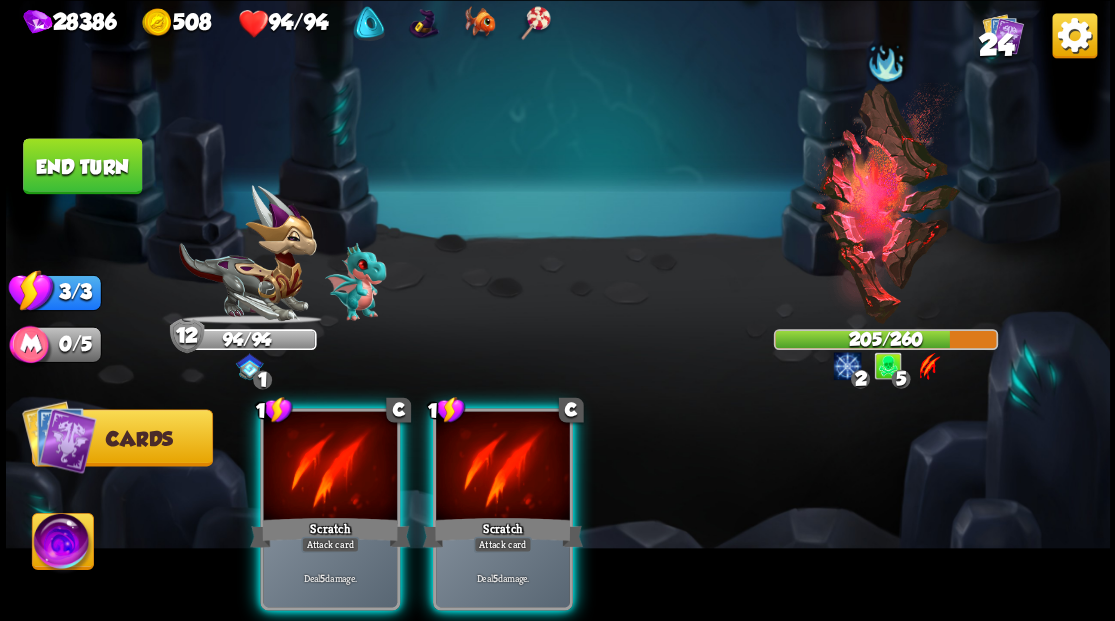 click at bounding box center (503, 467) 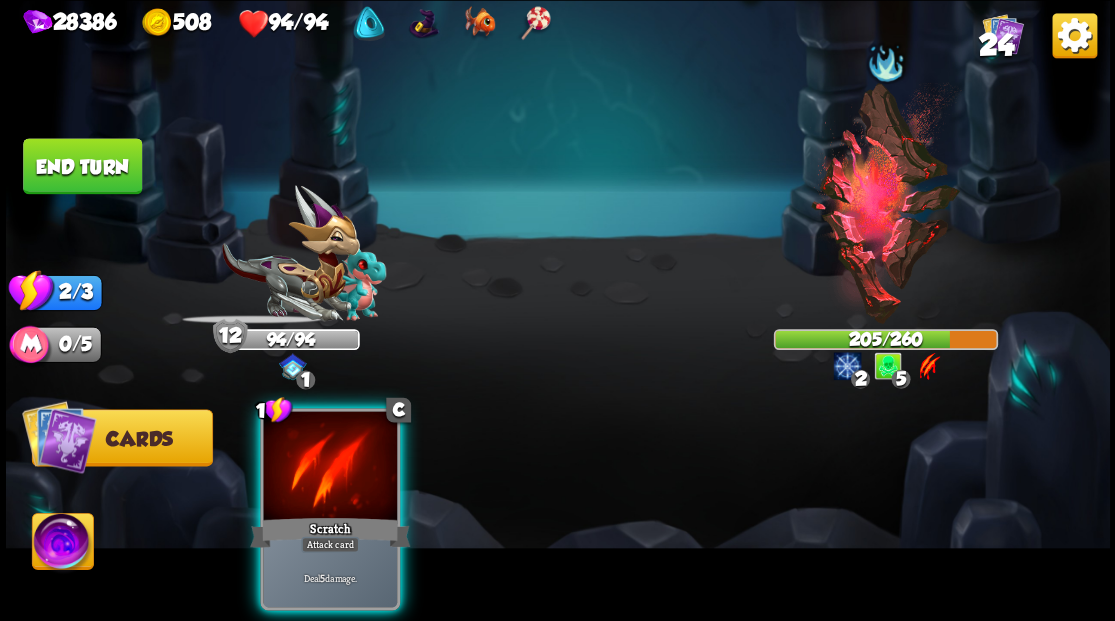 click at bounding box center [330, 467] 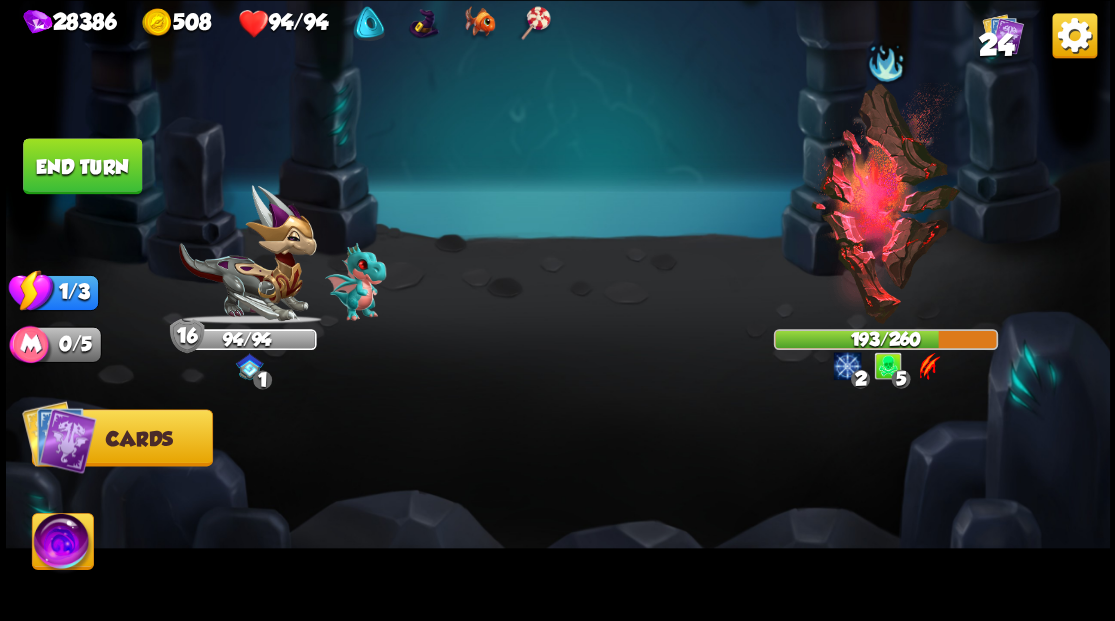 click on "End turn" at bounding box center [82, 166] 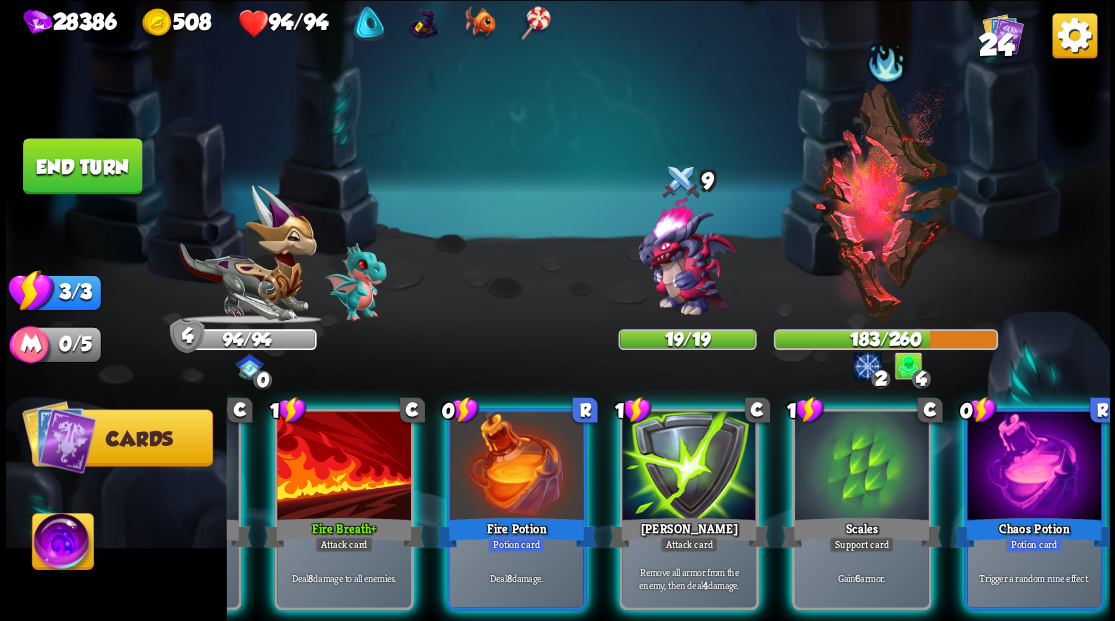 scroll, scrollTop: 0, scrollLeft: 189, axis: horizontal 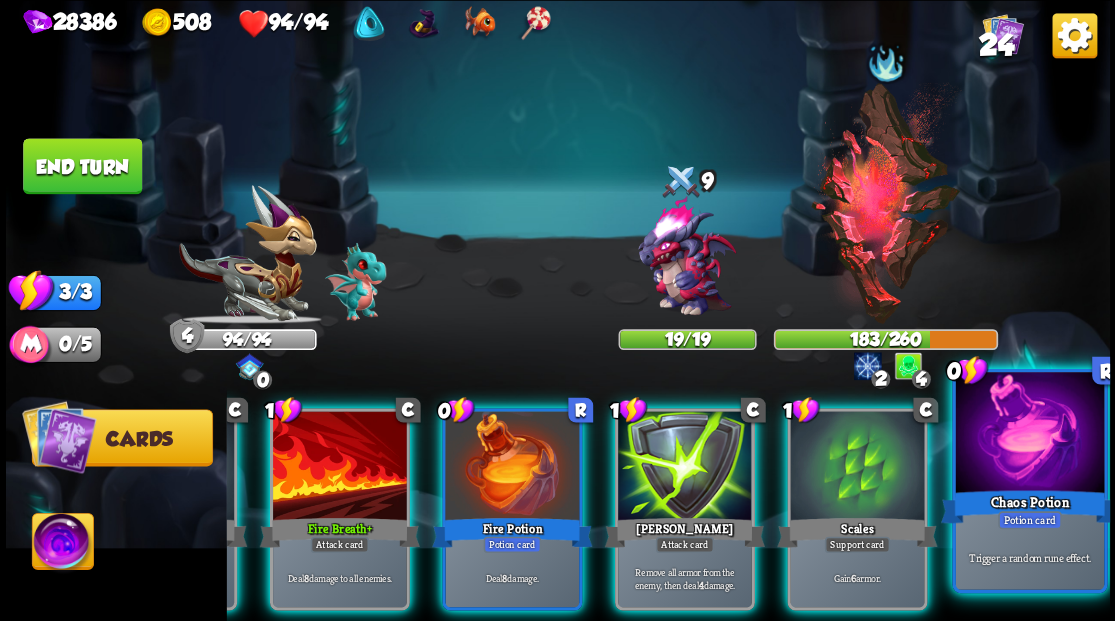 click at bounding box center (1029, 434) 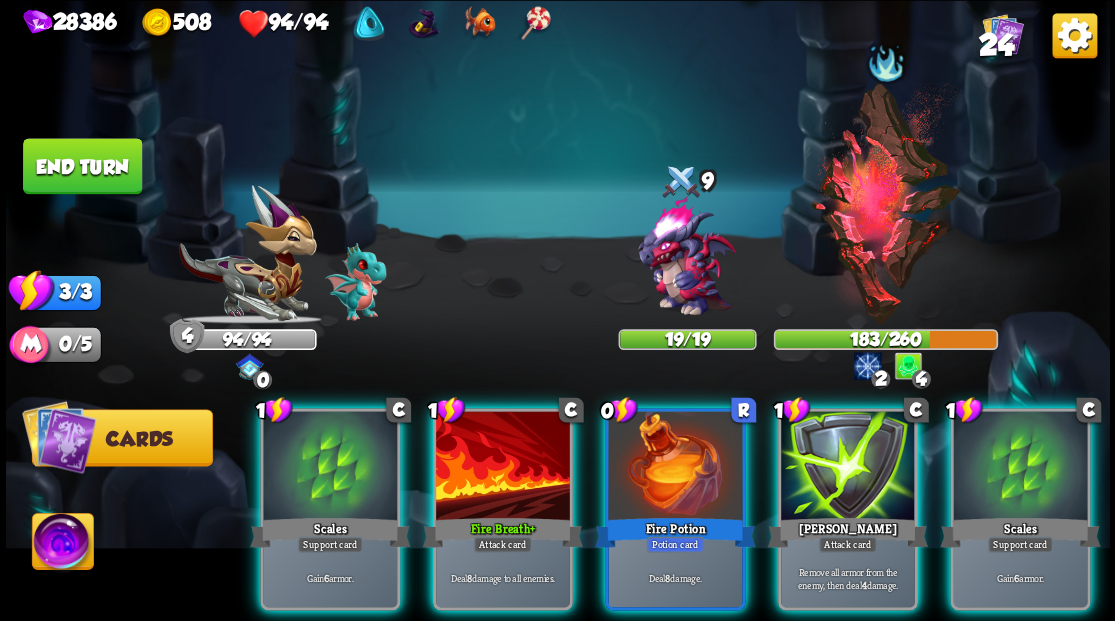 scroll, scrollTop: 0, scrollLeft: 0, axis: both 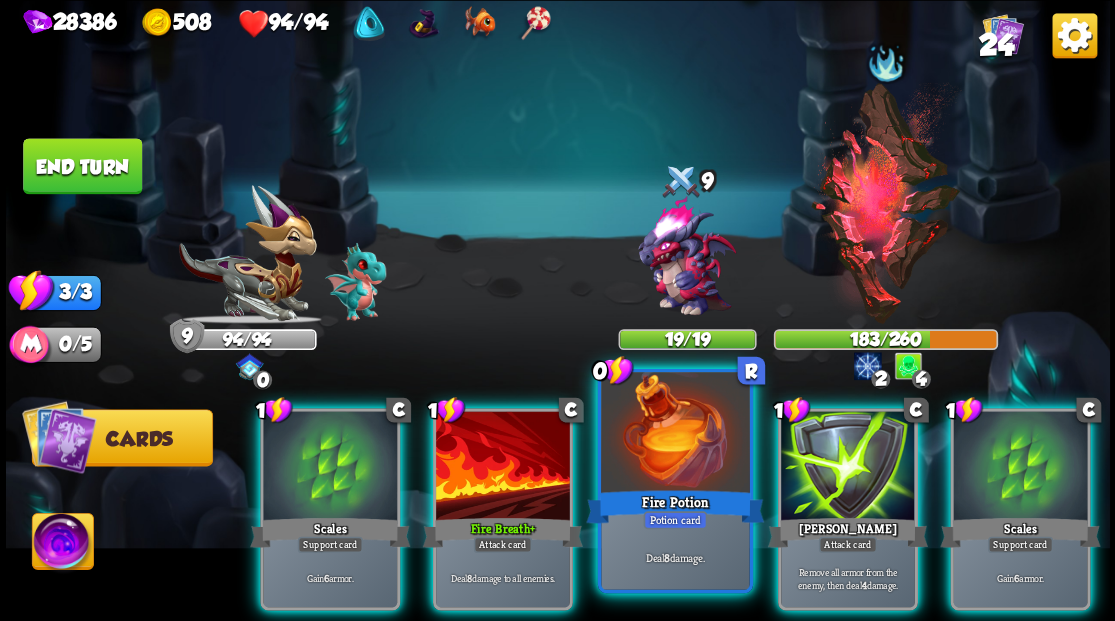 click on "Fire Potion" at bounding box center [675, 506] 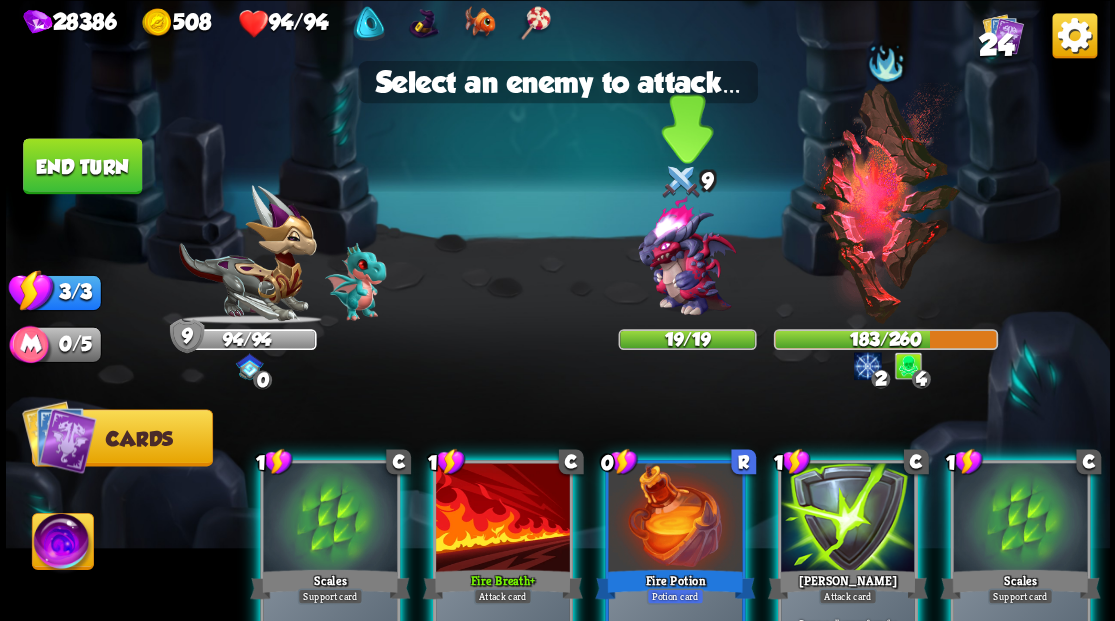 click at bounding box center (686, 257) 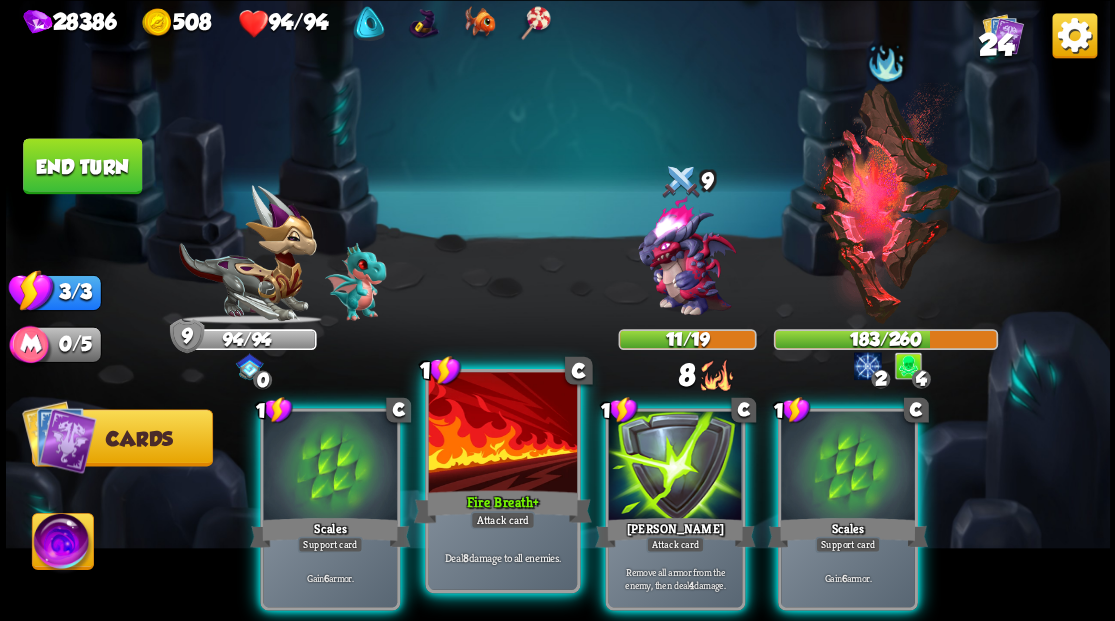 click at bounding box center (502, 434) 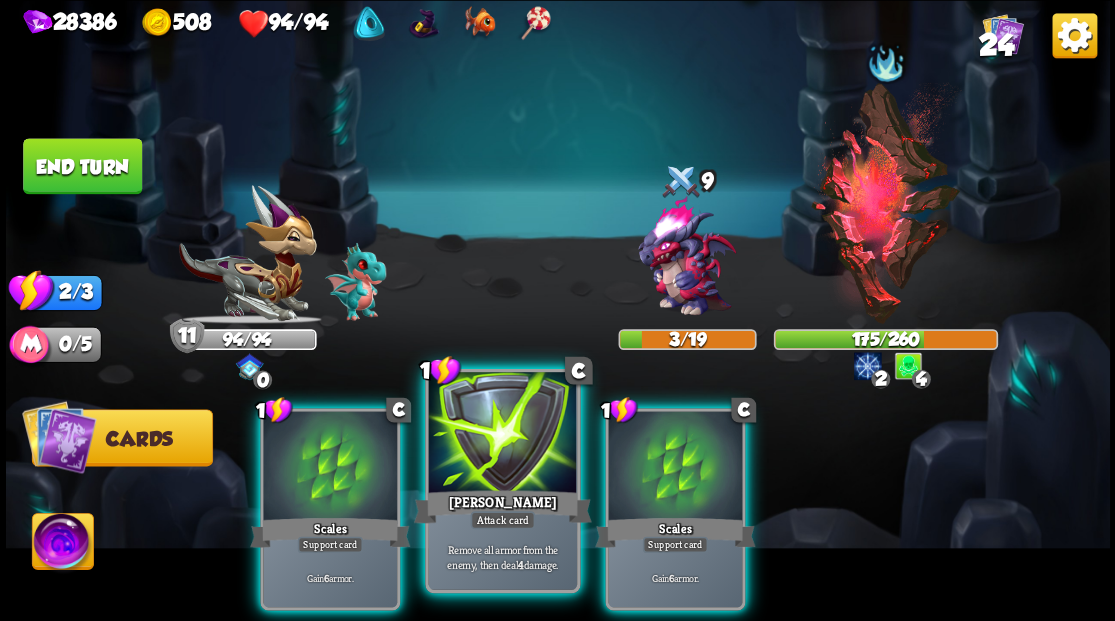 click at bounding box center [502, 434] 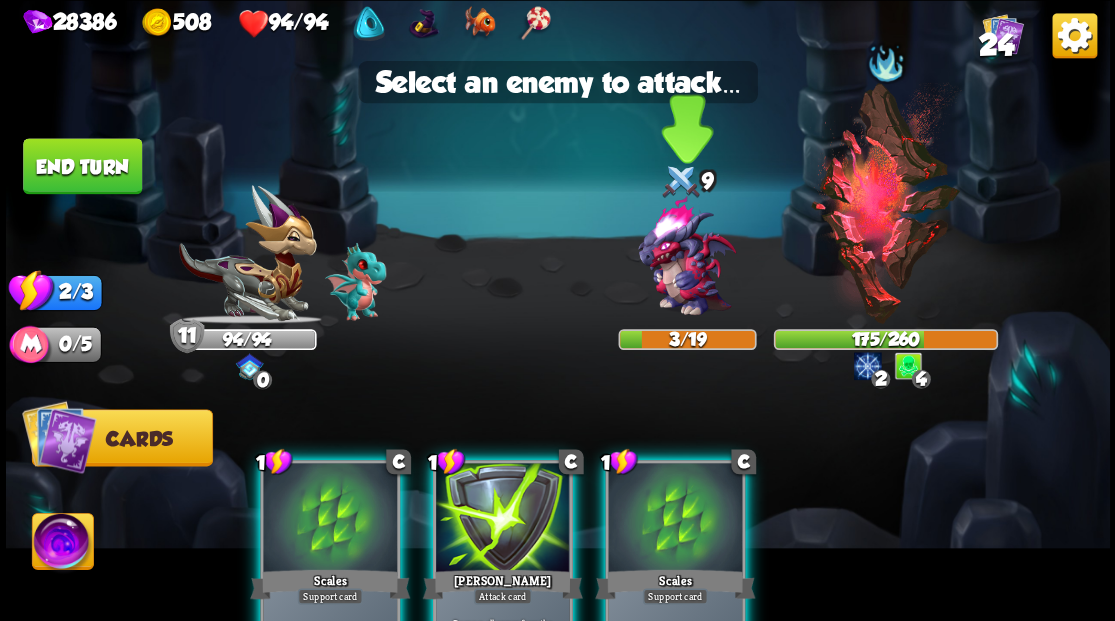 click at bounding box center [686, 257] 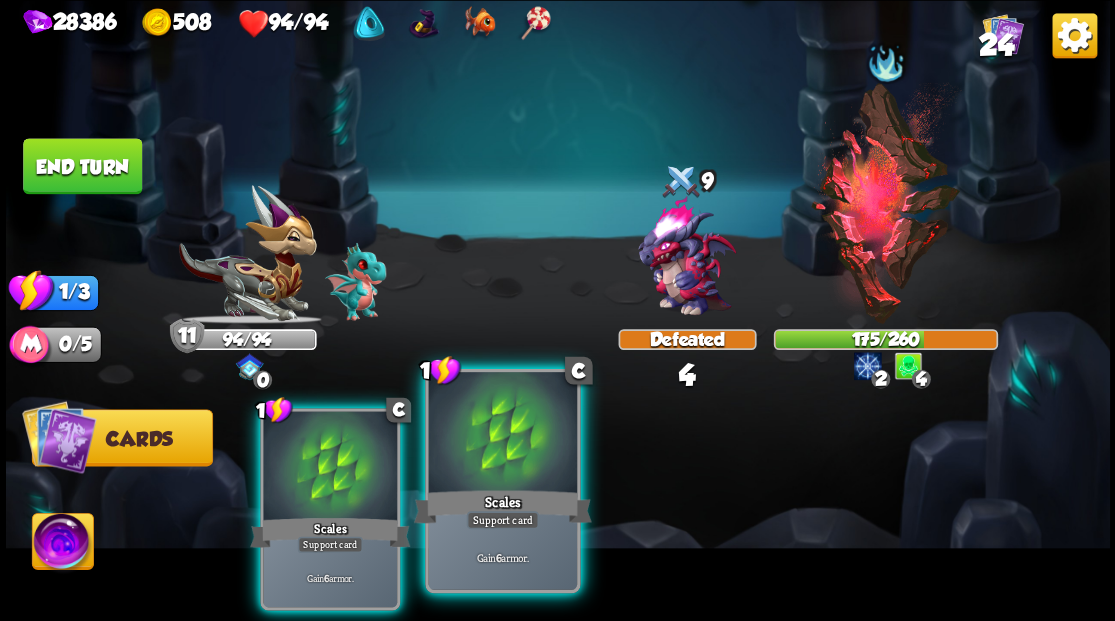 click on "Scales" at bounding box center [502, 506] 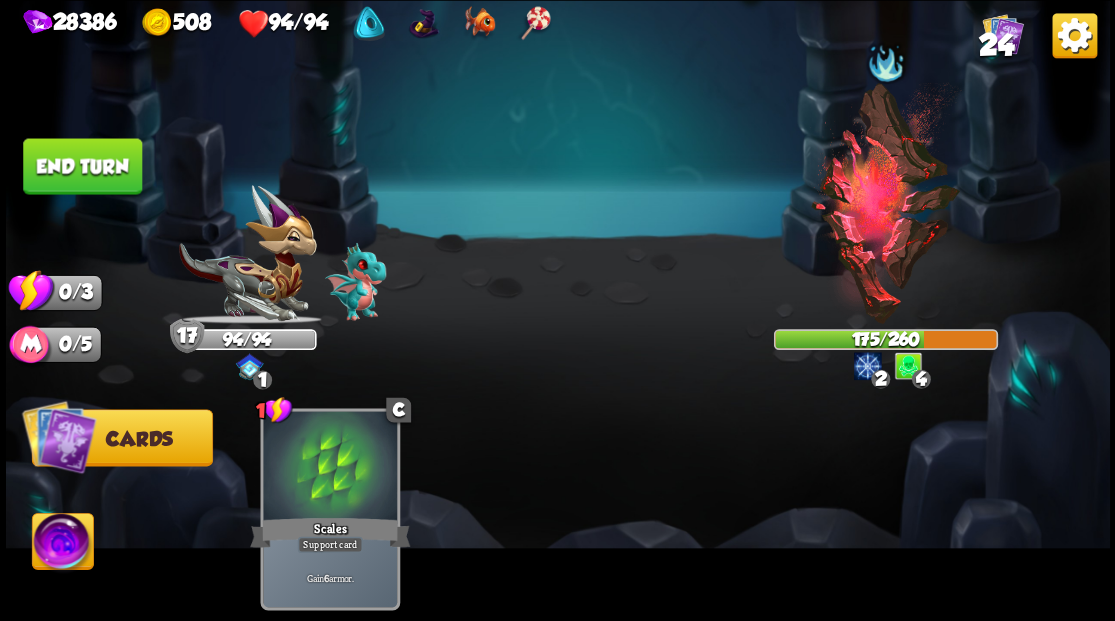 click on "End turn" at bounding box center (82, 166) 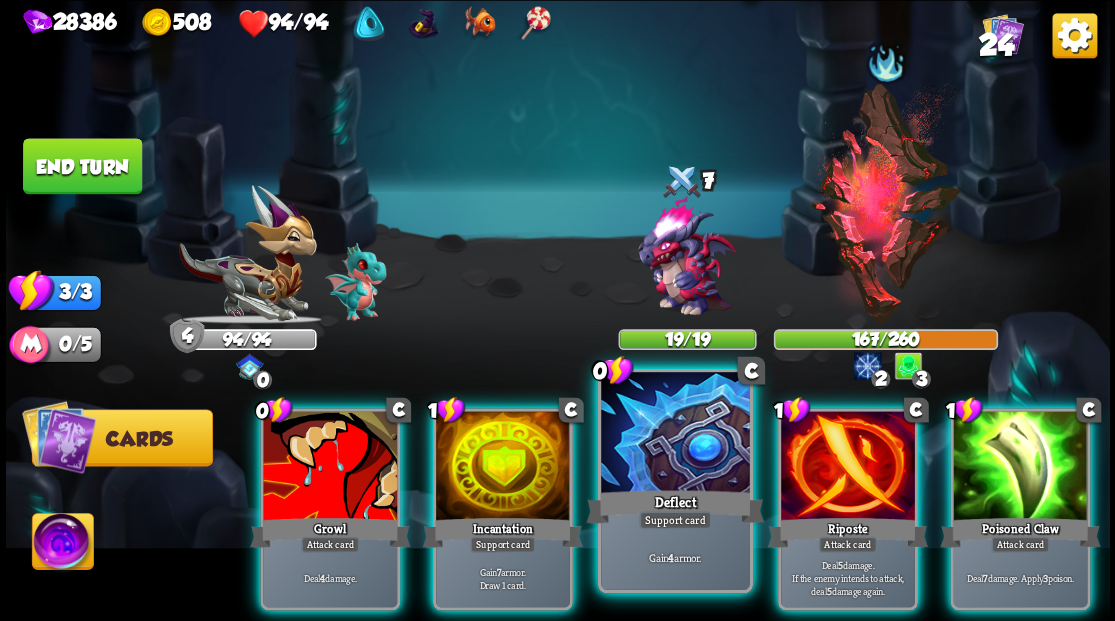 click at bounding box center [675, 434] 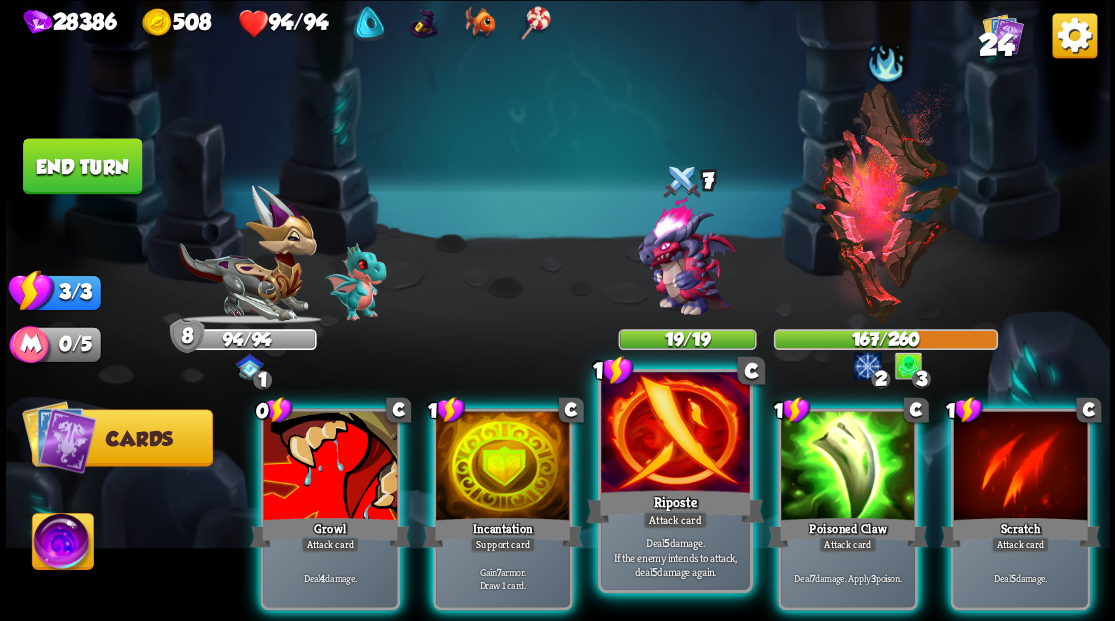 click on "Riposte" at bounding box center (675, 506) 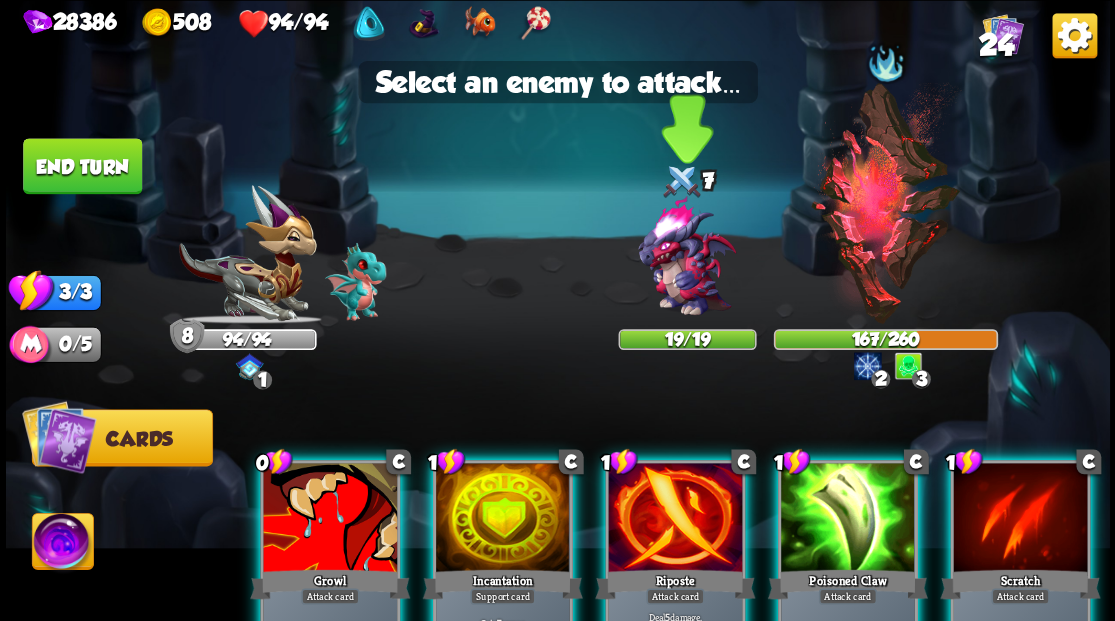 click at bounding box center [686, 257] 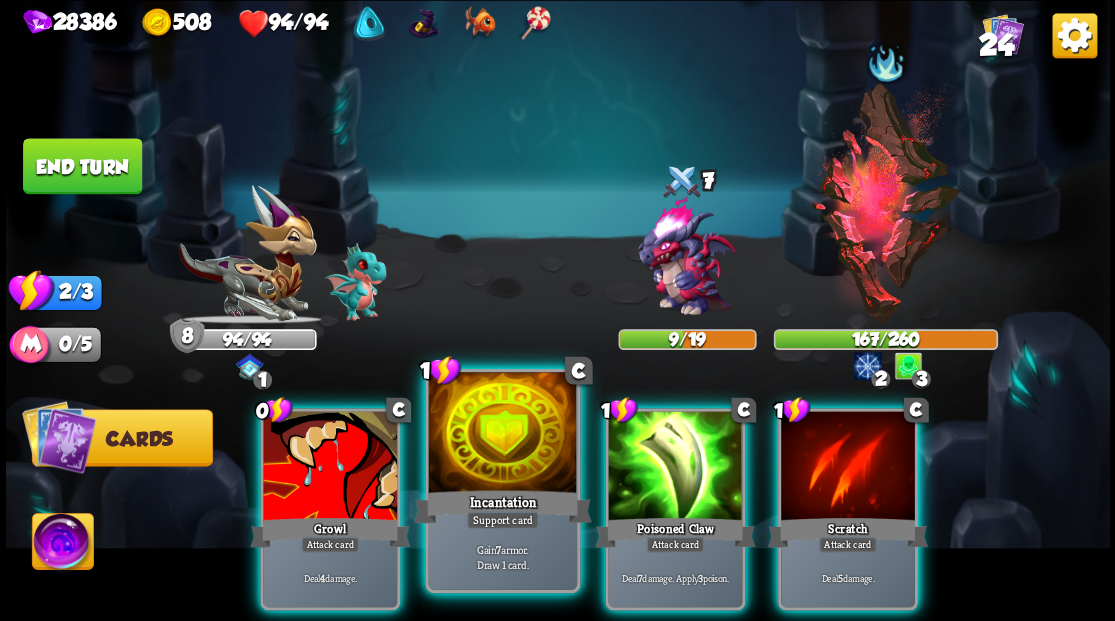 click at bounding box center [502, 434] 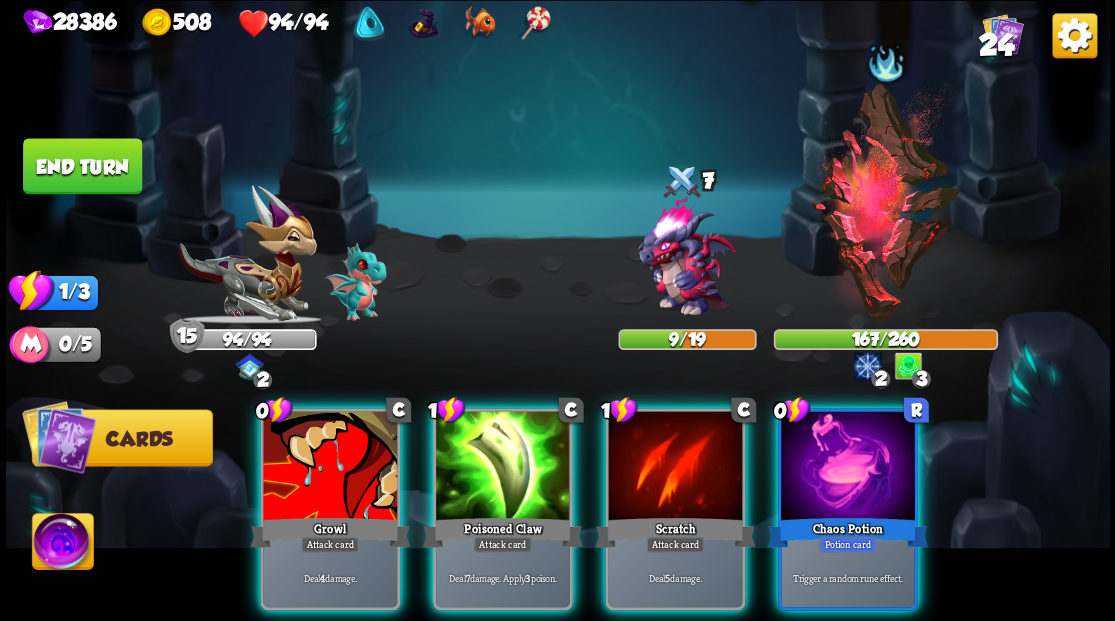 click at bounding box center (848, 467) 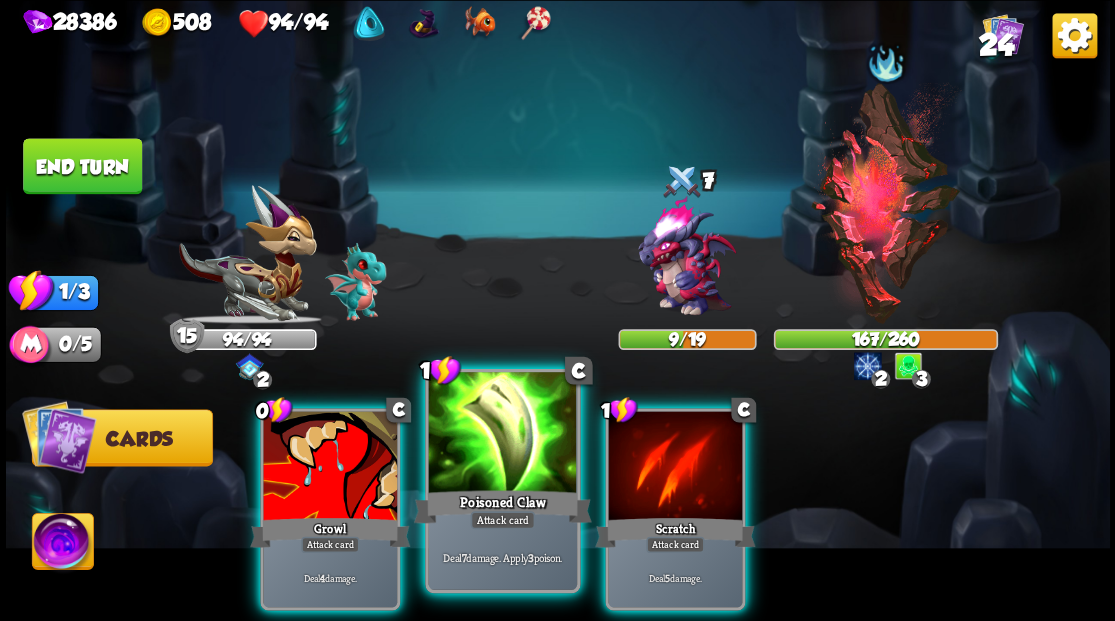 click at bounding box center [502, 434] 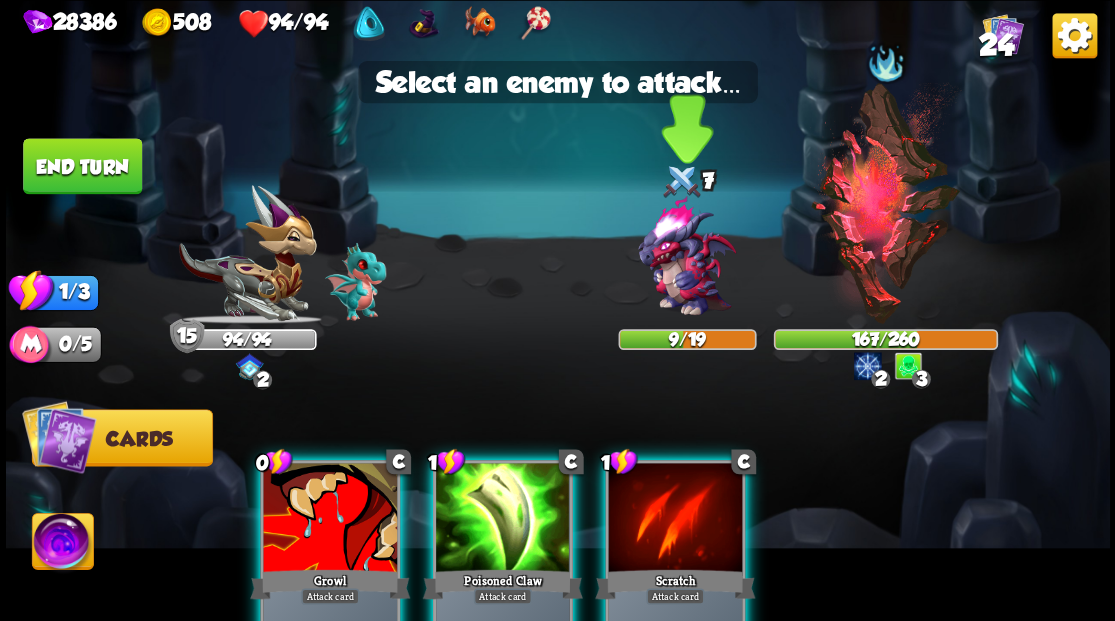 click at bounding box center (686, 257) 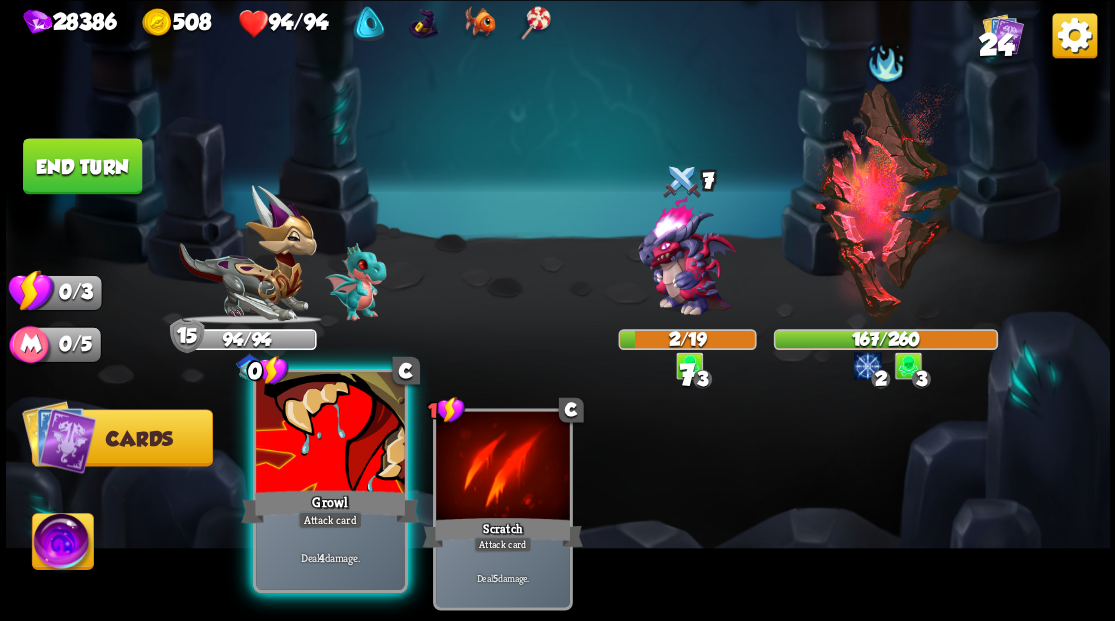 click at bounding box center [330, 434] 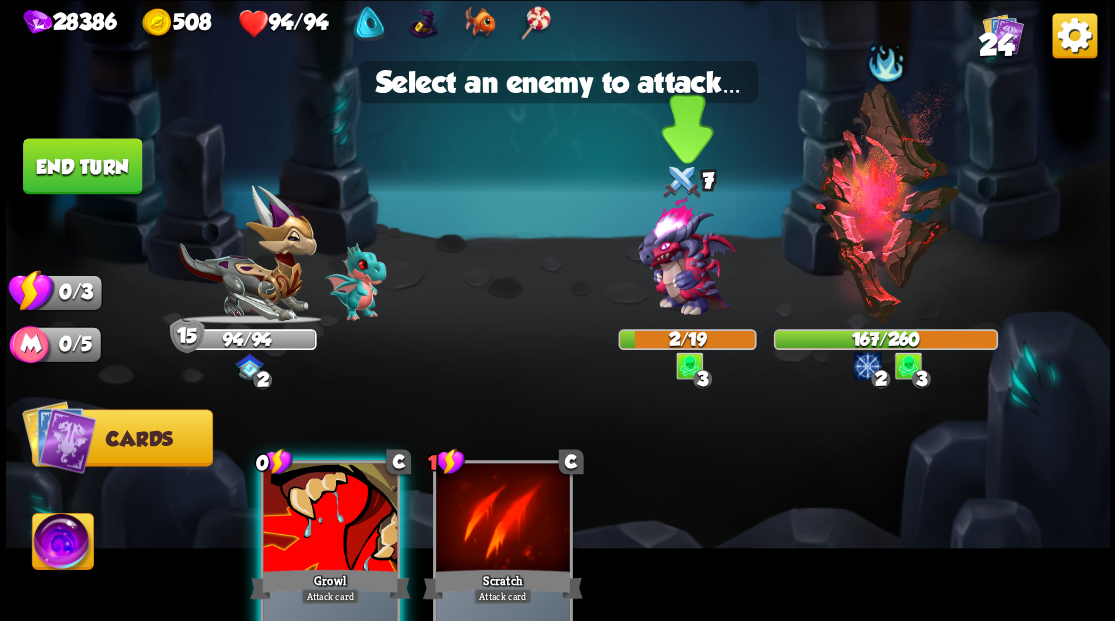 click at bounding box center (686, 257) 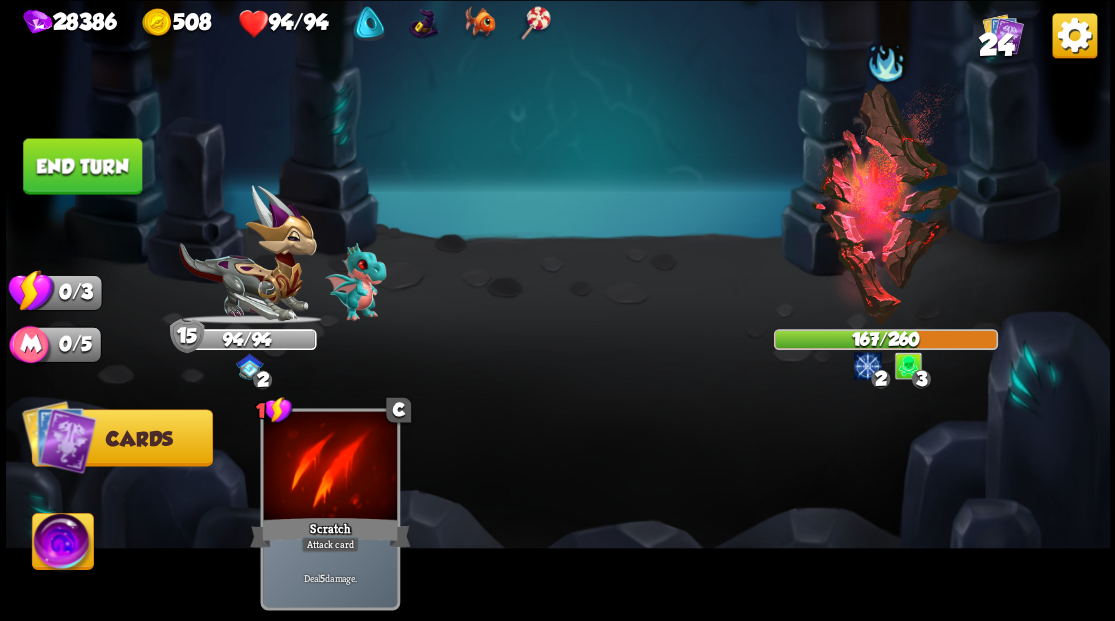 click on "End turn" at bounding box center [82, 166] 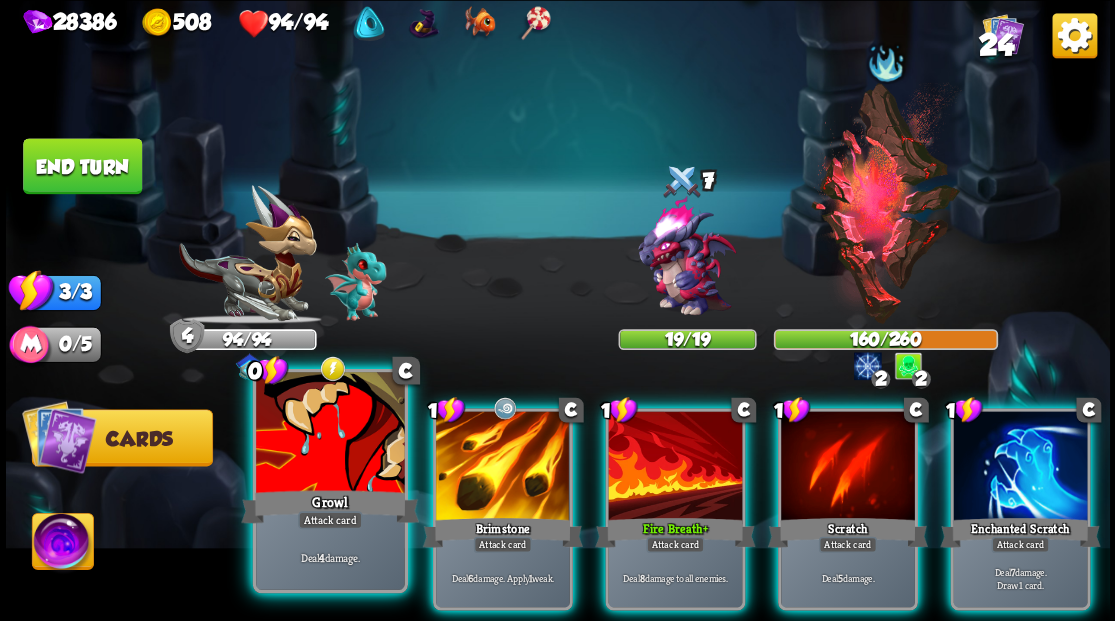 click on "Growl" at bounding box center [330, 506] 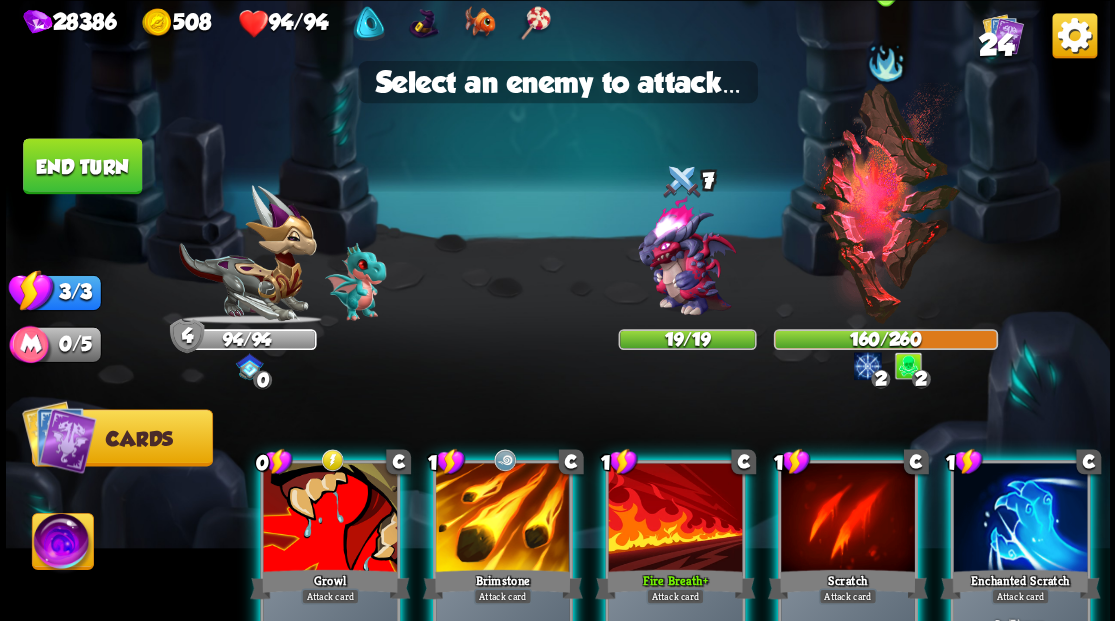 click at bounding box center [885, 203] 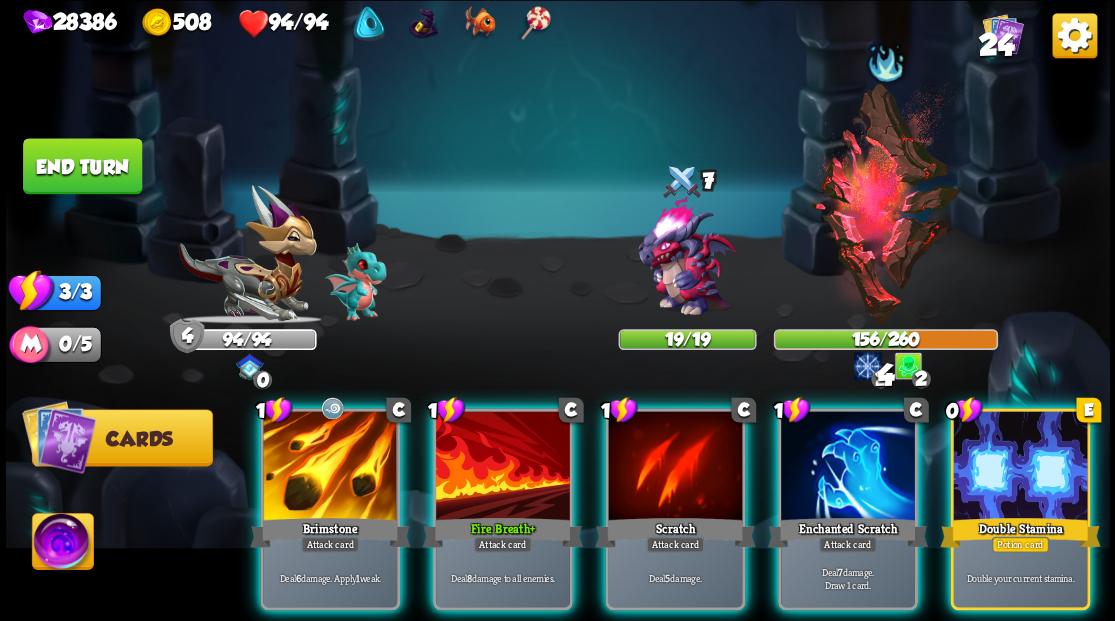 click on "Double Stamina" at bounding box center [1020, 532] 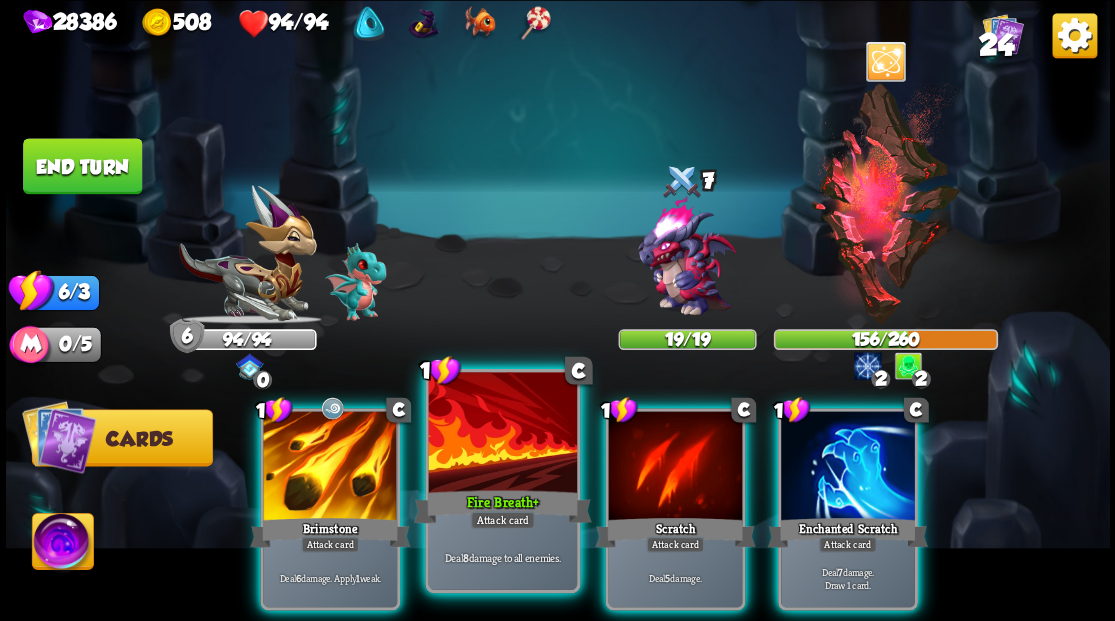 click at bounding box center [502, 434] 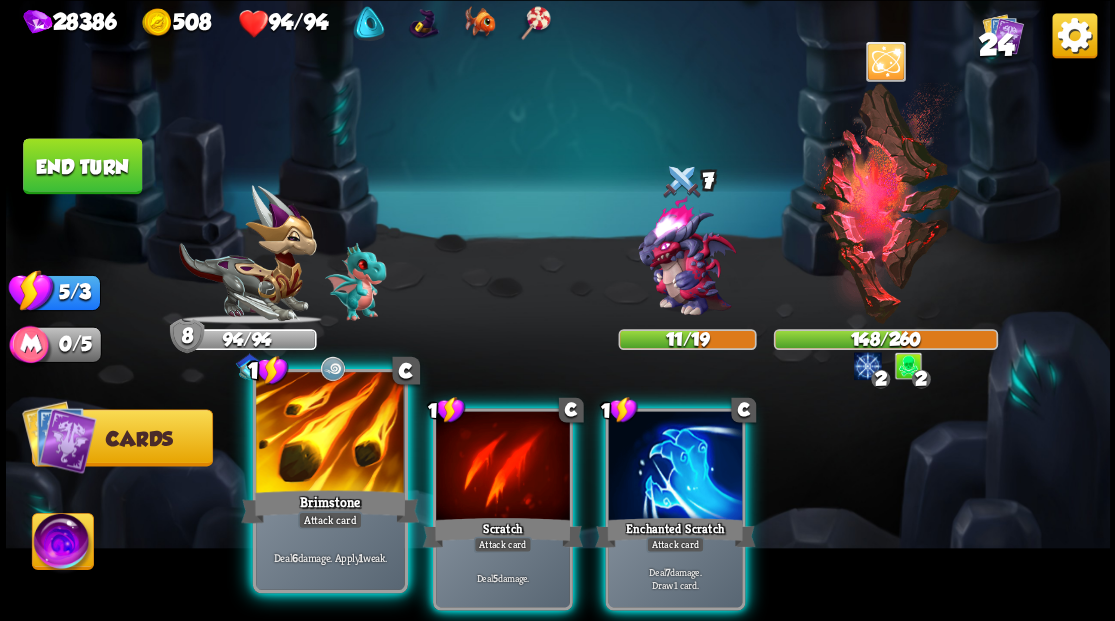 click at bounding box center (330, 434) 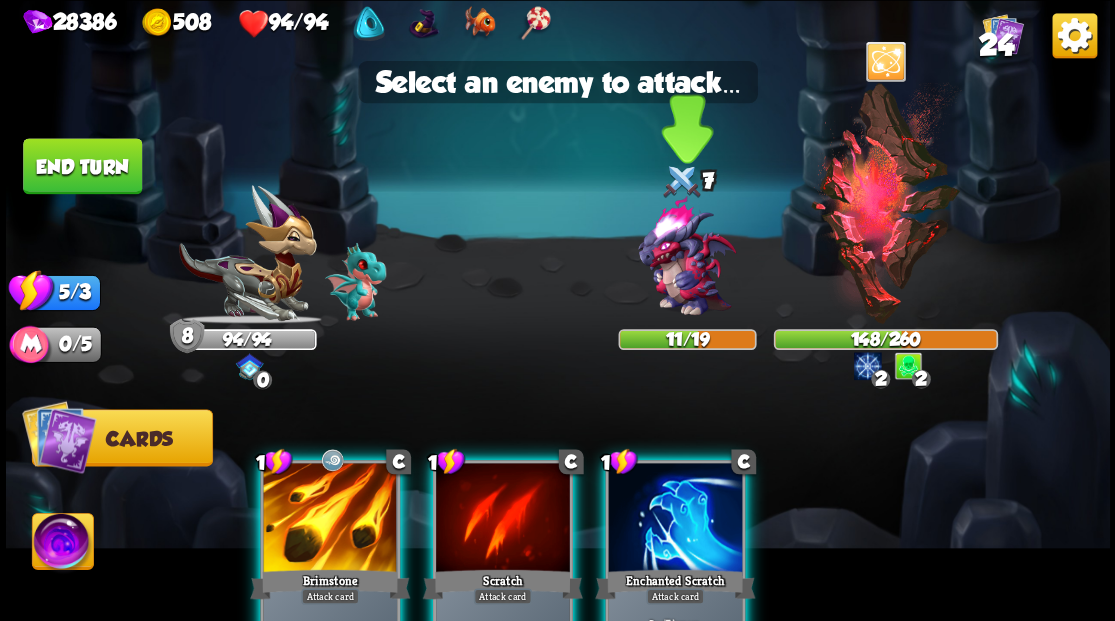 click at bounding box center (686, 257) 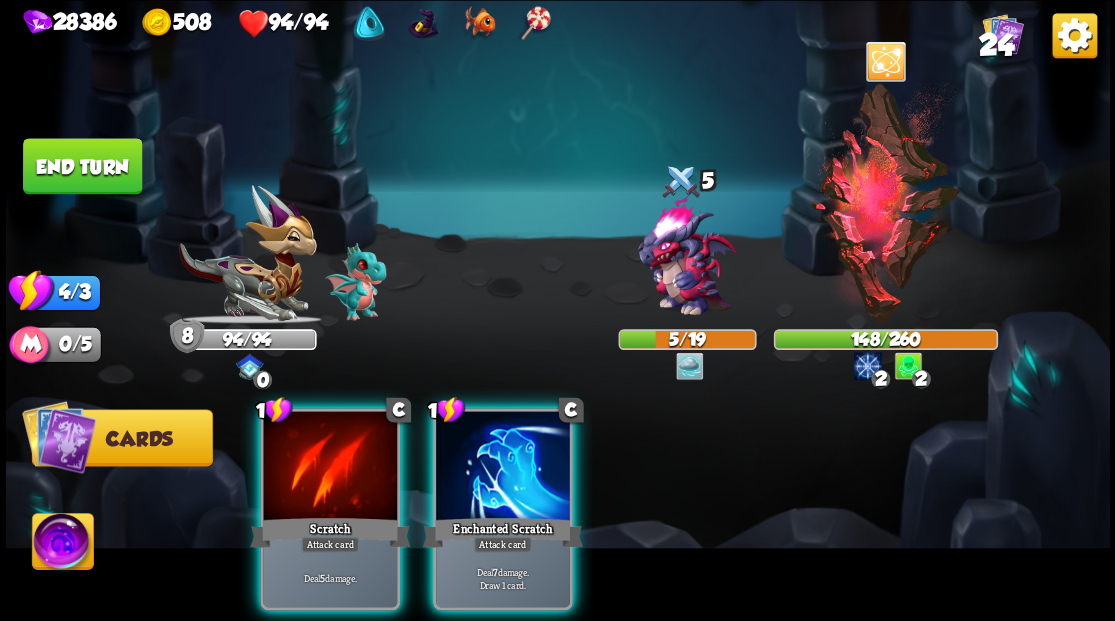 click at bounding box center [885, 203] 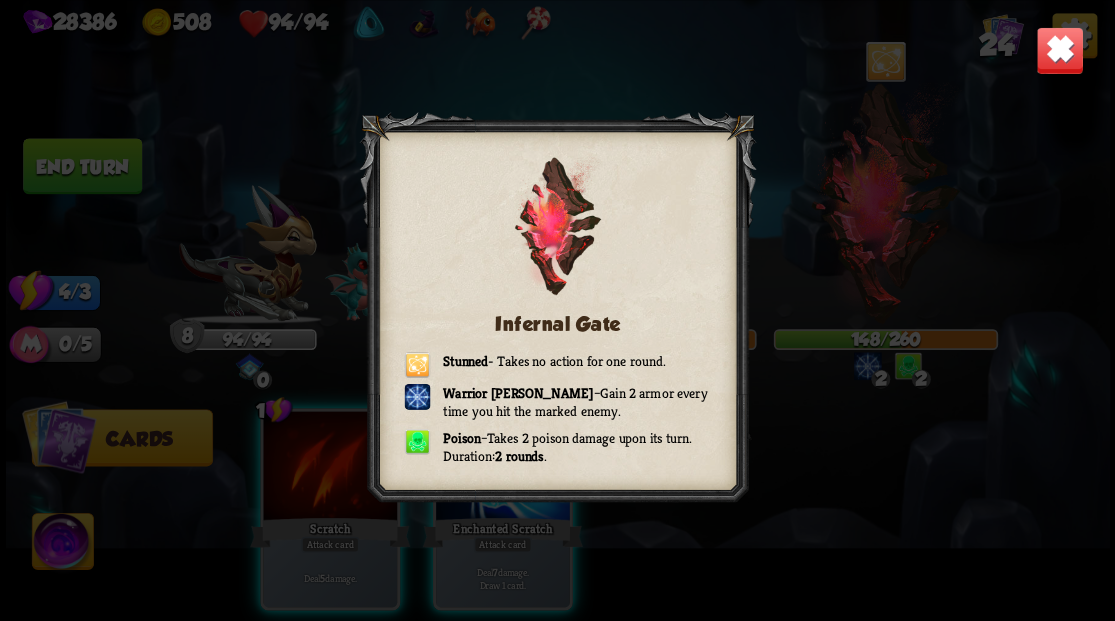 click at bounding box center [1059, 50] 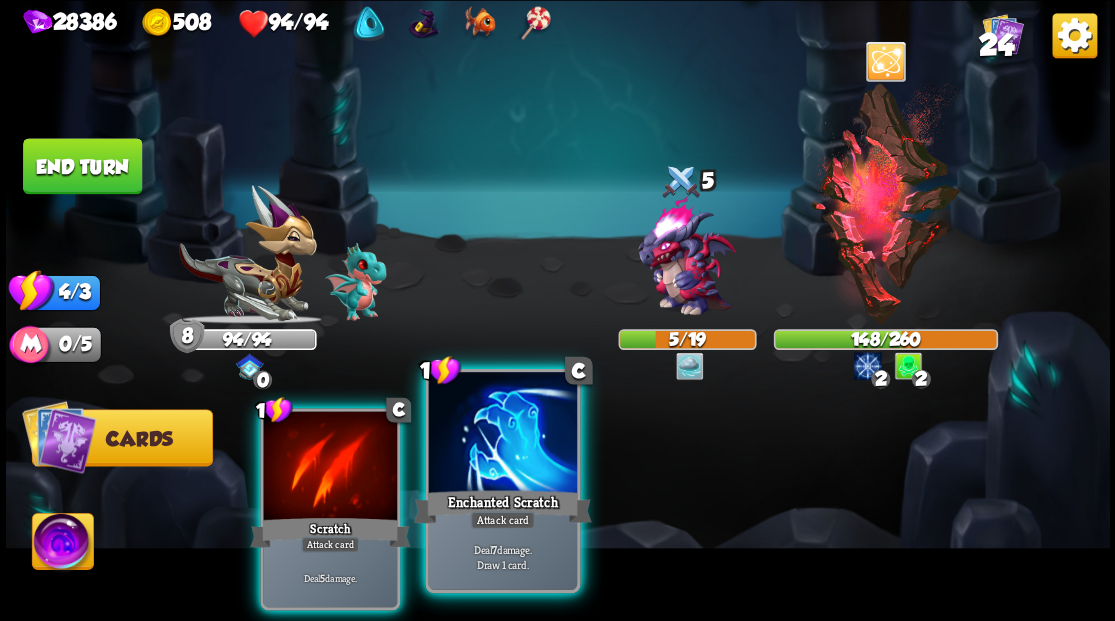 click at bounding box center (502, 434) 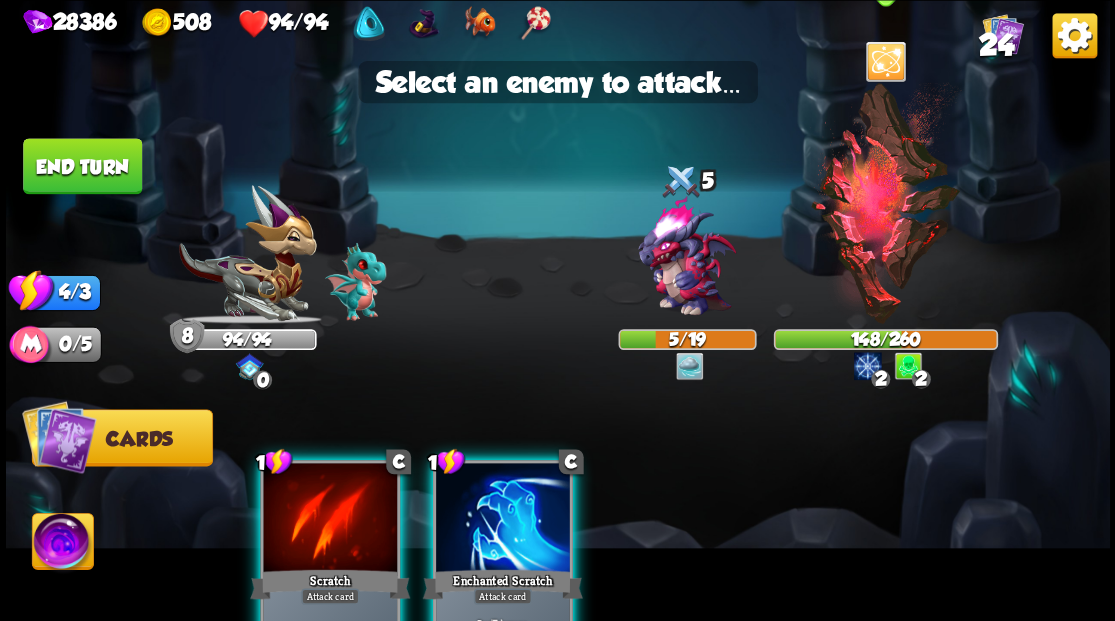 click at bounding box center (885, 203) 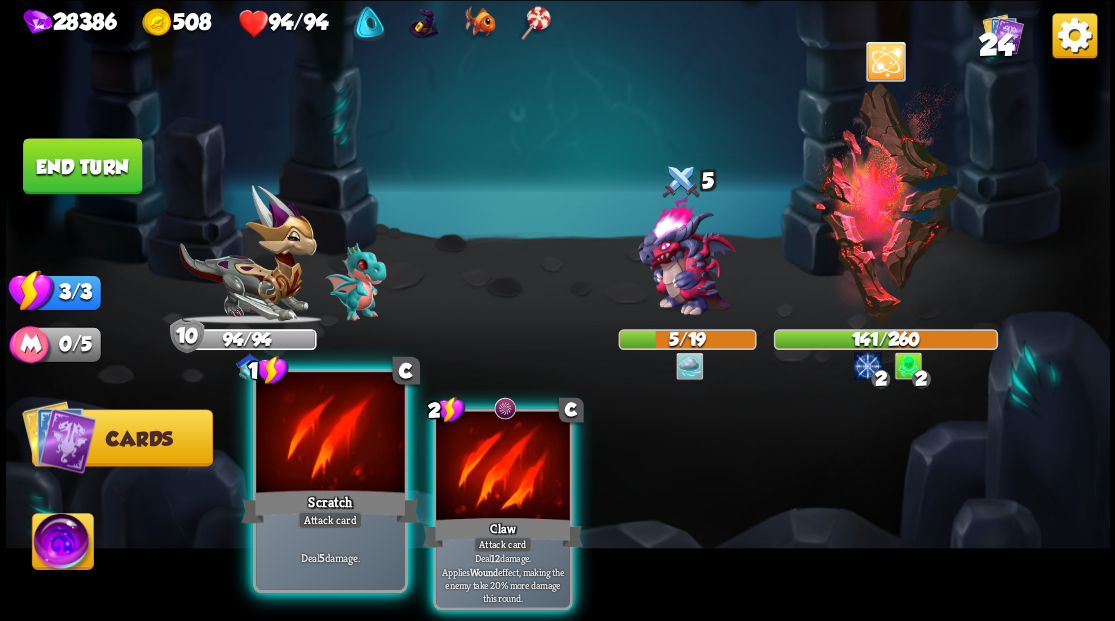 click at bounding box center [330, 434] 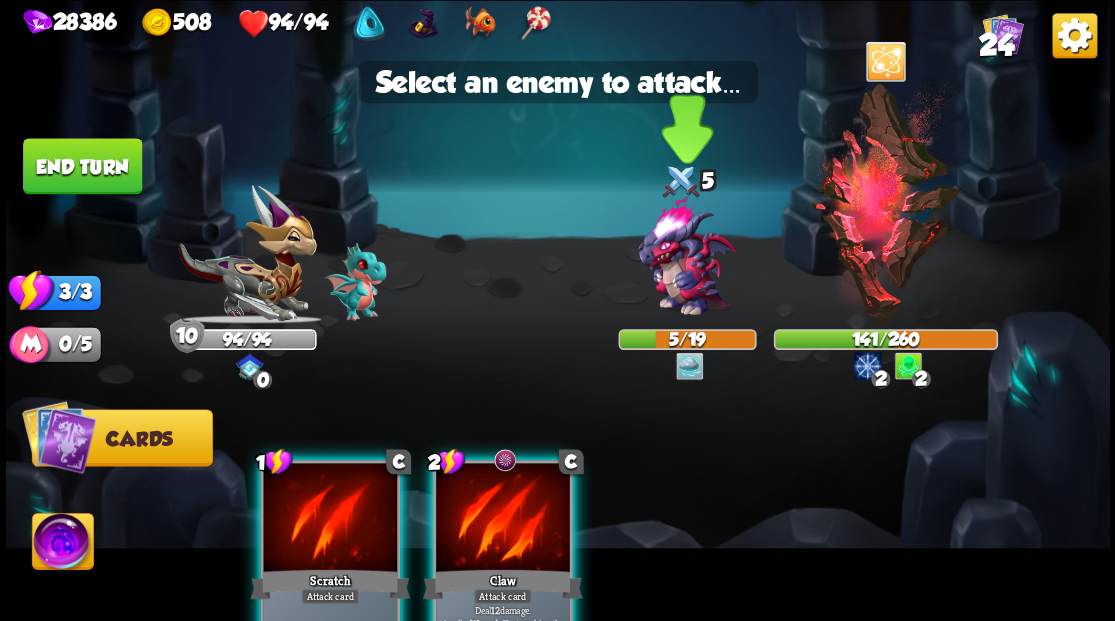 click at bounding box center (686, 257) 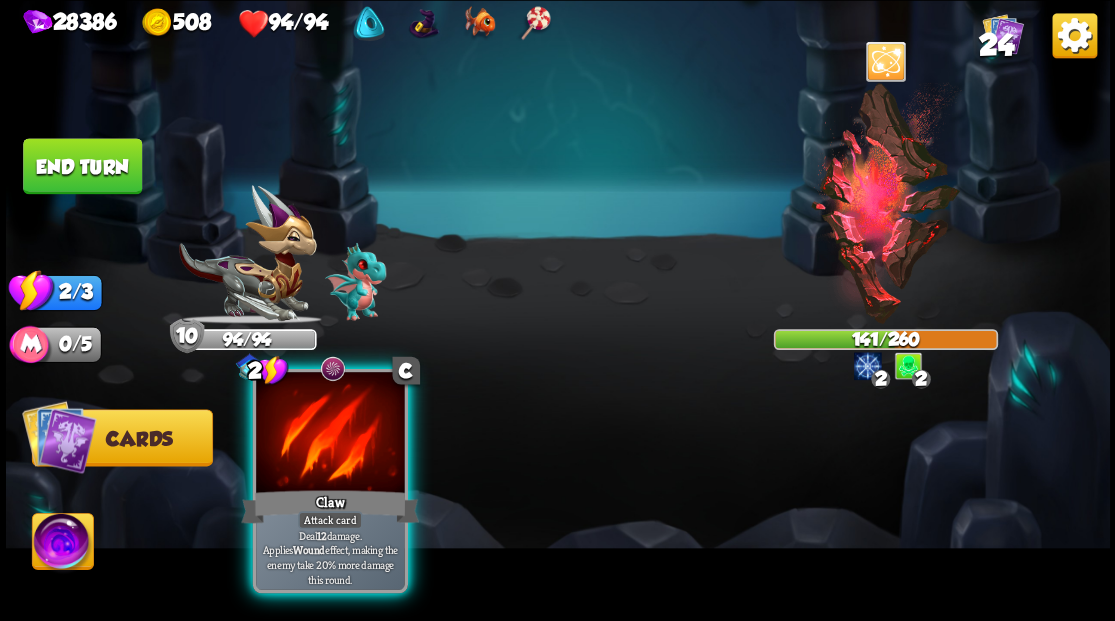 click at bounding box center (330, 434) 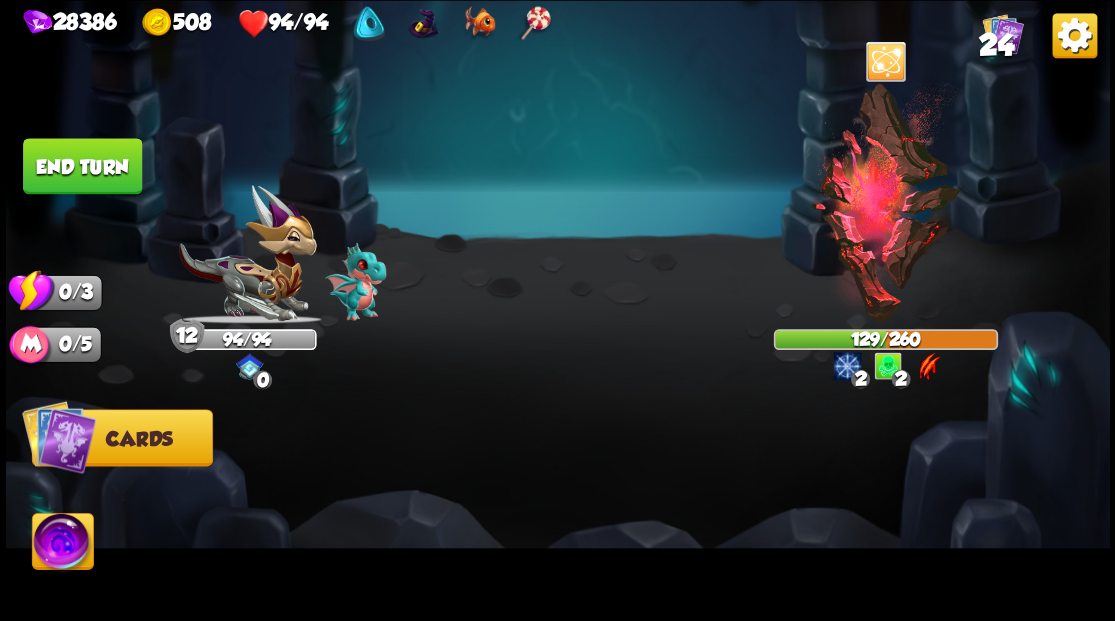click on "End turn" at bounding box center (82, 166) 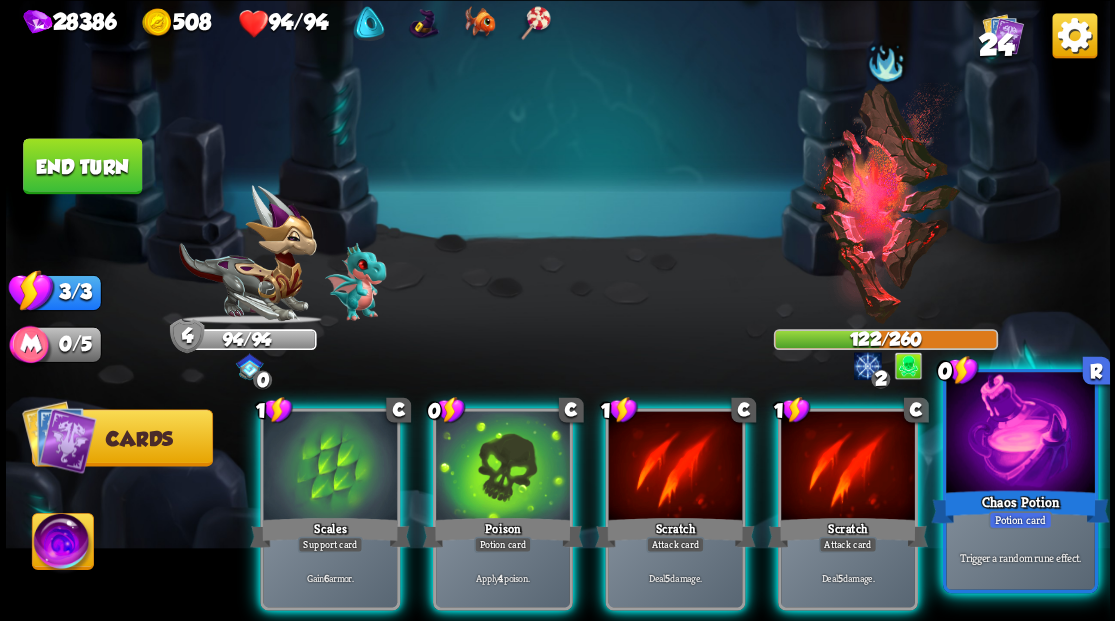 click at bounding box center [1020, 434] 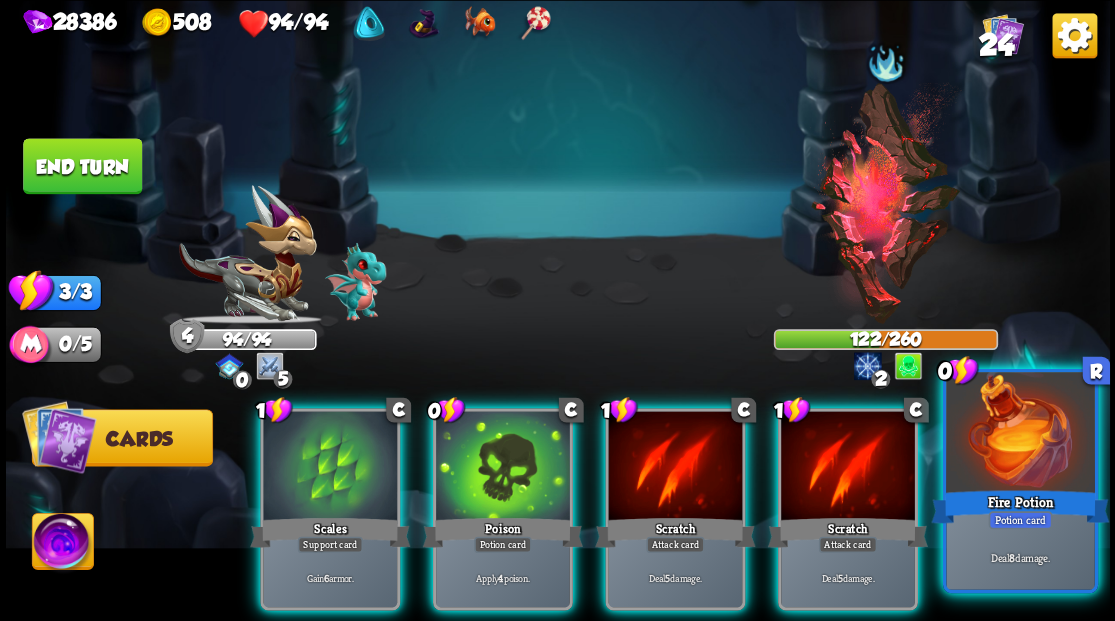 click at bounding box center (1020, 434) 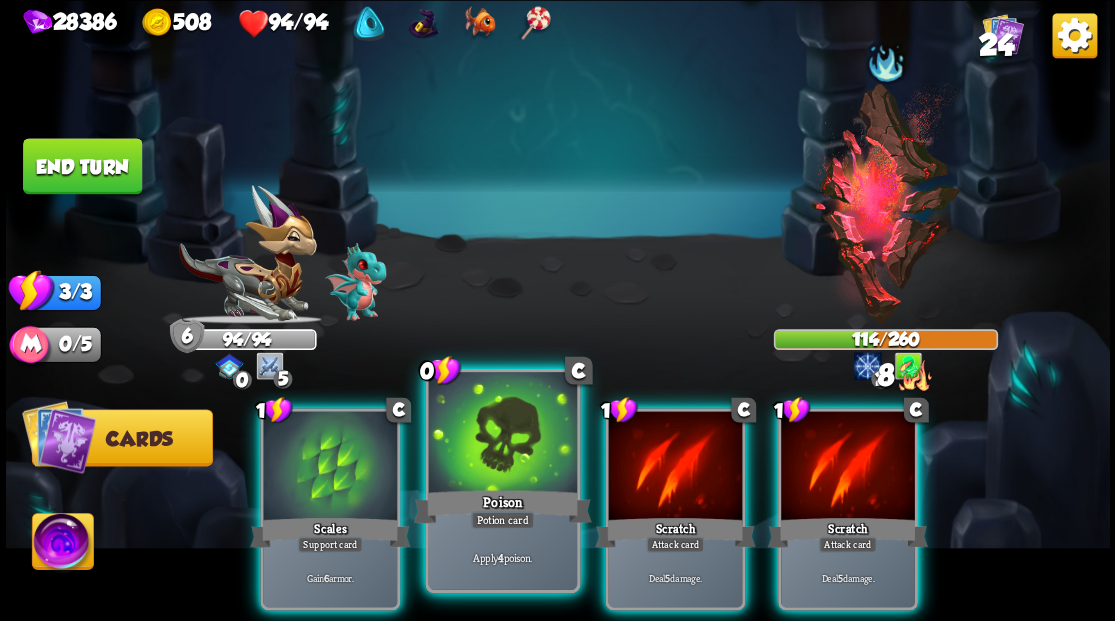 click at bounding box center [502, 434] 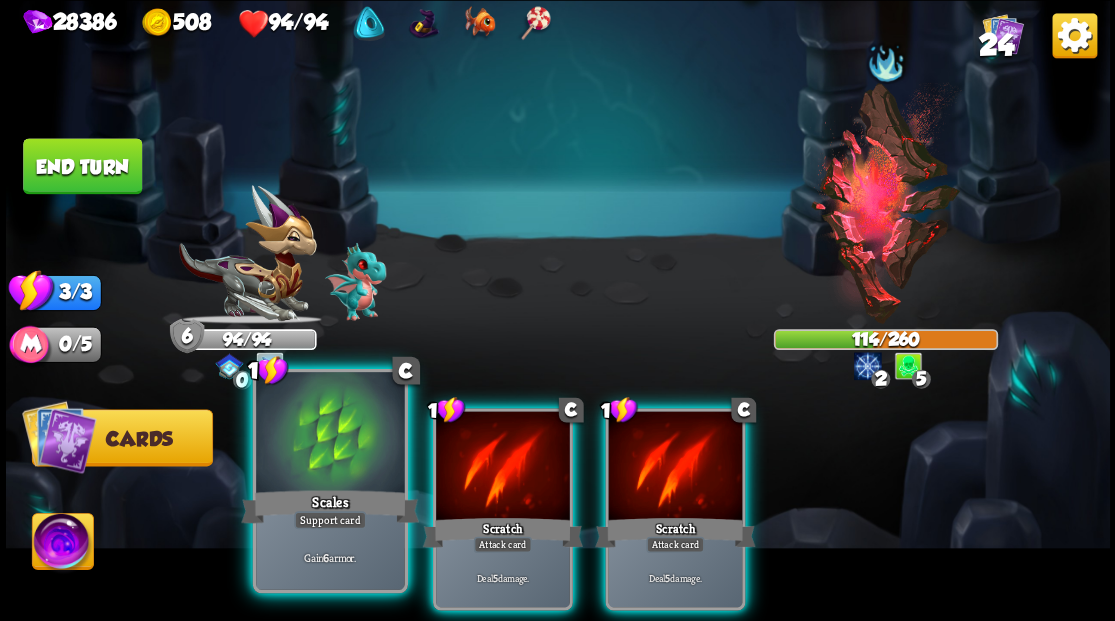 click at bounding box center [330, 434] 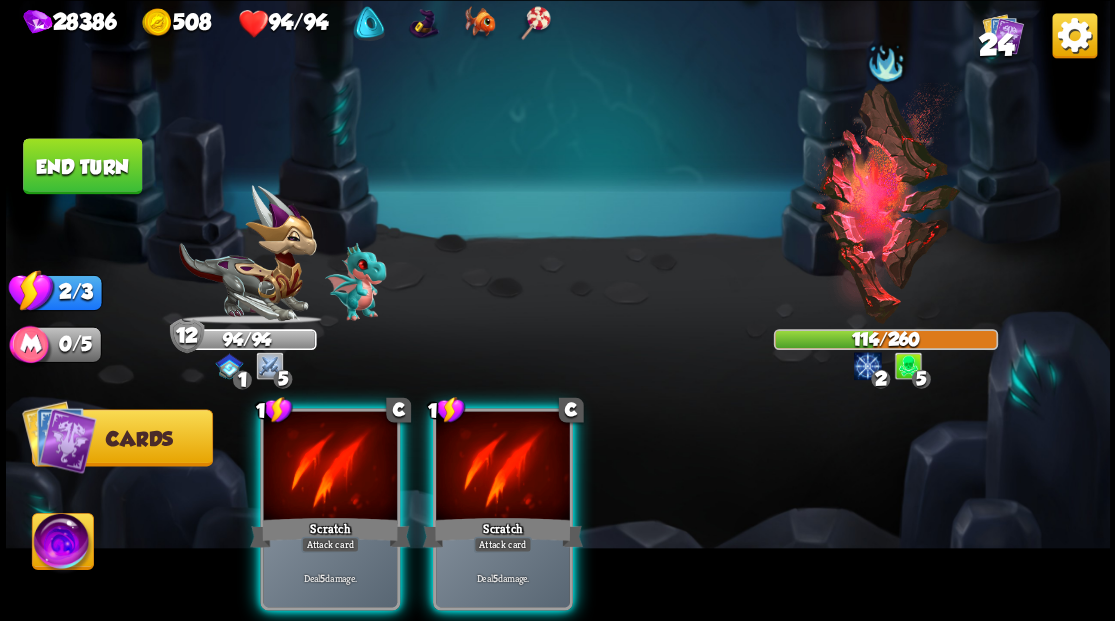 click at bounding box center [330, 467] 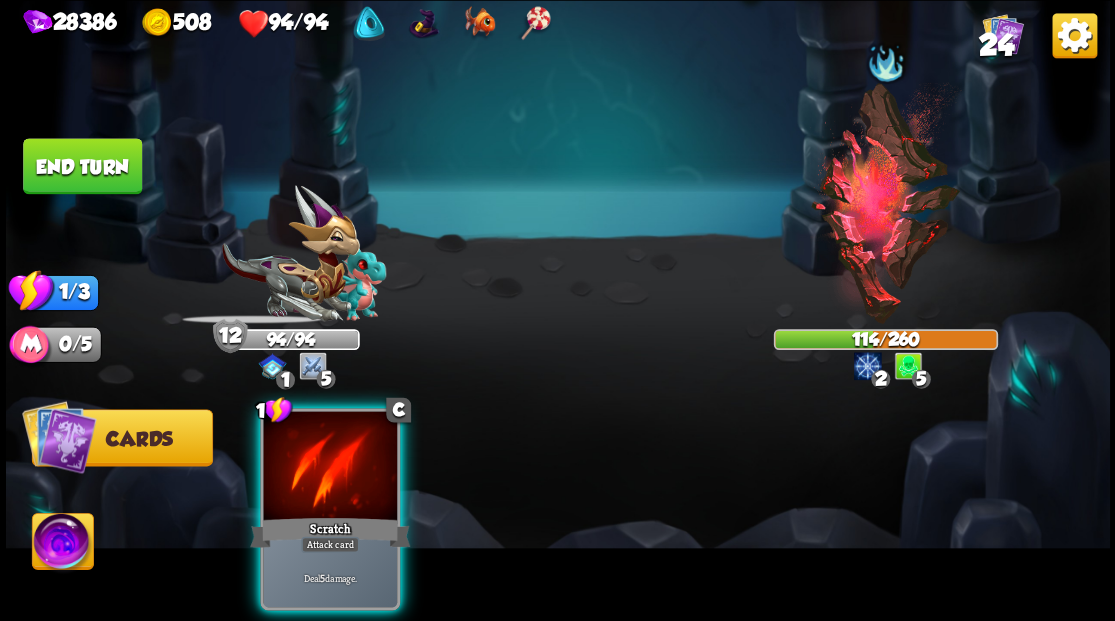 click at bounding box center (330, 467) 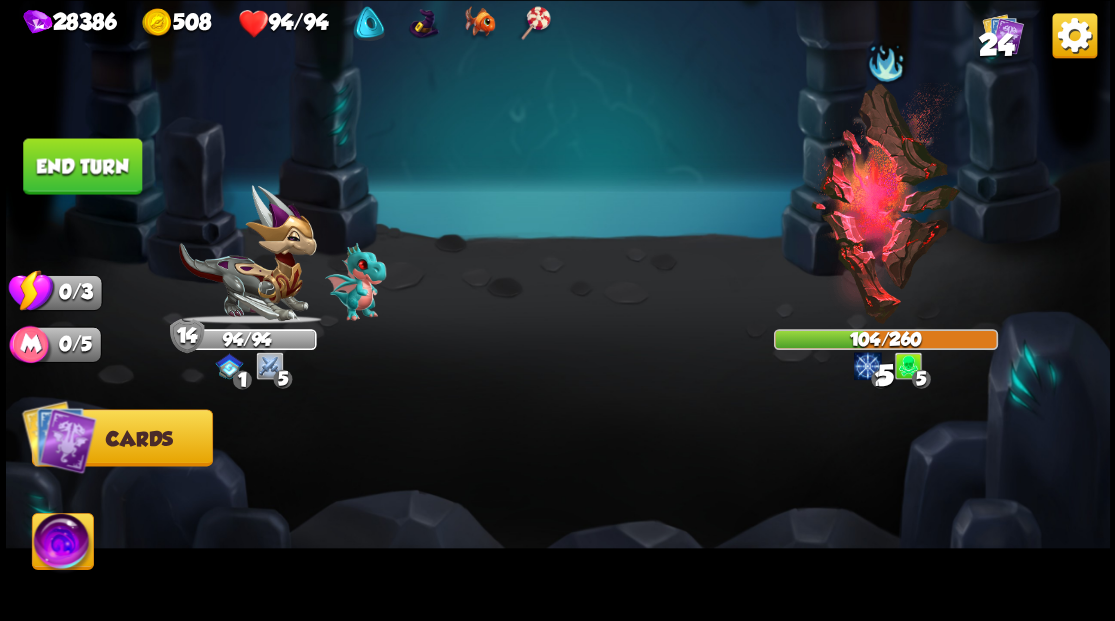 click on "End turn" at bounding box center [82, 166] 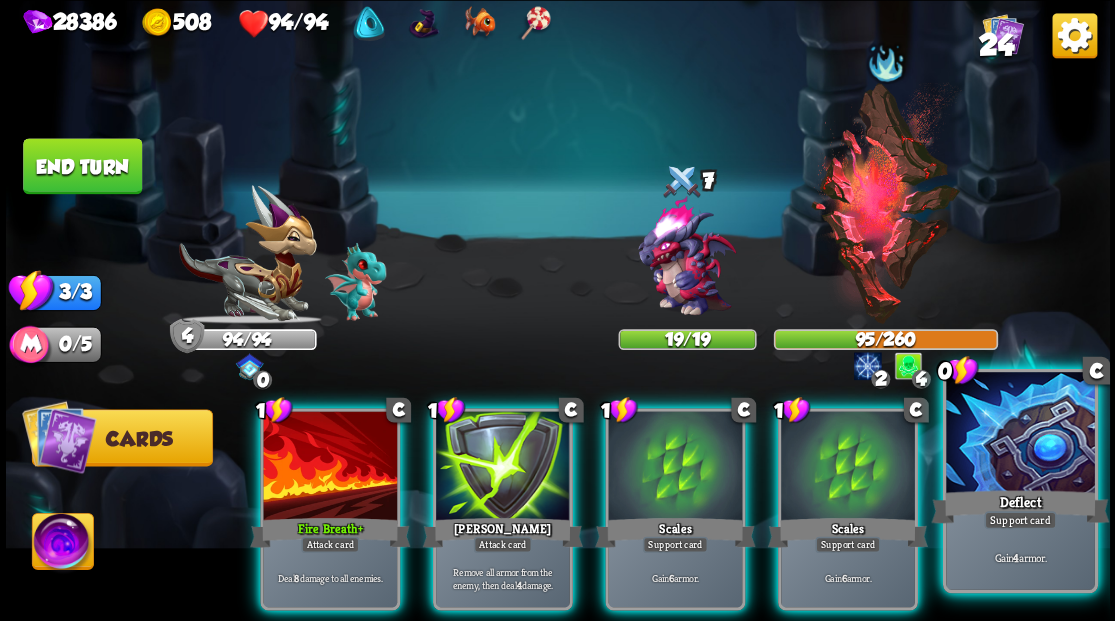 click on "Deflect" at bounding box center (1020, 506) 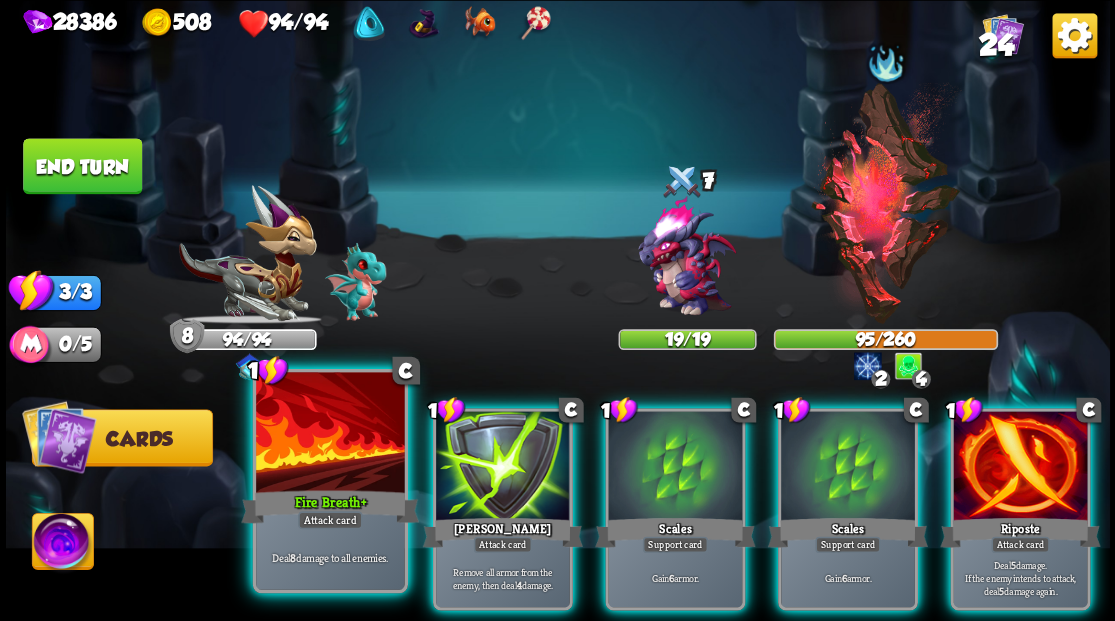click at bounding box center (330, 434) 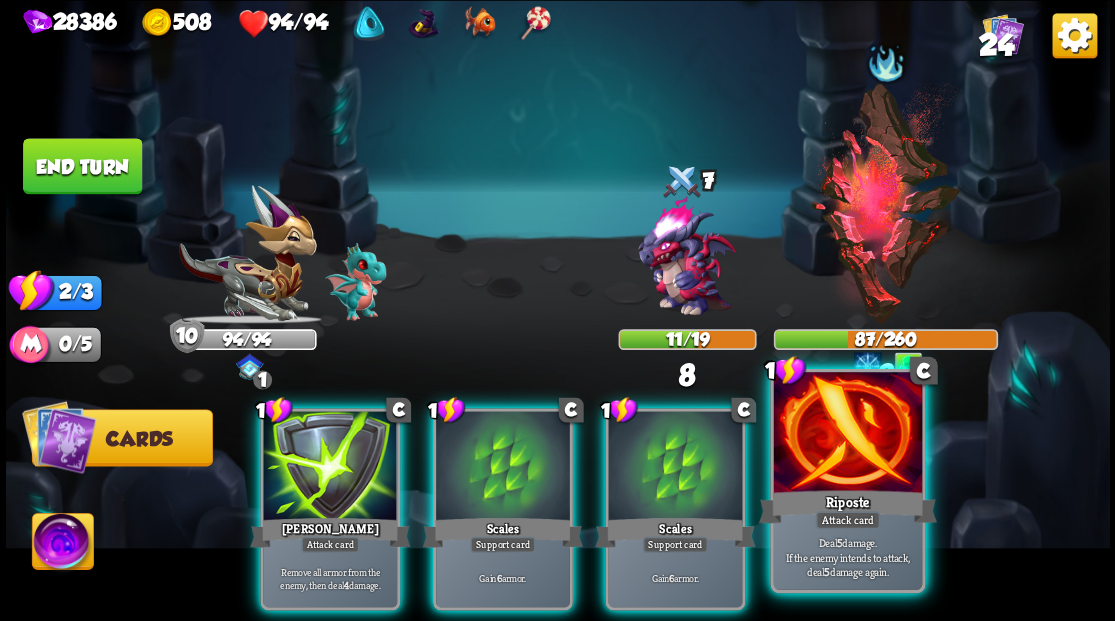 drag, startPoint x: 876, startPoint y: 484, endPoint x: 859, endPoint y: 425, distance: 61.400326 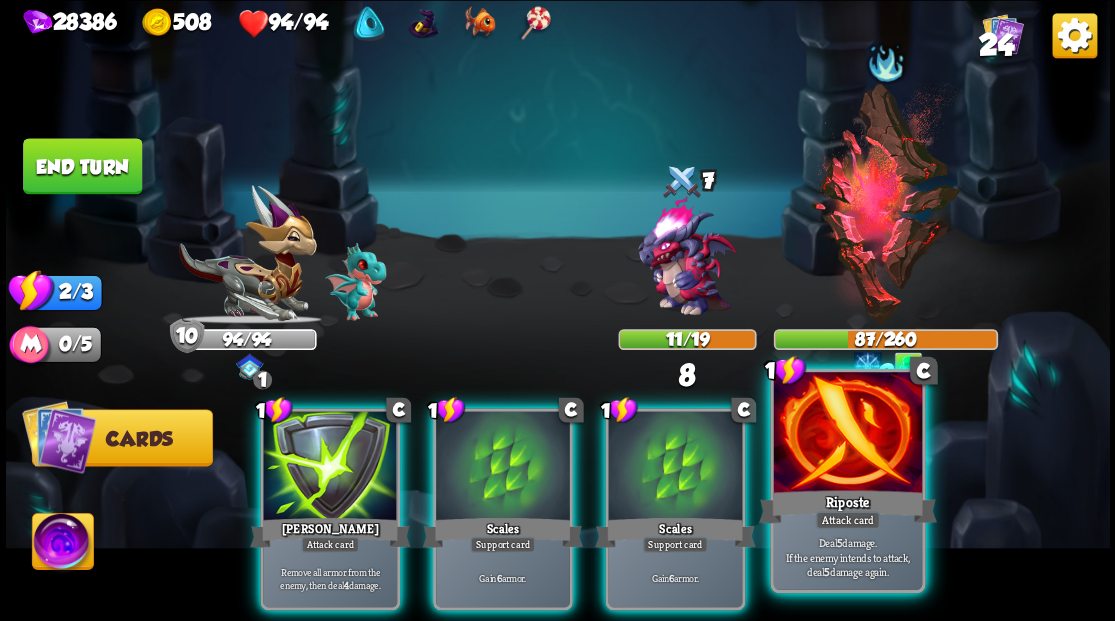 click at bounding box center (847, 434) 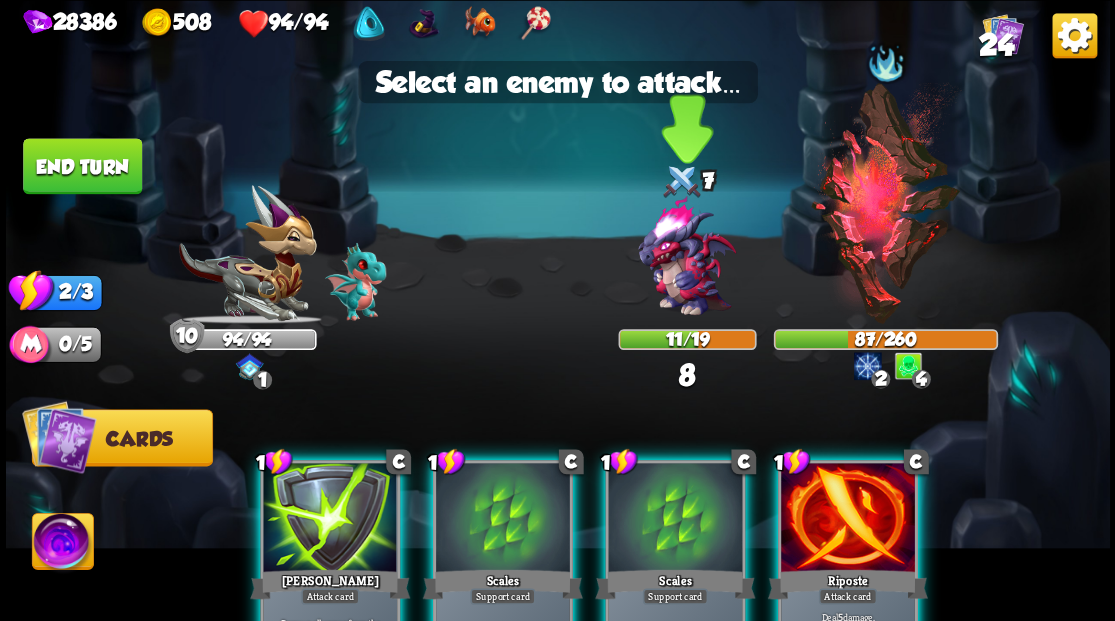click at bounding box center (686, 257) 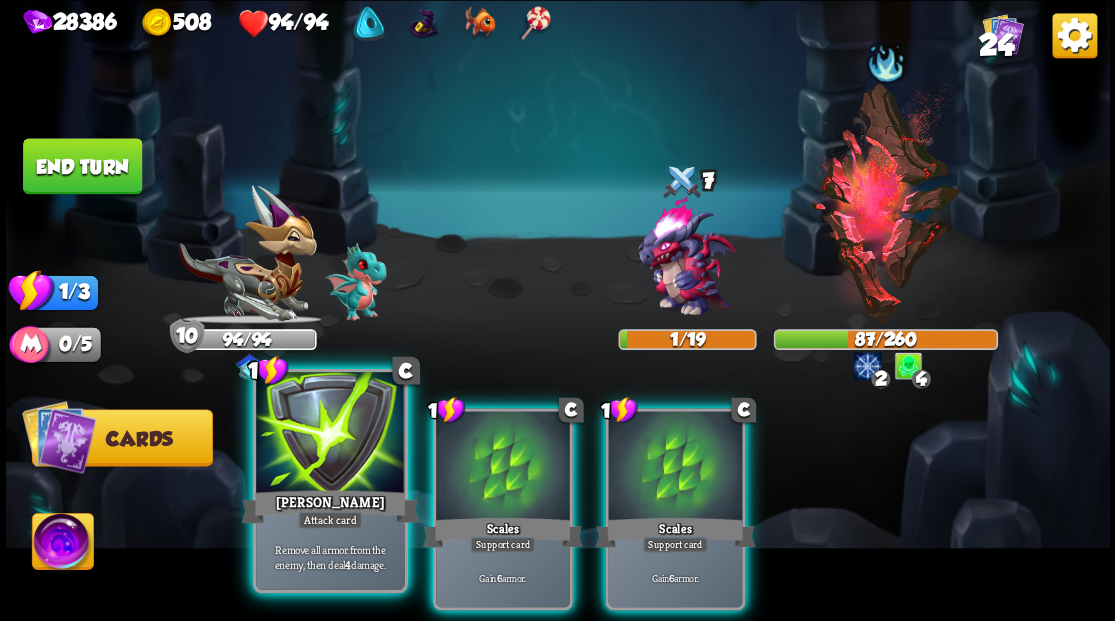 drag, startPoint x: 332, startPoint y: 474, endPoint x: 339, endPoint y: 462, distance: 13.892444 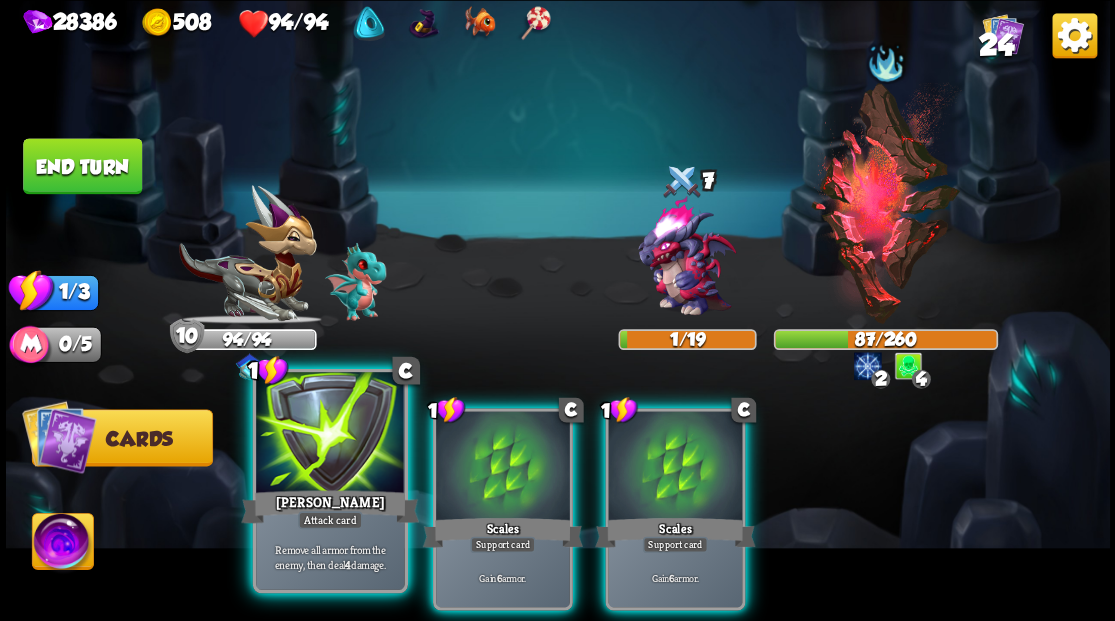 click at bounding box center (330, 434) 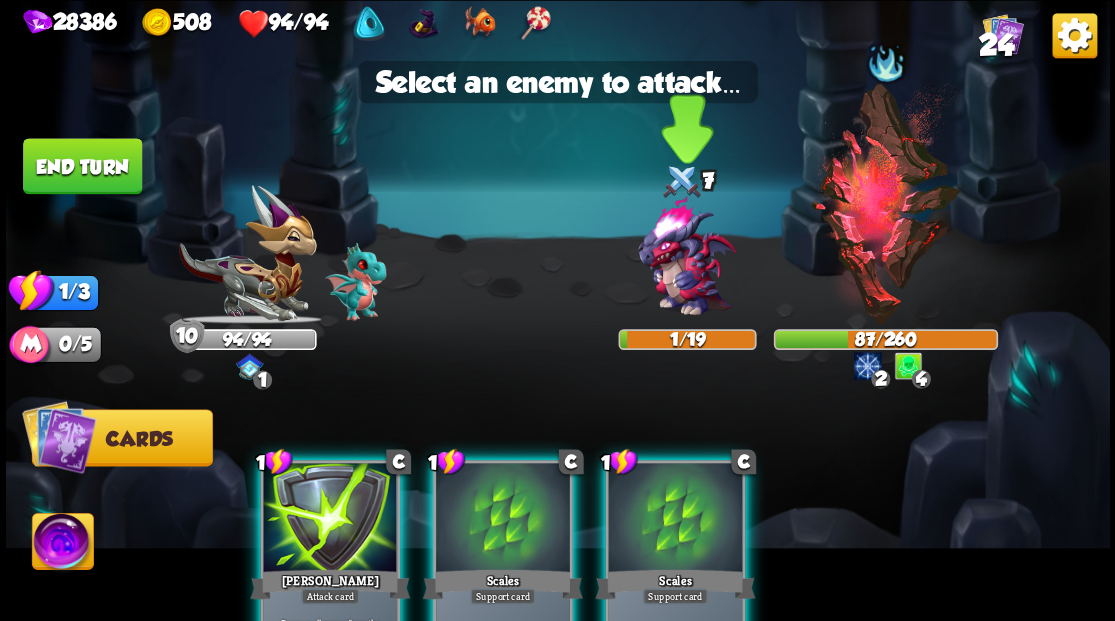 click at bounding box center (686, 257) 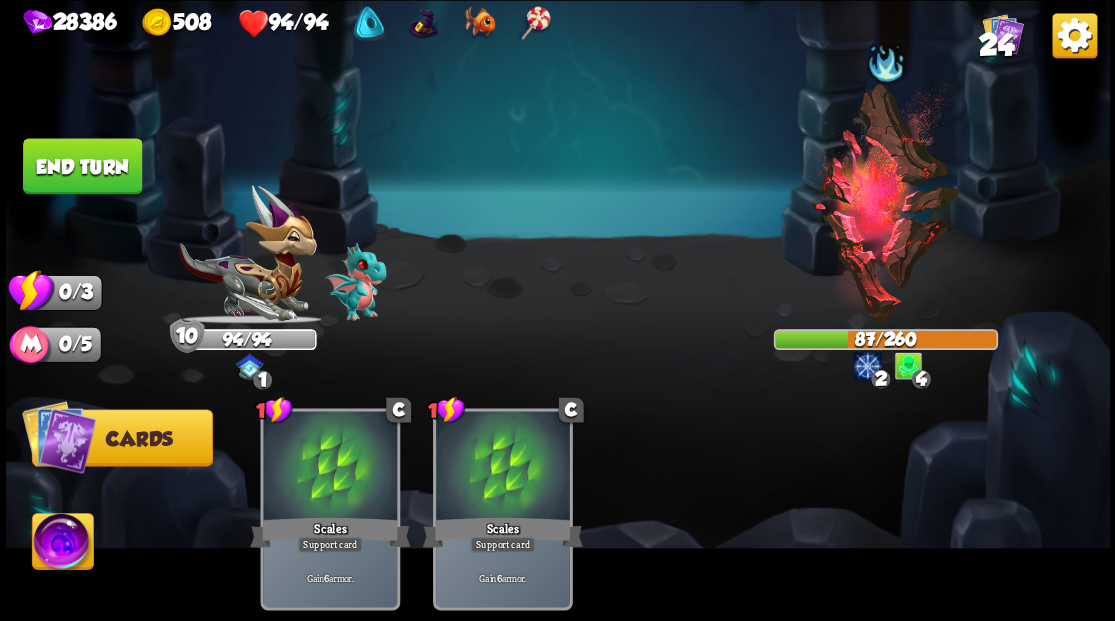 click on "End turn" at bounding box center [82, 166] 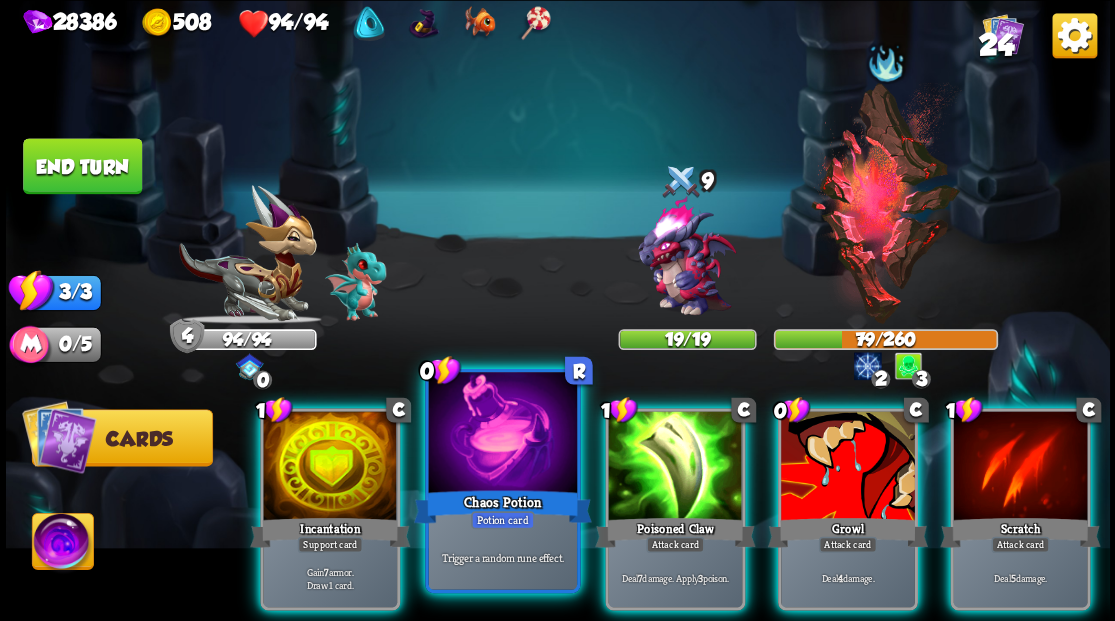 click at bounding box center (502, 434) 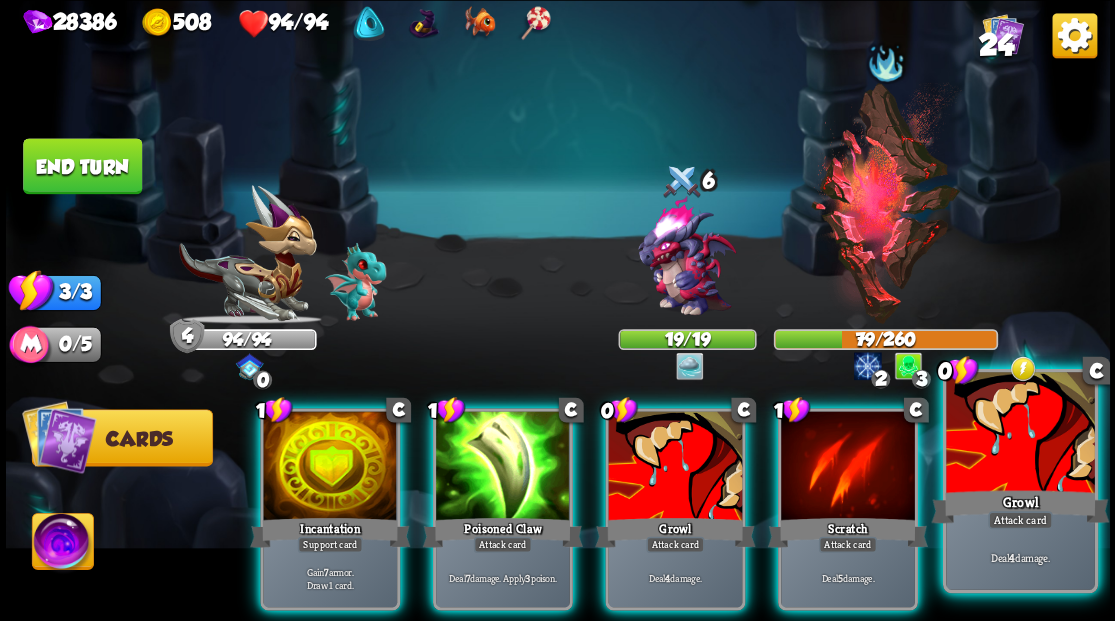 click at bounding box center [1020, 434] 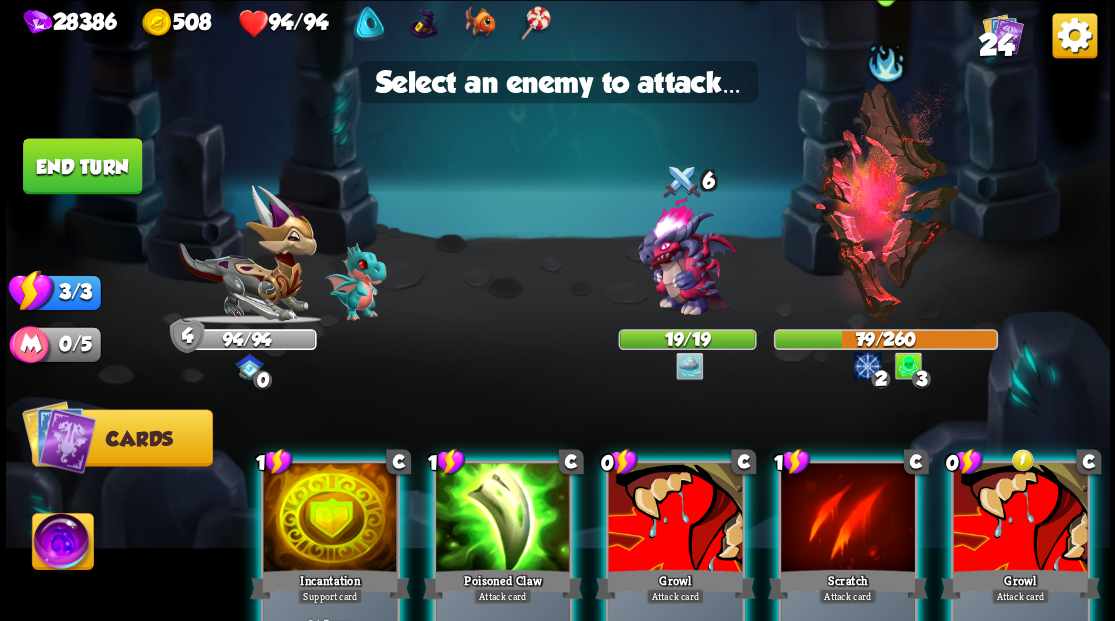 click at bounding box center (885, 203) 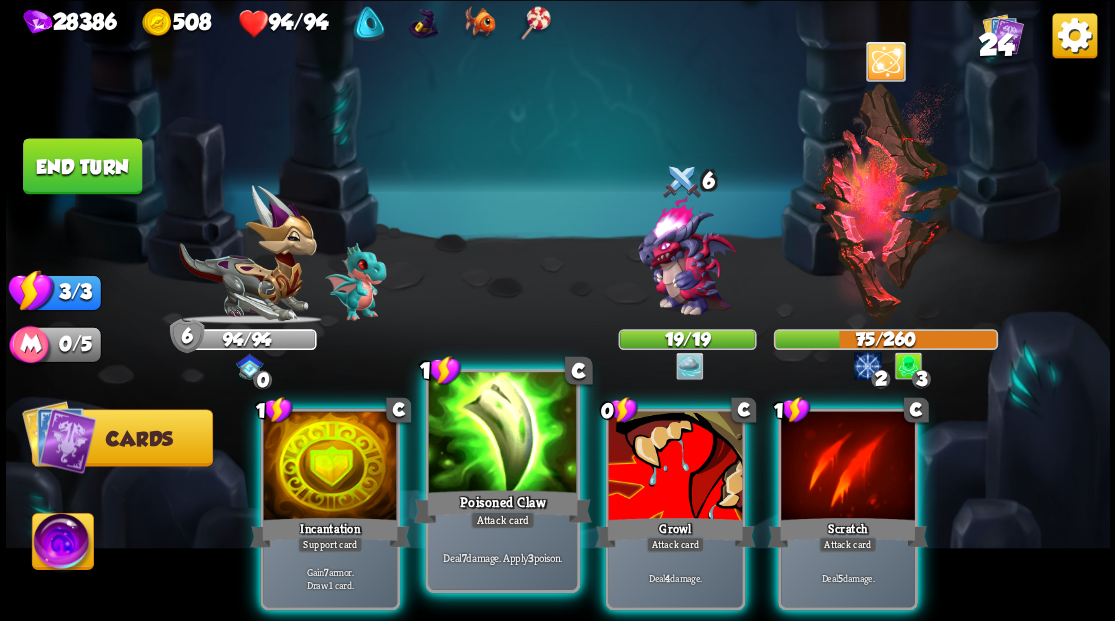 click at bounding box center [502, 434] 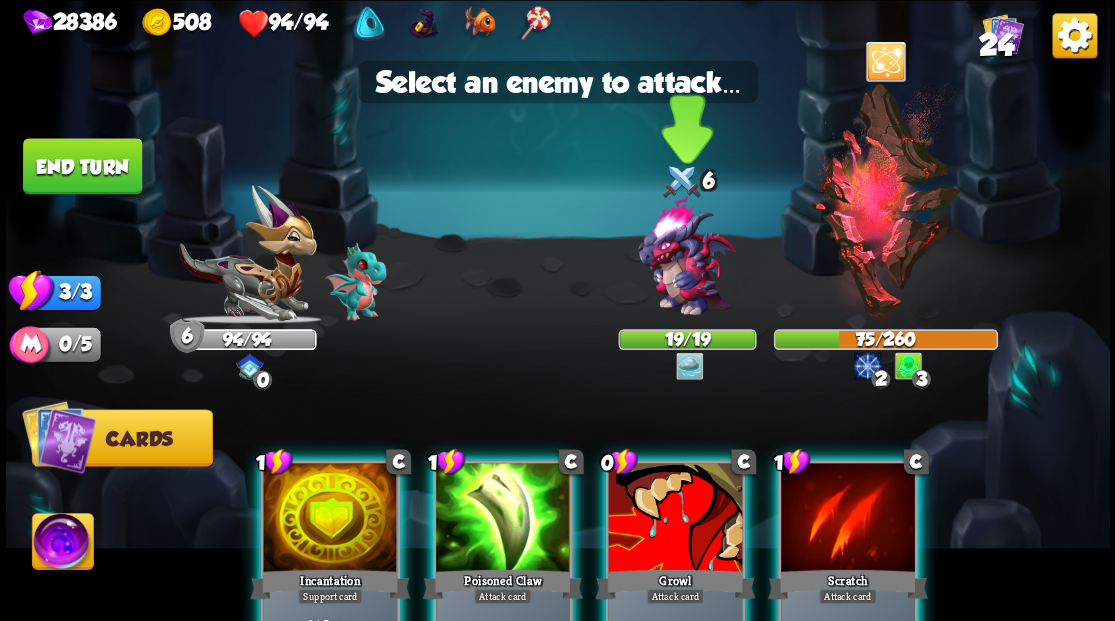 click at bounding box center [686, 257] 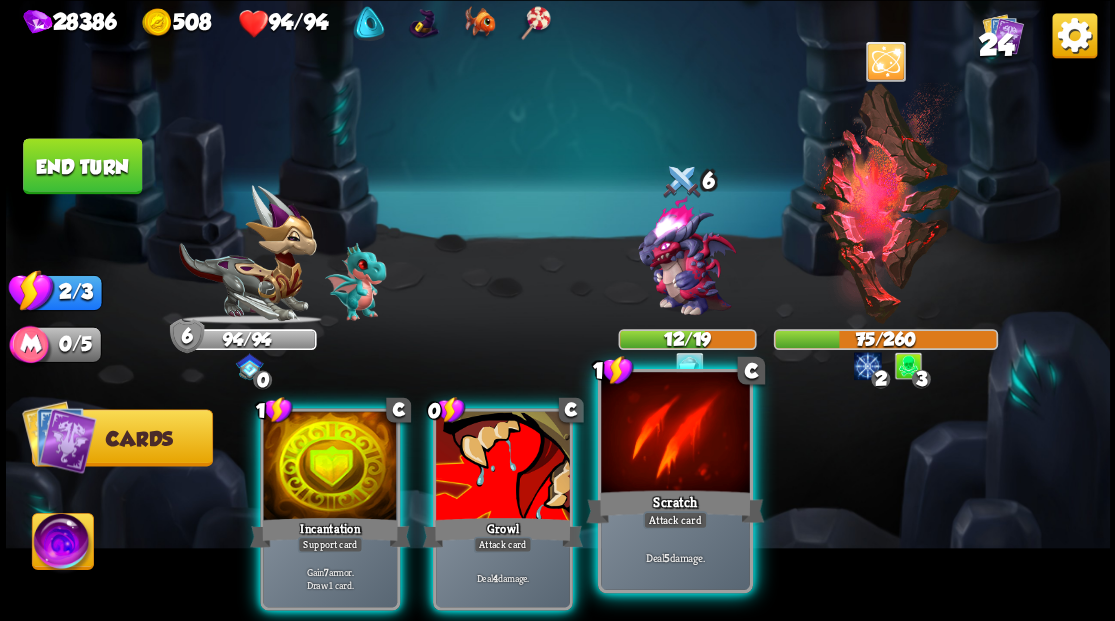 click at bounding box center [675, 434] 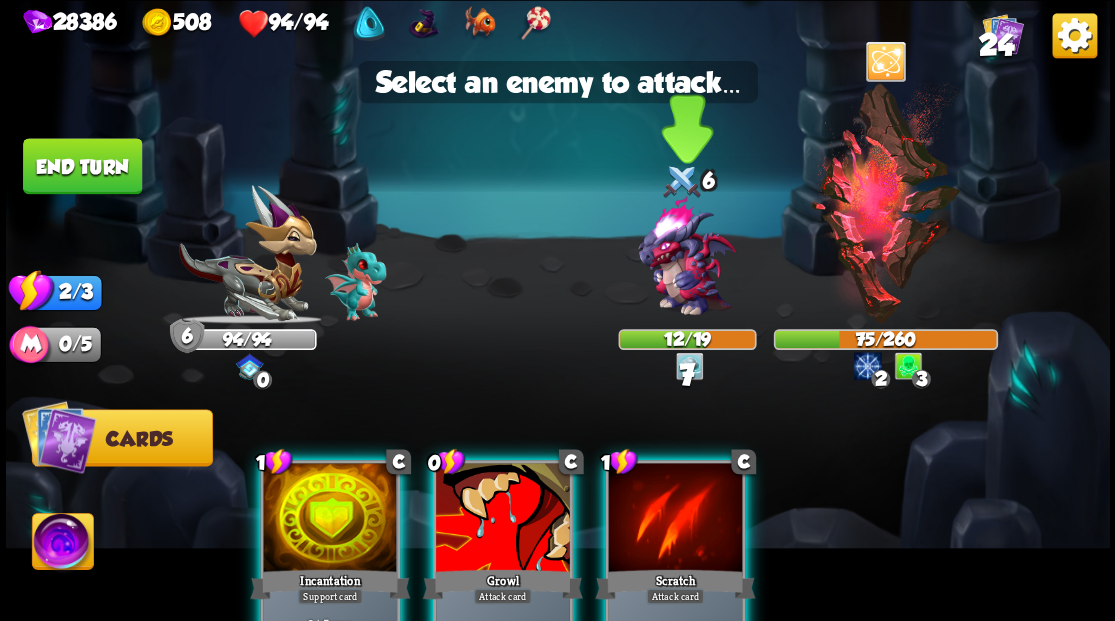 click at bounding box center [686, 257] 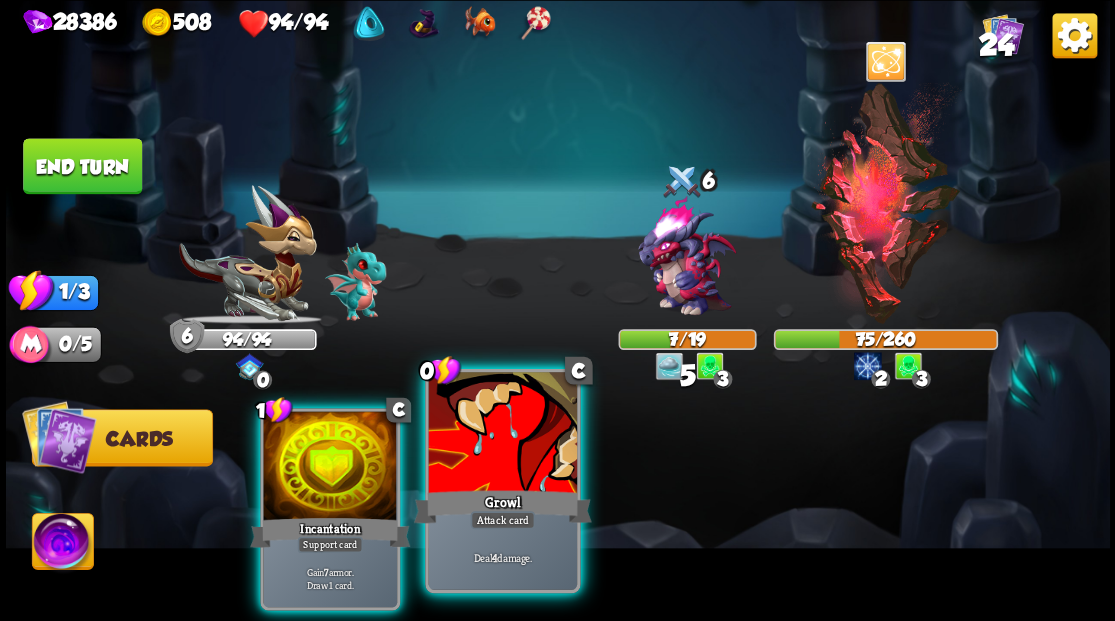 click at bounding box center [502, 434] 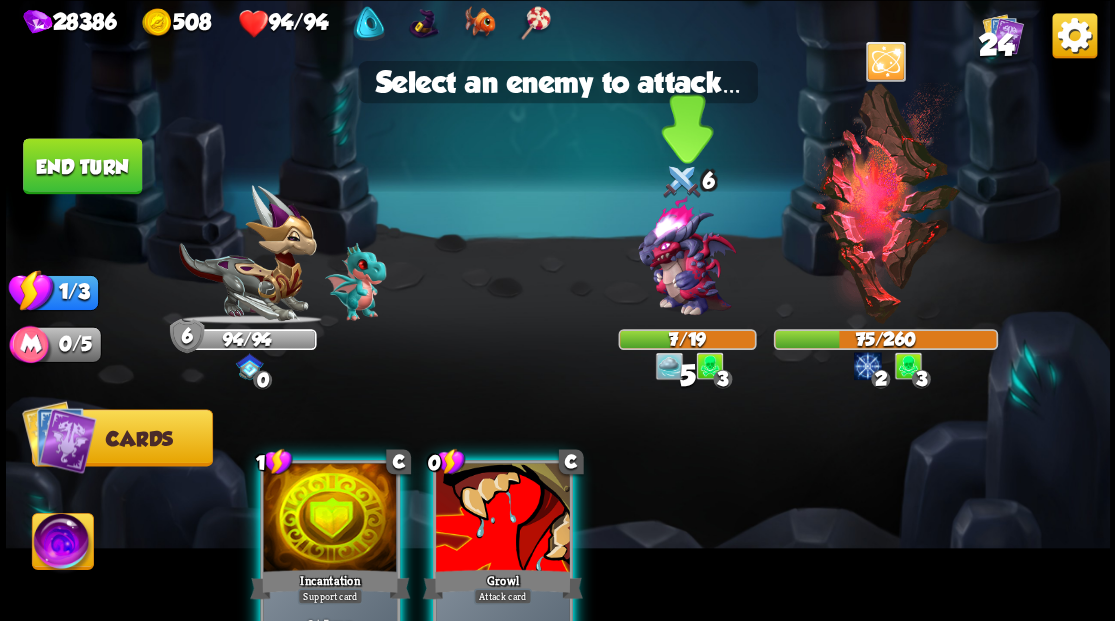 click at bounding box center [686, 257] 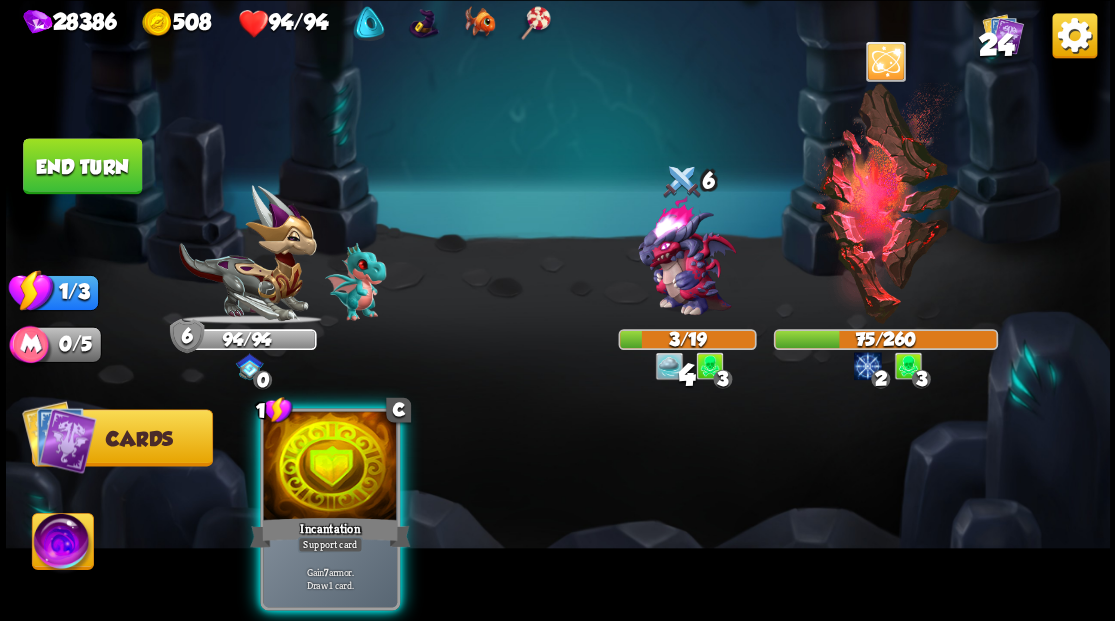 click at bounding box center [330, 467] 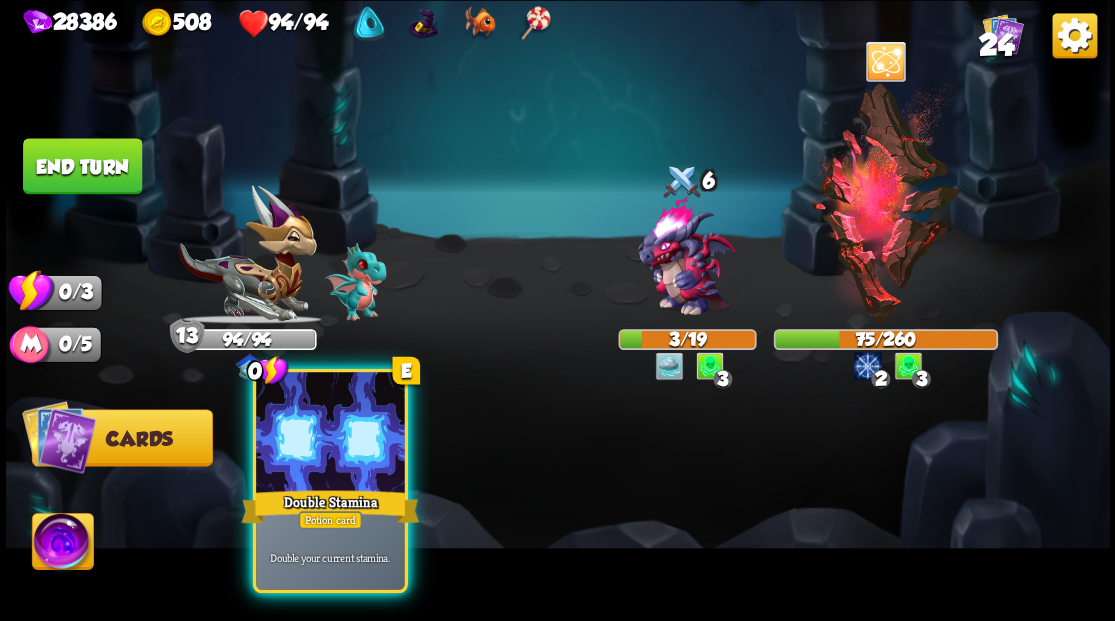 click at bounding box center (330, 434) 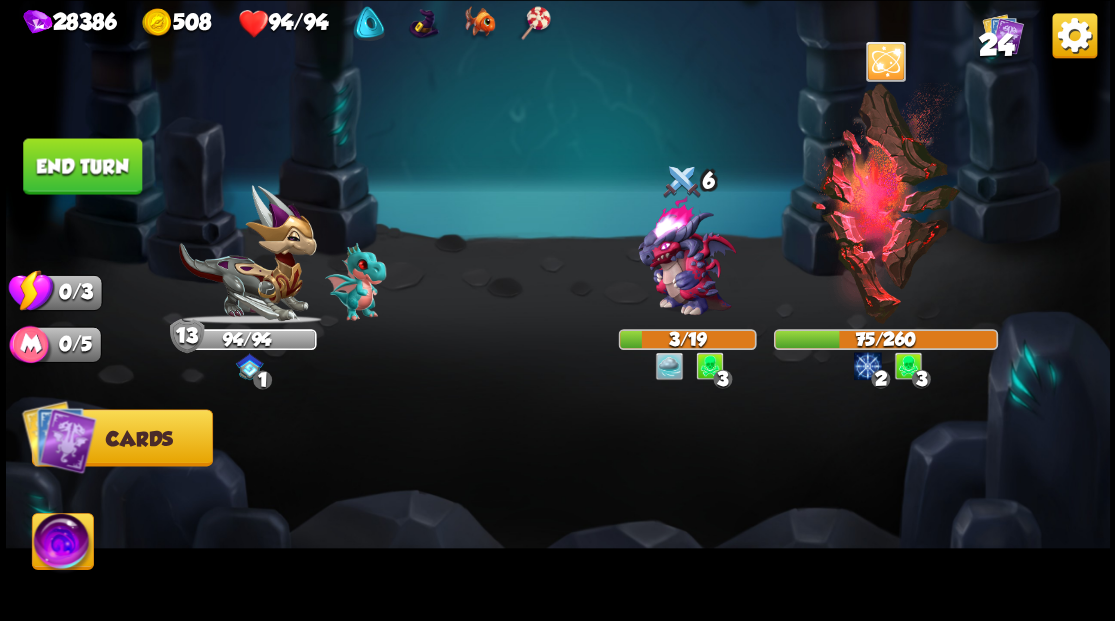 click on "End turn" at bounding box center [82, 166] 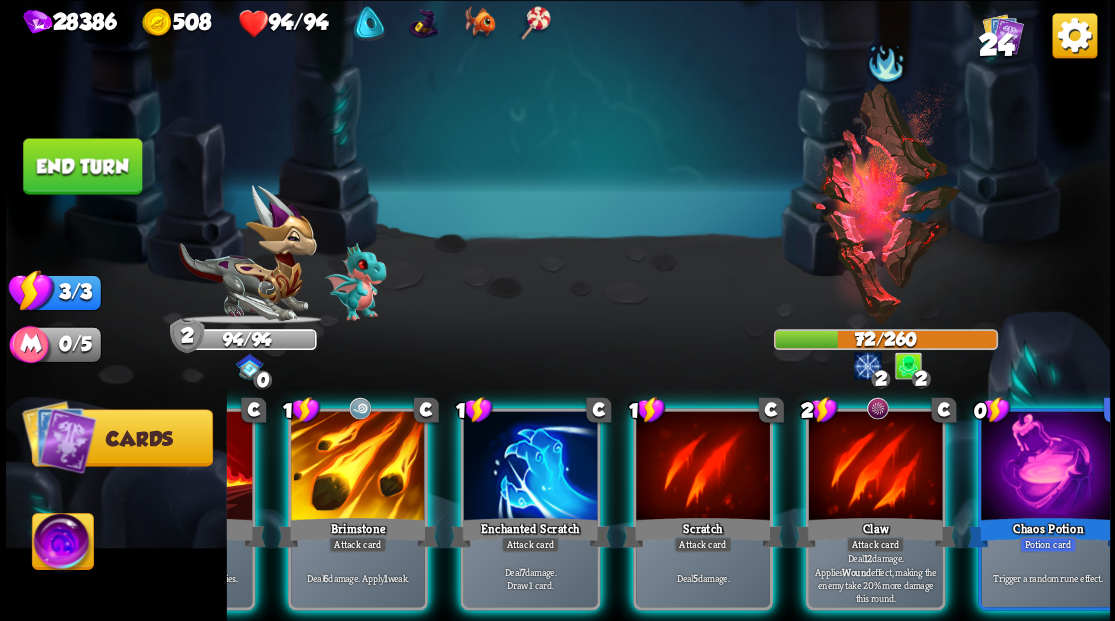 scroll, scrollTop: 0, scrollLeft: 189, axis: horizontal 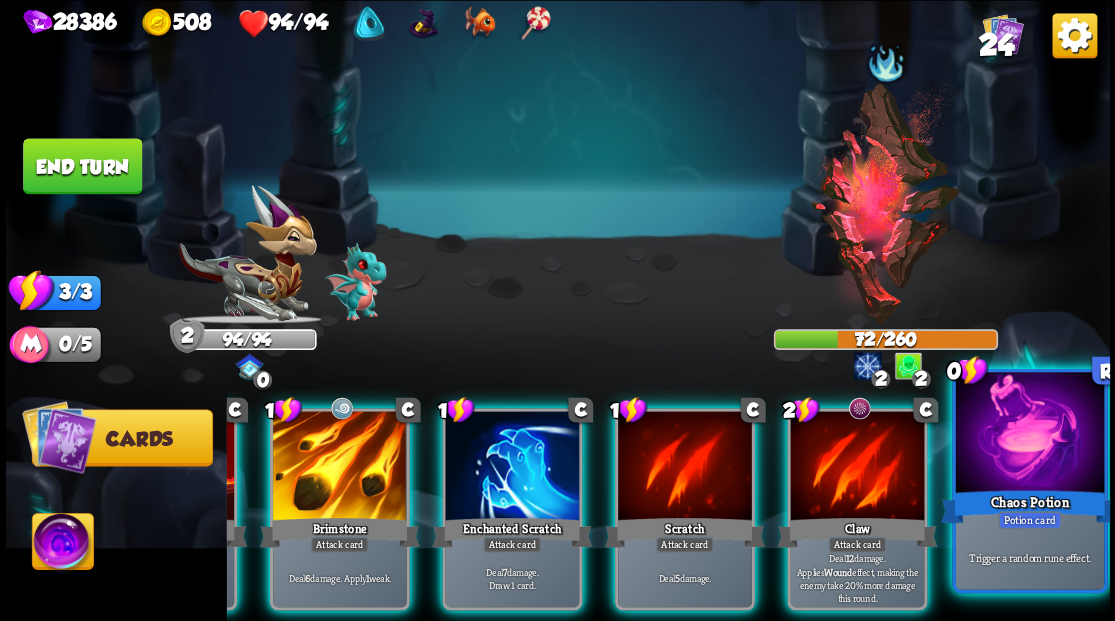 click at bounding box center [1029, 434] 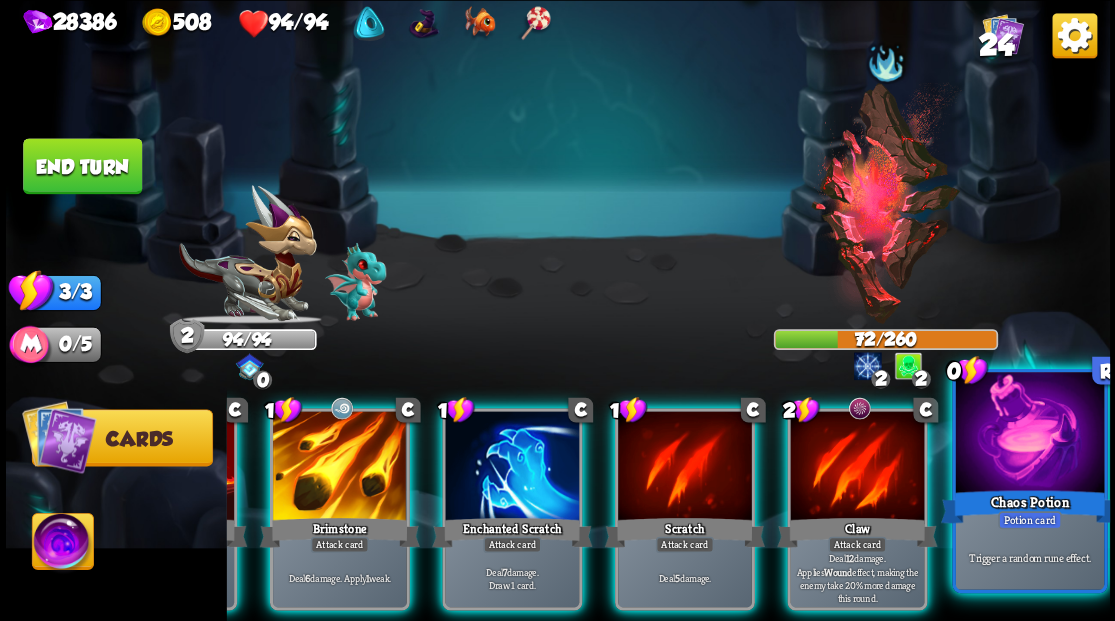 scroll, scrollTop: 0, scrollLeft: 0, axis: both 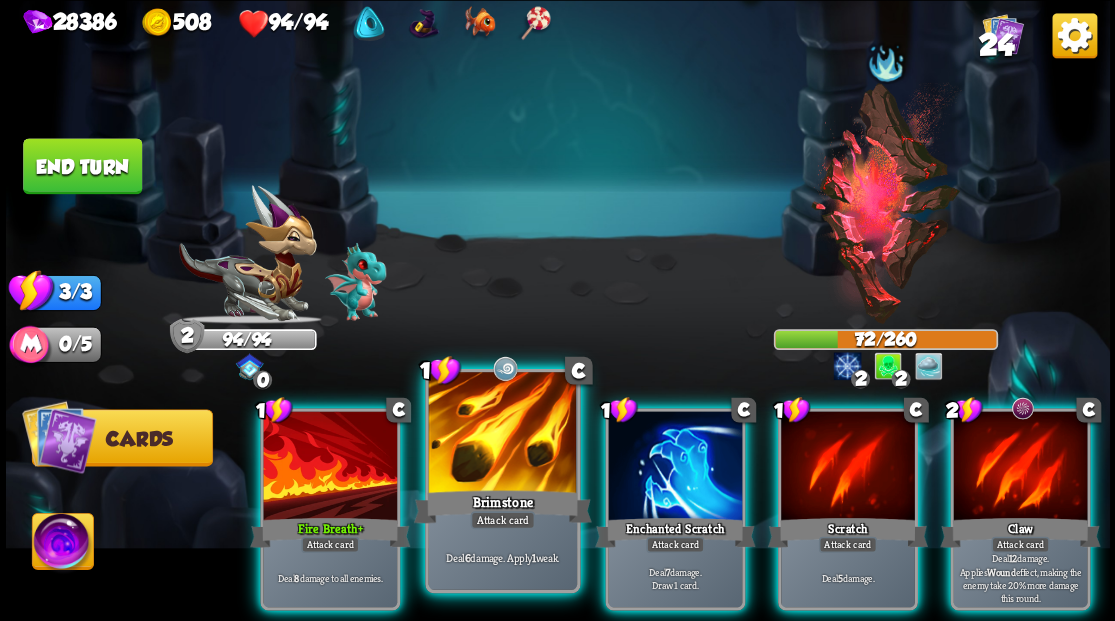 click at bounding box center (502, 434) 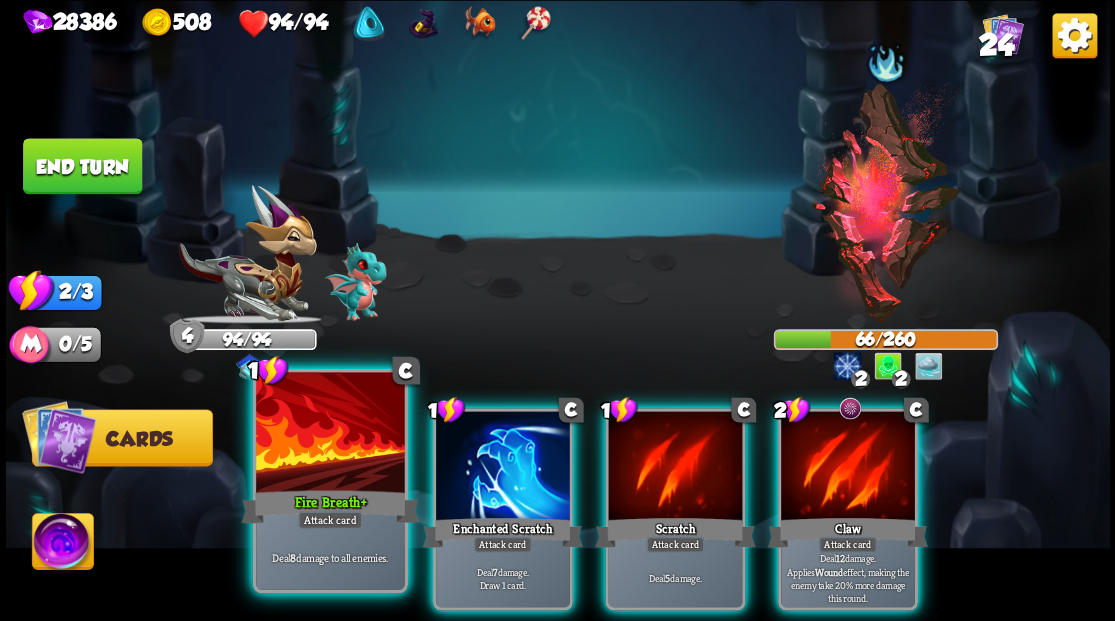 click at bounding box center [330, 434] 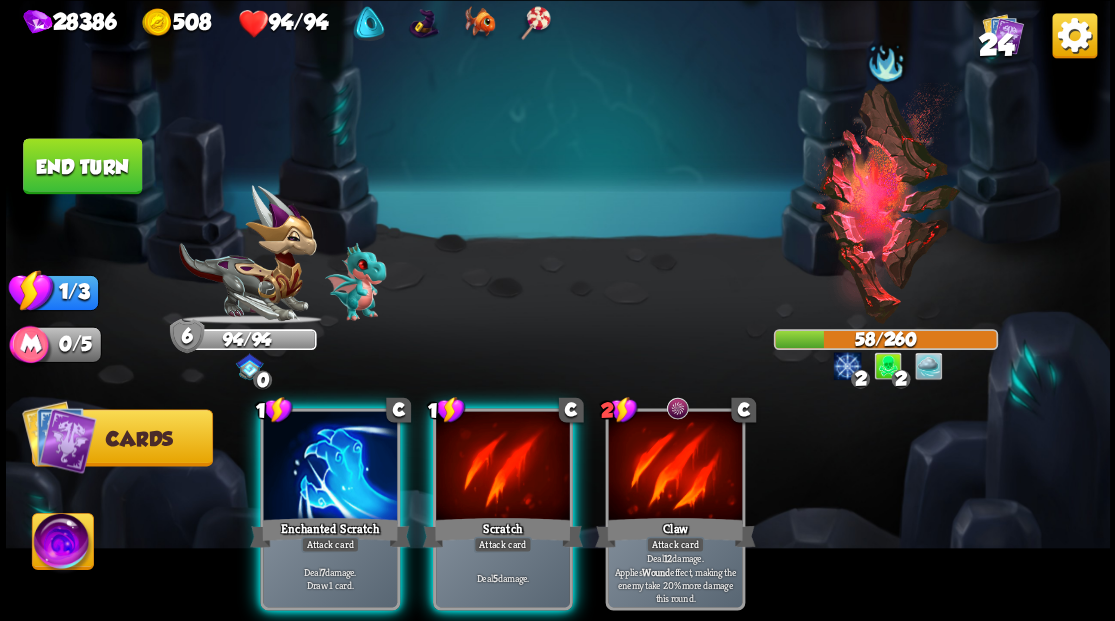 click at bounding box center [330, 467] 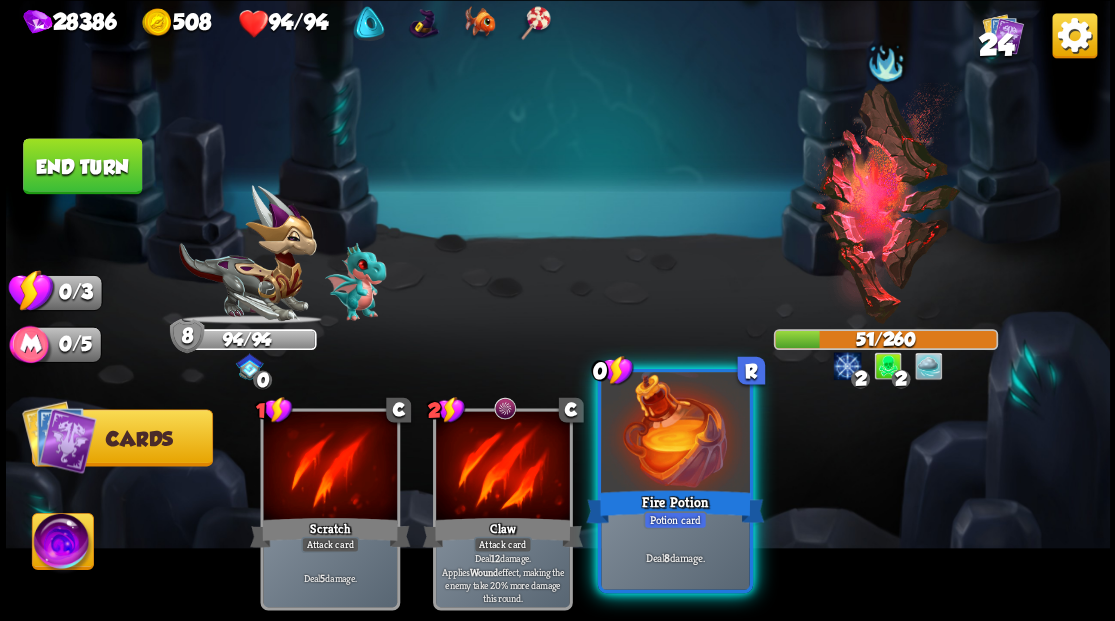 click at bounding box center [675, 434] 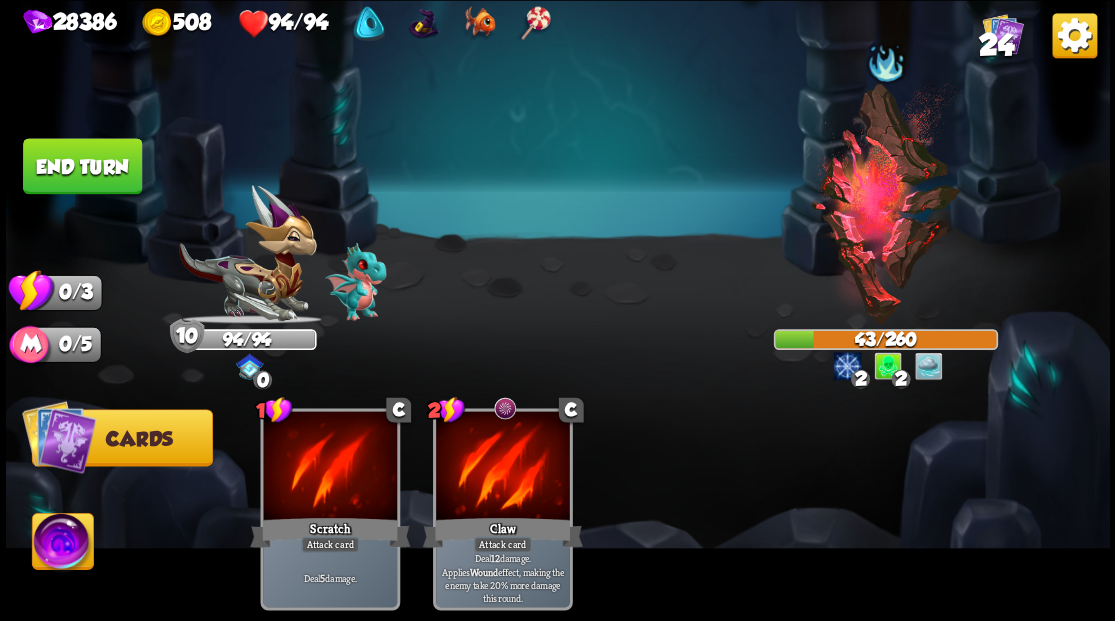 drag, startPoint x: 117, startPoint y: 186, endPoint x: 233, endPoint y: 201, distance: 116.965805 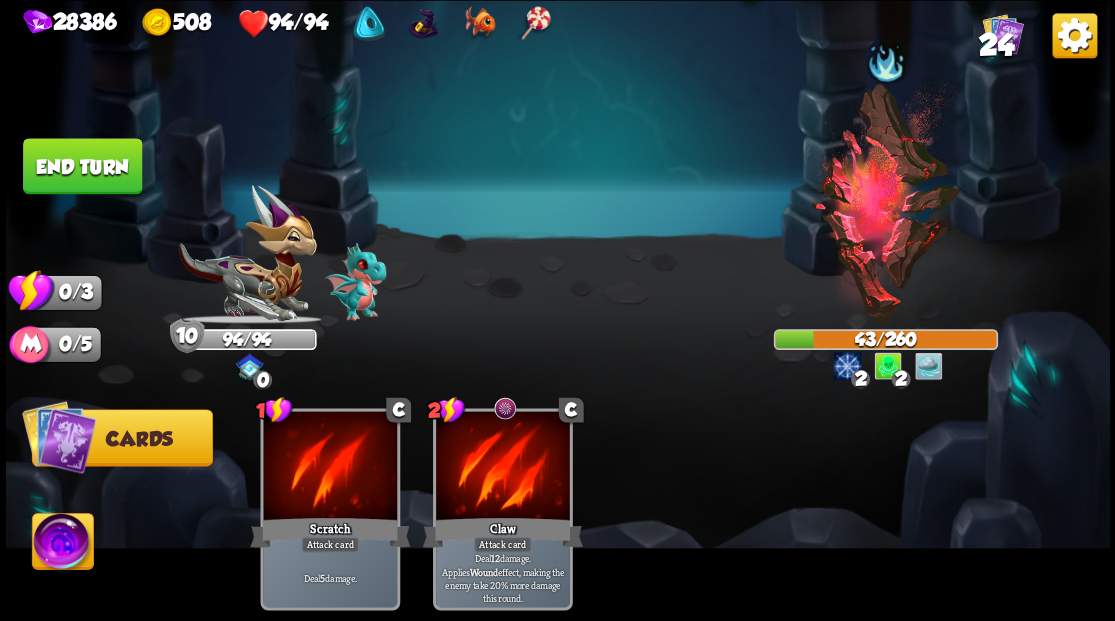 click on "End turn" at bounding box center [82, 166] 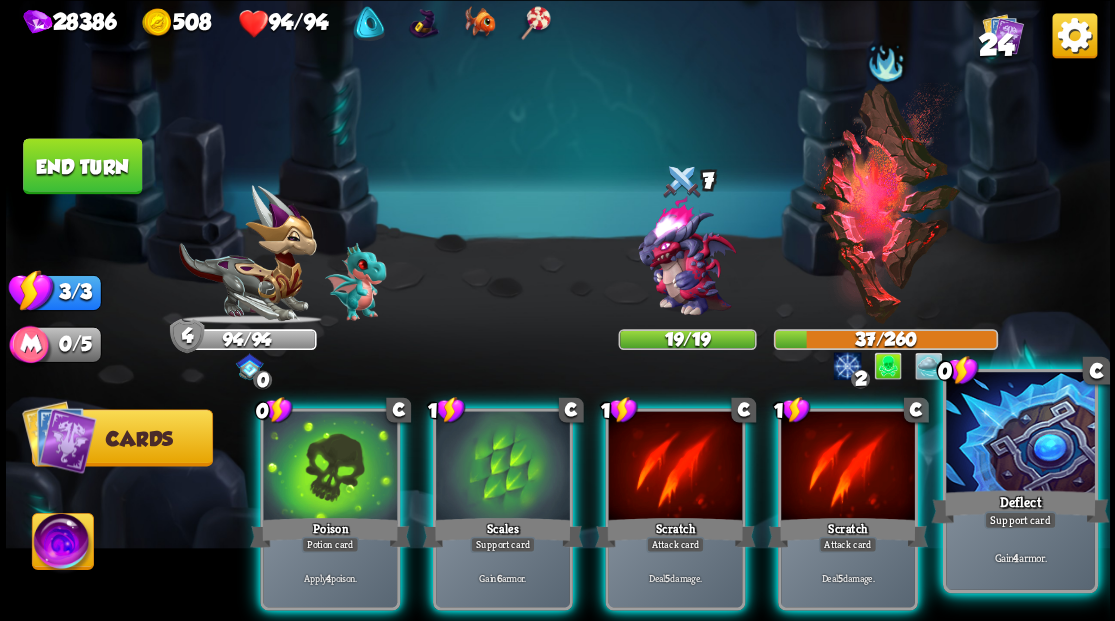click on "Deflect" at bounding box center (1020, 506) 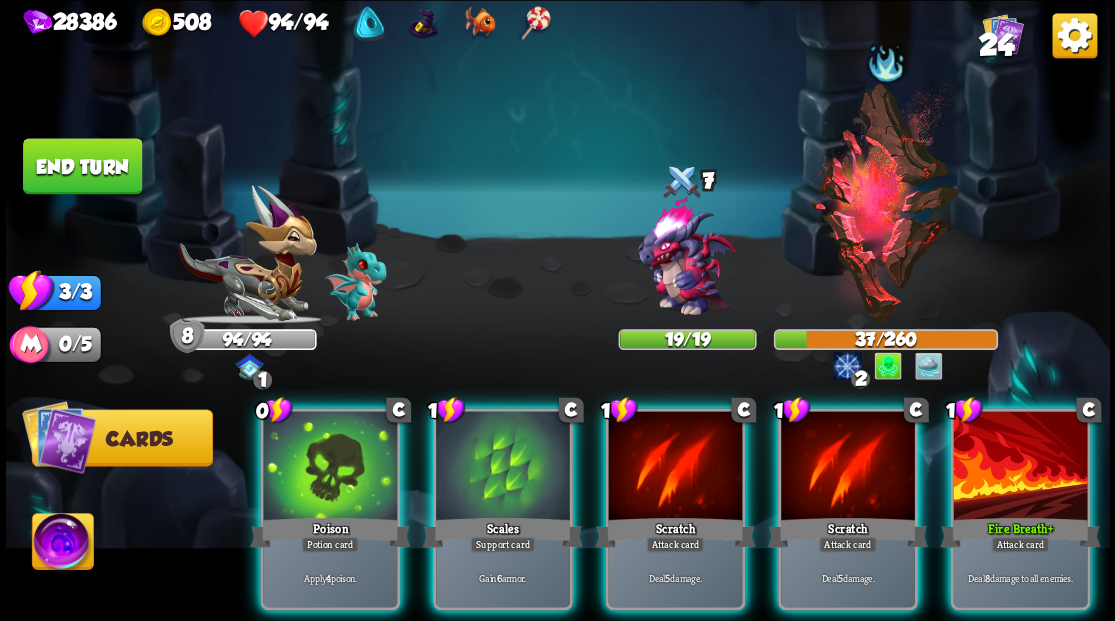 click at bounding box center (1020, 467) 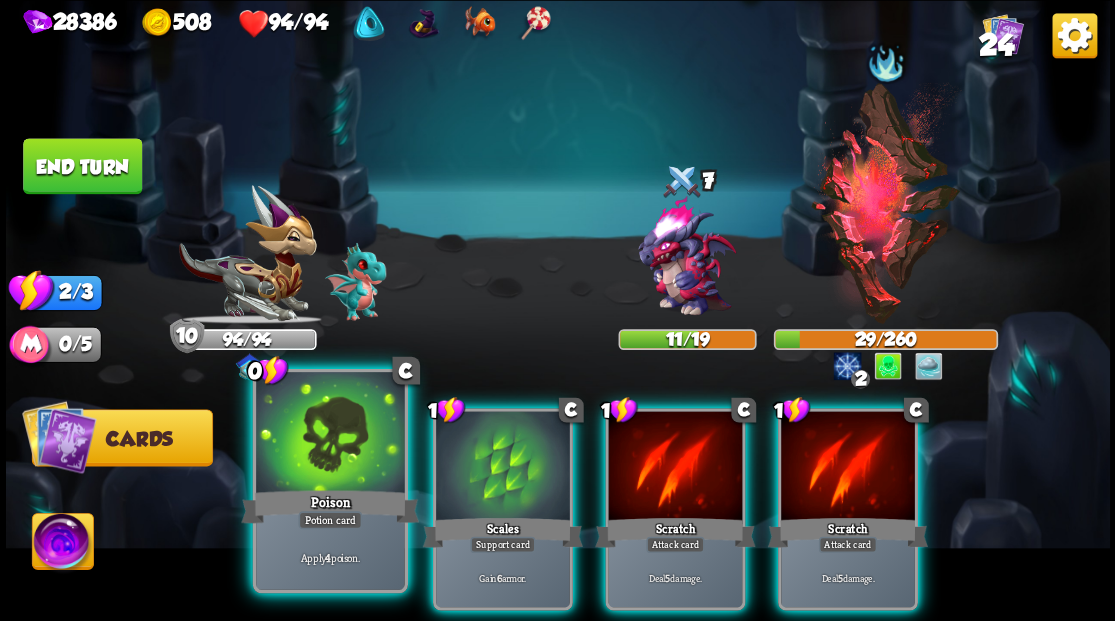 click at bounding box center [330, 434] 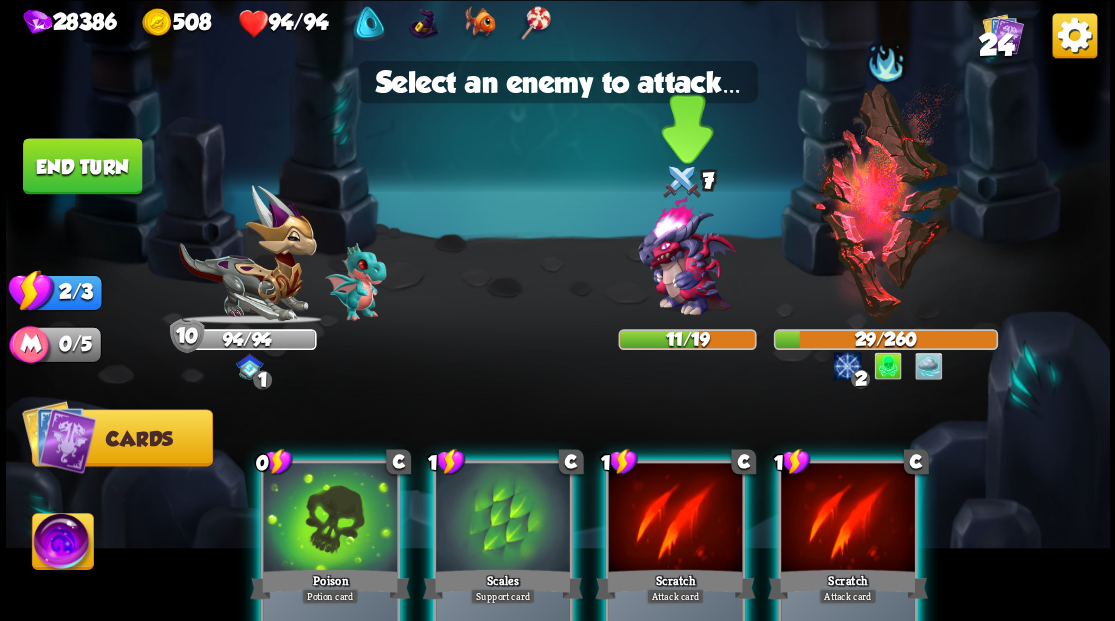 click at bounding box center [686, 257] 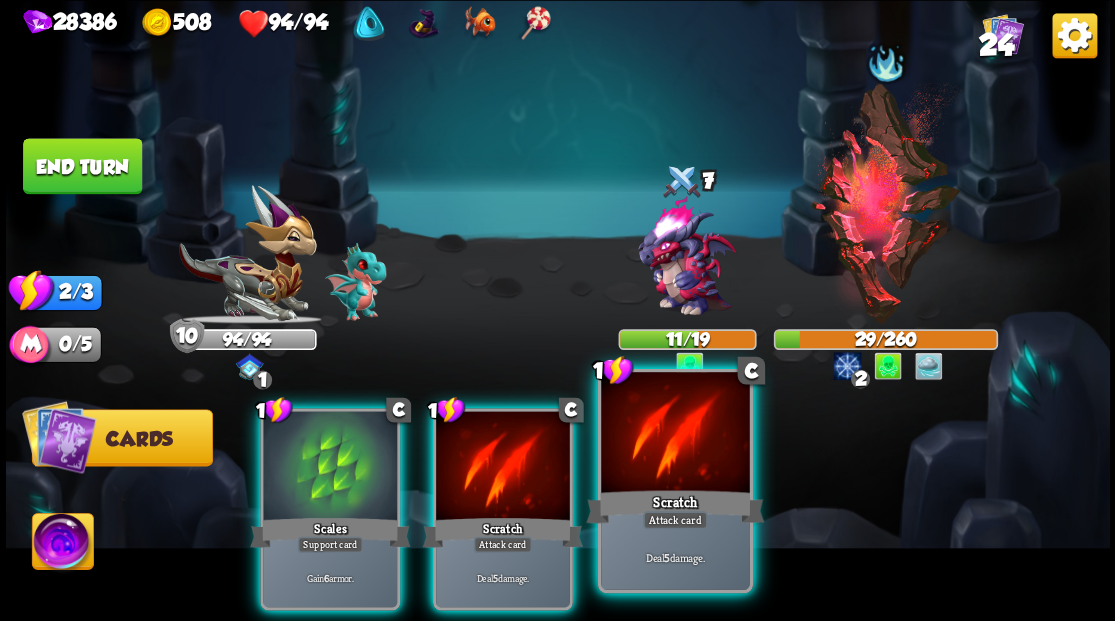 click at bounding box center (675, 434) 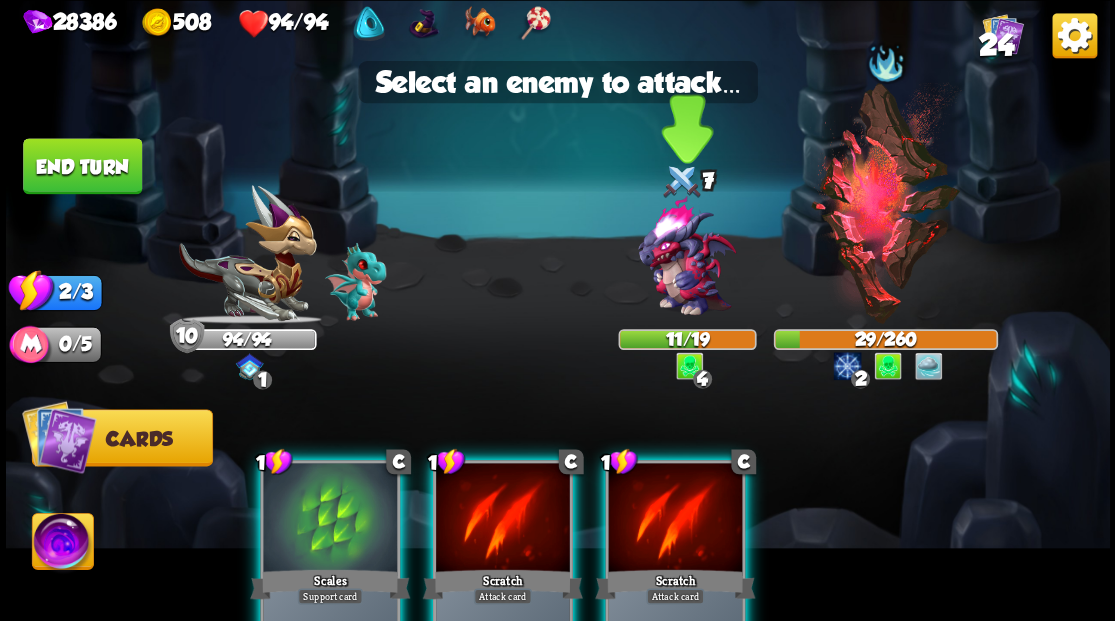 click at bounding box center (686, 257) 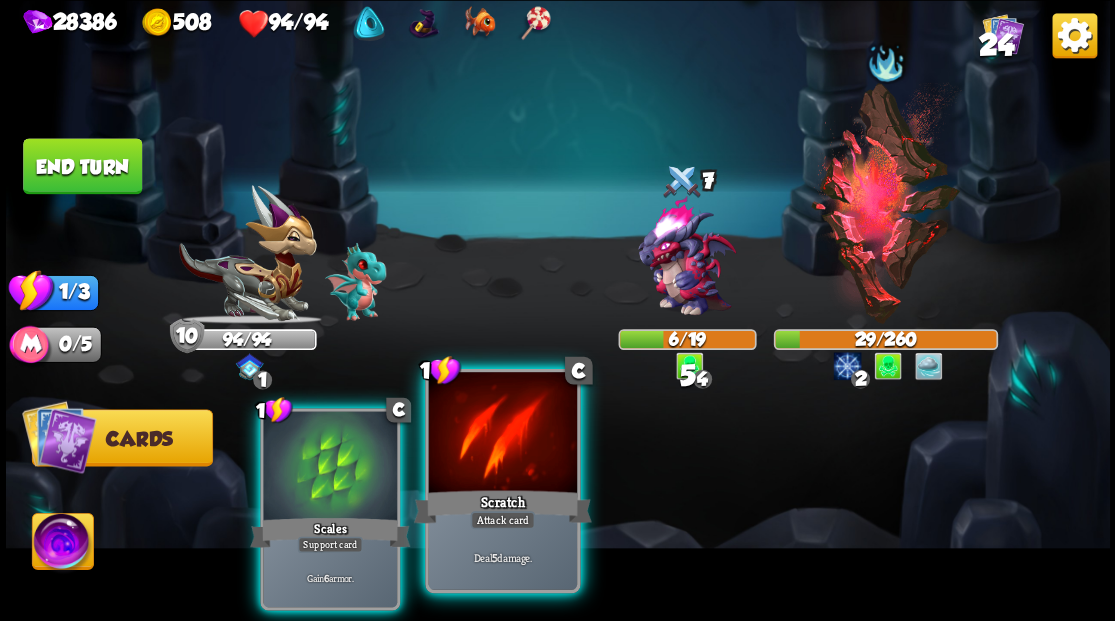click at bounding box center (502, 434) 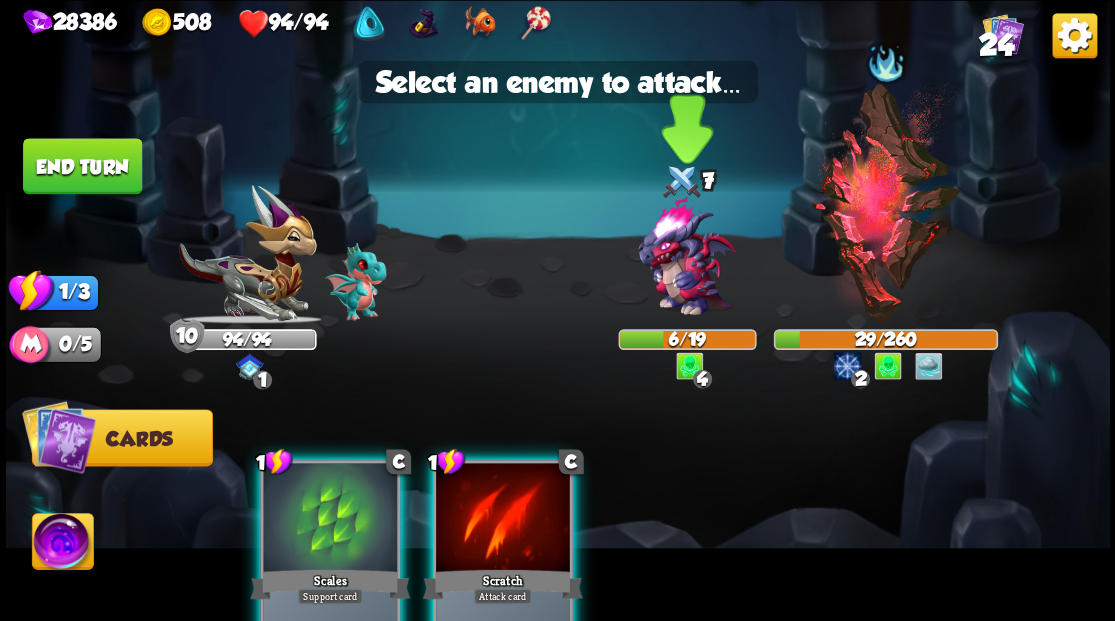 click at bounding box center (686, 257) 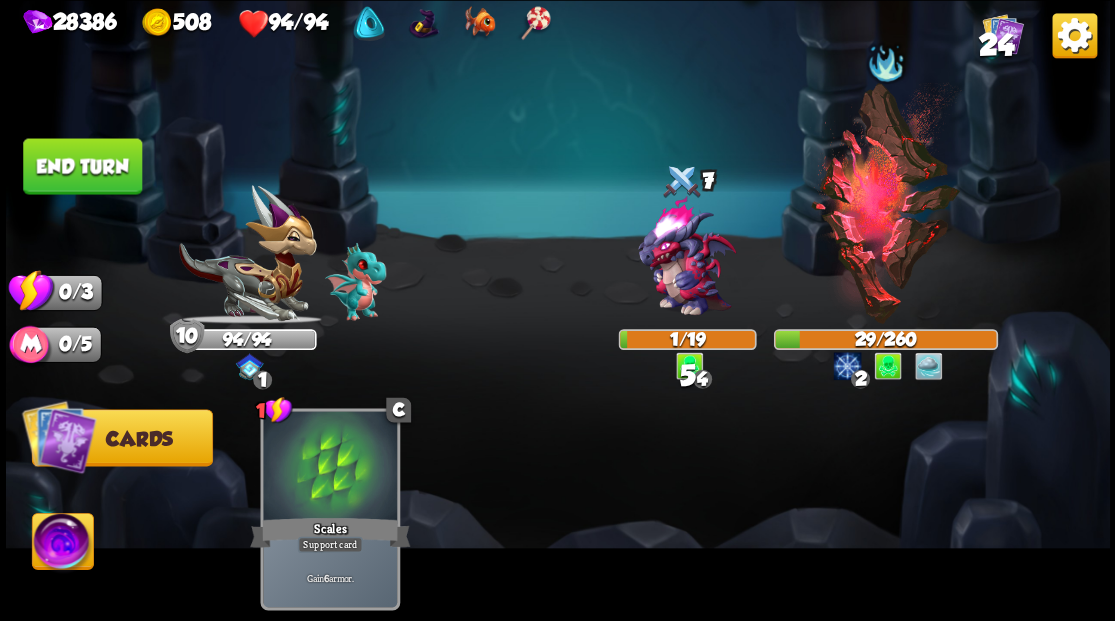 drag, startPoint x: 65, startPoint y: 171, endPoint x: 184, endPoint y: 217, distance: 127.581345 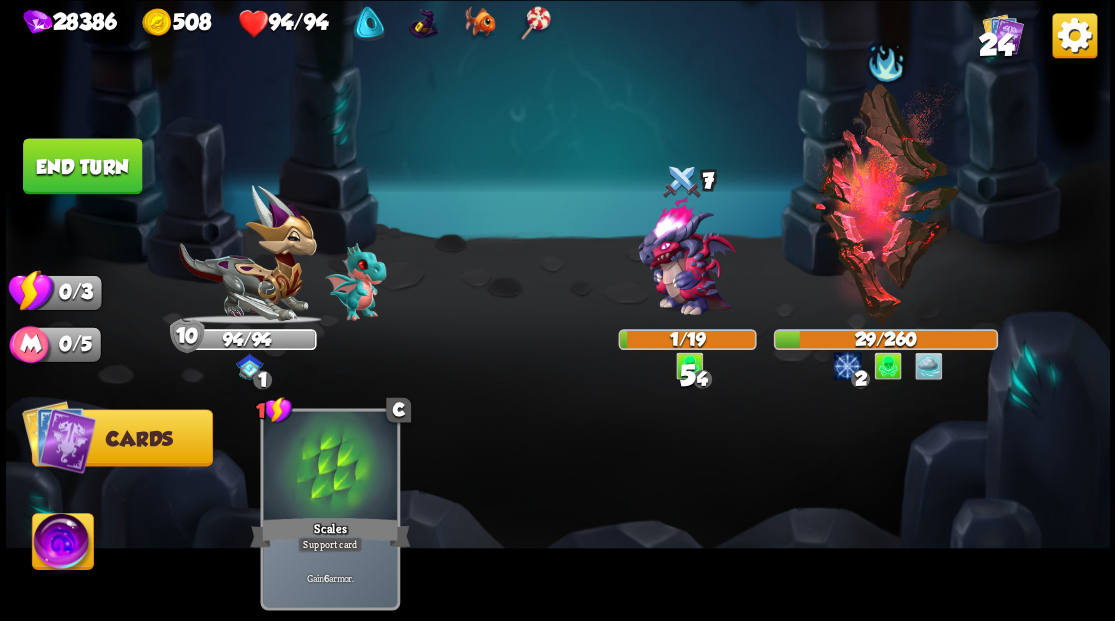 click on "End turn" at bounding box center [82, 166] 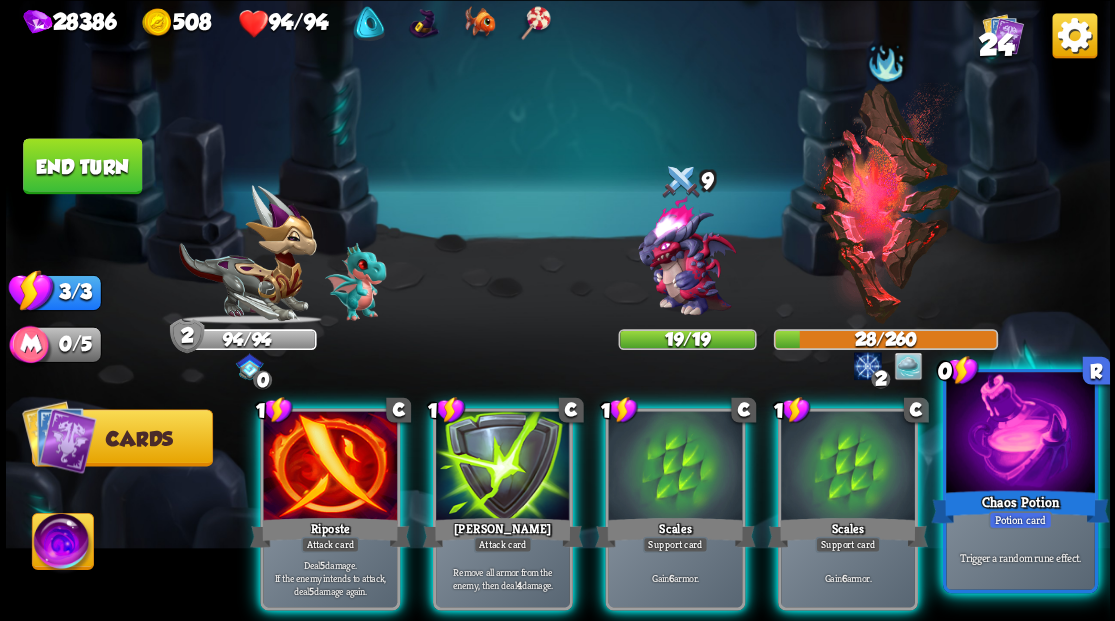 click at bounding box center [1020, 434] 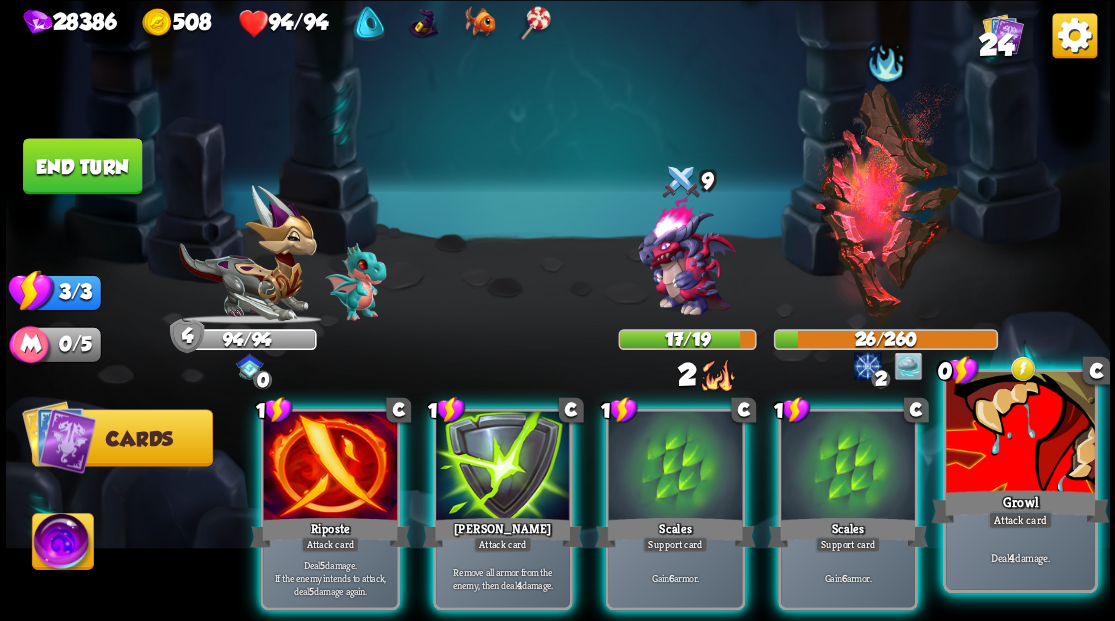 click at bounding box center [1020, 434] 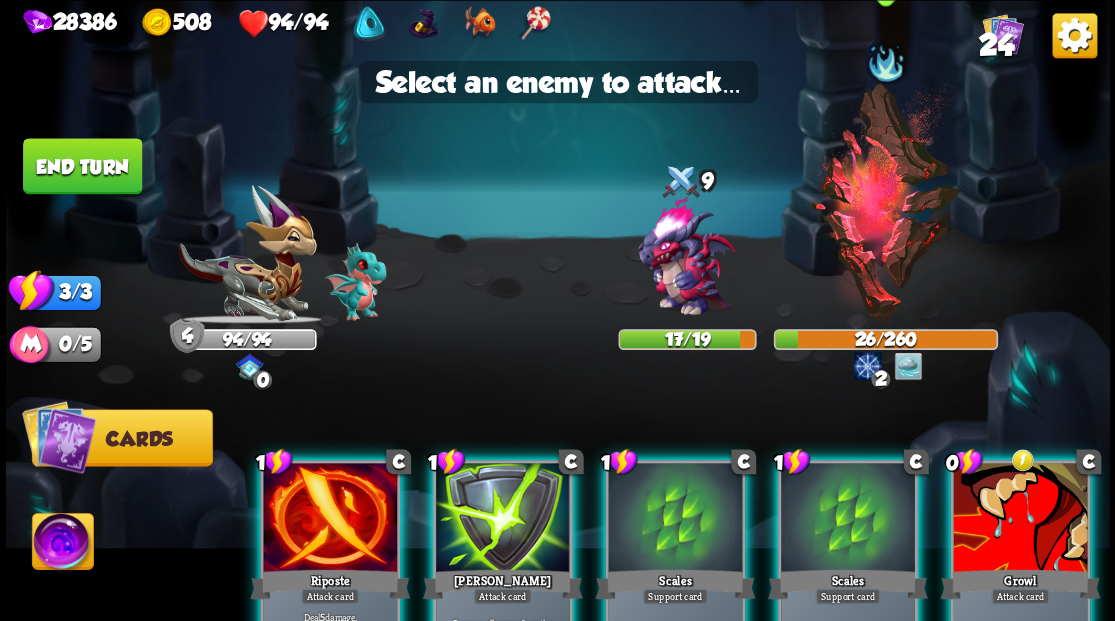 click at bounding box center (885, 203) 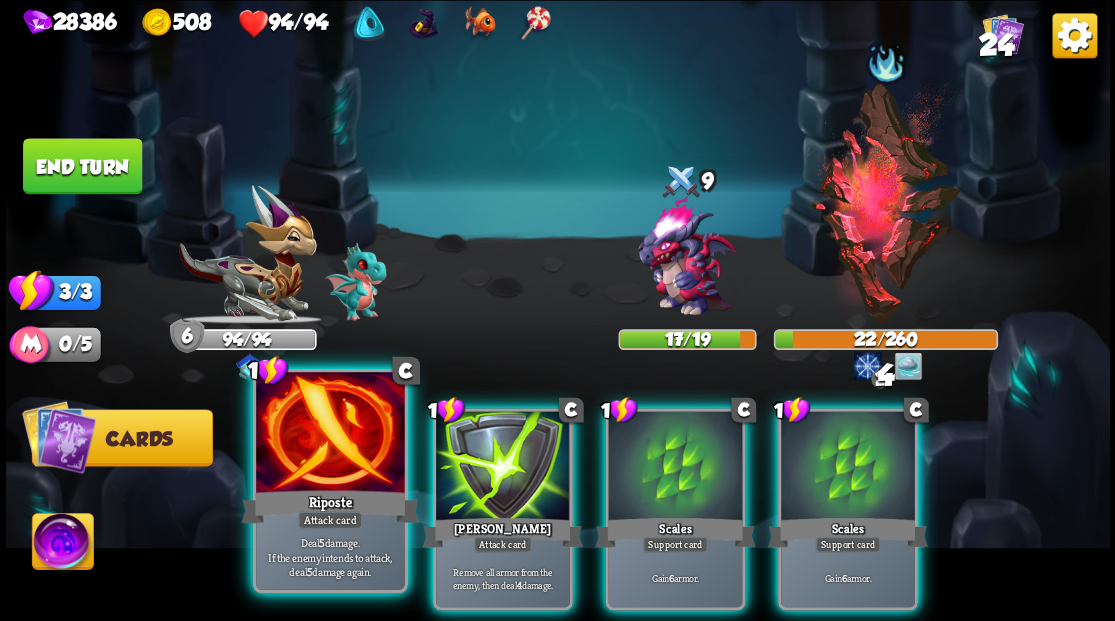 click on "1
C   Riposte     Attack card   Deal  5  damage. If the enemy intends to attack, deal  5  damage again." at bounding box center [329, 480] 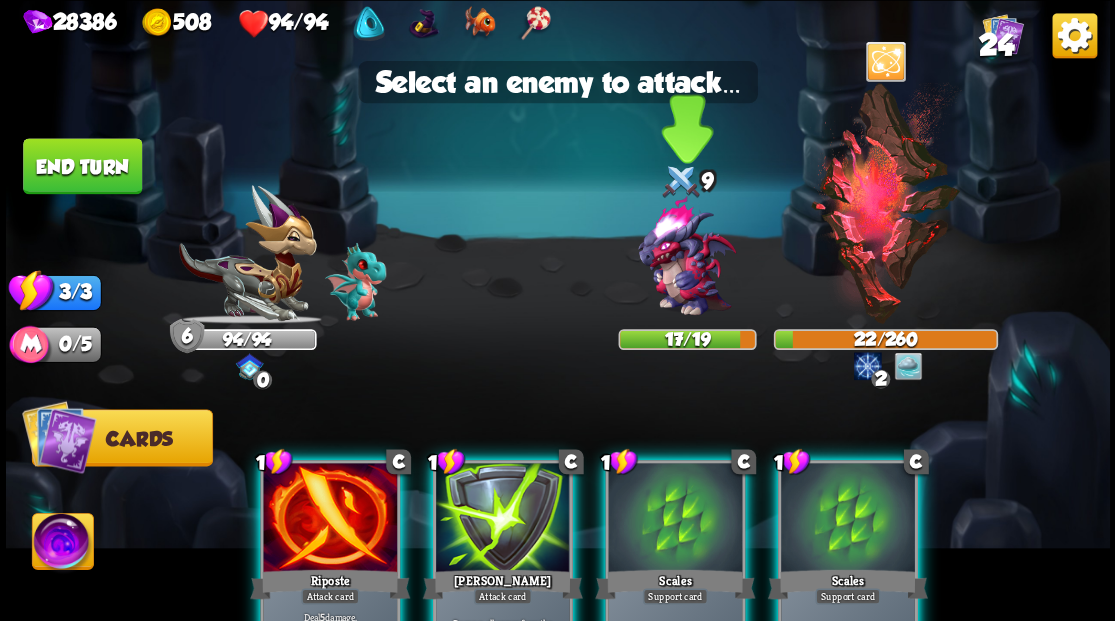 click at bounding box center (686, 257) 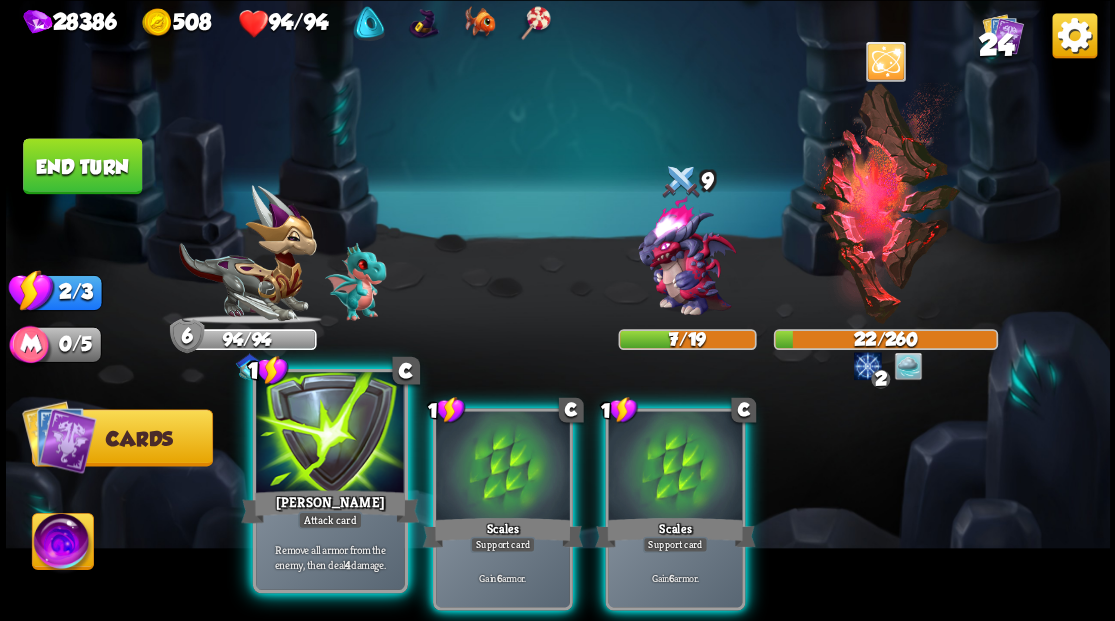 click at bounding box center [330, 434] 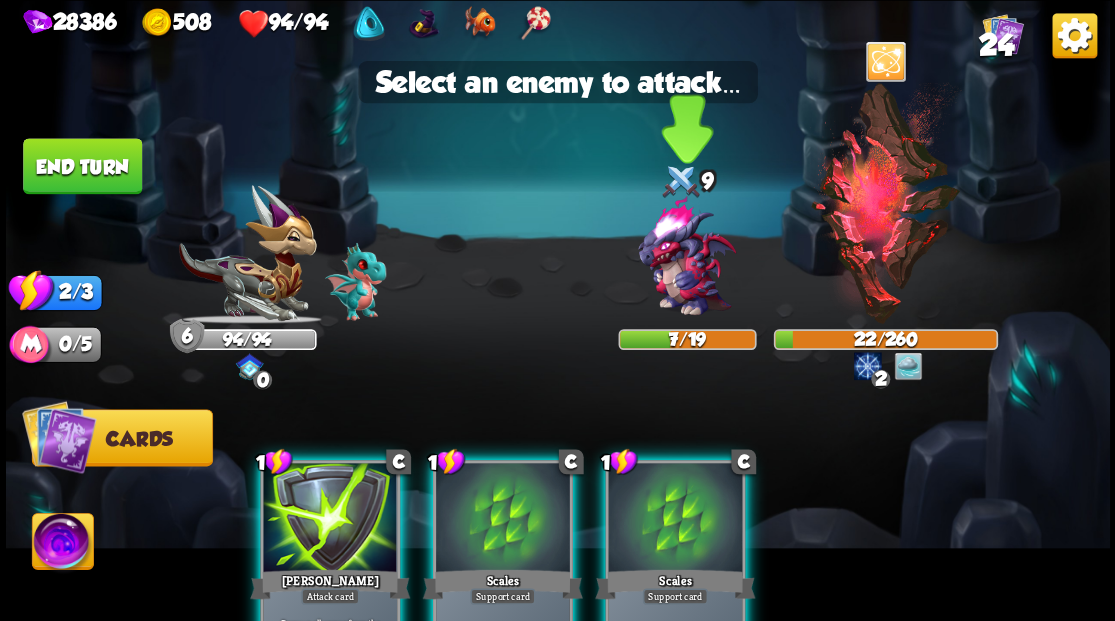 click at bounding box center [686, 257] 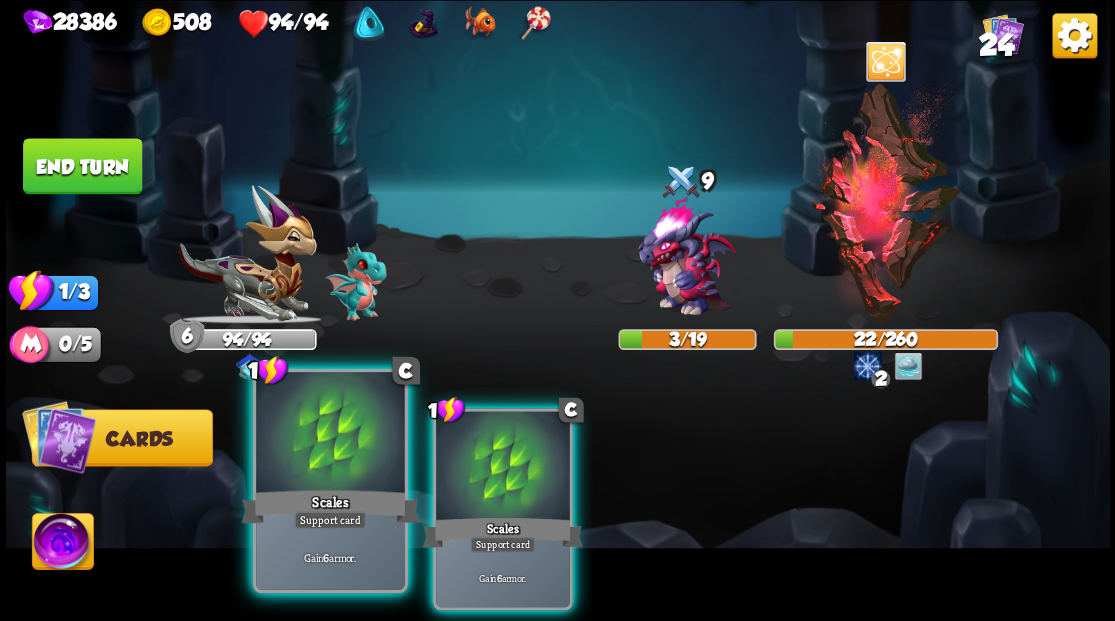 click on "Scales" at bounding box center (330, 506) 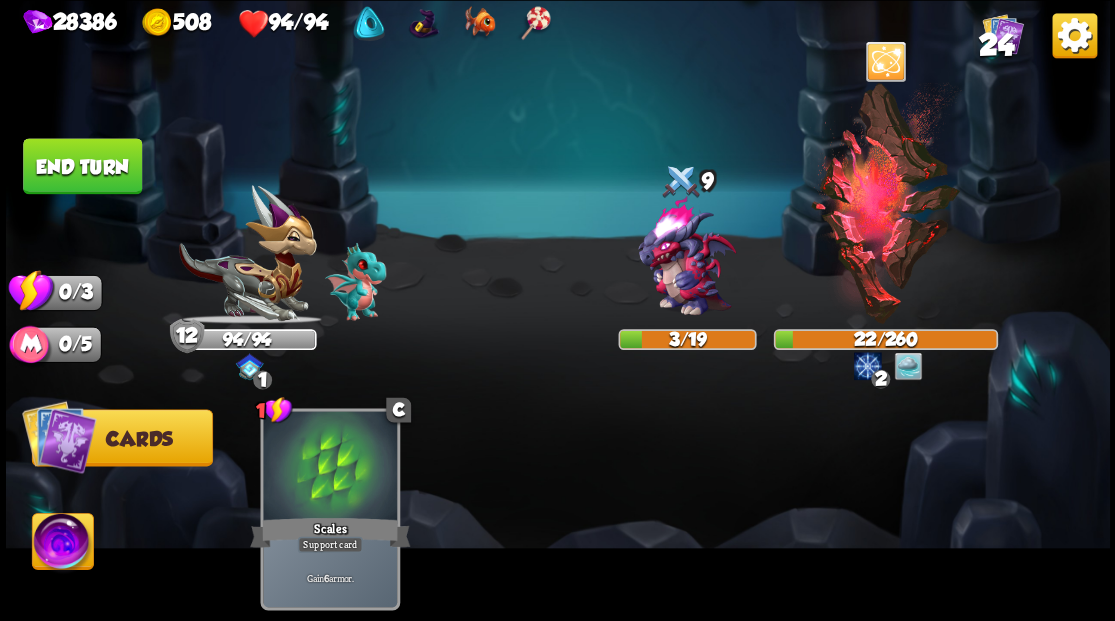 click on "End turn" at bounding box center [82, 166] 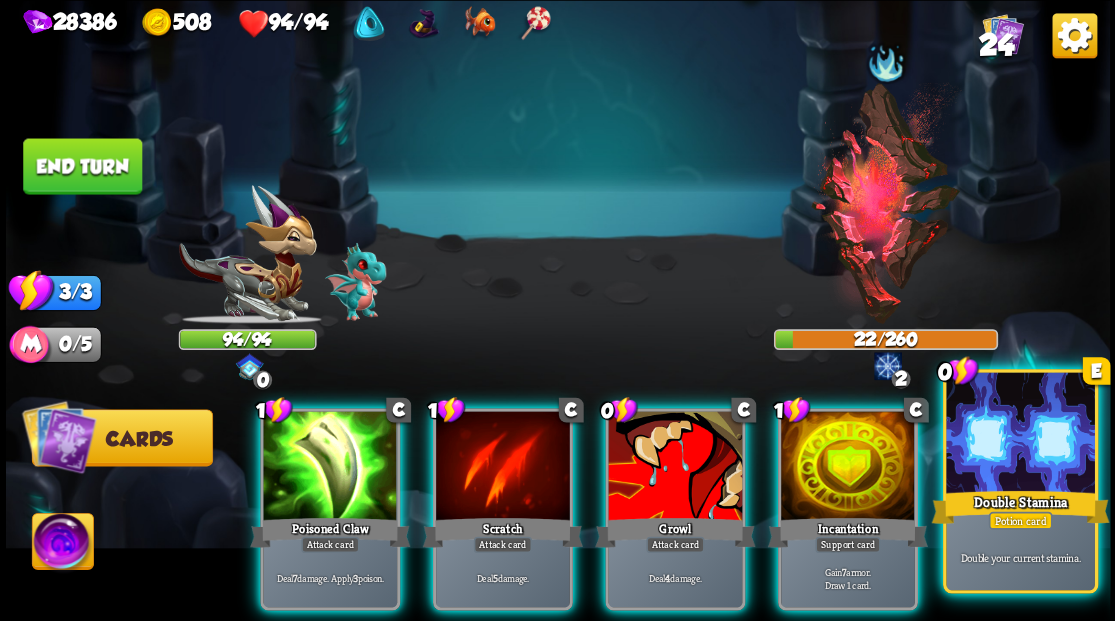 click at bounding box center [1020, 434] 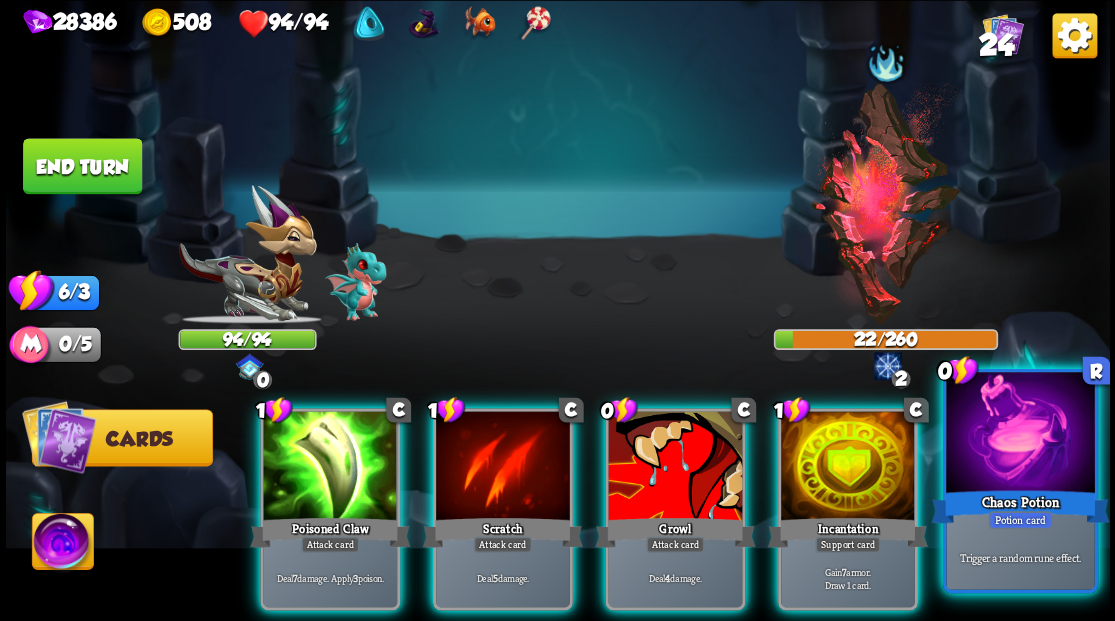 click at bounding box center [1020, 434] 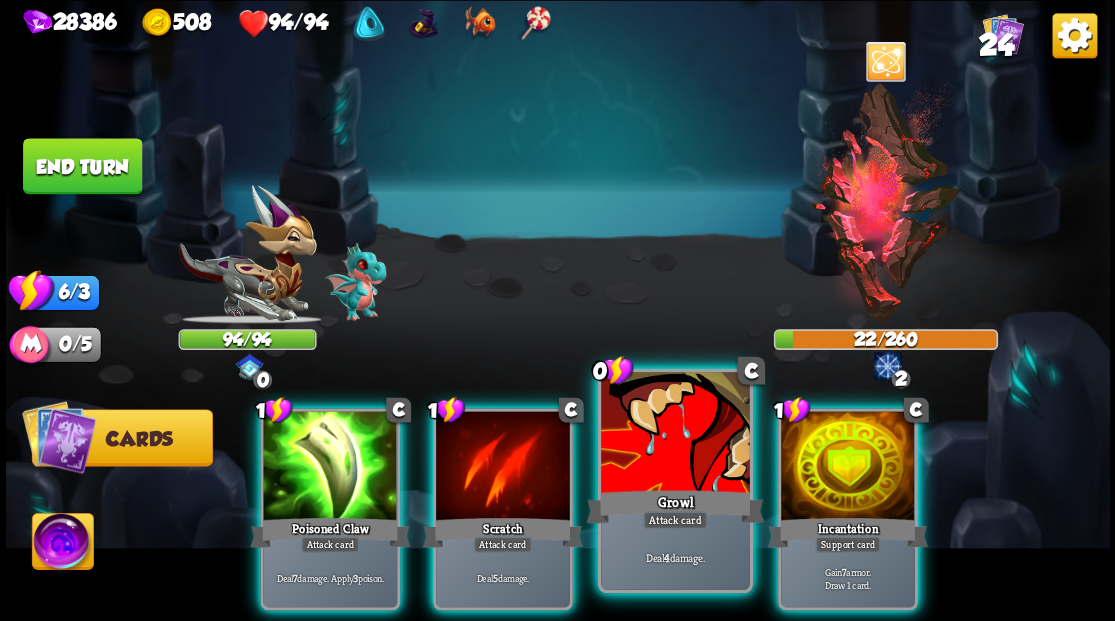 click at bounding box center [675, 434] 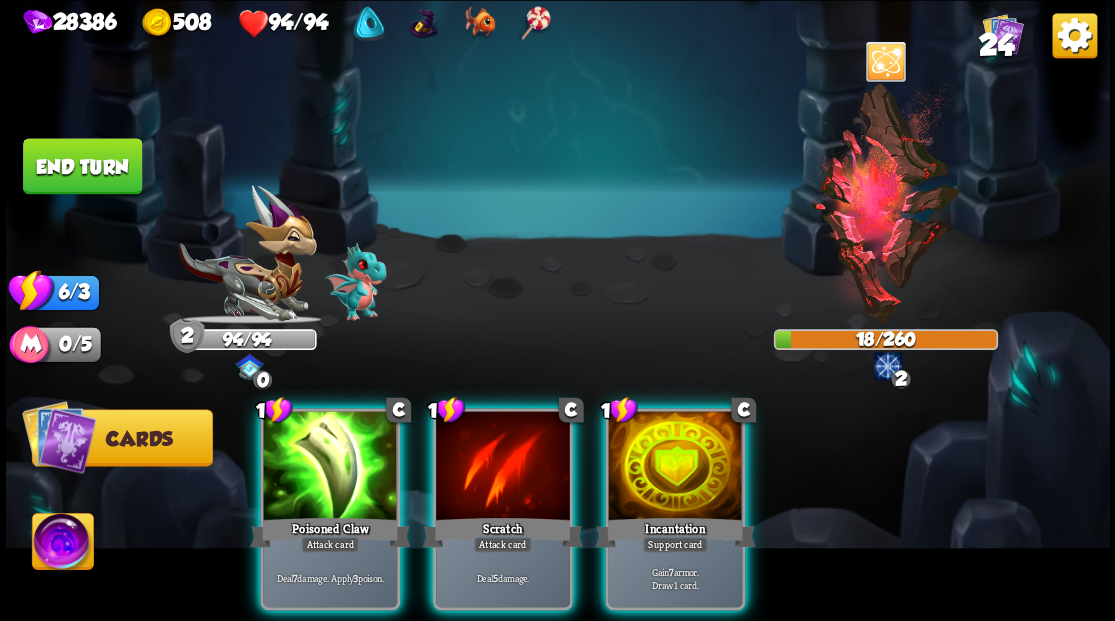 click at bounding box center [675, 467] 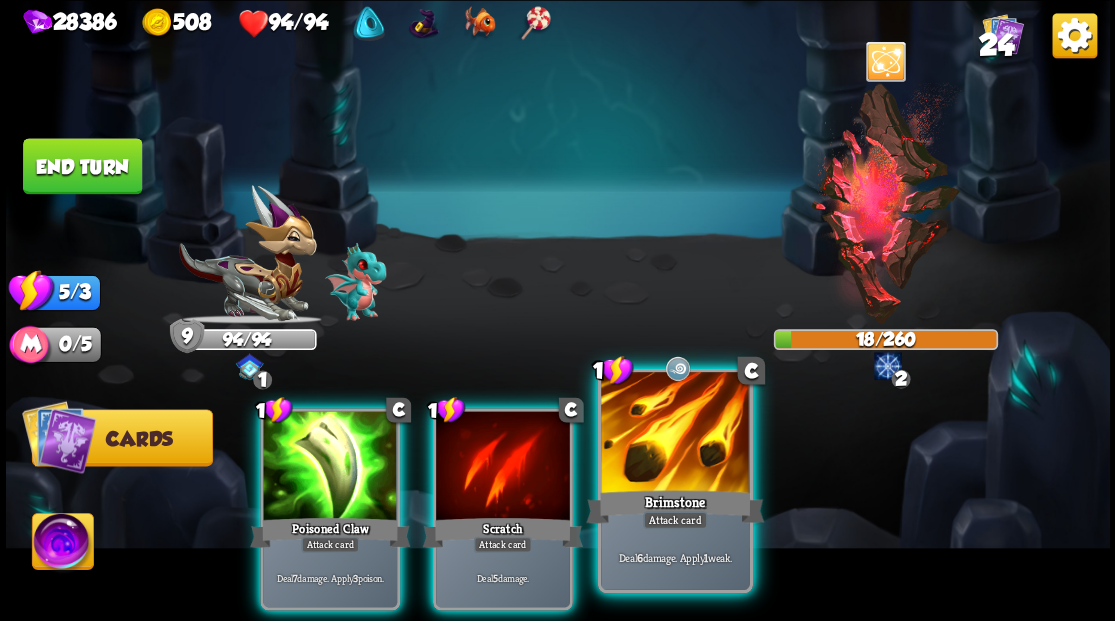 click at bounding box center (675, 434) 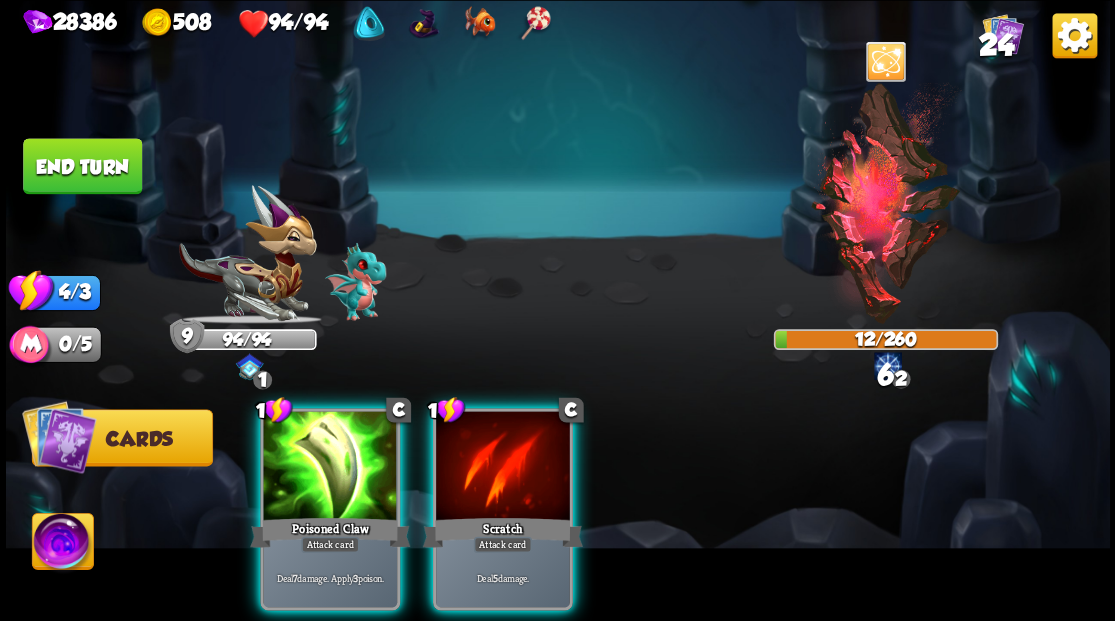 drag, startPoint x: 498, startPoint y: 467, endPoint x: 425, endPoint y: 461, distance: 73.24616 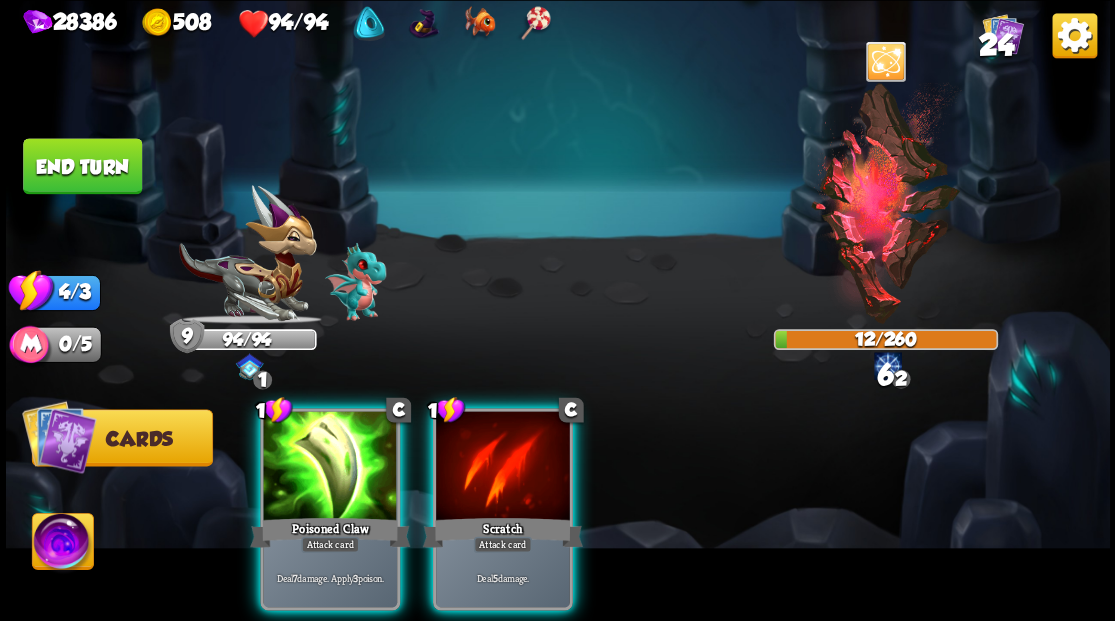 click at bounding box center (503, 467) 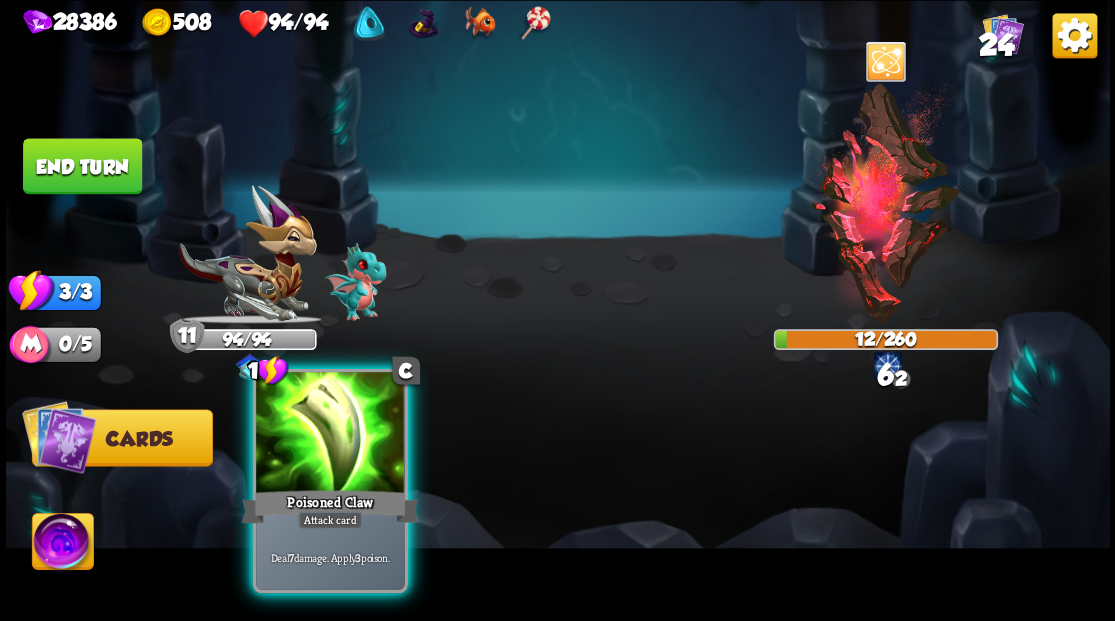 click at bounding box center [330, 434] 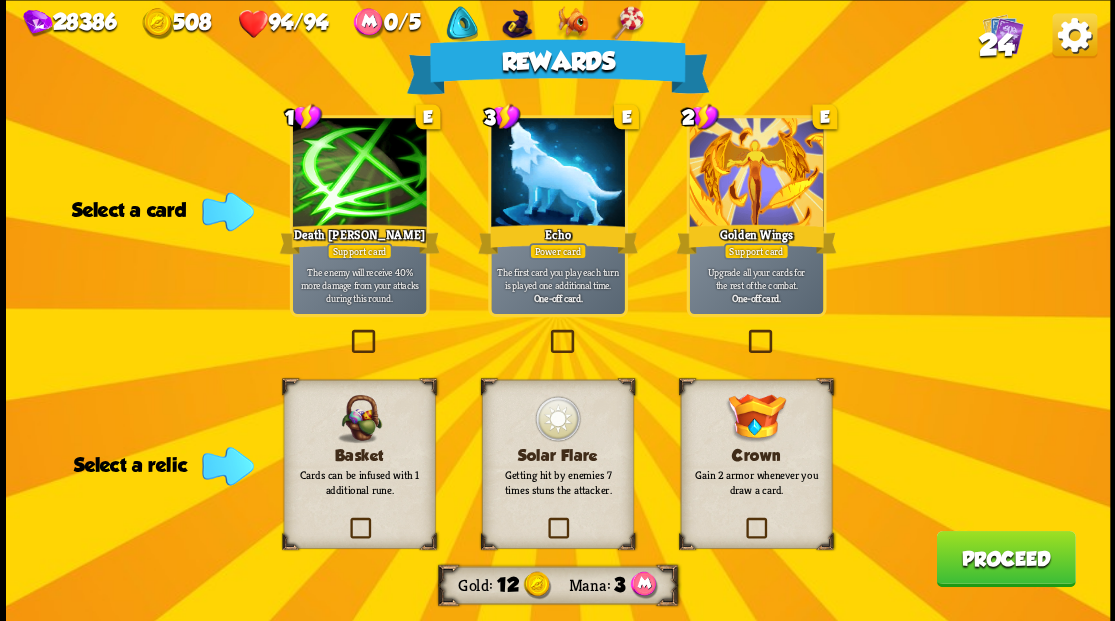 click at bounding box center [346, 520] 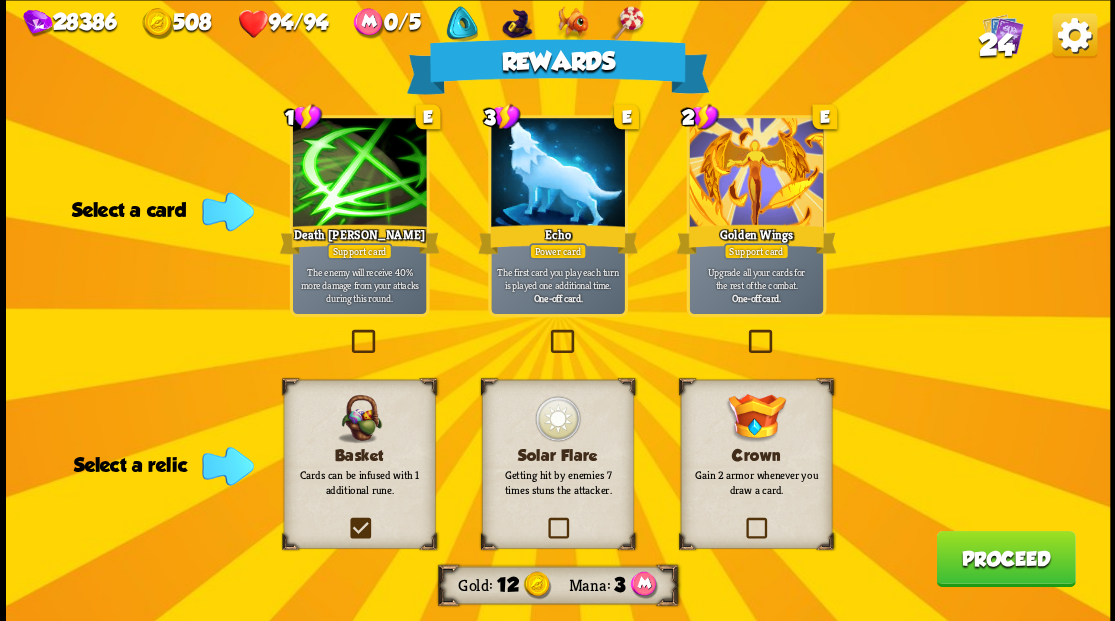 click at bounding box center [0, 0] 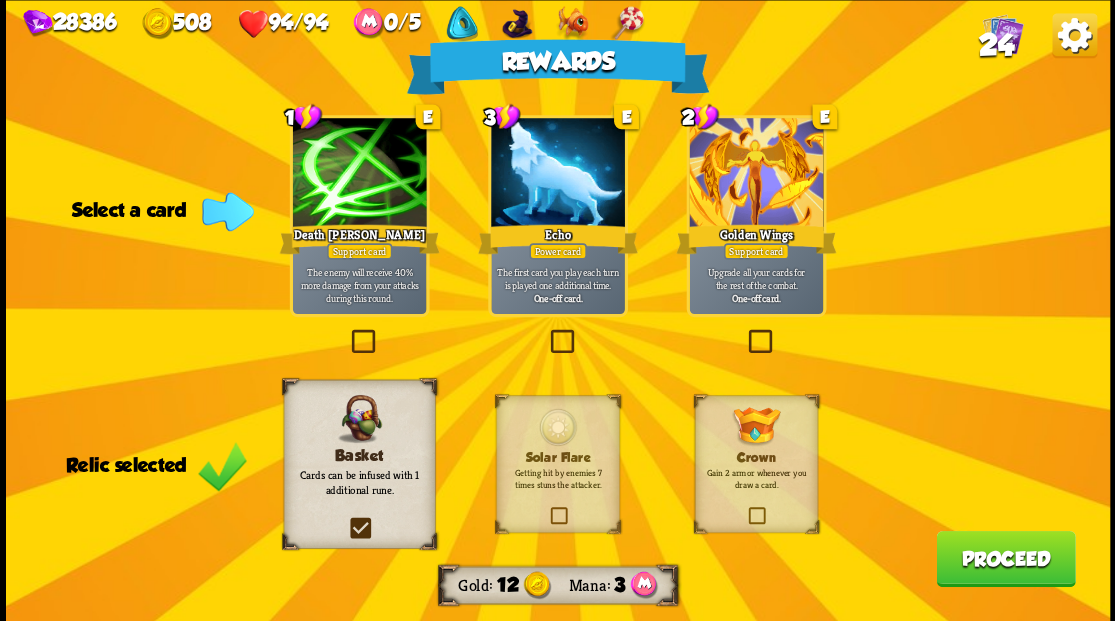 click at bounding box center (744, 332) 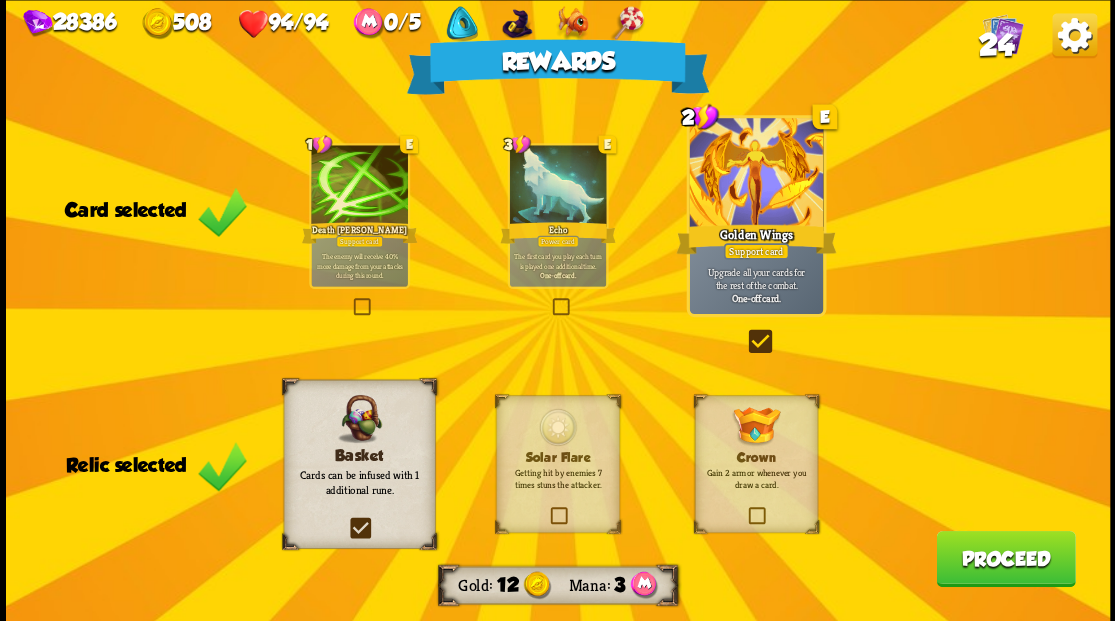 click on "Proceed" at bounding box center [1005, 558] 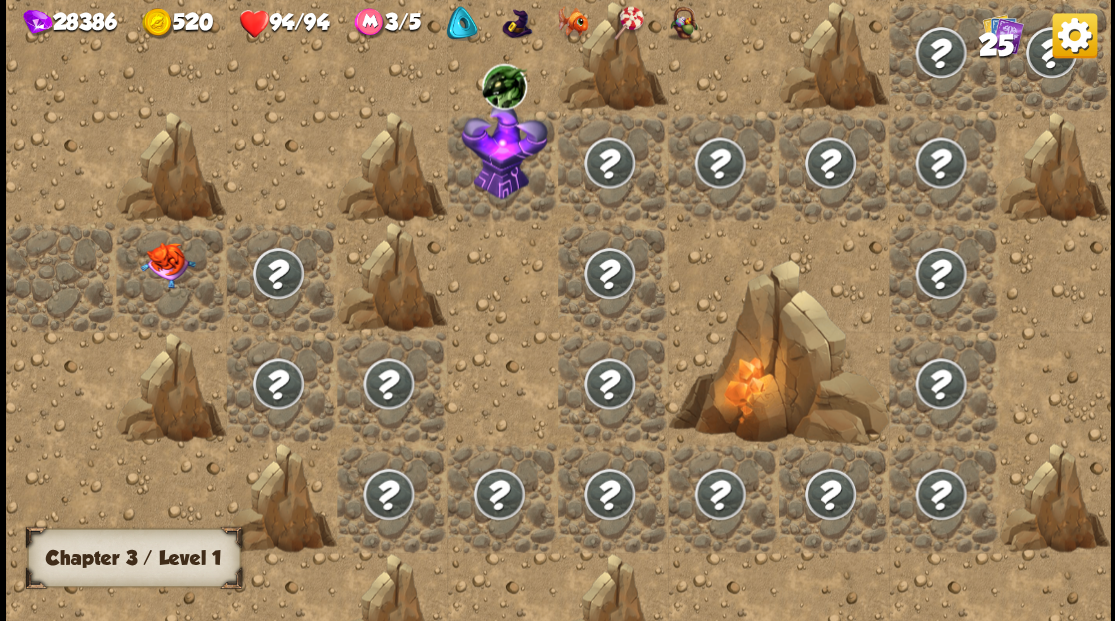 click at bounding box center (167, 265) 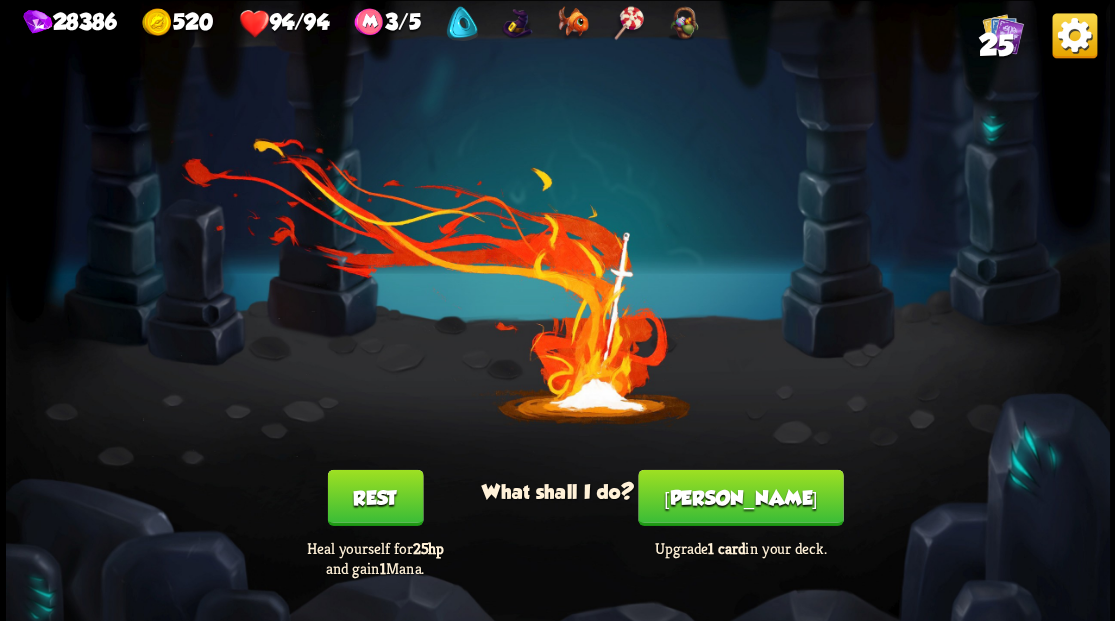 click on "[PERSON_NAME]" at bounding box center (740, 497) 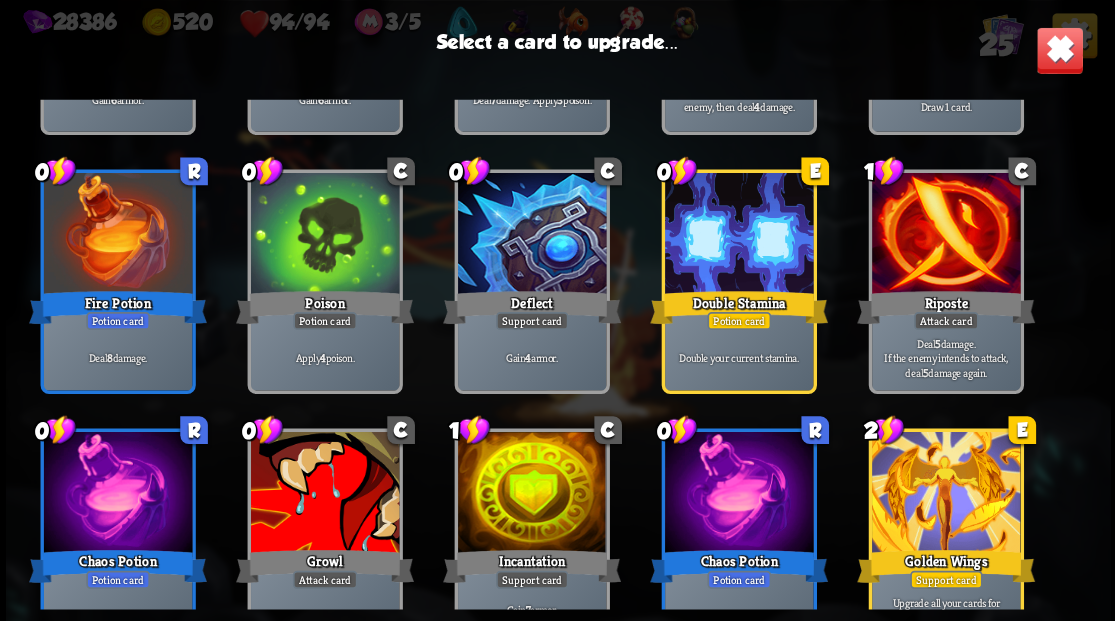 scroll, scrollTop: 629, scrollLeft: 0, axis: vertical 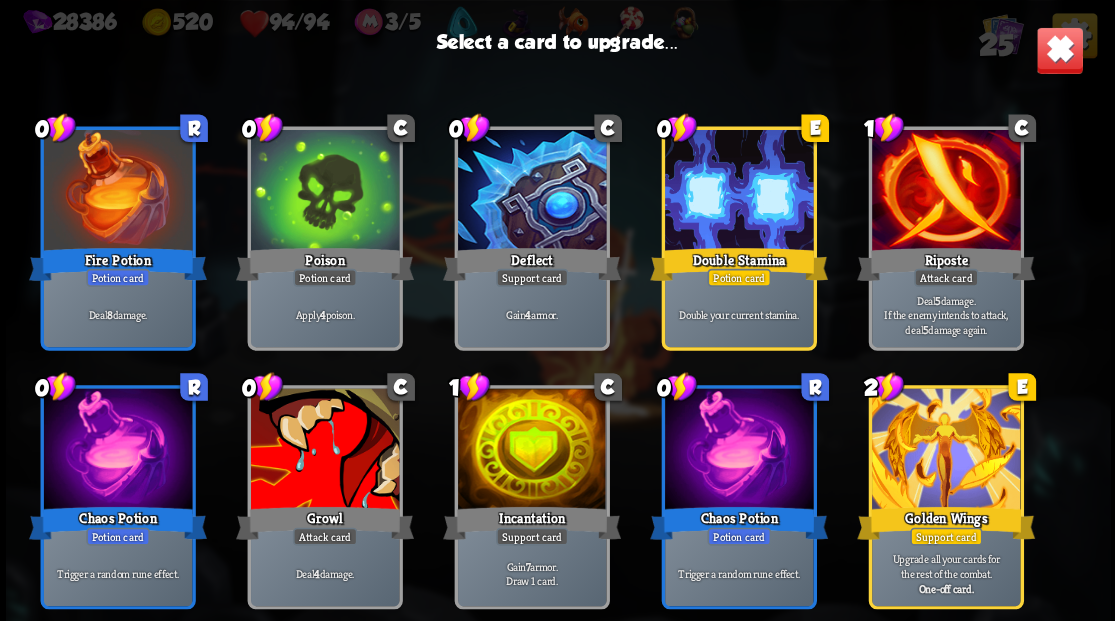 click at bounding box center [531, 450] 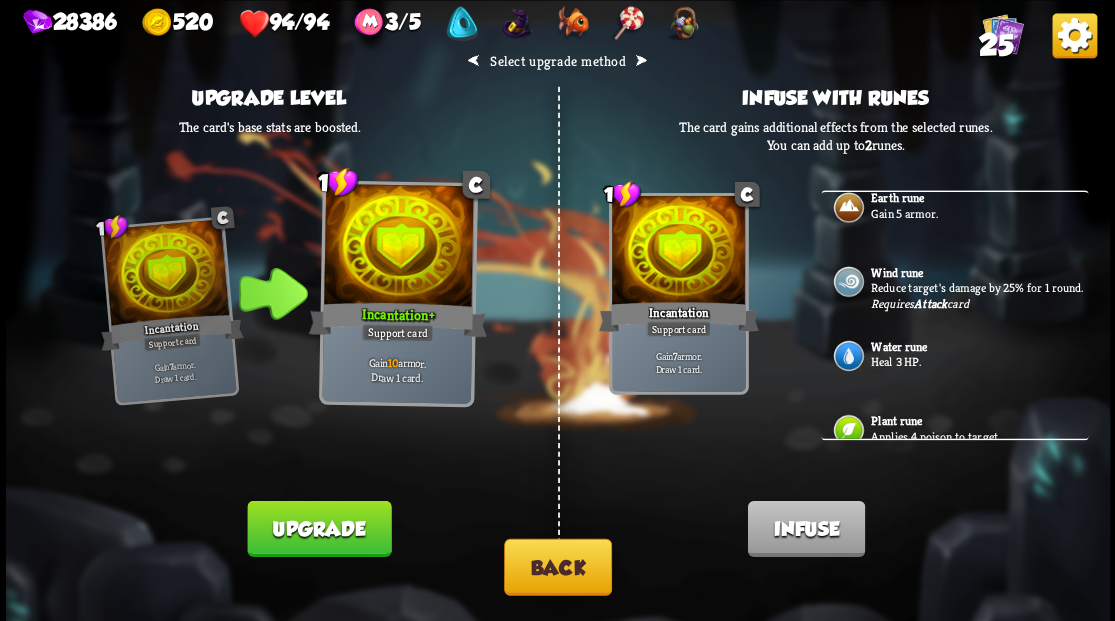 scroll, scrollTop: 600, scrollLeft: 0, axis: vertical 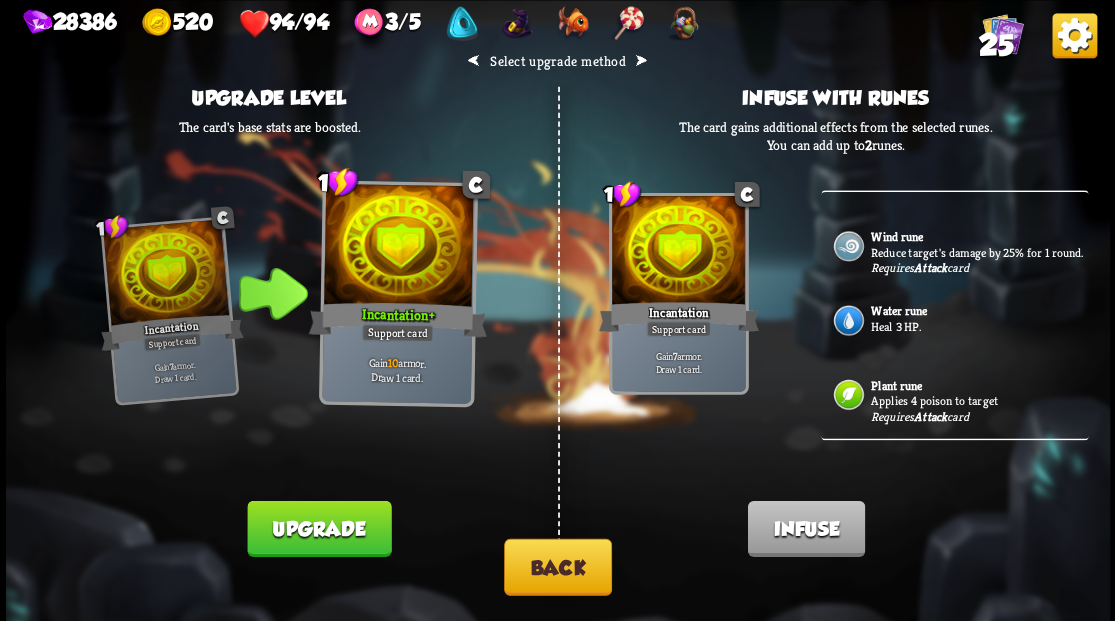 click on "Heal 3 HP." at bounding box center [977, 326] 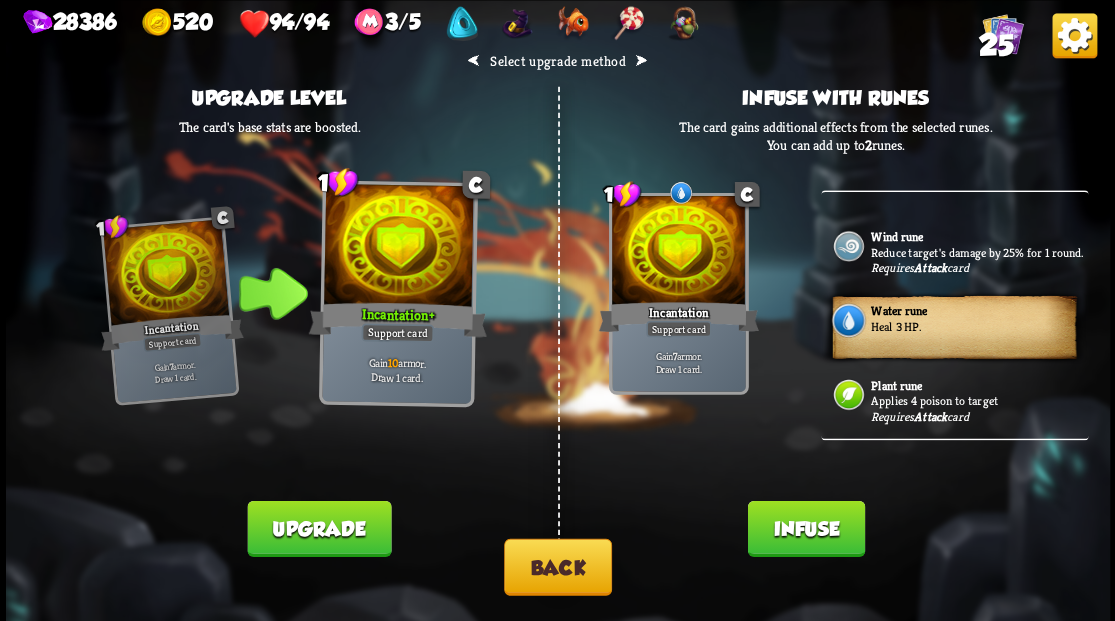 click on "Infuse" at bounding box center [805, 528] 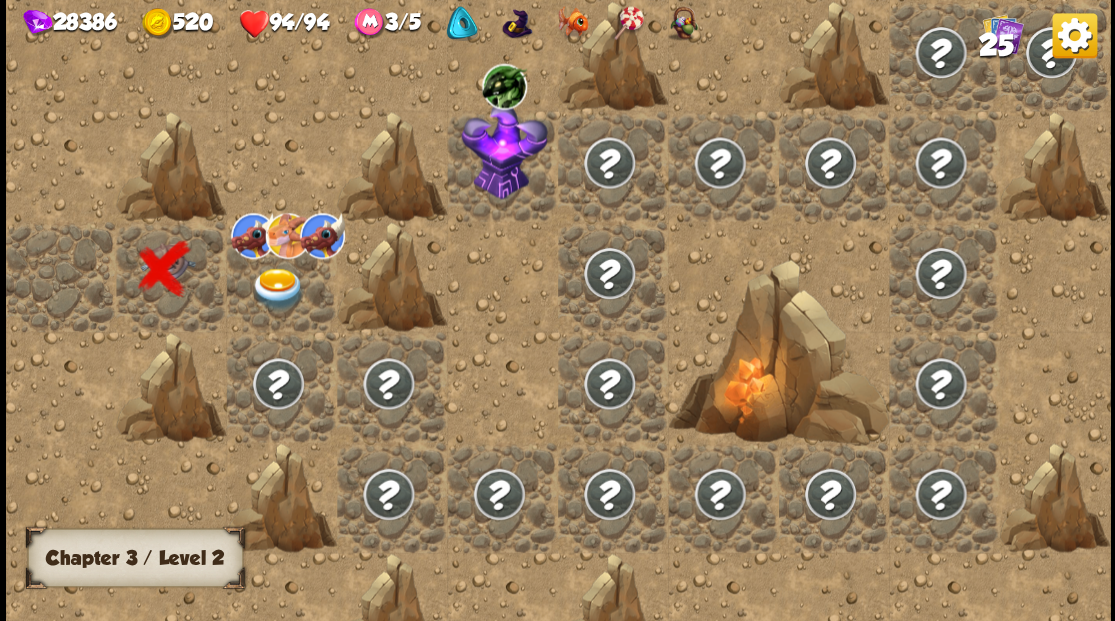 click at bounding box center (277, 288) 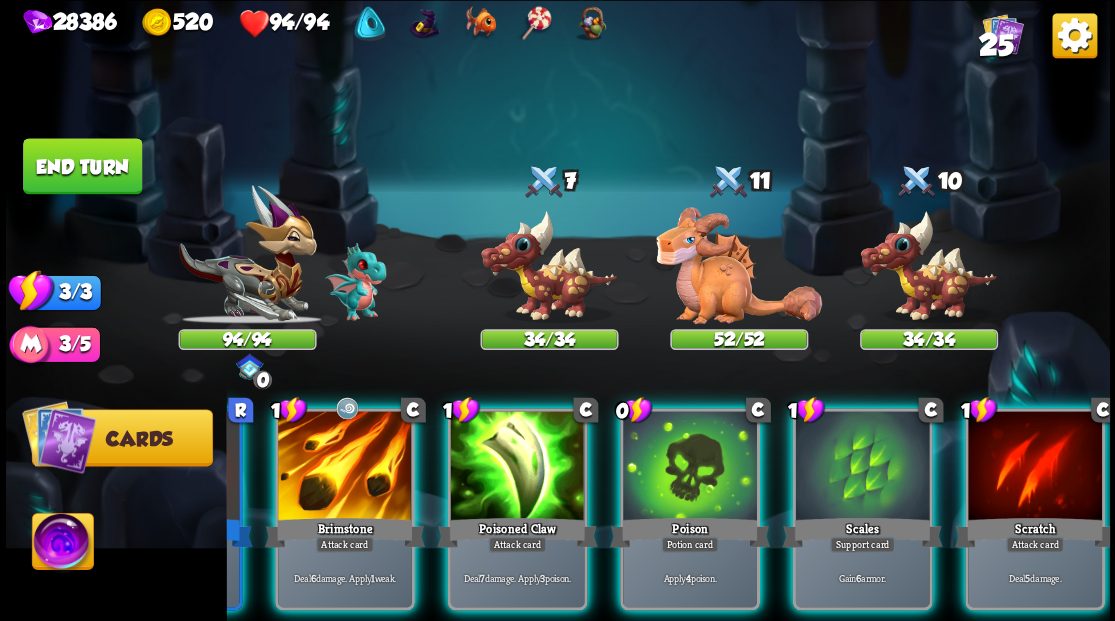 scroll, scrollTop: 0, scrollLeft: 189, axis: horizontal 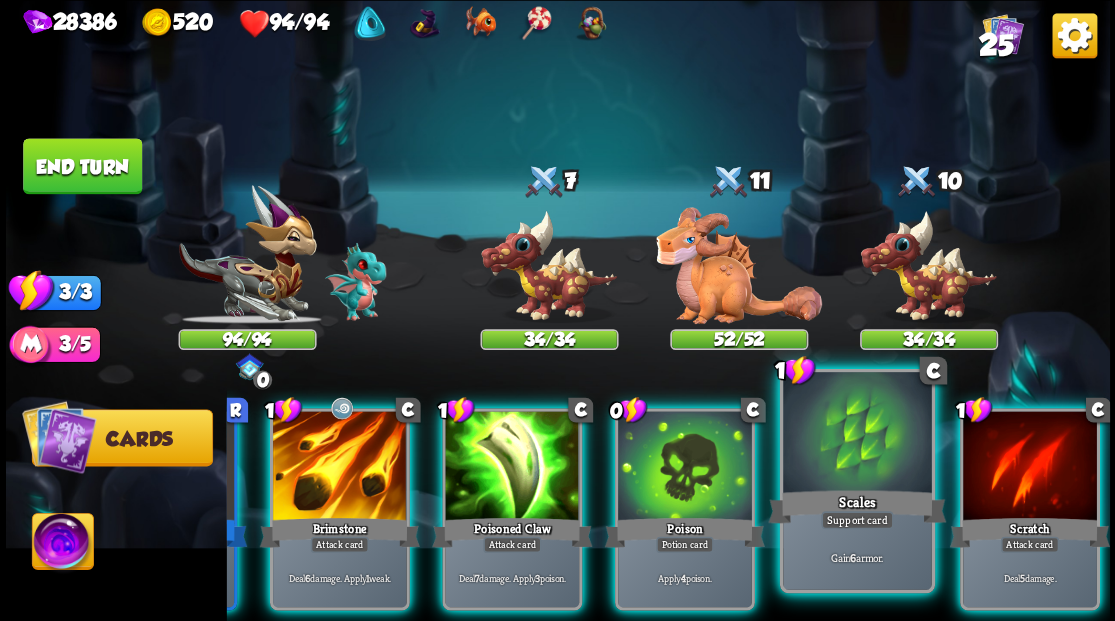 click at bounding box center (857, 434) 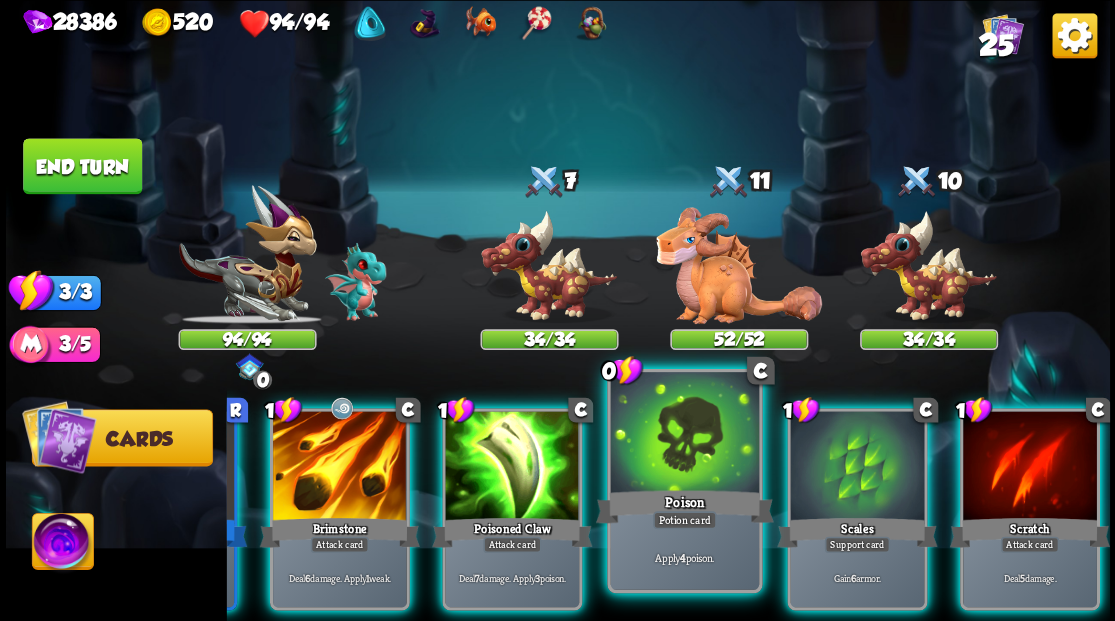 scroll, scrollTop: 0, scrollLeft: 0, axis: both 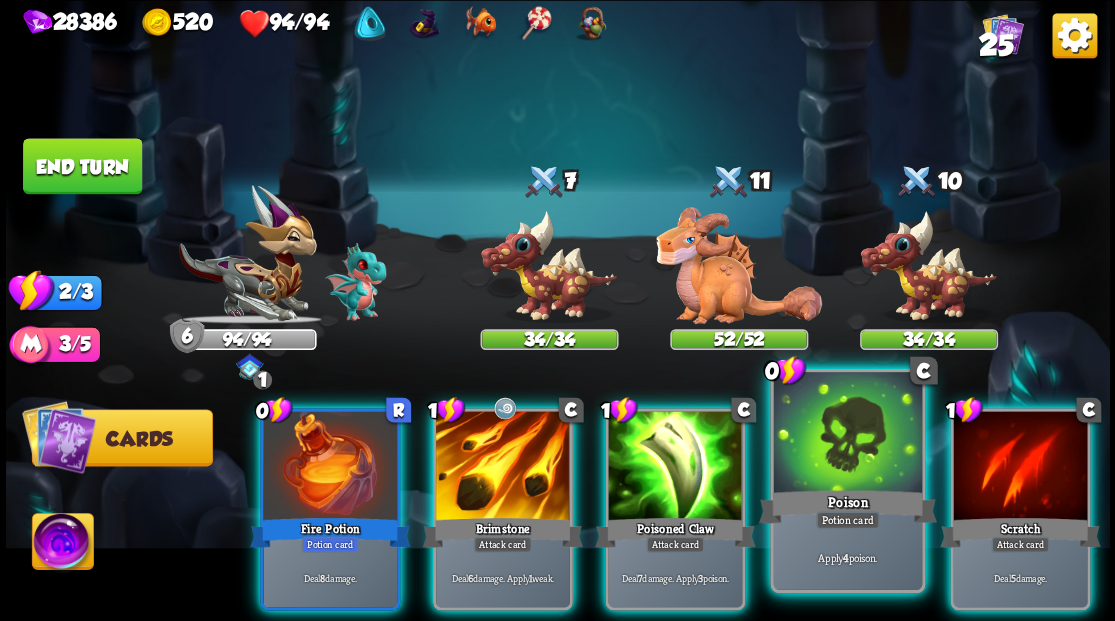 click at bounding box center [847, 434] 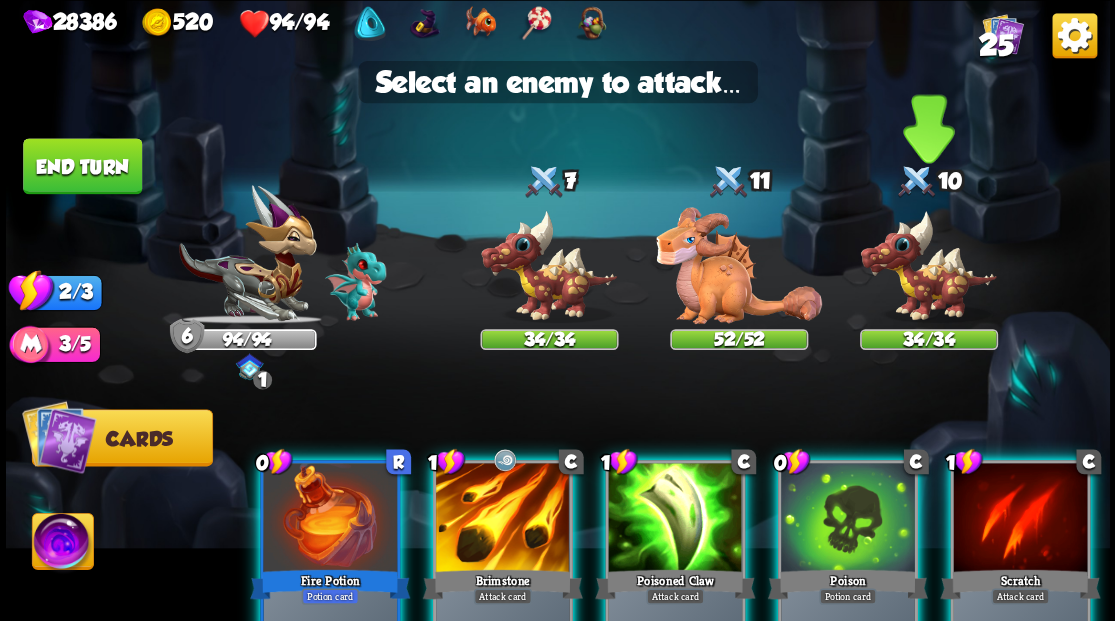click at bounding box center (928, 266) 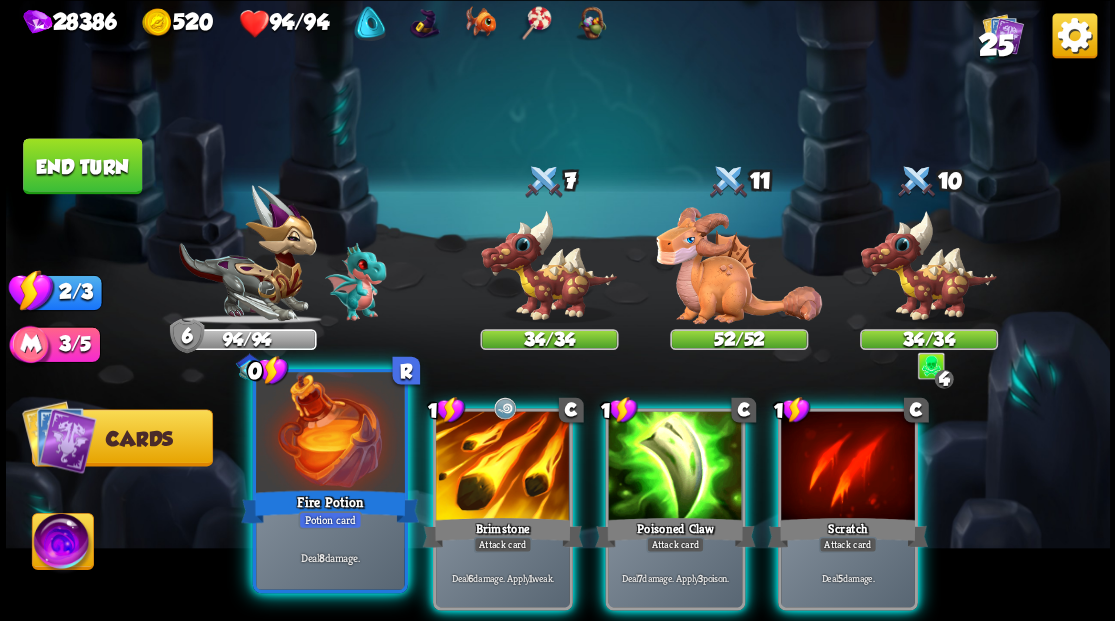 click at bounding box center (330, 434) 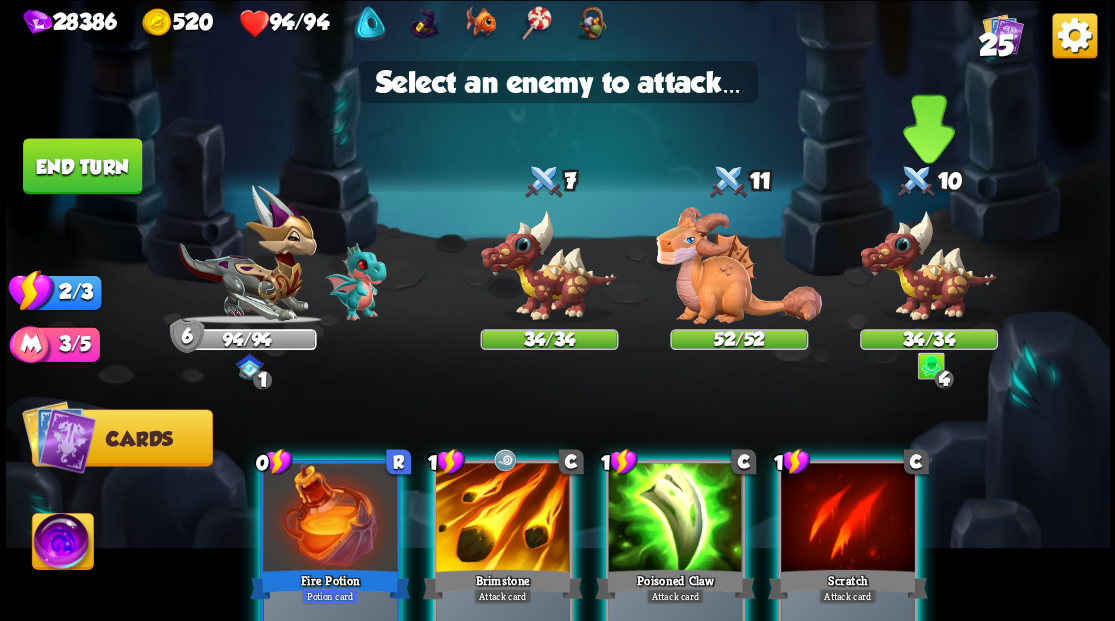 click at bounding box center (928, 266) 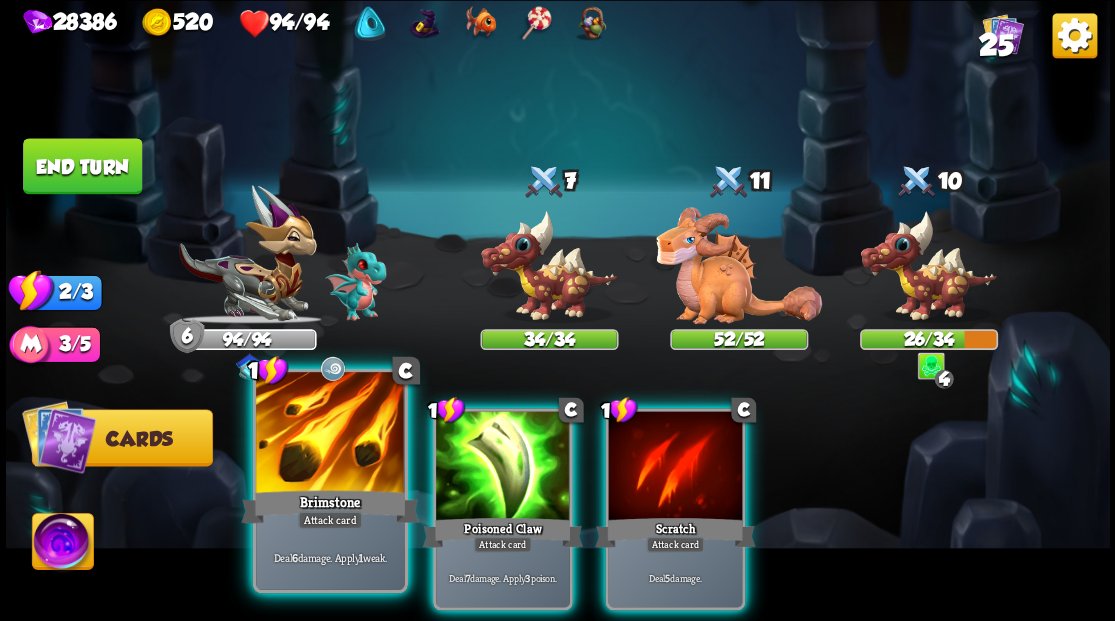 click at bounding box center [330, 434] 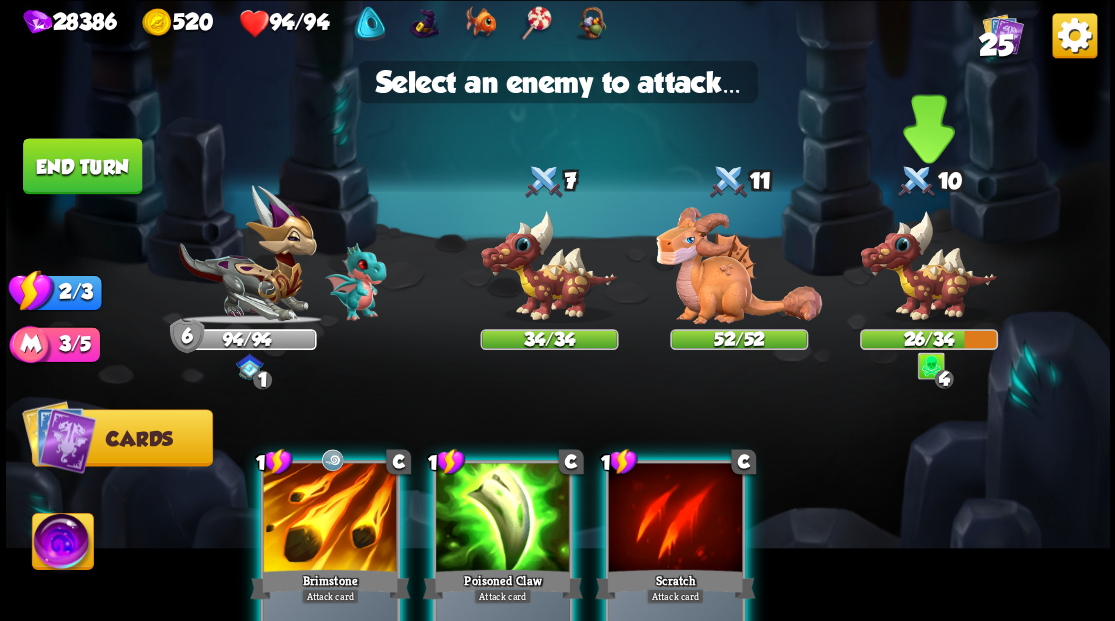 click at bounding box center [928, 266] 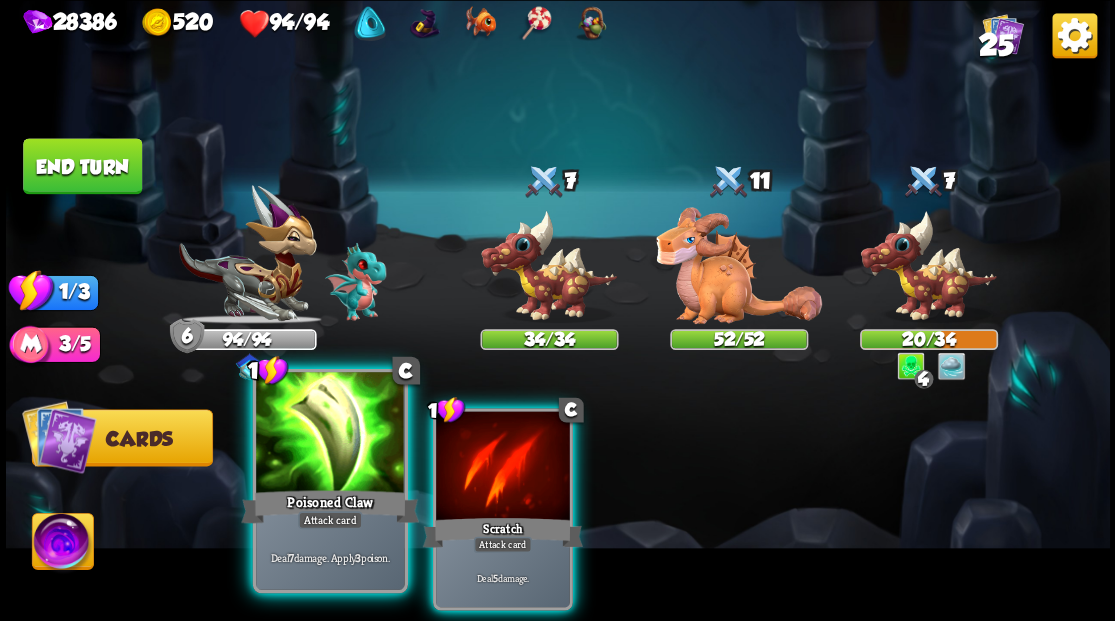 click at bounding box center [330, 434] 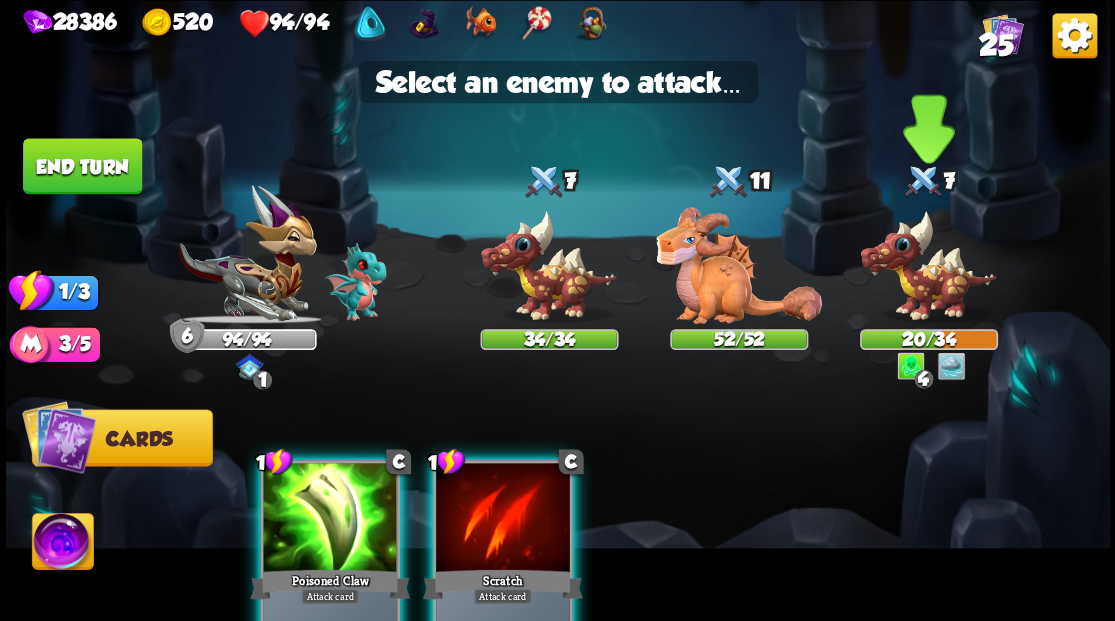 click at bounding box center (928, 266) 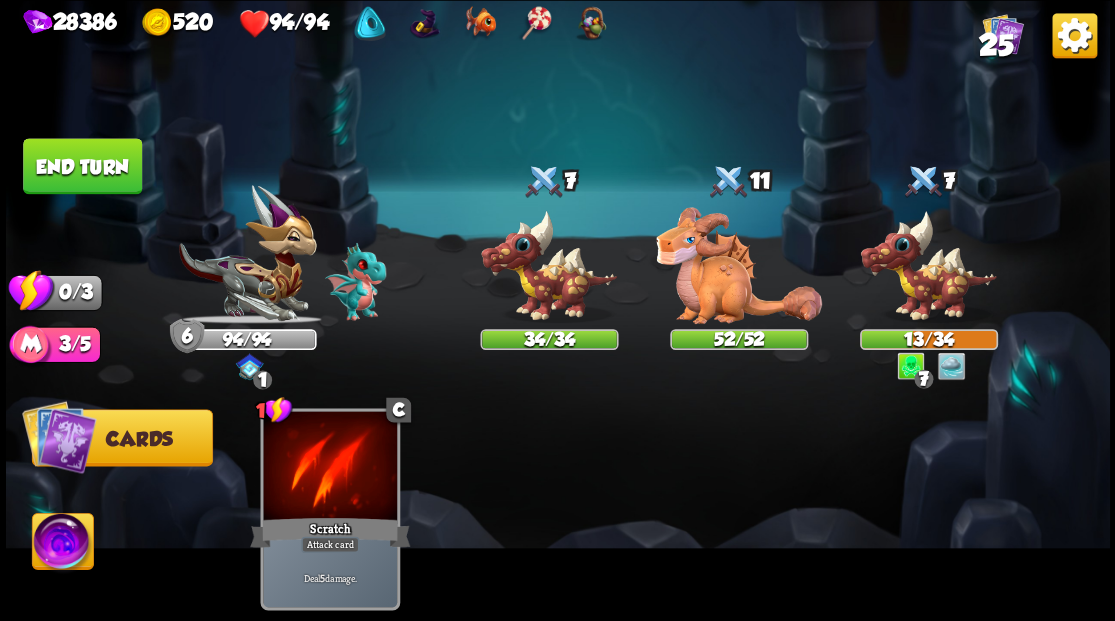 click on "End turn" at bounding box center (82, 166) 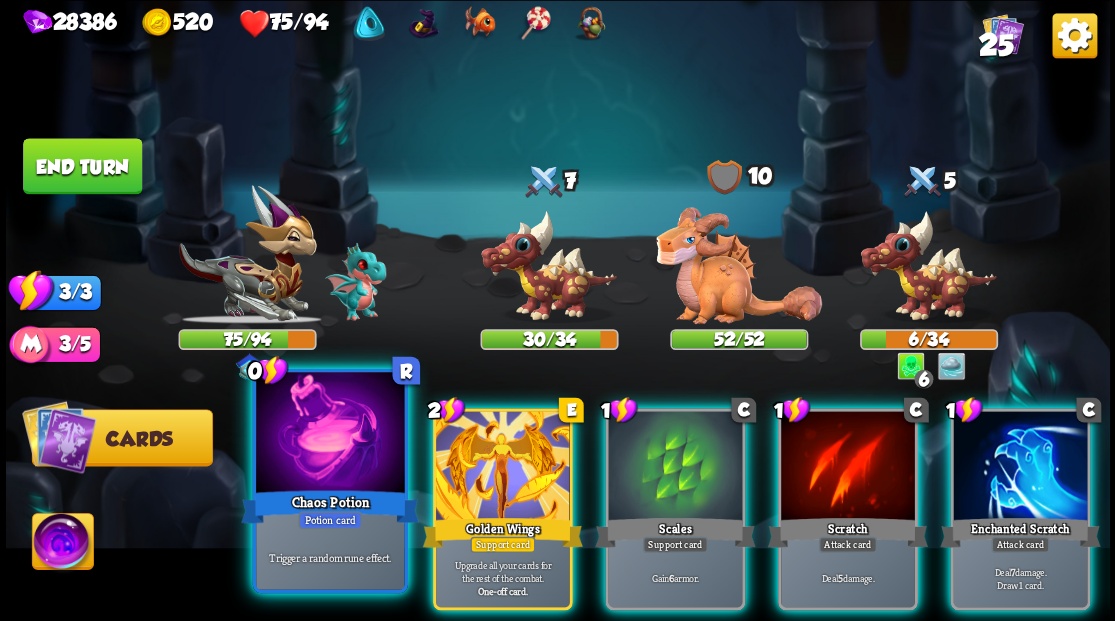 click at bounding box center (330, 434) 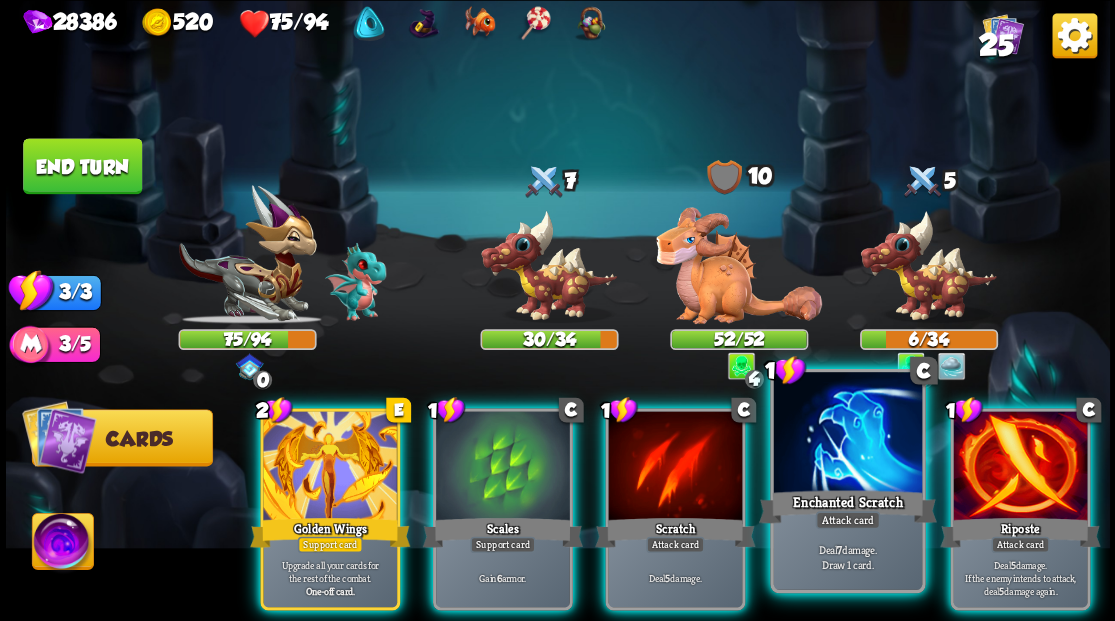 click at bounding box center (847, 434) 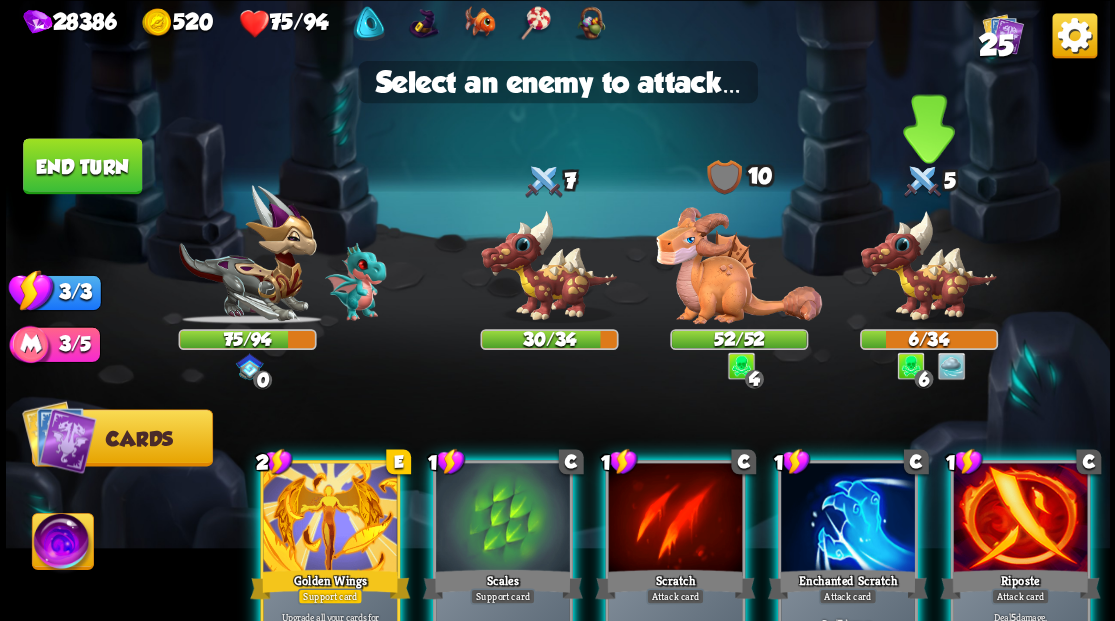 click at bounding box center [928, 266] 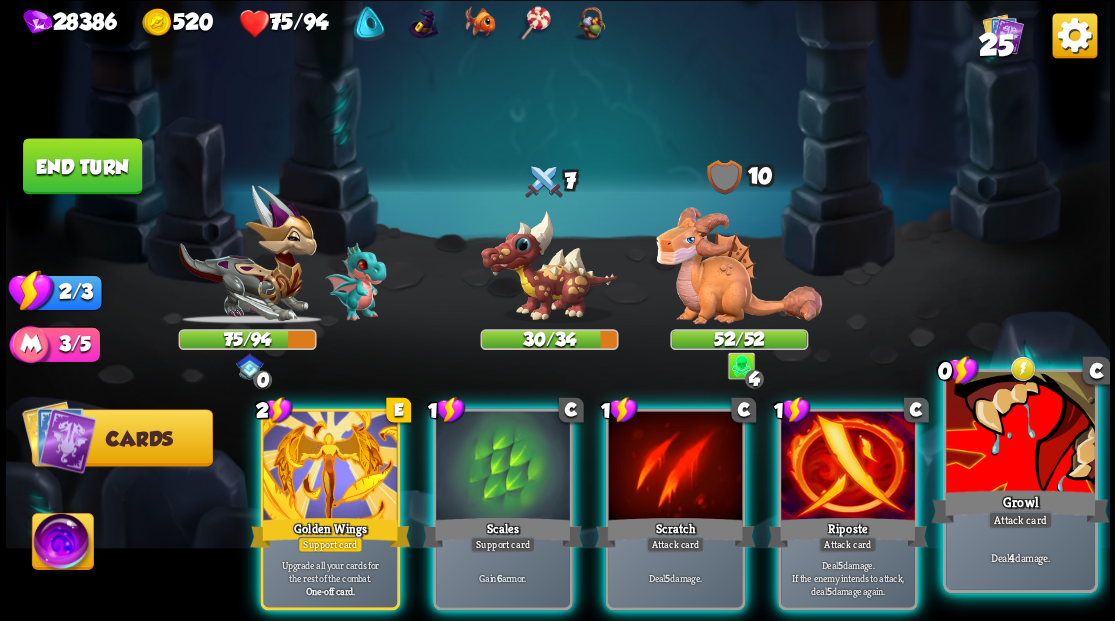 click at bounding box center (1020, 434) 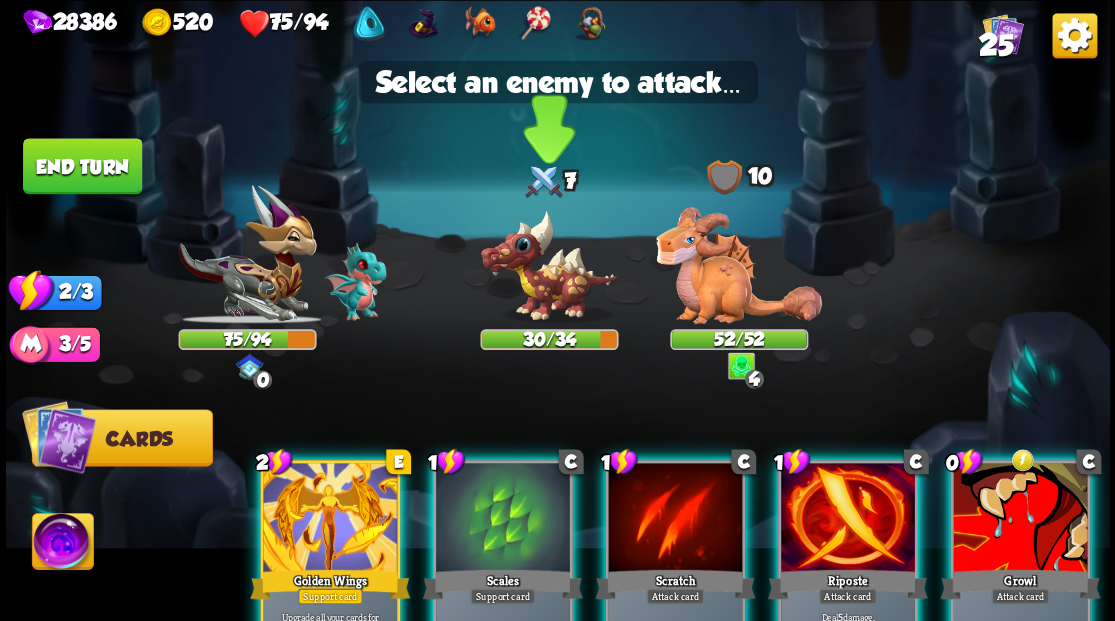 click at bounding box center [549, 266] 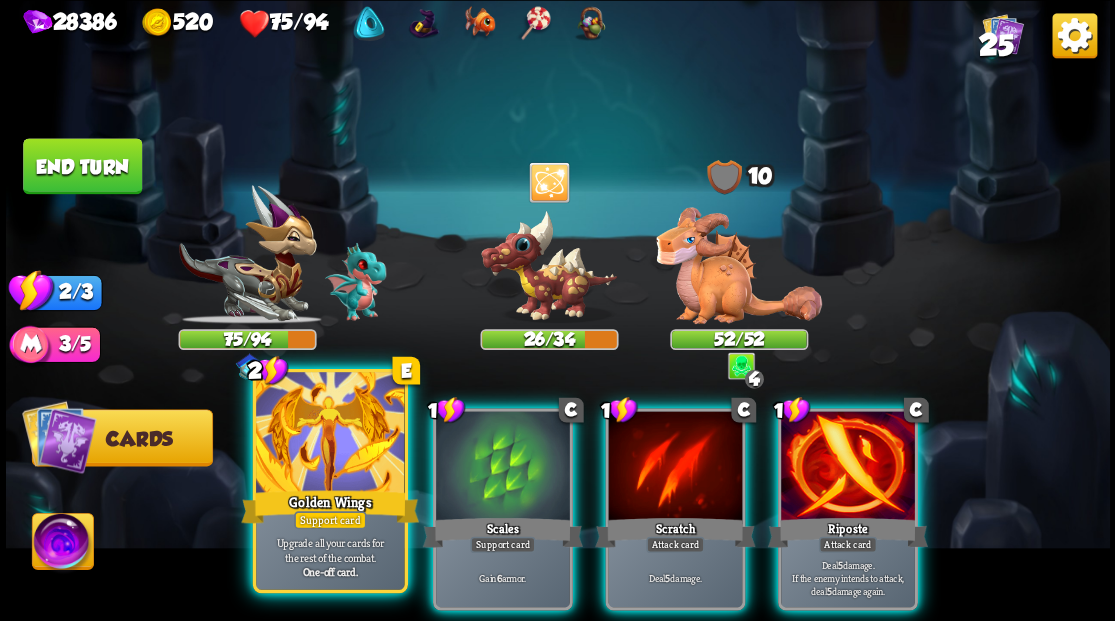 click on "Golden Wings" at bounding box center [330, 506] 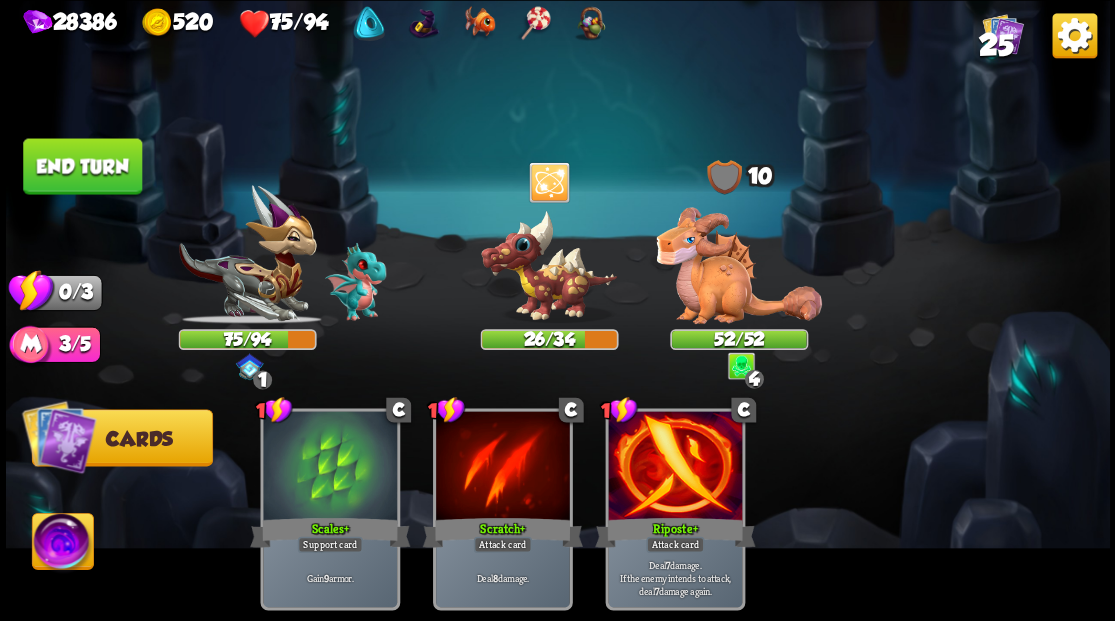 click on "End turn" at bounding box center [82, 166] 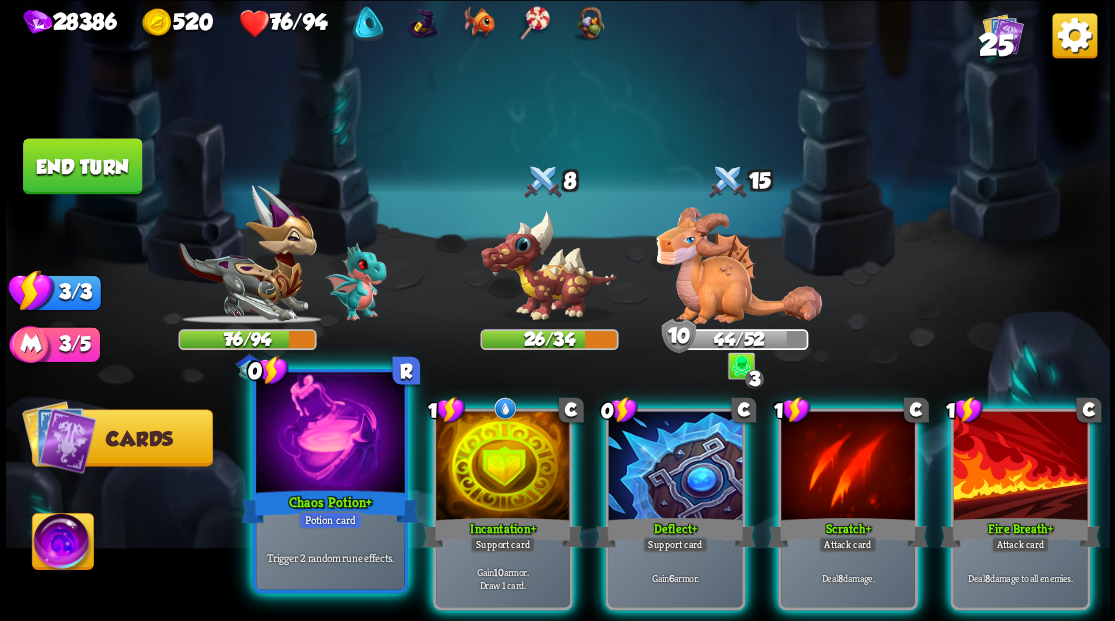 click at bounding box center (330, 434) 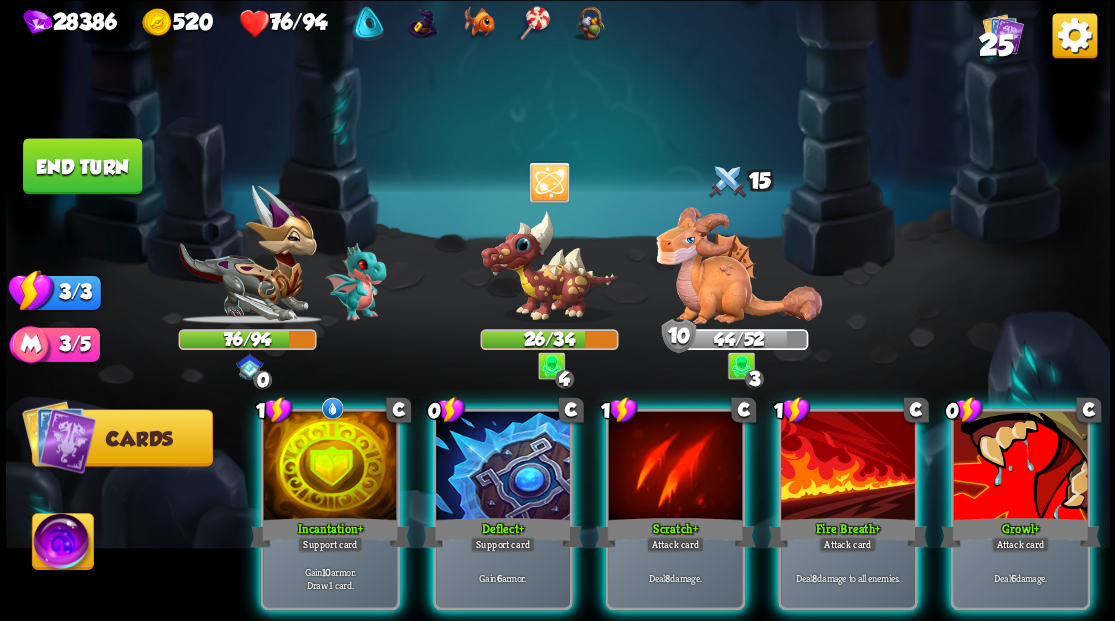 click at bounding box center (330, 467) 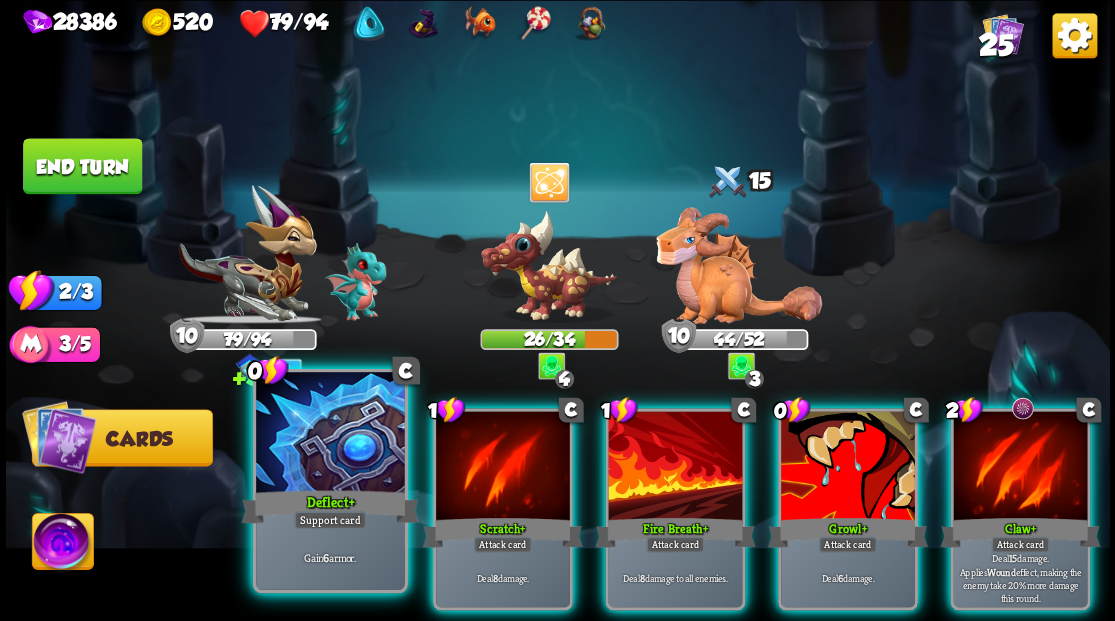 click at bounding box center (330, 434) 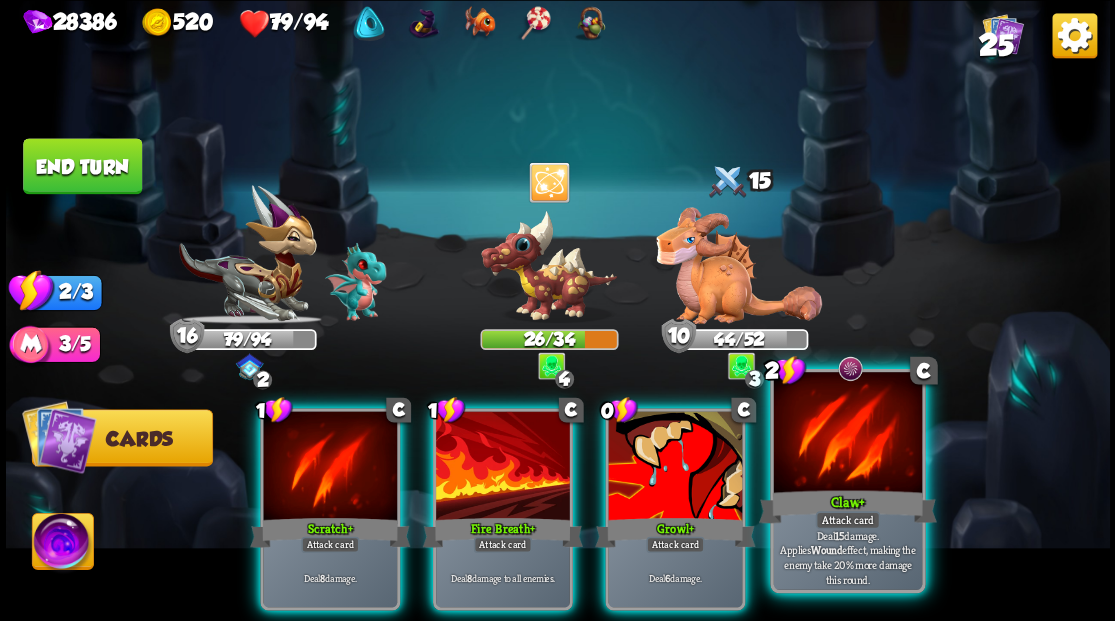 click at bounding box center [847, 434] 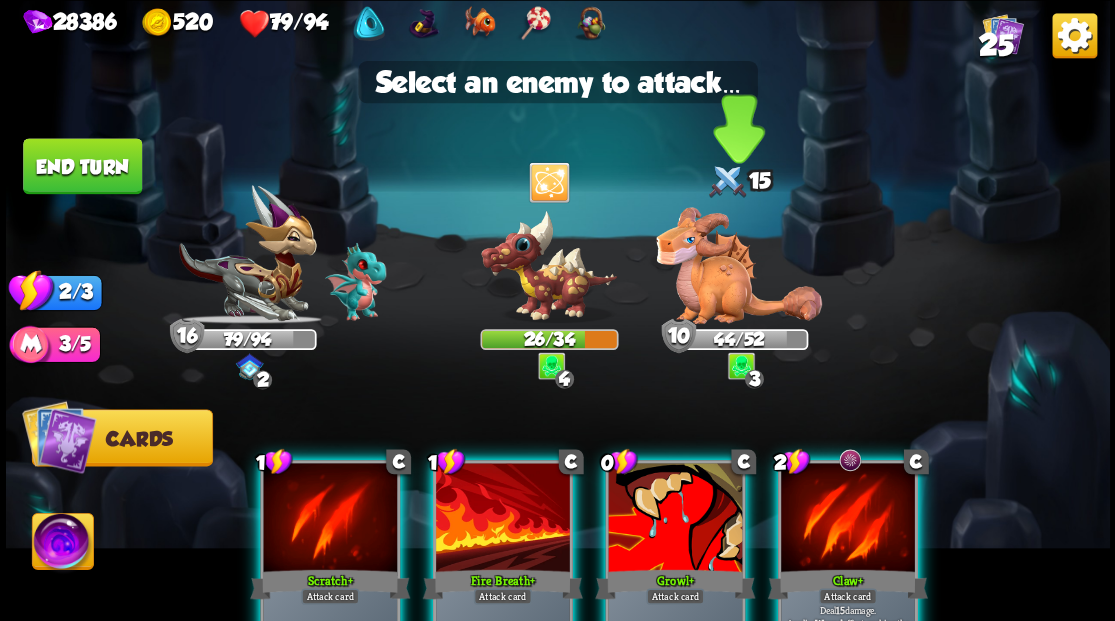 click at bounding box center [739, 265] 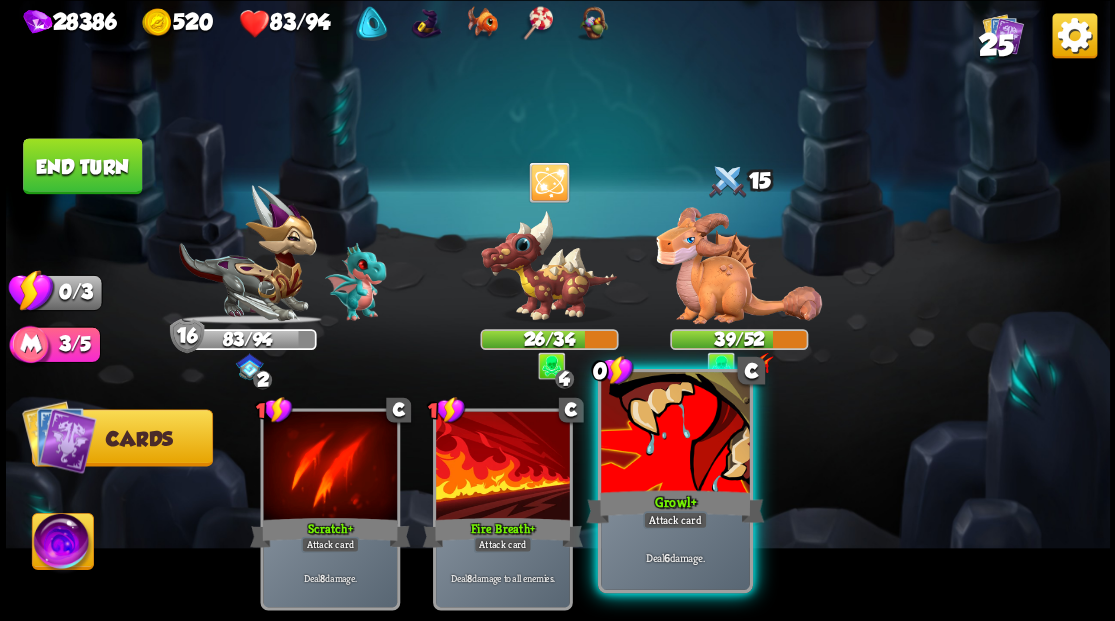click at bounding box center (675, 434) 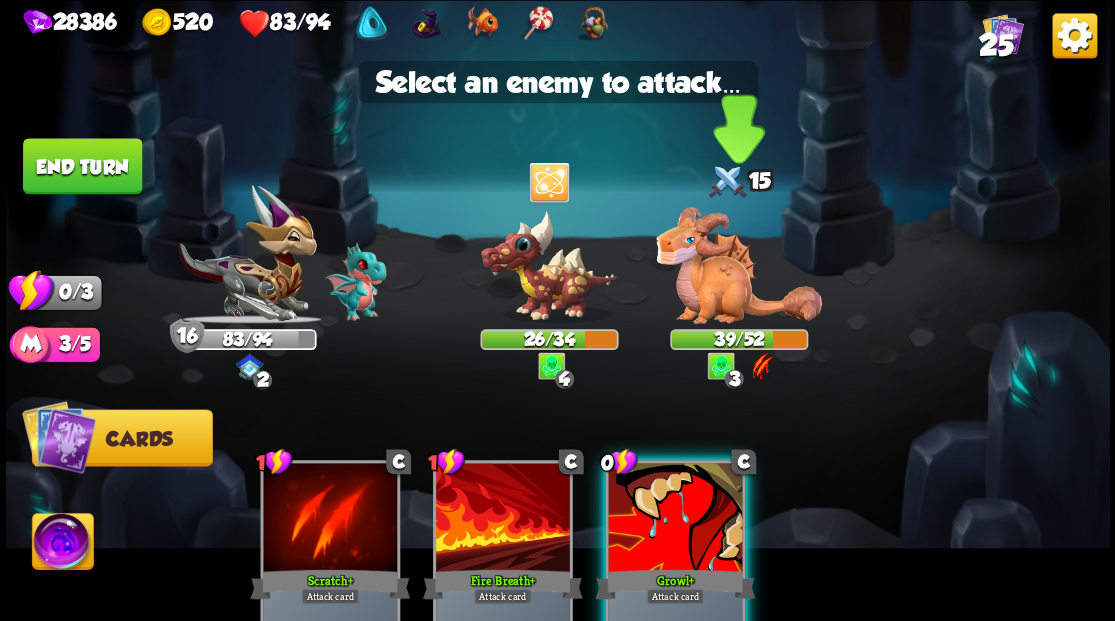 click at bounding box center [739, 265] 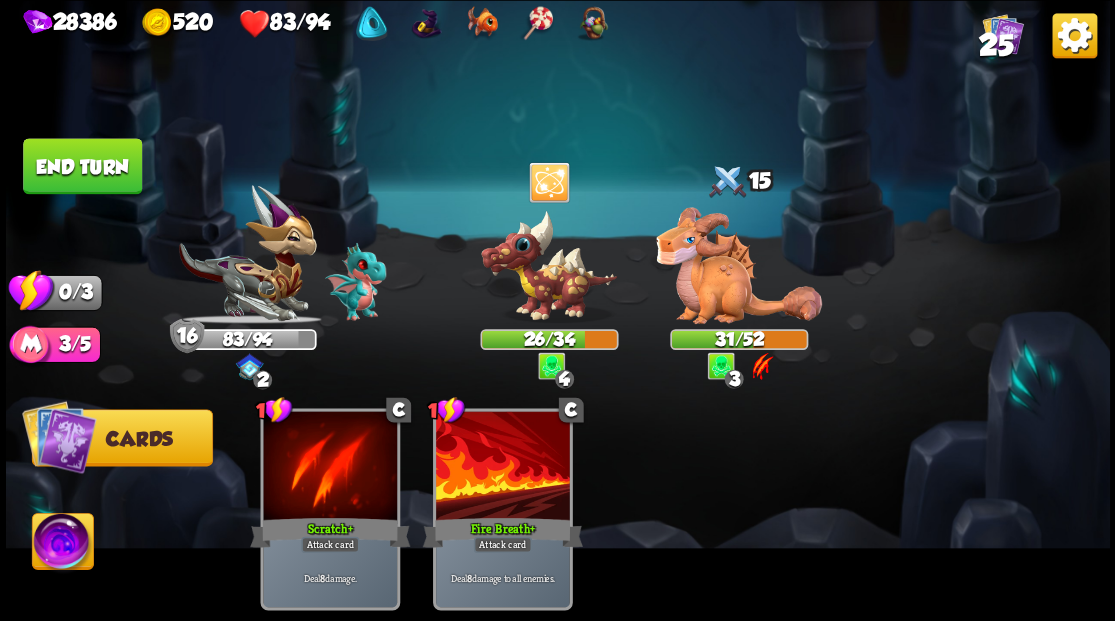 click on "End turn" at bounding box center (82, 166) 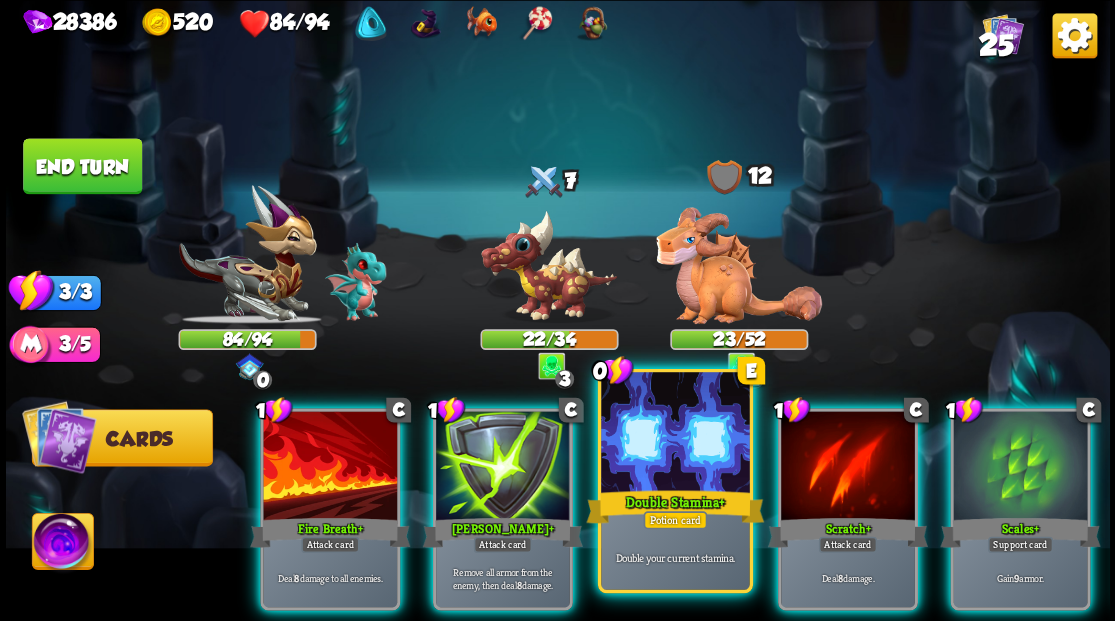 click at bounding box center (675, 434) 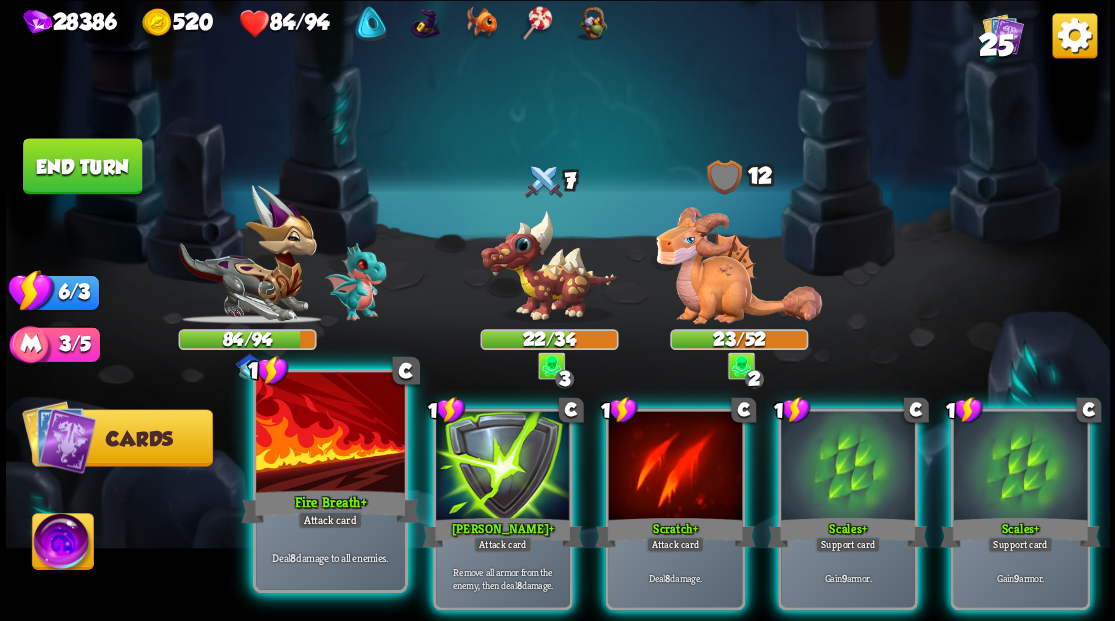 click at bounding box center (330, 434) 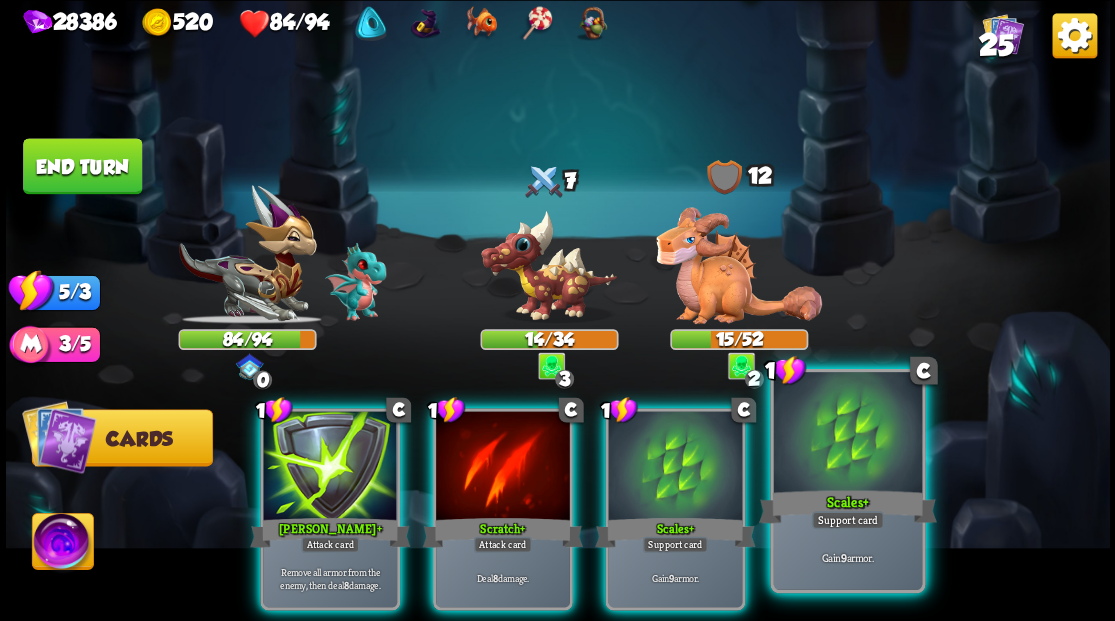 click on "Scales +" at bounding box center (847, 506) 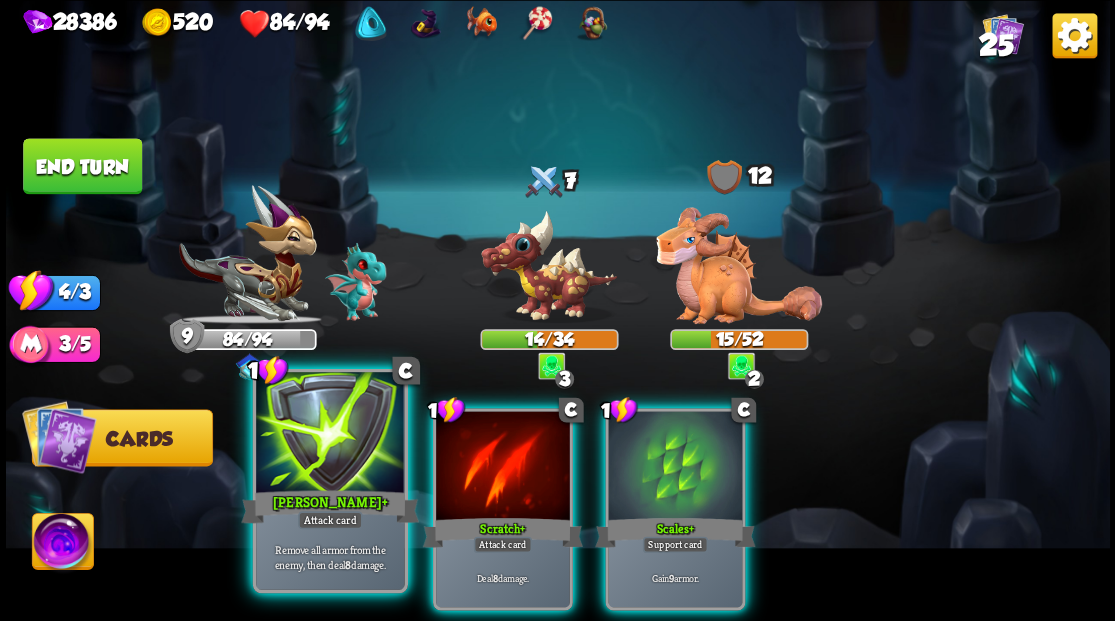 click on "[PERSON_NAME] +" at bounding box center [330, 506] 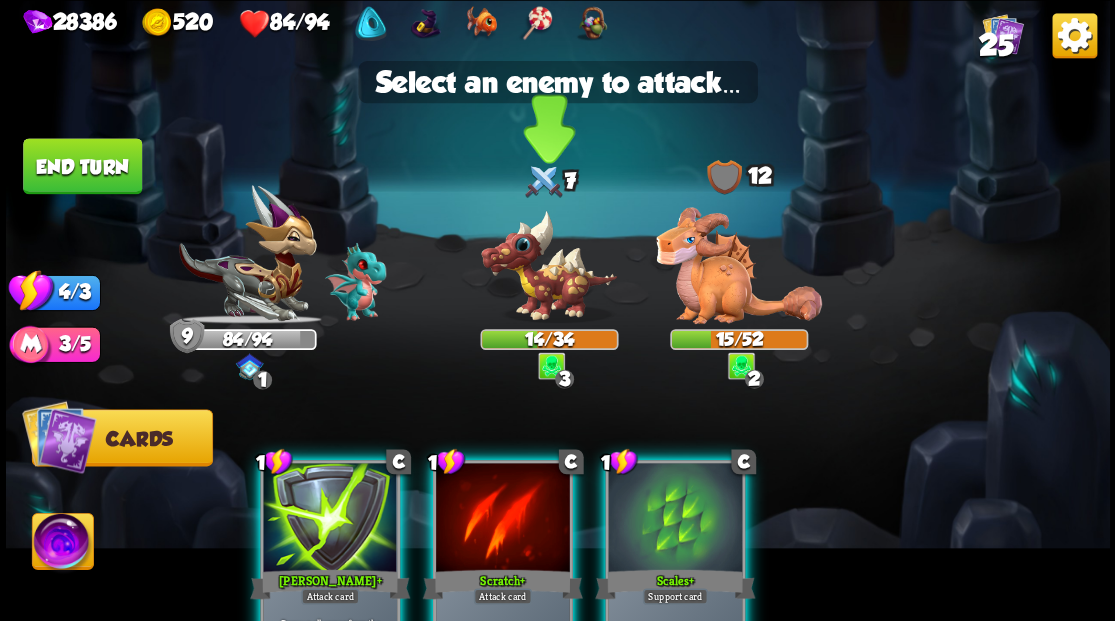 click at bounding box center [549, 266] 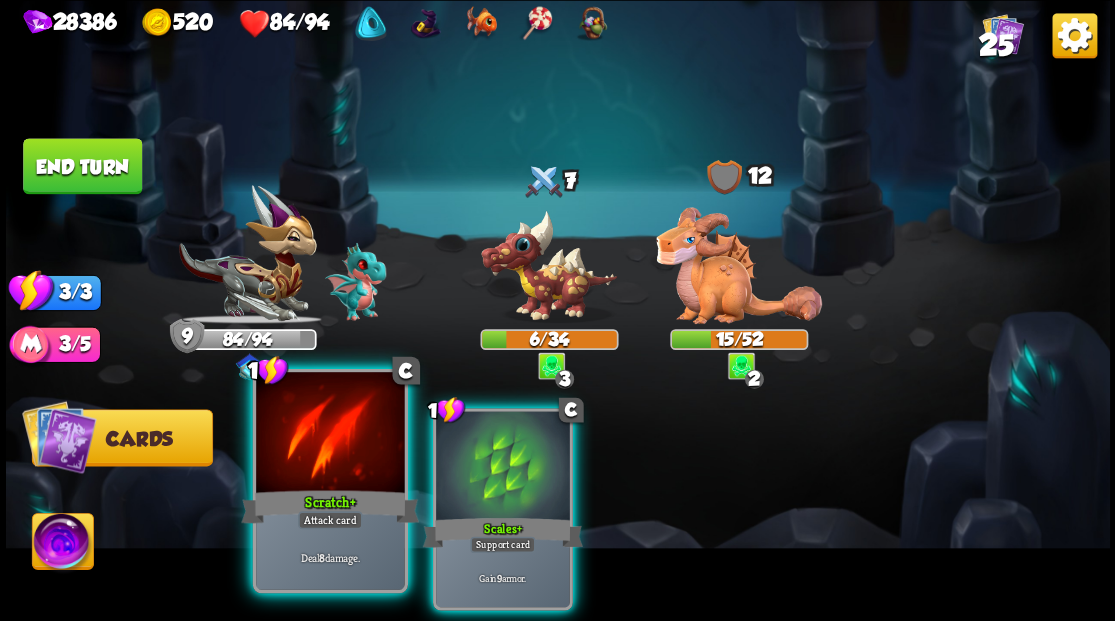 drag, startPoint x: 313, startPoint y: 488, endPoint x: 334, endPoint y: 471, distance: 27.018513 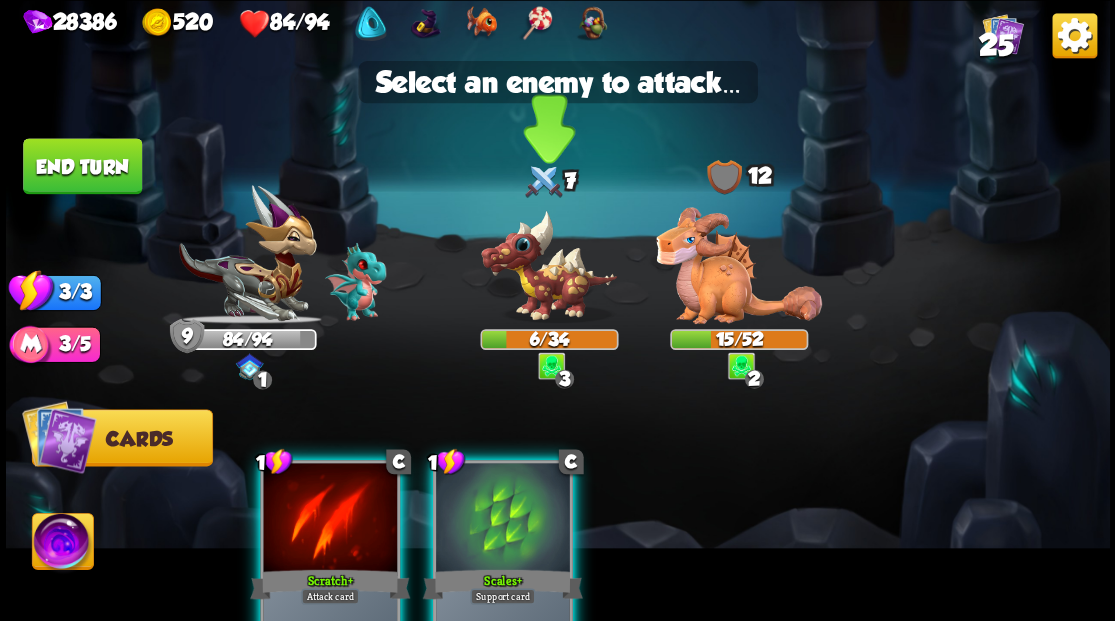 click at bounding box center [549, 266] 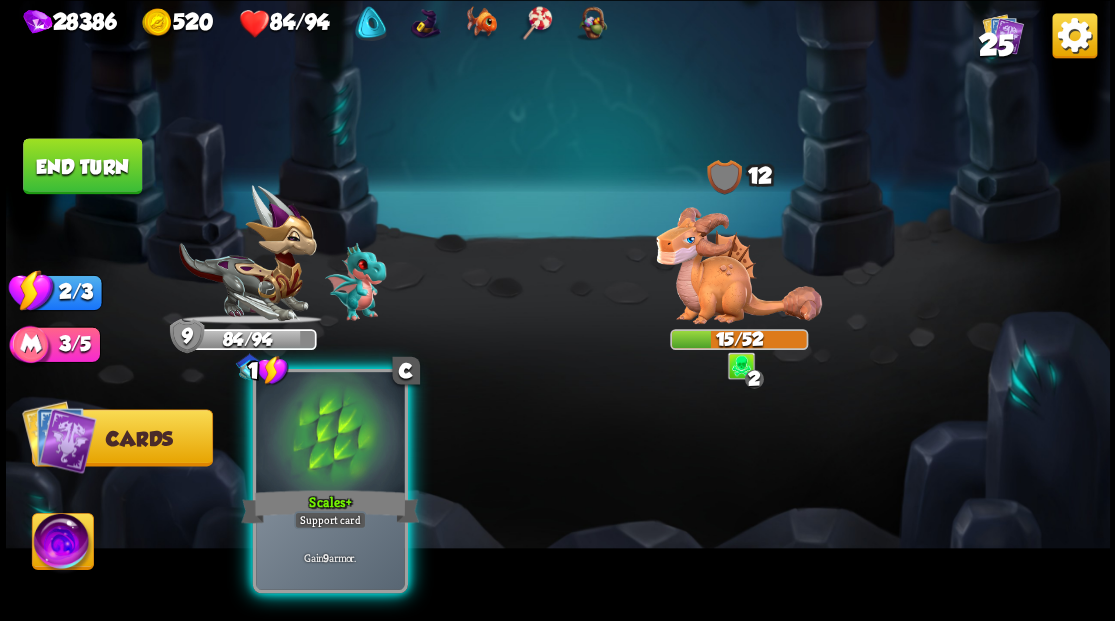 click at bounding box center (330, 434) 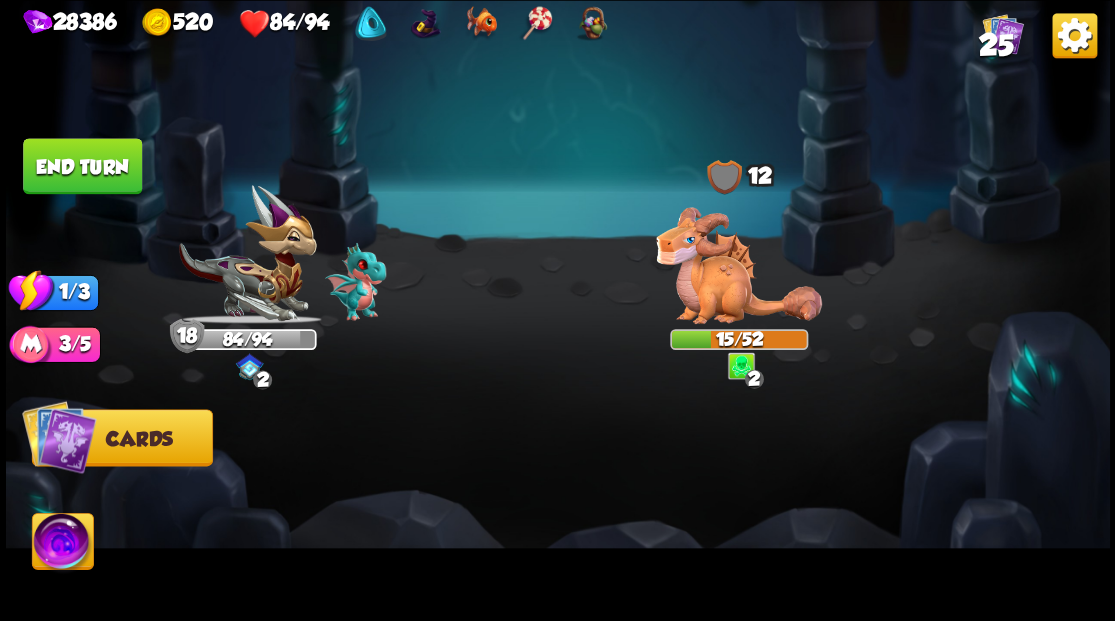 click on "End turn" at bounding box center [82, 166] 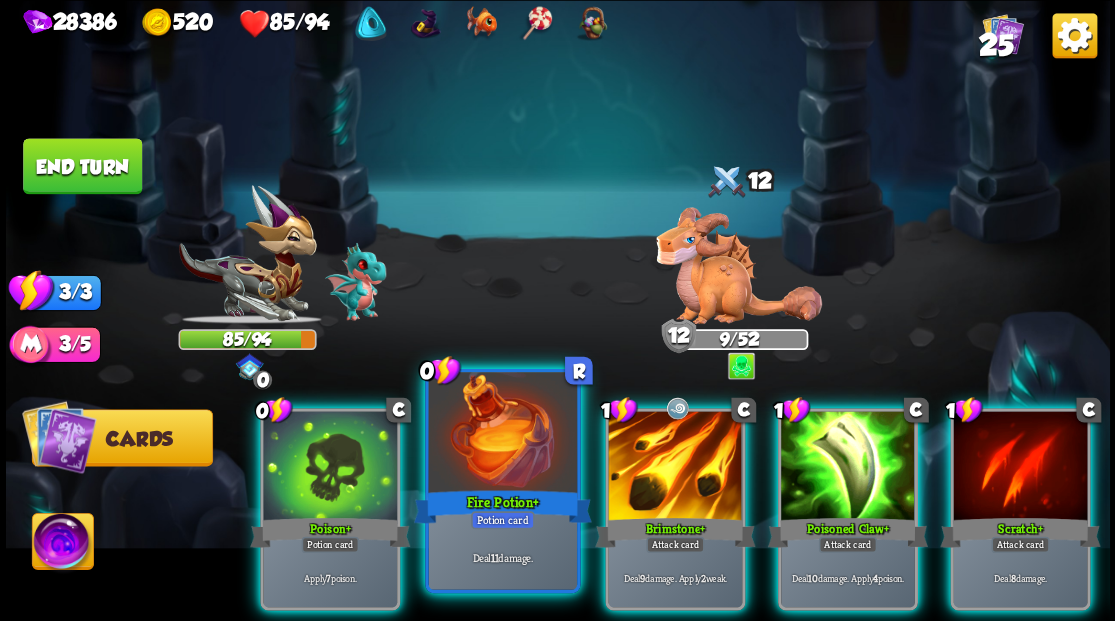 click at bounding box center (502, 434) 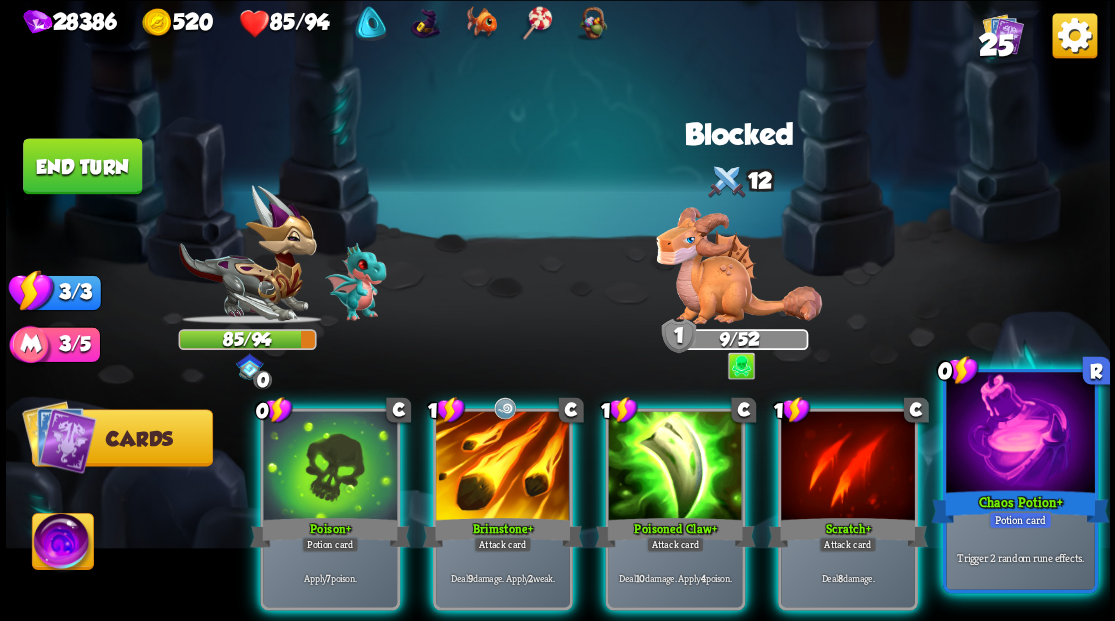 click at bounding box center (1020, 434) 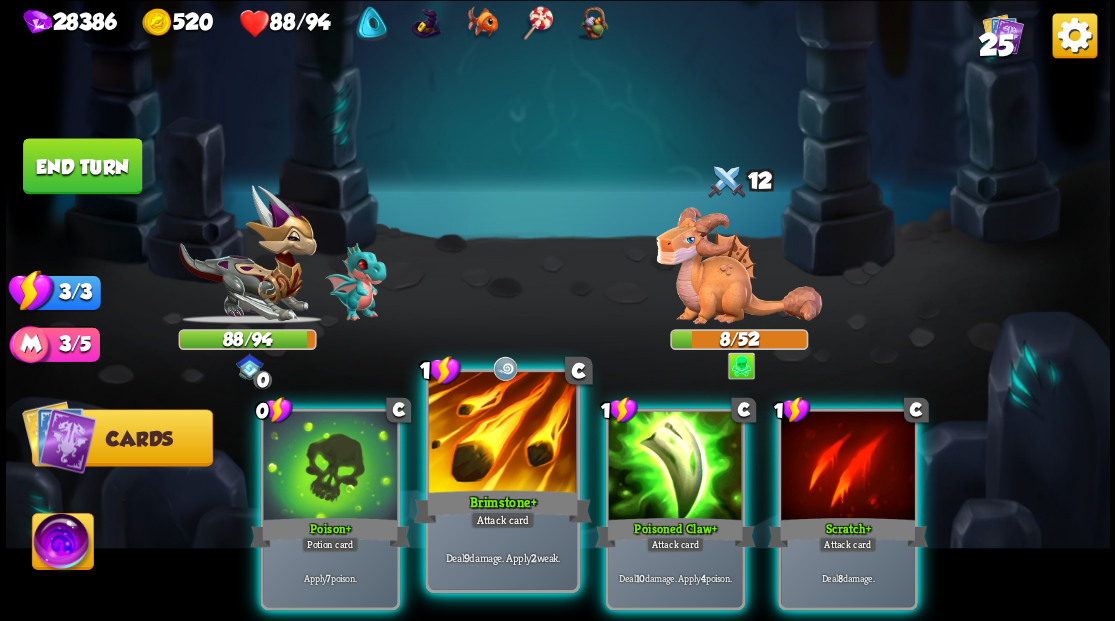 click at bounding box center [502, 434] 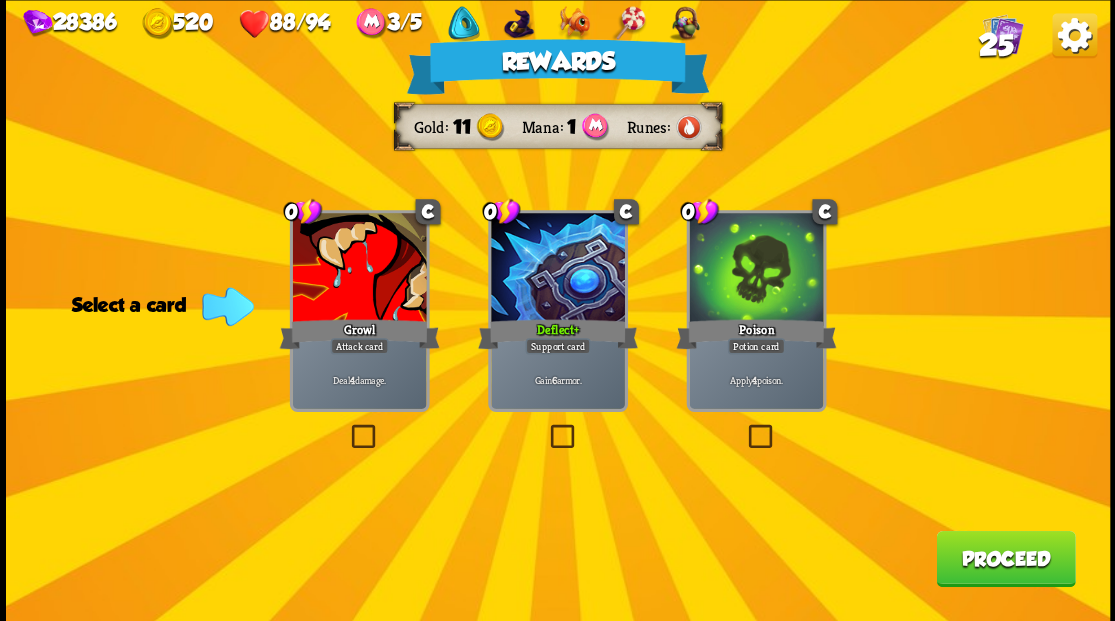 click on "Proceed" at bounding box center [1005, 558] 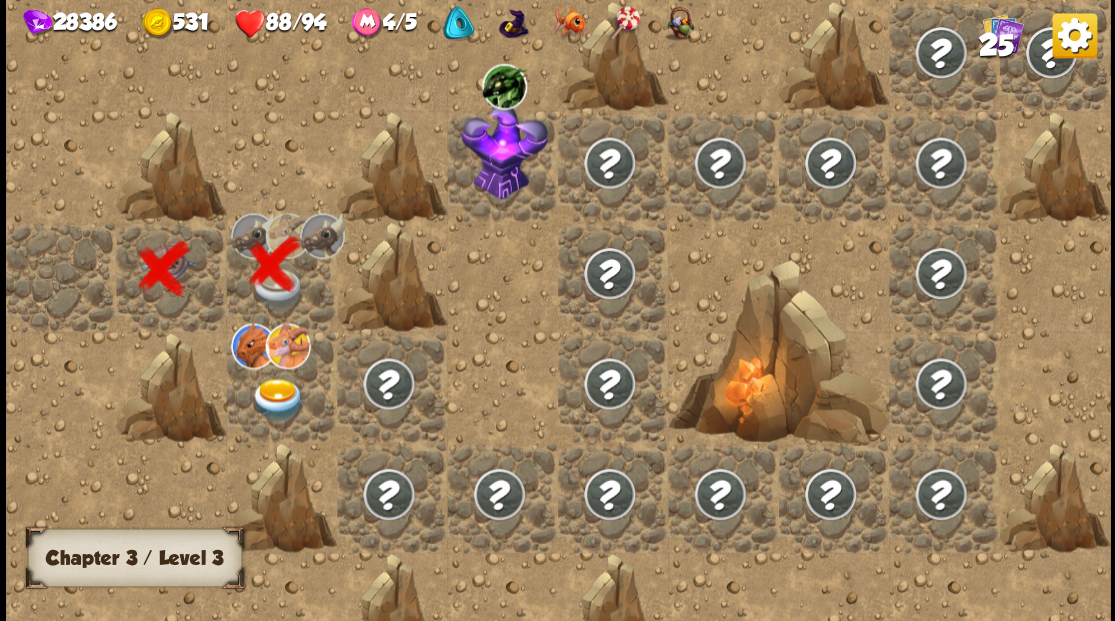 click at bounding box center [277, 399] 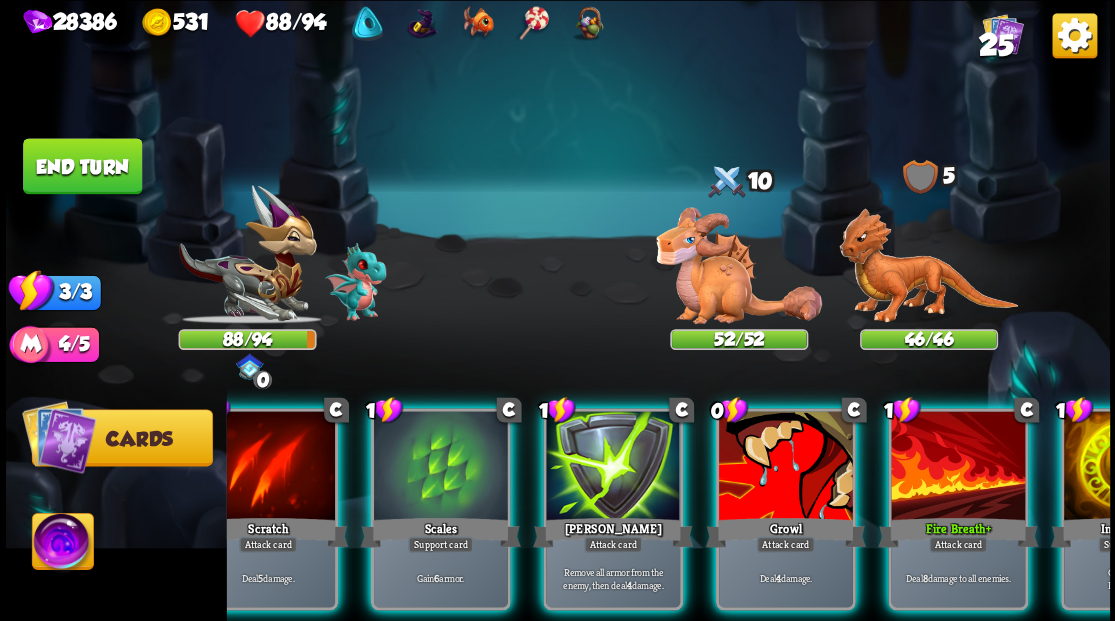 scroll, scrollTop: 0, scrollLeft: 189, axis: horizontal 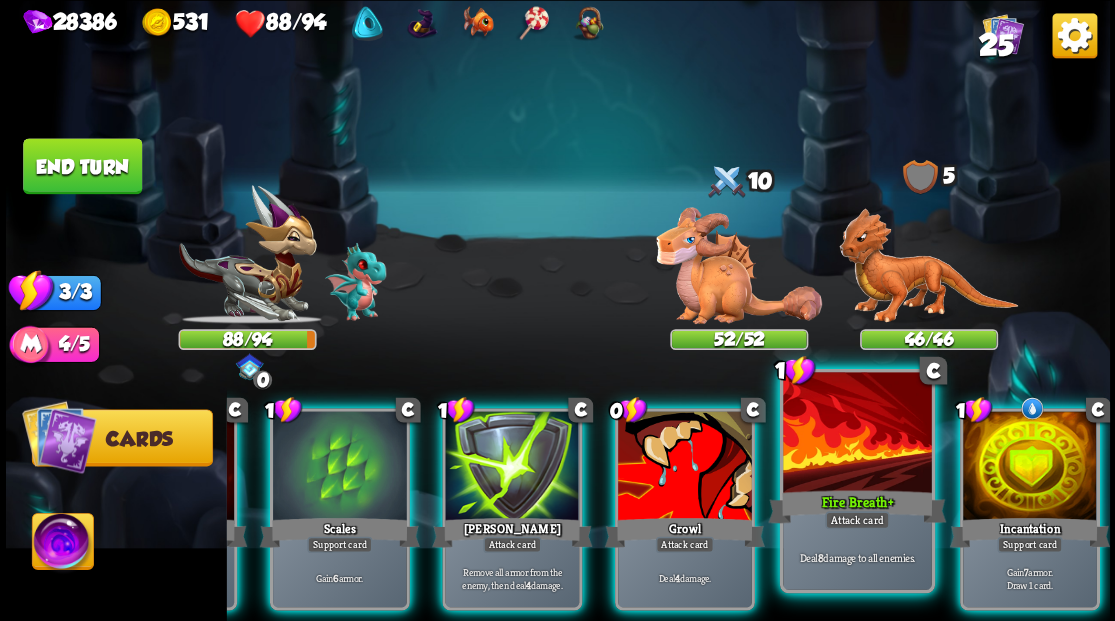 click at bounding box center [857, 434] 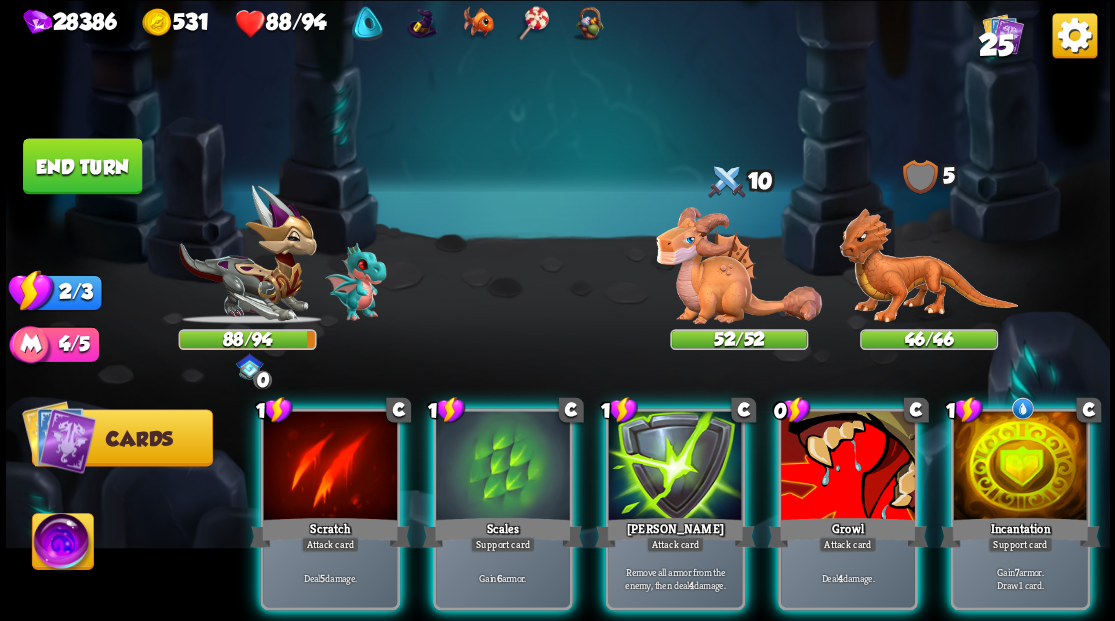 scroll, scrollTop: 0, scrollLeft: 0, axis: both 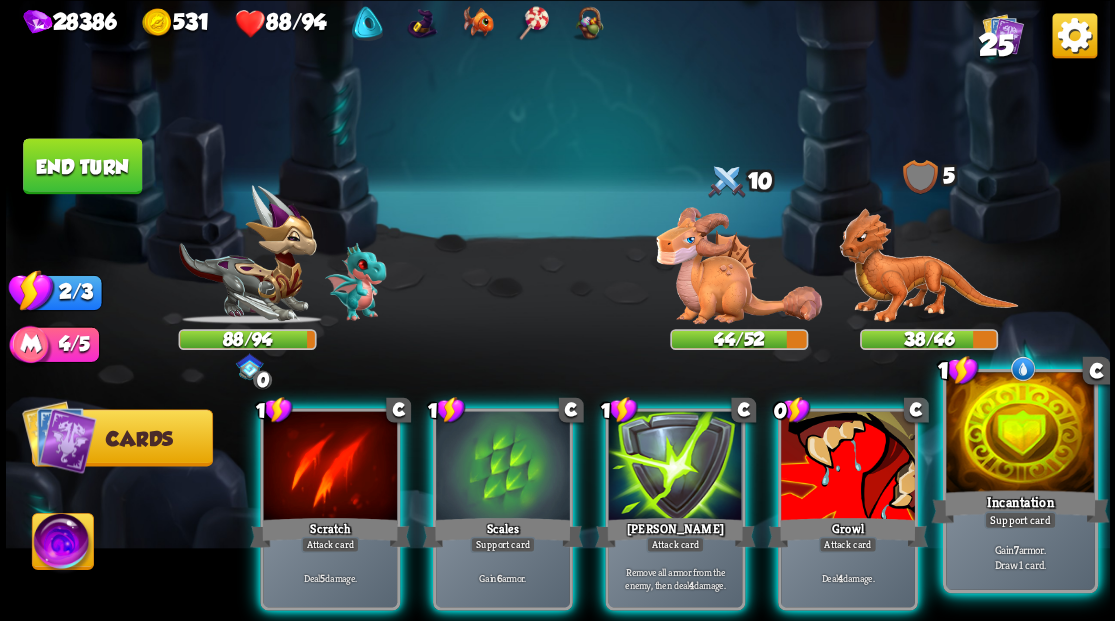 click at bounding box center [1020, 434] 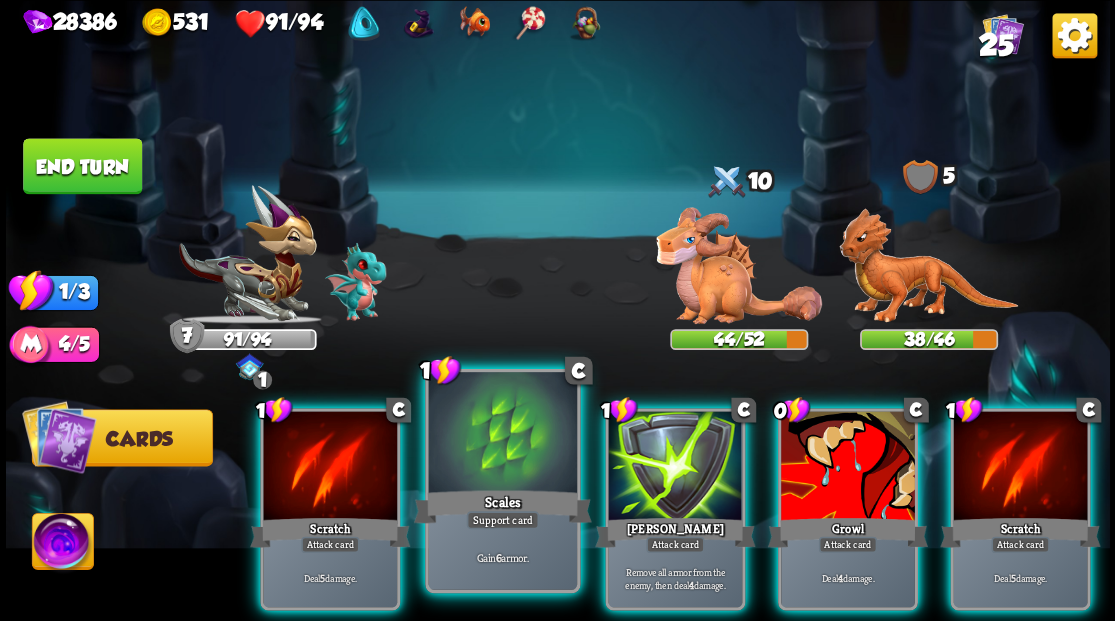 click at bounding box center (502, 434) 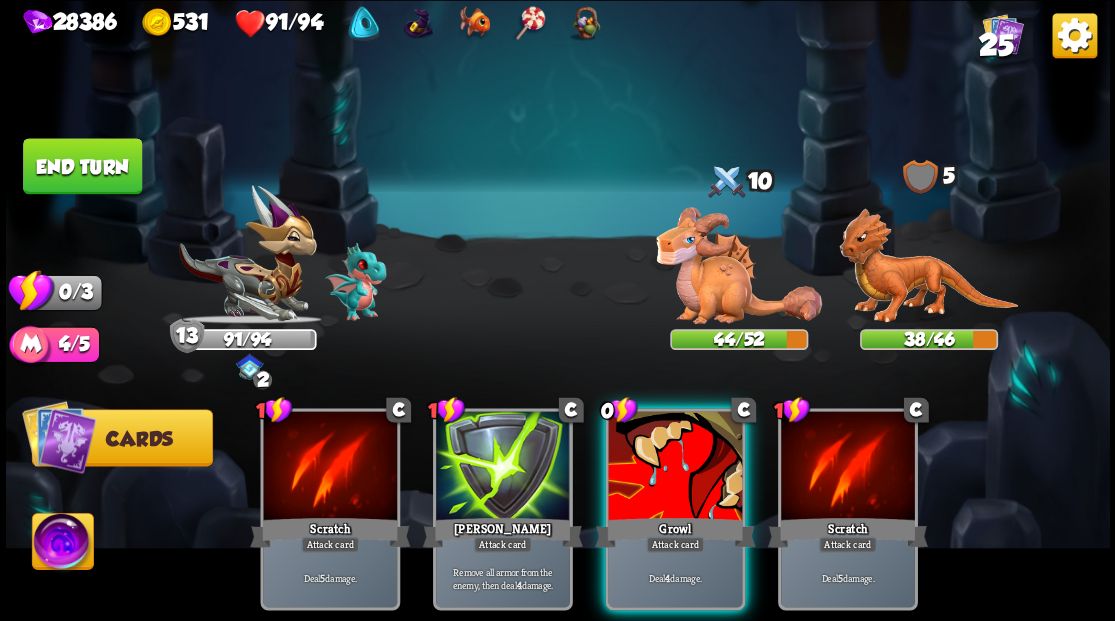 click on "End turn" at bounding box center (82, 166) 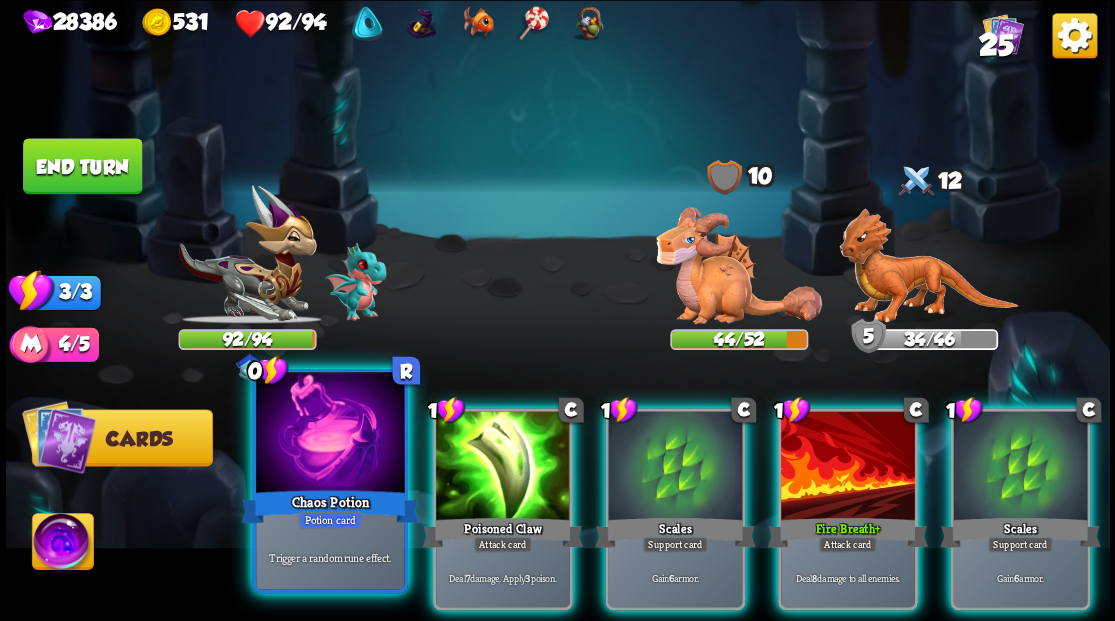 click at bounding box center (330, 434) 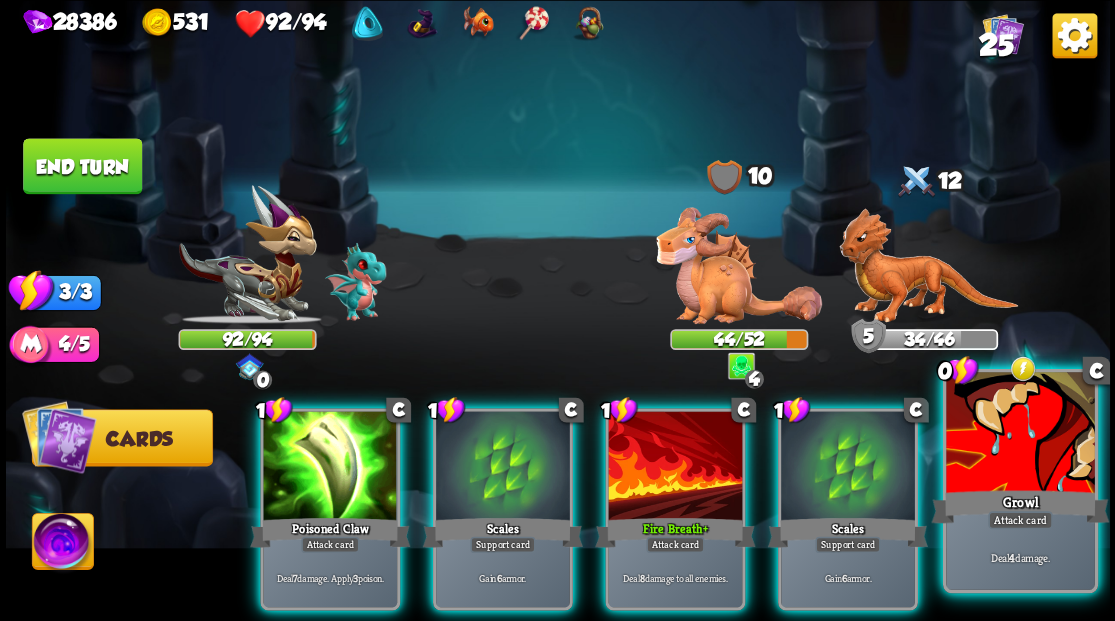 click on "Attack card" at bounding box center (1019, 520) 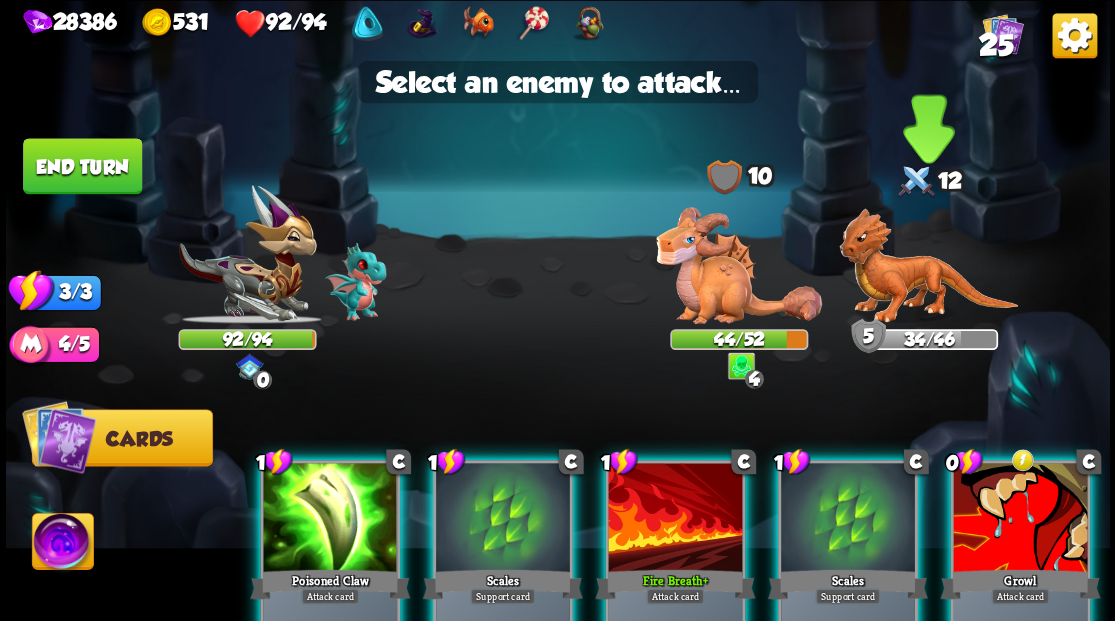 click at bounding box center (928, 266) 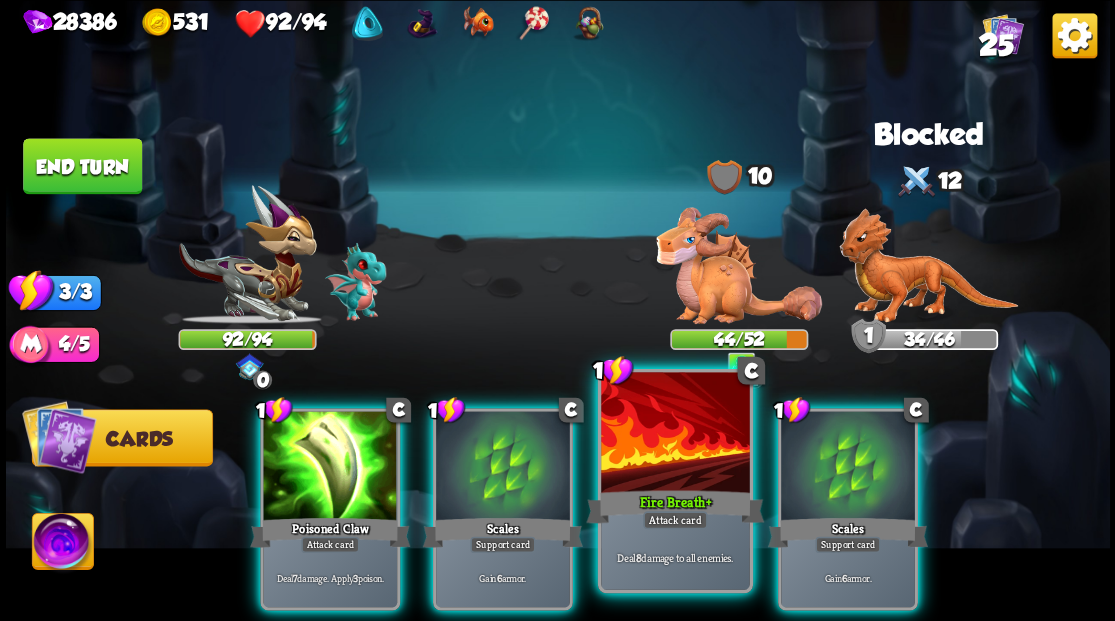 click at bounding box center (675, 434) 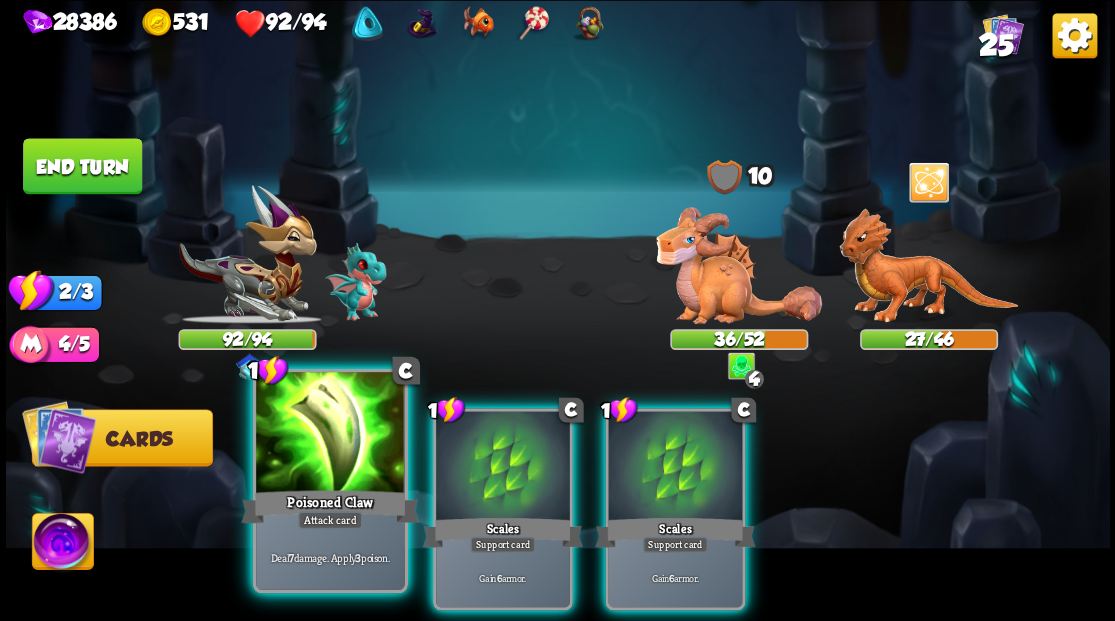 click at bounding box center [330, 434] 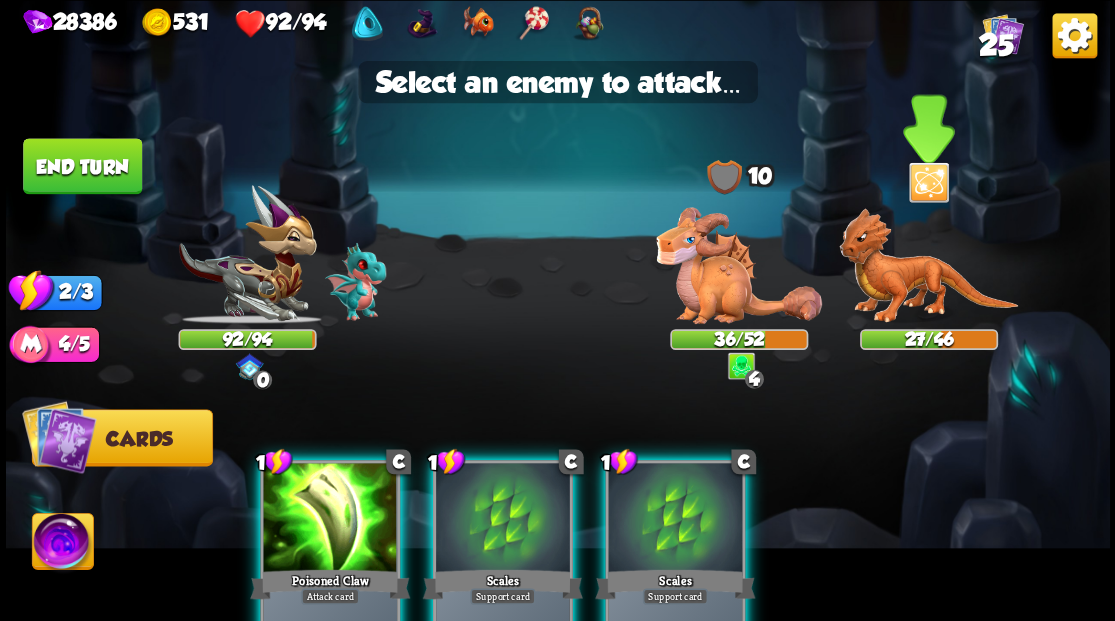 click at bounding box center [928, 266] 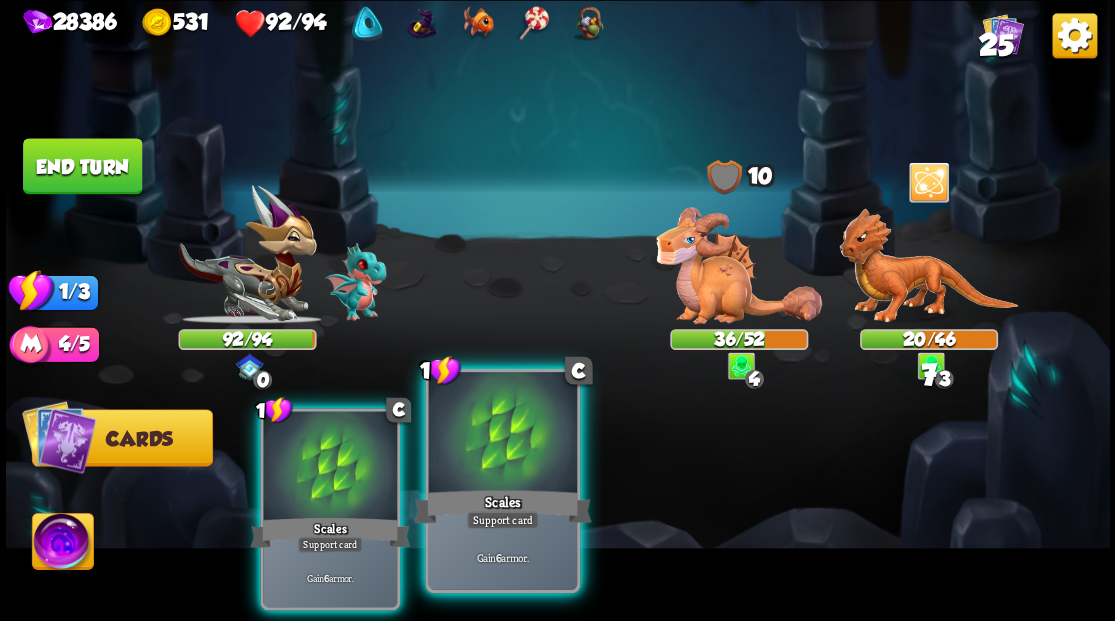 click at bounding box center (502, 434) 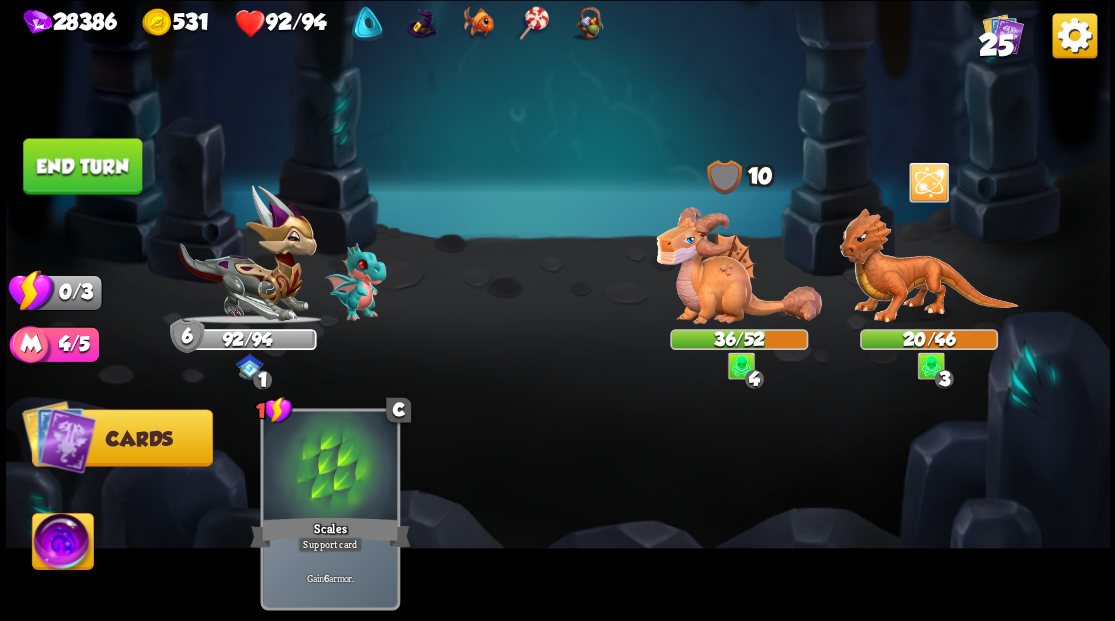 drag, startPoint x: 99, startPoint y: 172, endPoint x: 546, endPoint y: 276, distance: 458.939 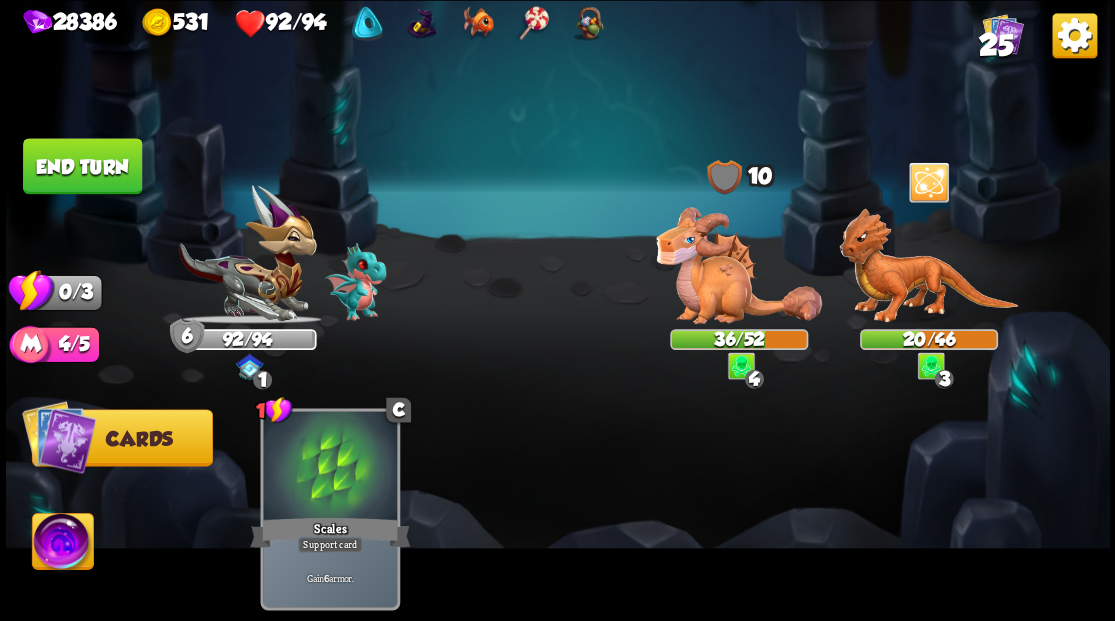 click on "End turn" at bounding box center [82, 166] 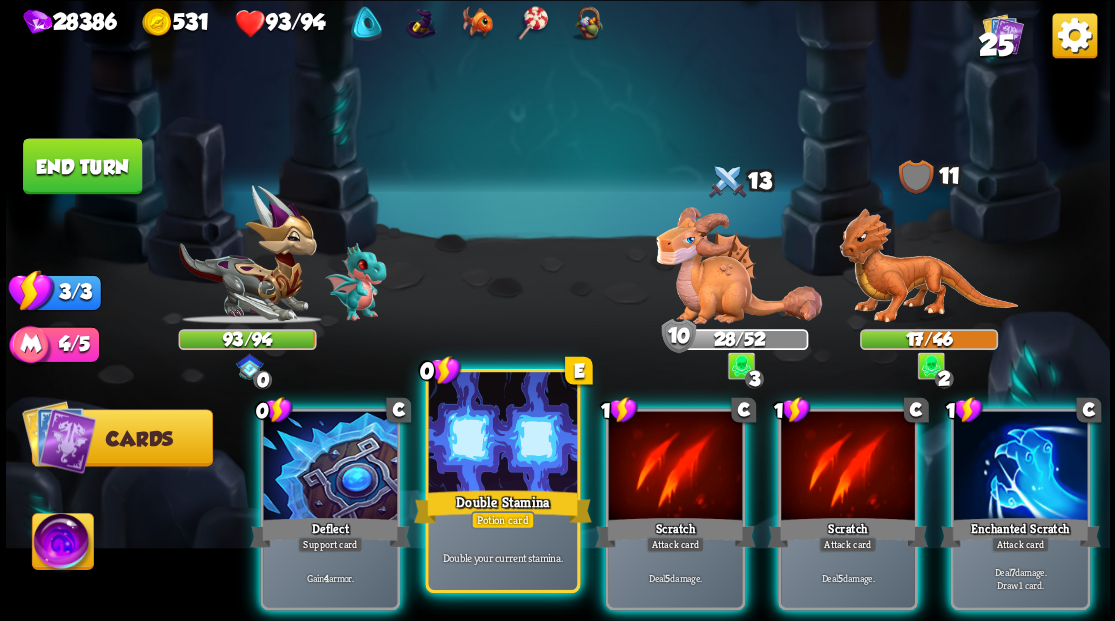 click at bounding box center (502, 434) 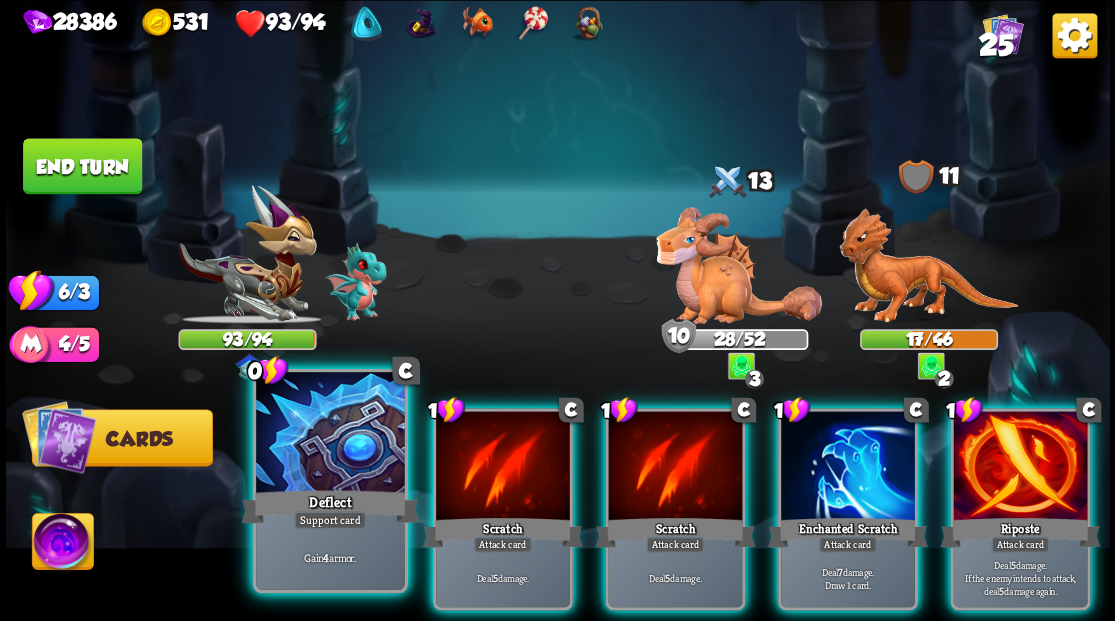 click at bounding box center (330, 434) 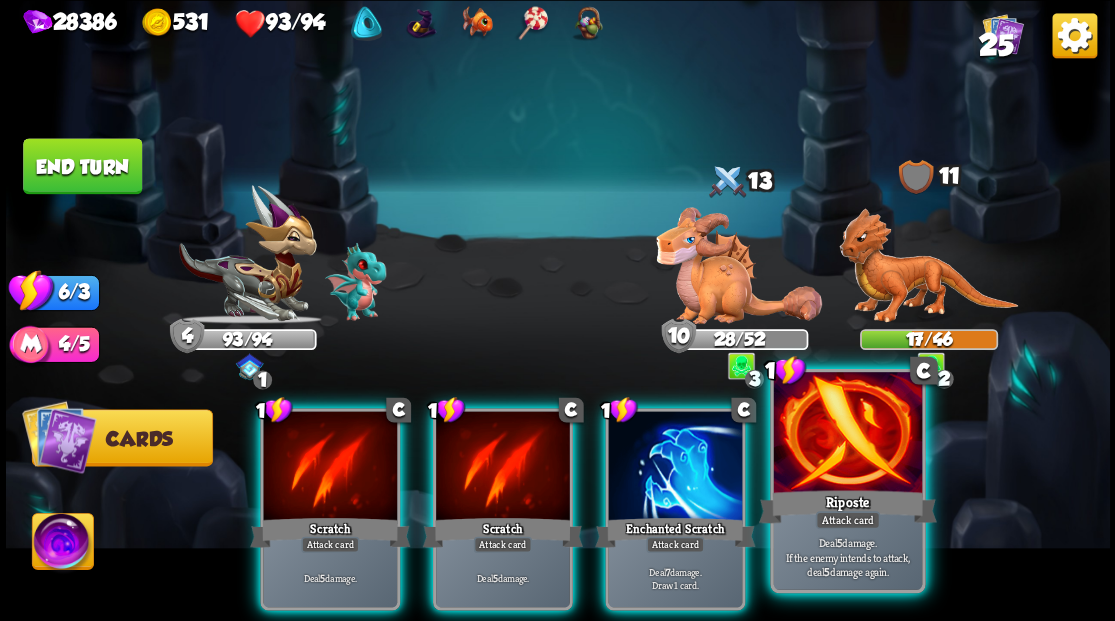 click at bounding box center (847, 434) 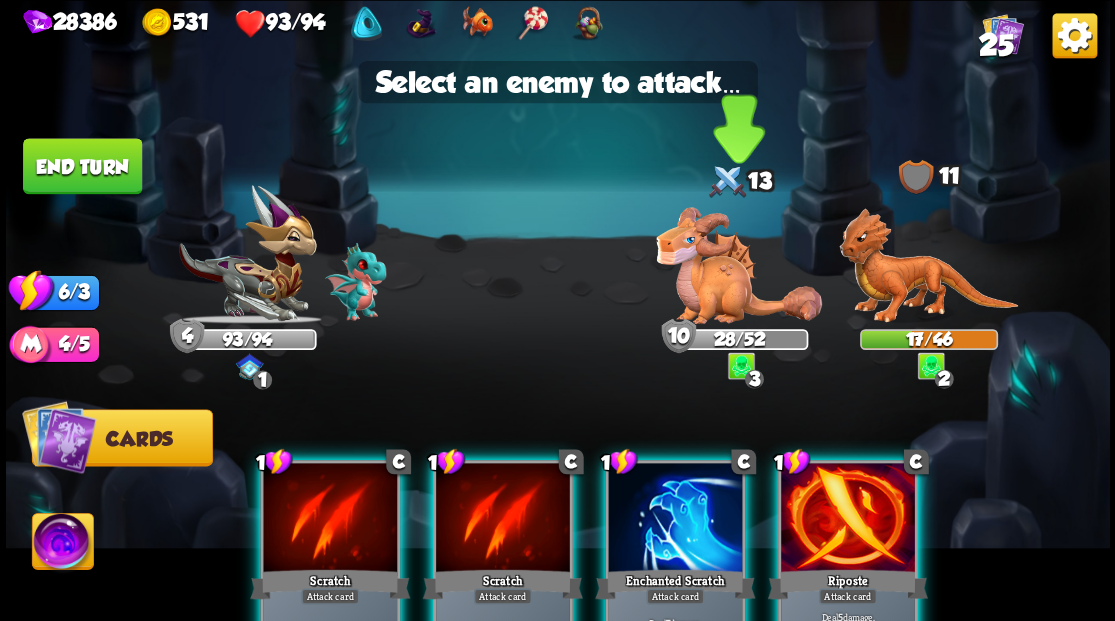 click at bounding box center (739, 265) 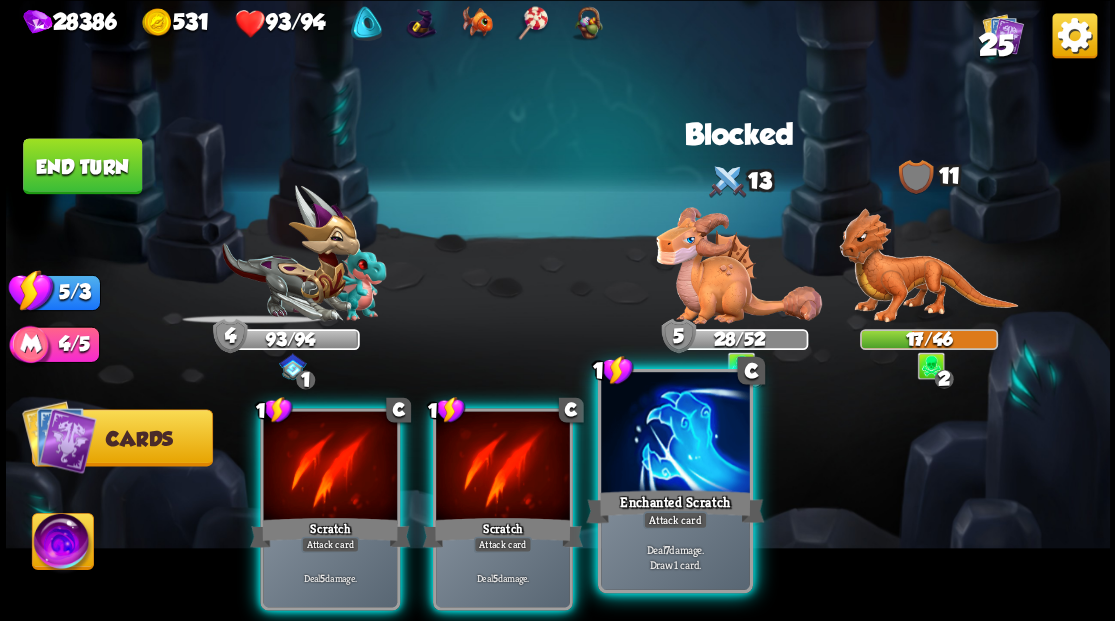 click at bounding box center [675, 434] 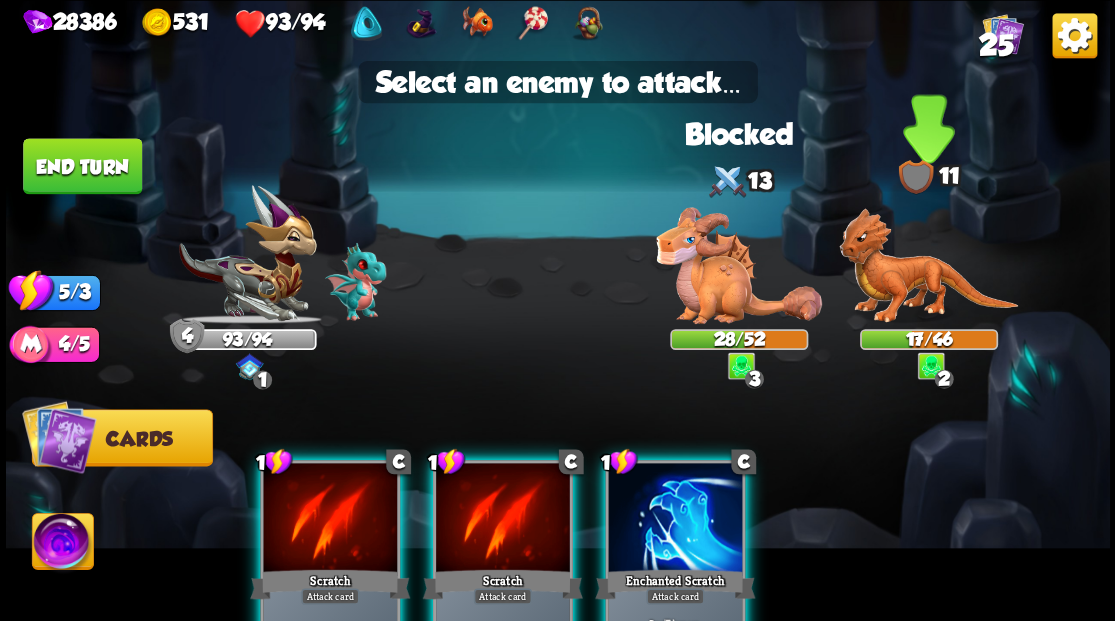 click at bounding box center (928, 266) 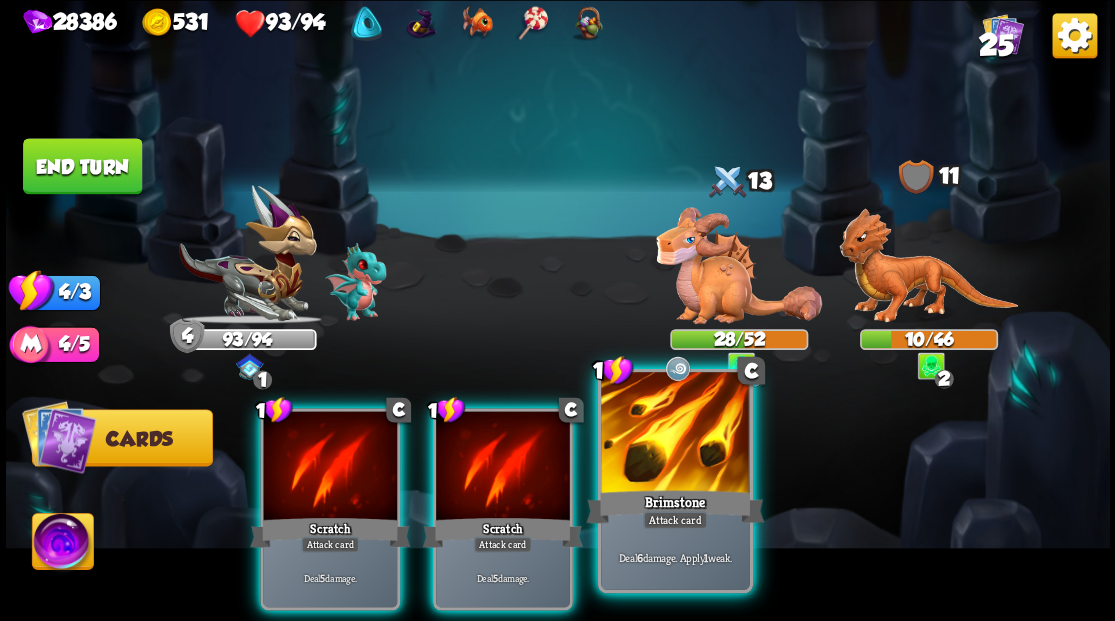 click on "Brimstone" at bounding box center (675, 506) 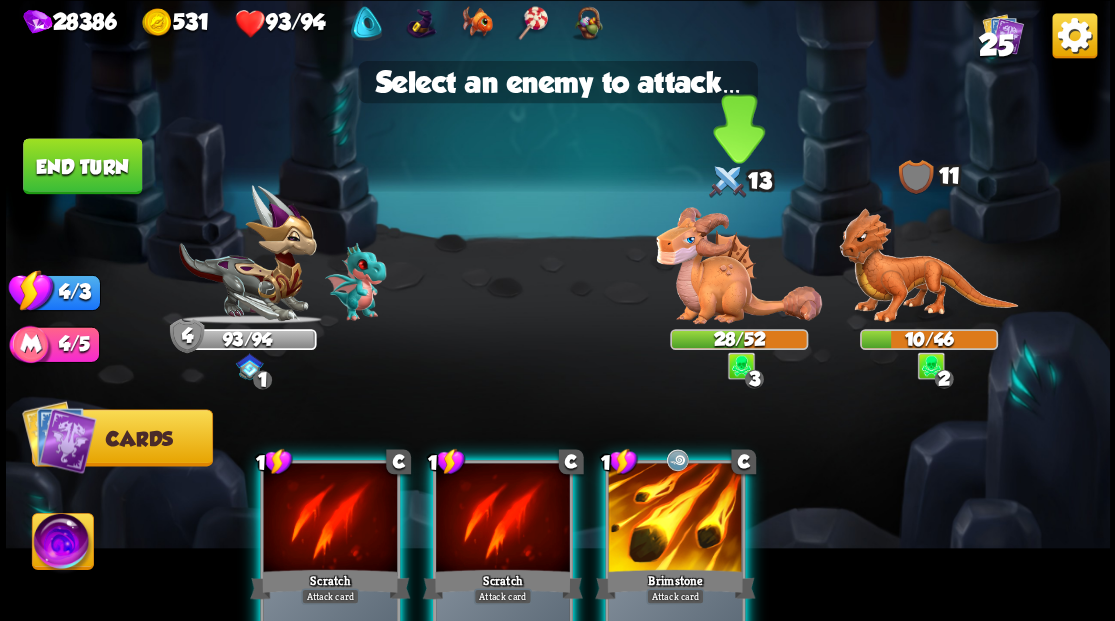 click at bounding box center [739, 265] 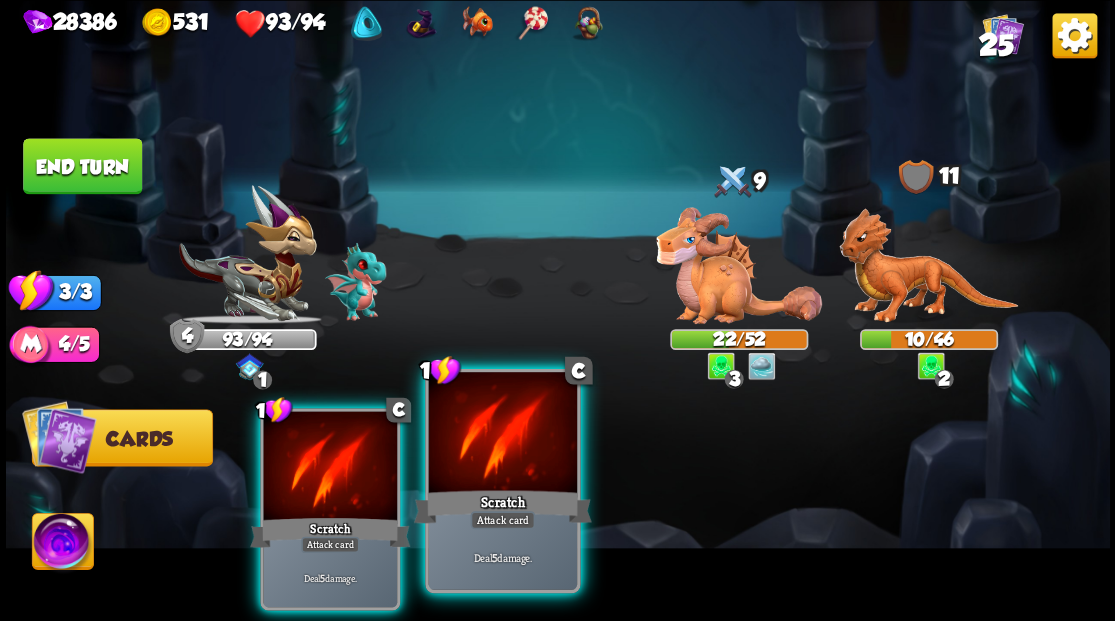 click at bounding box center (502, 434) 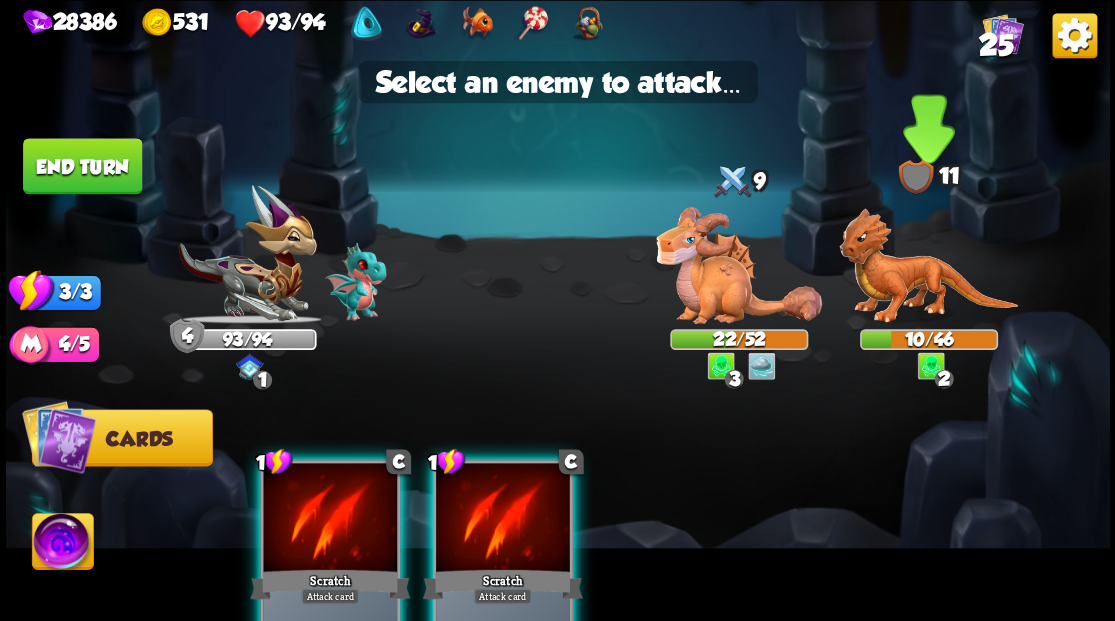 click at bounding box center (928, 266) 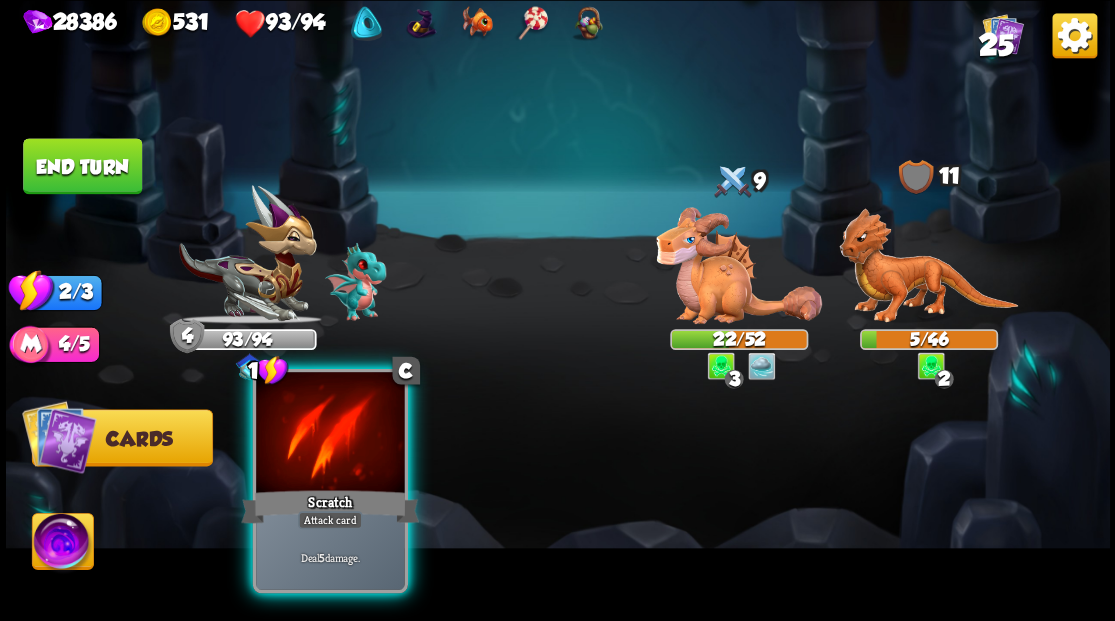 drag, startPoint x: 344, startPoint y: 458, endPoint x: 387, endPoint y: 438, distance: 47.423622 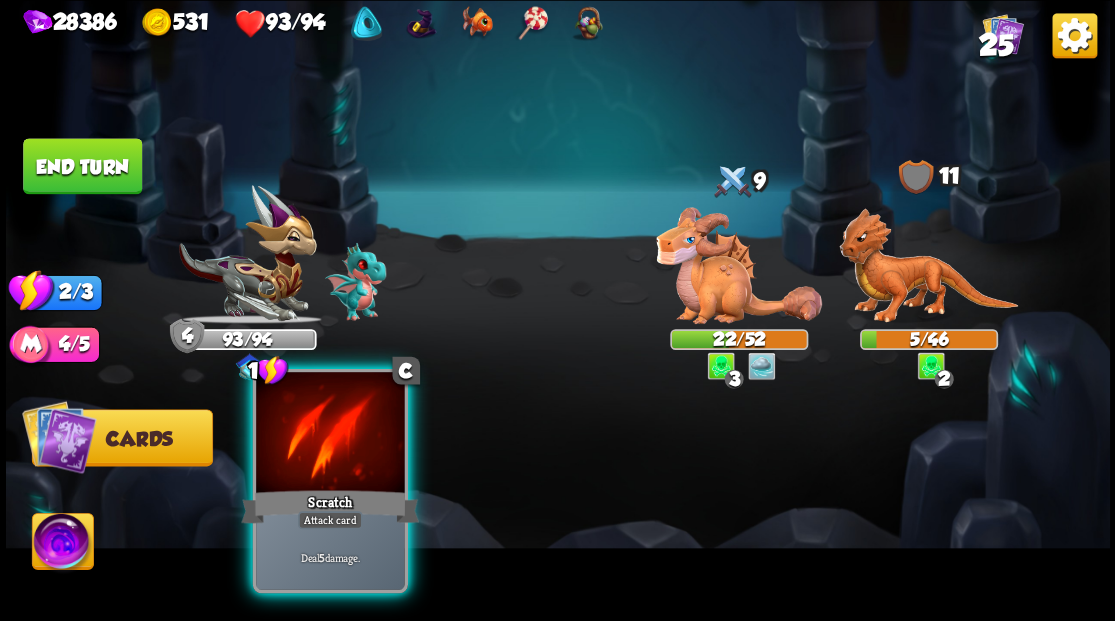 click at bounding box center [330, 434] 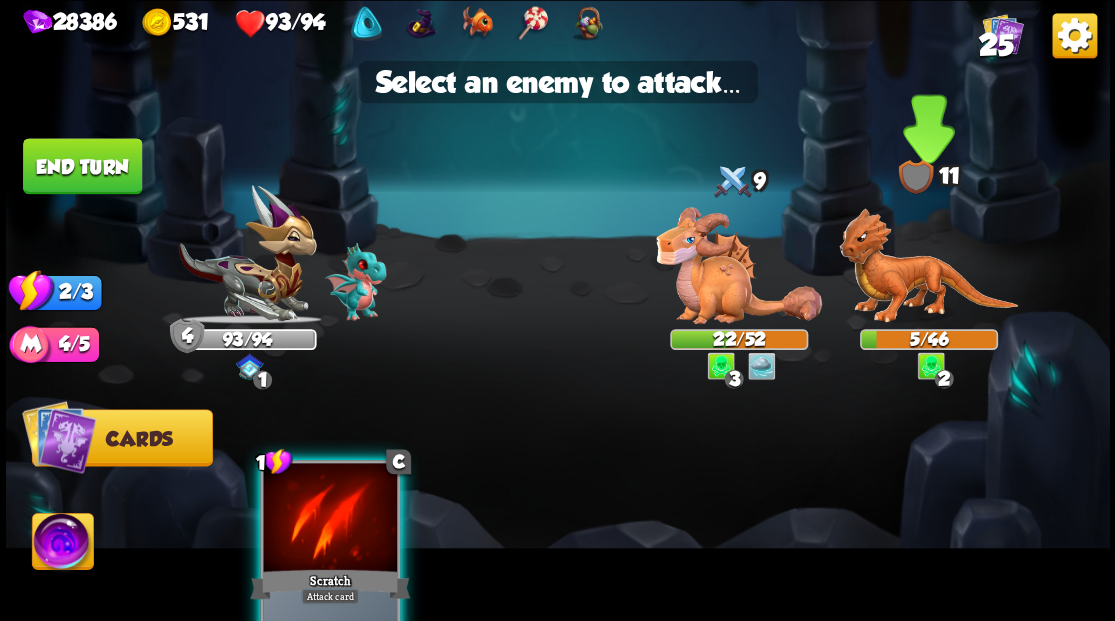 click at bounding box center (928, 266) 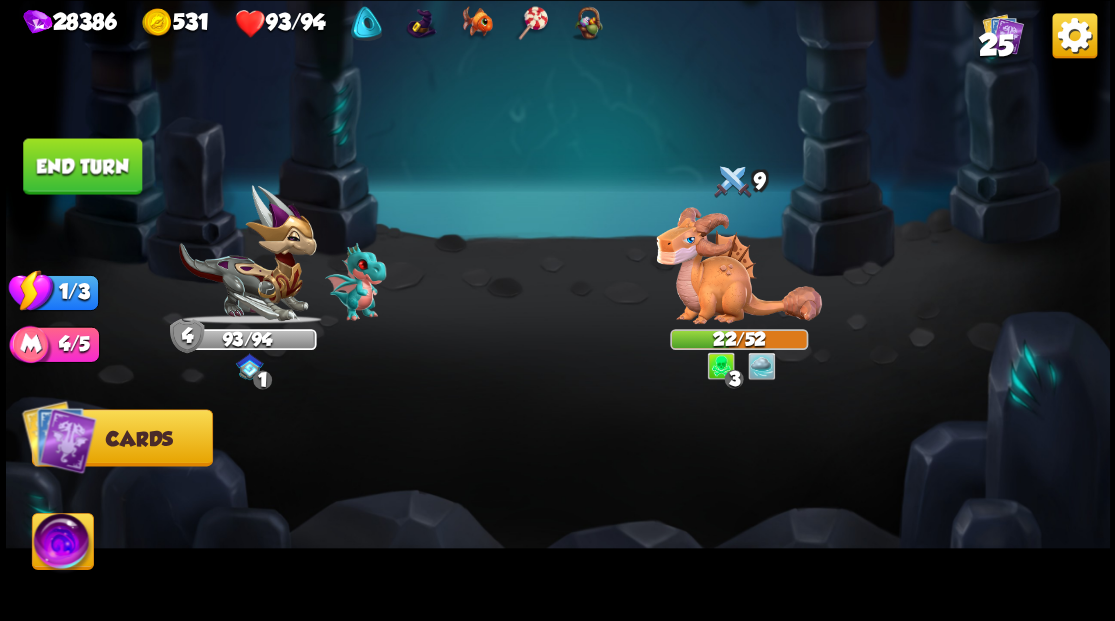click on "End turn" at bounding box center [82, 166] 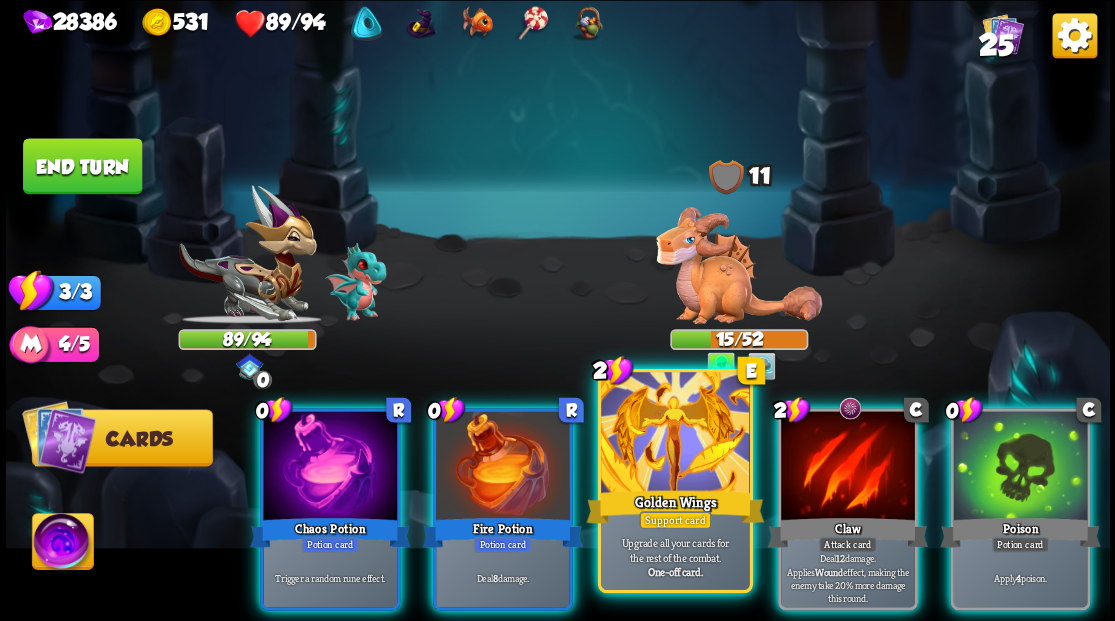 click at bounding box center [675, 434] 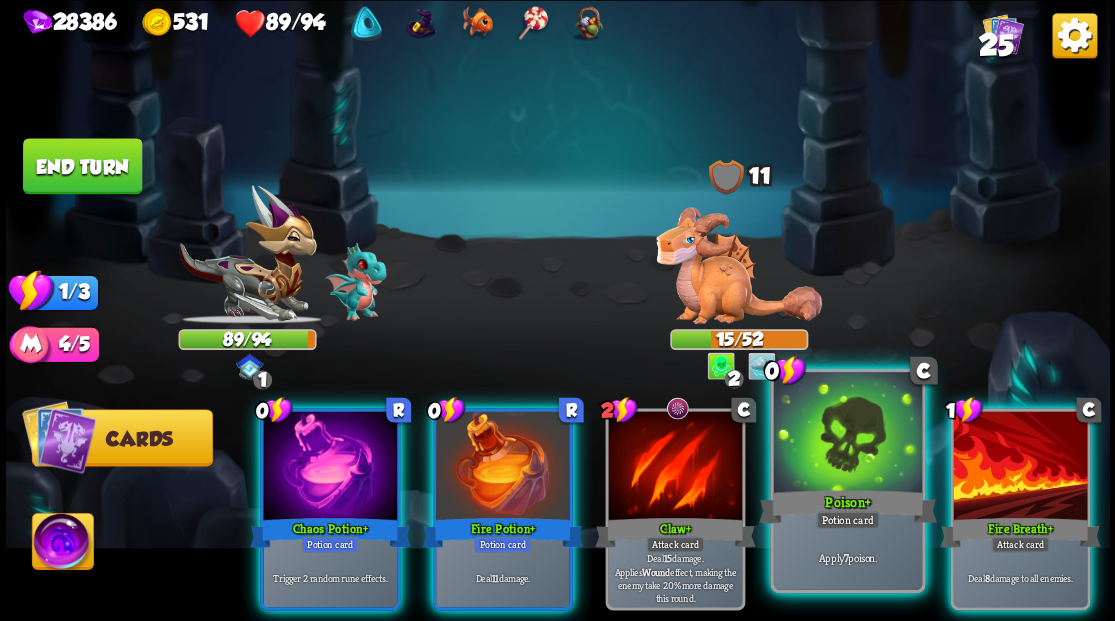 click at bounding box center (847, 434) 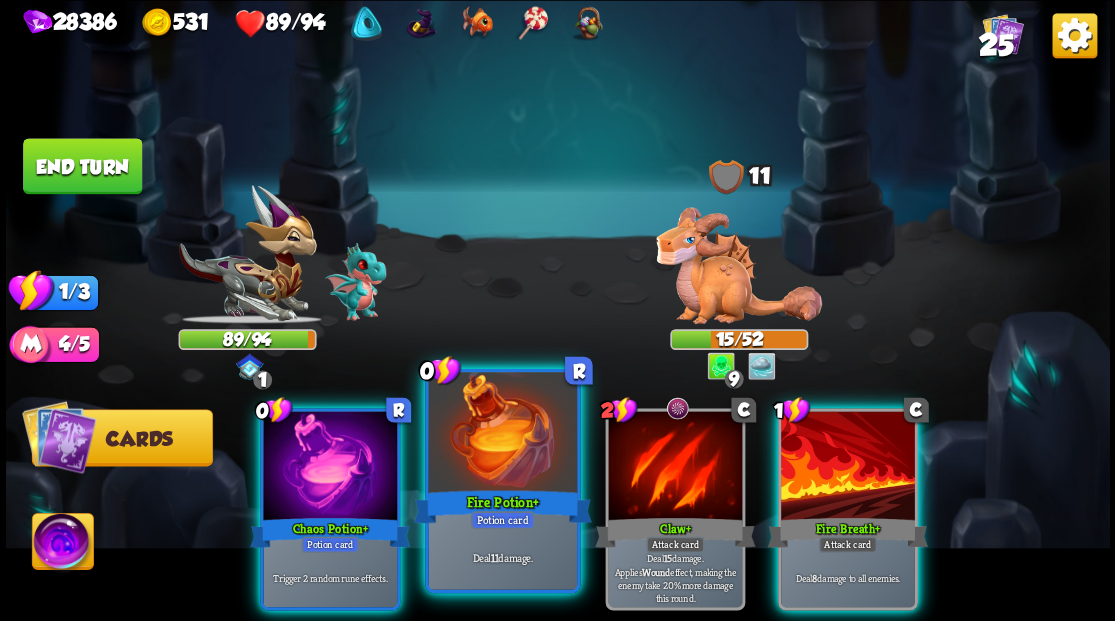 click at bounding box center (502, 434) 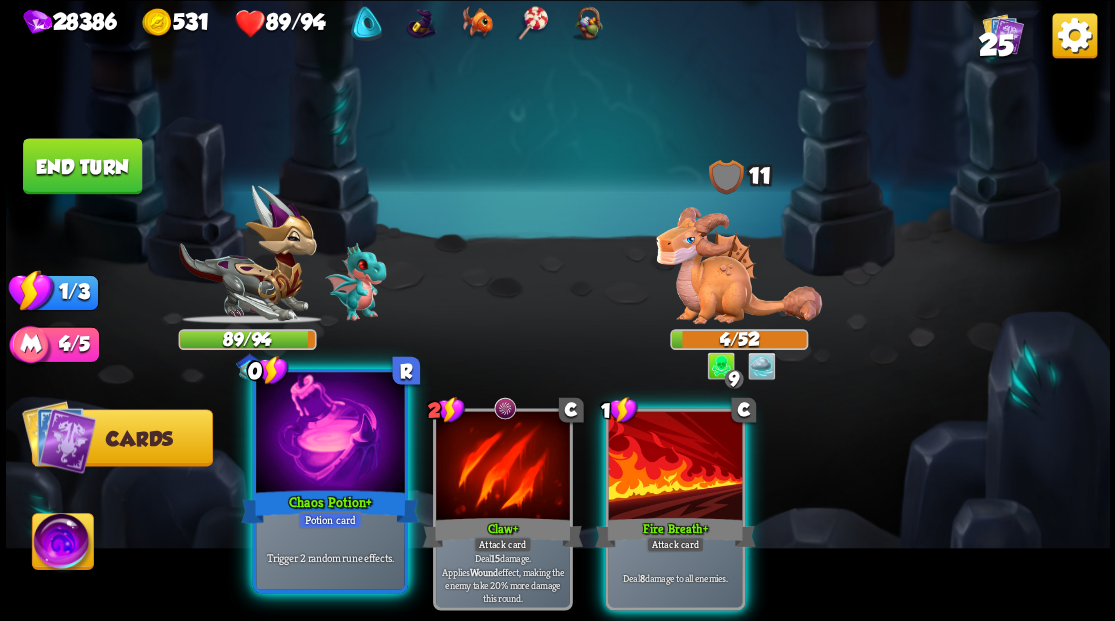 click at bounding box center [330, 434] 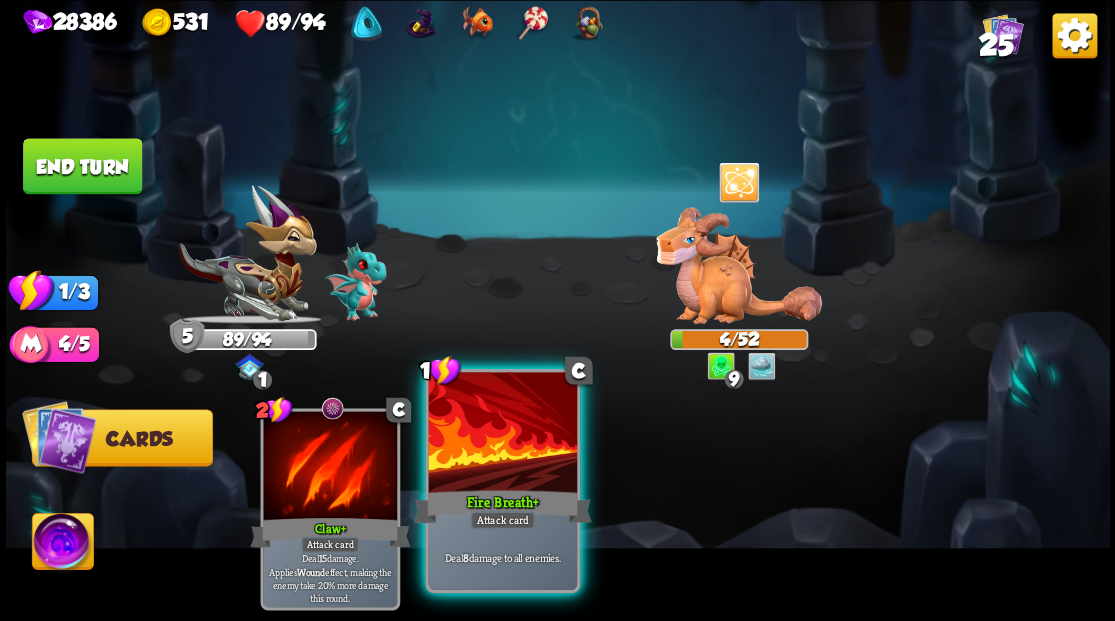 click at bounding box center [502, 434] 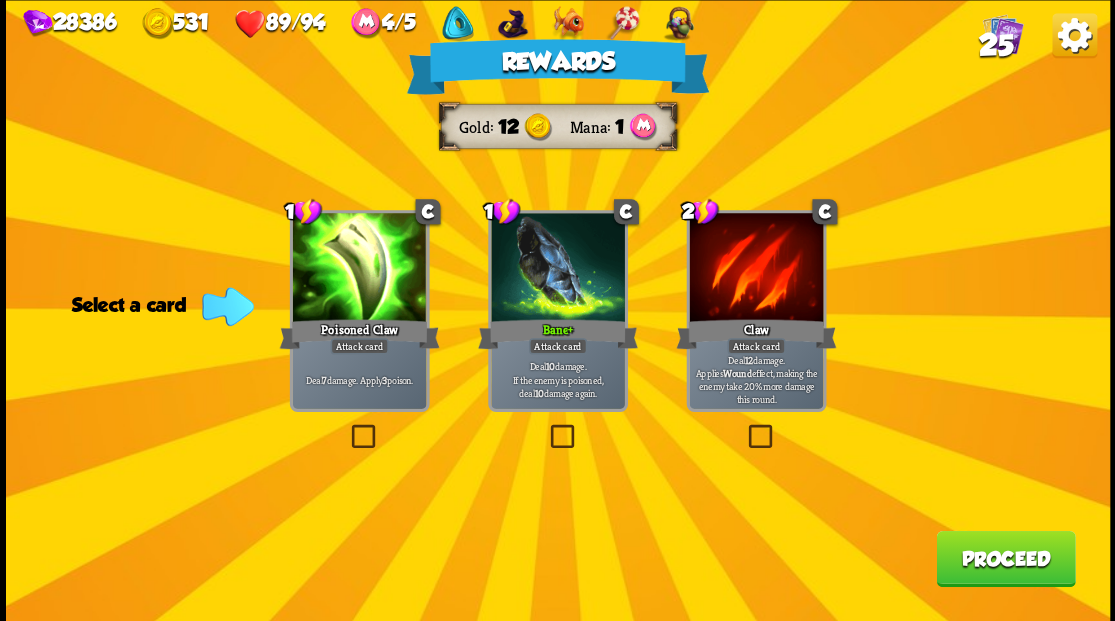 click at bounding box center [546, 427] 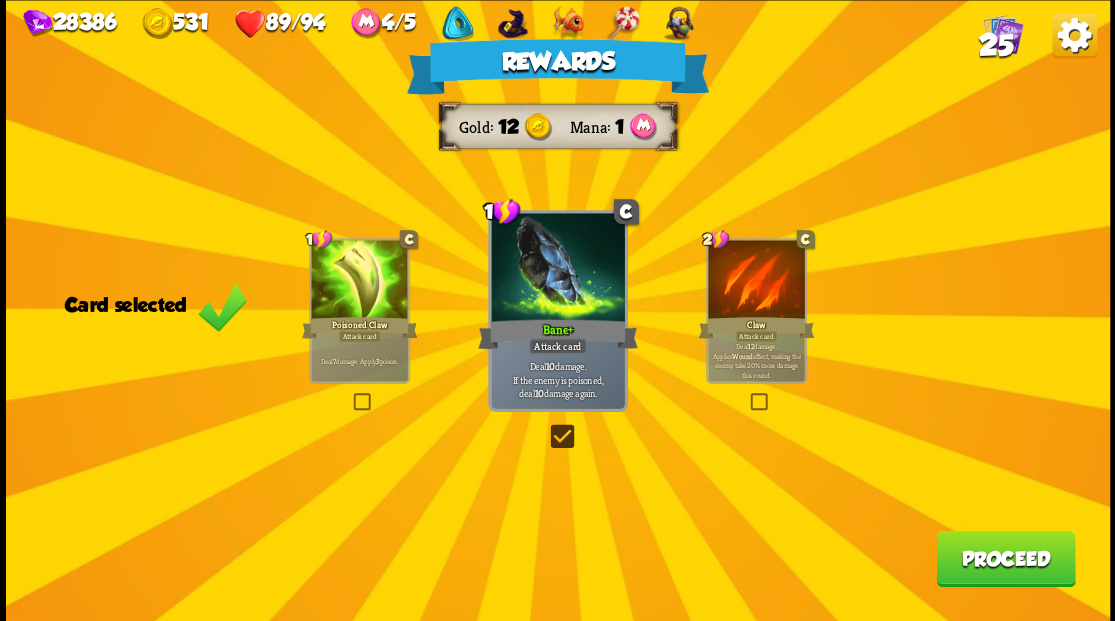 click on "Proceed" at bounding box center [1005, 558] 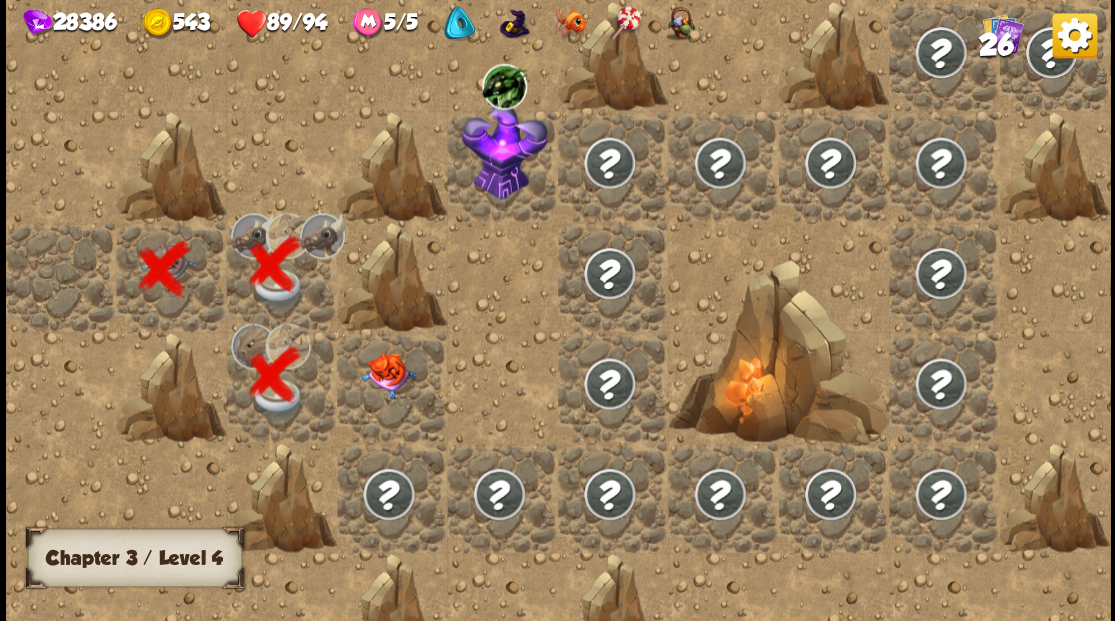 click at bounding box center [388, 375] 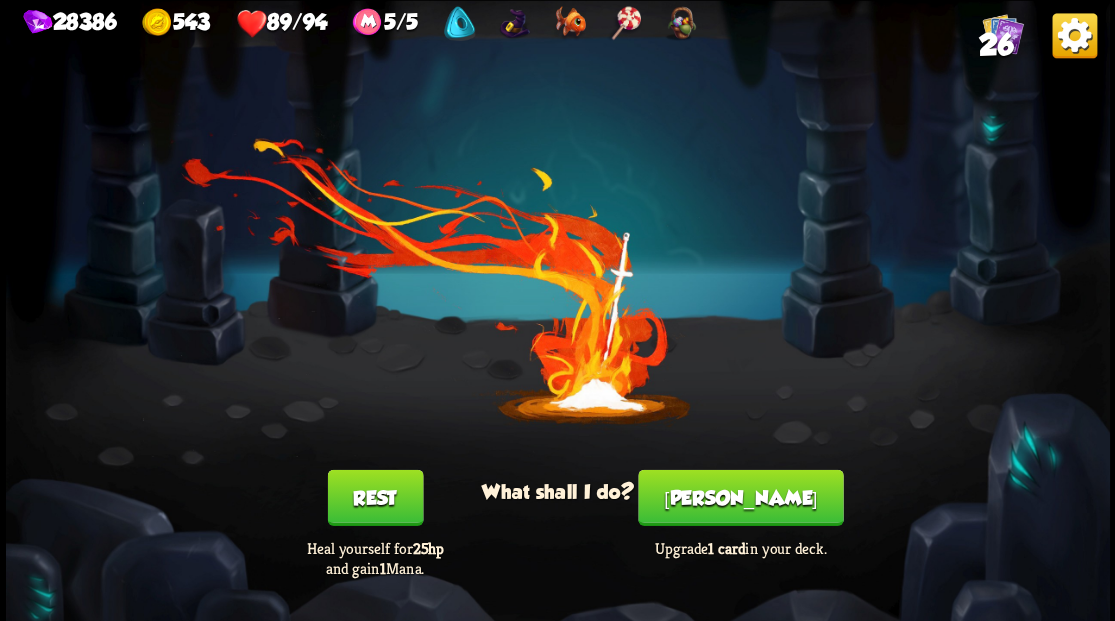 click on "[PERSON_NAME]" at bounding box center [740, 497] 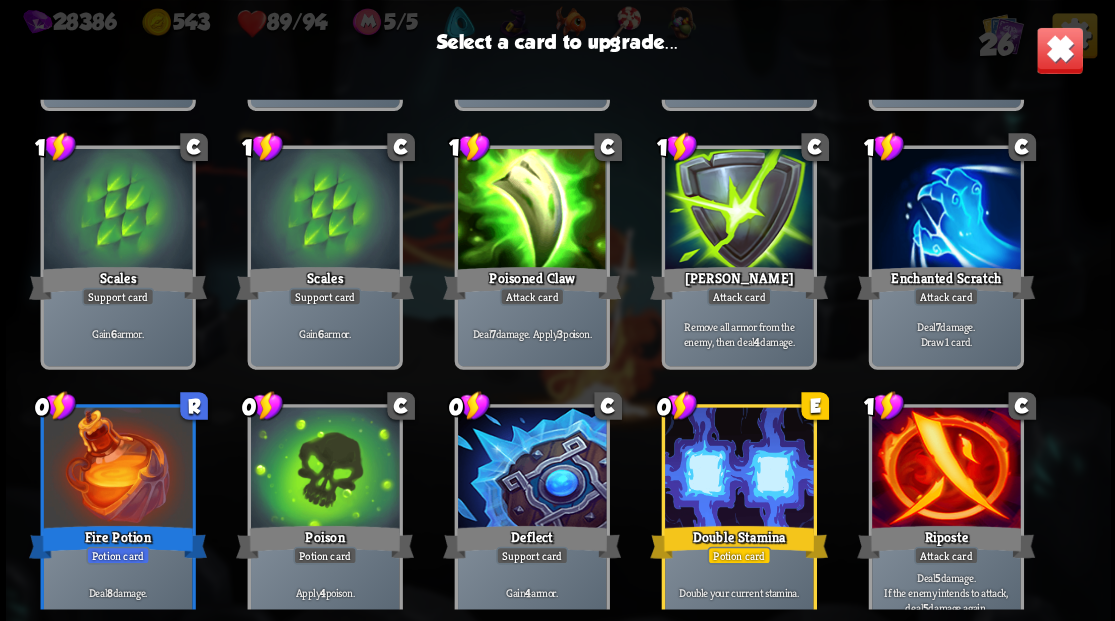scroll, scrollTop: 363, scrollLeft: 0, axis: vertical 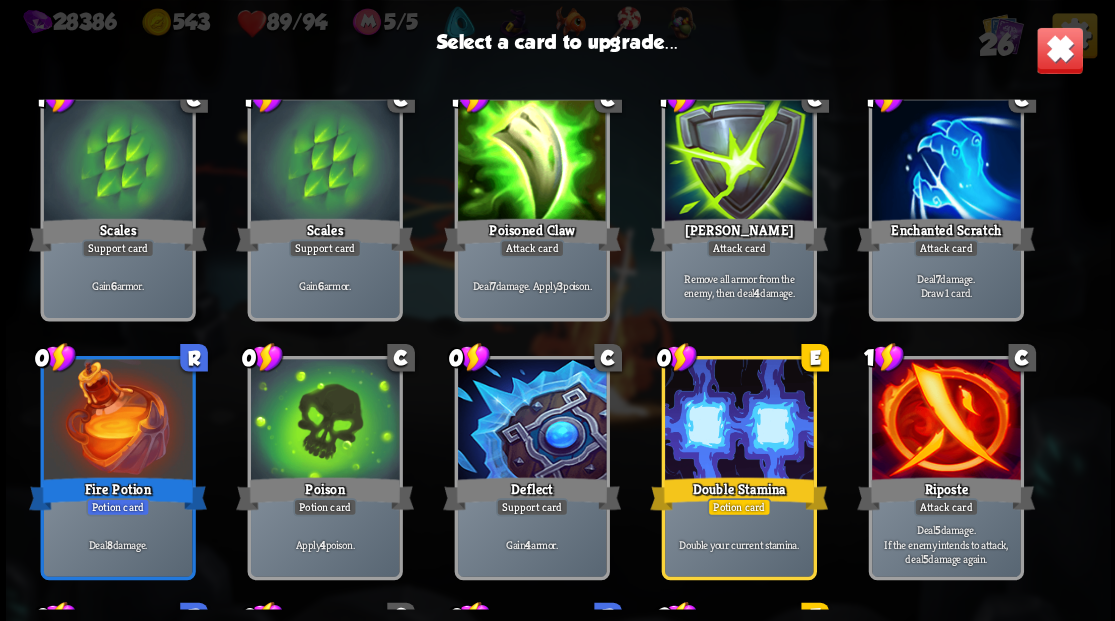 click at bounding box center [945, 421] 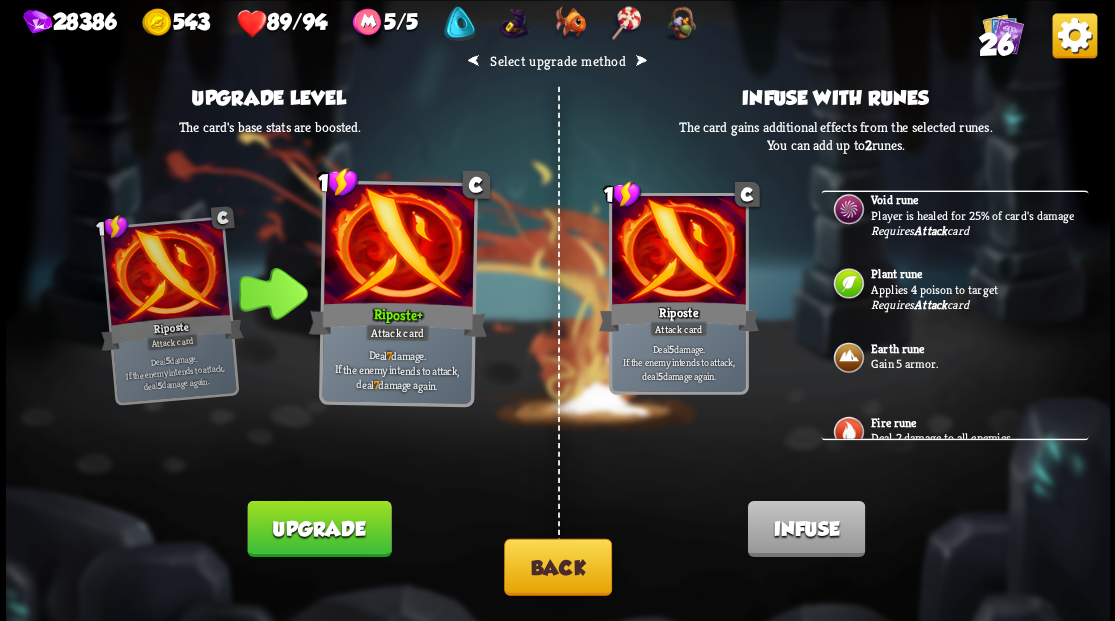 scroll, scrollTop: 0, scrollLeft: 0, axis: both 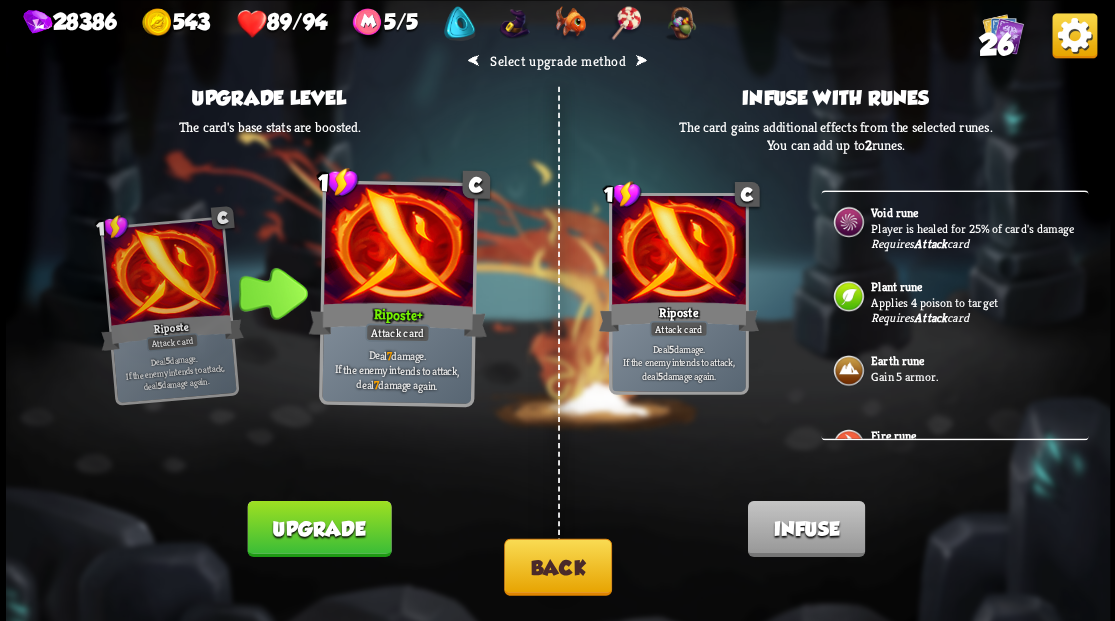 click on "Upgrade" at bounding box center [319, 528] 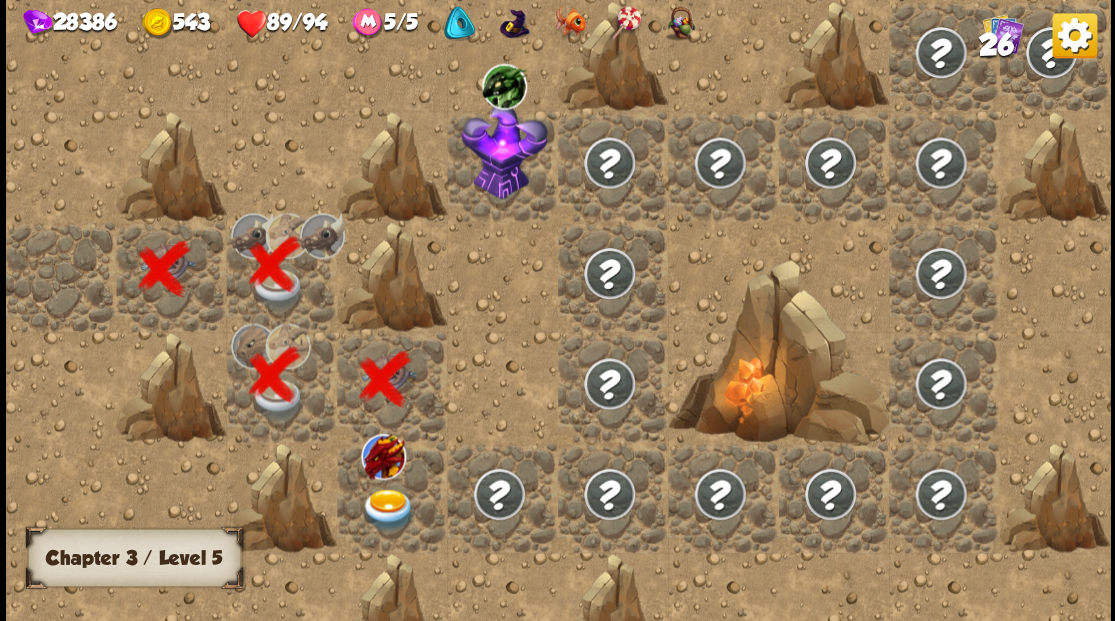 click at bounding box center (392, 497) 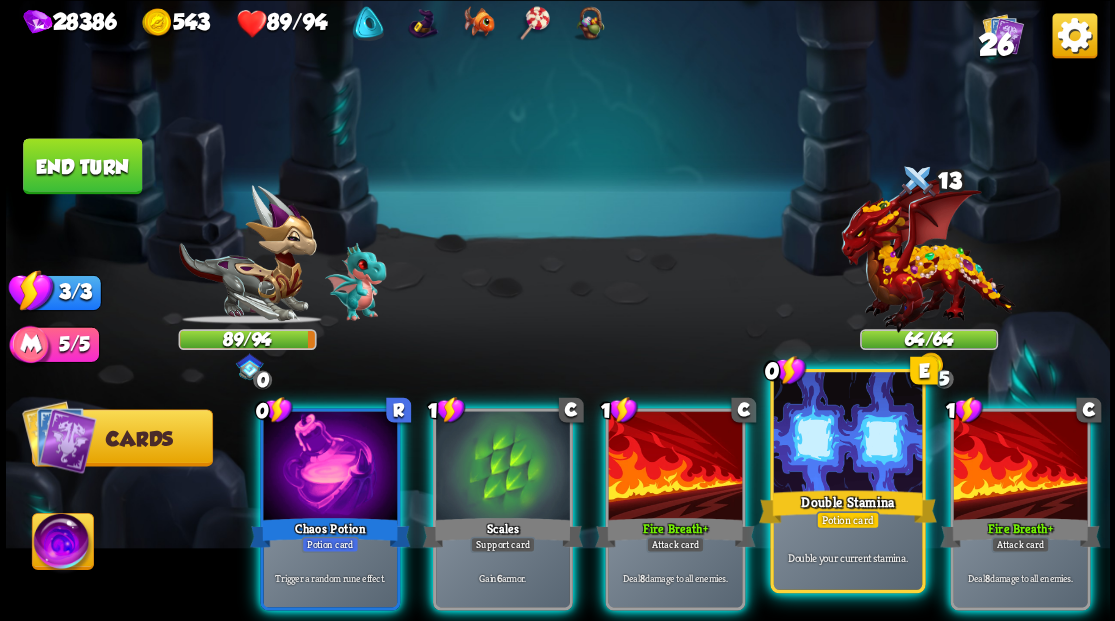 click at bounding box center (847, 434) 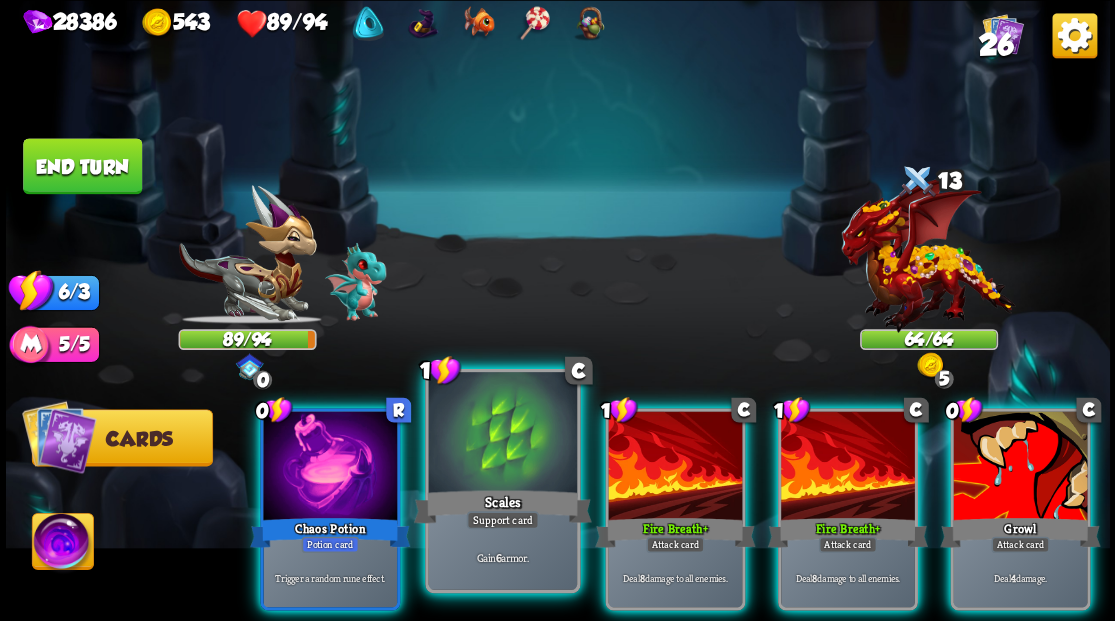 click at bounding box center [502, 434] 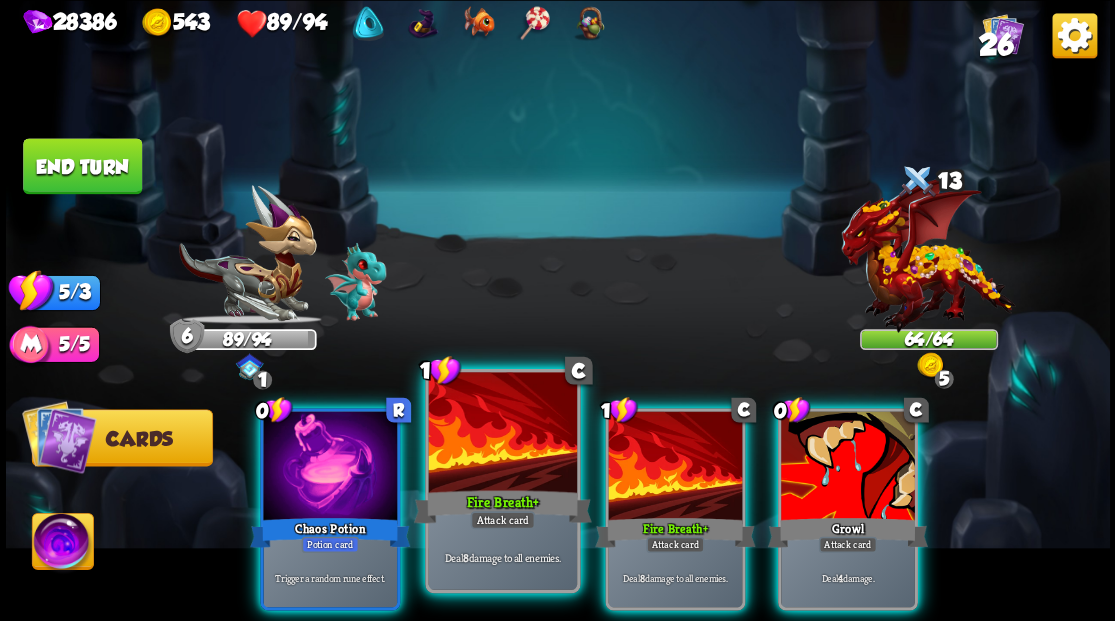 click at bounding box center [502, 434] 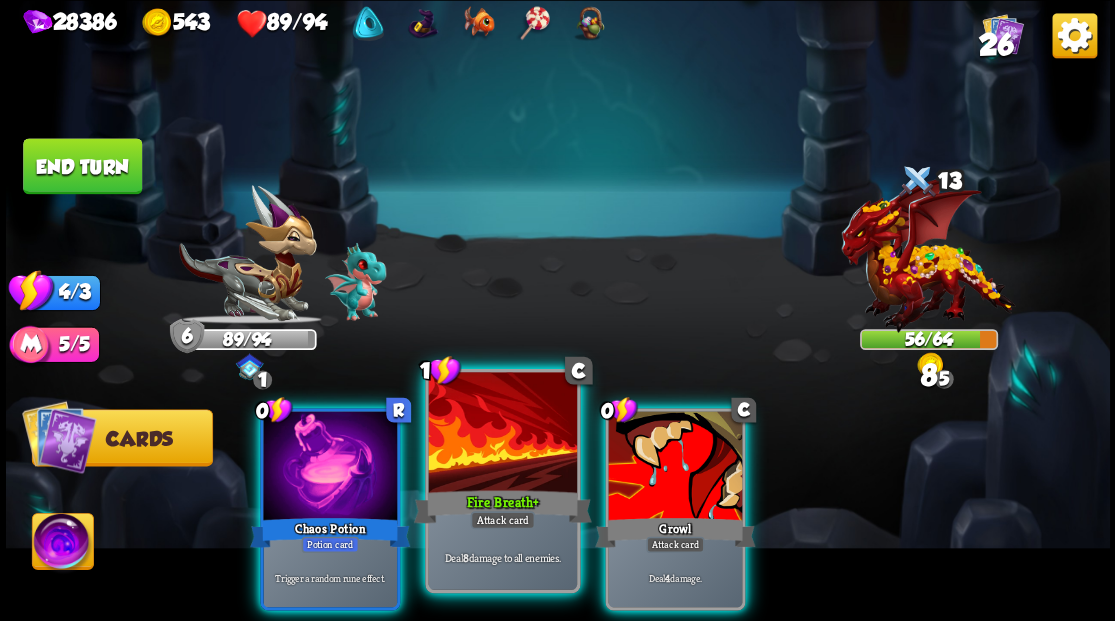 click at bounding box center (502, 434) 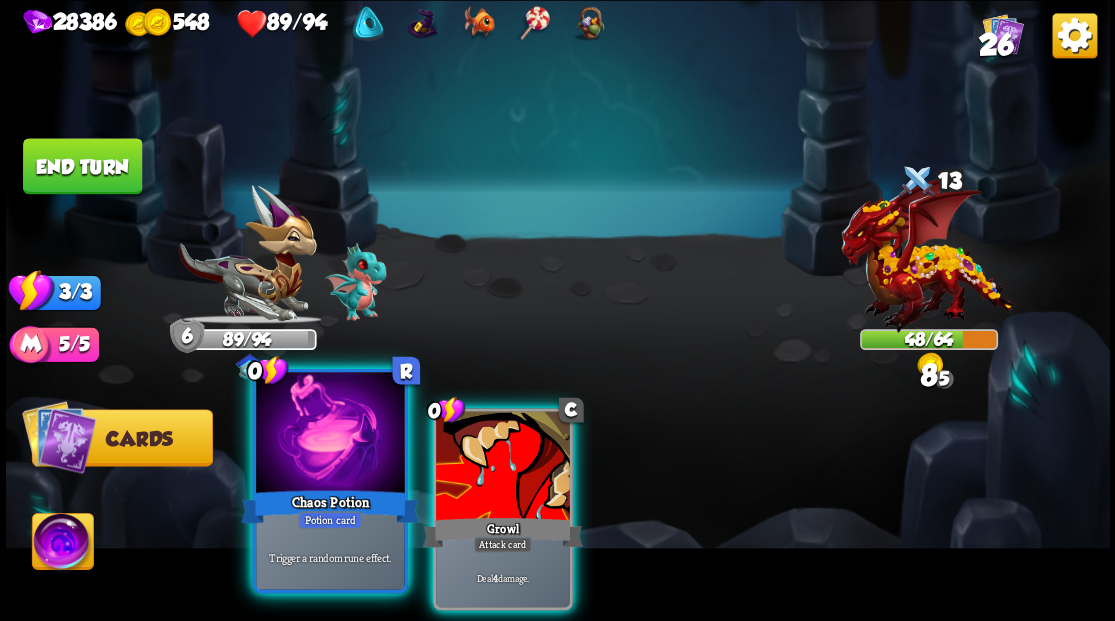 click at bounding box center [330, 434] 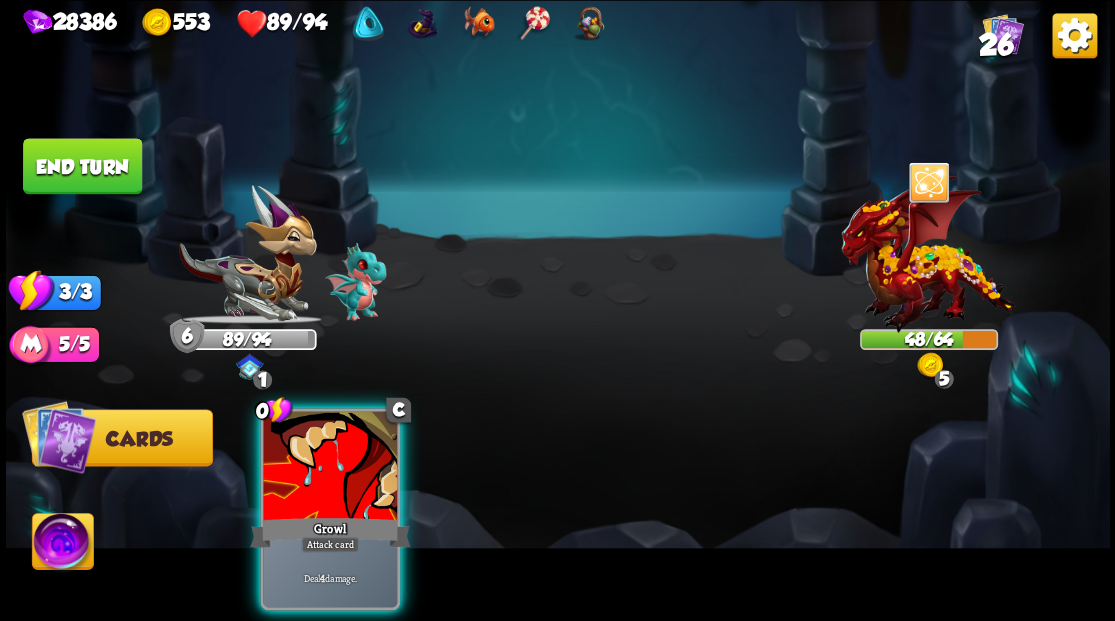 click at bounding box center (330, 467) 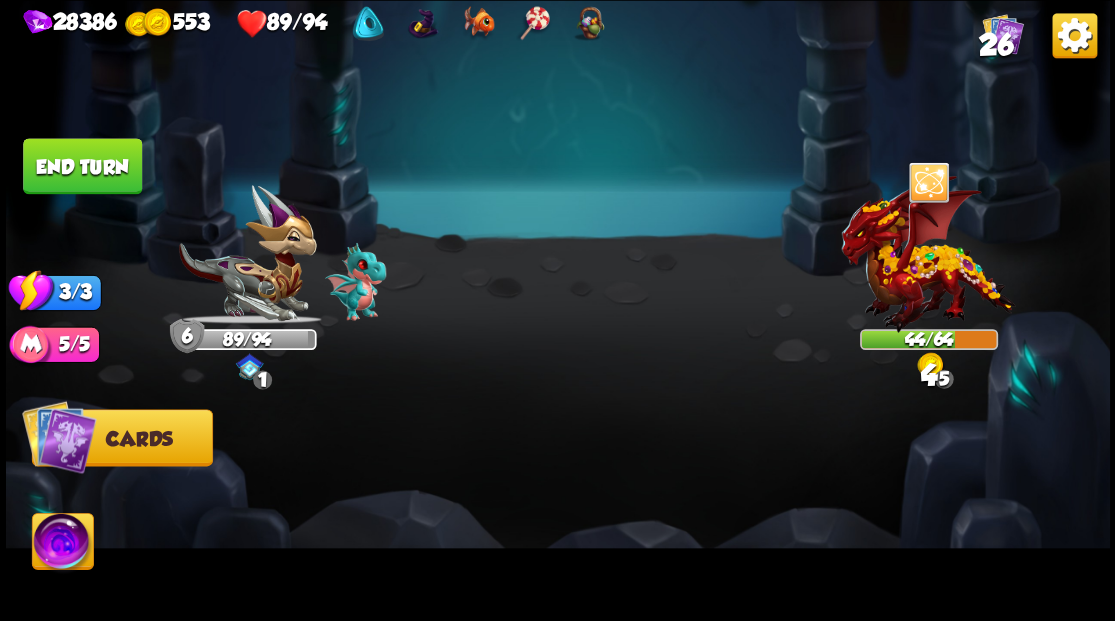 click on "End turn" at bounding box center (82, 166) 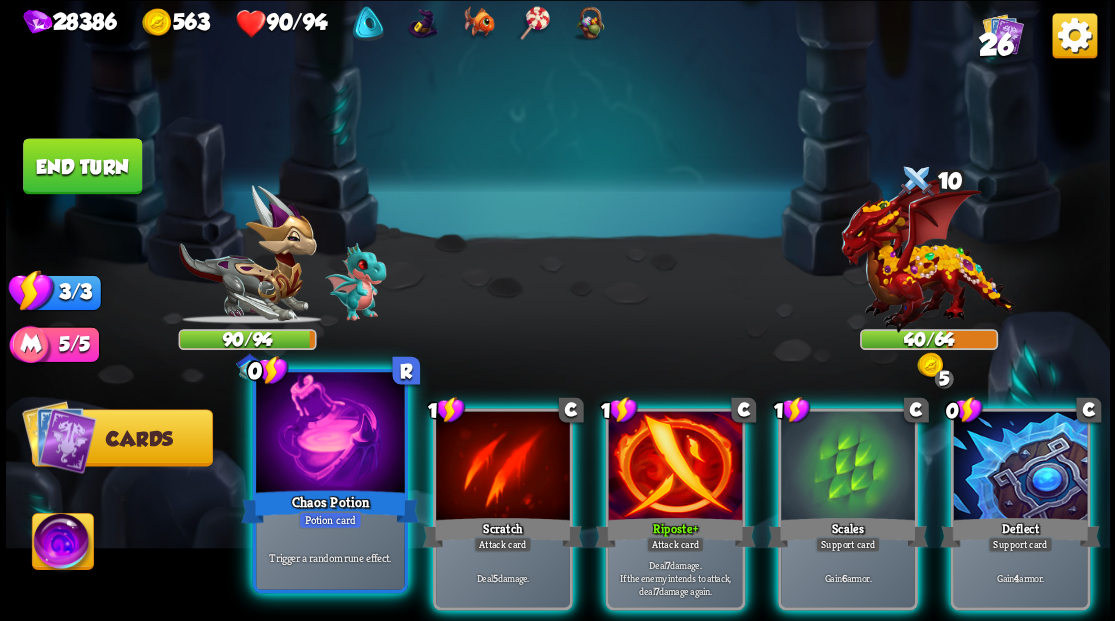 click at bounding box center (330, 434) 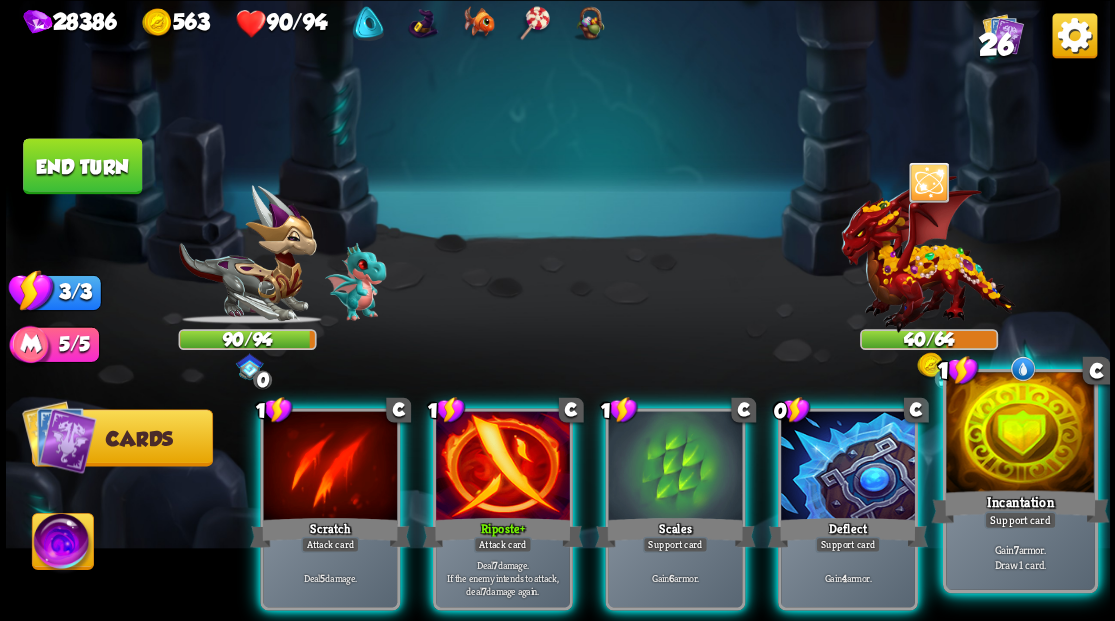 click at bounding box center [1020, 434] 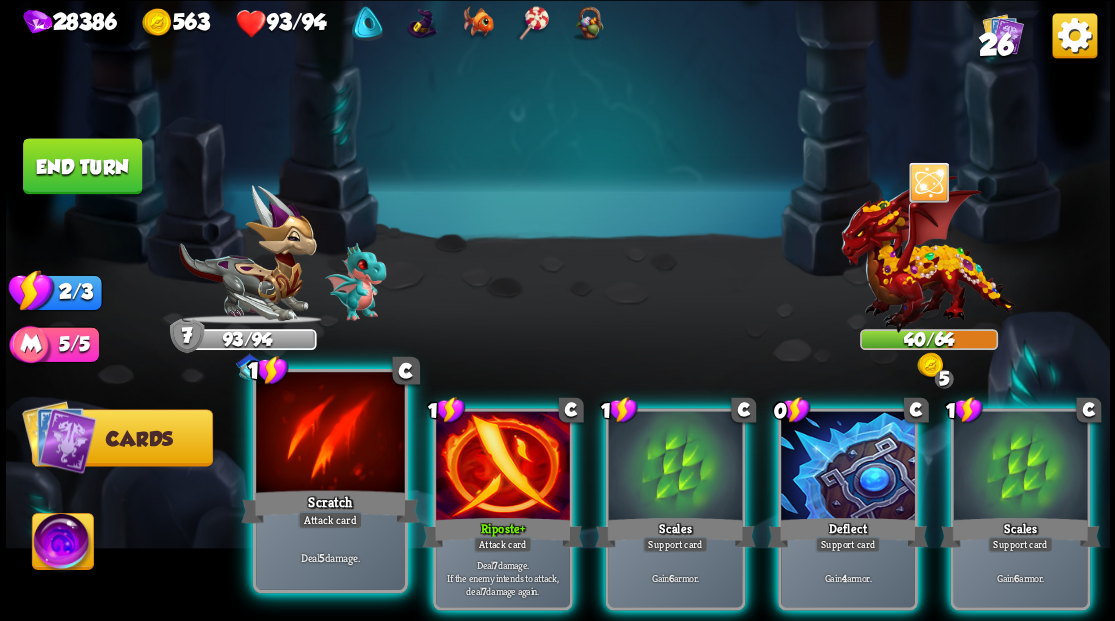 click at bounding box center (330, 434) 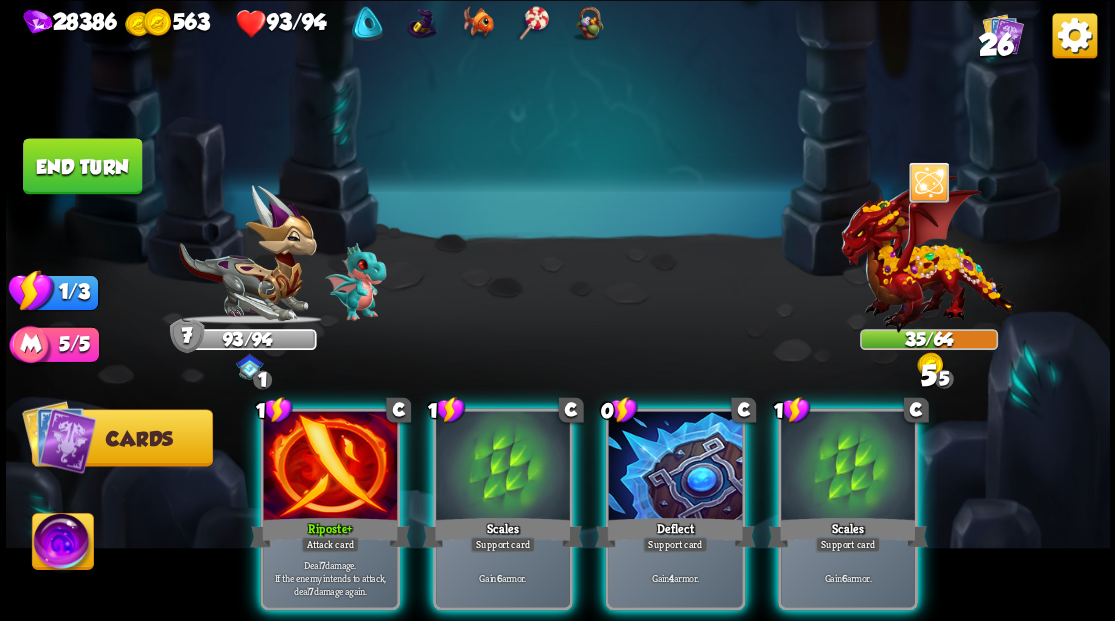 click at bounding box center (330, 467) 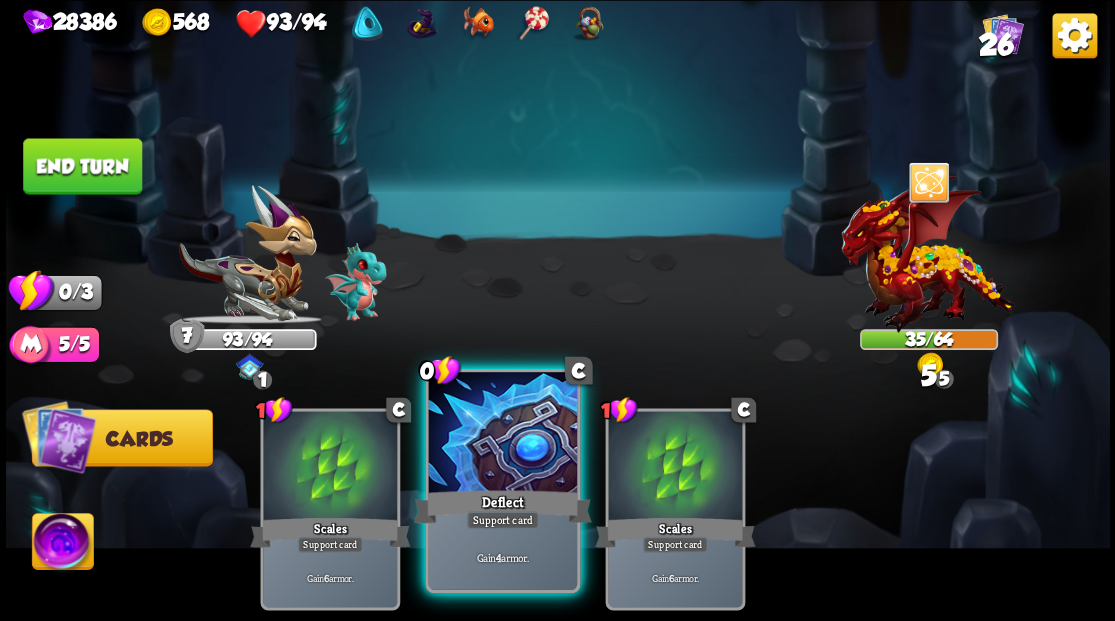 click at bounding box center (502, 434) 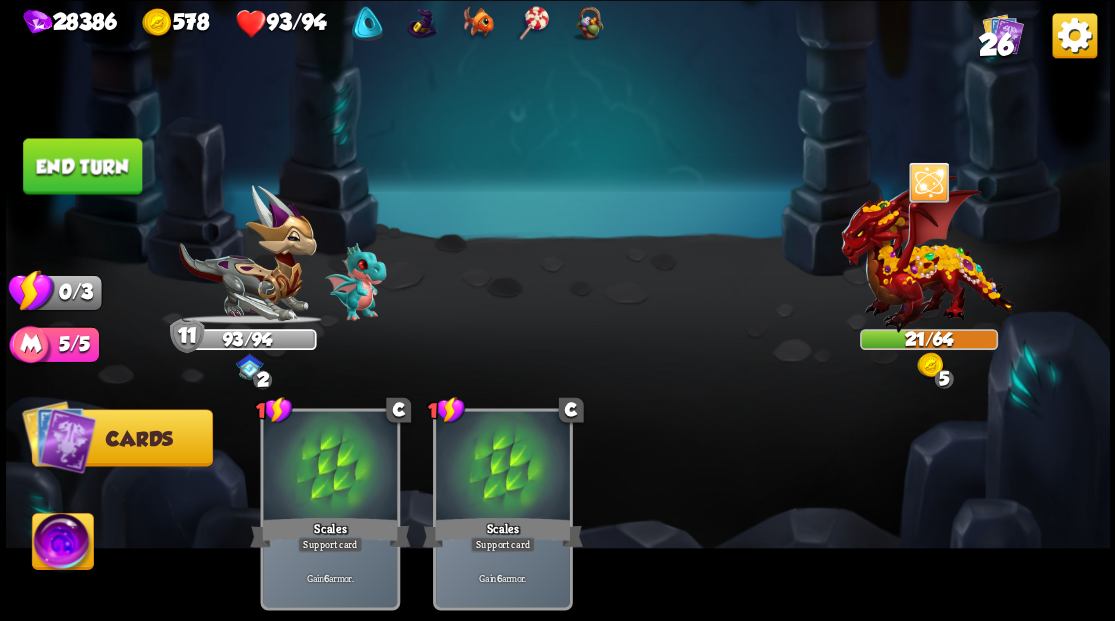 click on "End turn" at bounding box center (82, 166) 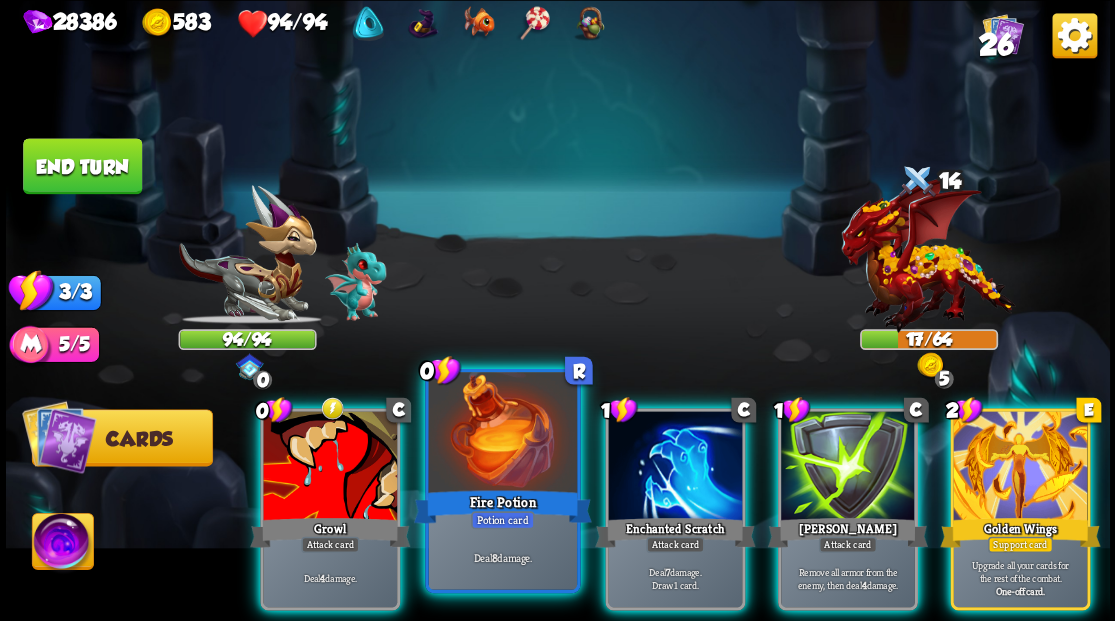 click at bounding box center (502, 434) 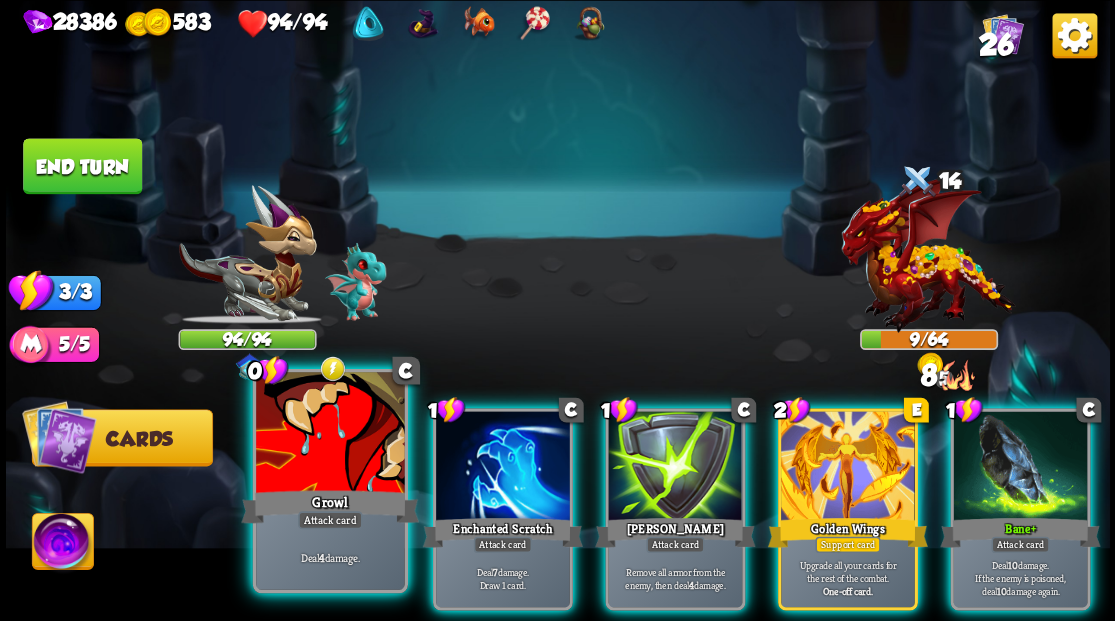 click at bounding box center [330, 434] 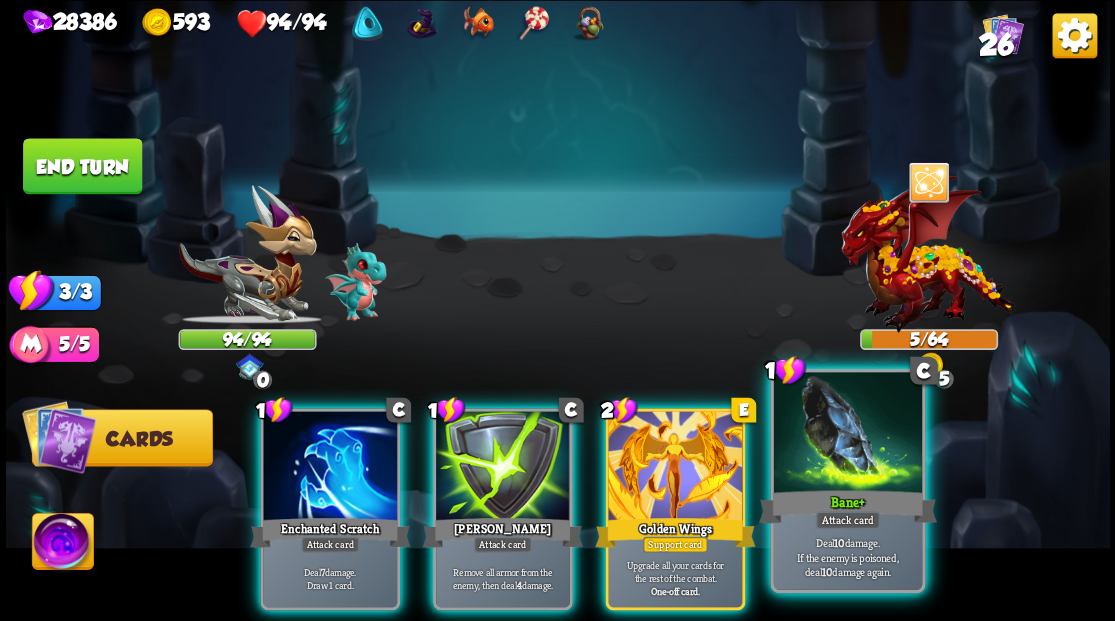 click at bounding box center [847, 434] 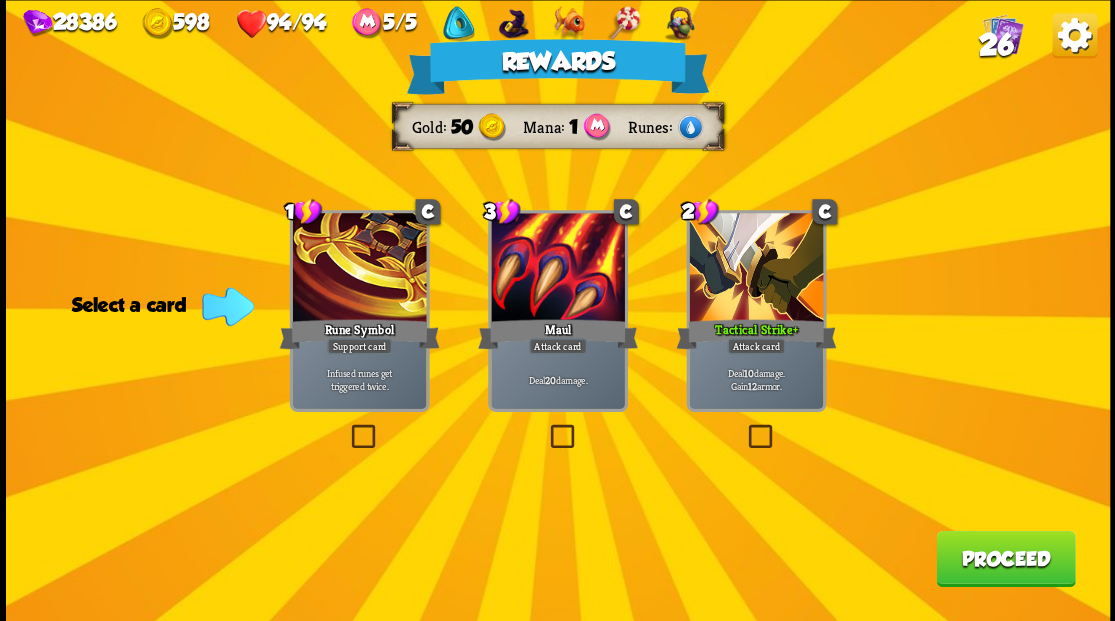 click on "Proceed" at bounding box center (1005, 558) 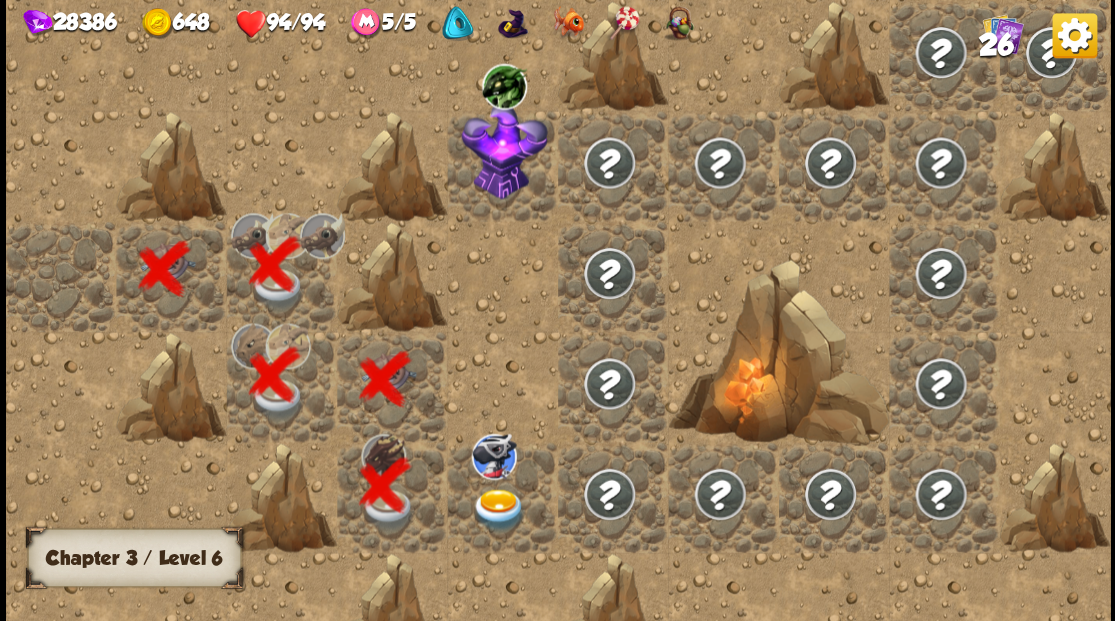 click at bounding box center [498, 509] 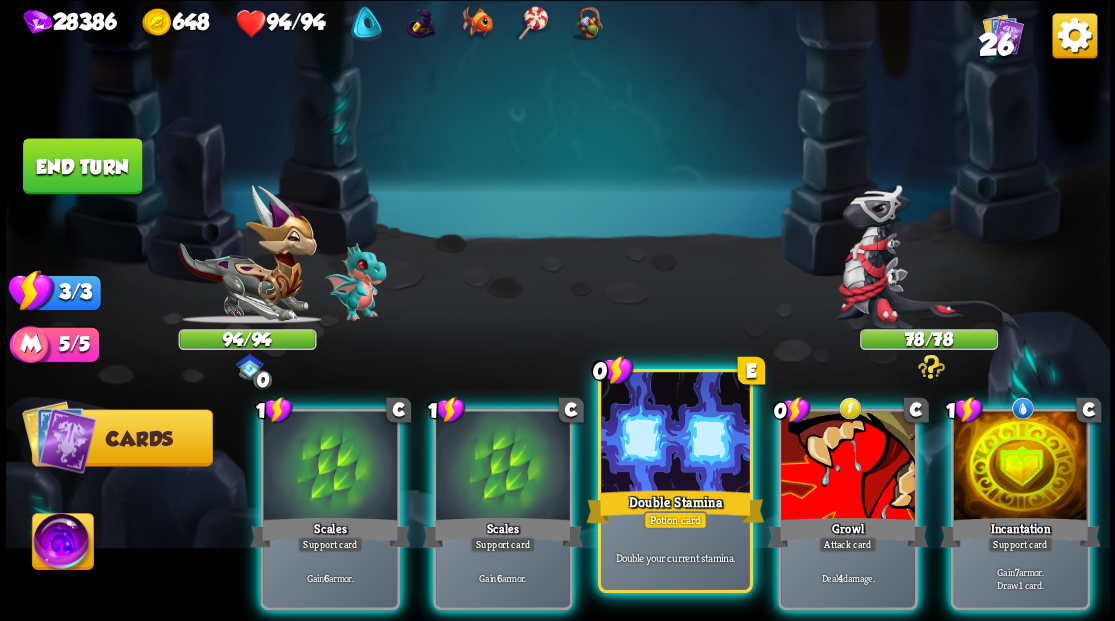 click at bounding box center [675, 434] 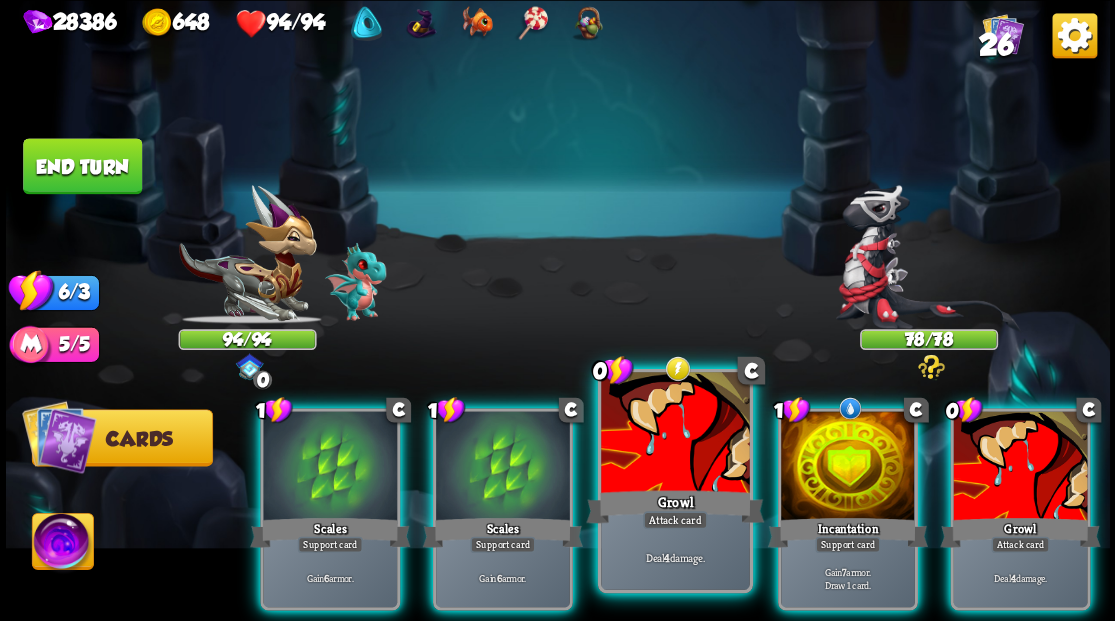 click at bounding box center [675, 434] 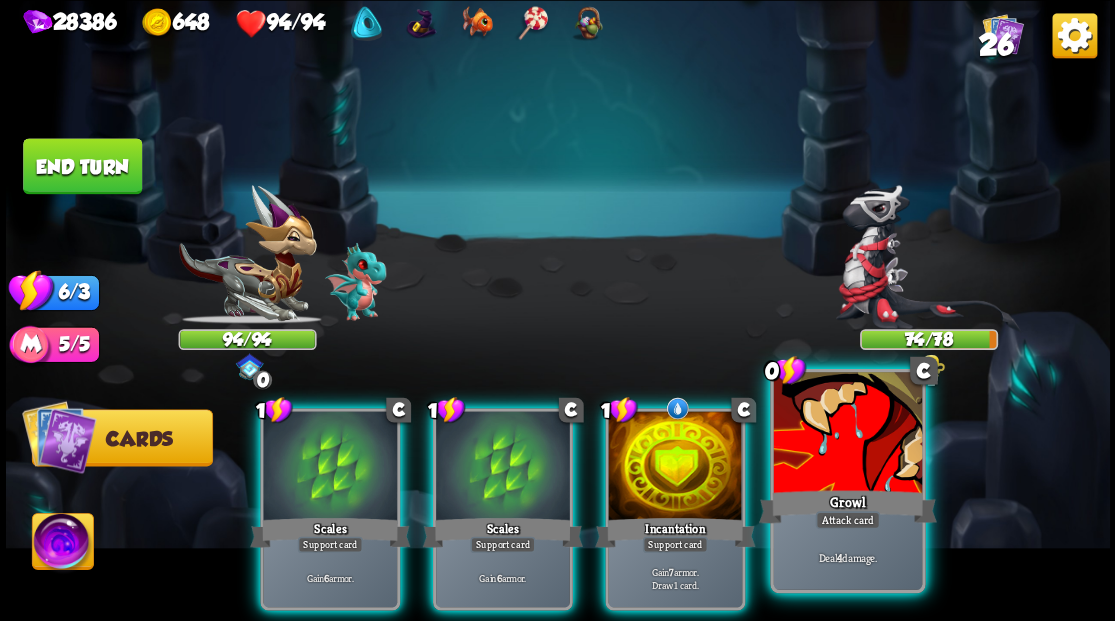 click at bounding box center (847, 434) 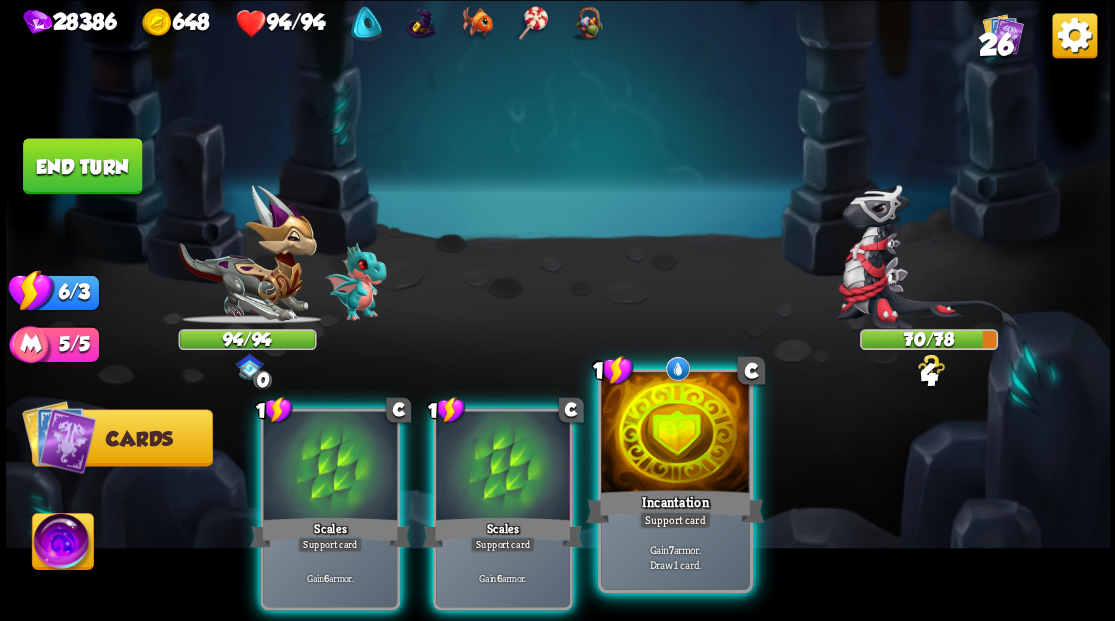 click at bounding box center [675, 434] 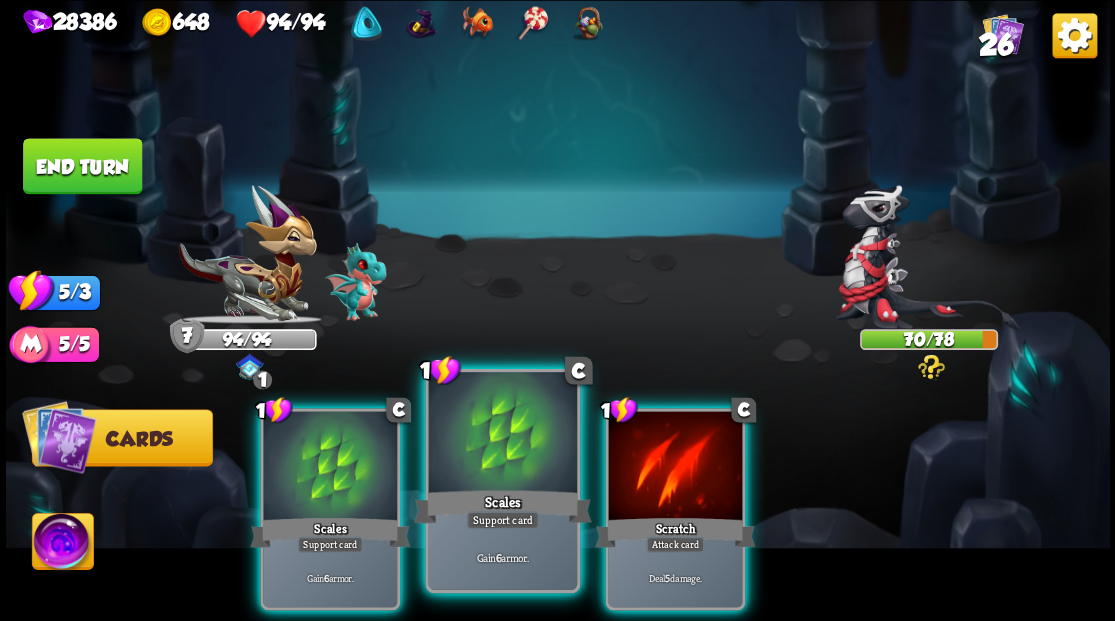 click at bounding box center [502, 434] 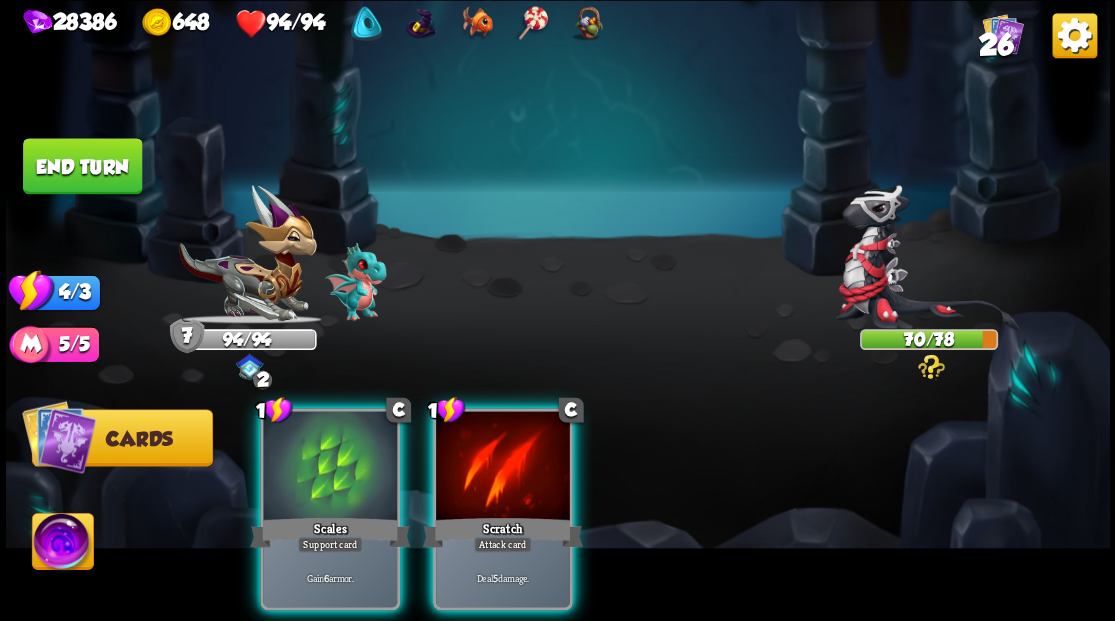 click at bounding box center [503, 467] 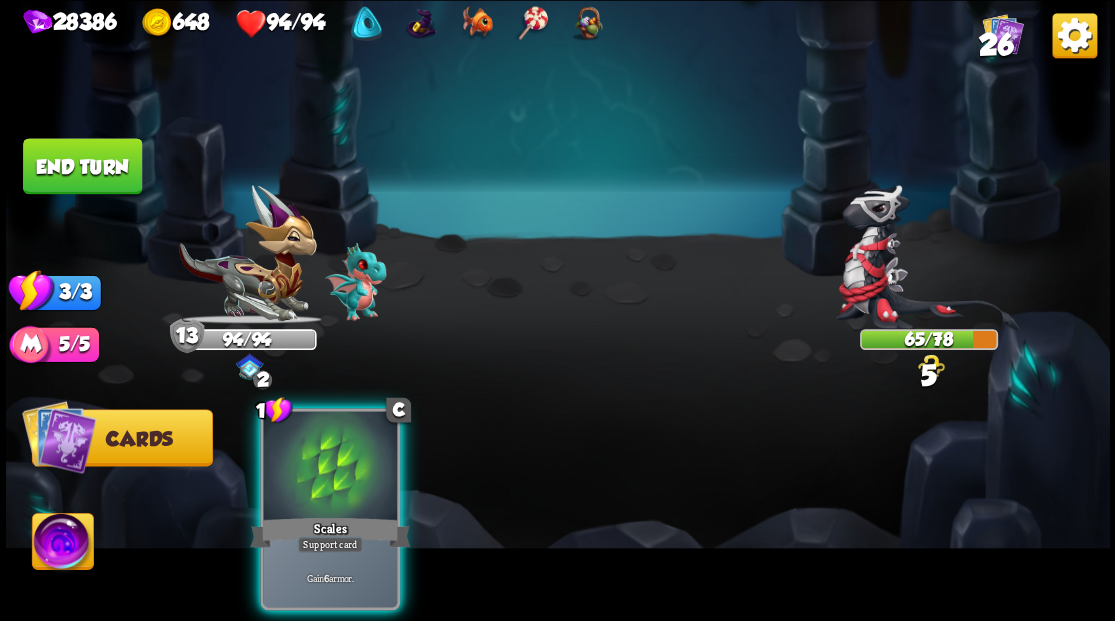 drag, startPoint x: 346, startPoint y: 483, endPoint x: 289, endPoint y: 394, distance: 105.68822 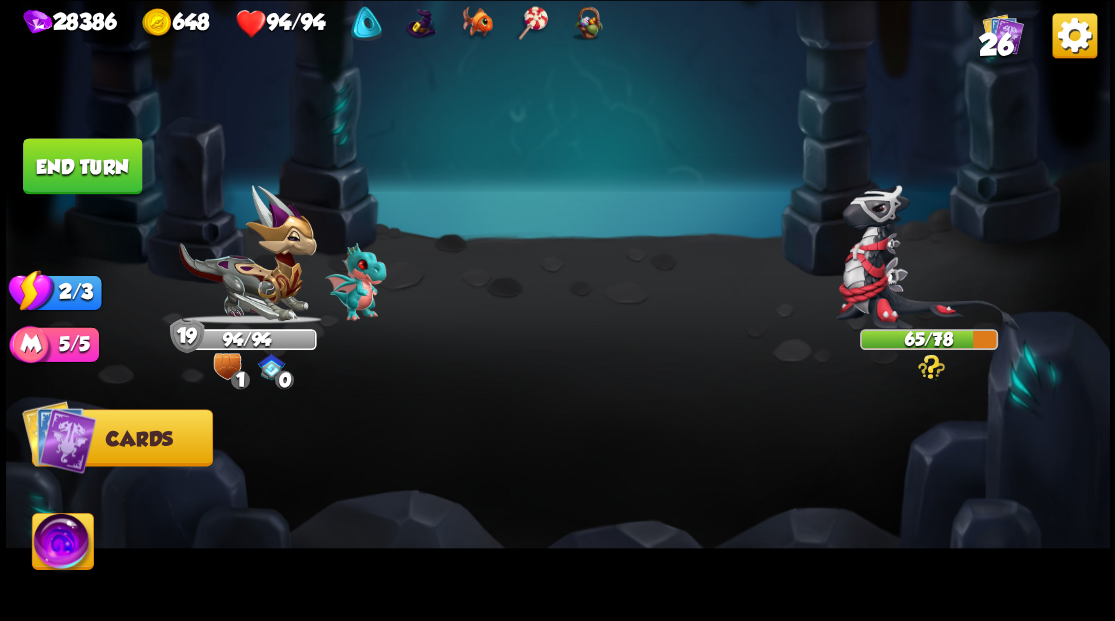 click on "End turn" at bounding box center (82, 166) 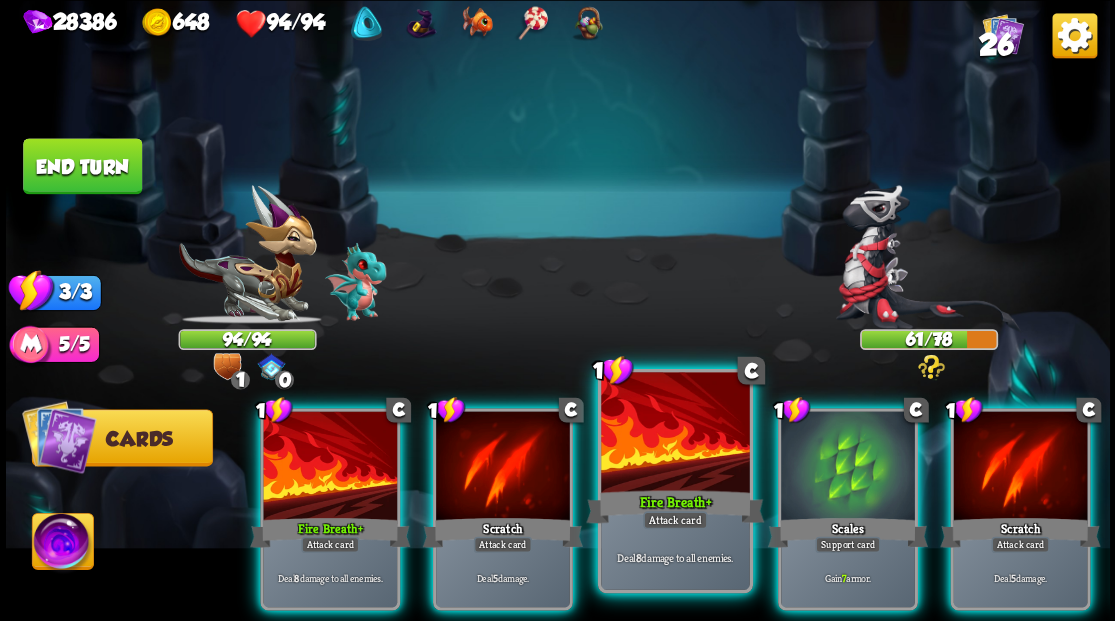 click at bounding box center [675, 434] 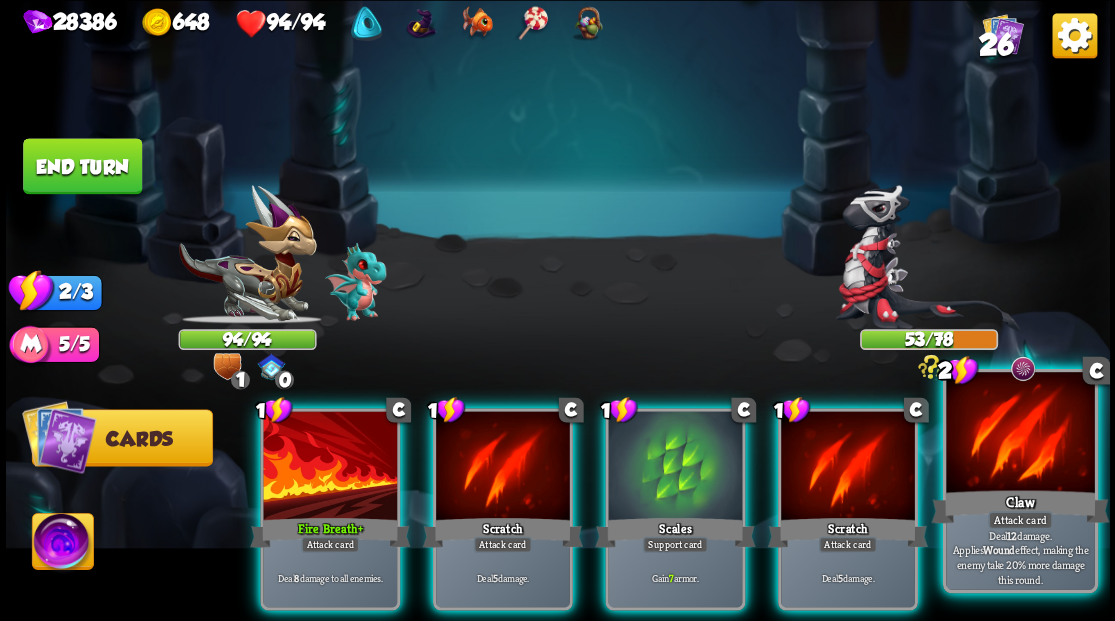click at bounding box center [1020, 434] 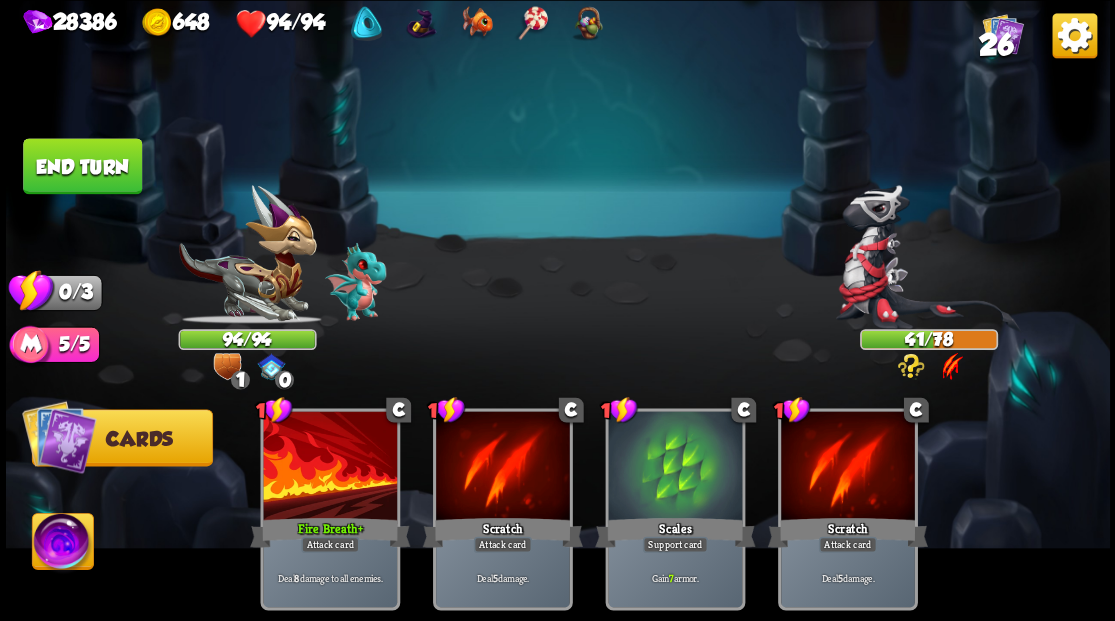 click on "End turn" at bounding box center [82, 166] 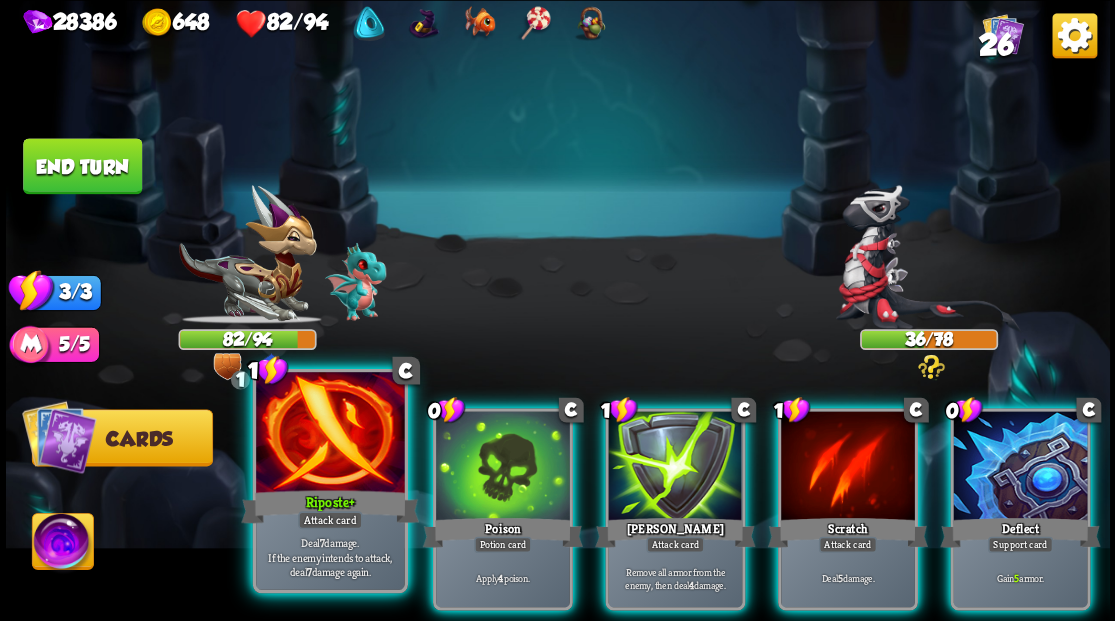 click on "Riposte +" at bounding box center [330, 506] 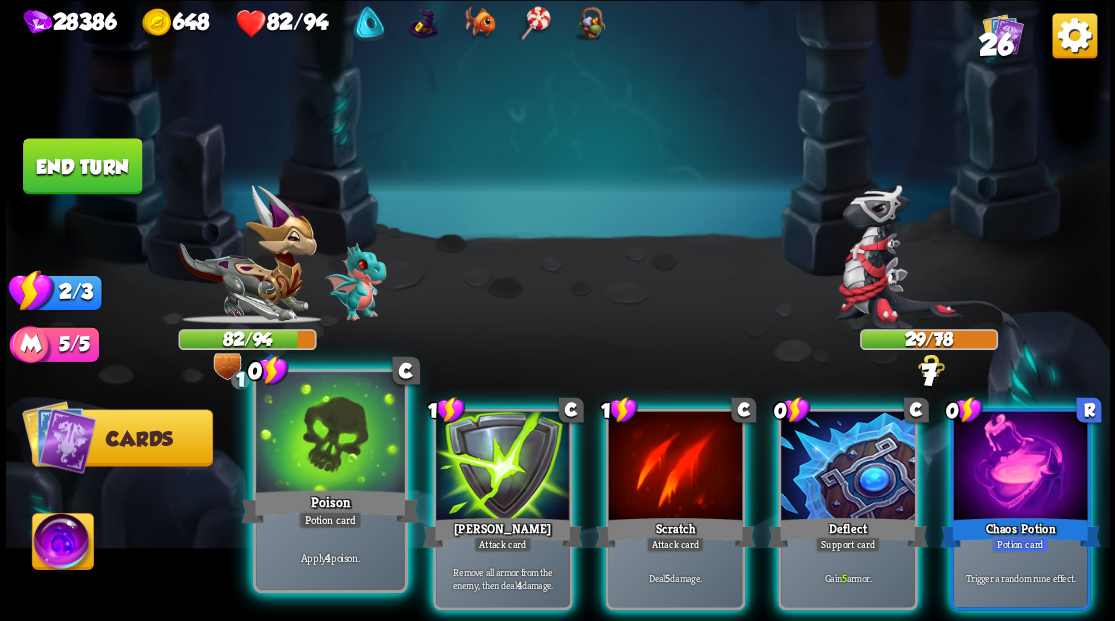 click on "Poison" at bounding box center (330, 506) 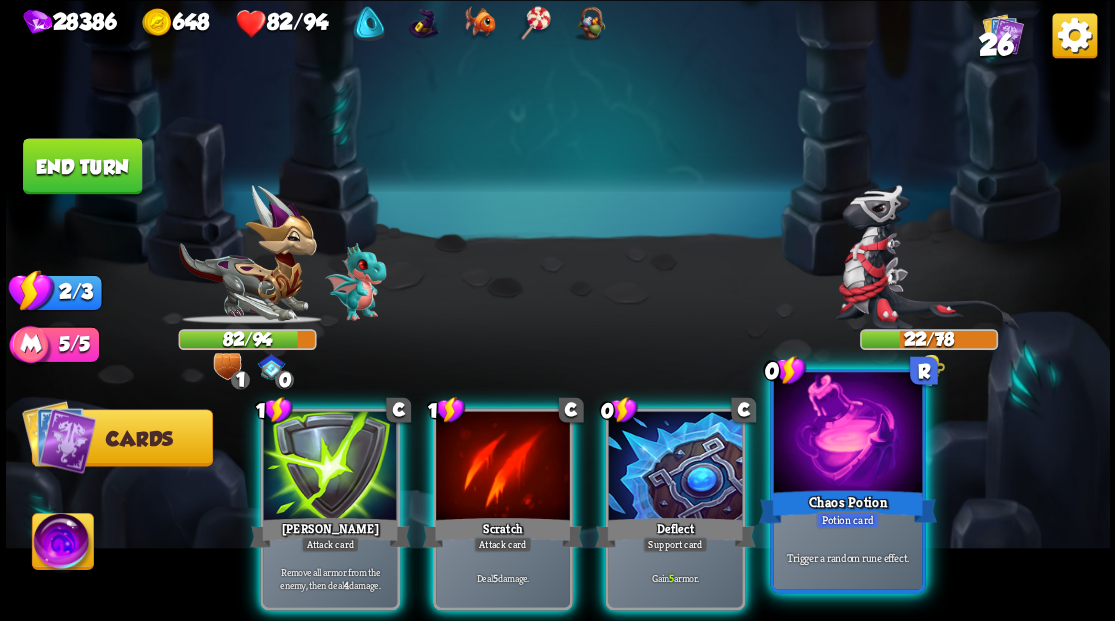 click at bounding box center (847, 434) 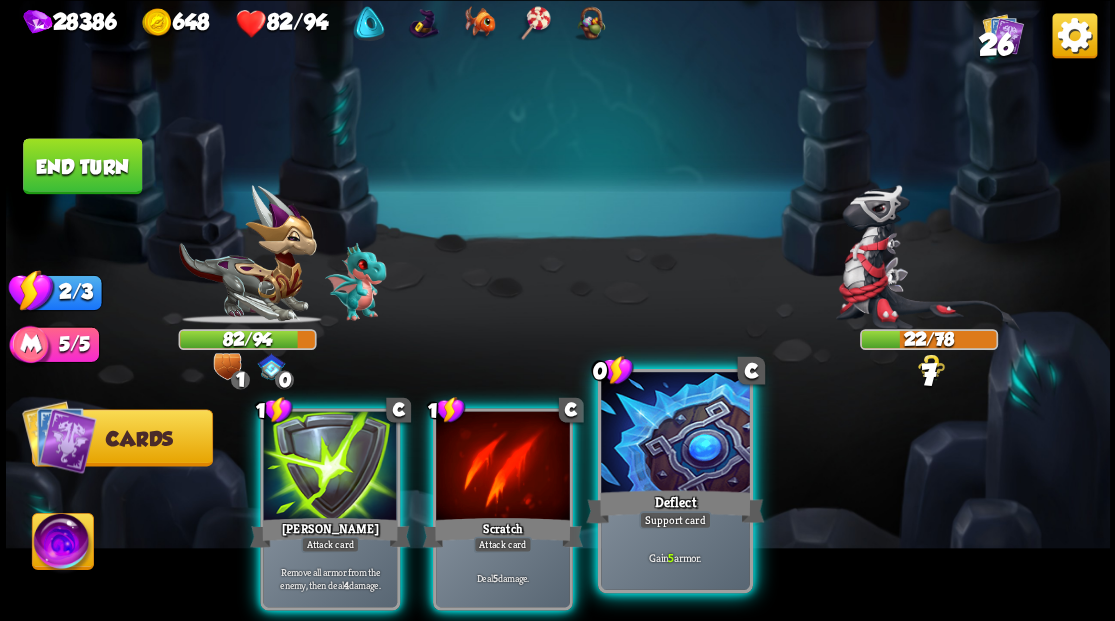 click at bounding box center (675, 434) 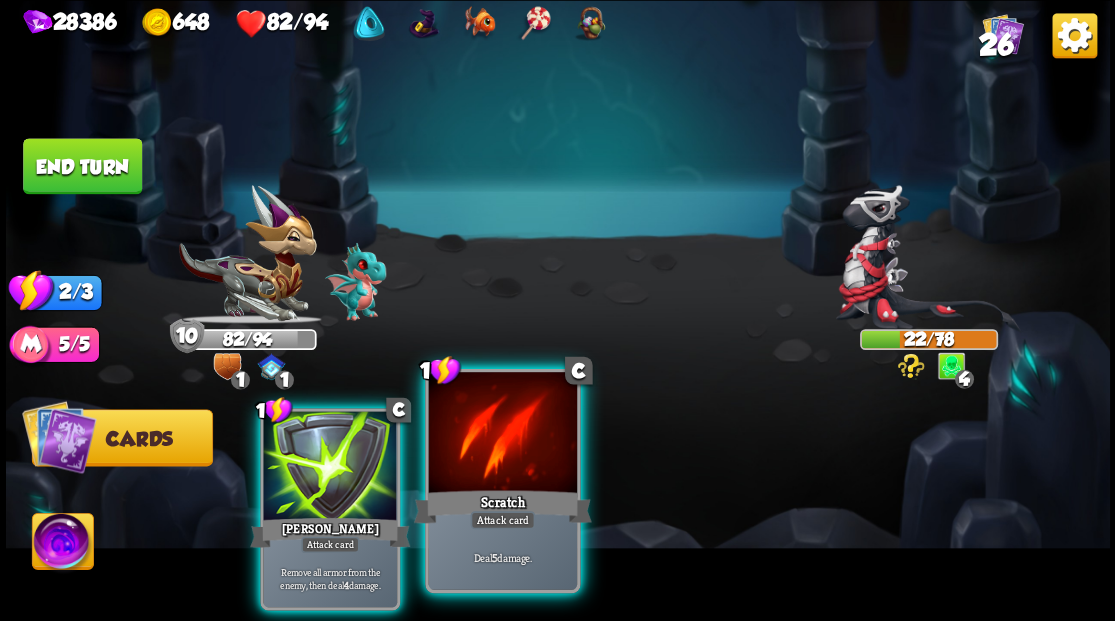 click at bounding box center (502, 434) 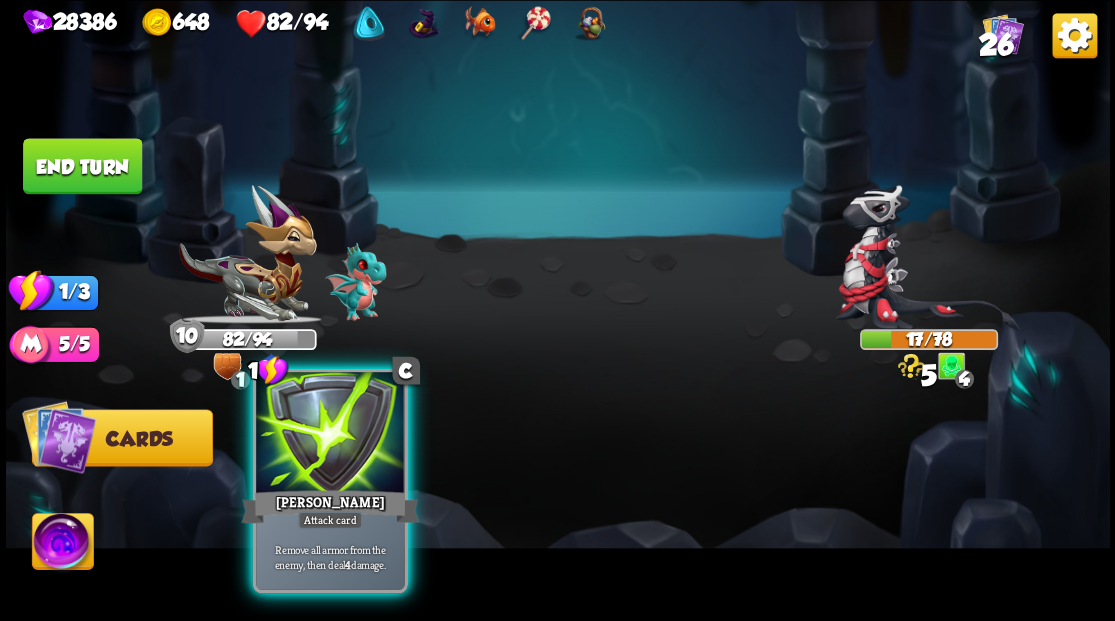 click at bounding box center [330, 434] 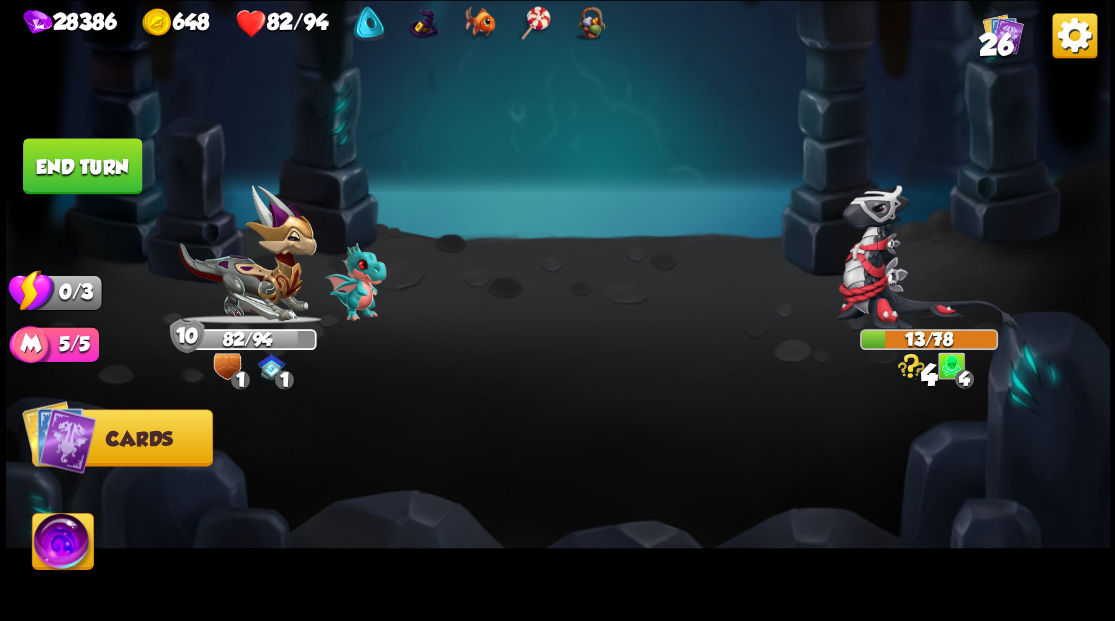 click on "End turn" at bounding box center [82, 166] 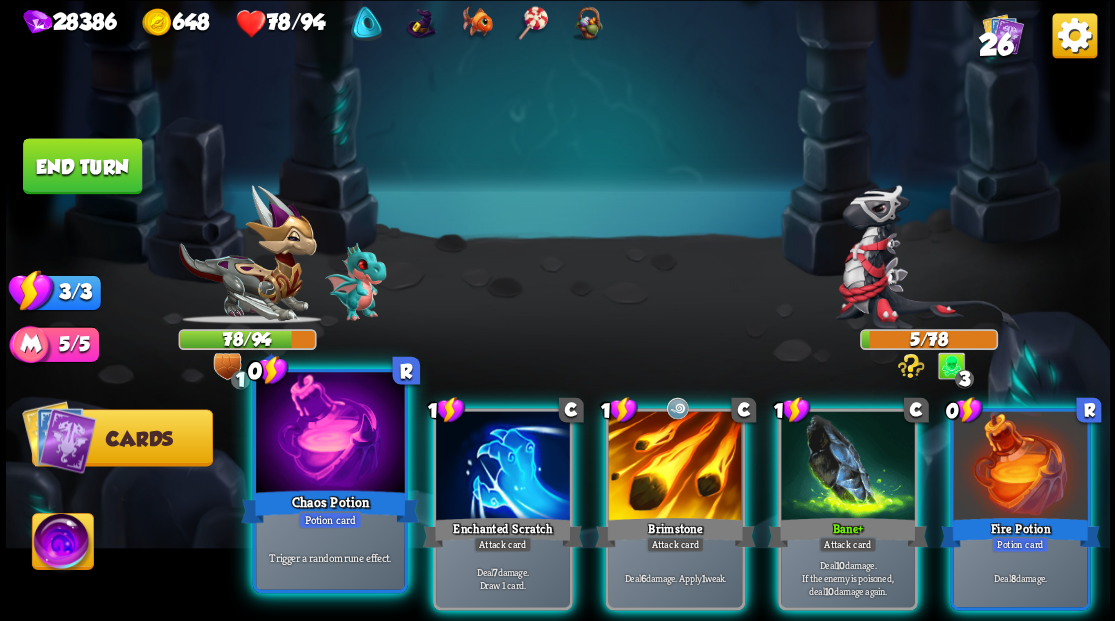 click at bounding box center (330, 434) 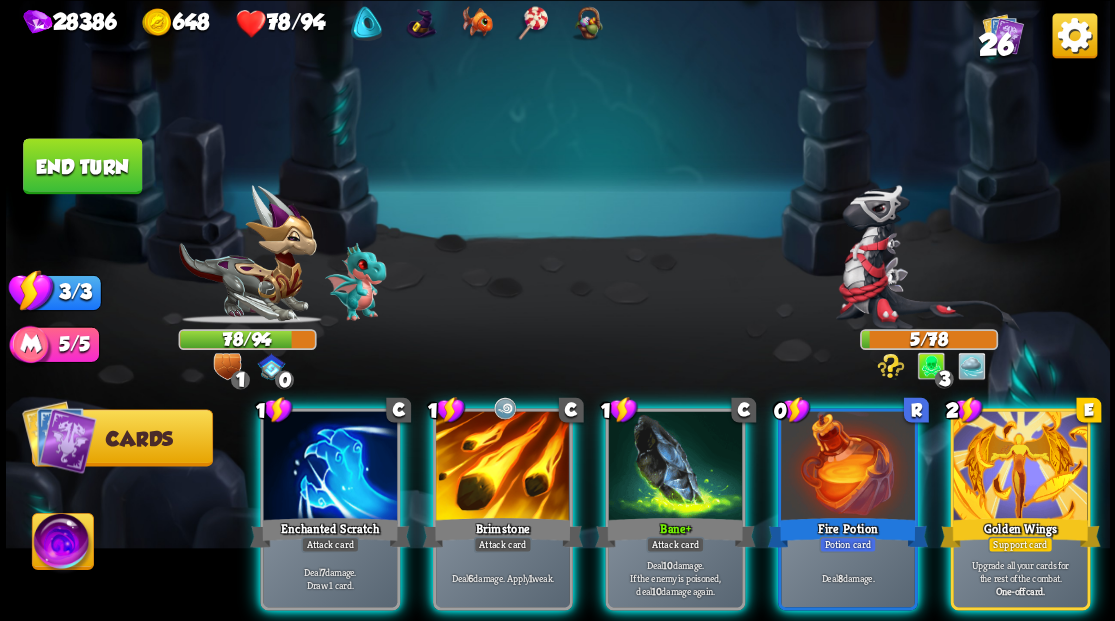 click at bounding box center [330, 467] 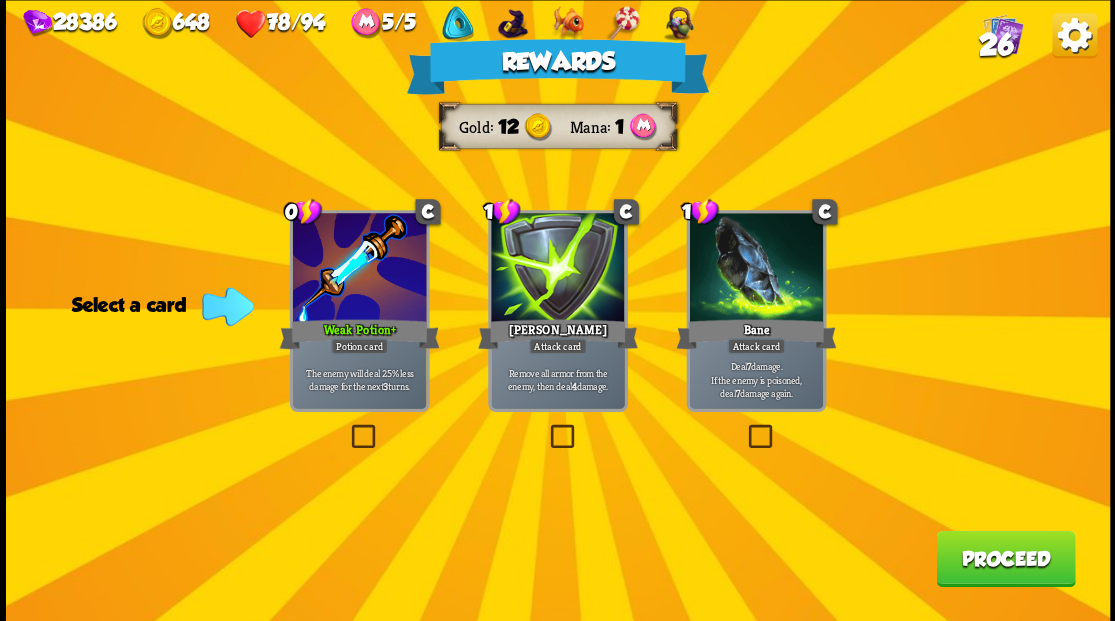 click on "26" at bounding box center (995, 45) 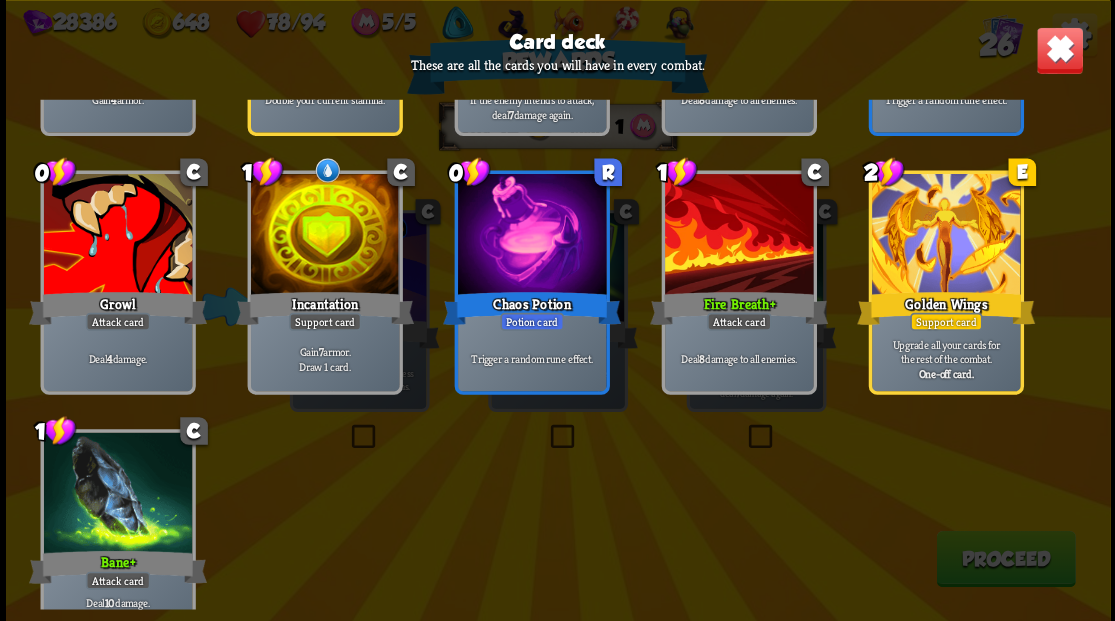 scroll, scrollTop: 1229, scrollLeft: 0, axis: vertical 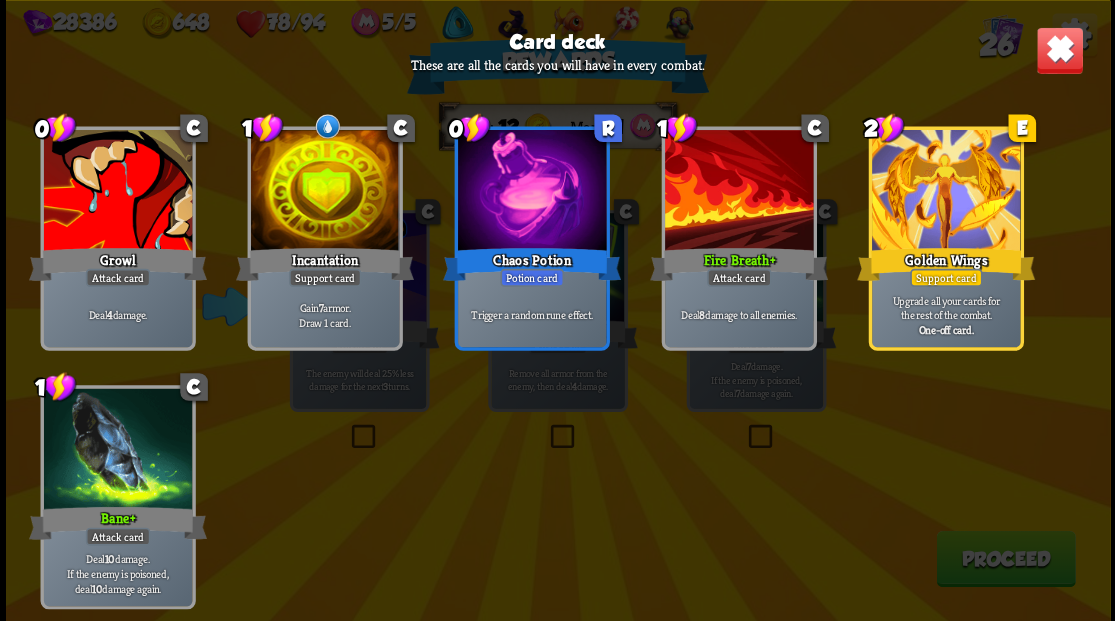 click at bounding box center [1059, 50] 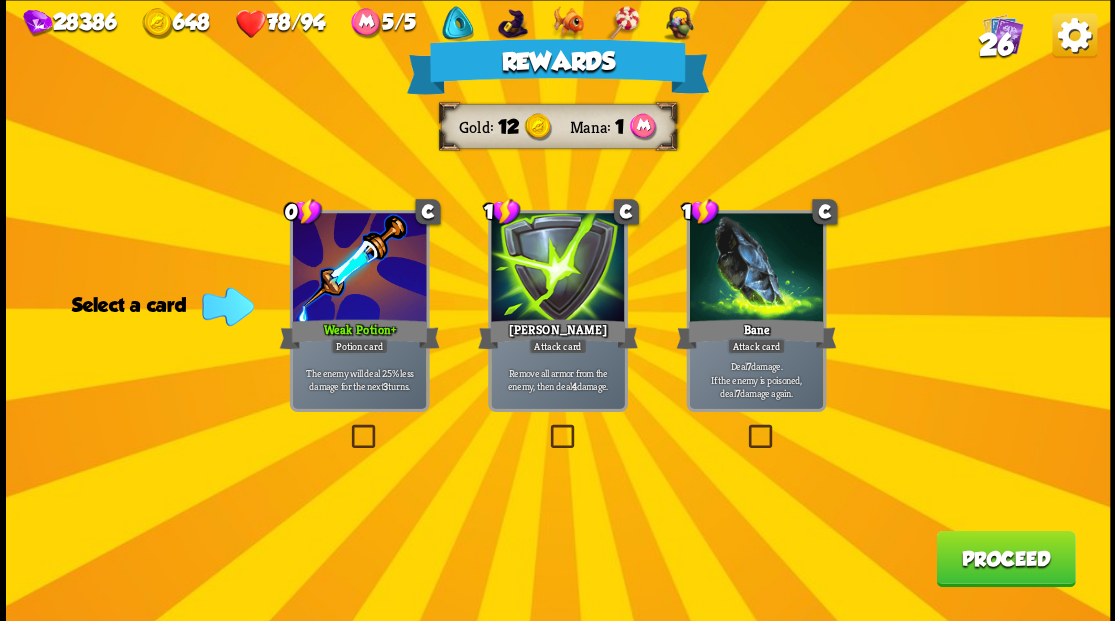 drag, startPoint x: 552, startPoint y: 438, endPoint x: 566, endPoint y: 438, distance: 14 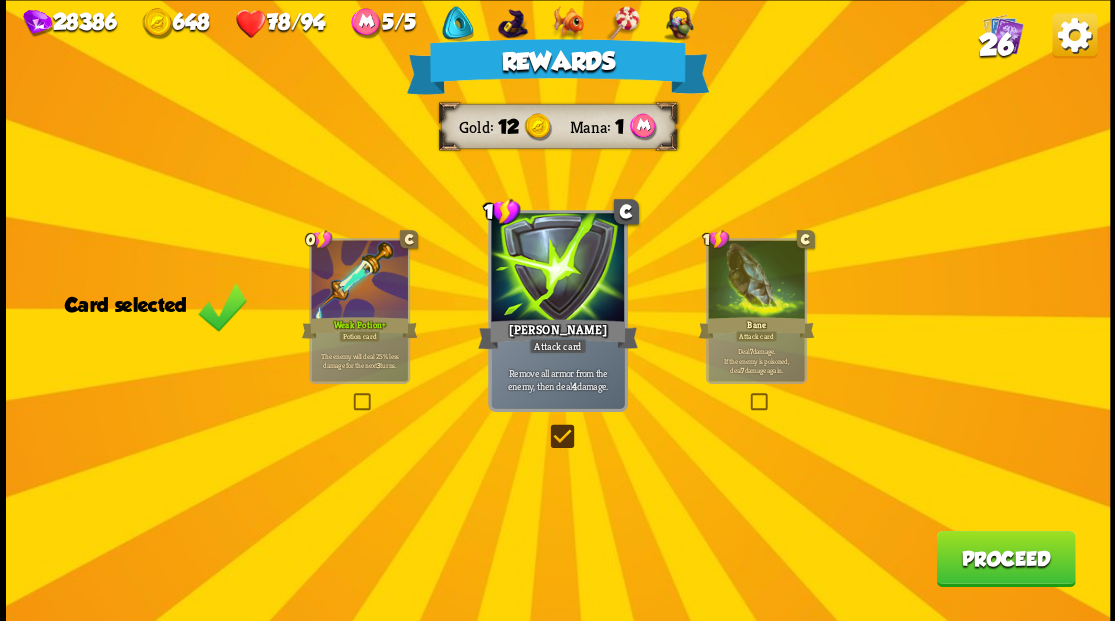 click on "Proceed" at bounding box center (1005, 558) 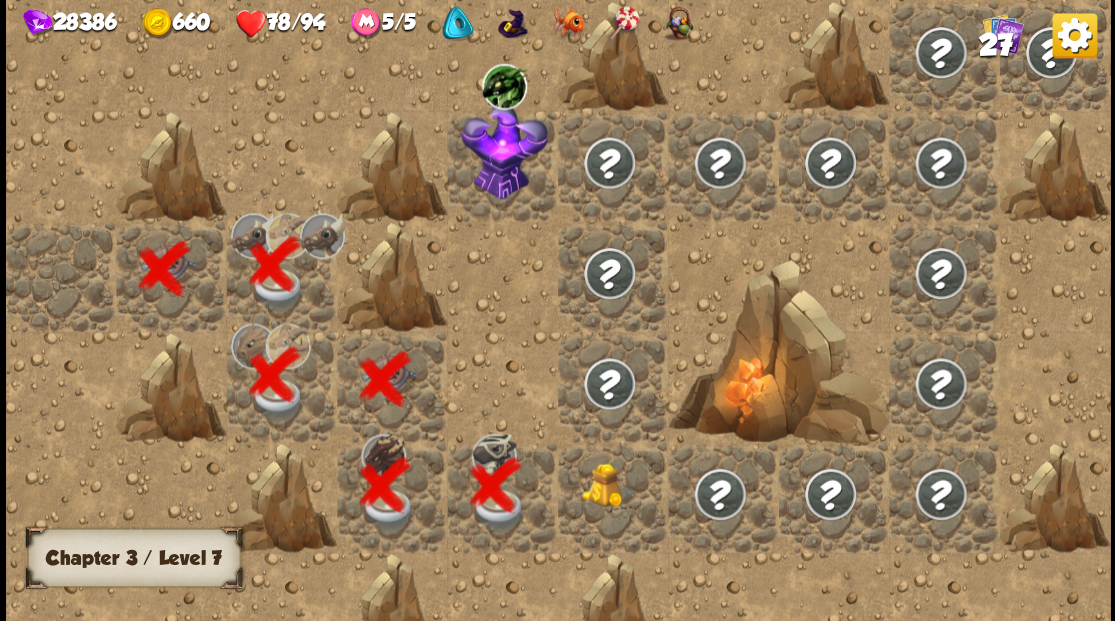 click at bounding box center (609, 484) 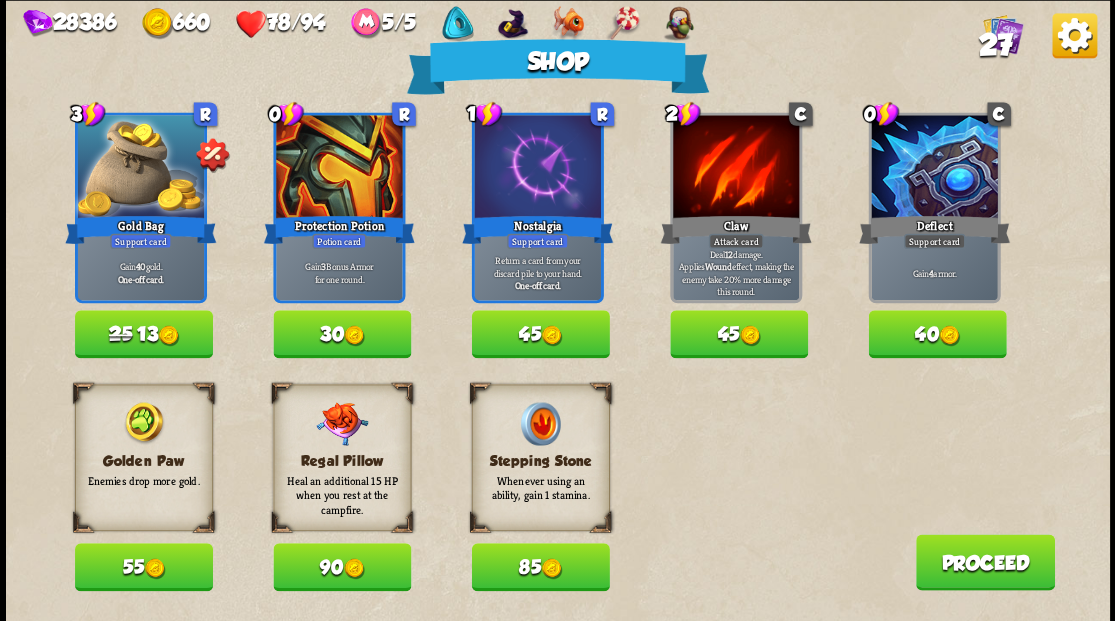 click on "55" at bounding box center [144, 567] 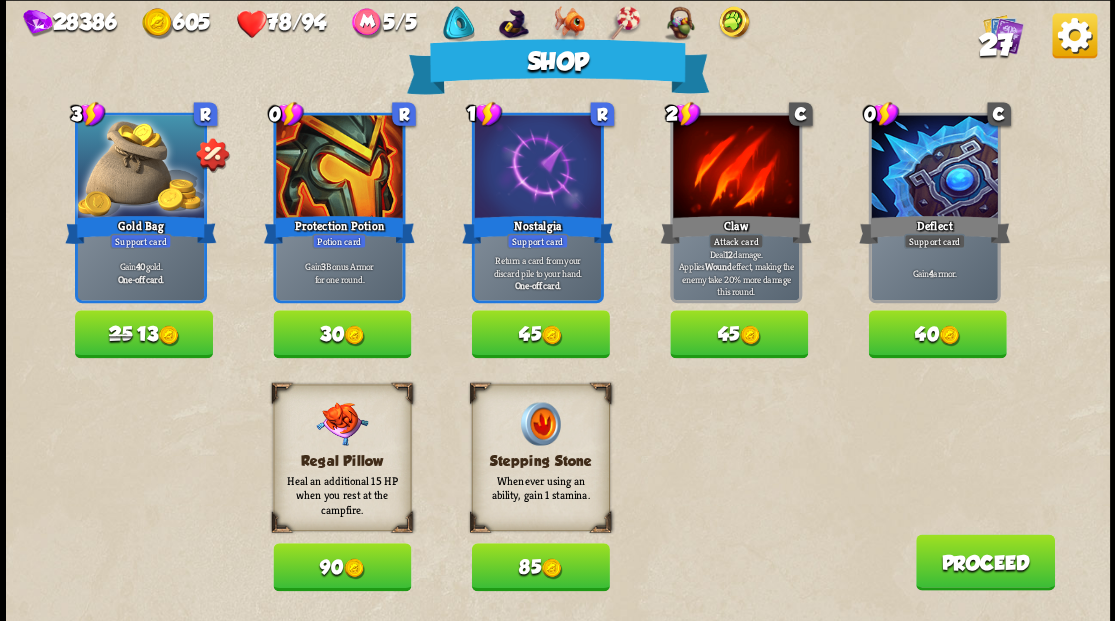 click on "Proceed" at bounding box center [984, 562] 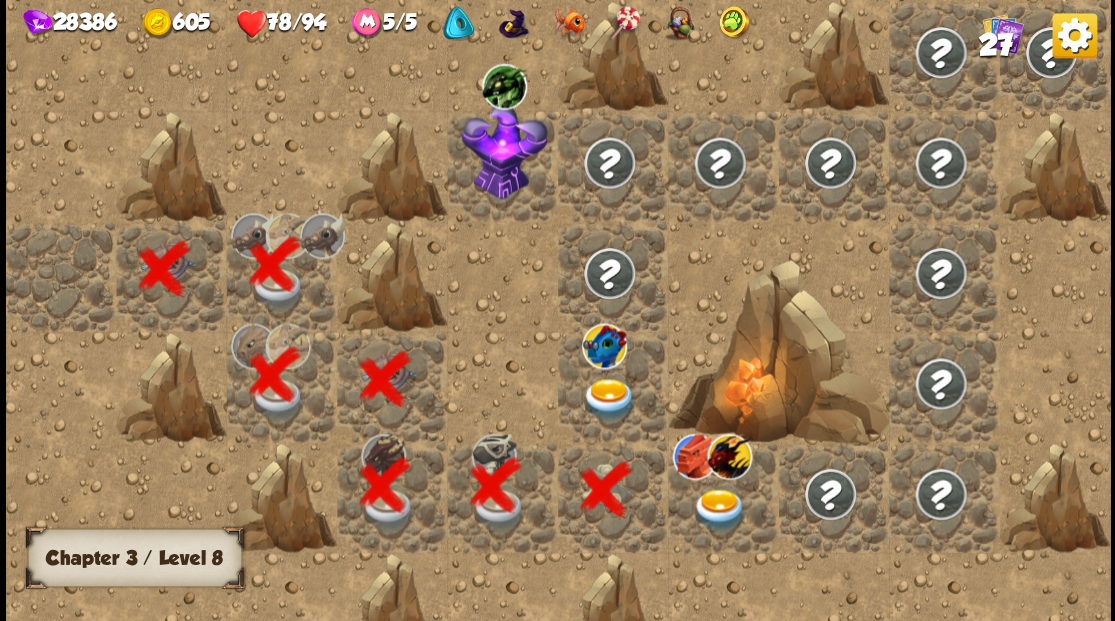 click at bounding box center [609, 399] 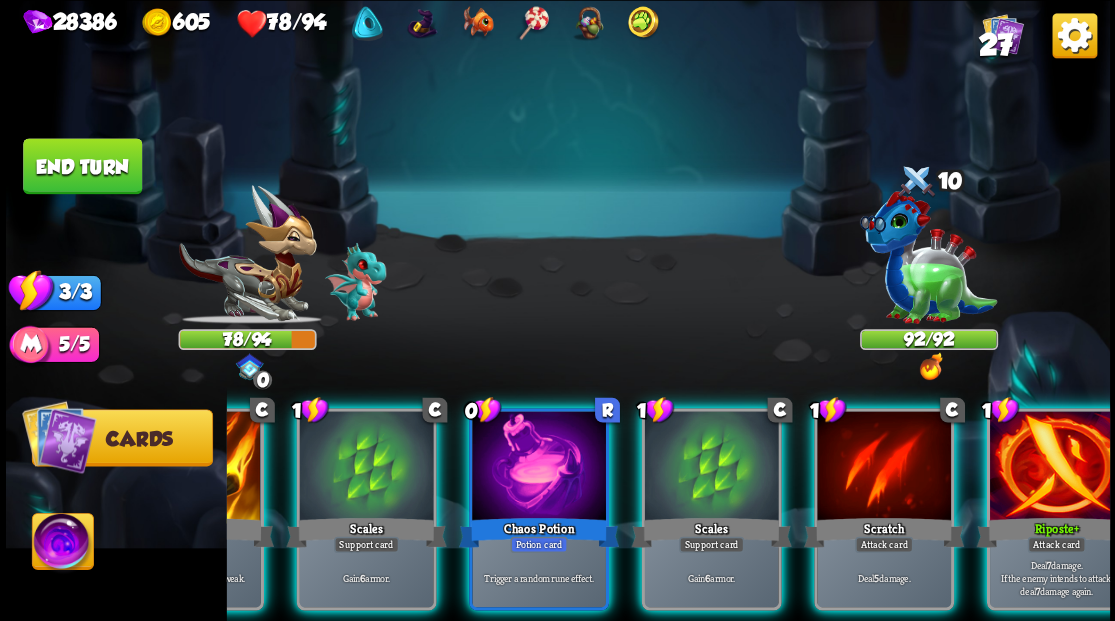 scroll, scrollTop: 0, scrollLeft: 189, axis: horizontal 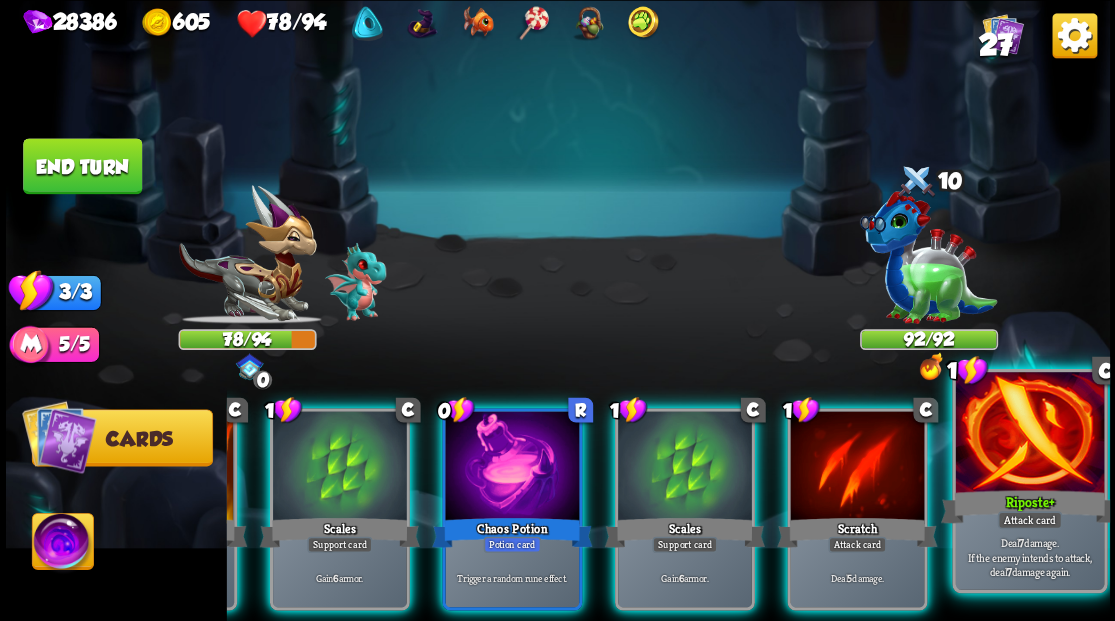 click on "Attack card" at bounding box center (1029, 520) 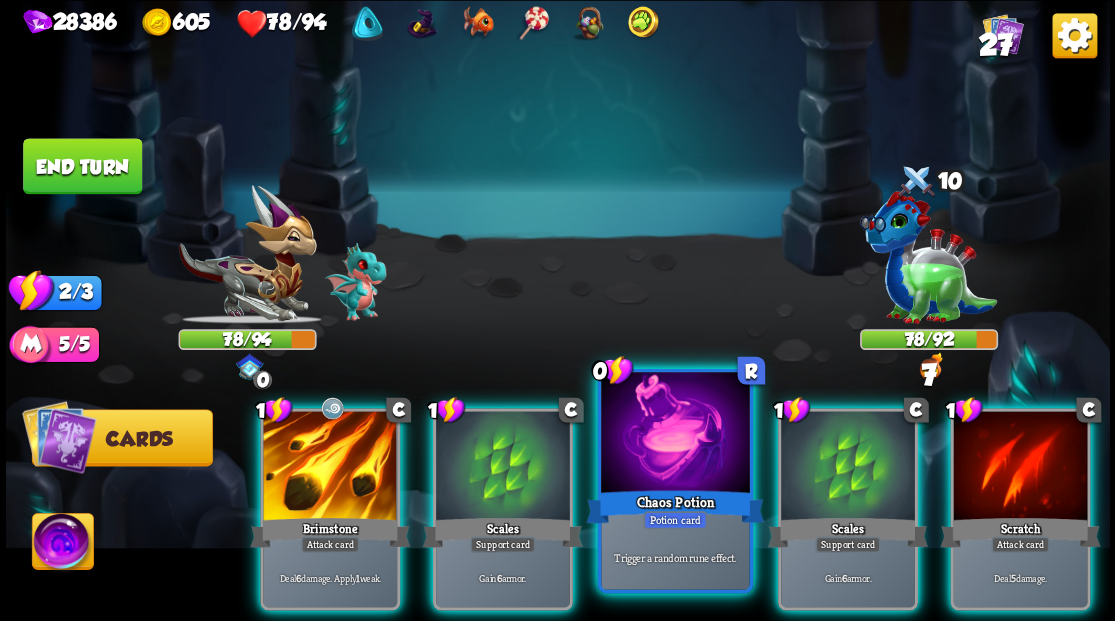 click at bounding box center (675, 434) 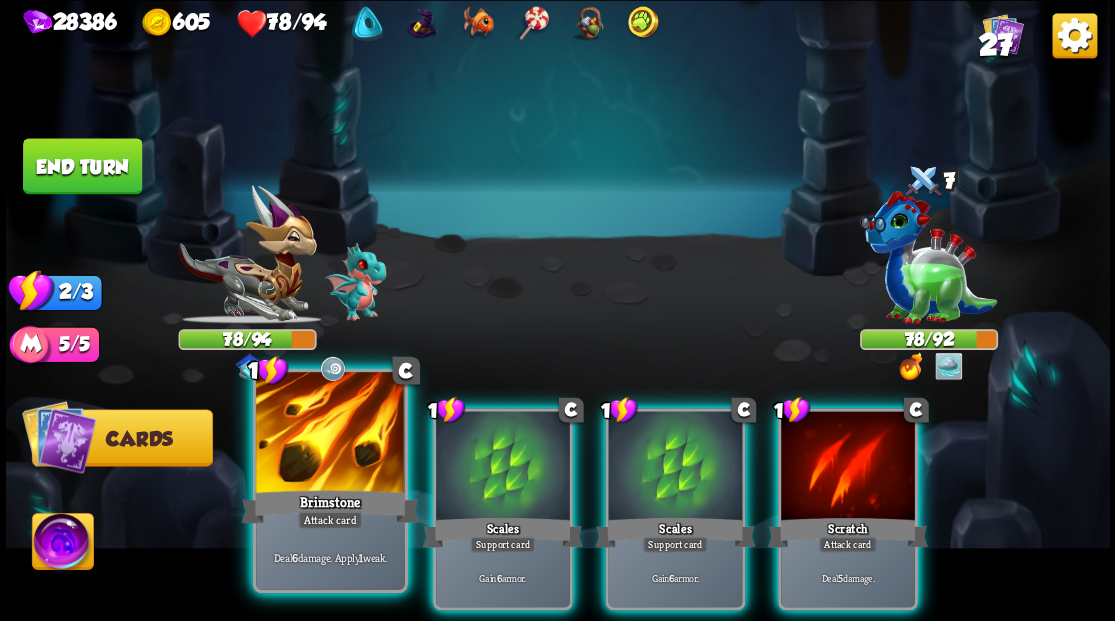 click at bounding box center [330, 434] 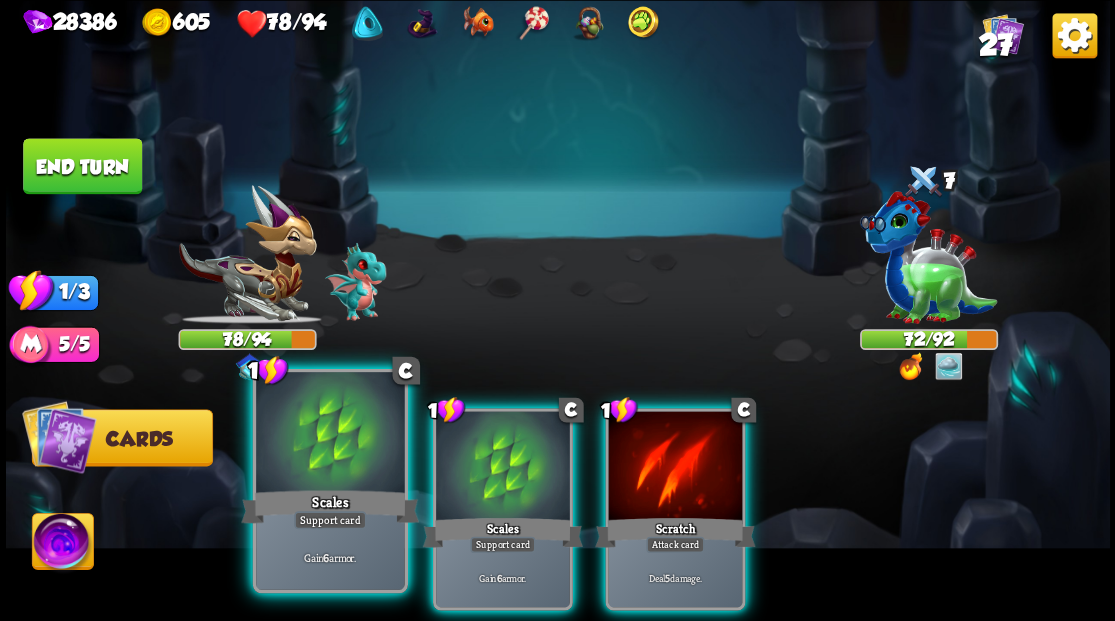 click at bounding box center (330, 434) 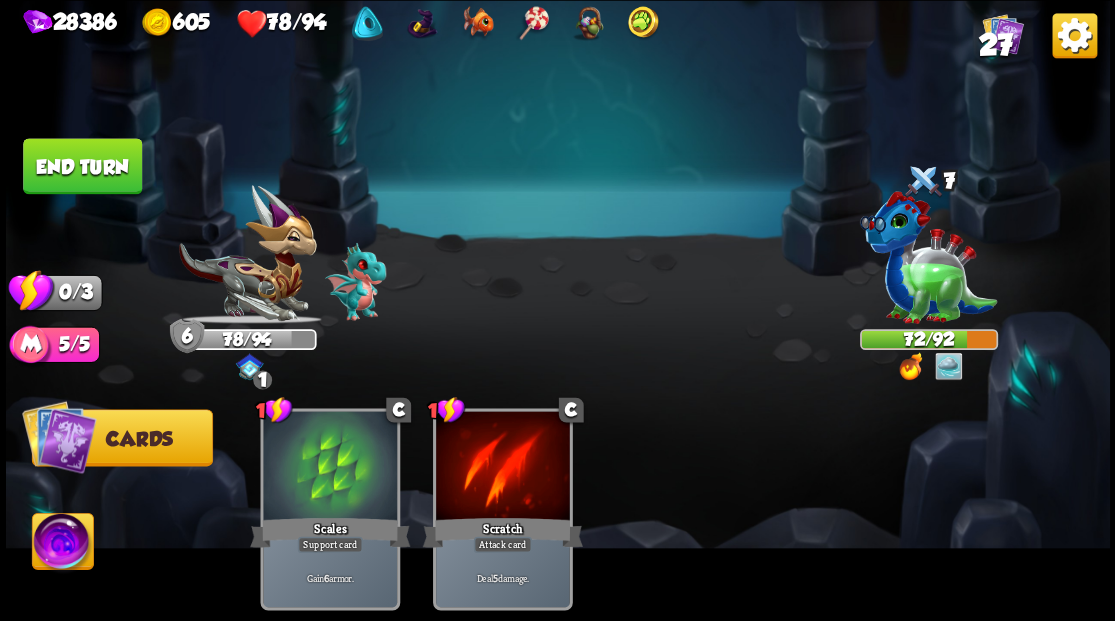 click on "End turn" at bounding box center [82, 166] 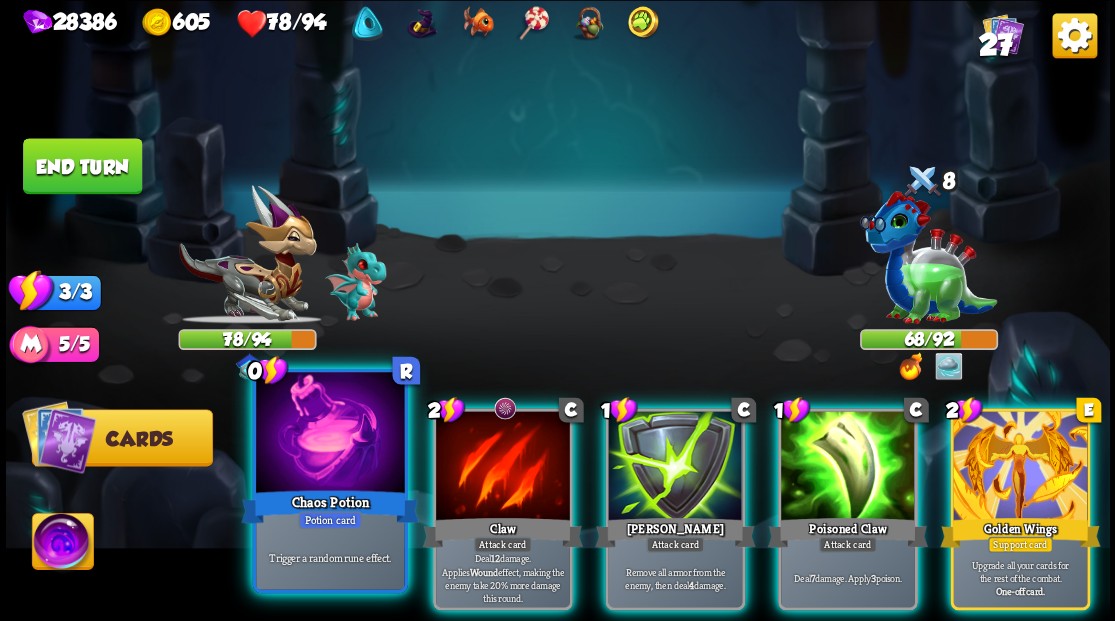 click at bounding box center (330, 434) 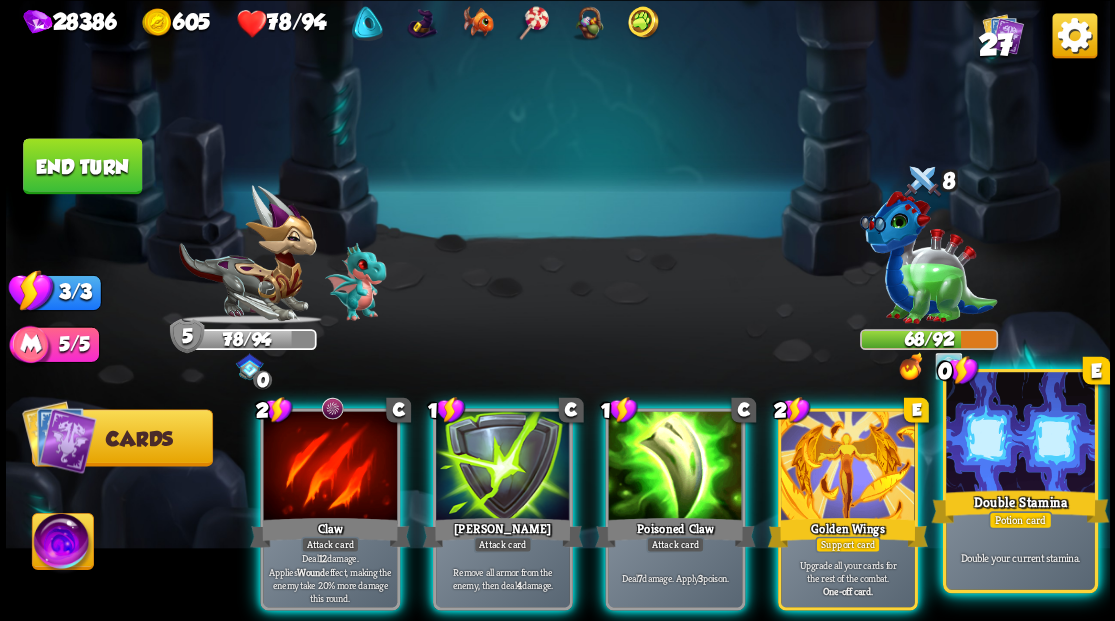 click at bounding box center [1020, 434] 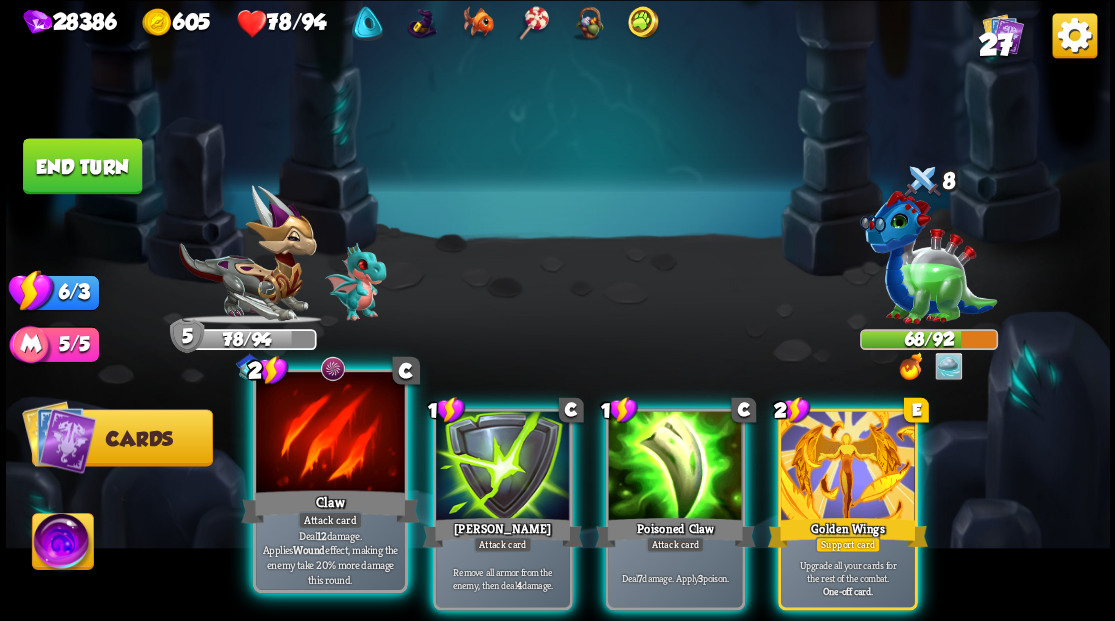 click at bounding box center (330, 434) 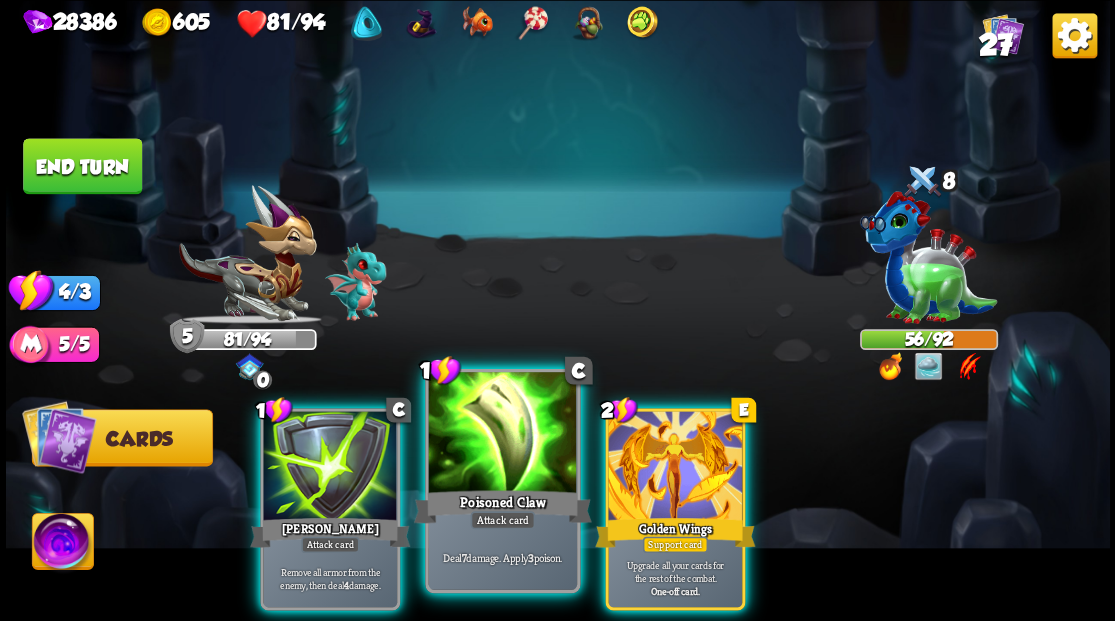 click at bounding box center [502, 434] 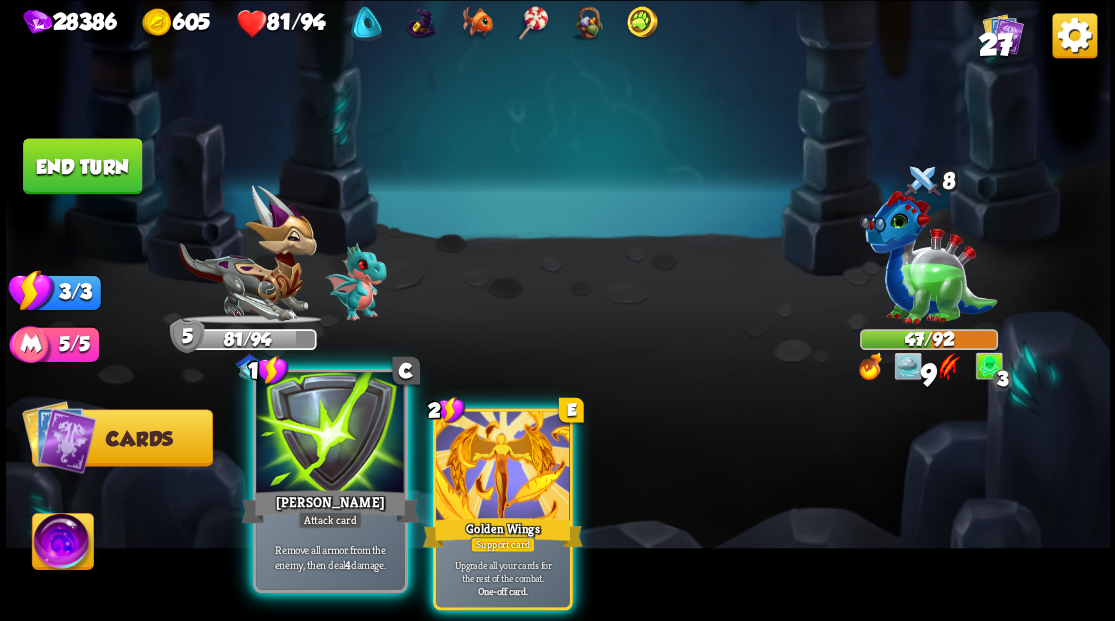 click at bounding box center [330, 434] 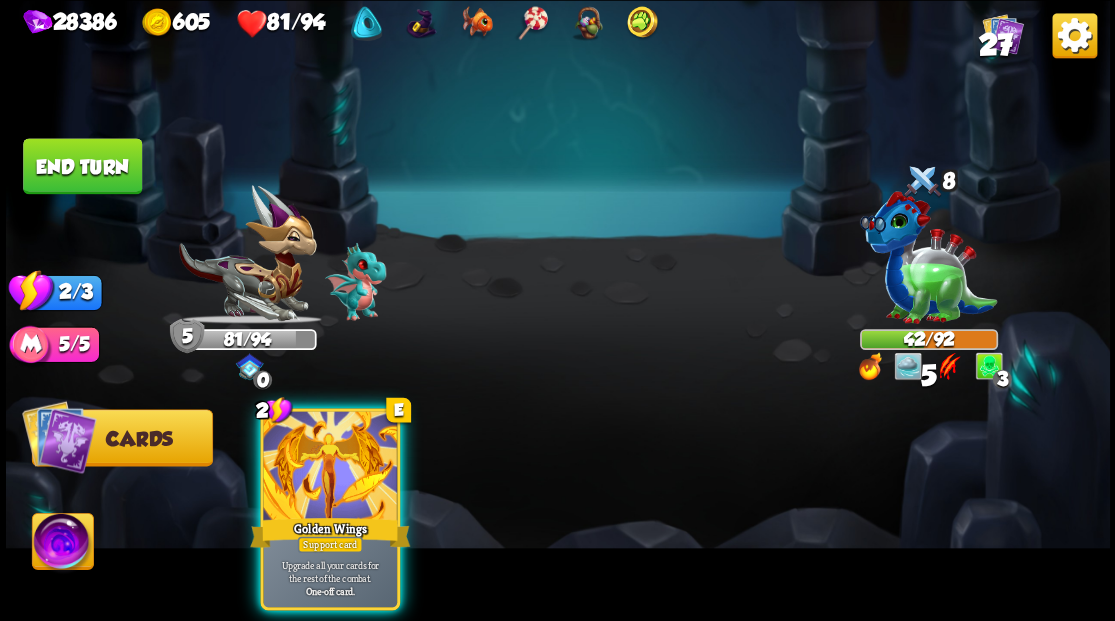 click at bounding box center (330, 467) 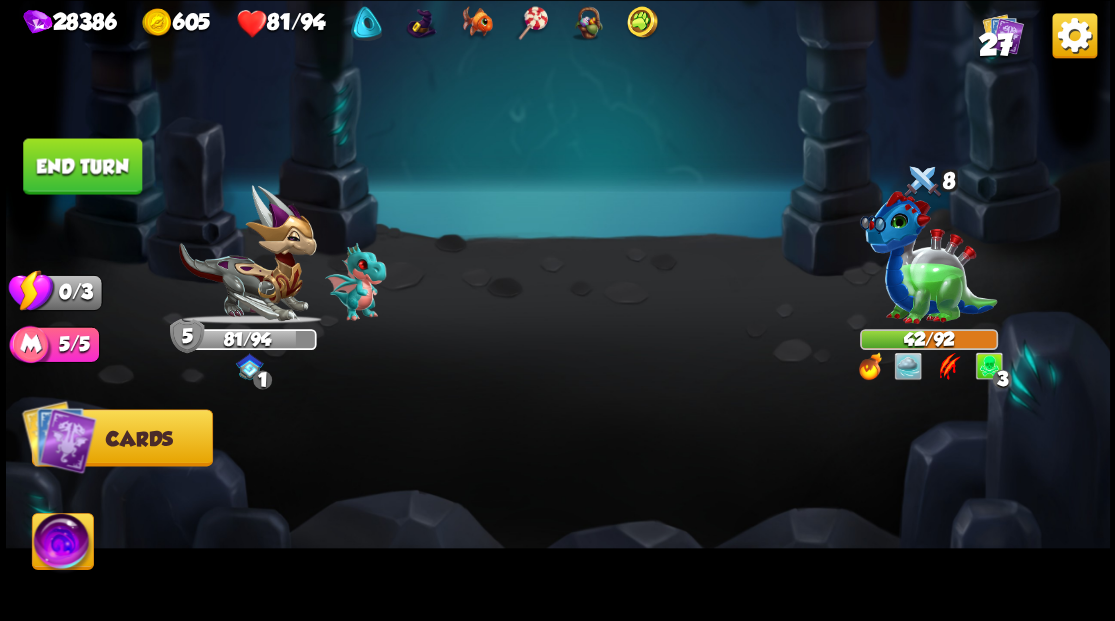 click on "End turn" at bounding box center (82, 166) 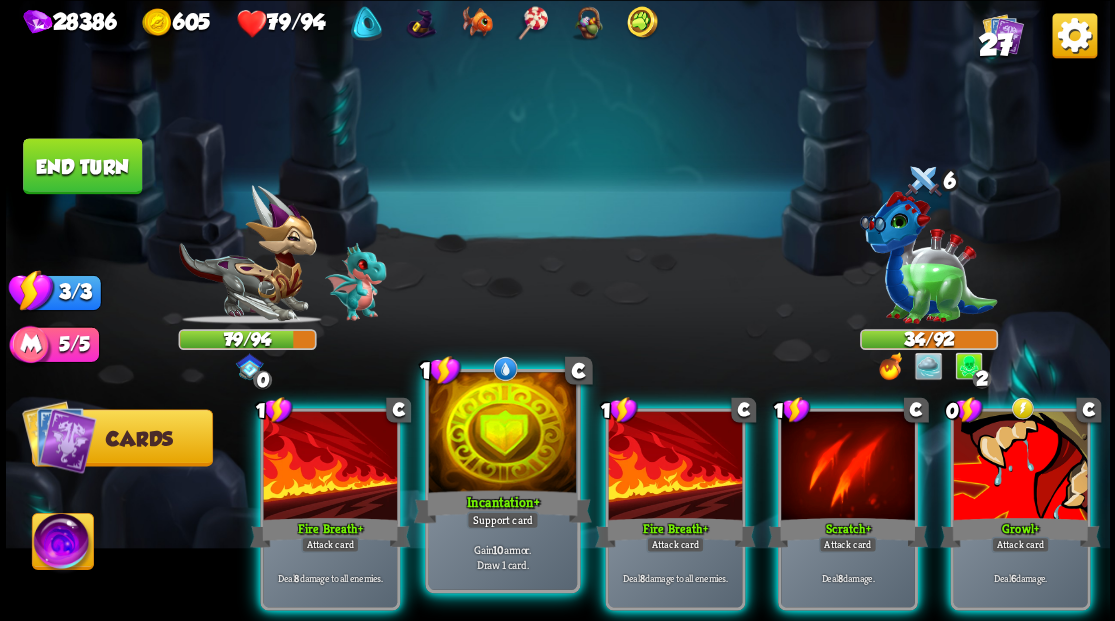 click at bounding box center (502, 434) 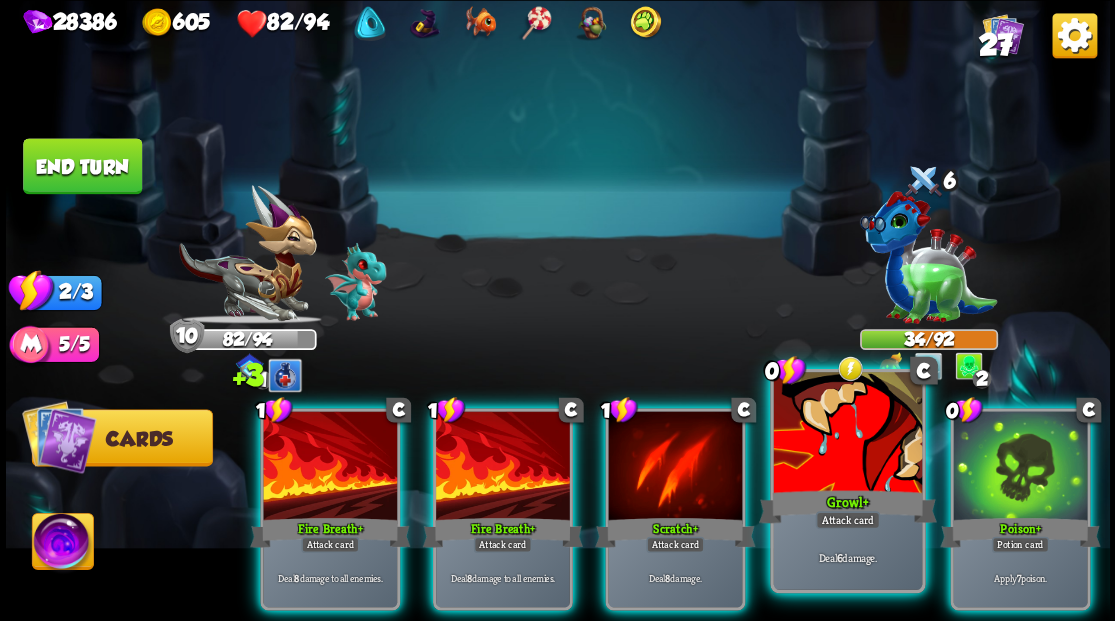 click at bounding box center [847, 434] 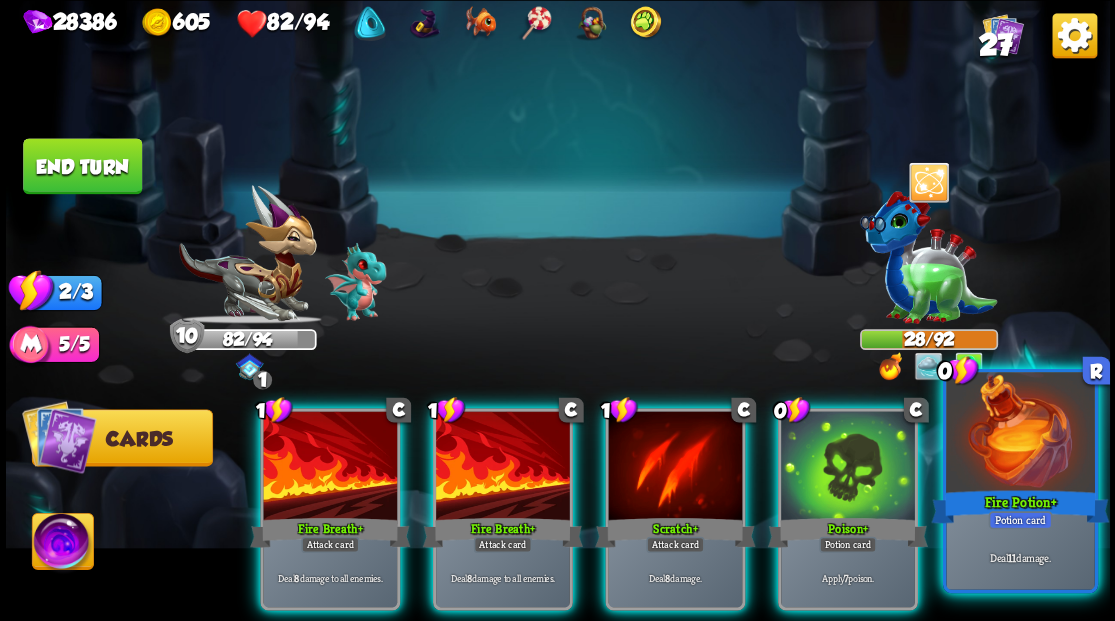 click on "Fire Potion +" at bounding box center (1020, 506) 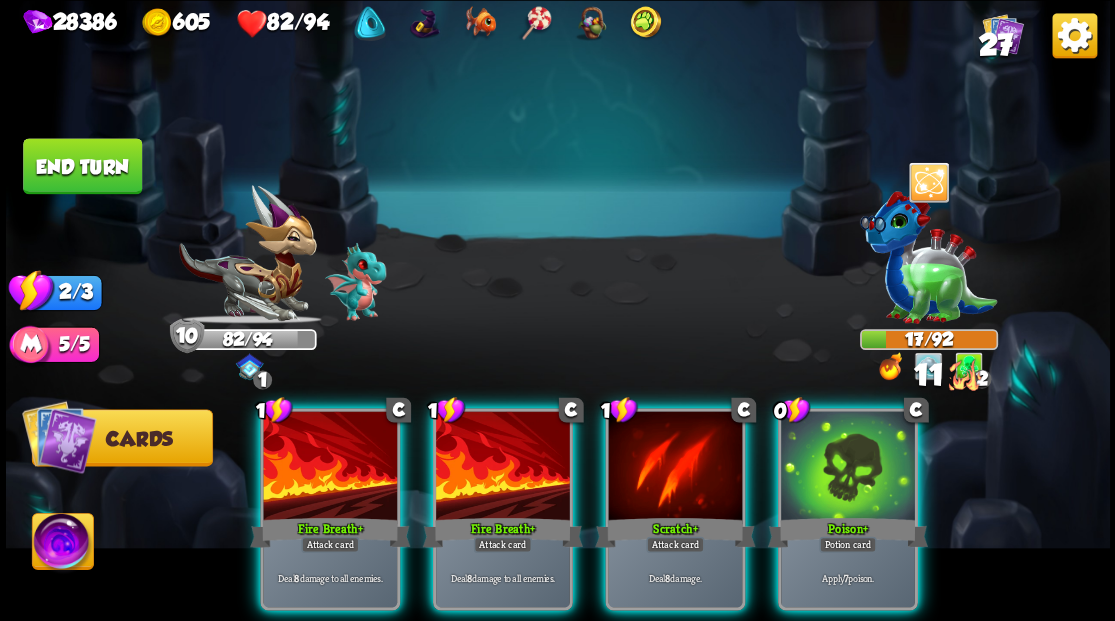 drag, startPoint x: 902, startPoint y: 472, endPoint x: 870, endPoint y: 470, distance: 32.06244 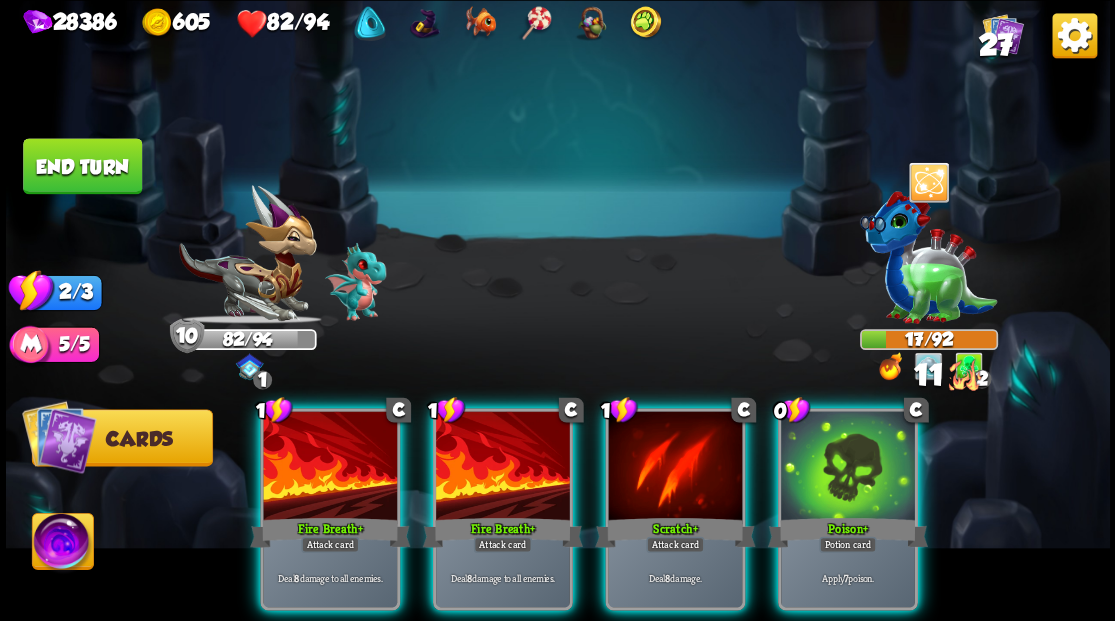 click at bounding box center (848, 467) 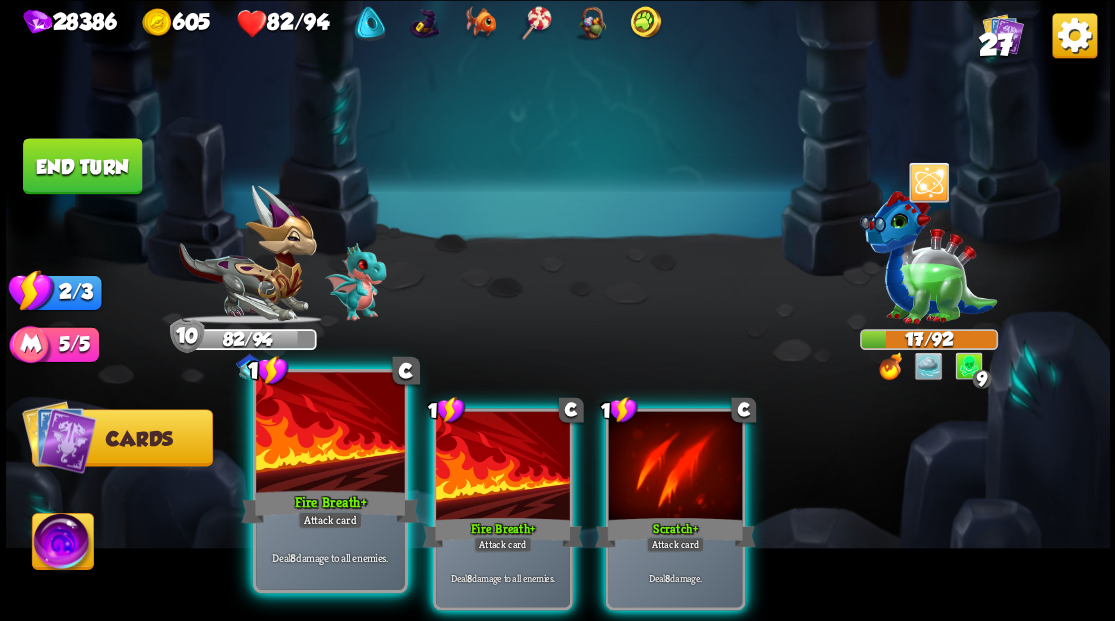 click at bounding box center (330, 434) 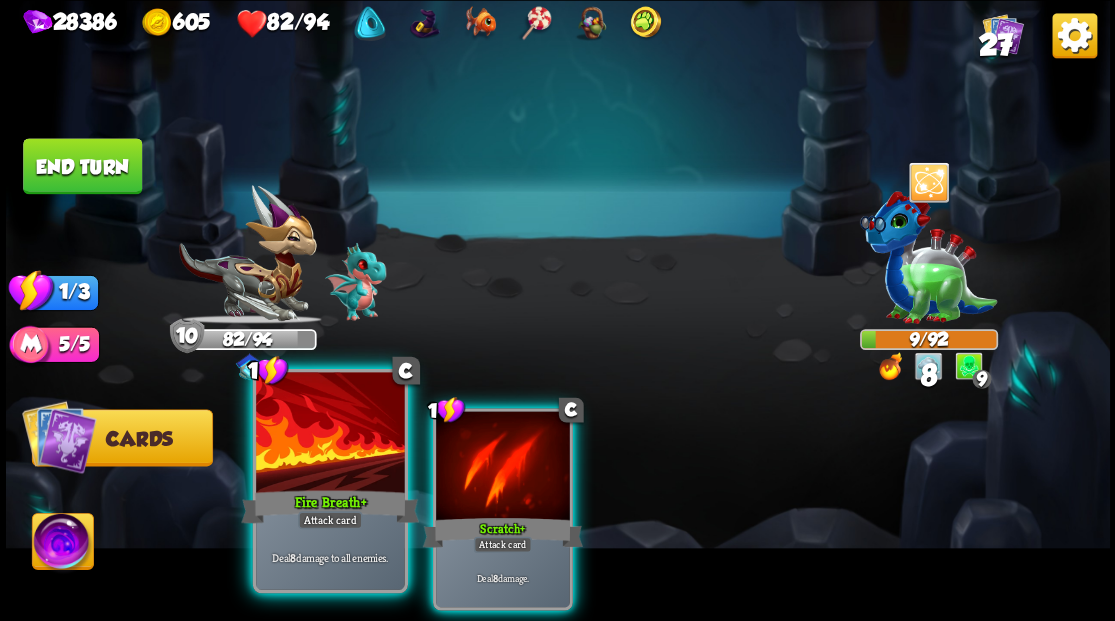 click at bounding box center [330, 434] 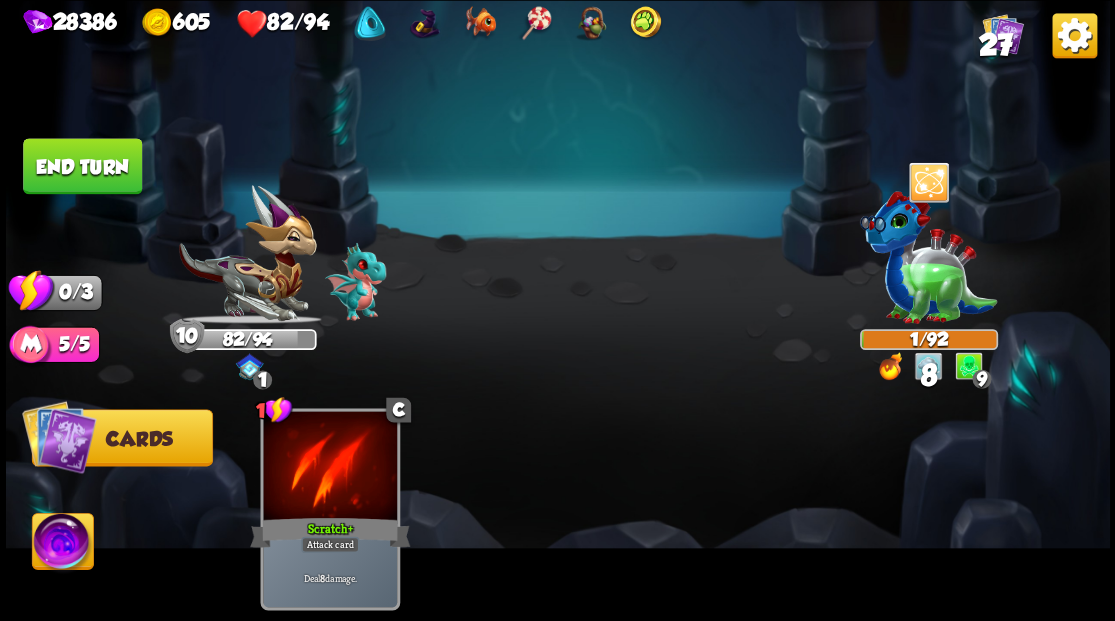 click on "End turn" at bounding box center (82, 166) 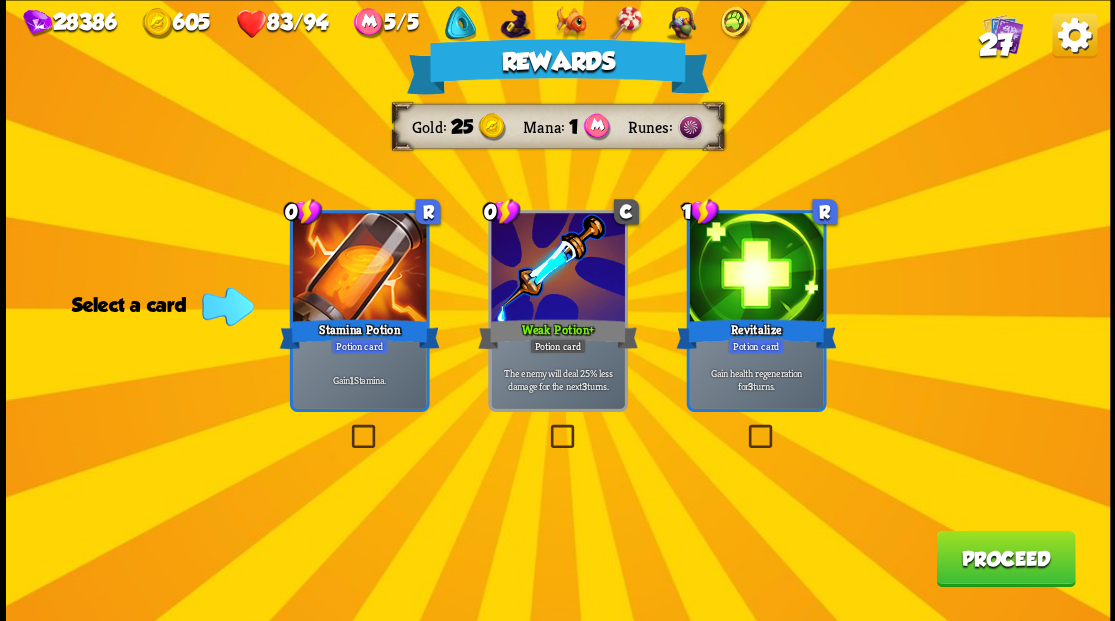 click at bounding box center [347, 427] 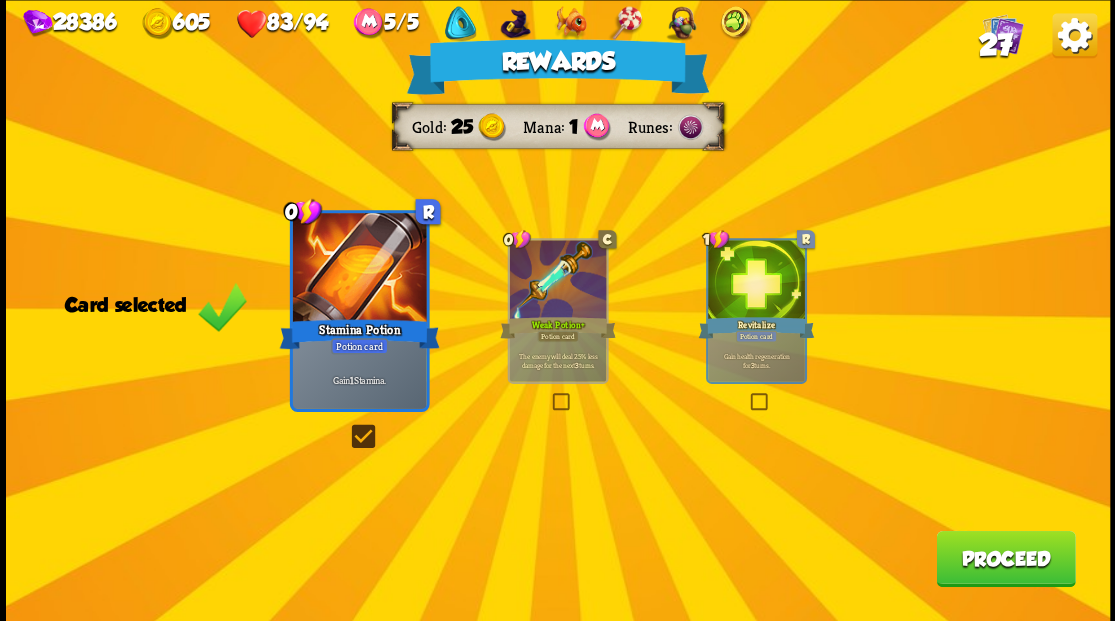 click on "Proceed" at bounding box center (1005, 558) 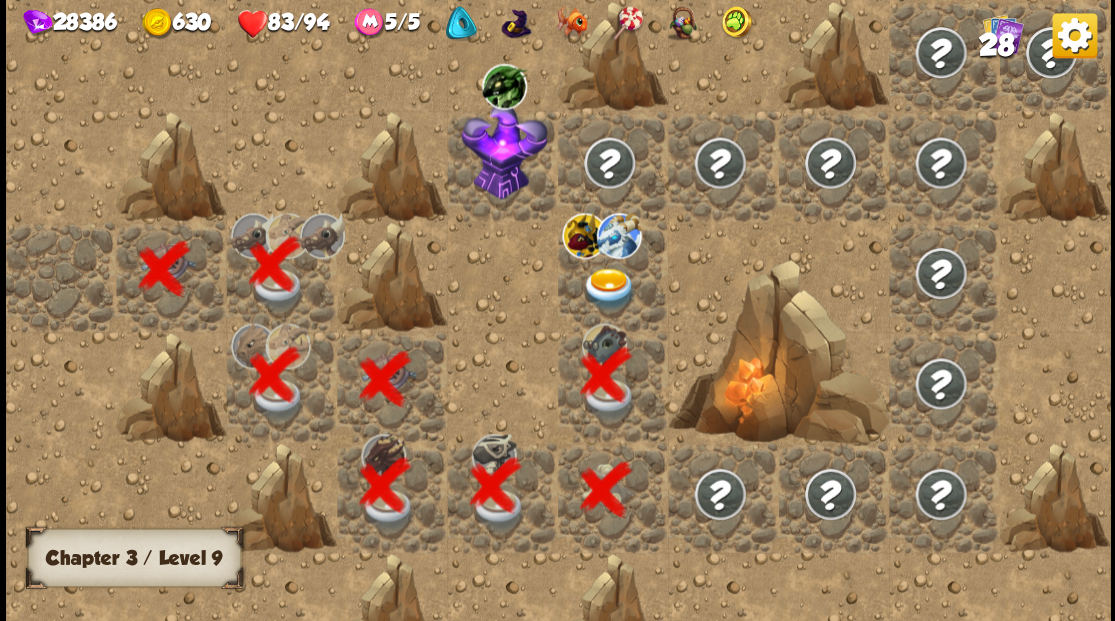 click at bounding box center (609, 288) 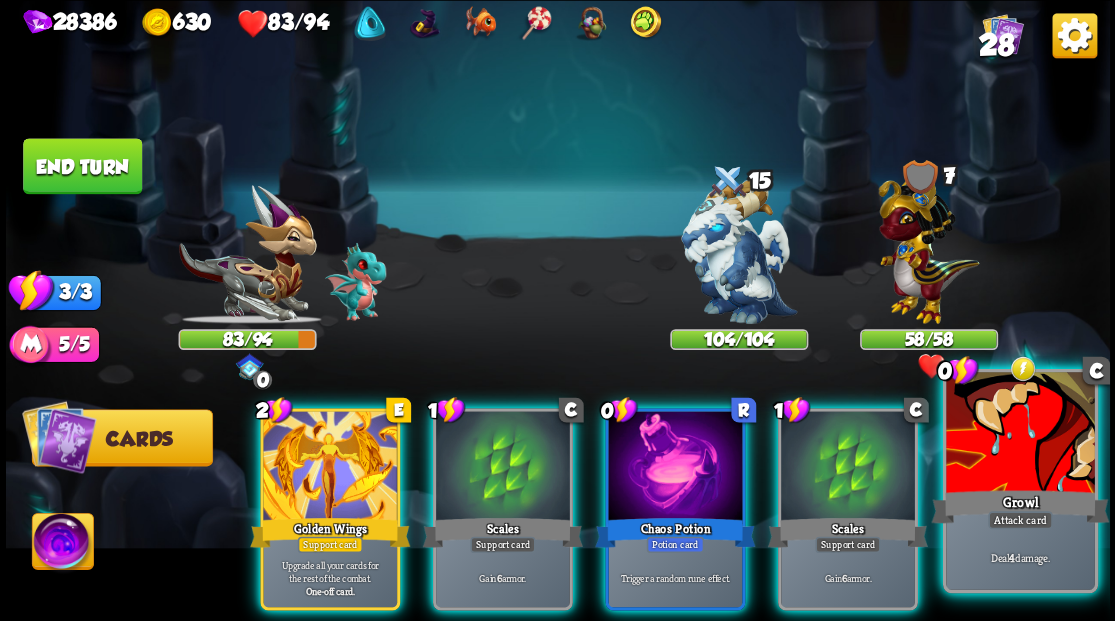 click at bounding box center [1020, 434] 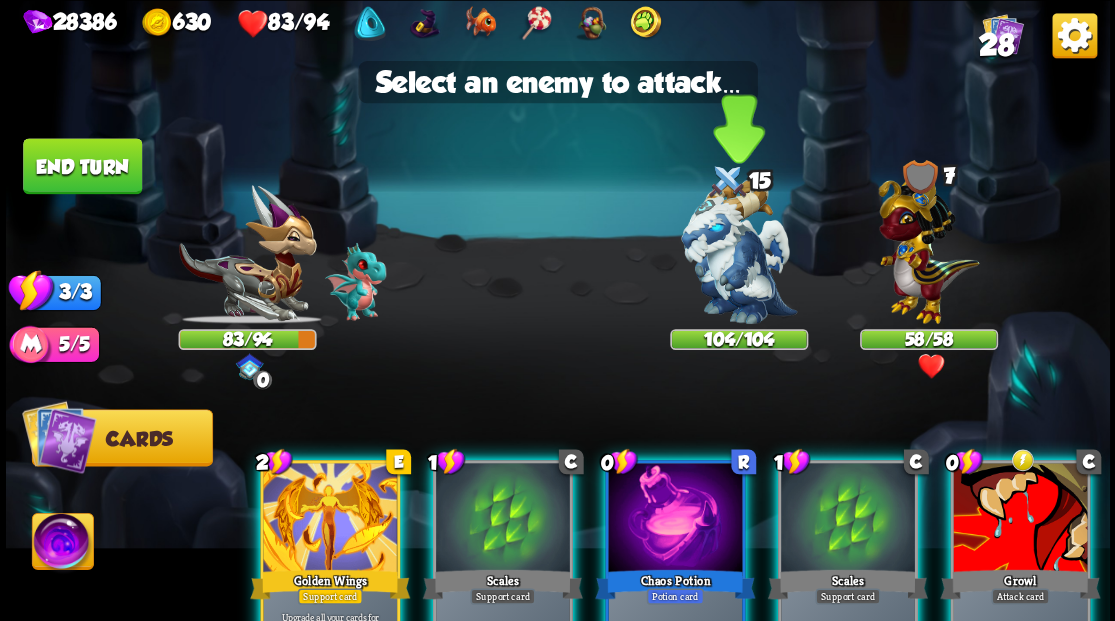 click at bounding box center [739, 251] 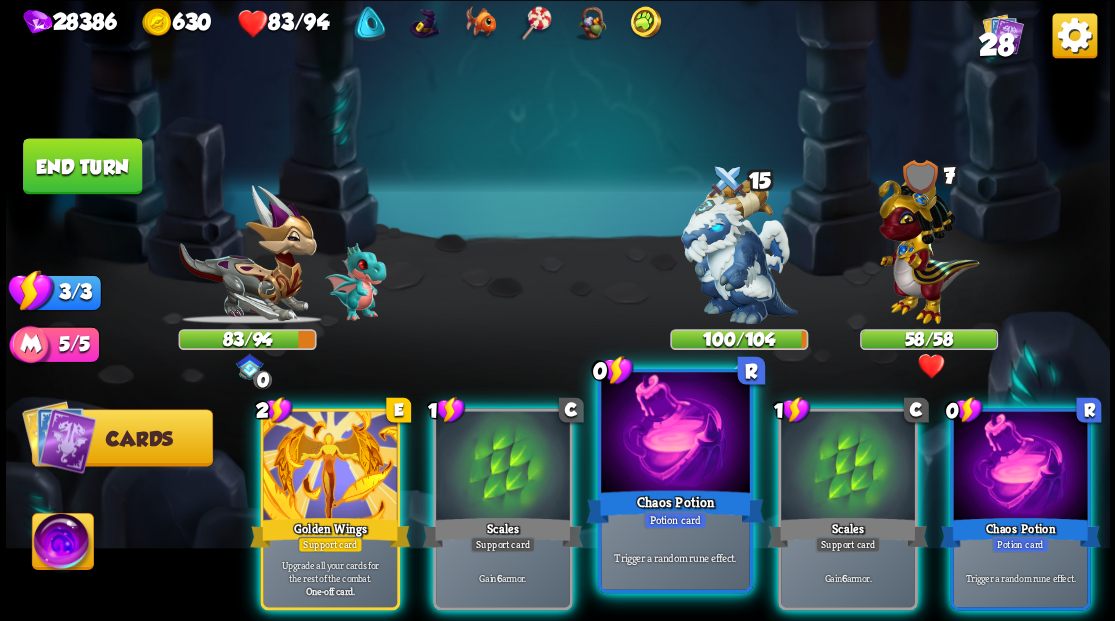 click at bounding box center (675, 434) 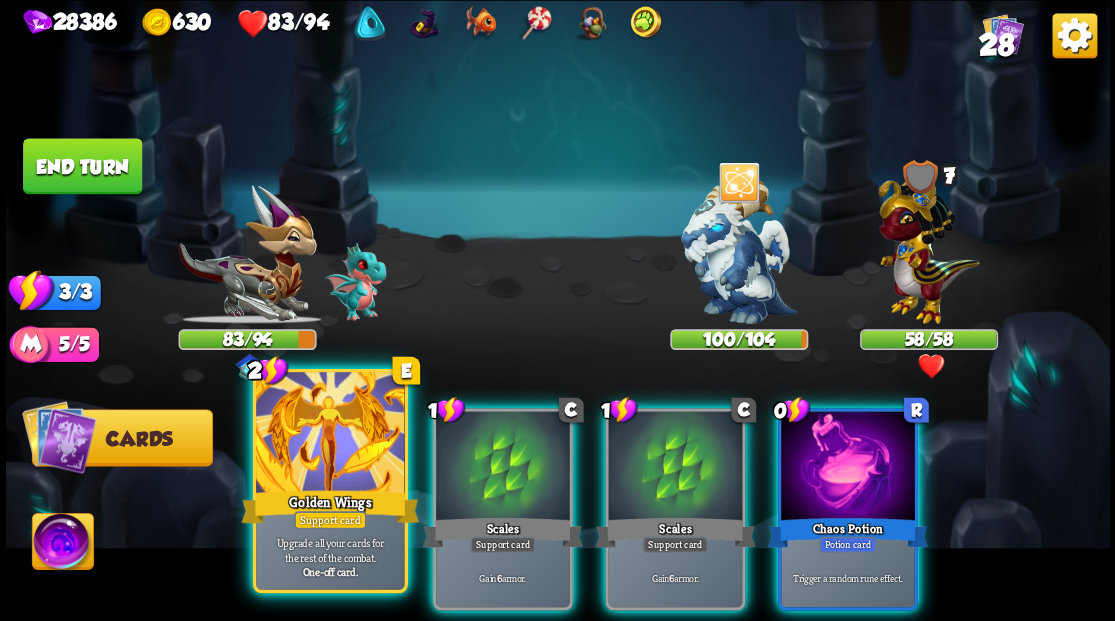 click on "Golden Wings" at bounding box center (330, 506) 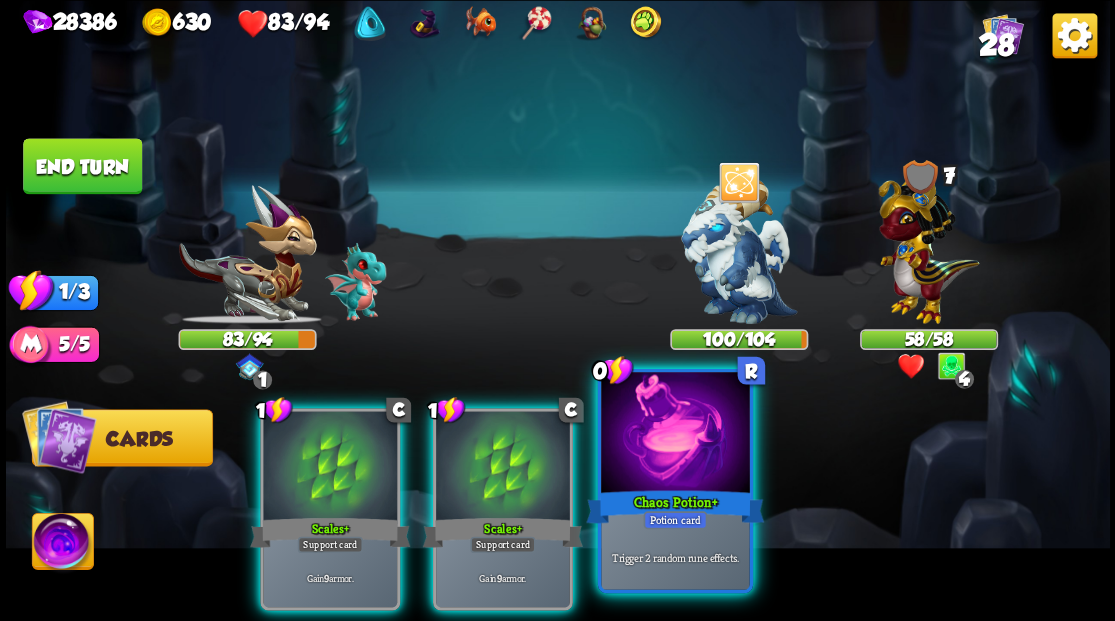 click at bounding box center [675, 434] 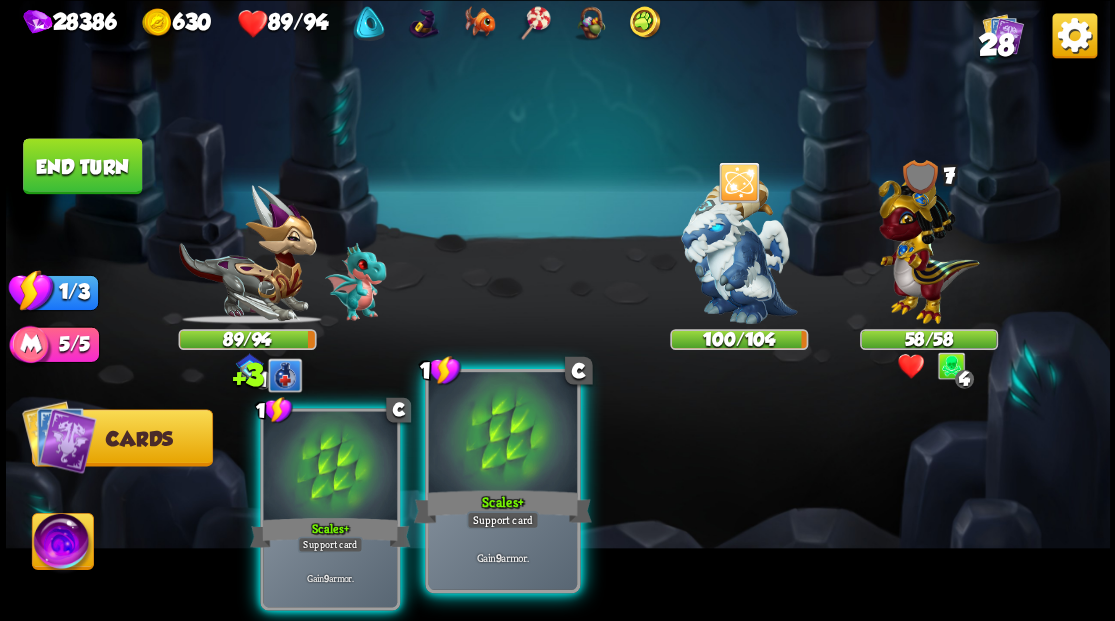 click at bounding box center (502, 434) 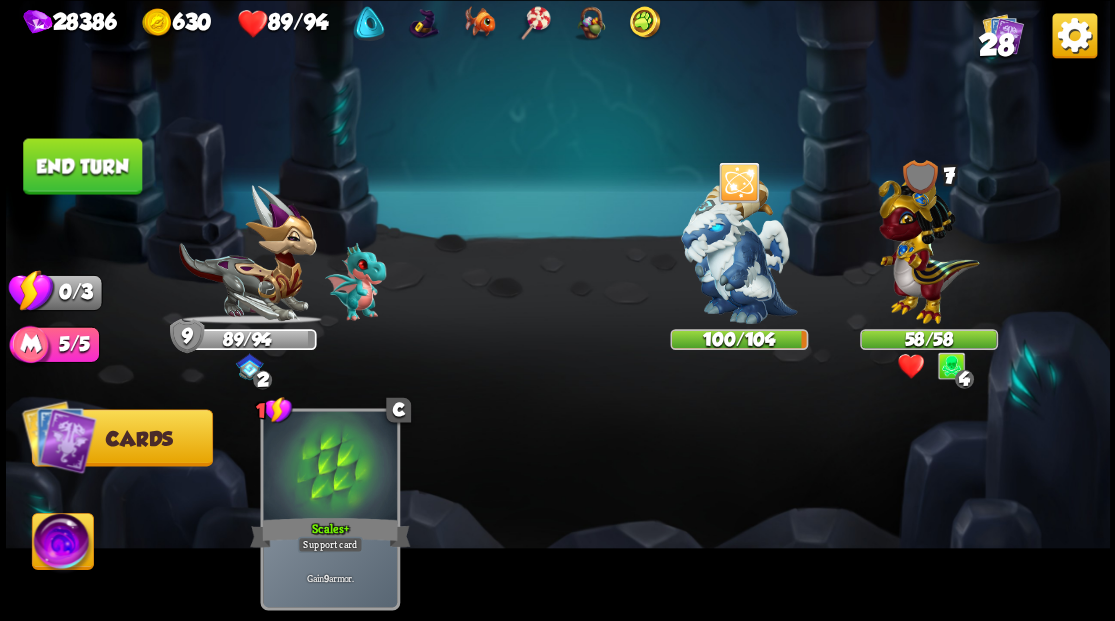 click on "End turn" at bounding box center (82, 166) 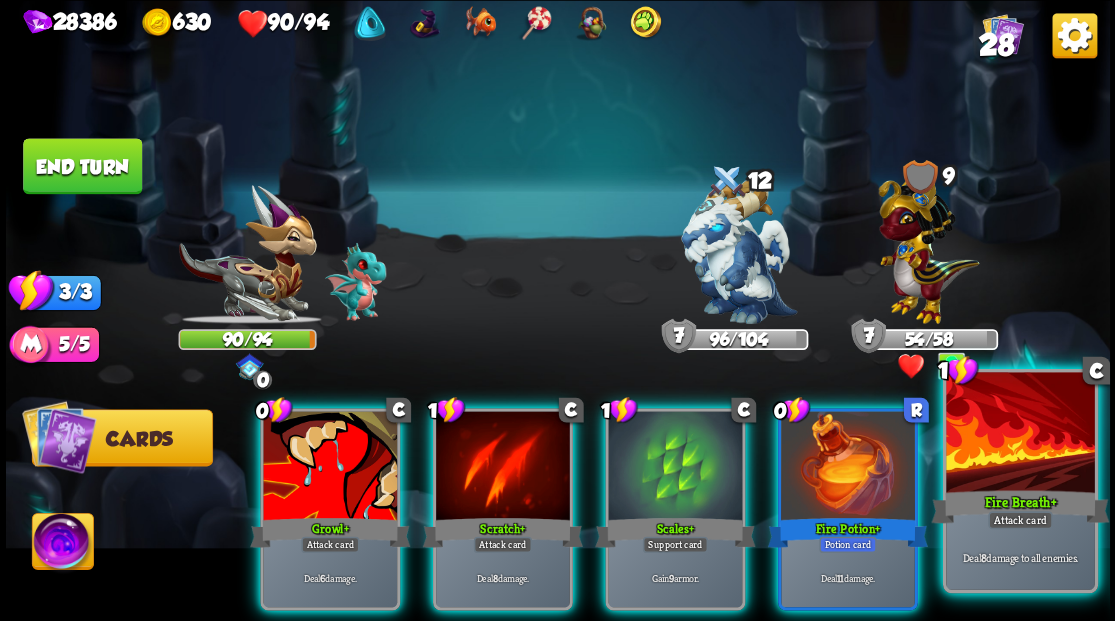 click on "Fire Breath +" at bounding box center [1020, 506] 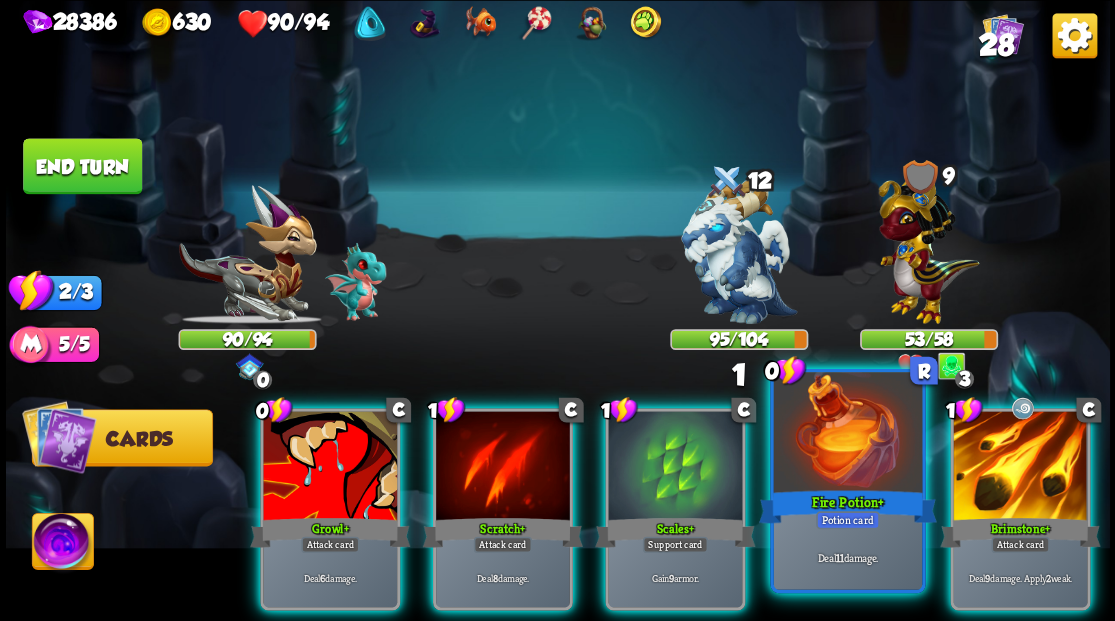 click at bounding box center (847, 434) 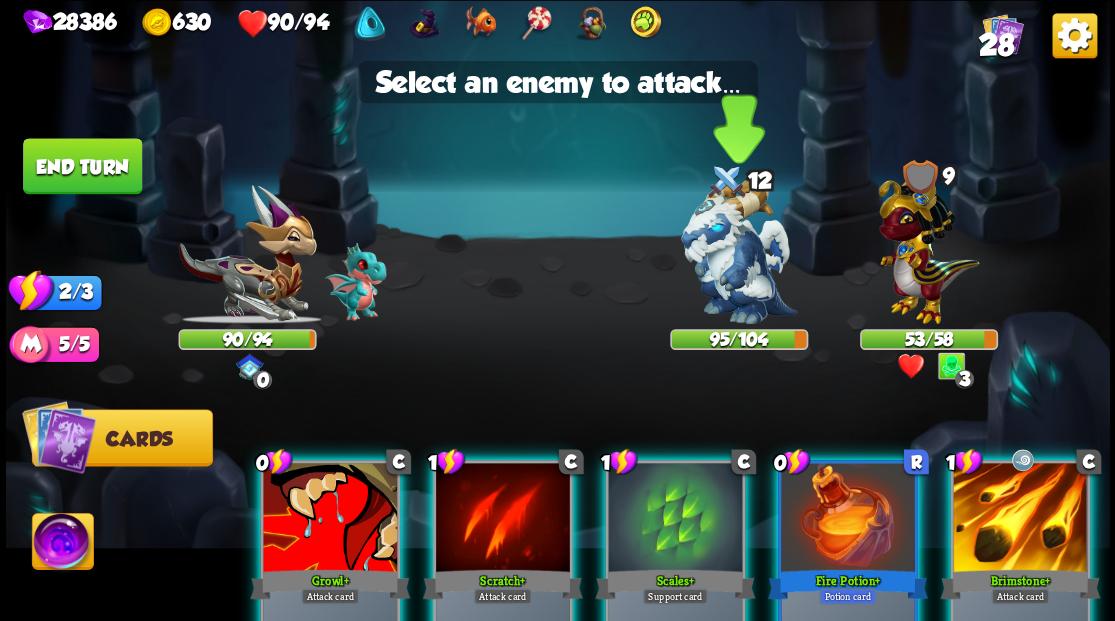 click at bounding box center [739, 251] 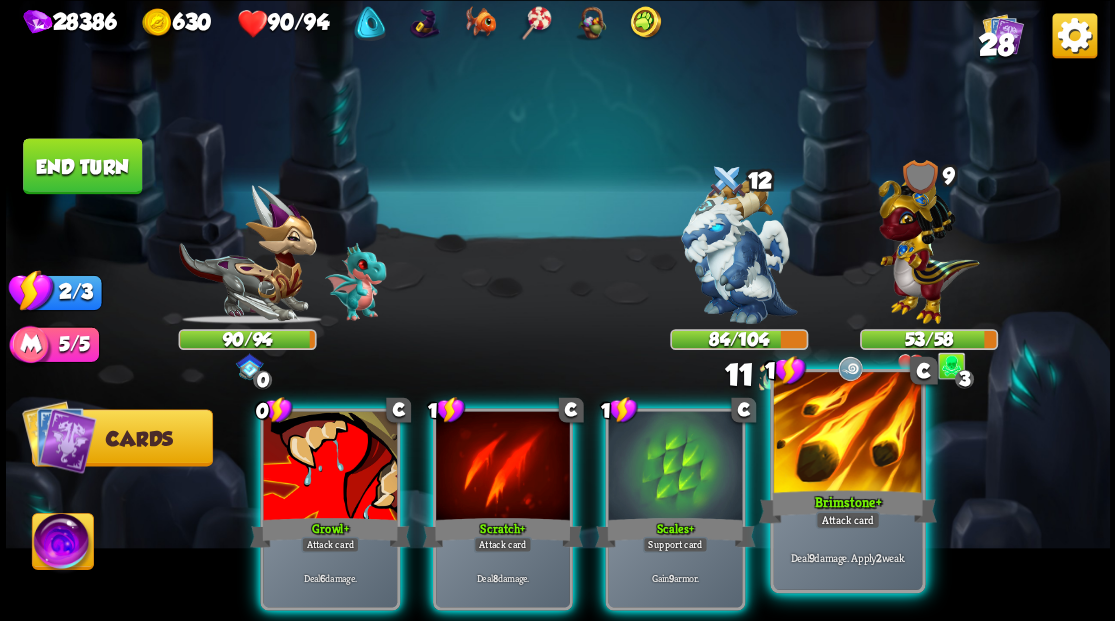 click at bounding box center (847, 434) 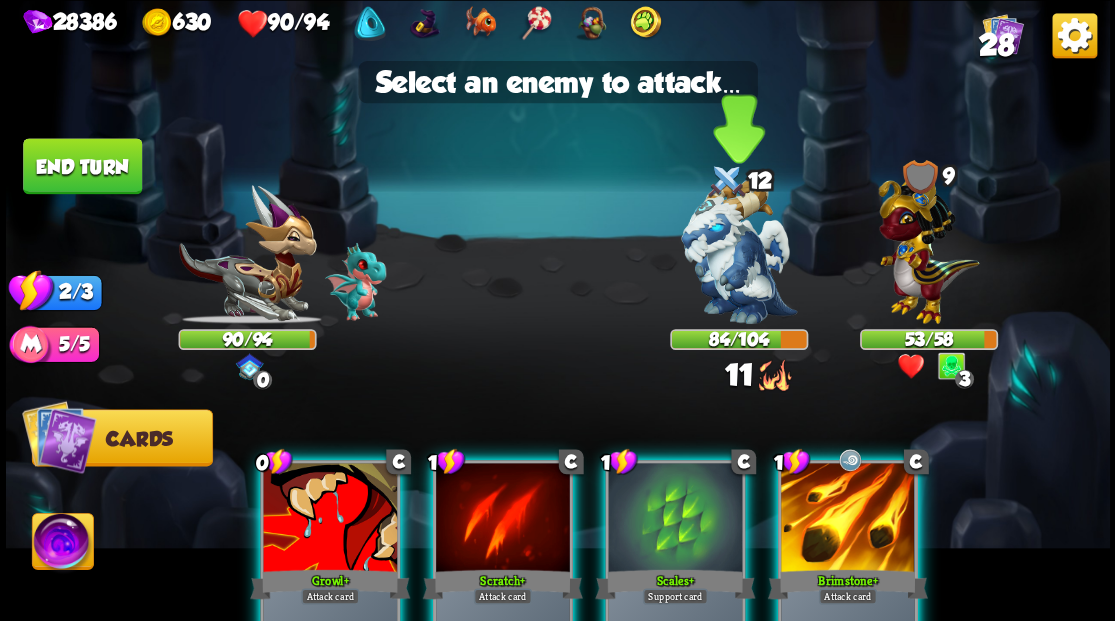 click at bounding box center (739, 251) 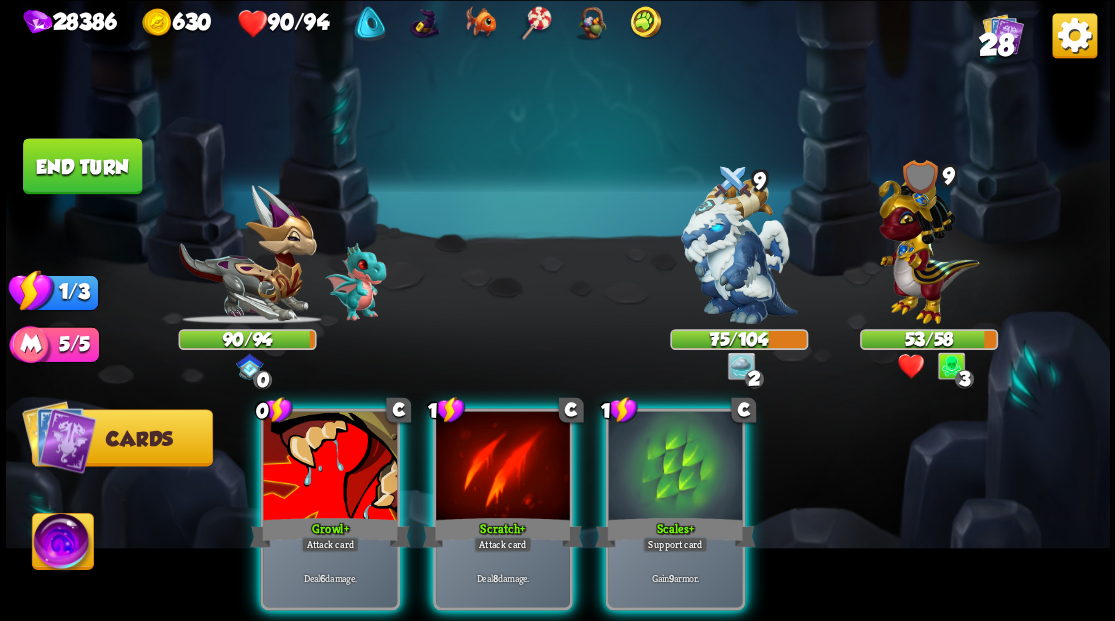 click on "Scales +" at bounding box center (675, 532) 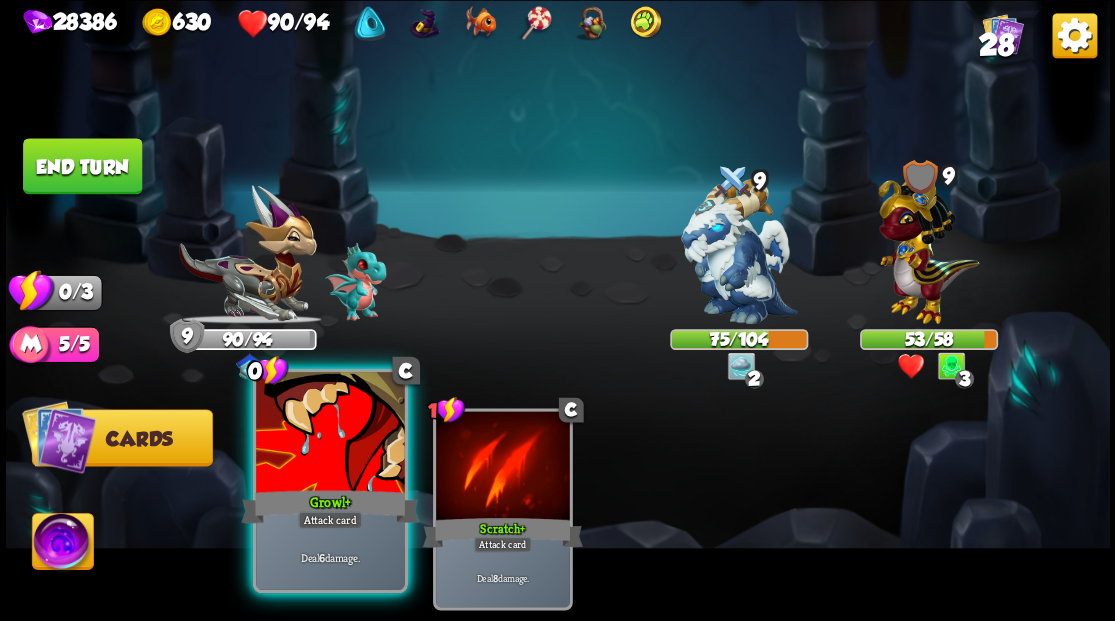 click at bounding box center [330, 434] 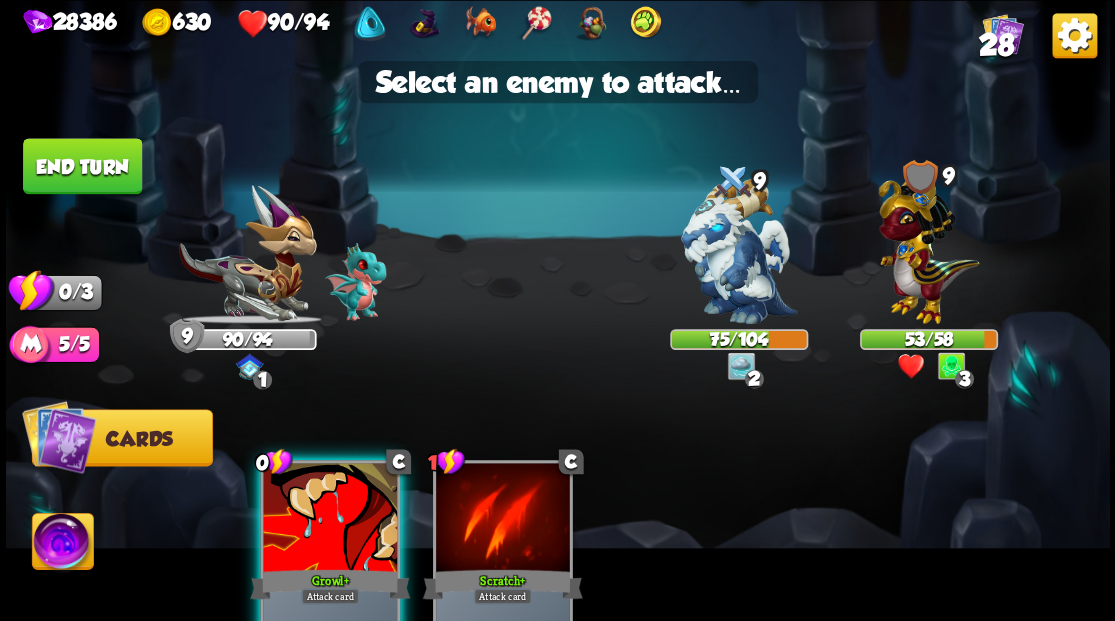click at bounding box center [330, 519] 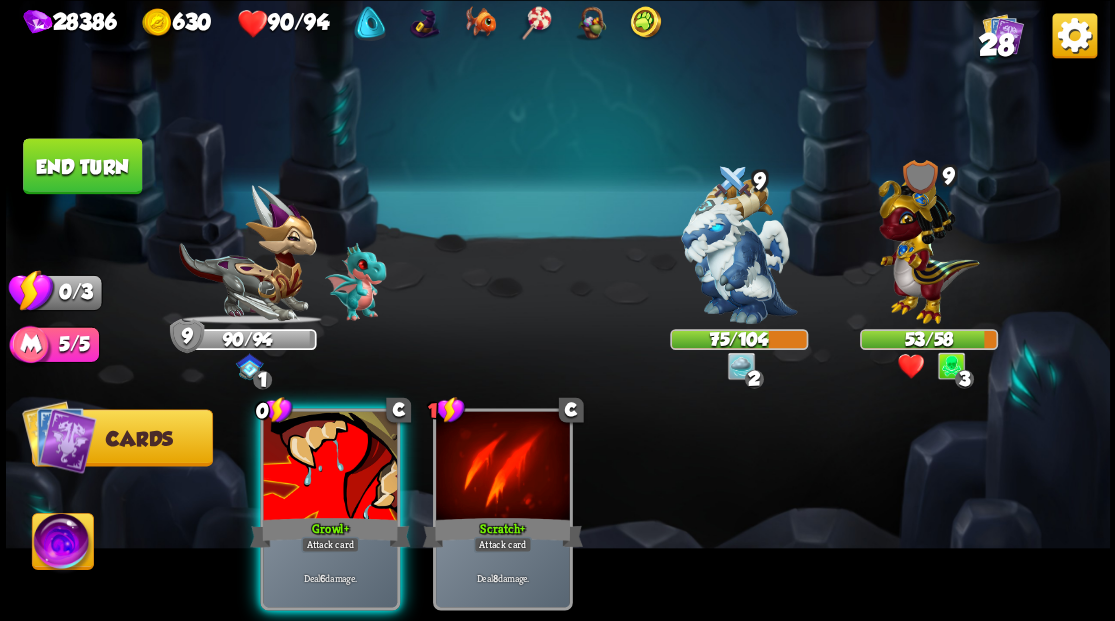 click at bounding box center [739, 251] 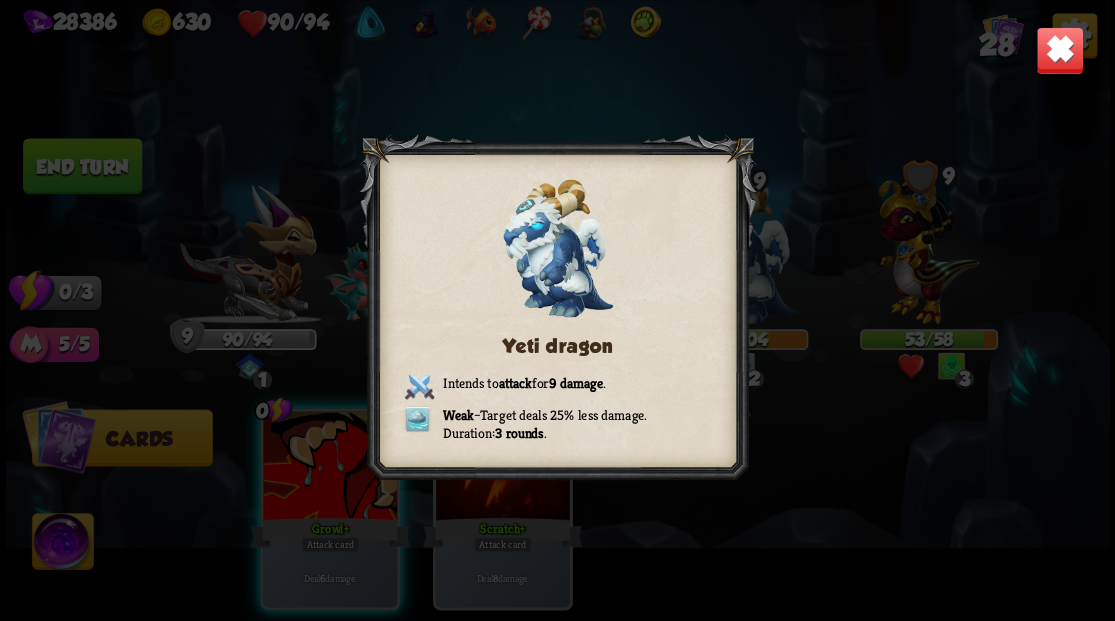 drag, startPoint x: 1072, startPoint y: 52, endPoint x: 1060, endPoint y: 54, distance: 12.165525 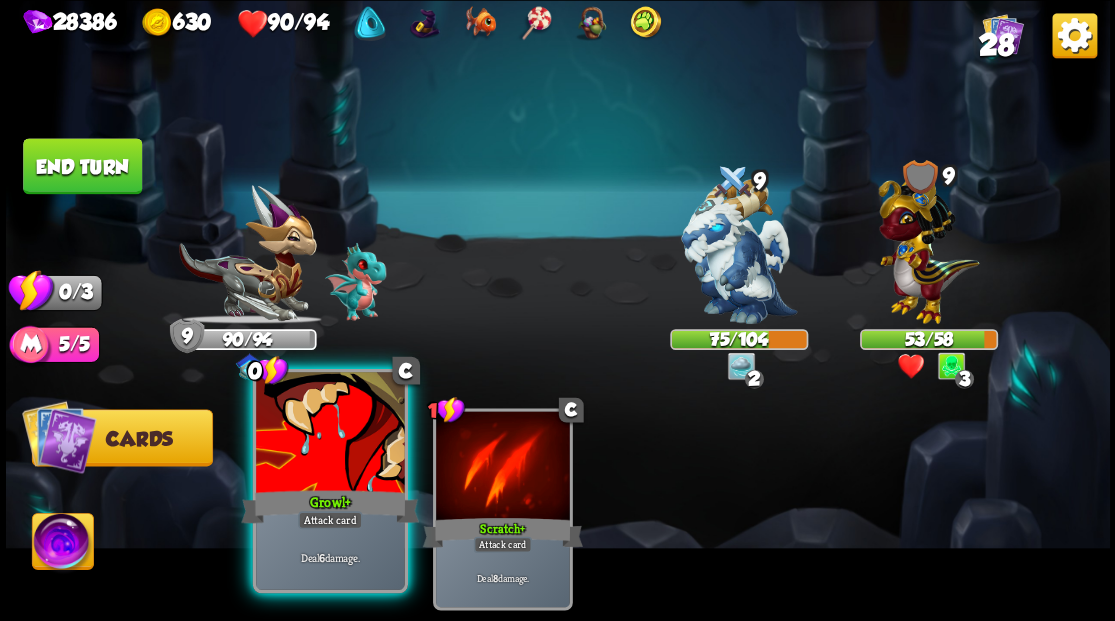 click at bounding box center (330, 434) 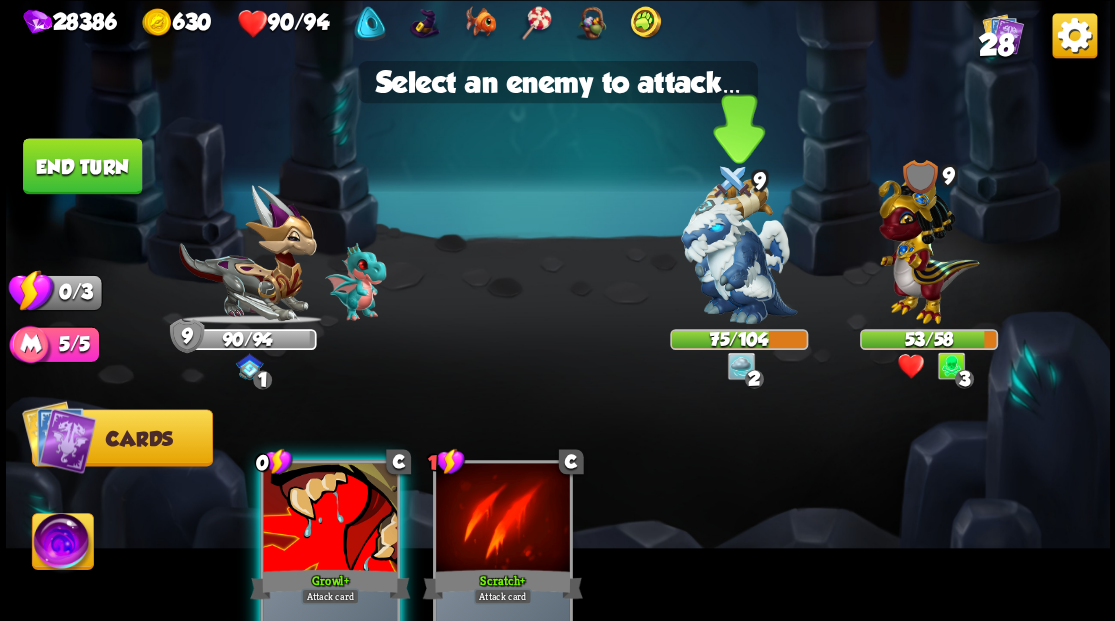 click at bounding box center [739, 251] 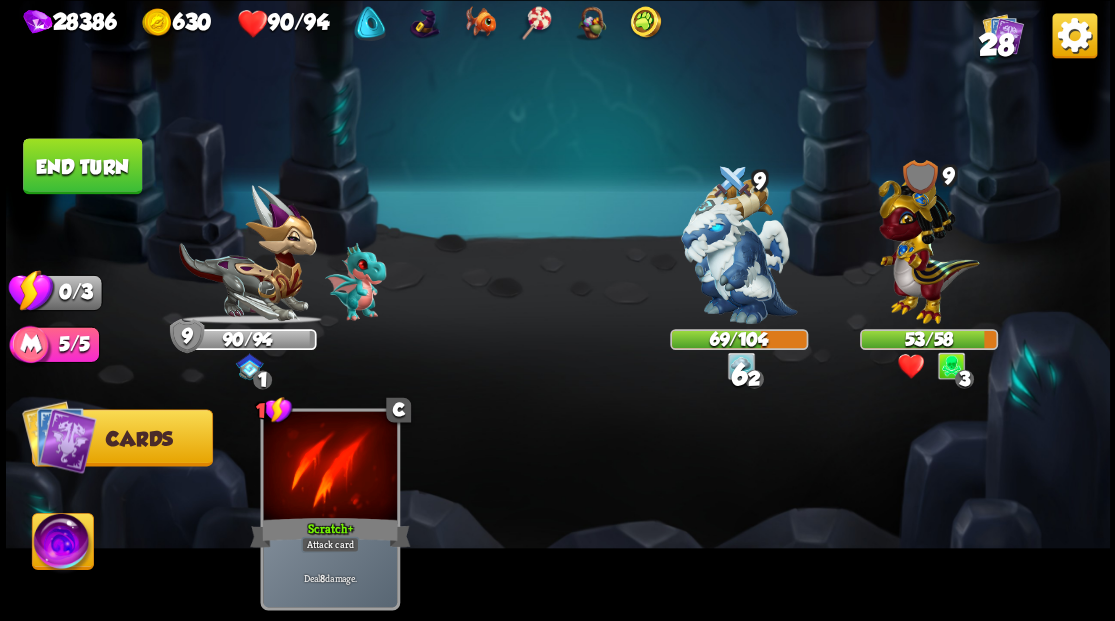 click on "End turn" at bounding box center (82, 166) 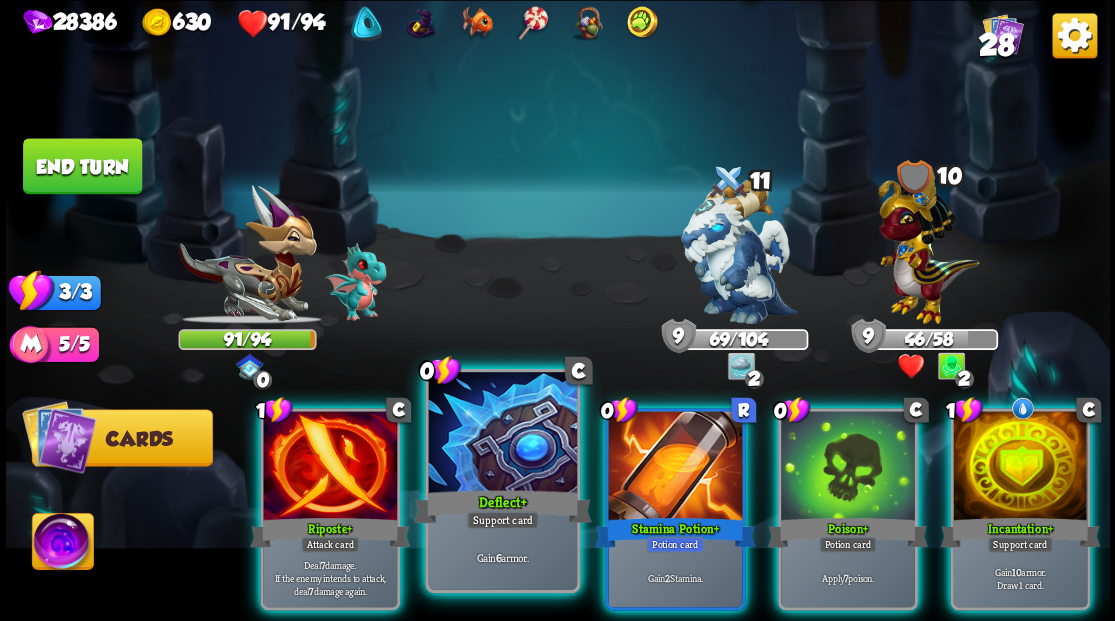 click at bounding box center (502, 434) 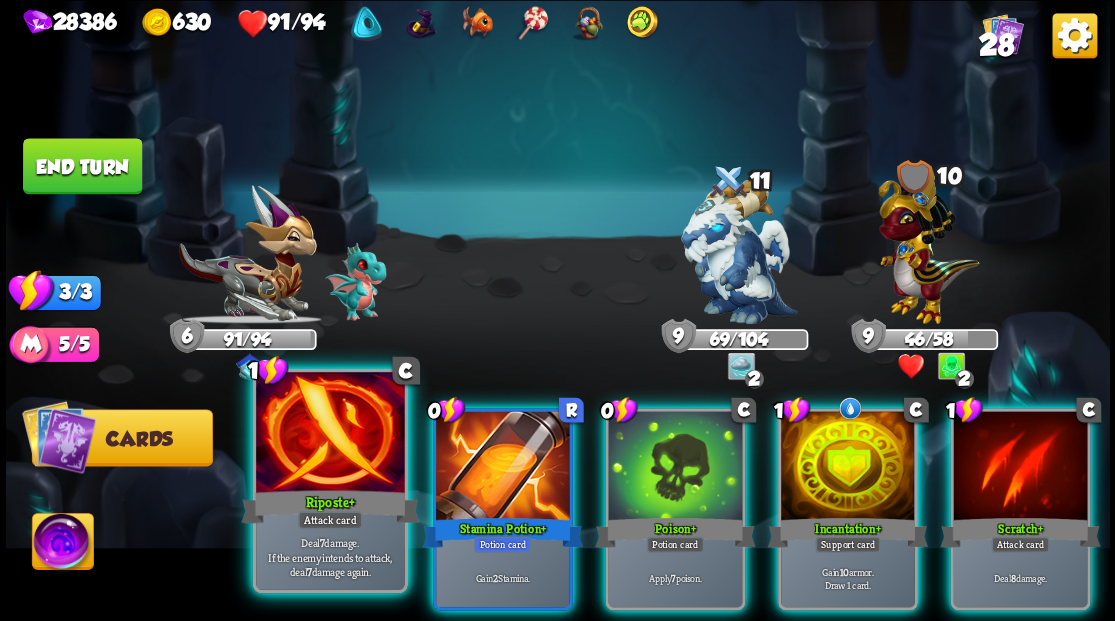 click at bounding box center (330, 434) 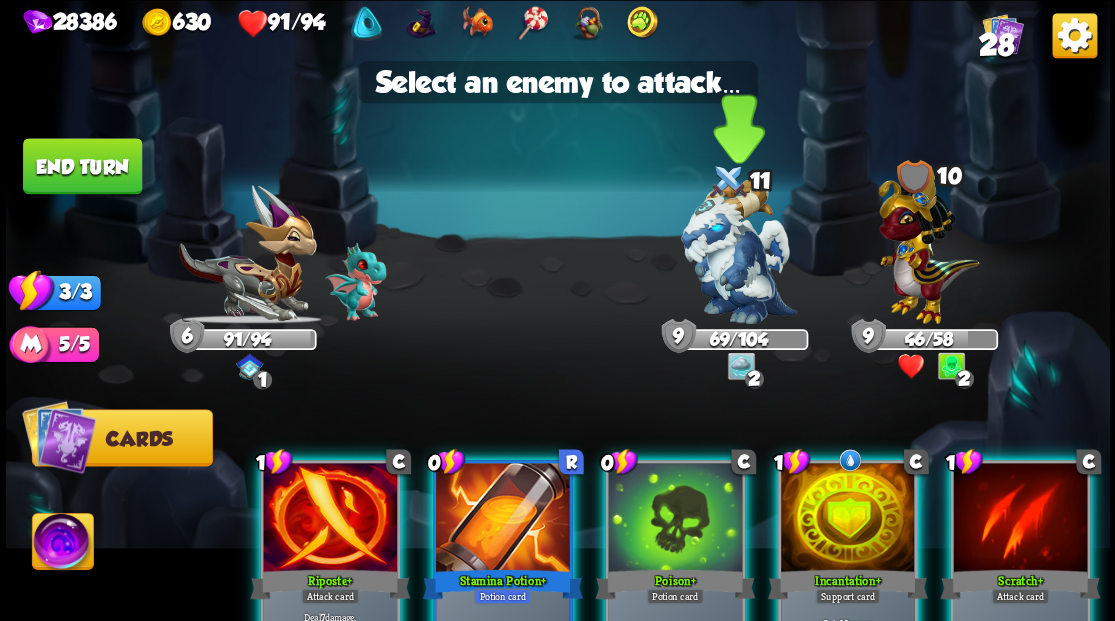 click at bounding box center (739, 251) 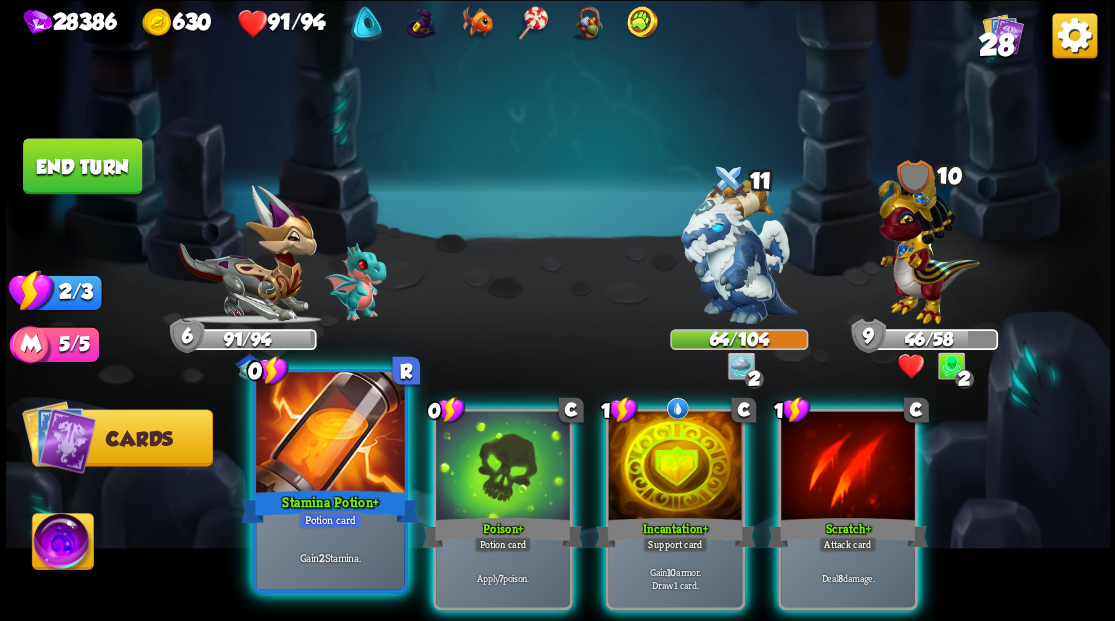 click at bounding box center (330, 434) 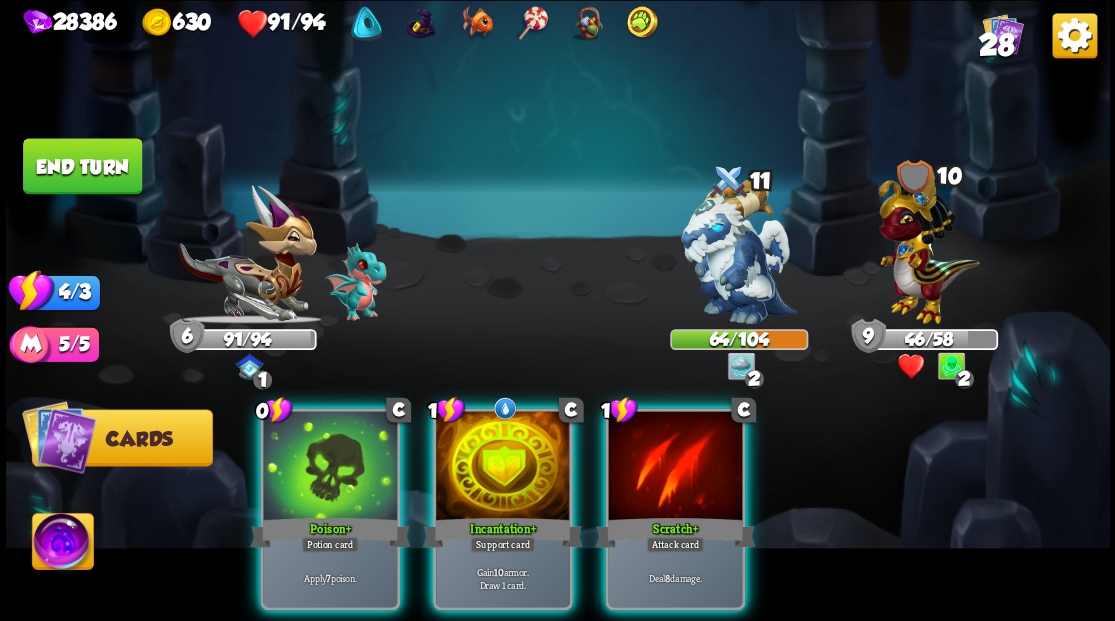 drag, startPoint x: 673, startPoint y: 485, endPoint x: 672, endPoint y: 403, distance: 82.006096 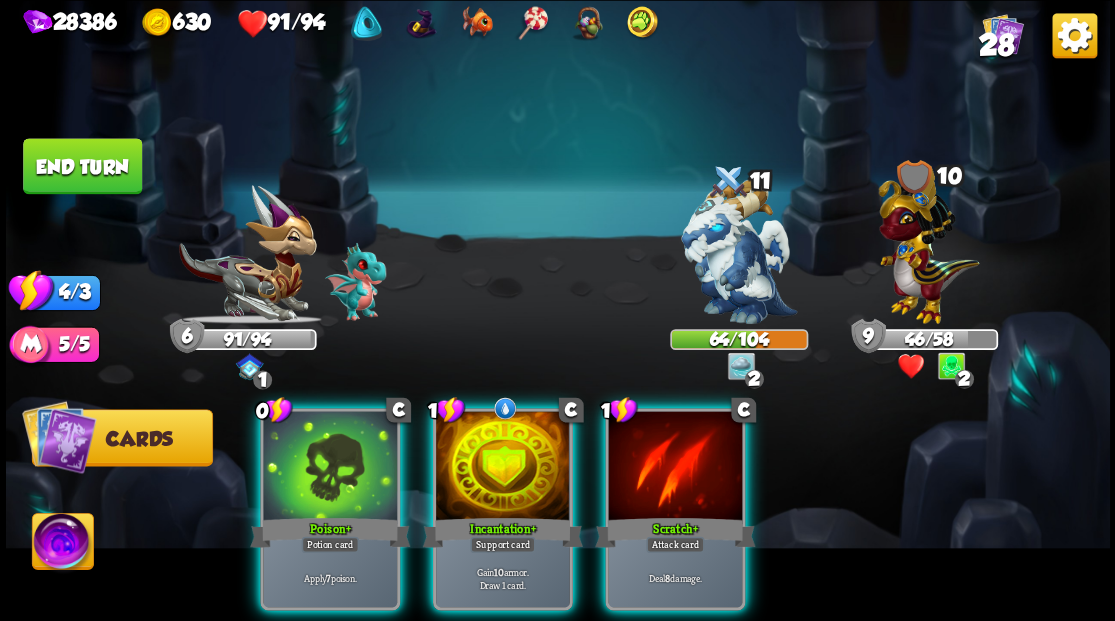 click on "1
C   Scratch +     Attack card   Deal  8  damage." at bounding box center (675, 509) 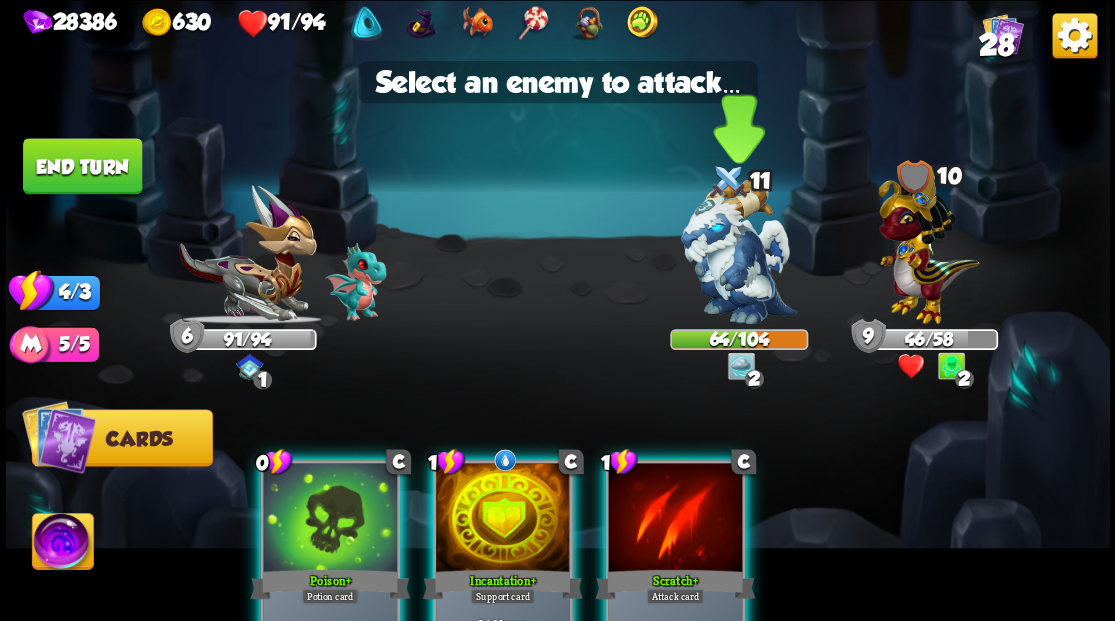 click at bounding box center [739, 251] 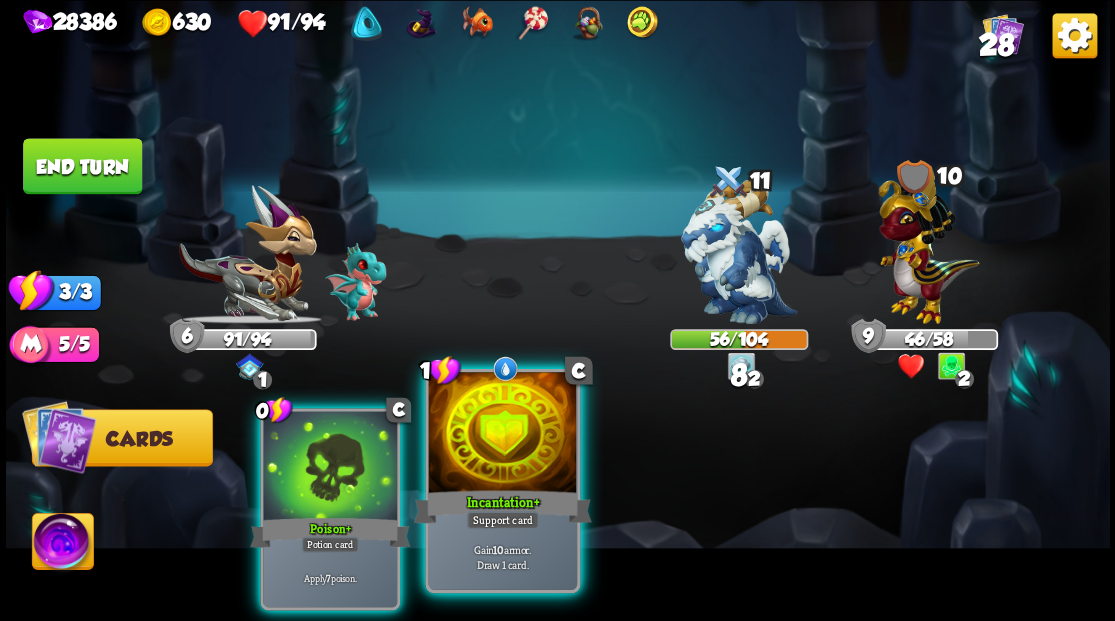 click on "Incantation +" at bounding box center (502, 506) 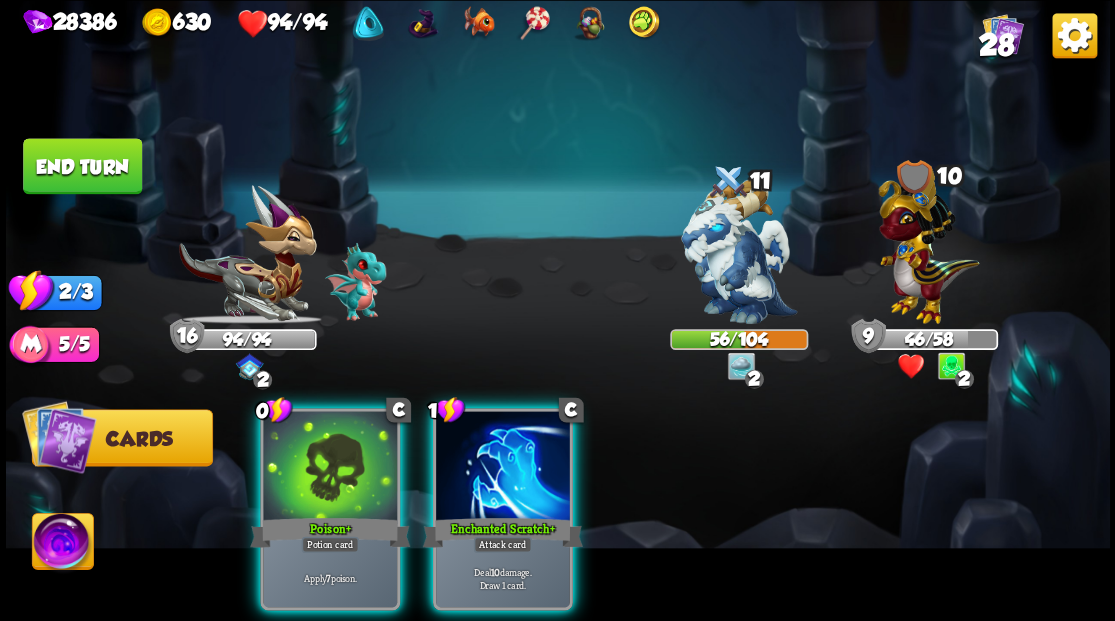 drag, startPoint x: 300, startPoint y: 392, endPoint x: 400, endPoint y: 340, distance: 112.71202 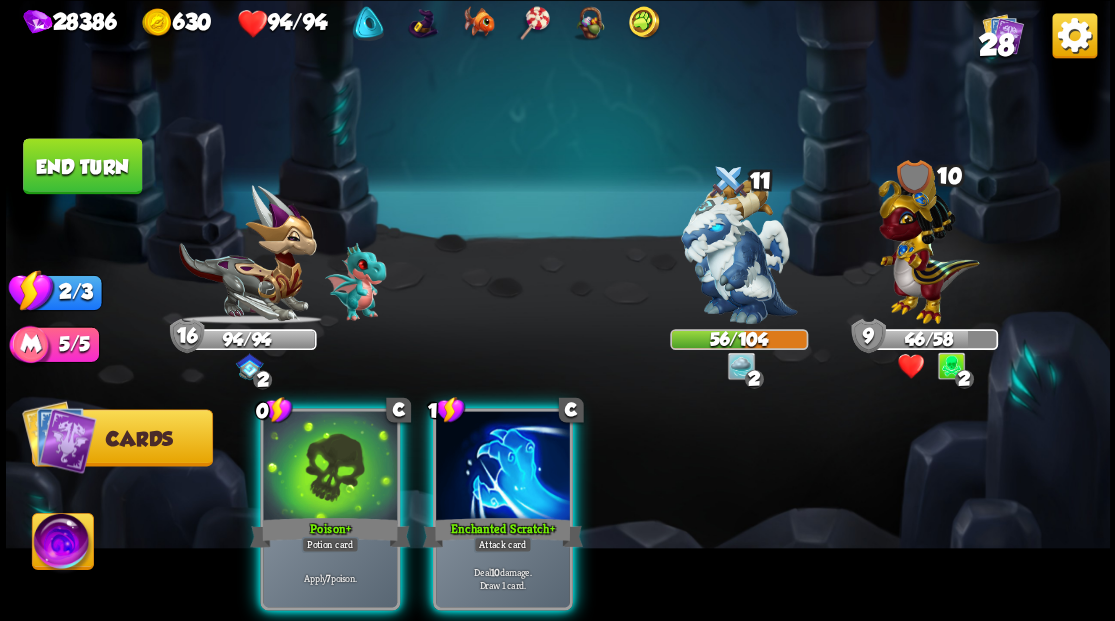 click at bounding box center (330, 467) 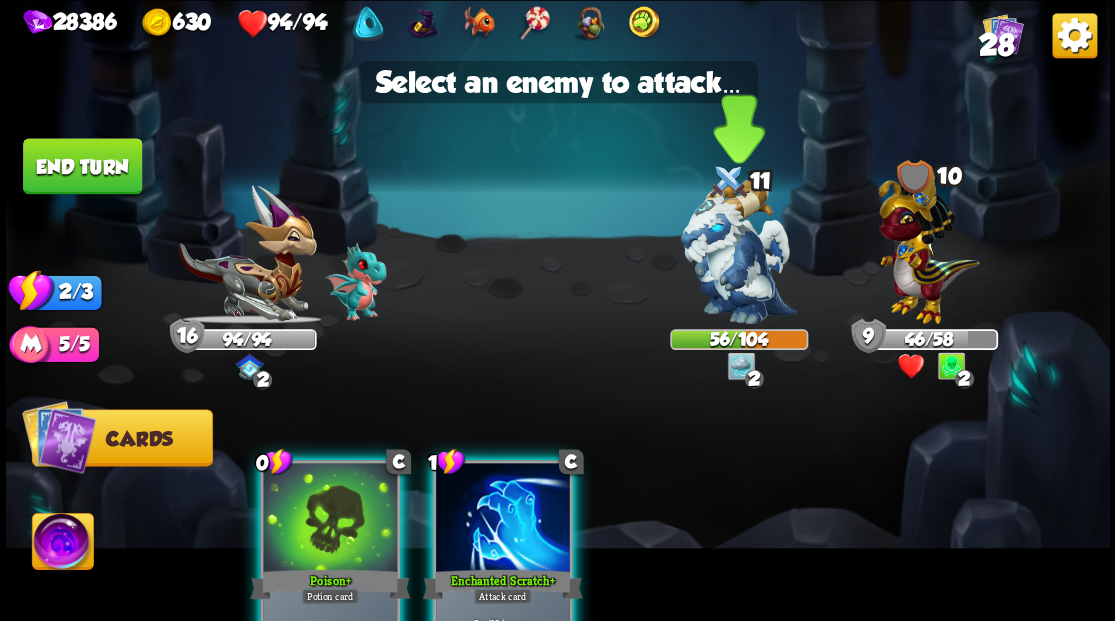 click at bounding box center (739, 251) 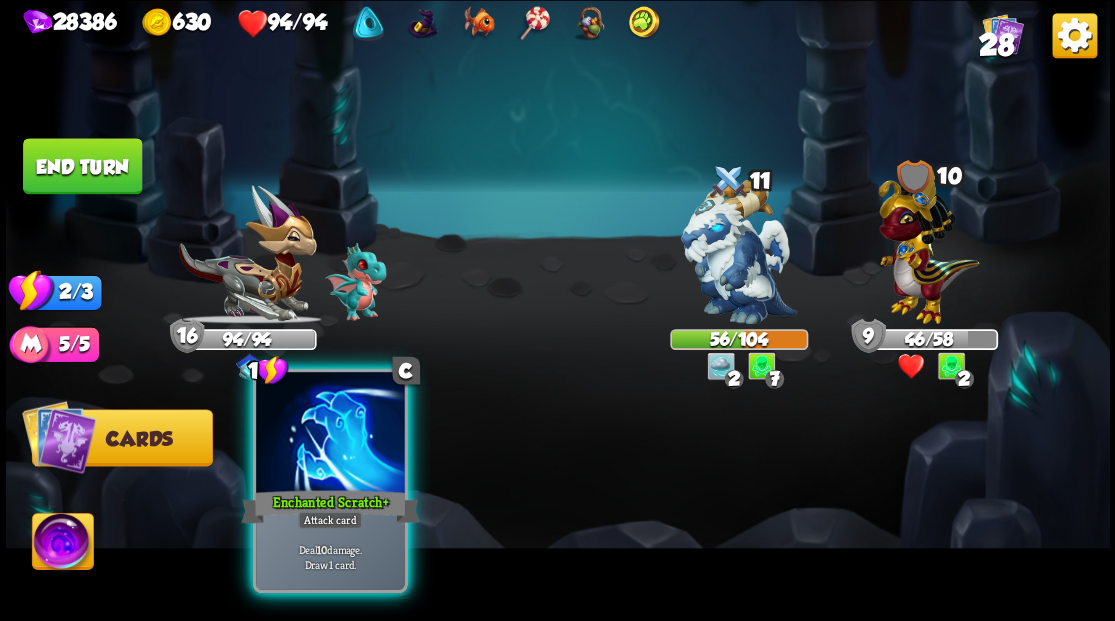 drag, startPoint x: 306, startPoint y: 468, endPoint x: 318, endPoint y: 470, distance: 12.165525 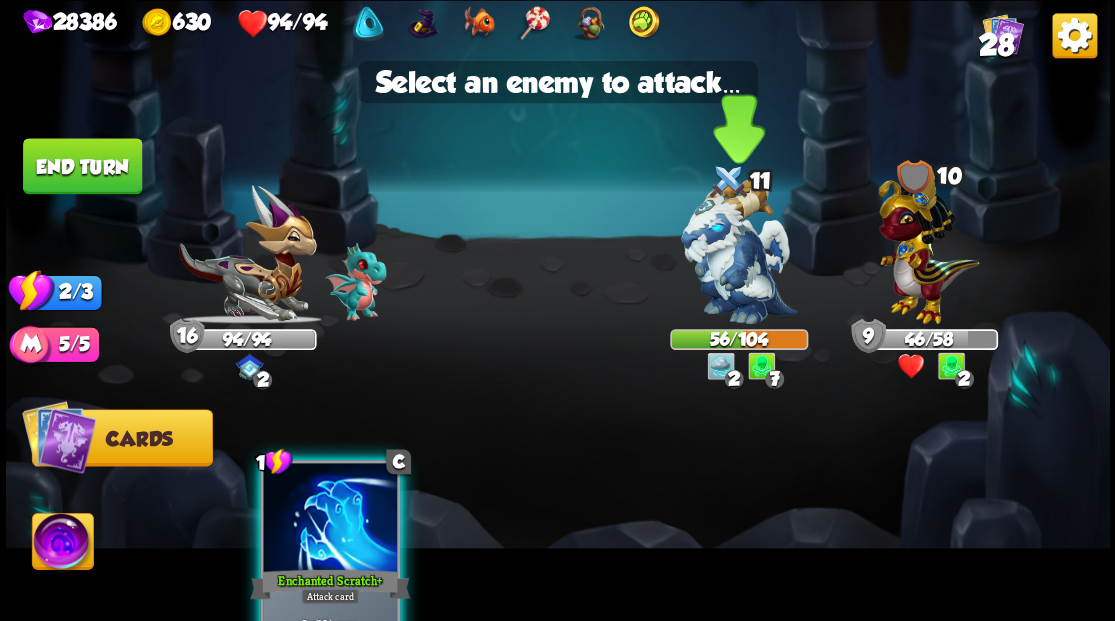 click at bounding box center (739, 251) 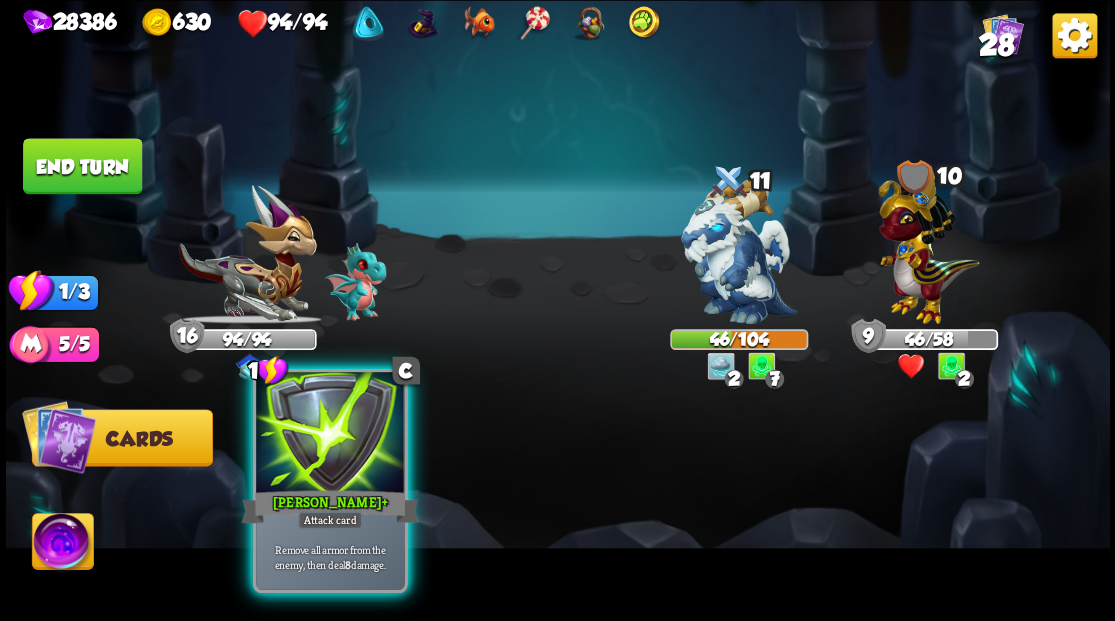 click at bounding box center [330, 434] 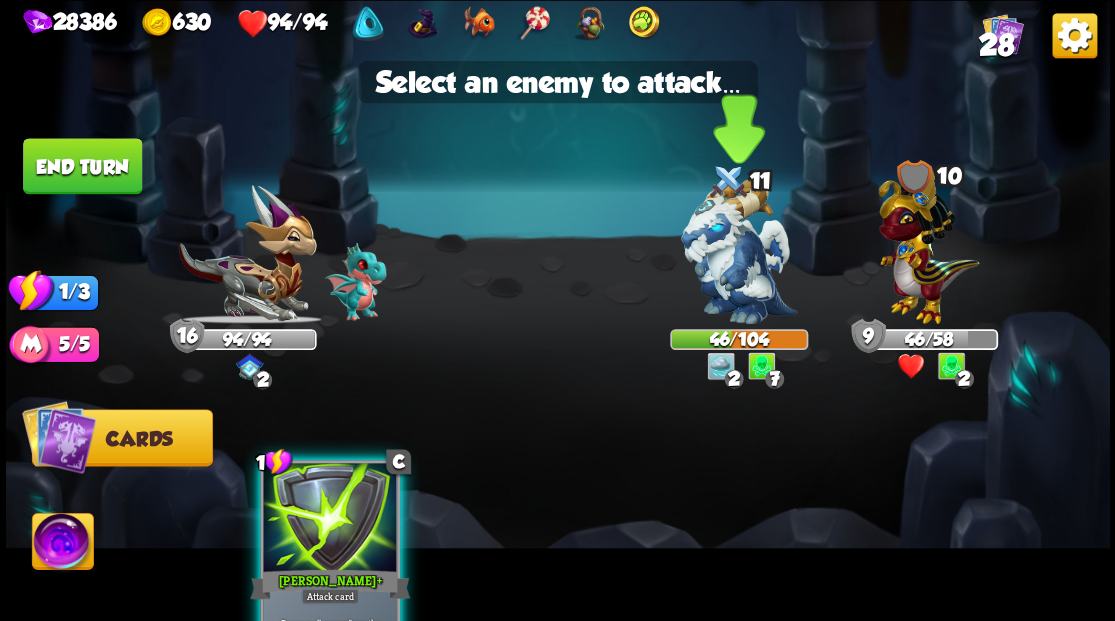 click at bounding box center [739, 251] 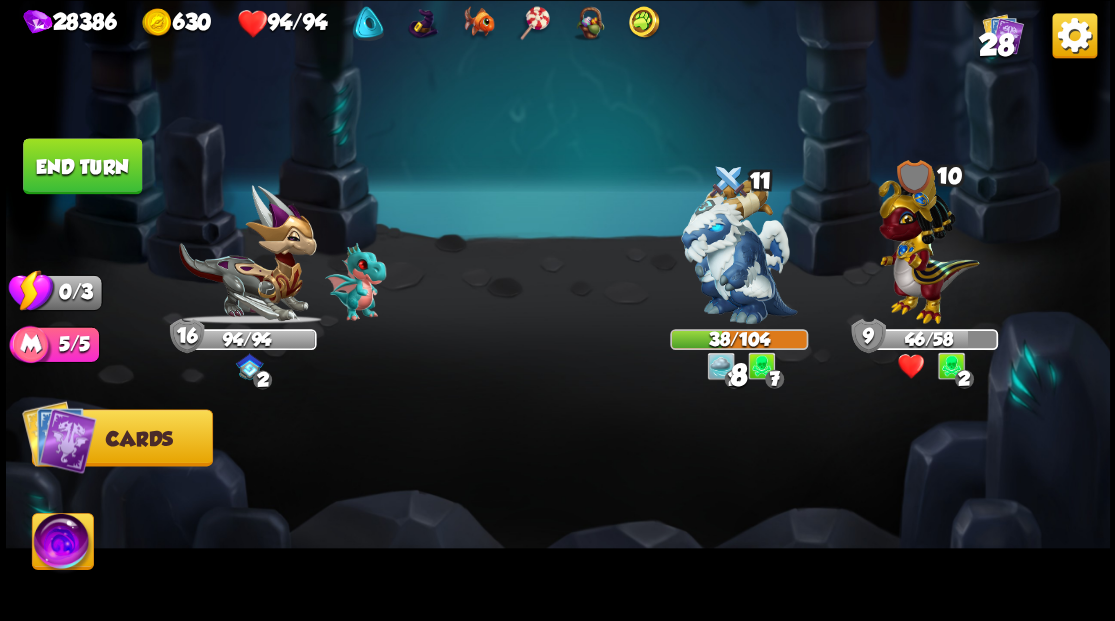click on "End turn" at bounding box center [82, 166] 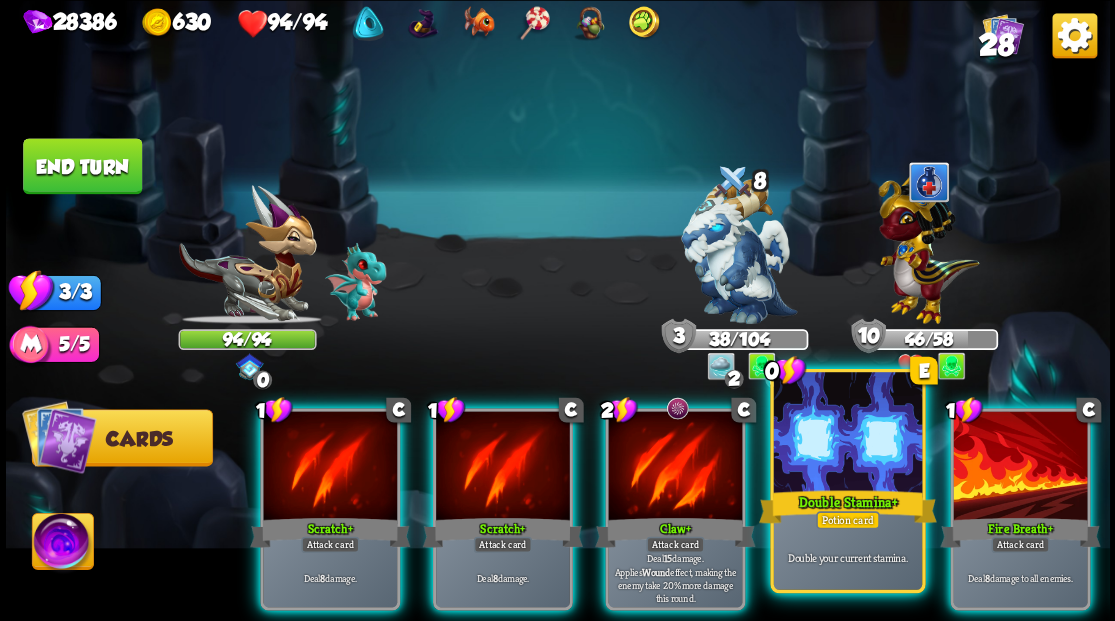 click at bounding box center [847, 434] 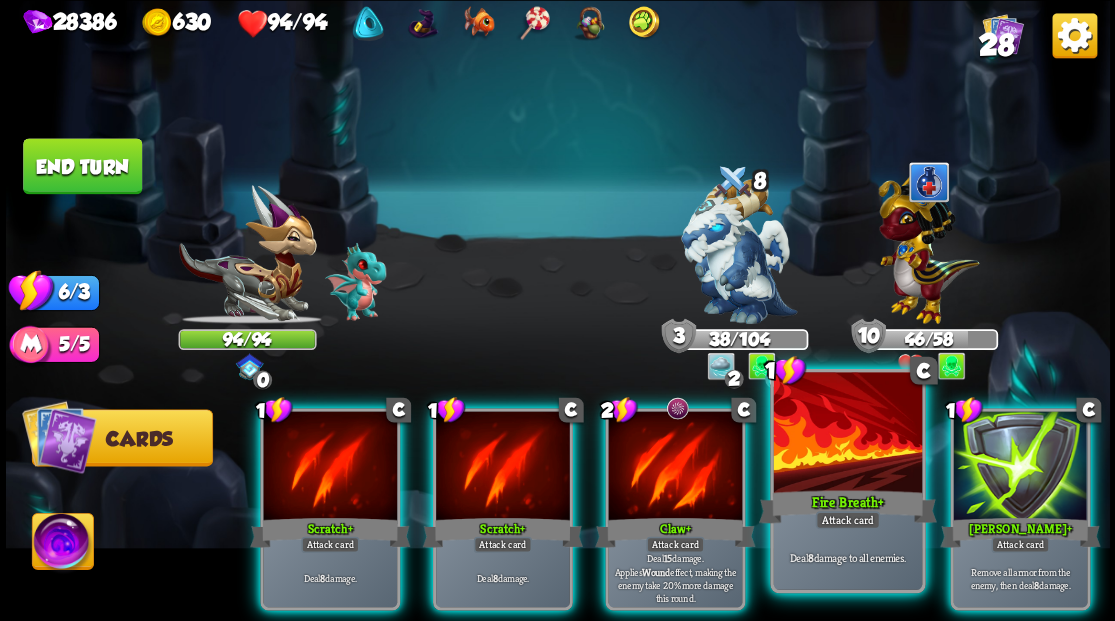 click at bounding box center (847, 434) 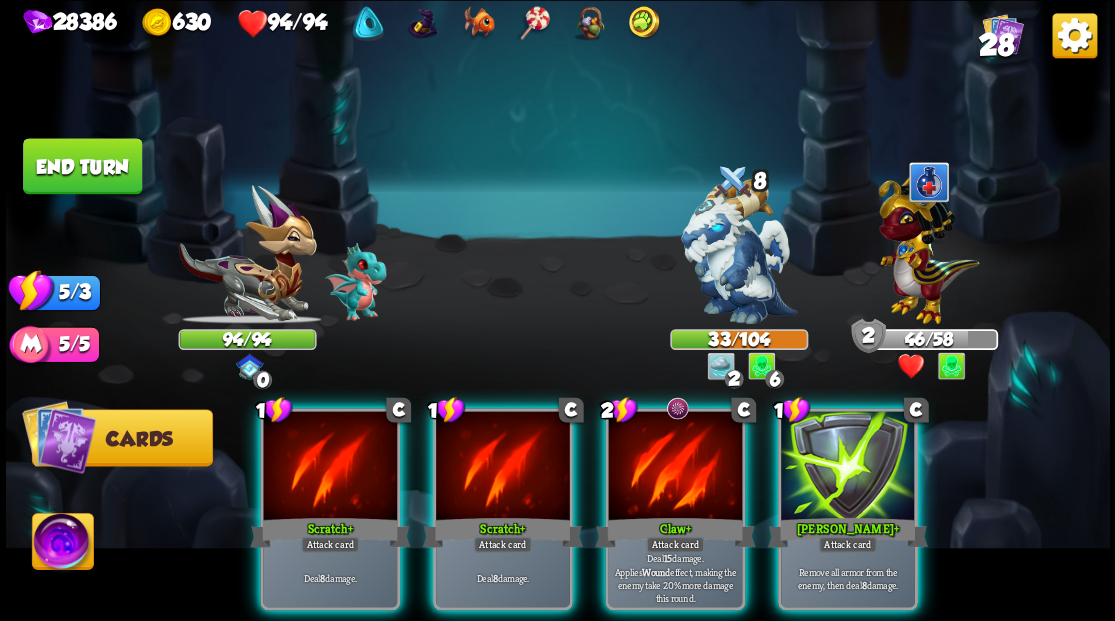 drag, startPoint x: 664, startPoint y: 450, endPoint x: 671, endPoint y: 384, distance: 66.37017 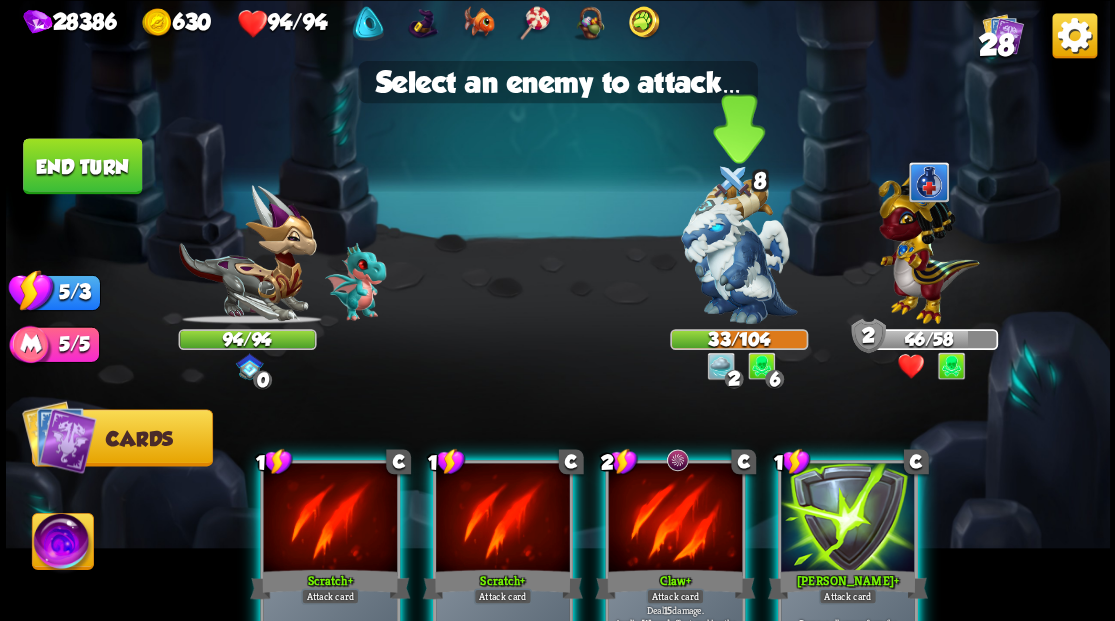 click at bounding box center [739, 251] 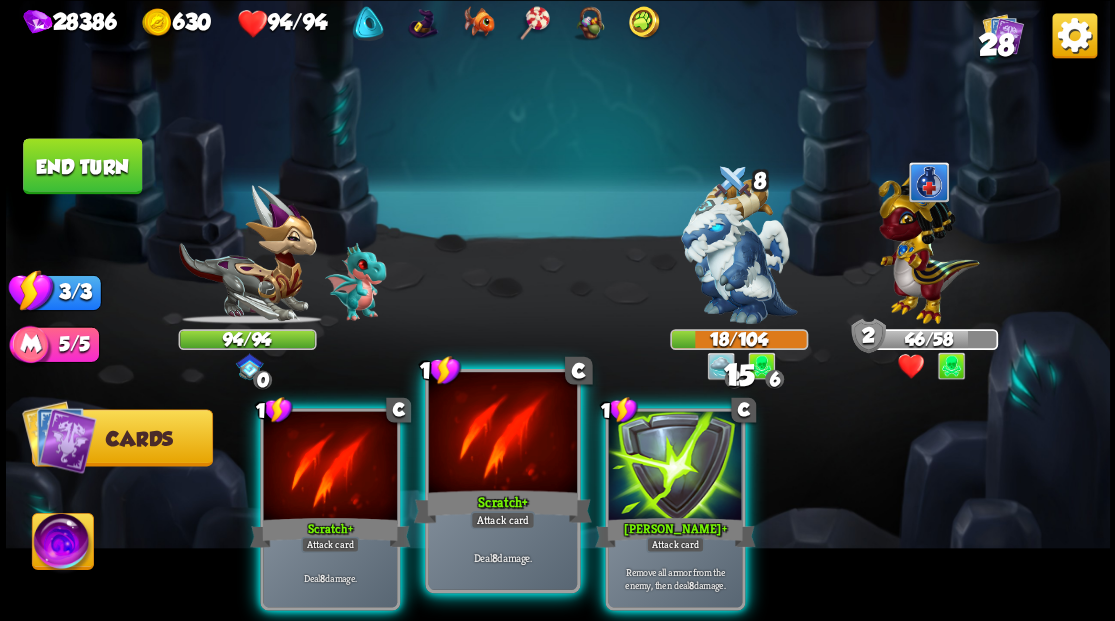 drag, startPoint x: 494, startPoint y: 454, endPoint x: 502, endPoint y: 441, distance: 15.264338 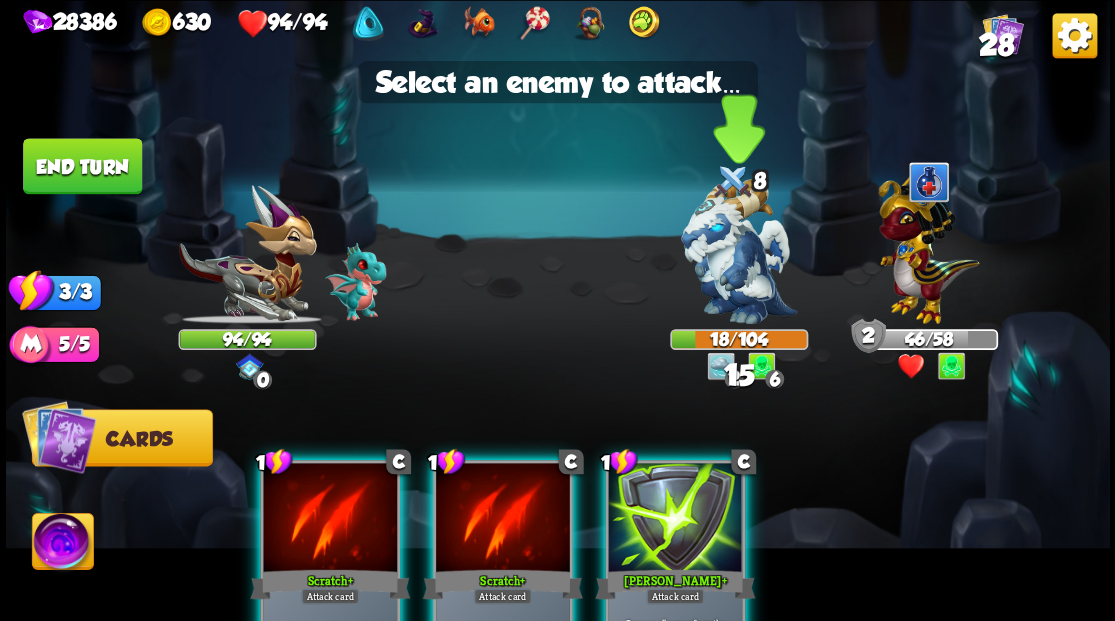 click at bounding box center (739, 251) 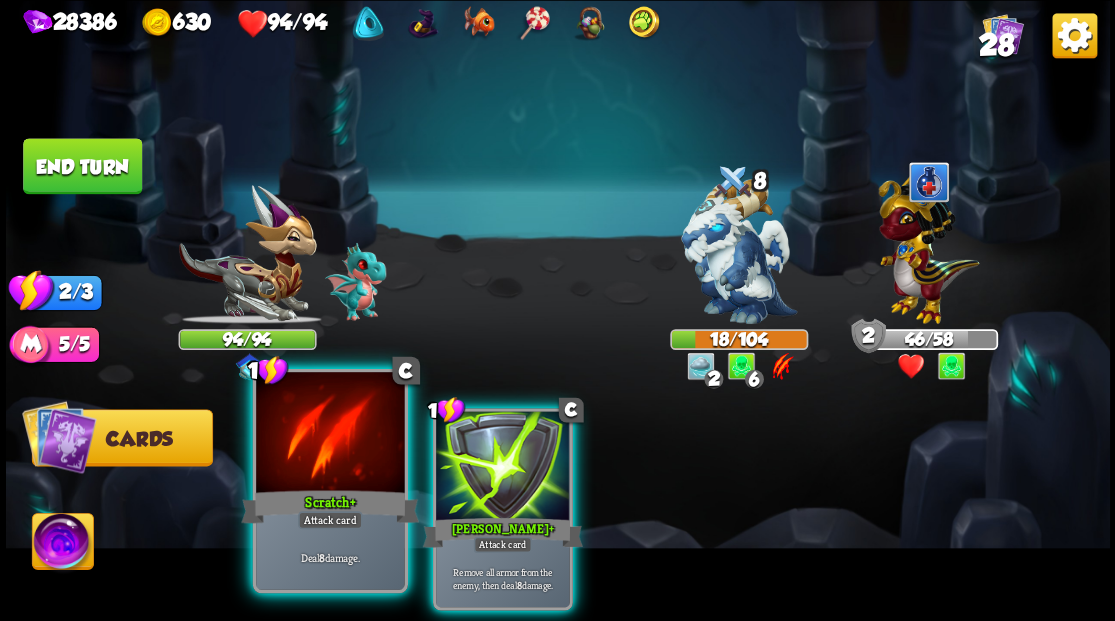 click at bounding box center (330, 434) 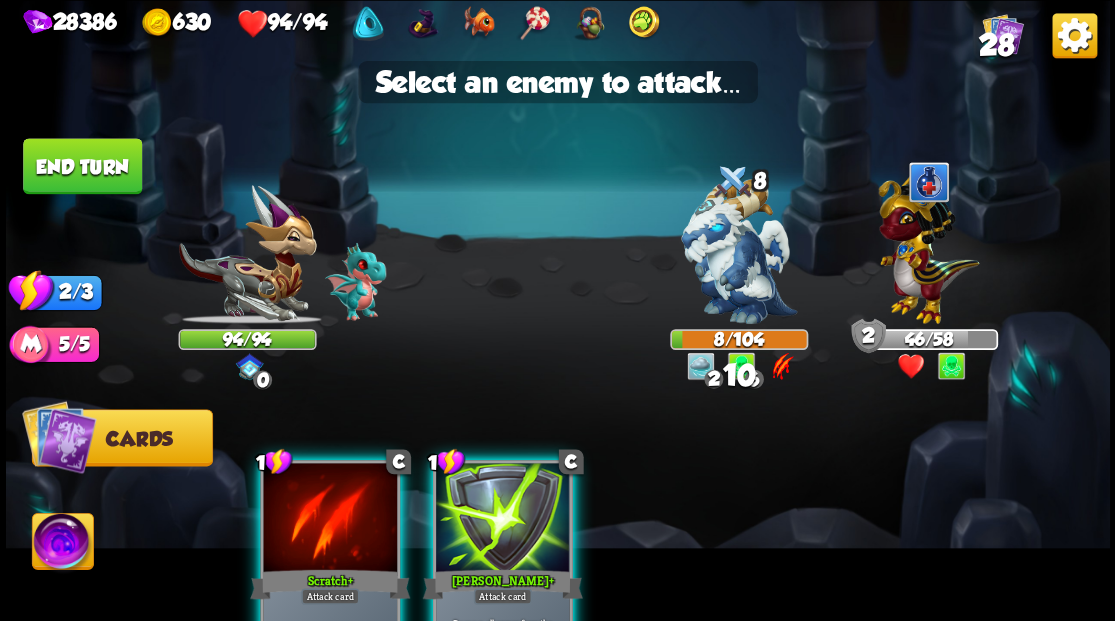 click on "1
C   Scratch +     Attack card   Deal  8  damage.
1
[PERSON_NAME] +     Attack card   Remove all armor from the enemy, then deal  8  damage." at bounding box center (667, 535) 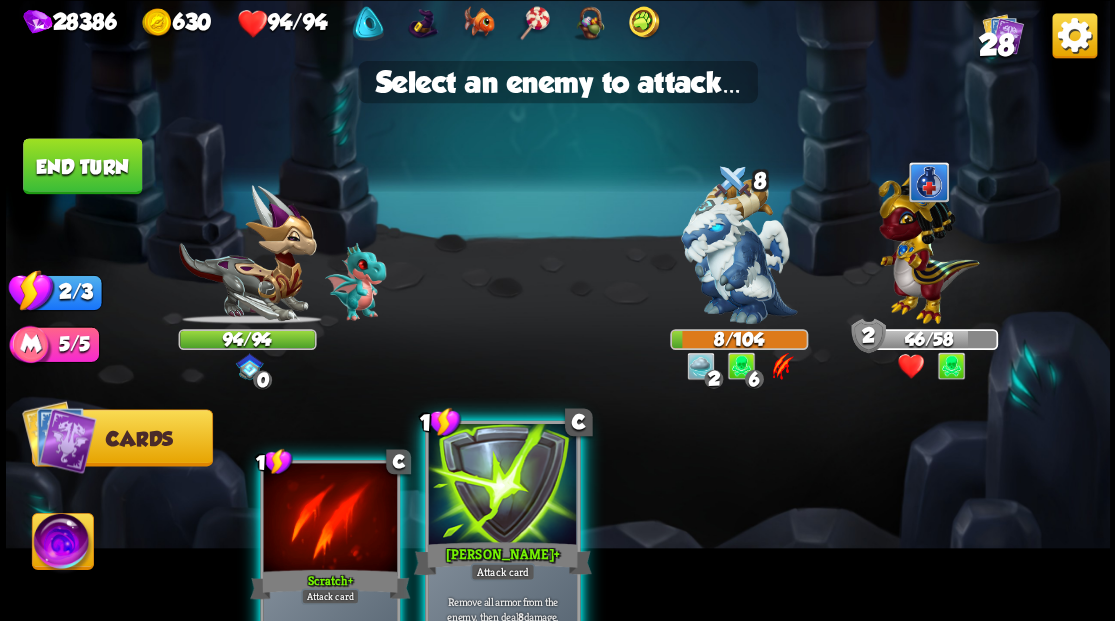 click at bounding box center (502, 485) 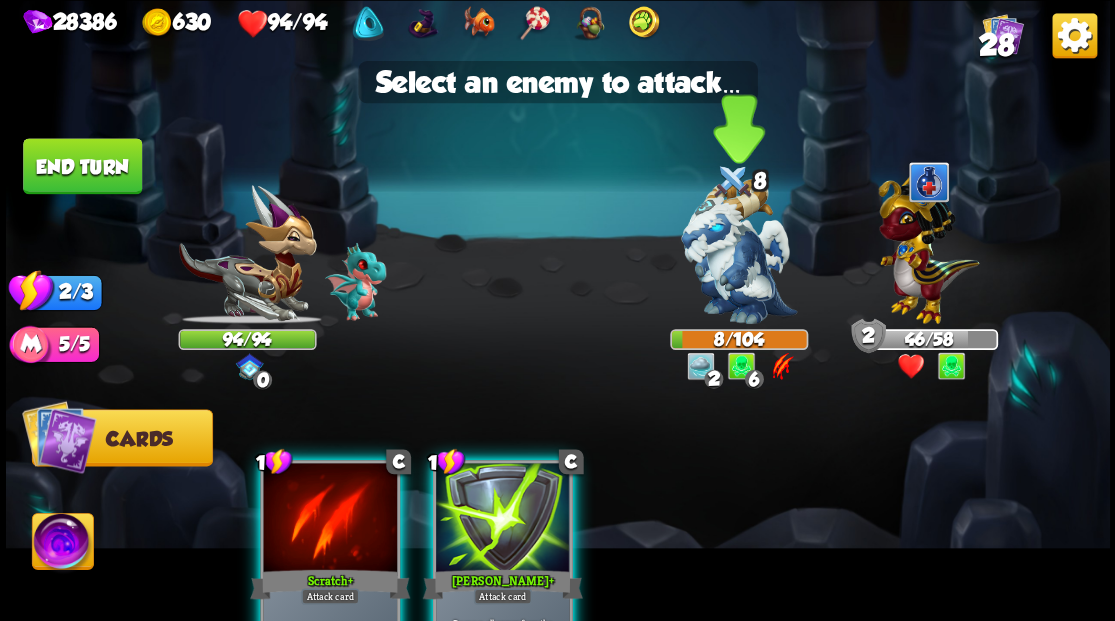 click at bounding box center [739, 251] 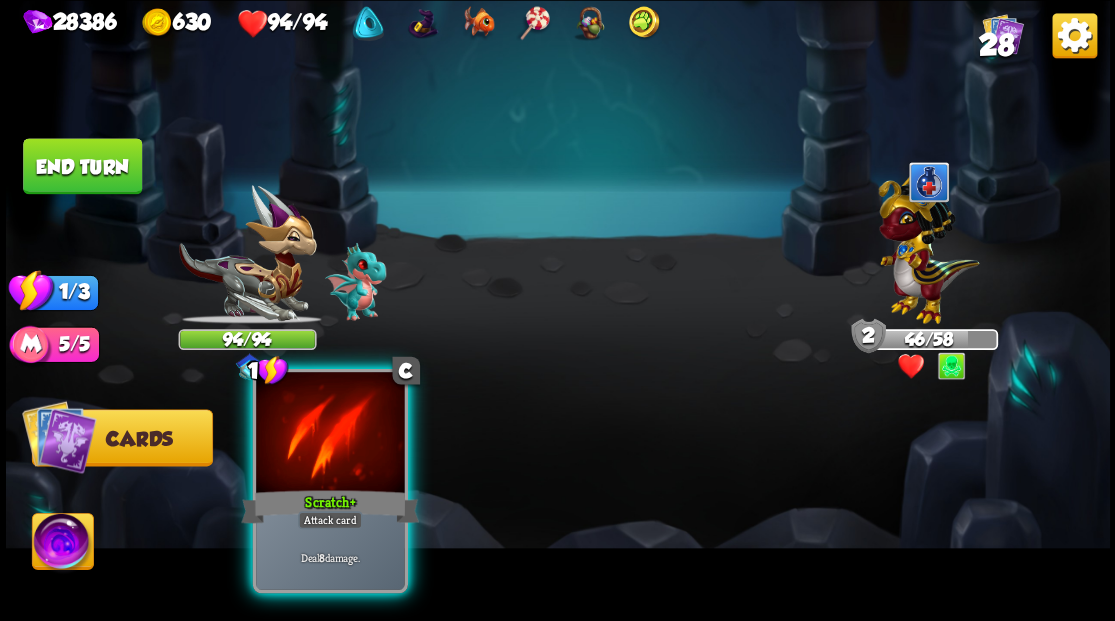 click at bounding box center [330, 434] 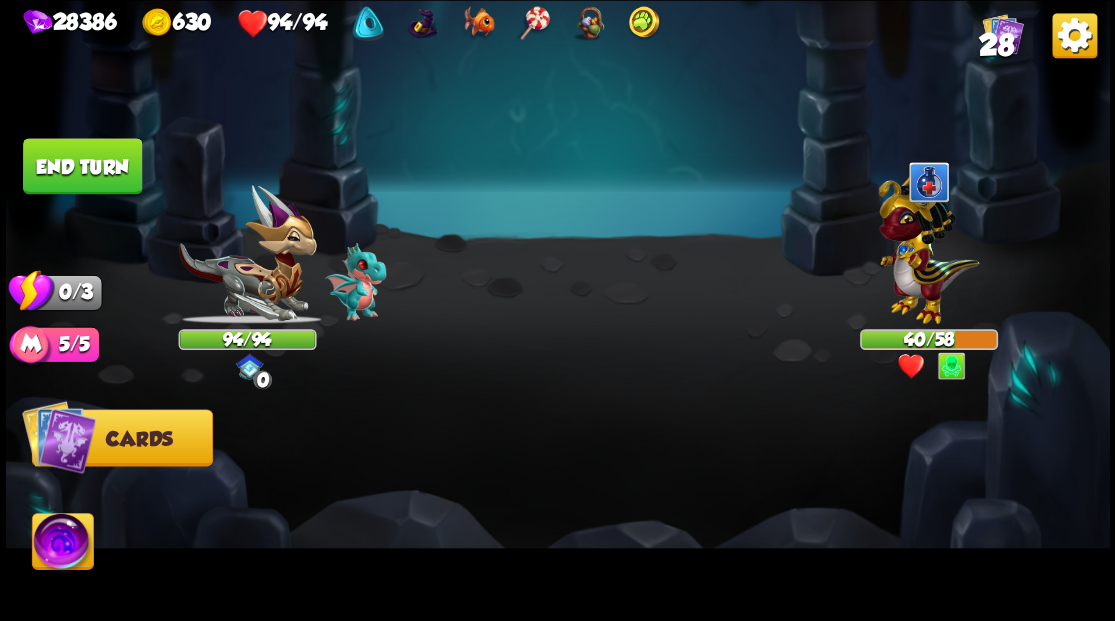 click on "End turn" at bounding box center [82, 166] 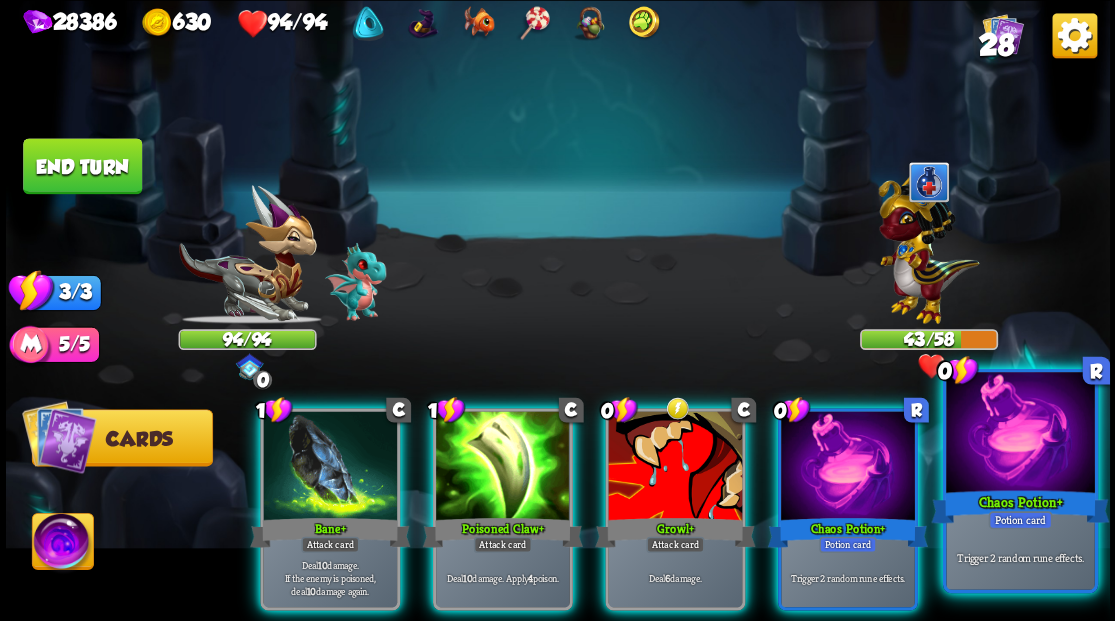 click on "Chaos Potion +" at bounding box center (1020, 506) 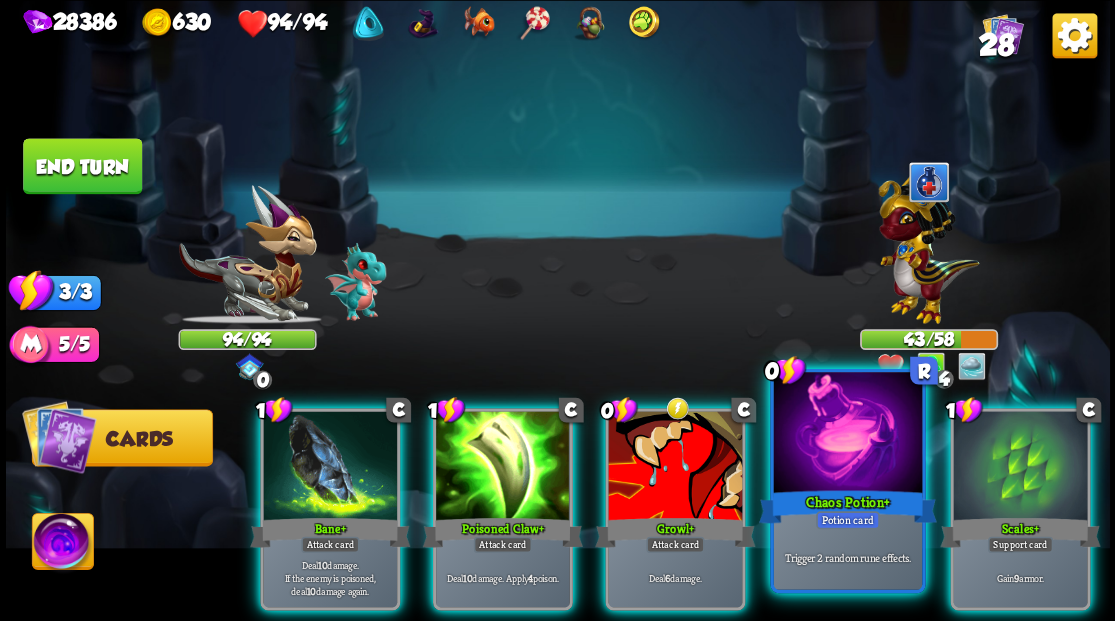 click at bounding box center [847, 434] 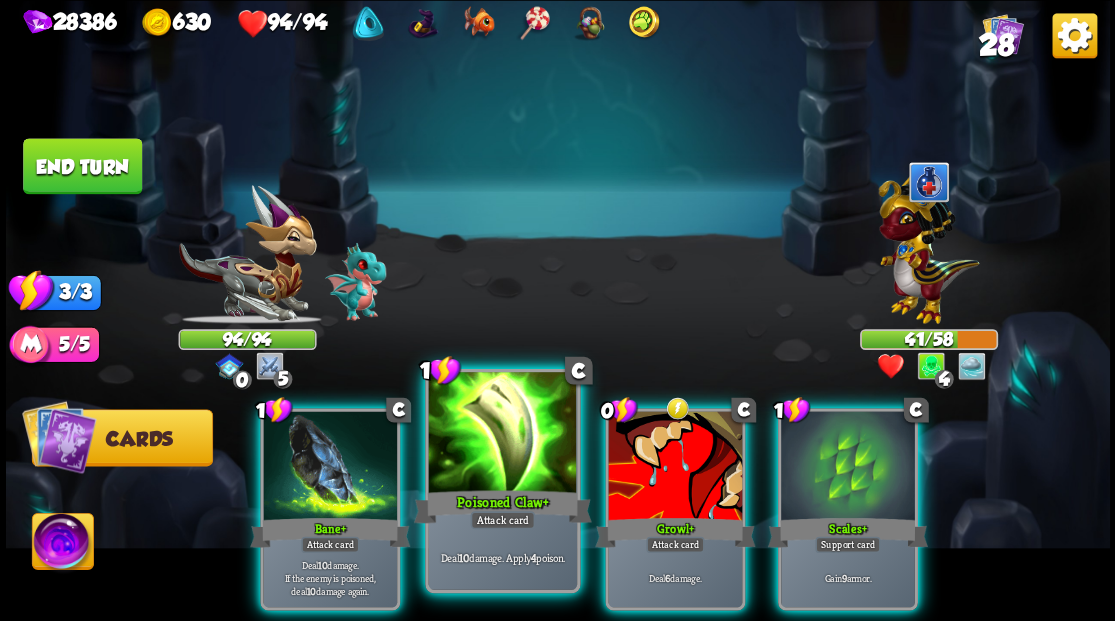 click at bounding box center [502, 434] 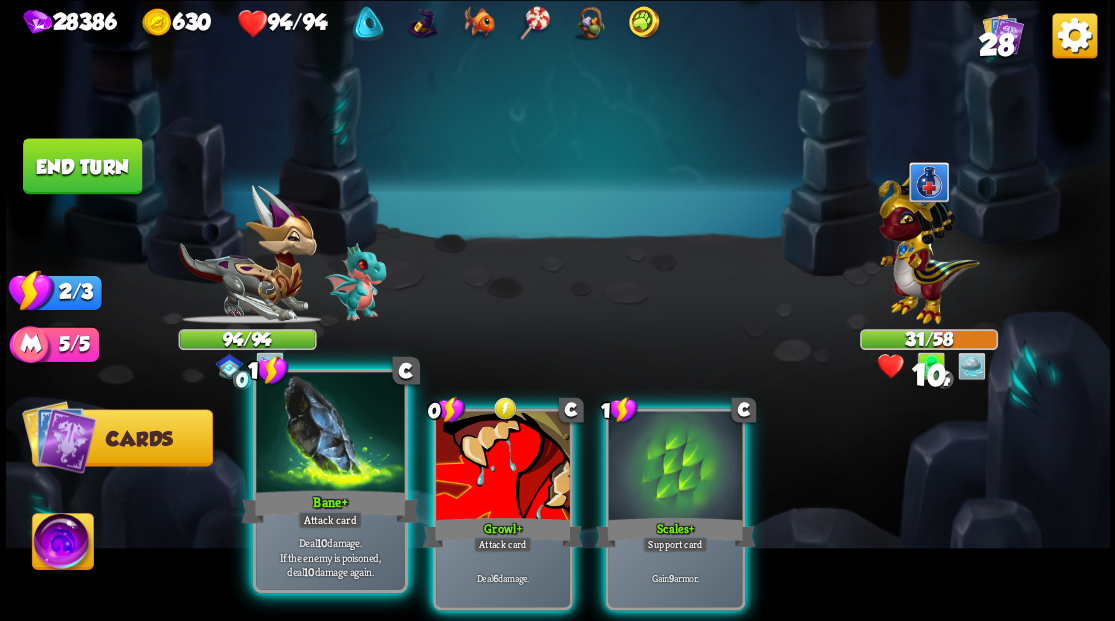 click at bounding box center (330, 434) 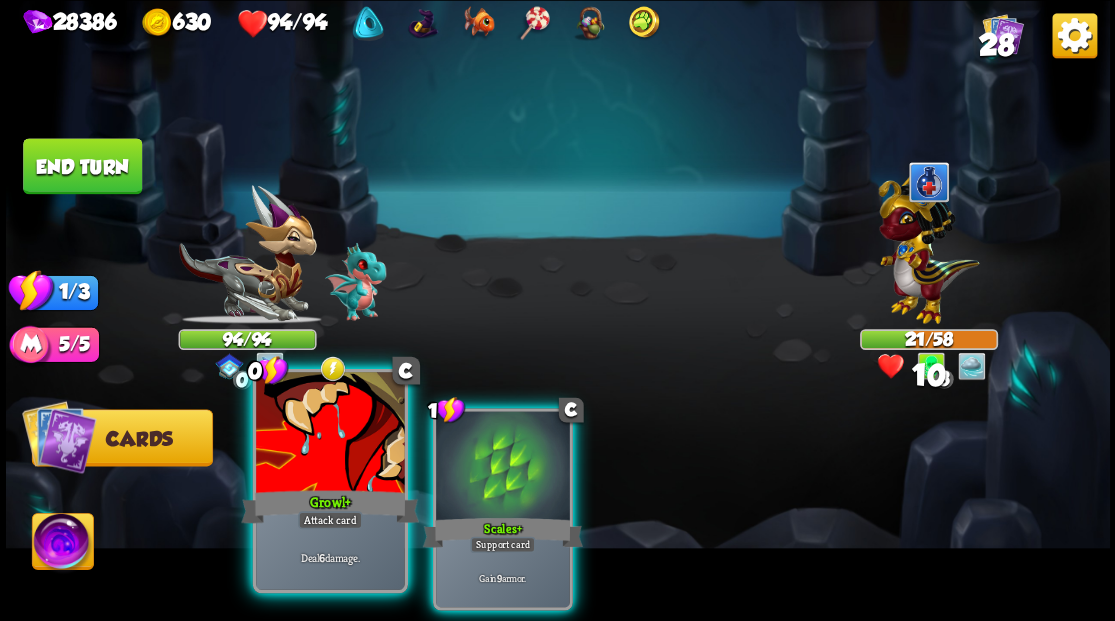 click at bounding box center [330, 434] 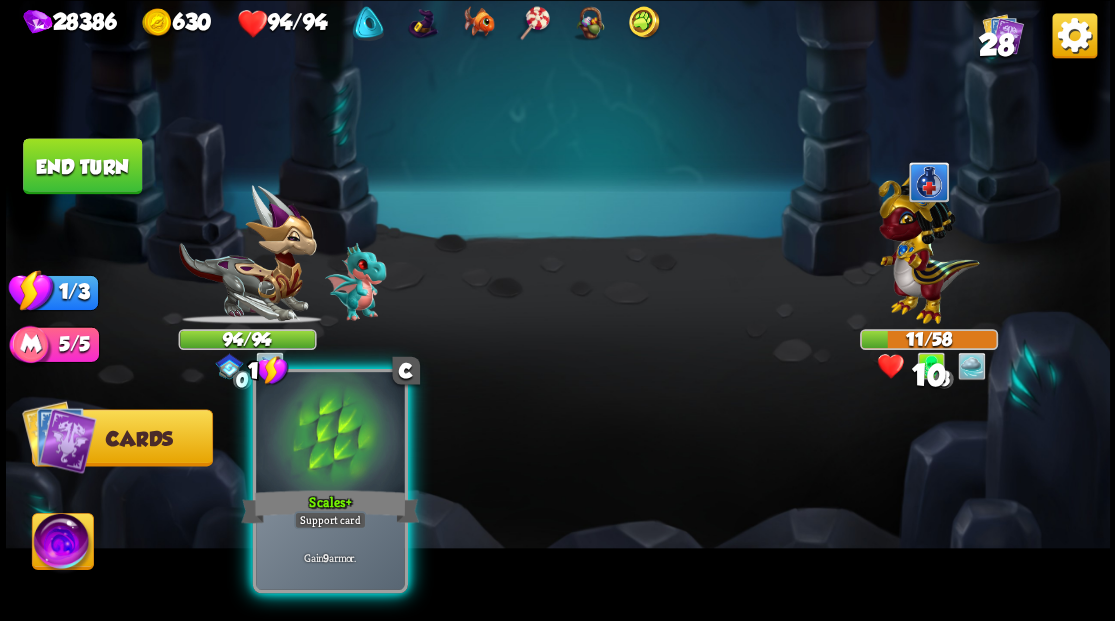 click at bounding box center [330, 434] 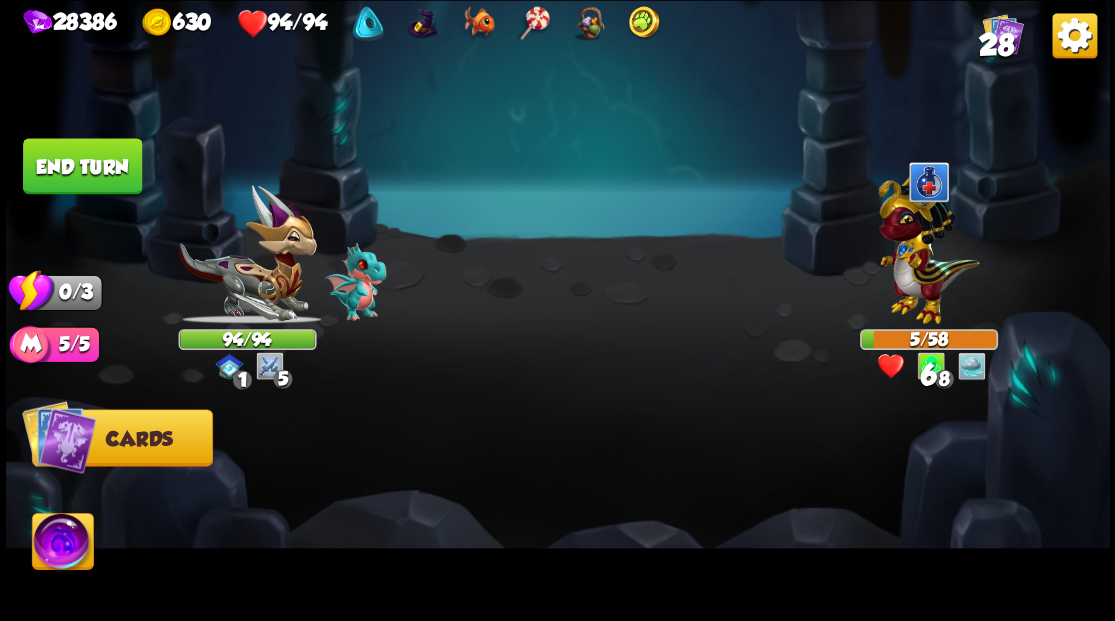 click on "End turn" at bounding box center [82, 166] 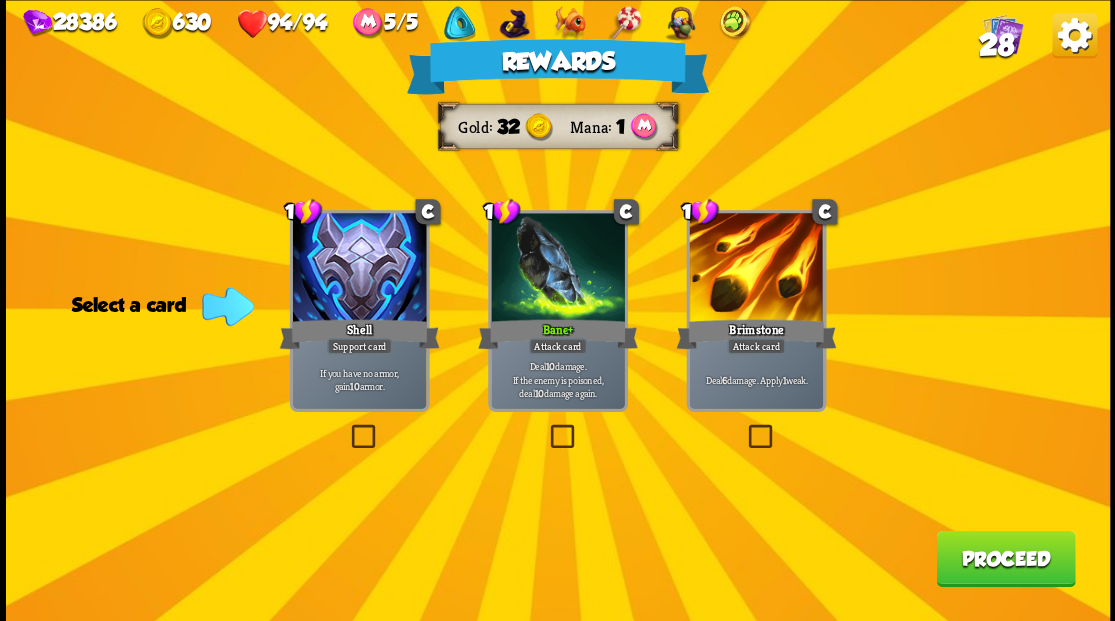 click on "Proceed" at bounding box center (1005, 558) 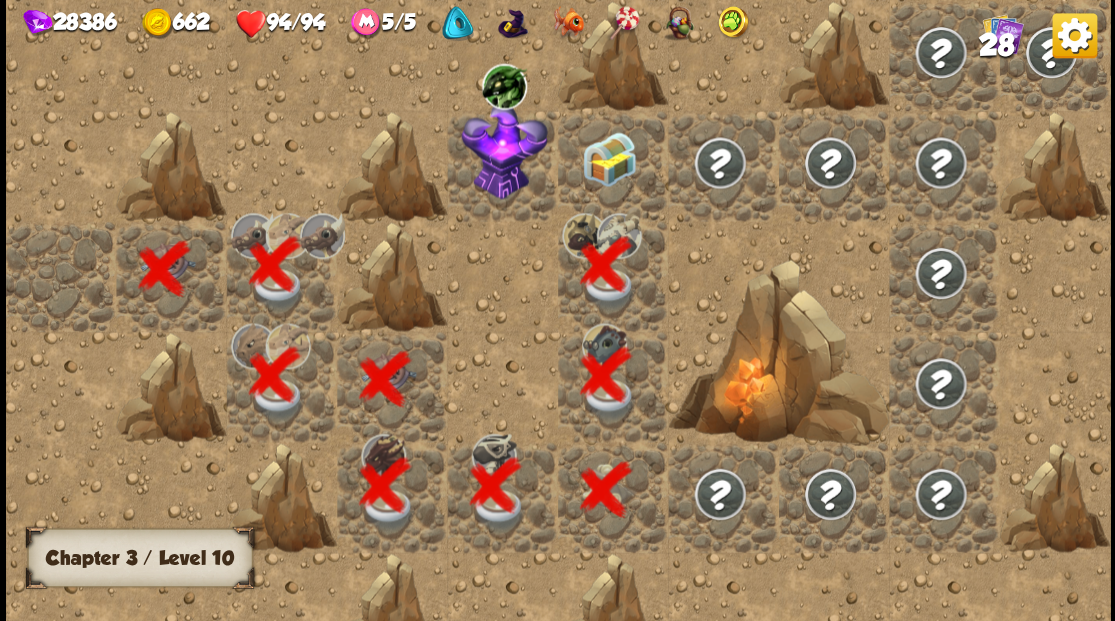 click at bounding box center (609, 158) 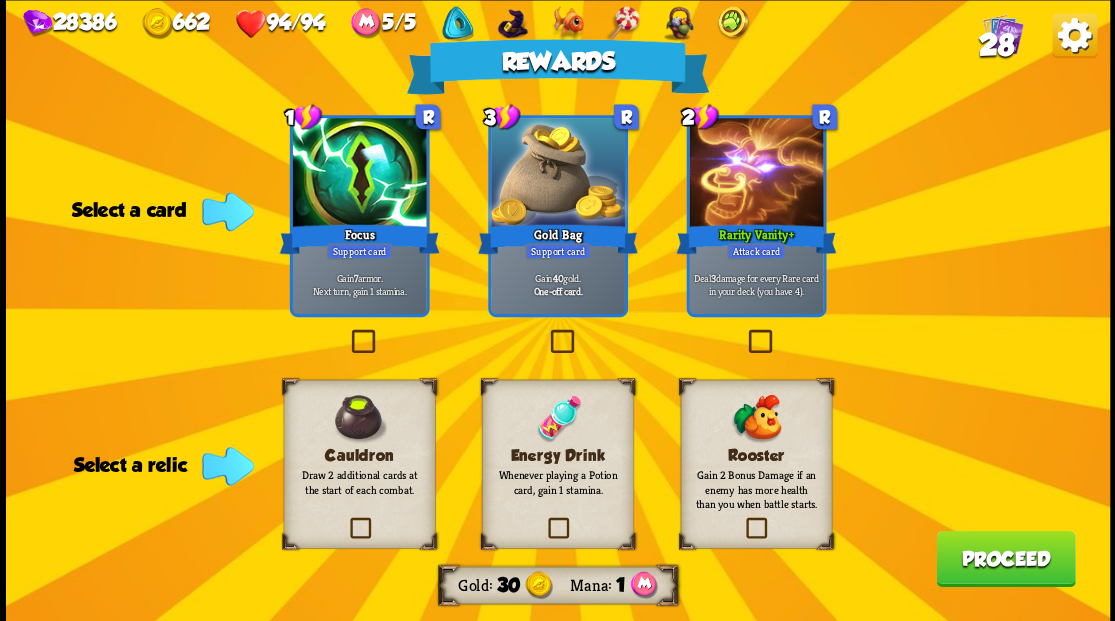 click at bounding box center (544, 520) 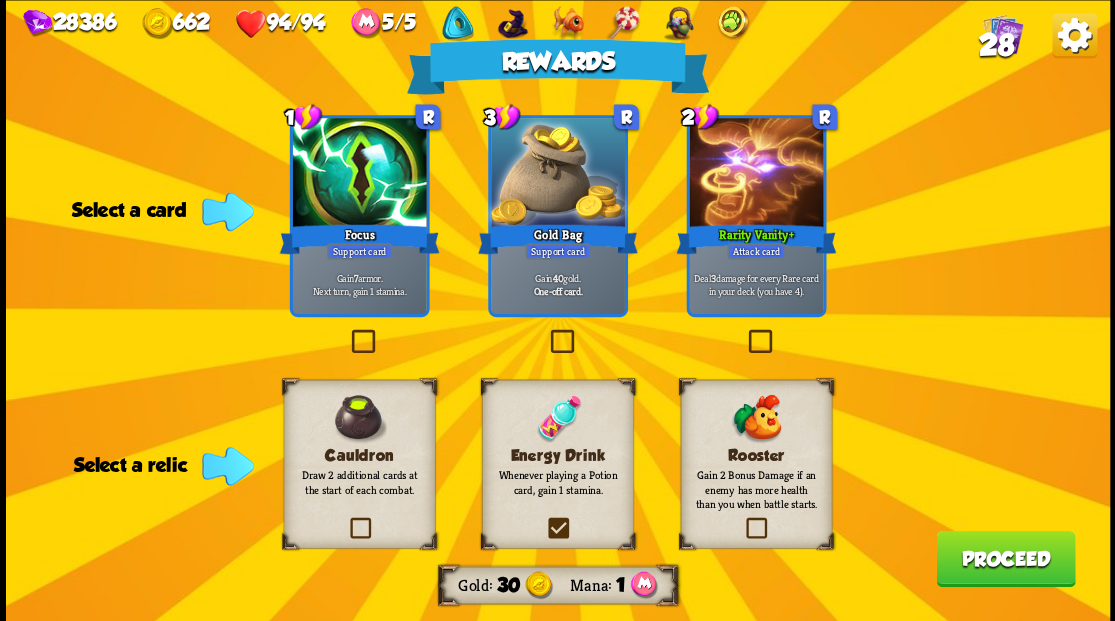 click at bounding box center [0, 0] 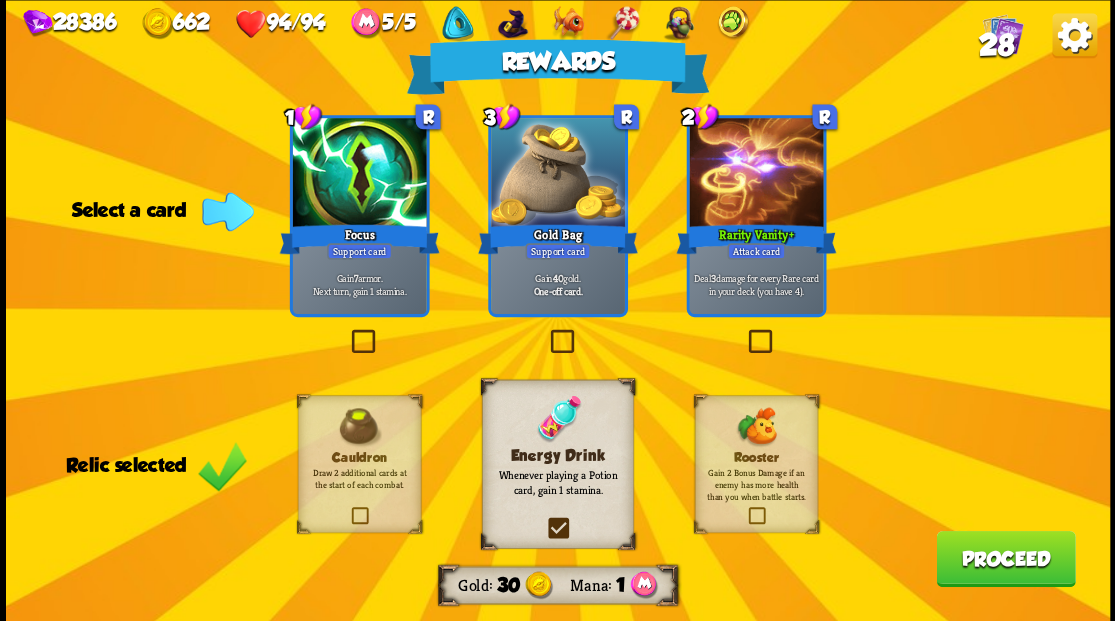 click on "Proceed" at bounding box center (1005, 558) 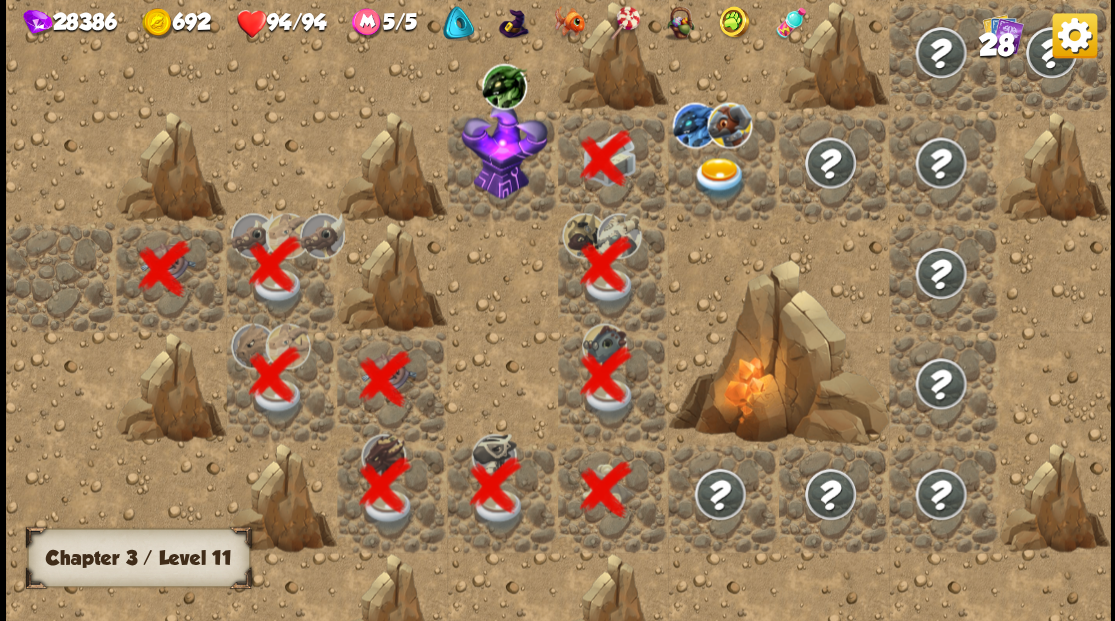 scroll, scrollTop: 0, scrollLeft: 384, axis: horizontal 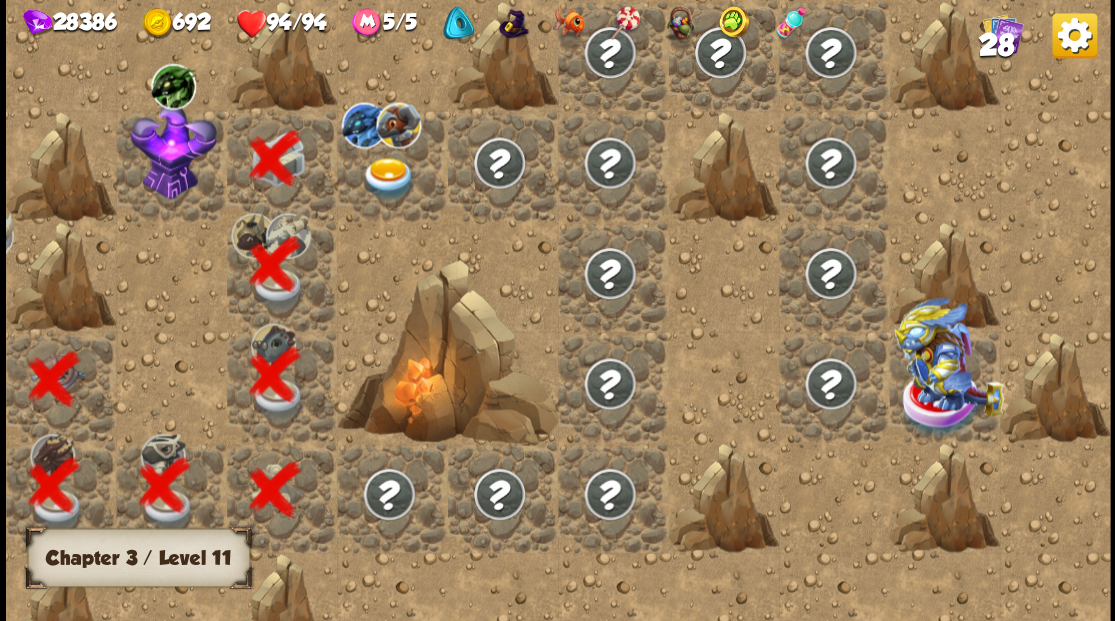 click at bounding box center (173, 150) 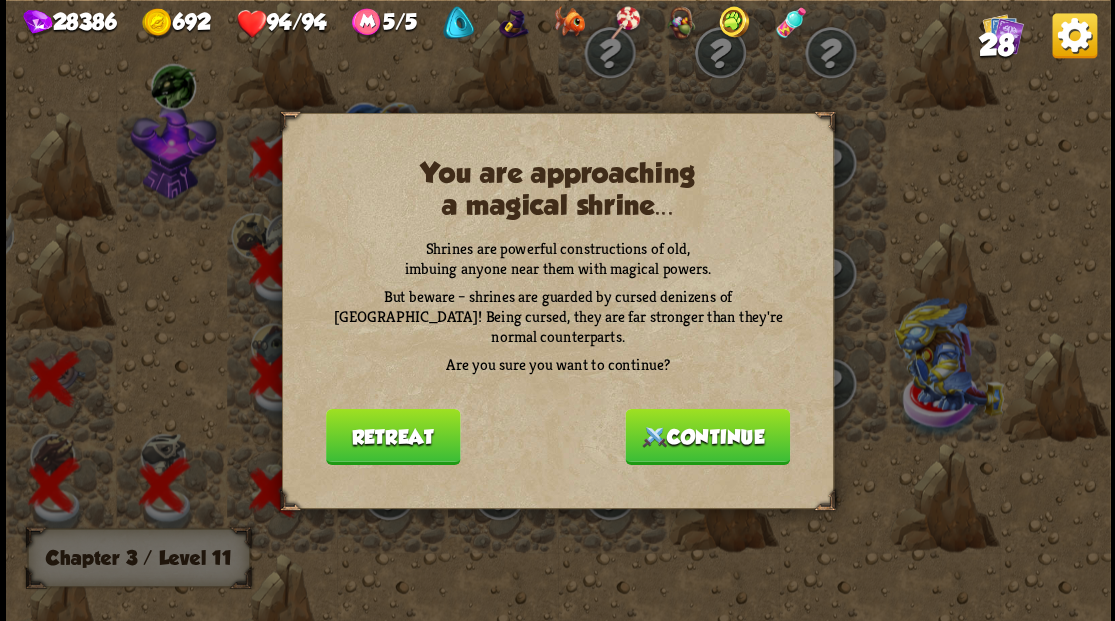 click on "Continue" at bounding box center (707, 436) 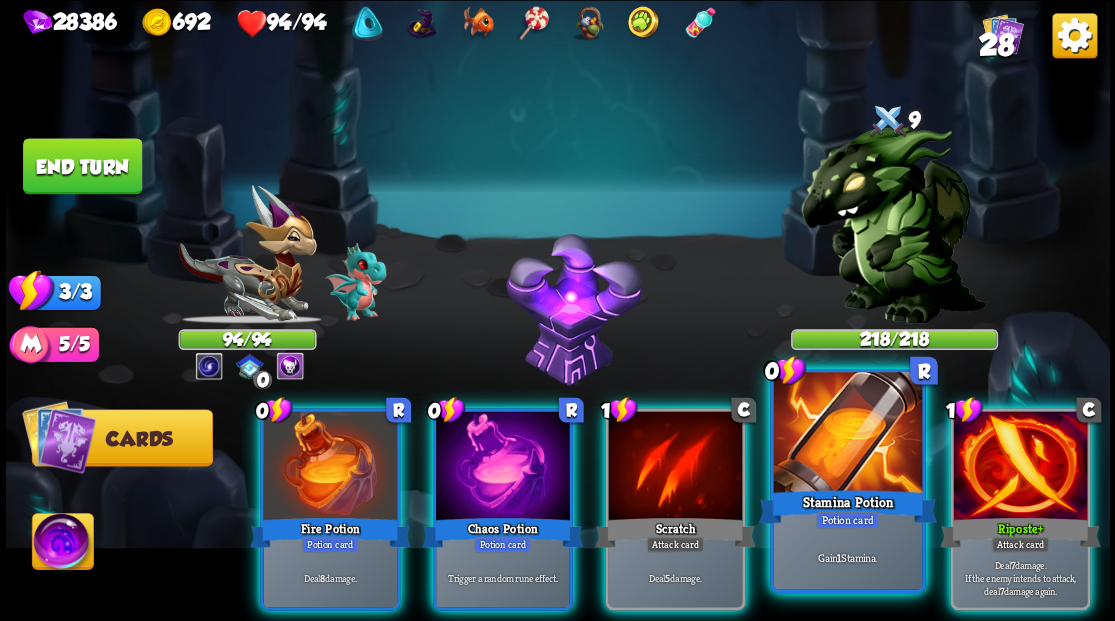 click at bounding box center [847, 434] 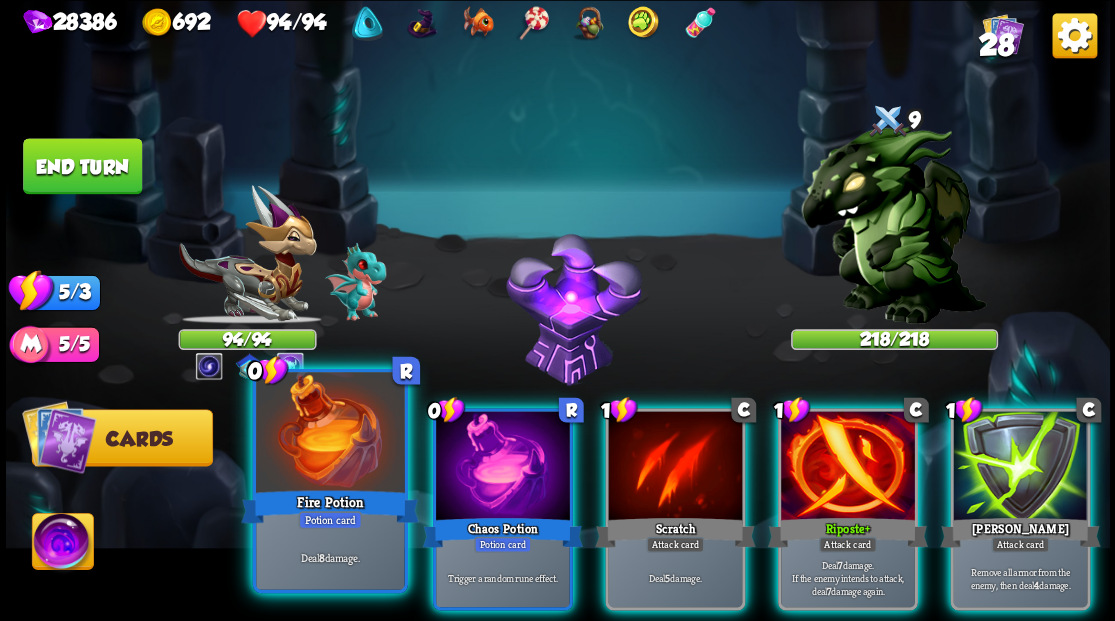 click at bounding box center [330, 434] 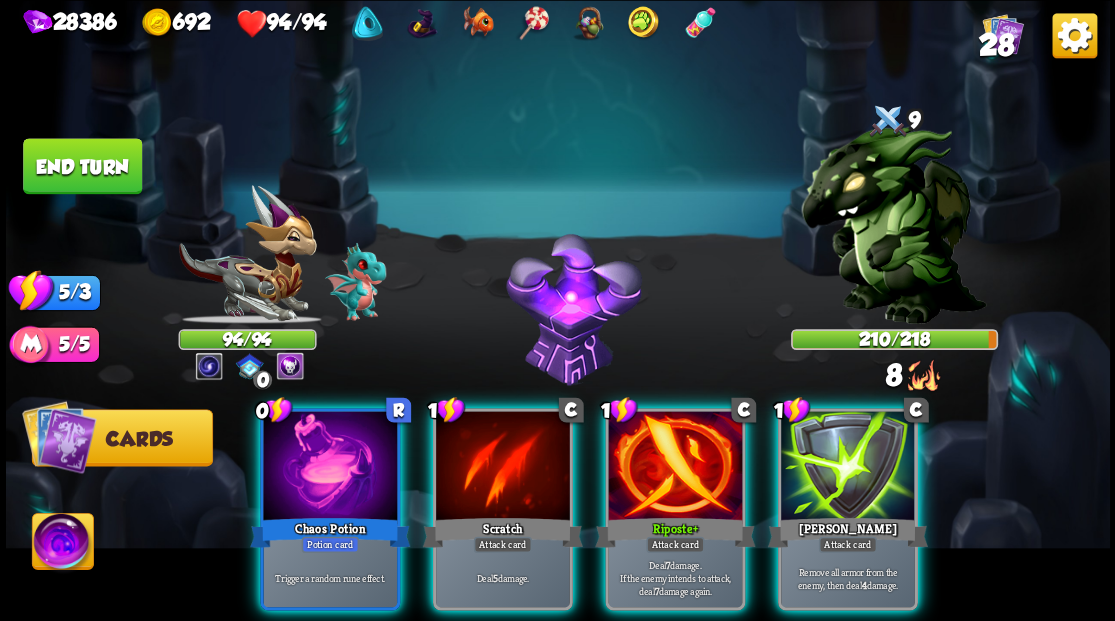 click at bounding box center (330, 467) 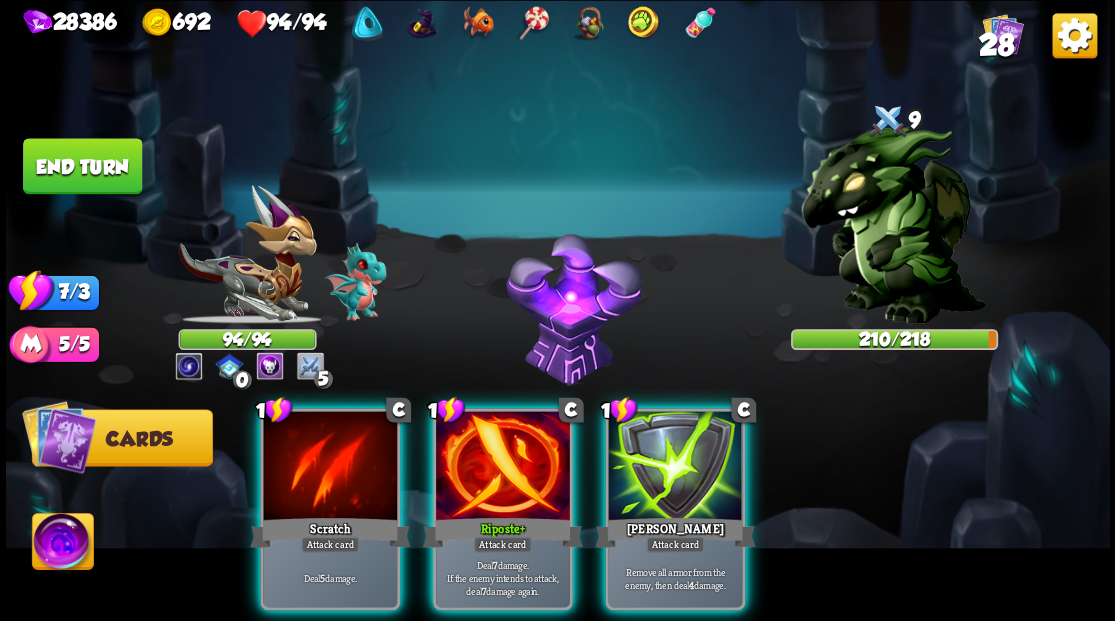 click at bounding box center [62, 544] 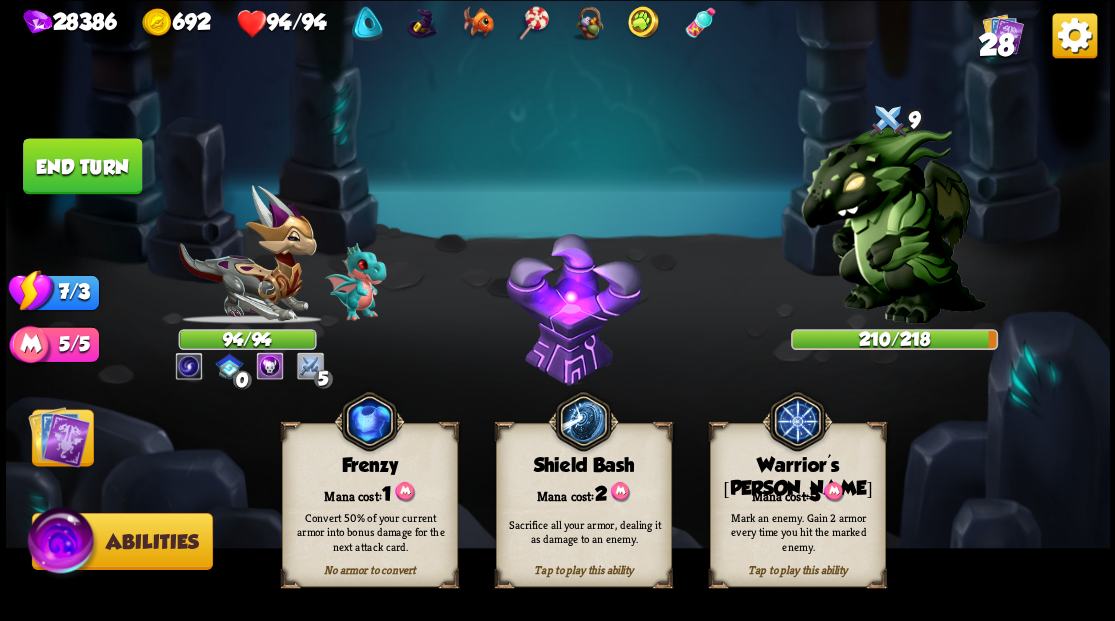 drag, startPoint x: 834, startPoint y: 502, endPoint x: 823, endPoint y: 498, distance: 11.7046995 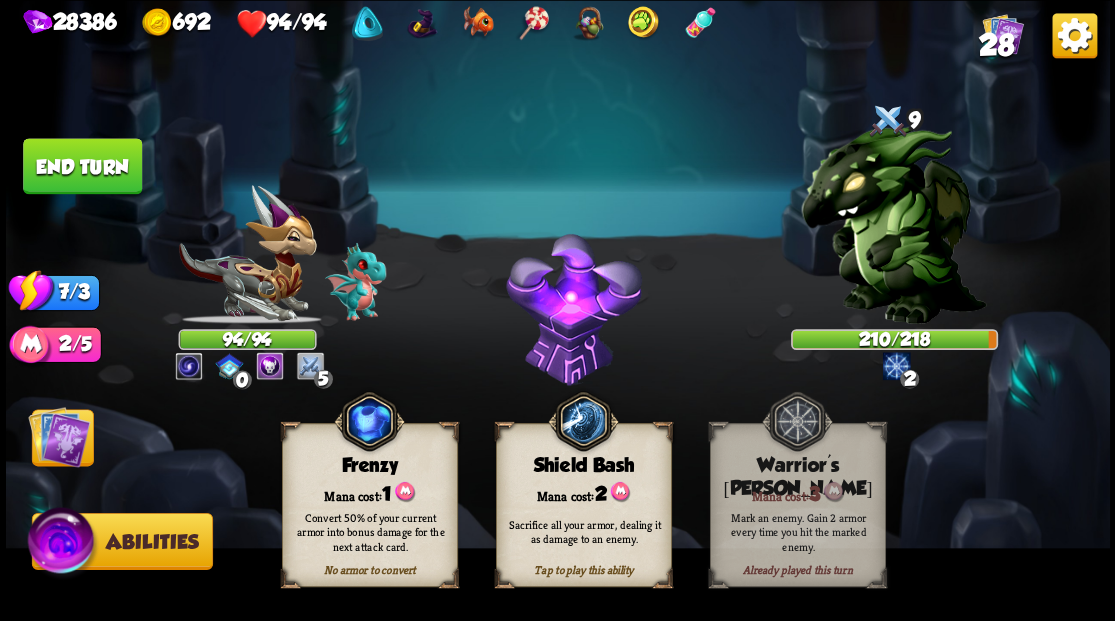 click at bounding box center [59, 436] 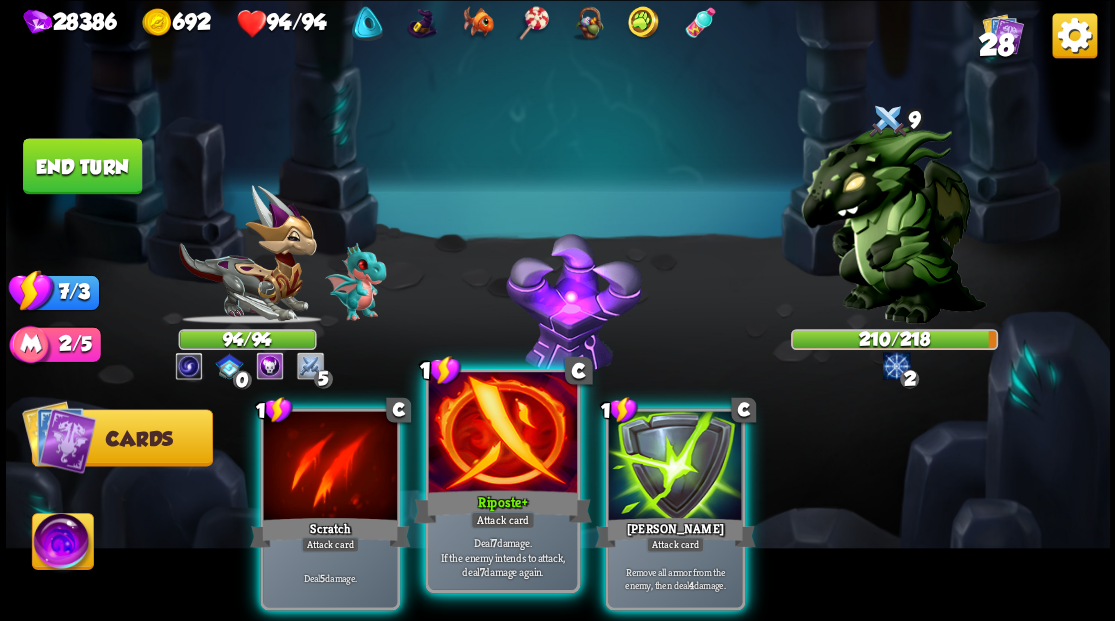click at bounding box center (502, 434) 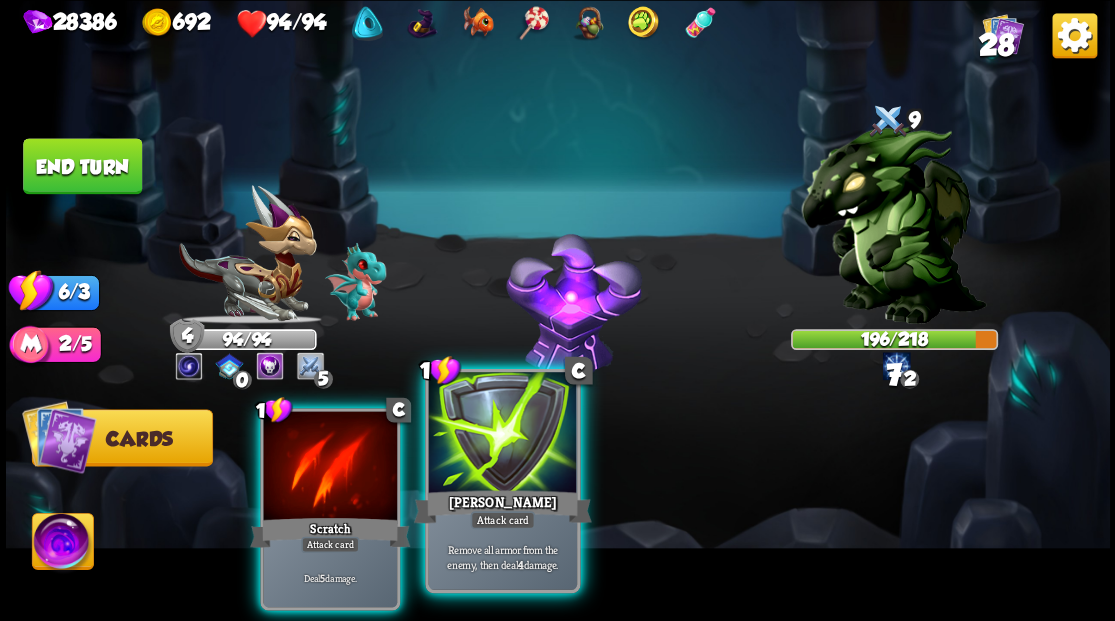 click at bounding box center [502, 434] 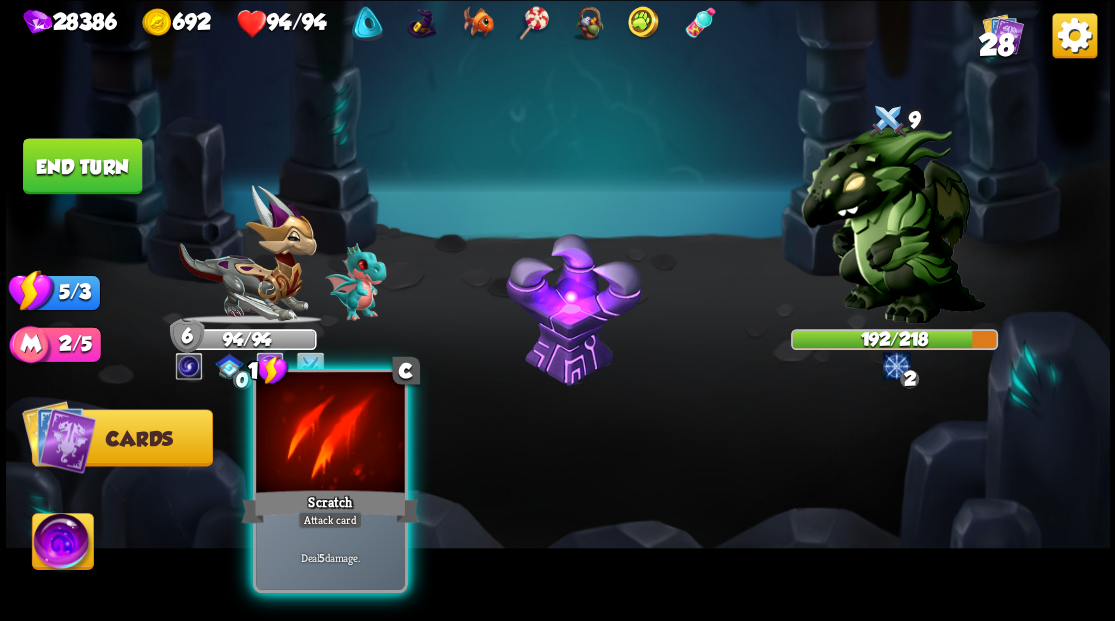 click on "Scratch" at bounding box center (330, 506) 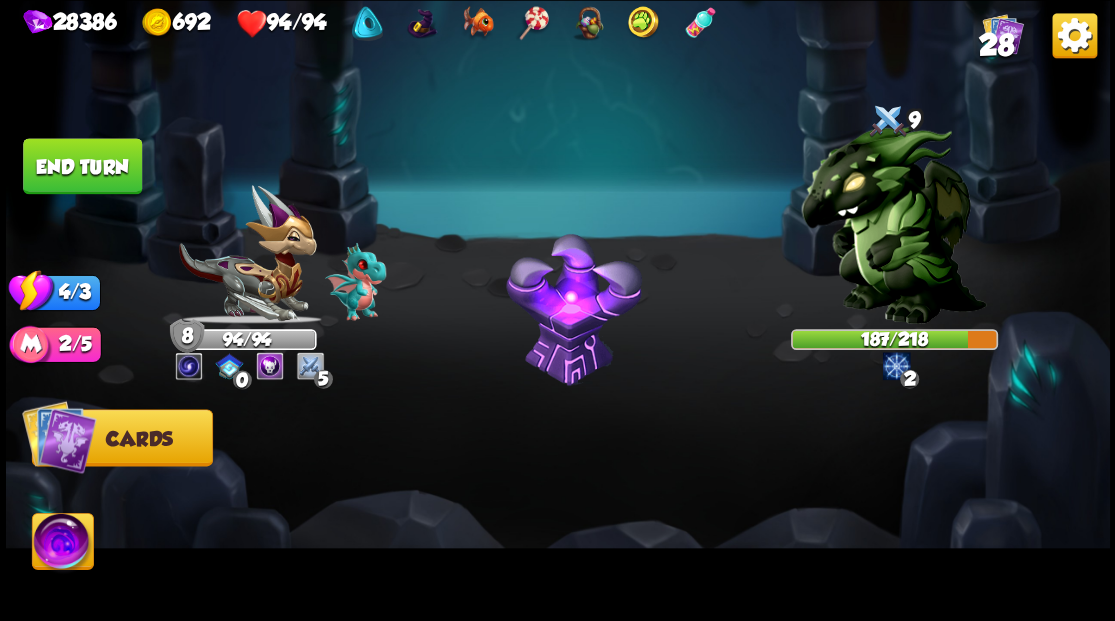 click on "End turn" at bounding box center [82, 166] 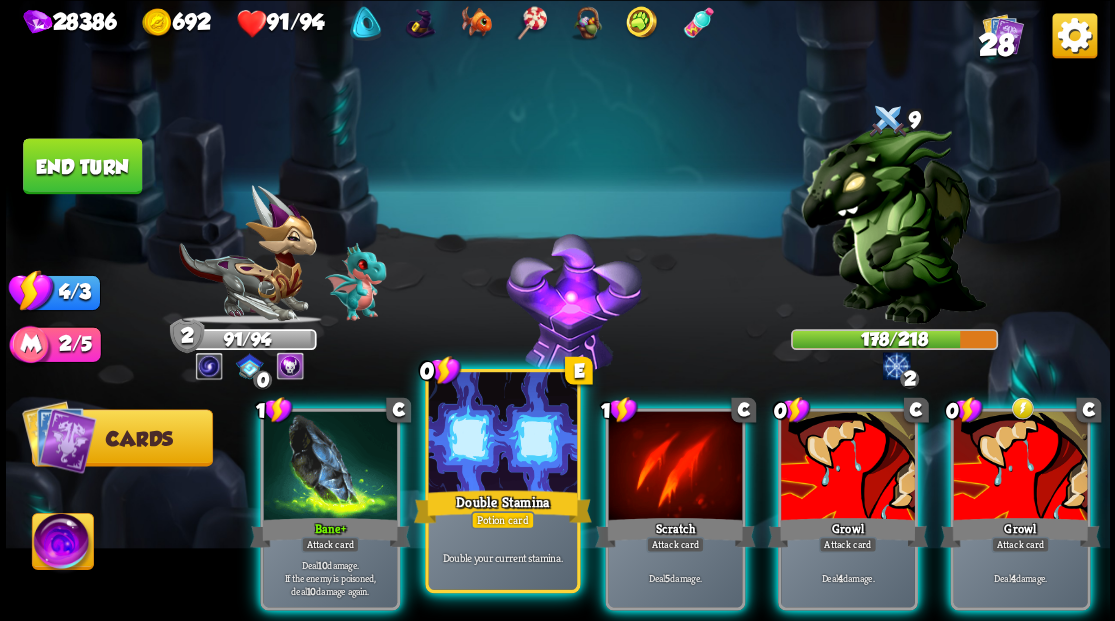 click on "Double Stamina" at bounding box center (502, 506) 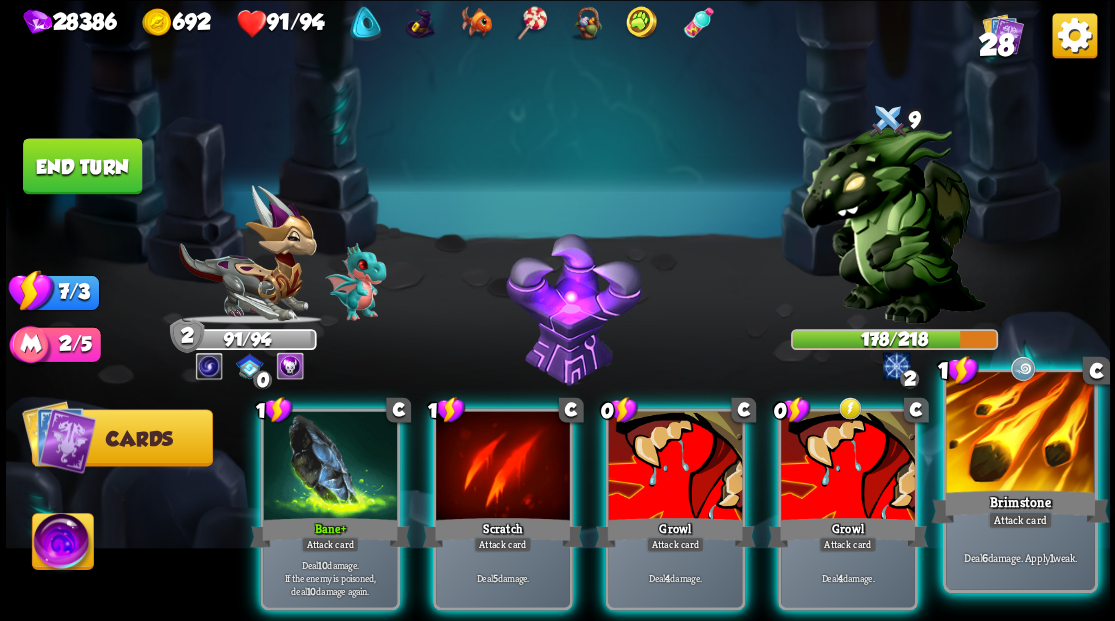 click at bounding box center (1020, 434) 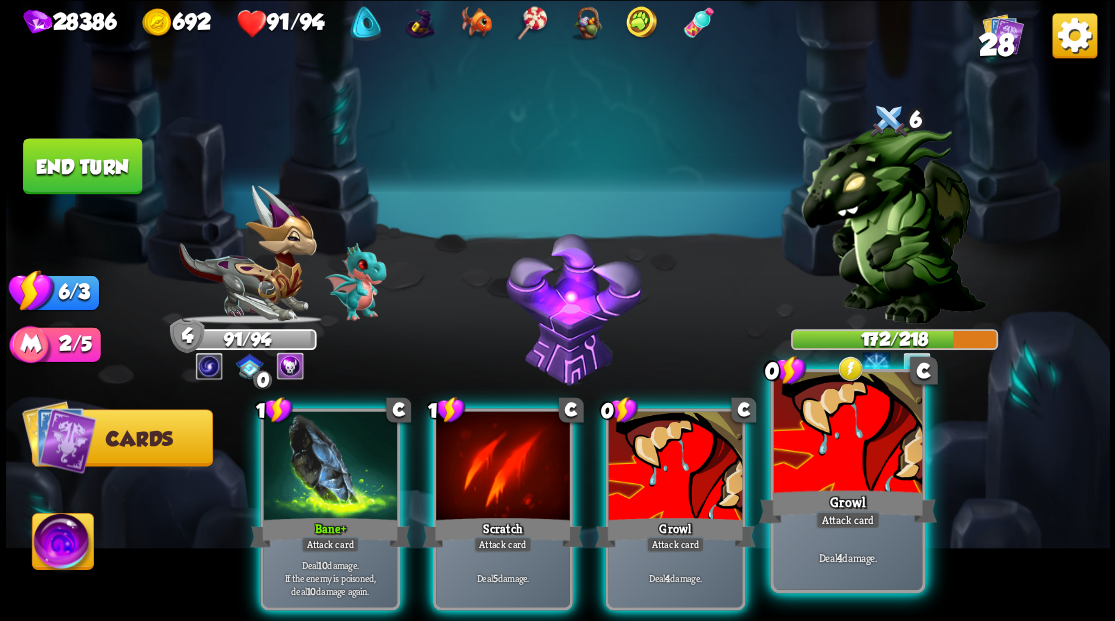 click at bounding box center [847, 434] 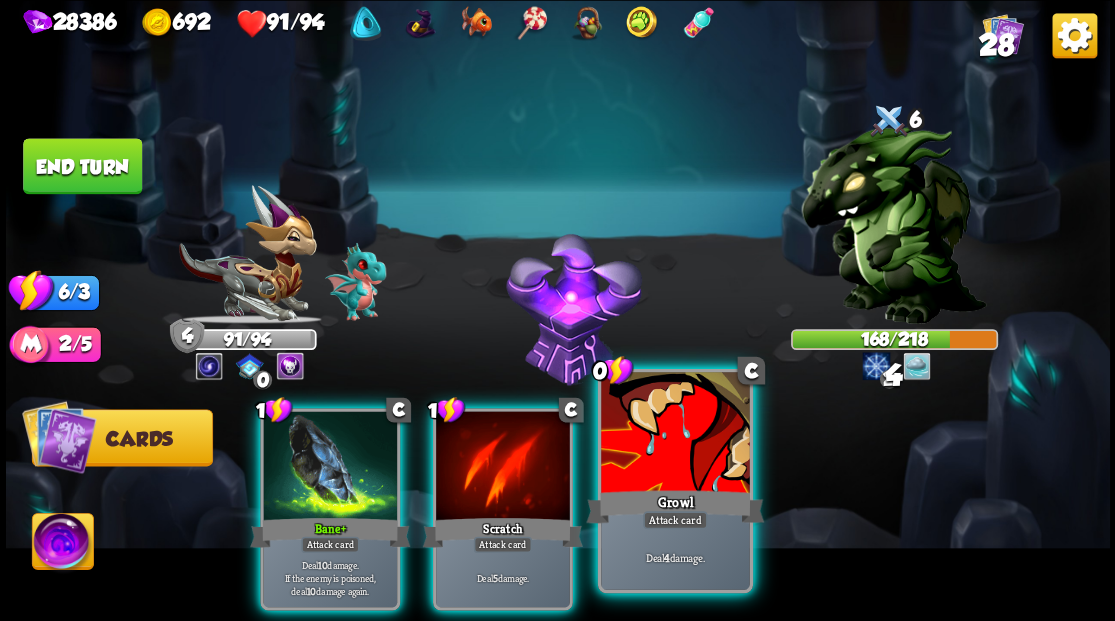 click at bounding box center [675, 434] 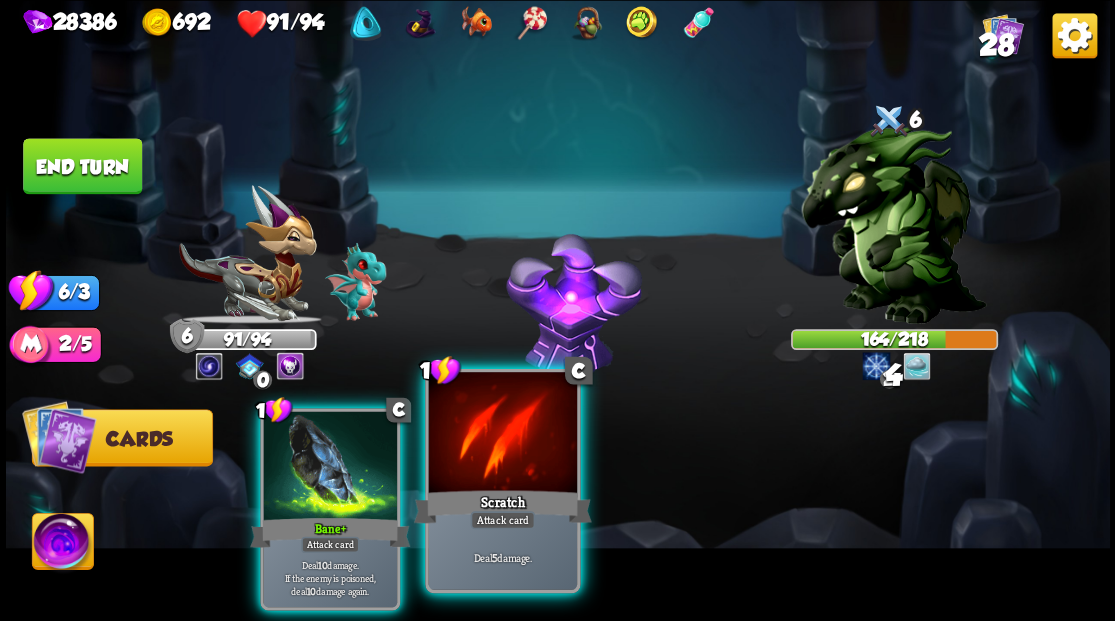 click at bounding box center (502, 434) 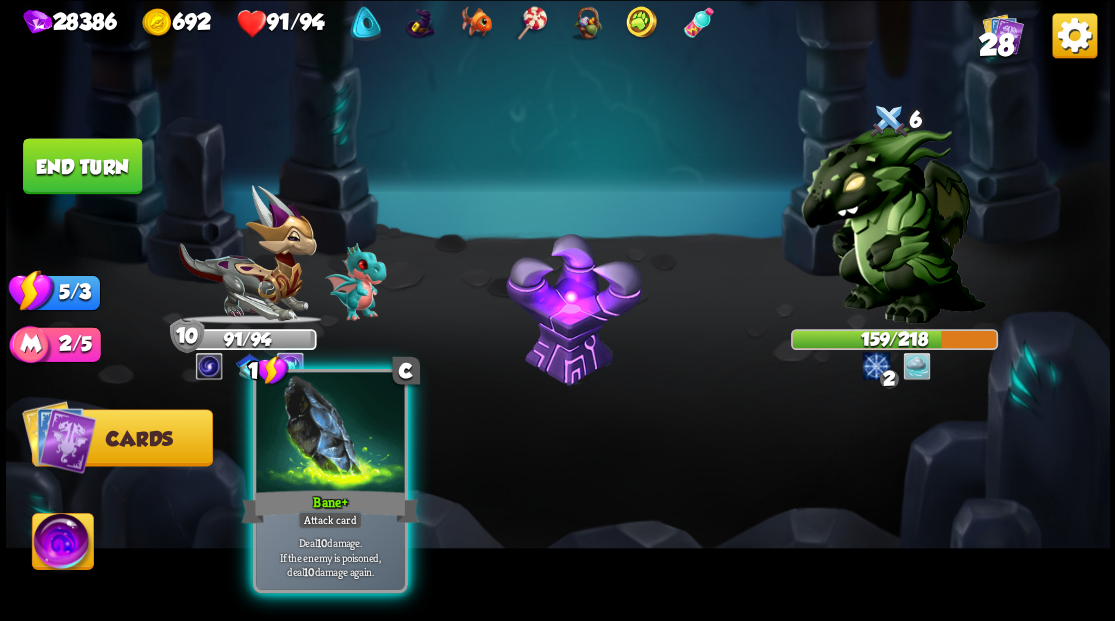 click on "Attack card" at bounding box center [329, 520] 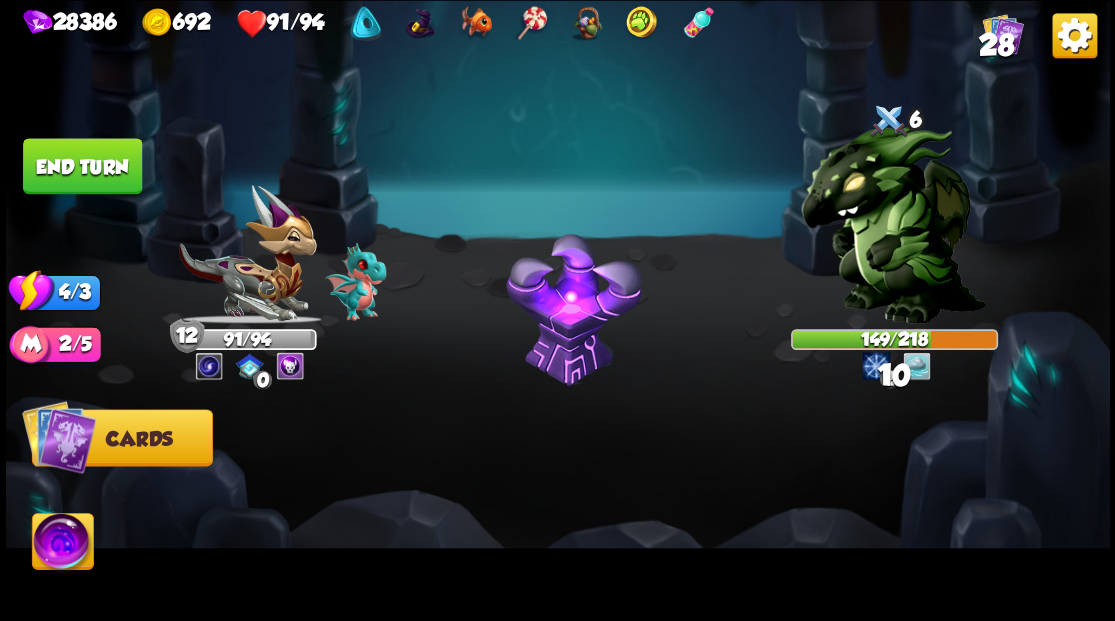 click on "End turn" at bounding box center (82, 166) 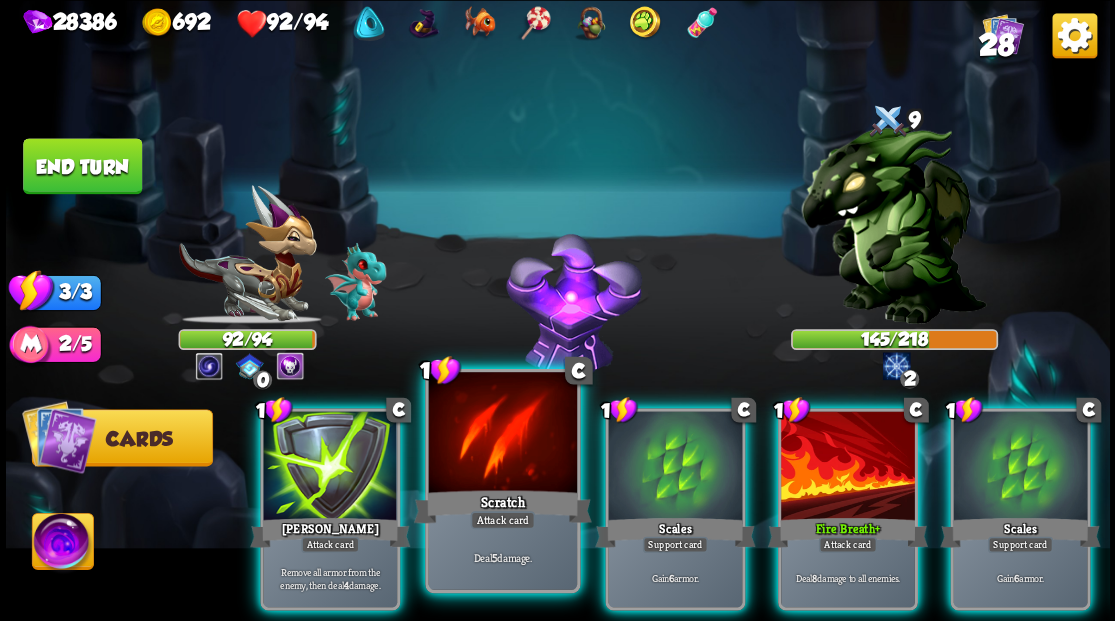 click at bounding box center (502, 434) 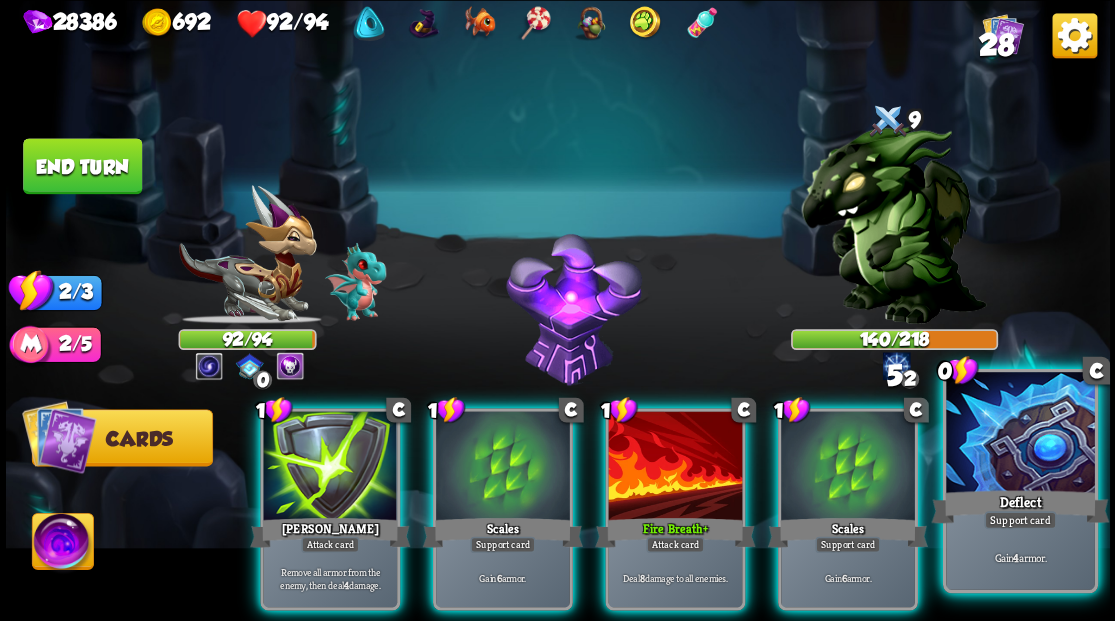 click at bounding box center [1020, 434] 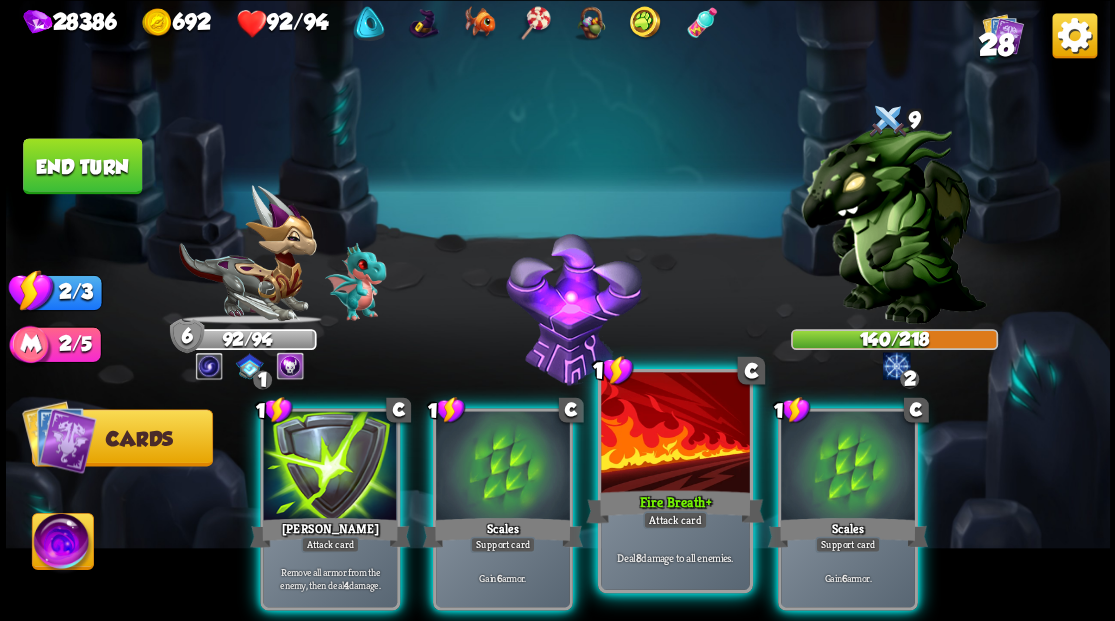 click at bounding box center (675, 434) 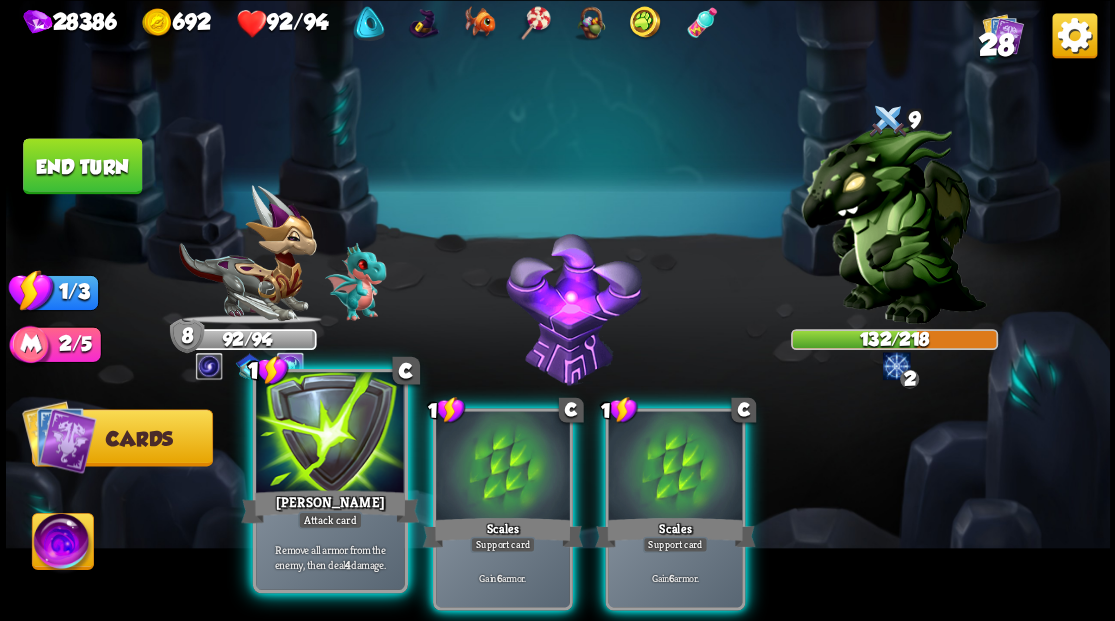 click at bounding box center [330, 434] 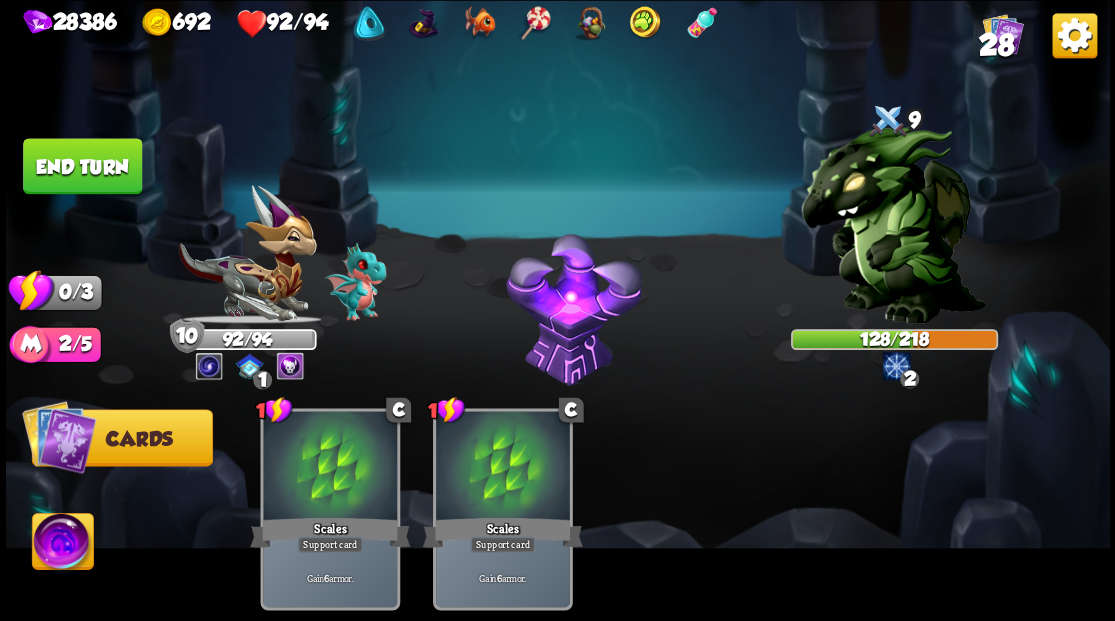 click on "End turn" at bounding box center (82, 166) 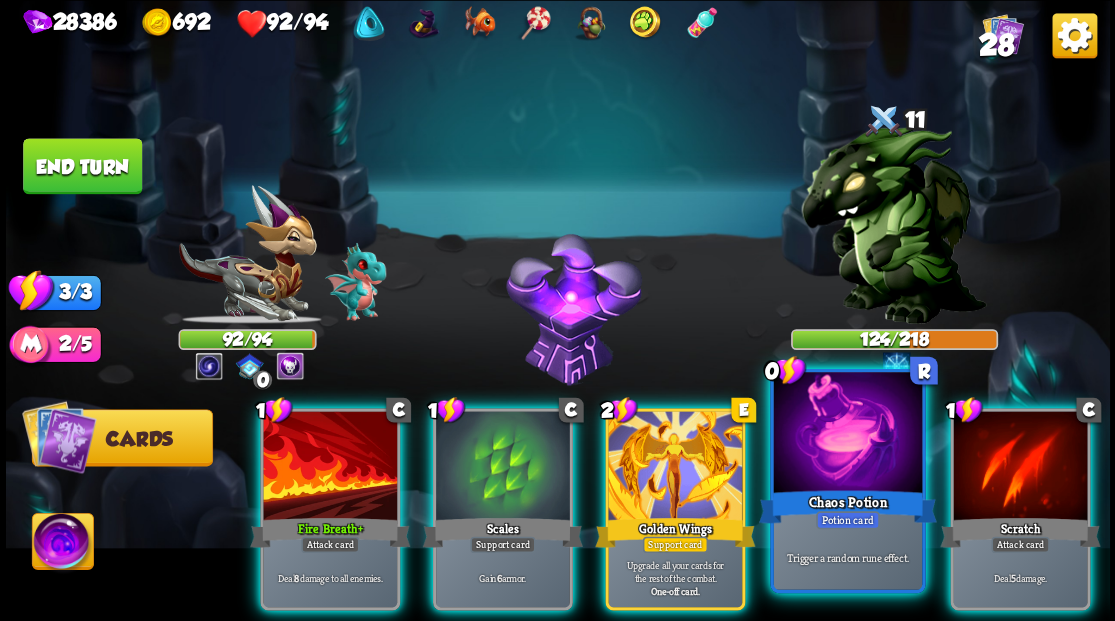 click at bounding box center (847, 434) 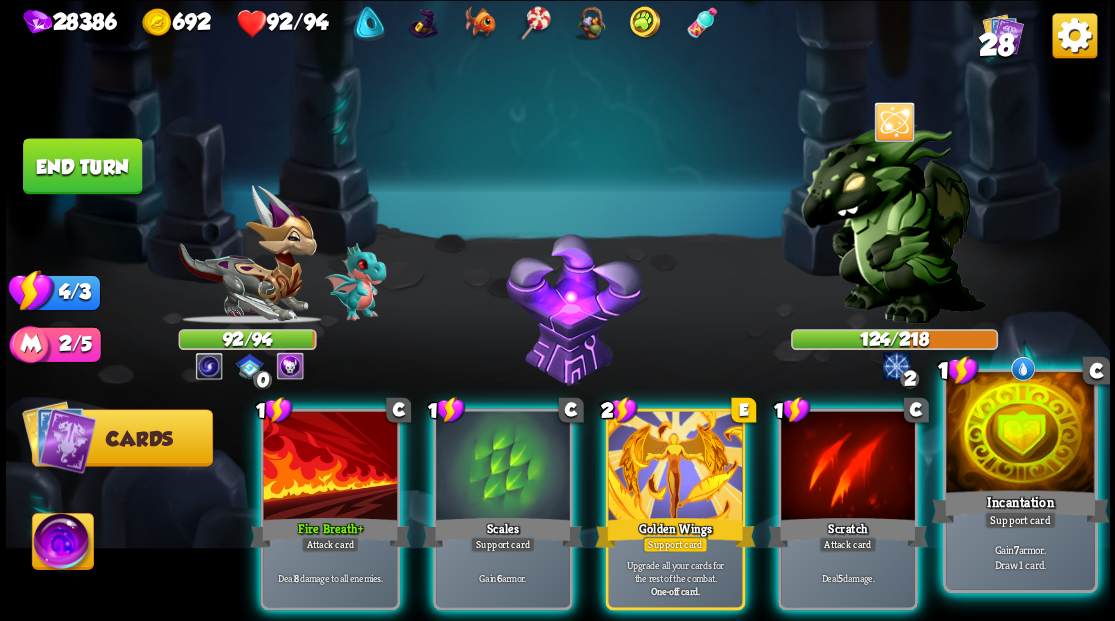 click at bounding box center (1020, 434) 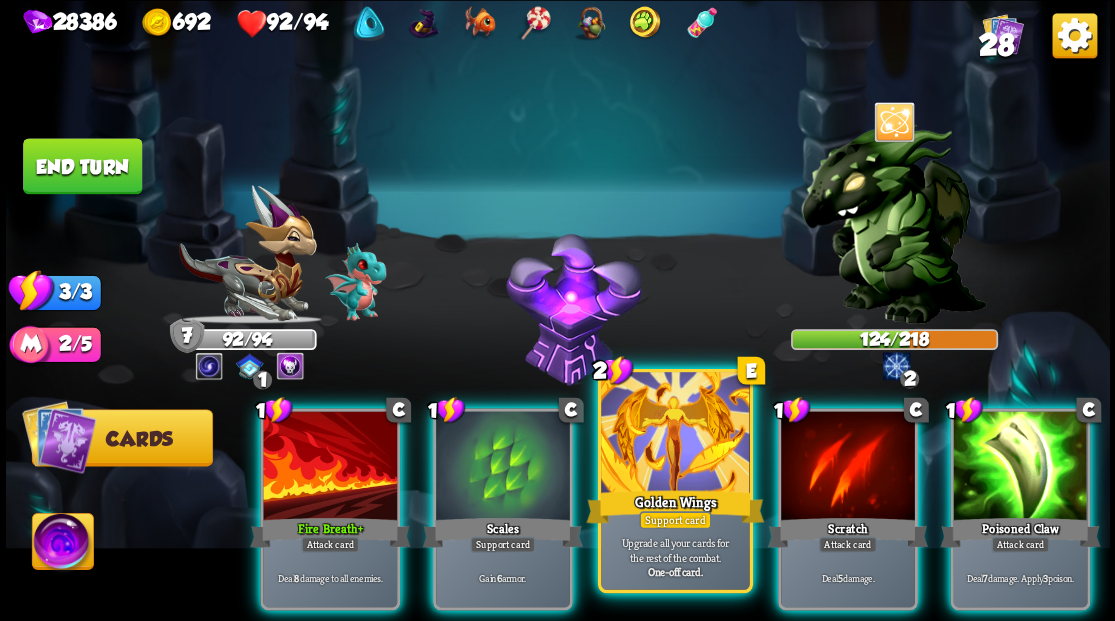 click at bounding box center [675, 434] 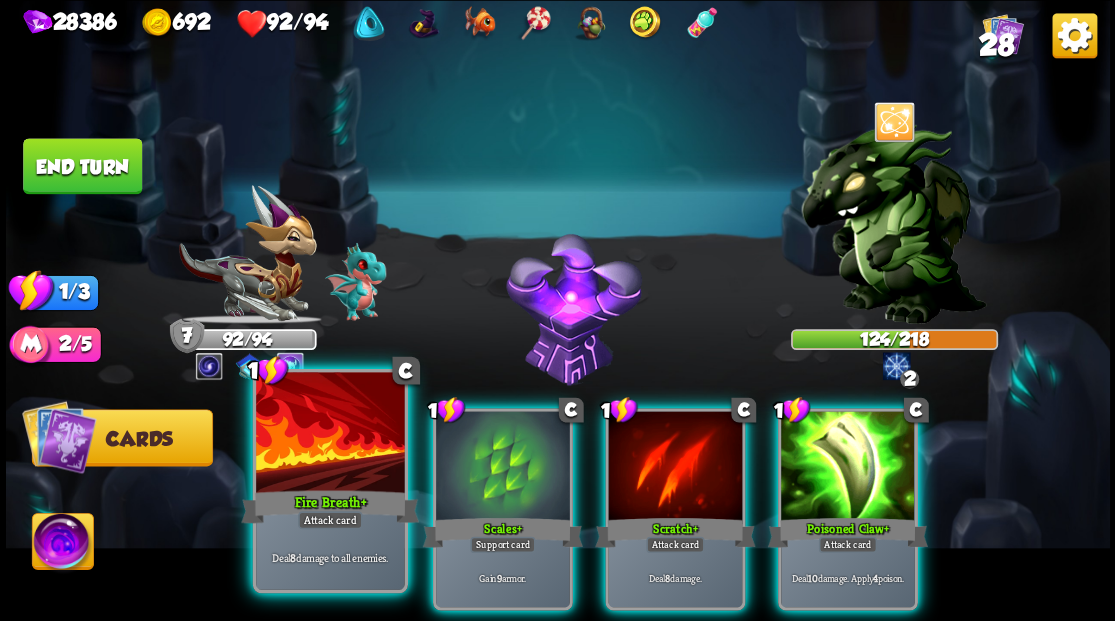 click at bounding box center (330, 434) 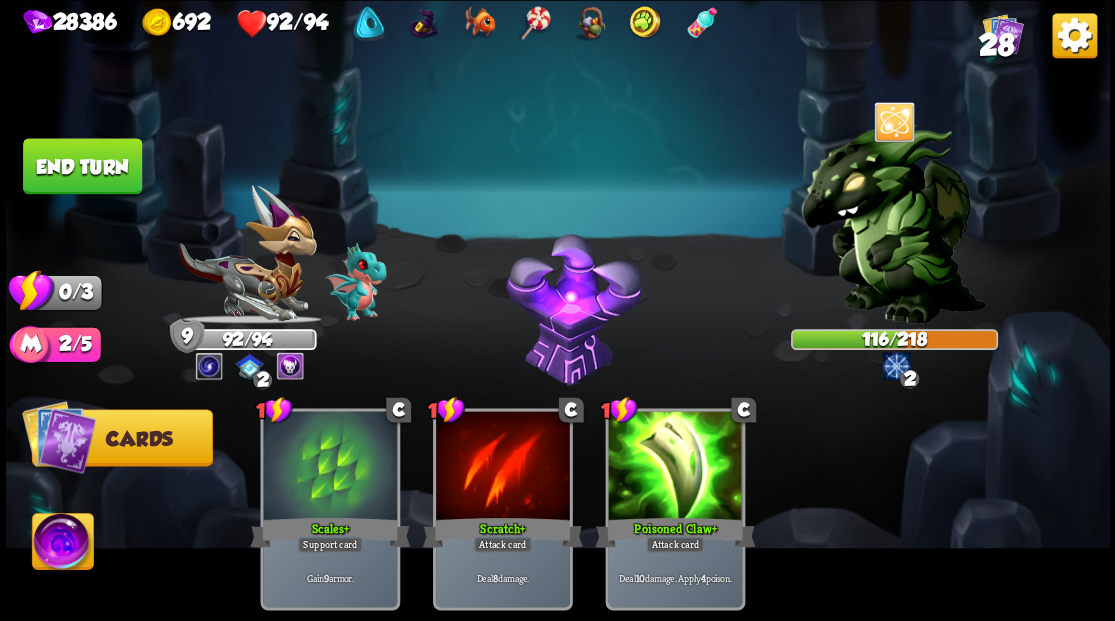 click on "1
C   Scales +     Support card   Gain  9  armor.
1
C   Scratch +     Attack card   Deal  8  damage.
1
C   Poisoned Claw +     Attack card   Deal  10  damage. Apply  4  poison." at bounding box center (667, 483) 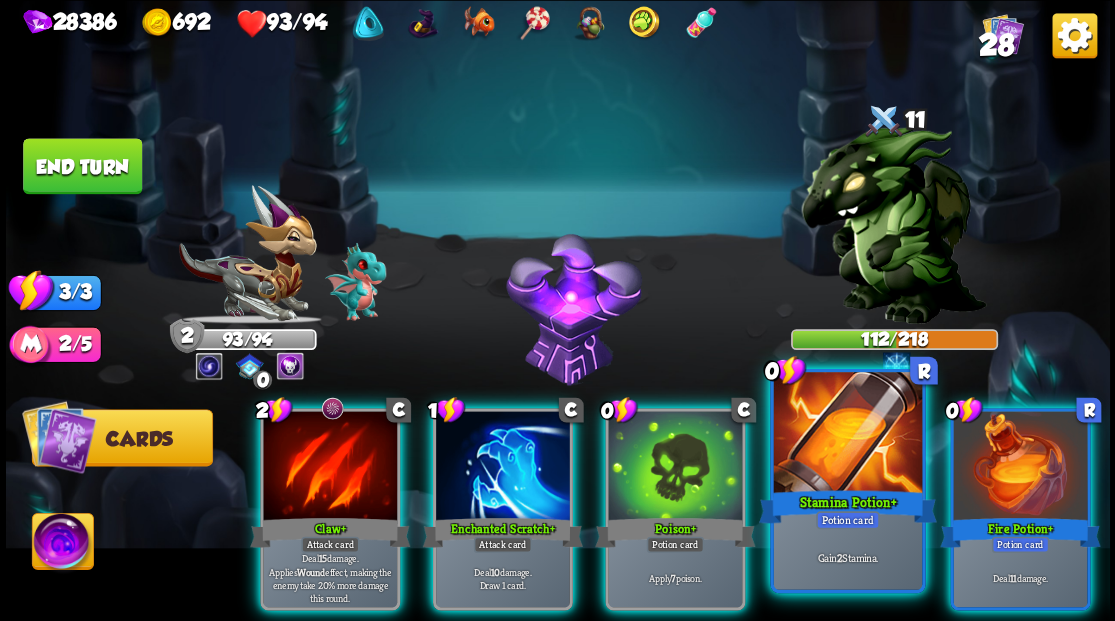 click at bounding box center (847, 434) 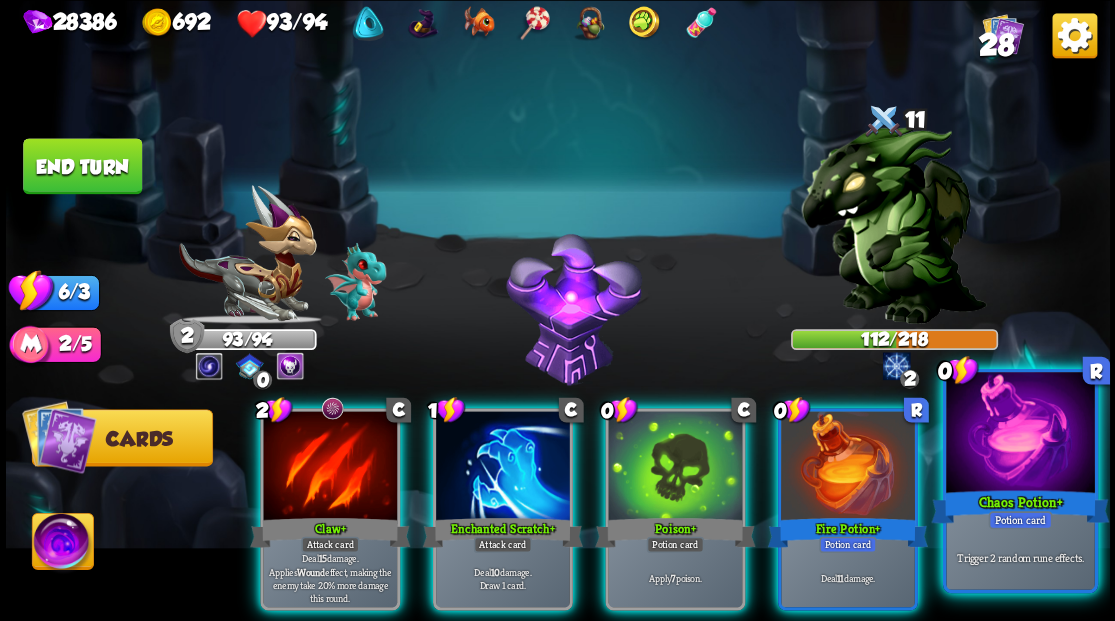 click on "Chaos Potion +" at bounding box center (1020, 506) 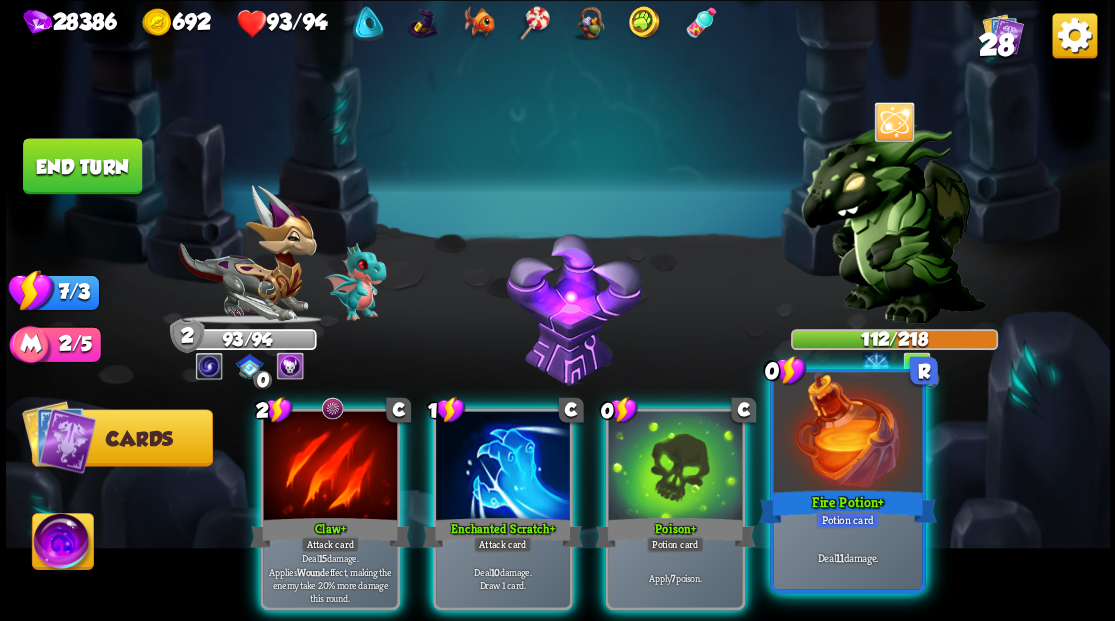 click at bounding box center (847, 434) 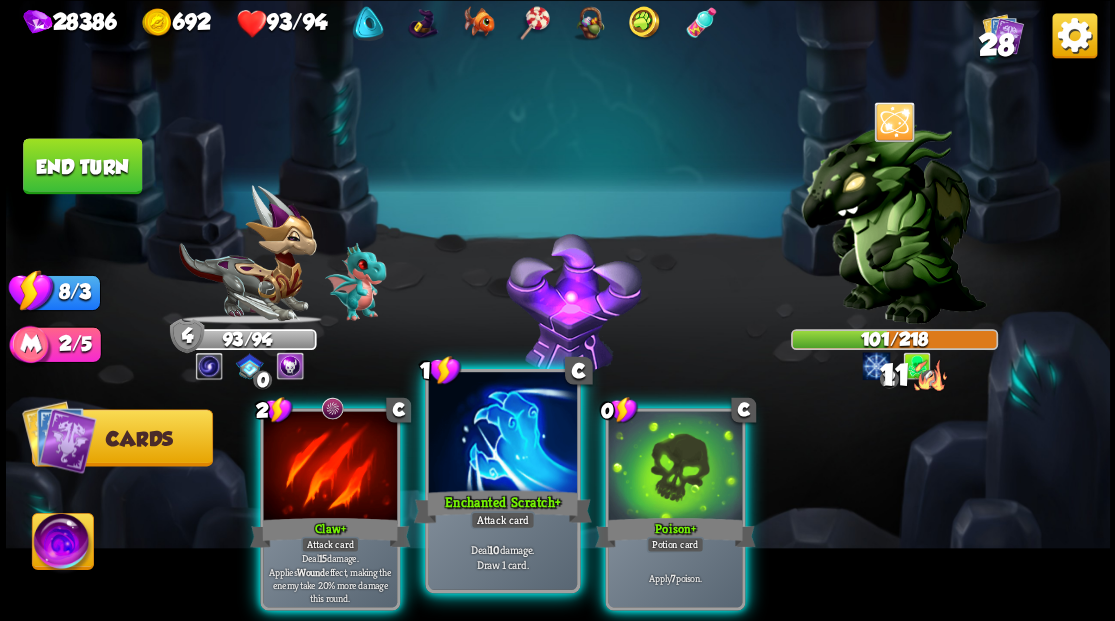 click at bounding box center [502, 434] 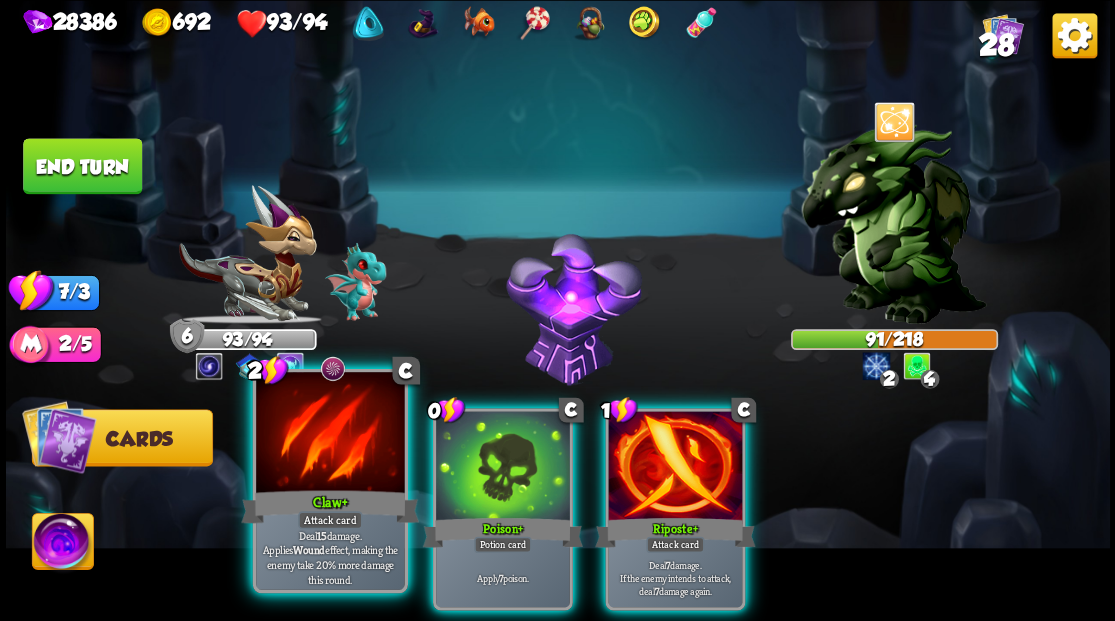 click at bounding box center [330, 434] 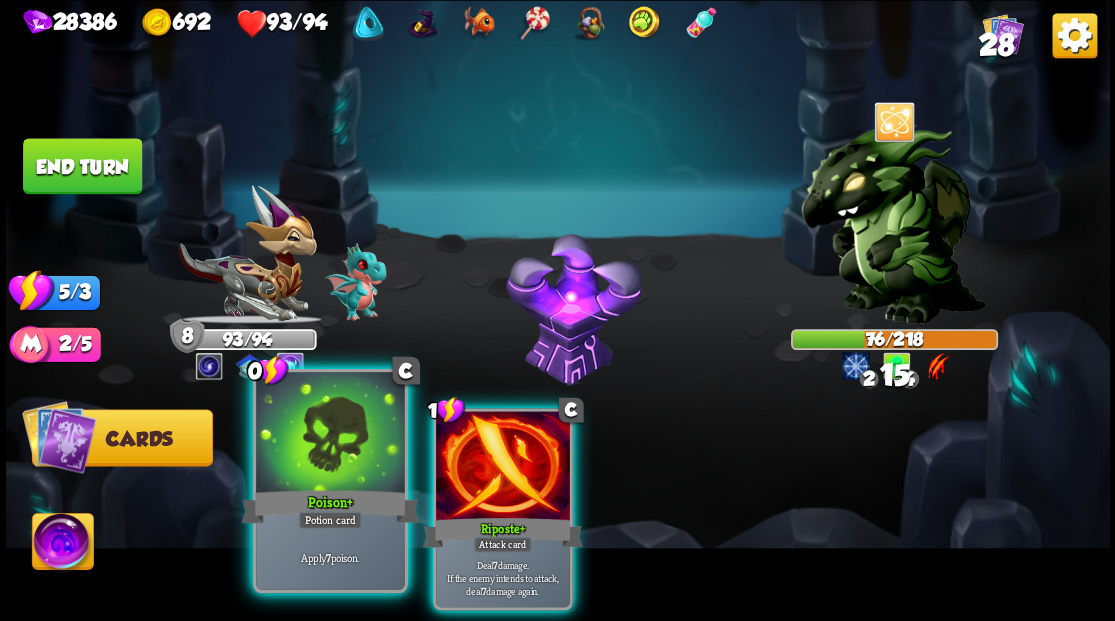 click at bounding box center (330, 434) 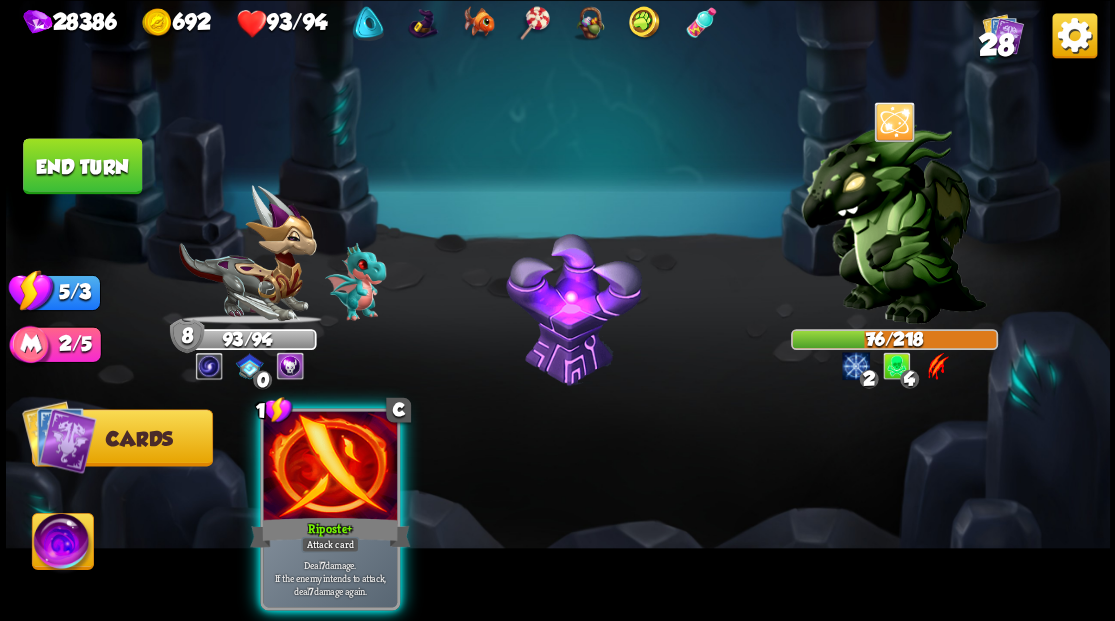 click at bounding box center (330, 467) 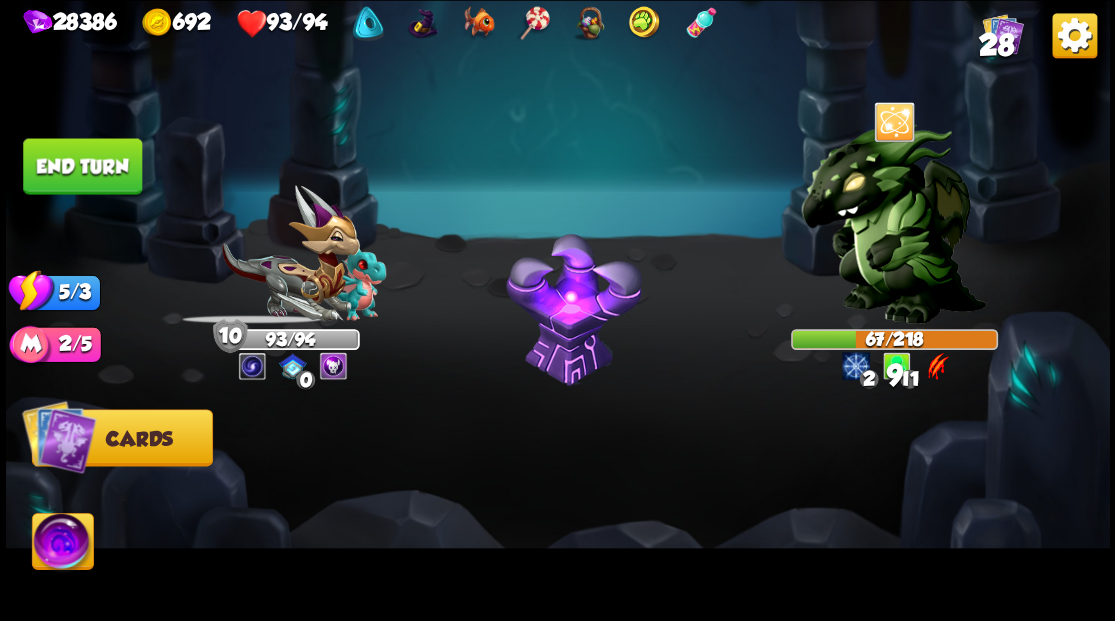 drag, startPoint x: 84, startPoint y: 157, endPoint x: 102, endPoint y: 162, distance: 18.681541 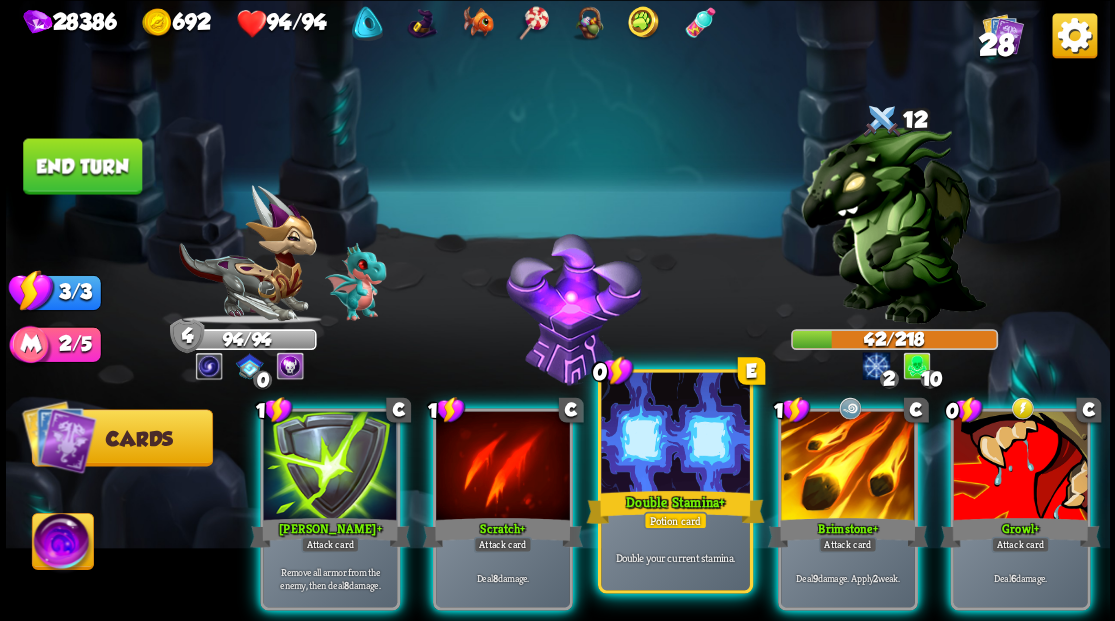 click at bounding box center [675, 434] 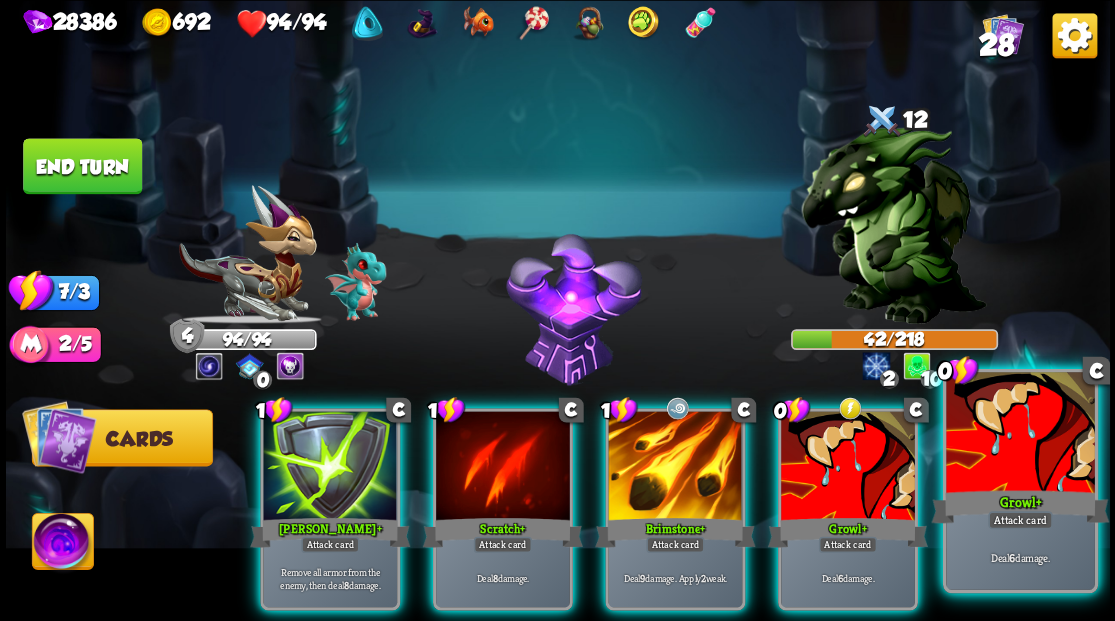 click at bounding box center [1020, 434] 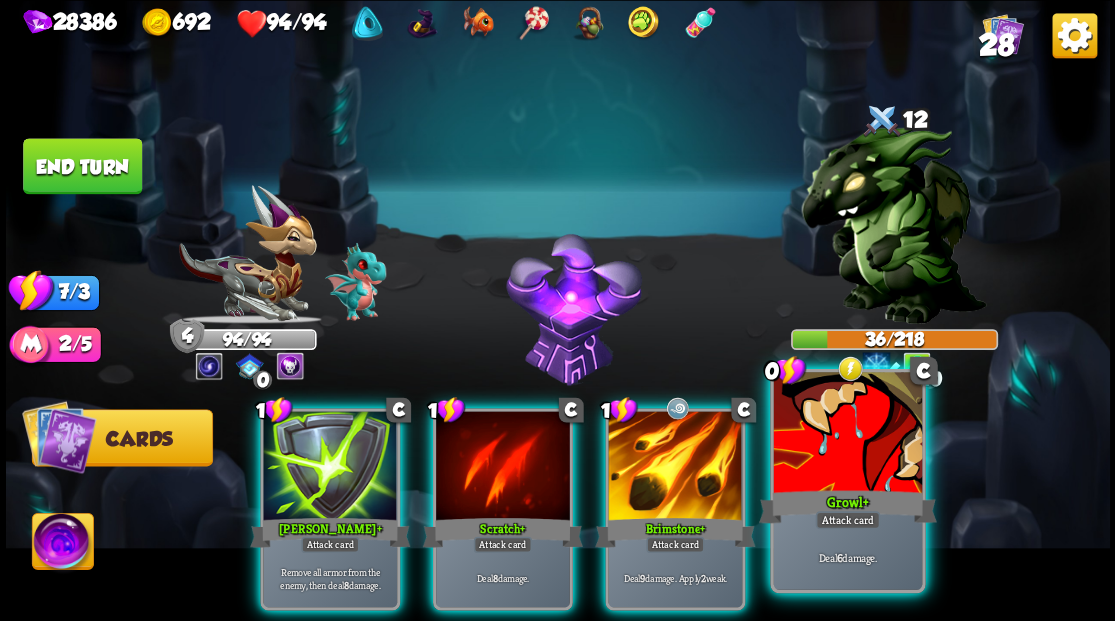click at bounding box center [847, 434] 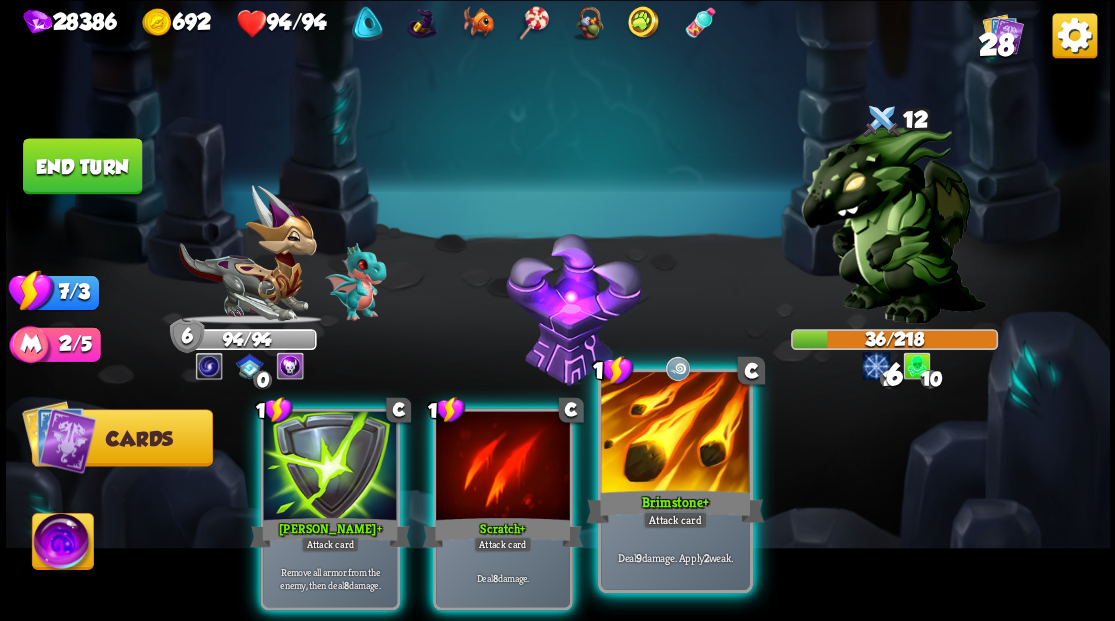 click on "Brimstone +" at bounding box center [675, 506] 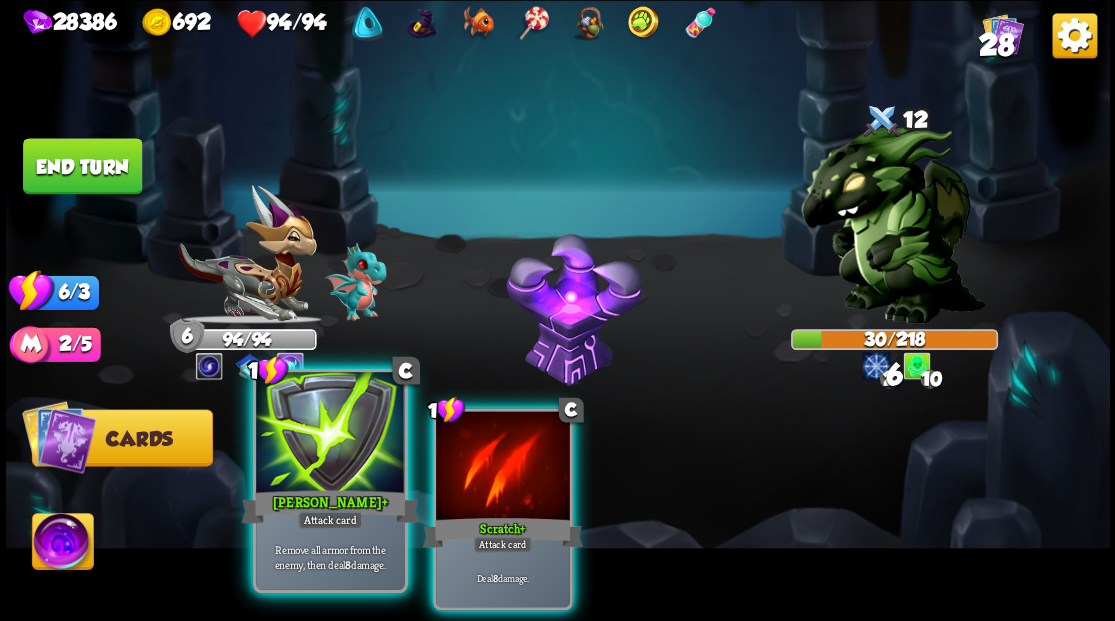 click on "+" at bounding box center [384, 501] 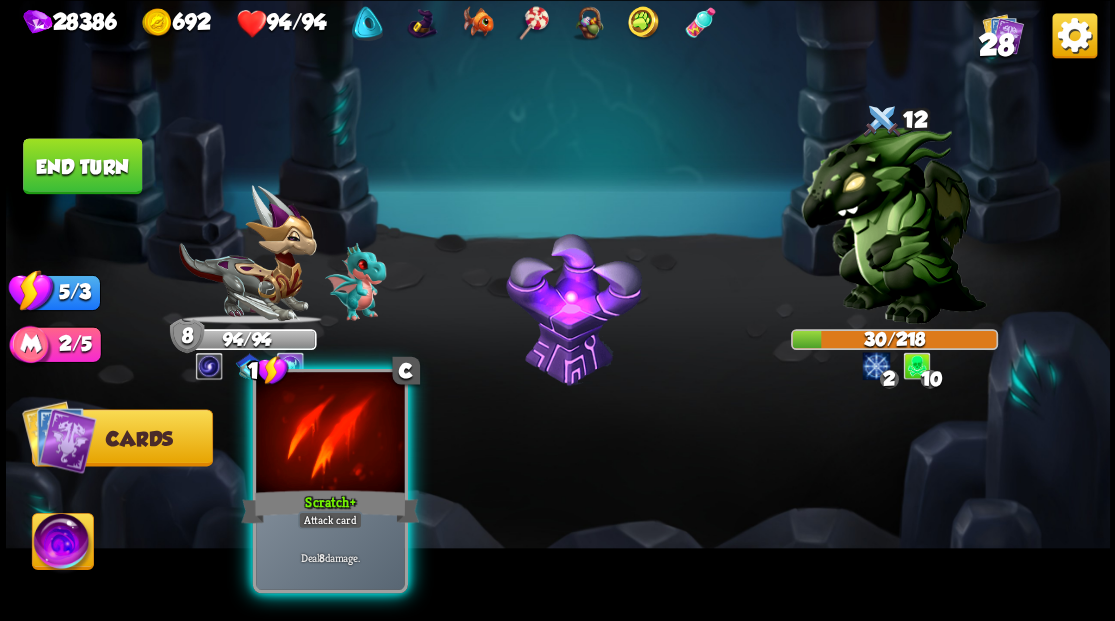 click on "Scratch +" at bounding box center [330, 506] 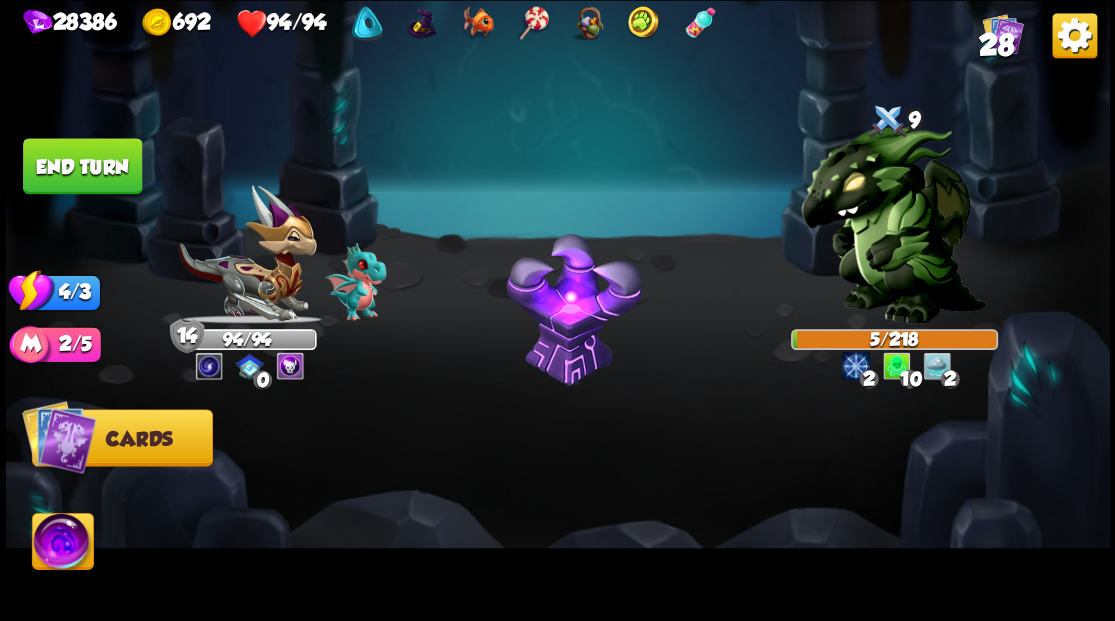 click on "End turn" at bounding box center (82, 166) 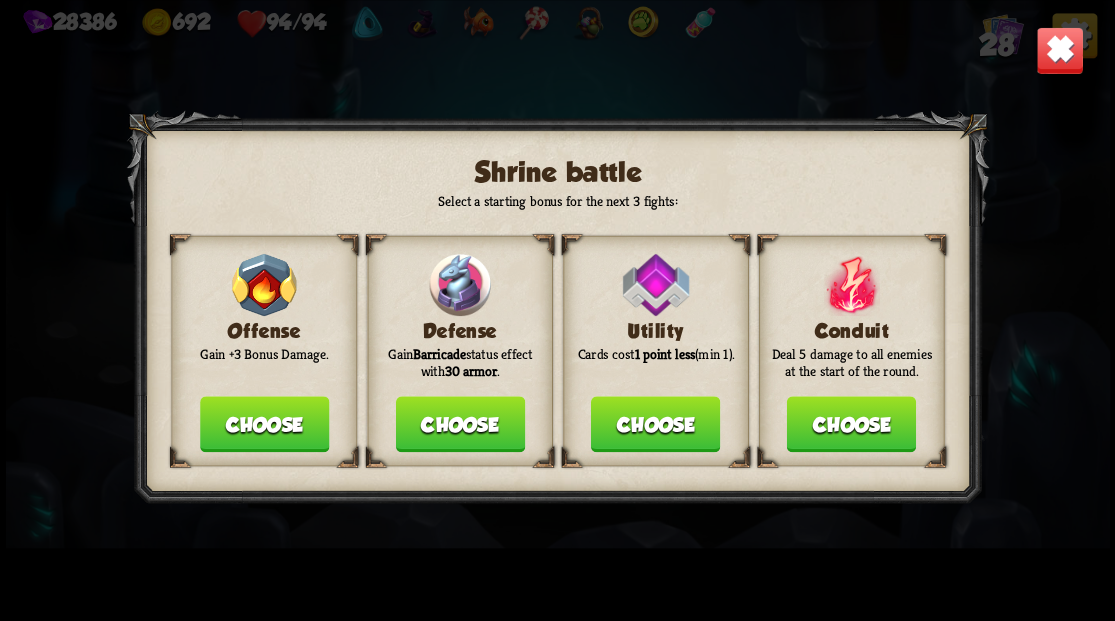 click on "Choose" at bounding box center (459, 424) 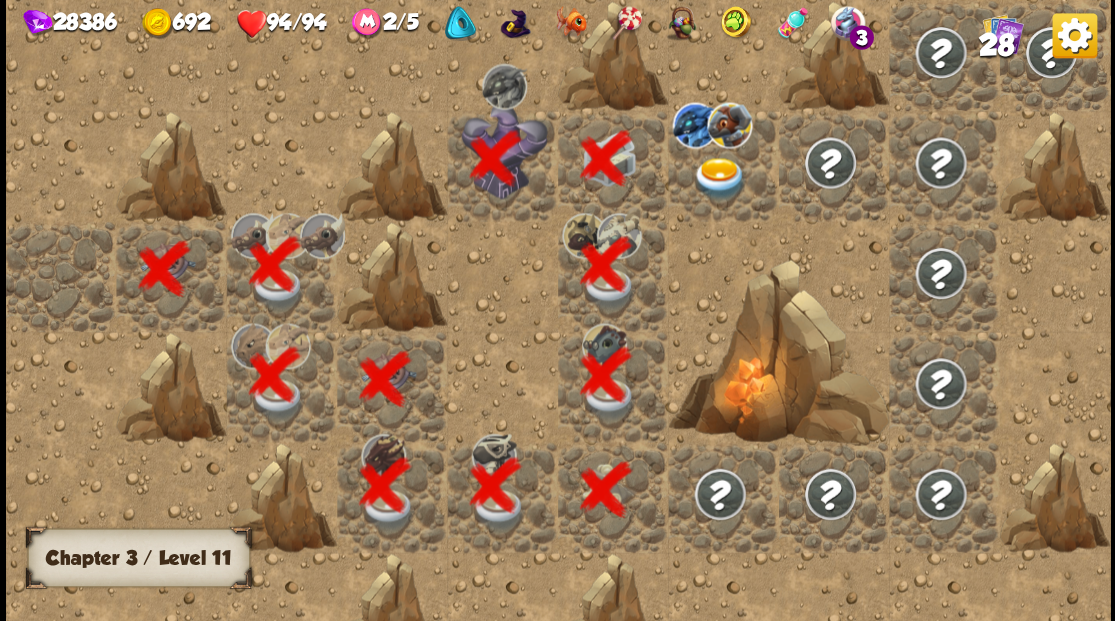 scroll, scrollTop: 0, scrollLeft: 384, axis: horizontal 